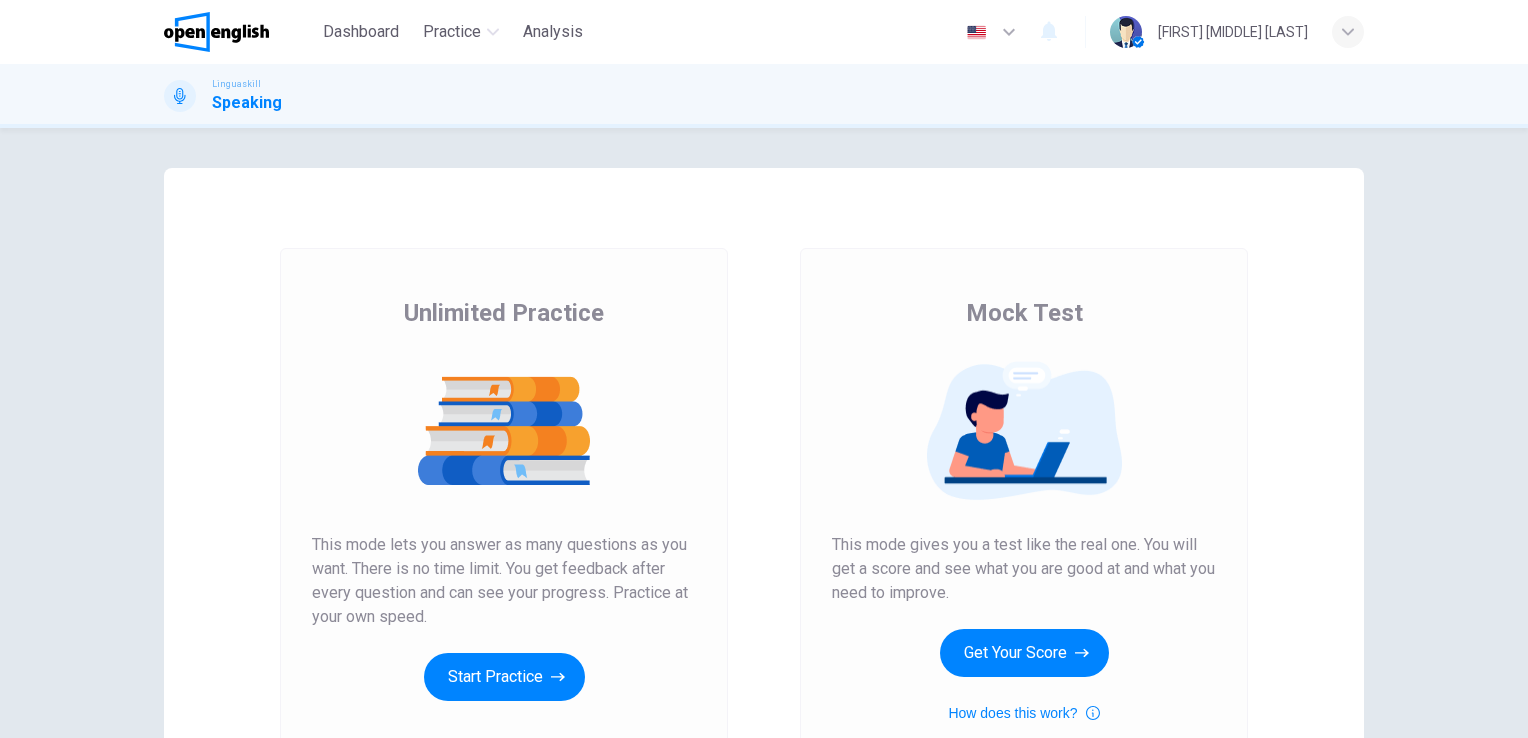 scroll, scrollTop: 0, scrollLeft: 0, axis: both 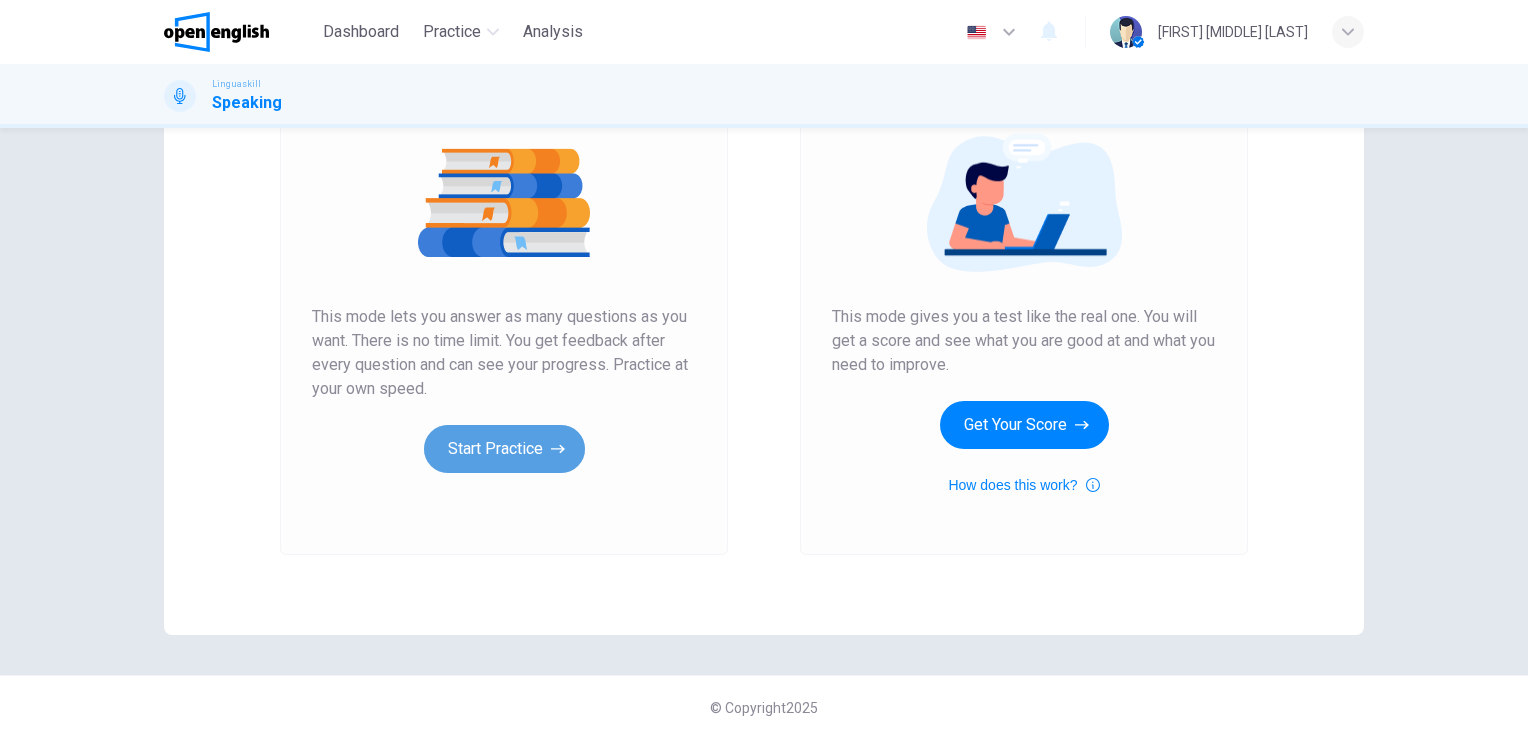 click on "Start Practice" at bounding box center (504, 449) 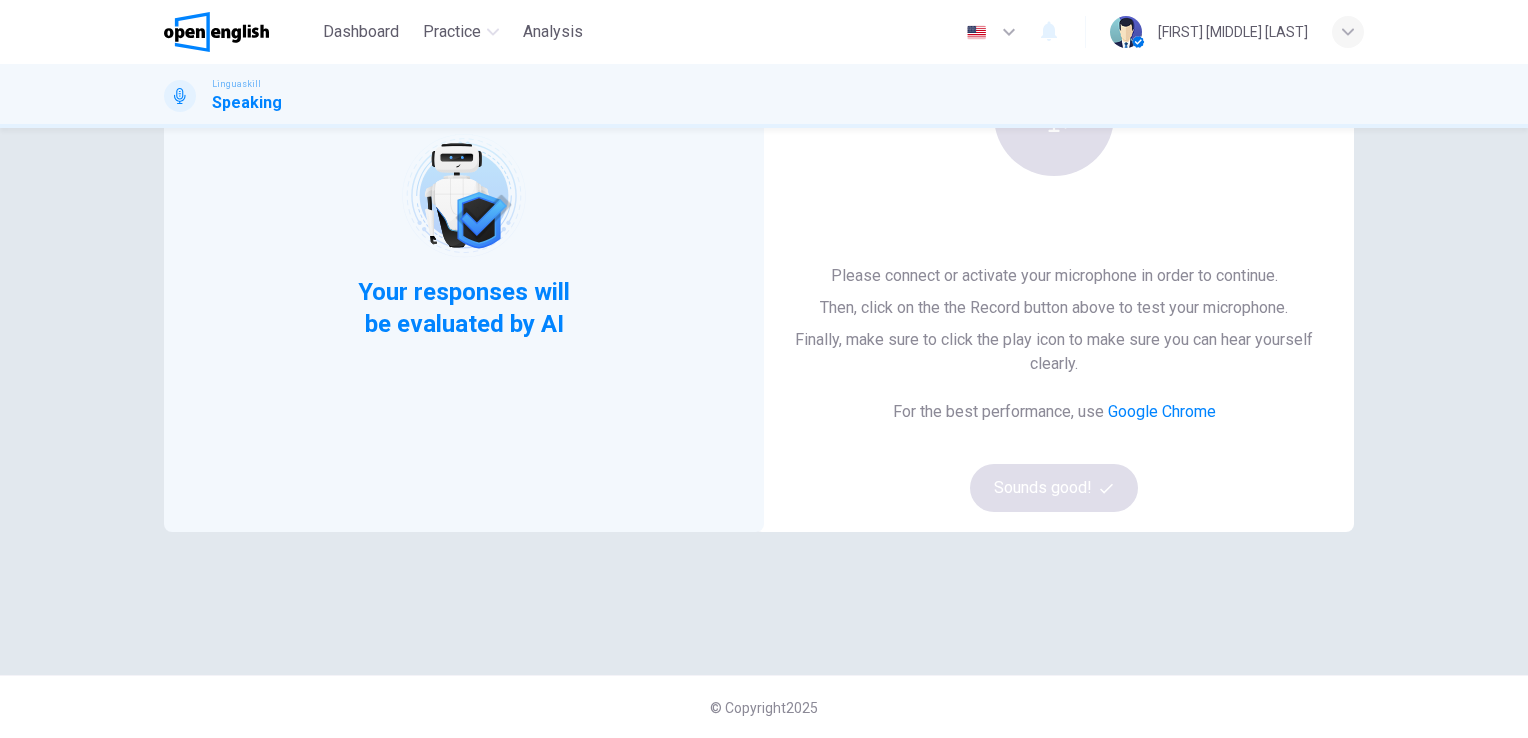 scroll, scrollTop: 128, scrollLeft: 0, axis: vertical 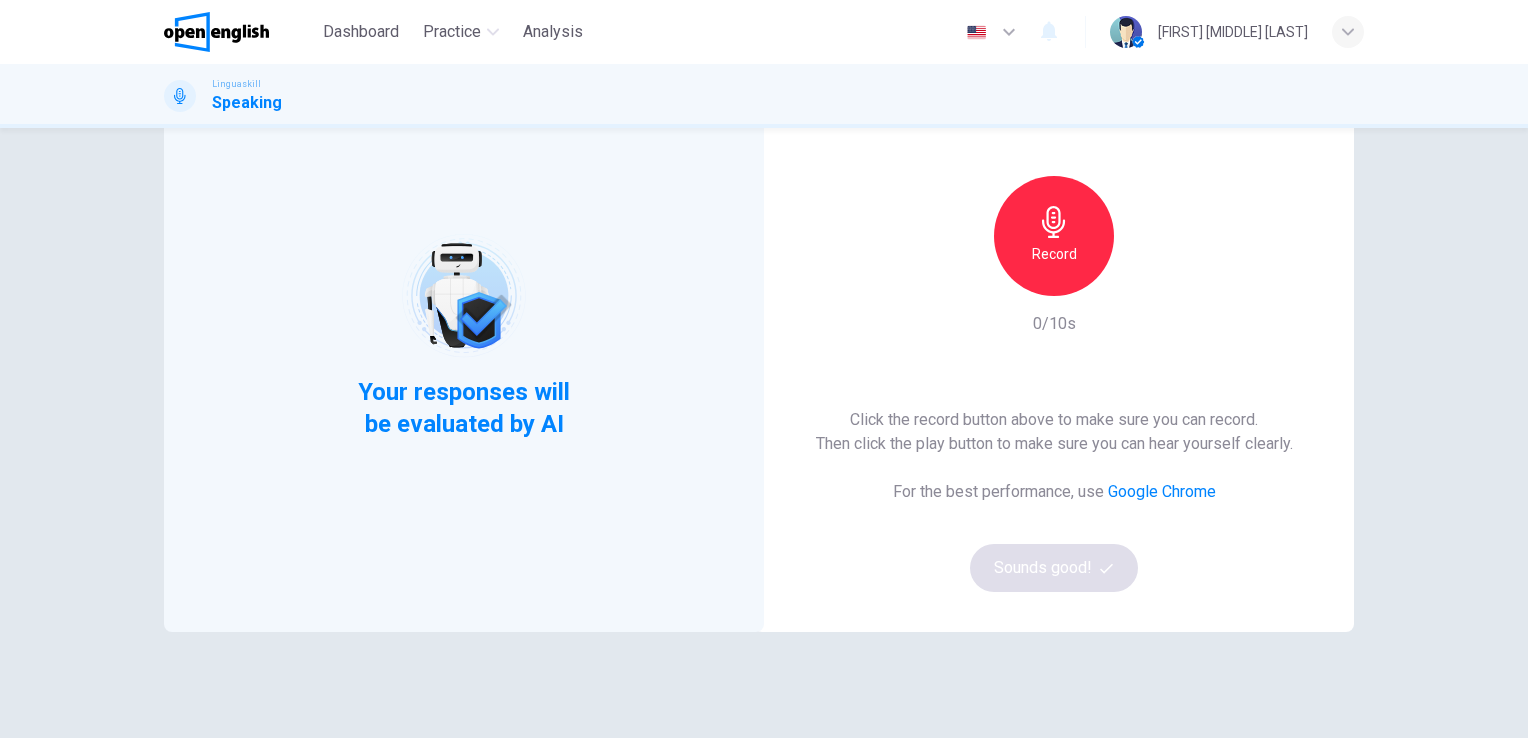 click on "Record" at bounding box center [1054, 236] 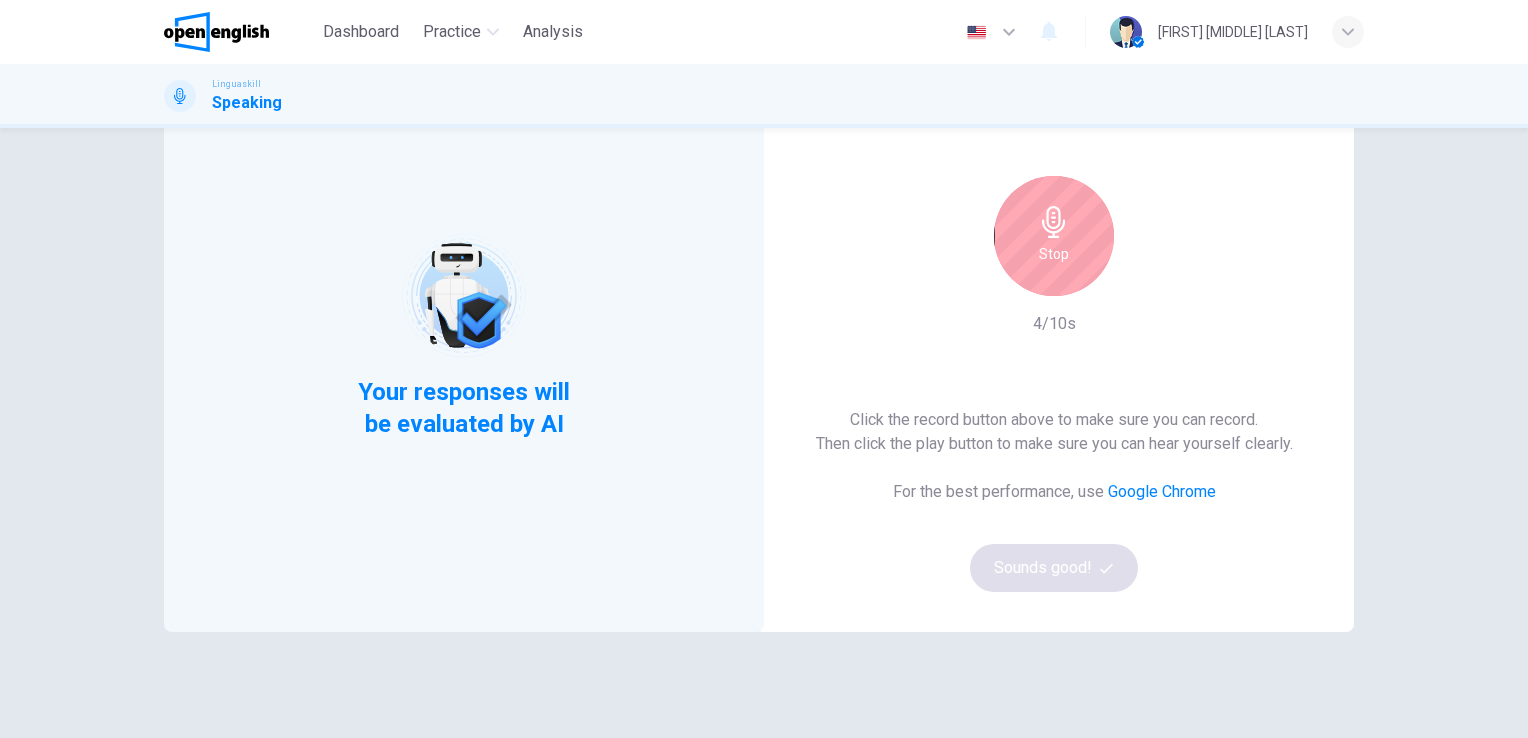 type 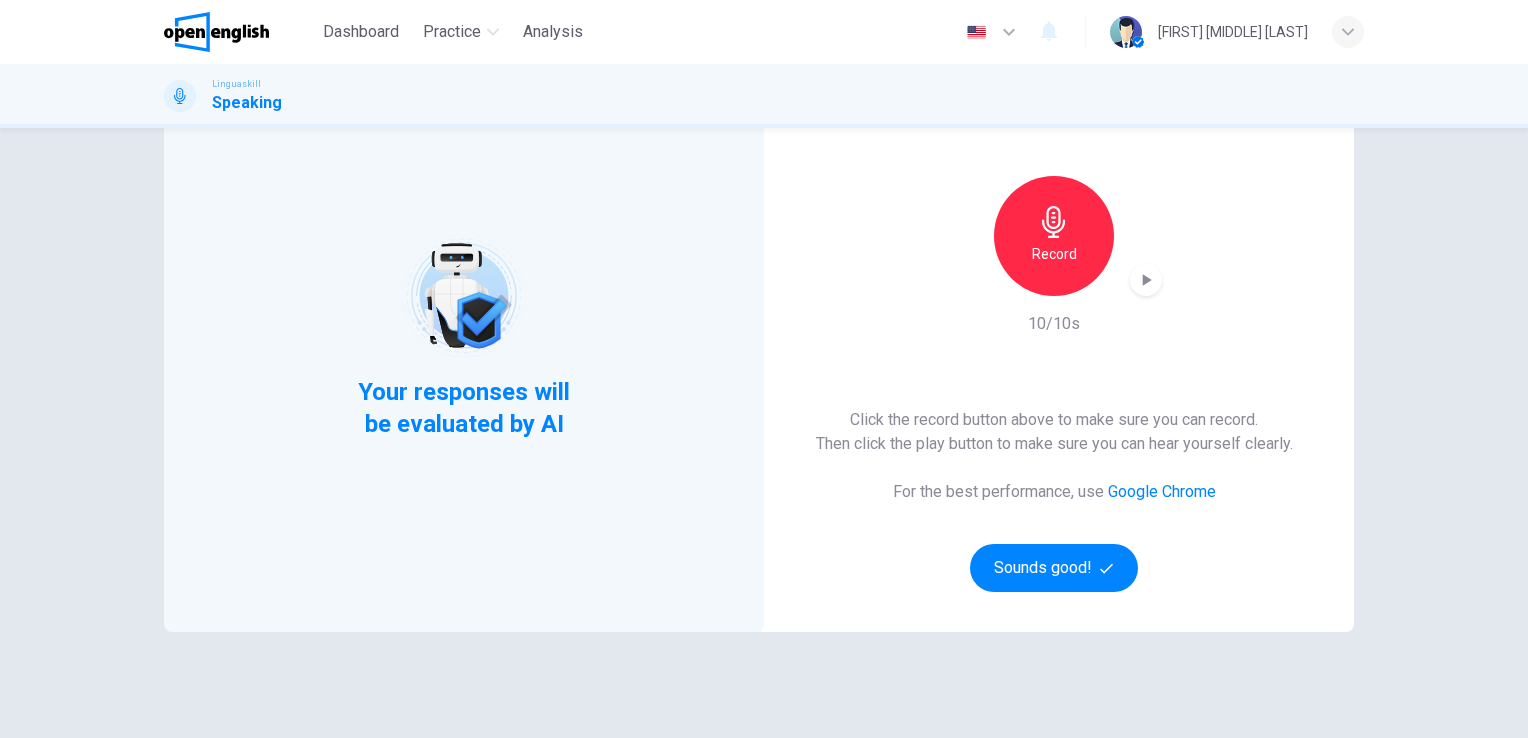 click on "This Section Requires a Microphone Record 10/10s Click the record button above to make sure you can record.     Then click the play button to make sure you can hear yourself clearly. For the best performance, use   Google Chrome Sounds good!" at bounding box center (1054, 336) 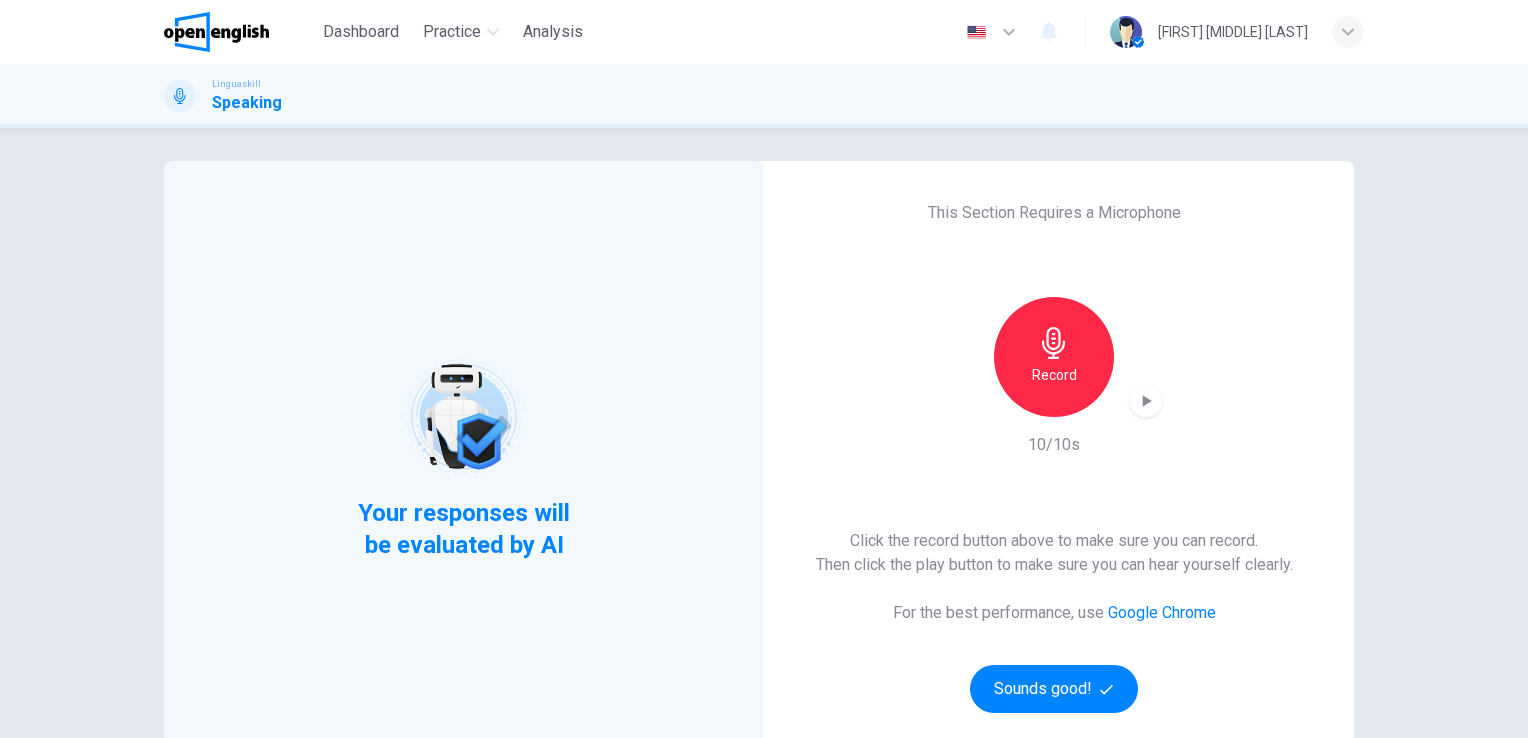 scroll, scrollTop: 0, scrollLeft: 0, axis: both 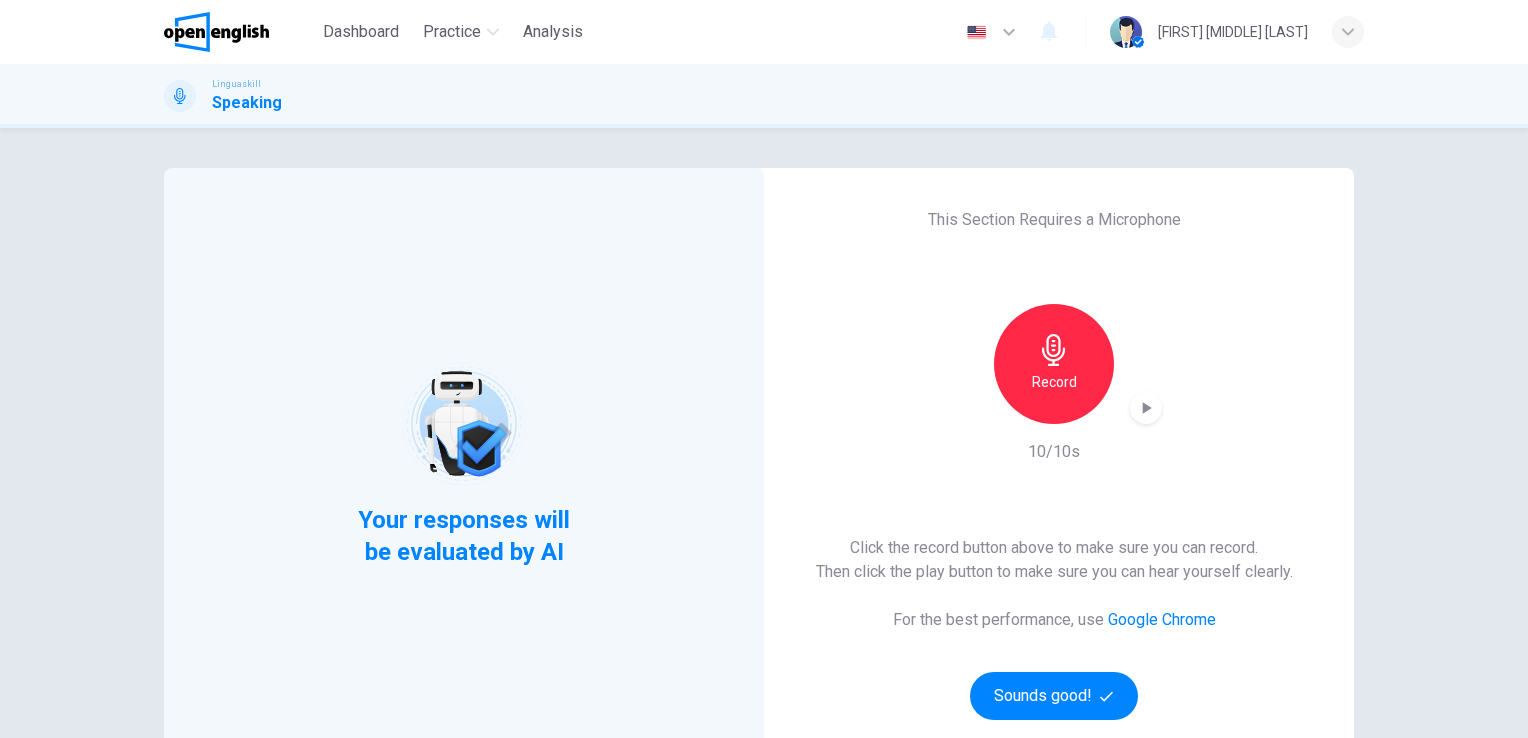 click on "Record" at bounding box center (1054, 364) 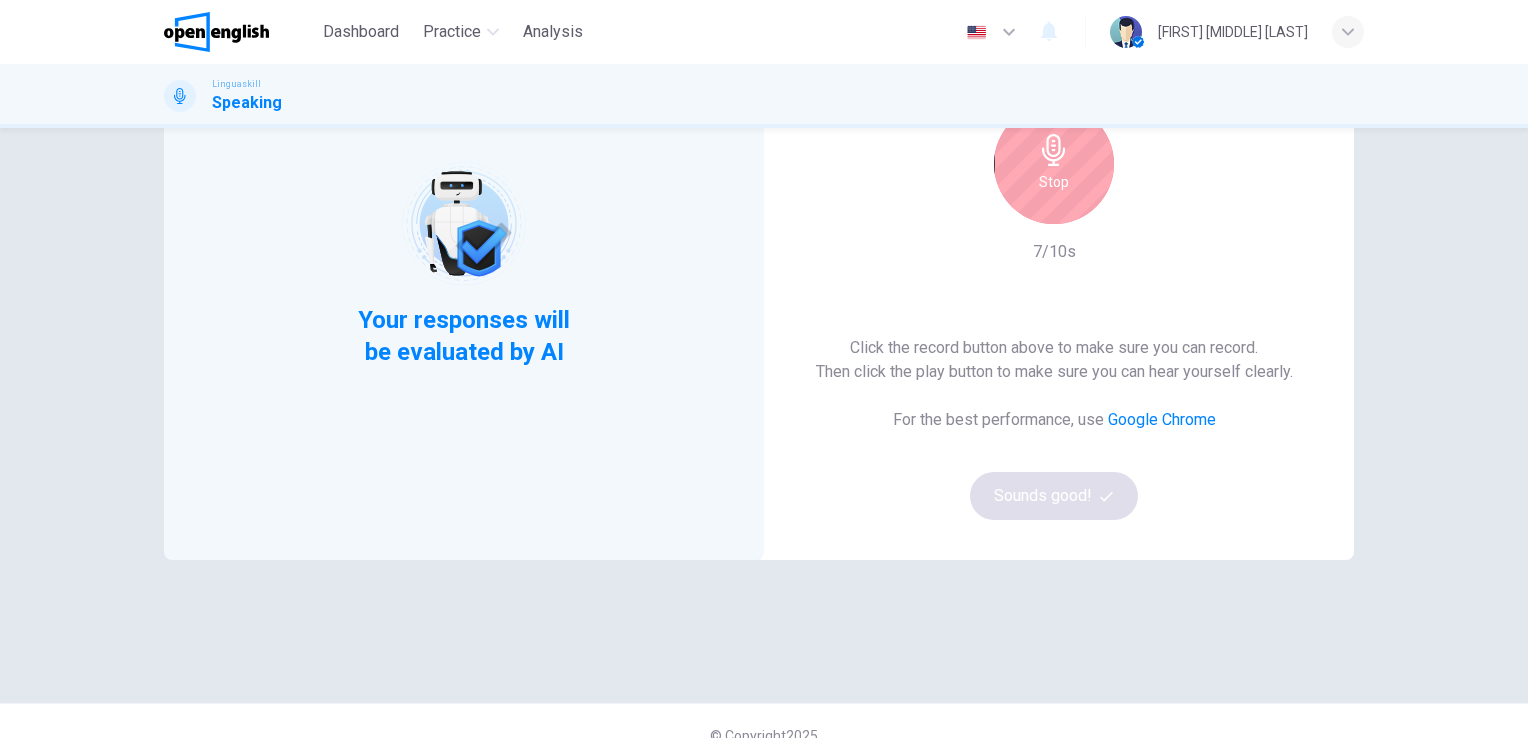 scroll, scrollTop: 100, scrollLeft: 0, axis: vertical 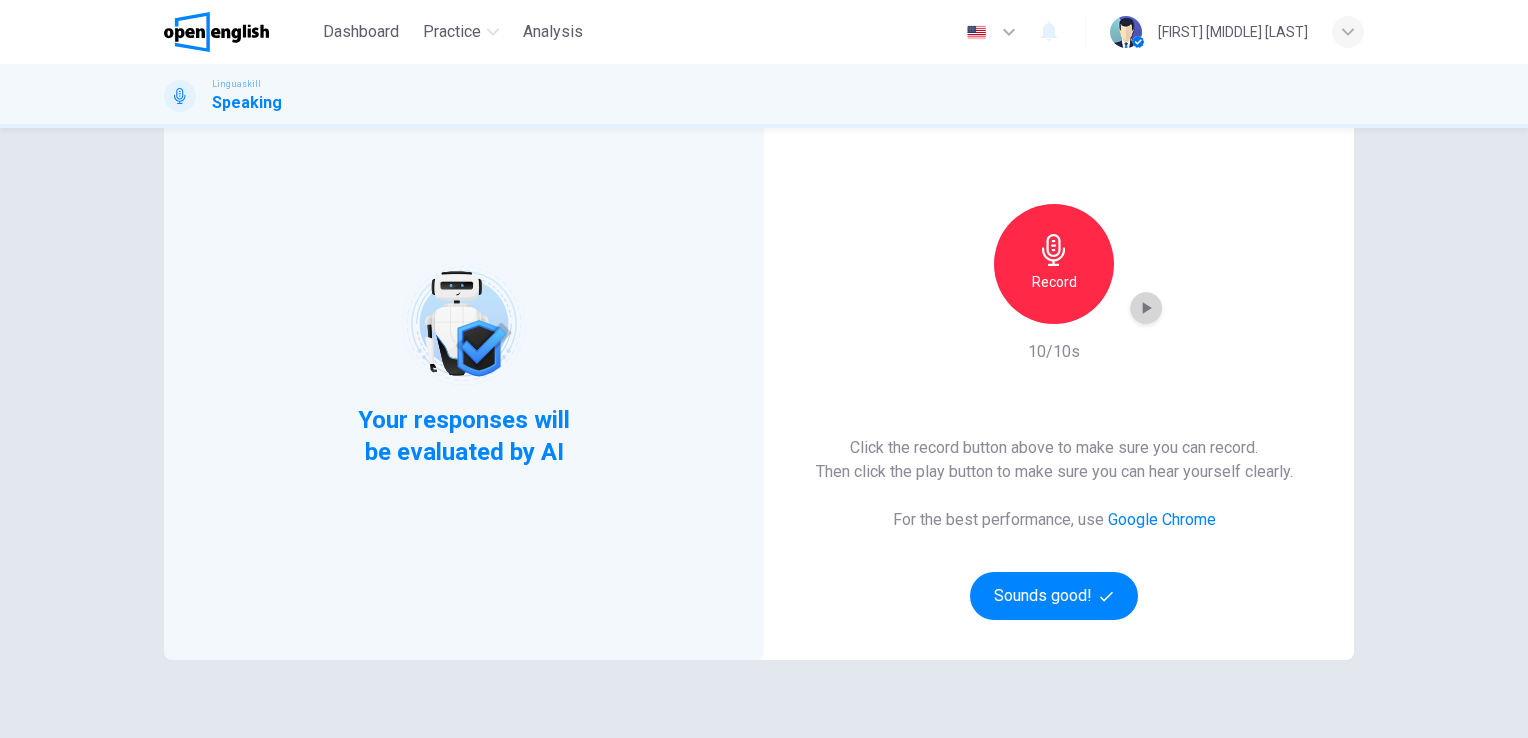 click 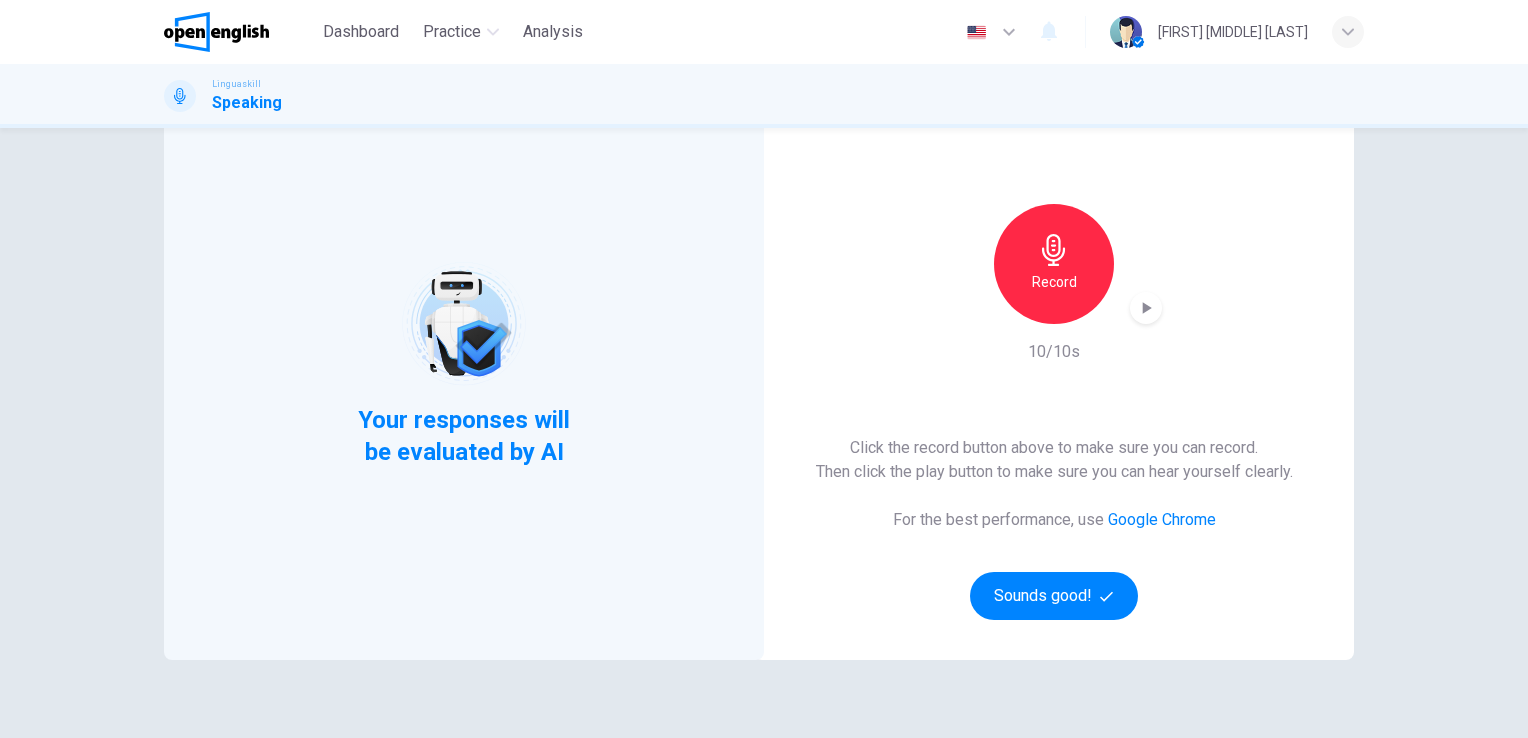 scroll, scrollTop: 0, scrollLeft: 0, axis: both 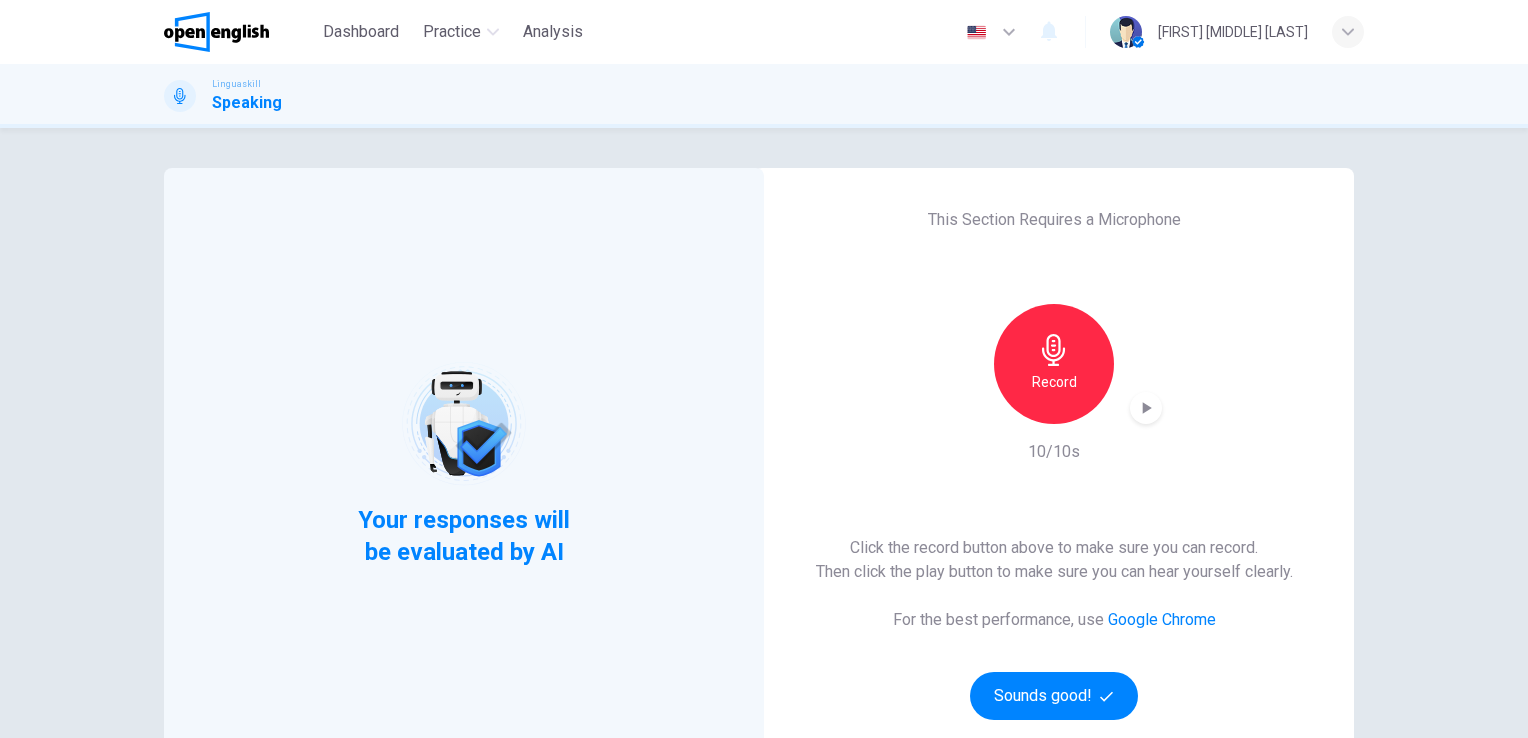 click on "Record" at bounding box center (1054, 364) 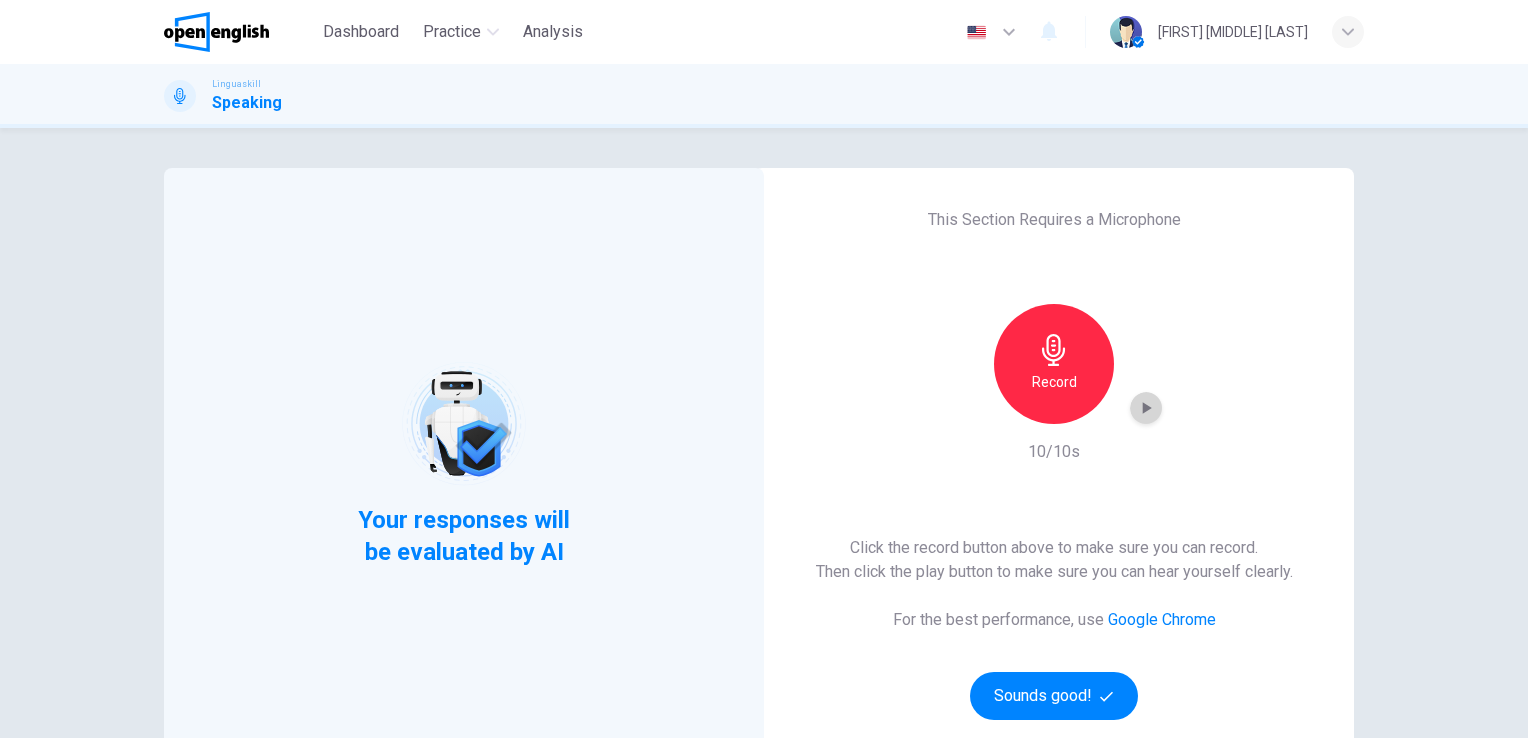 click 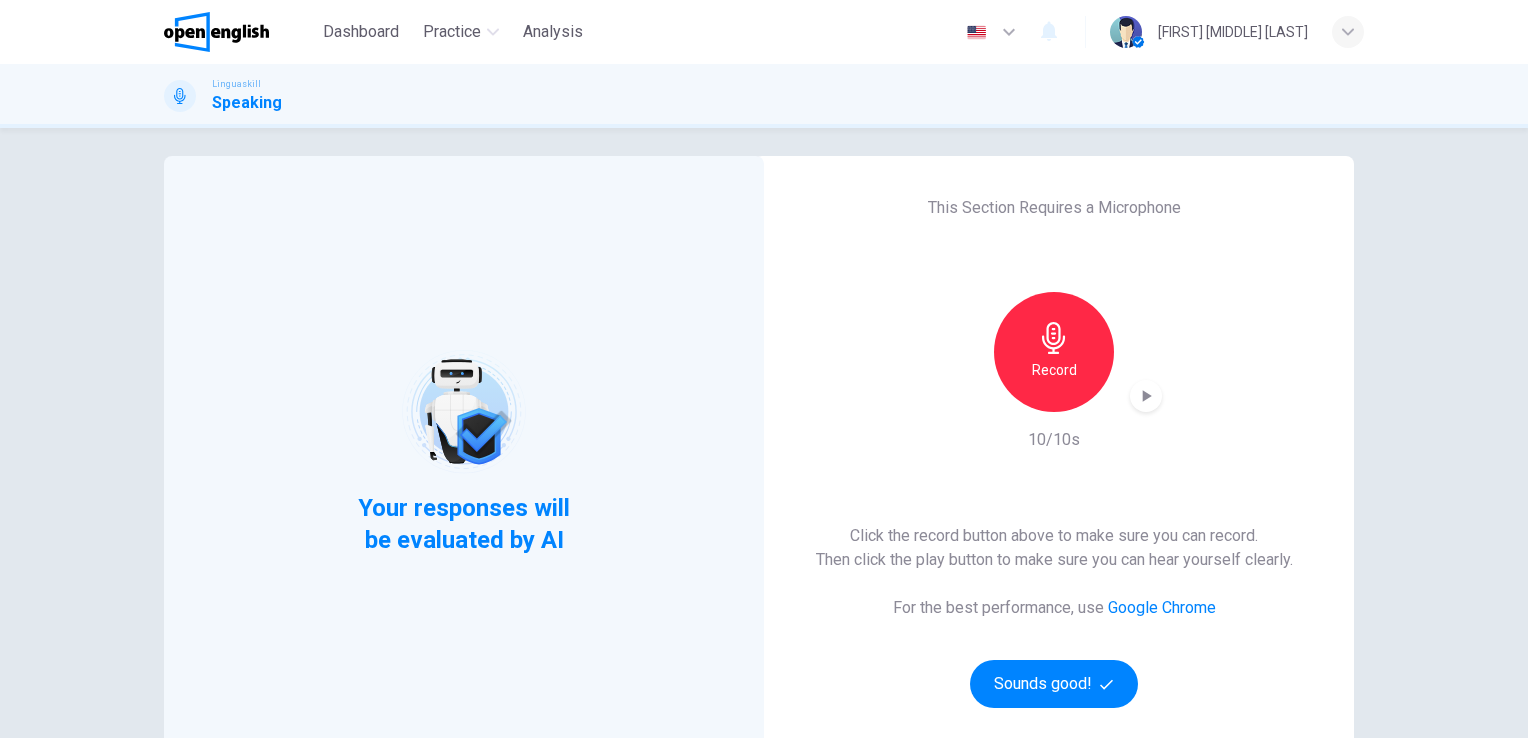 scroll, scrollTop: 0, scrollLeft: 0, axis: both 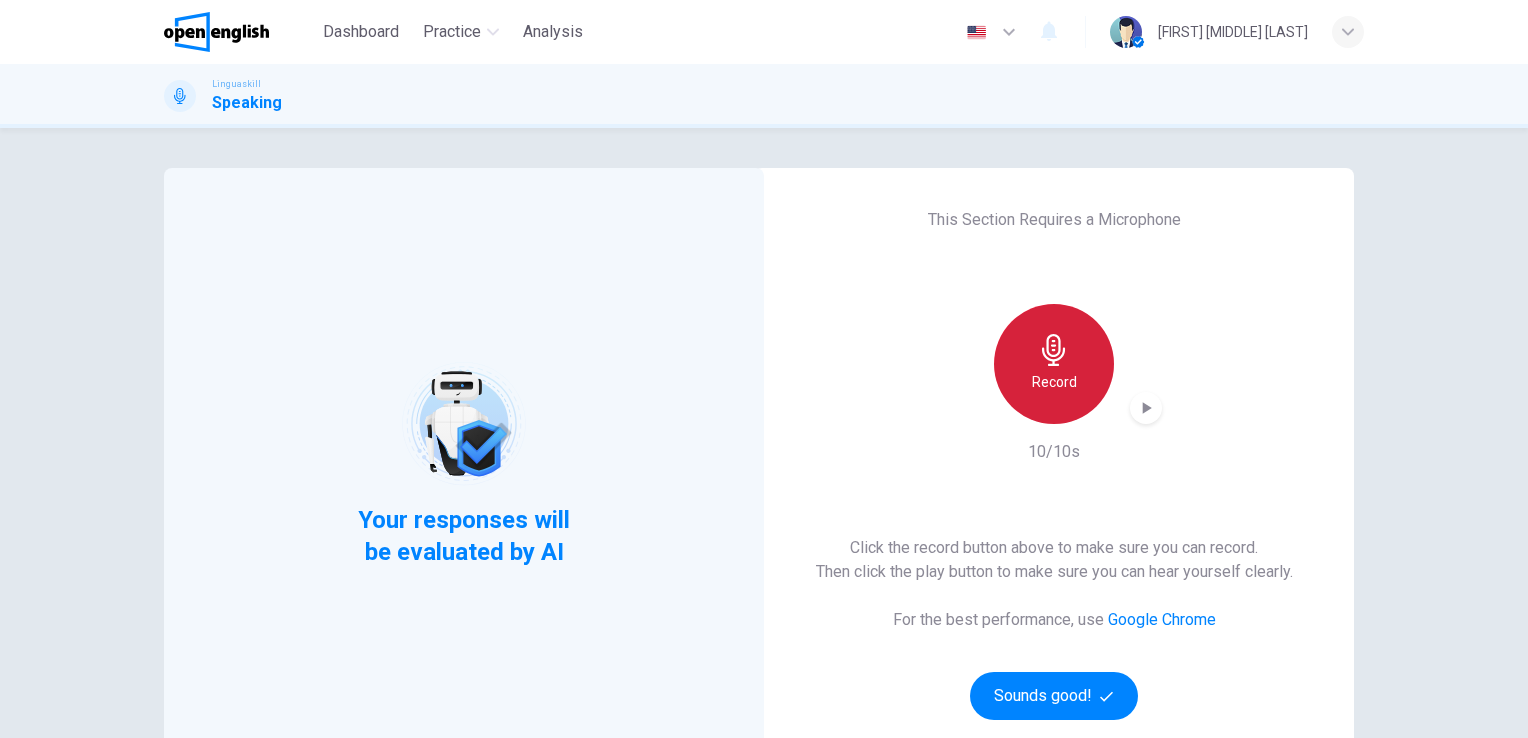 click on "Record" at bounding box center (1054, 364) 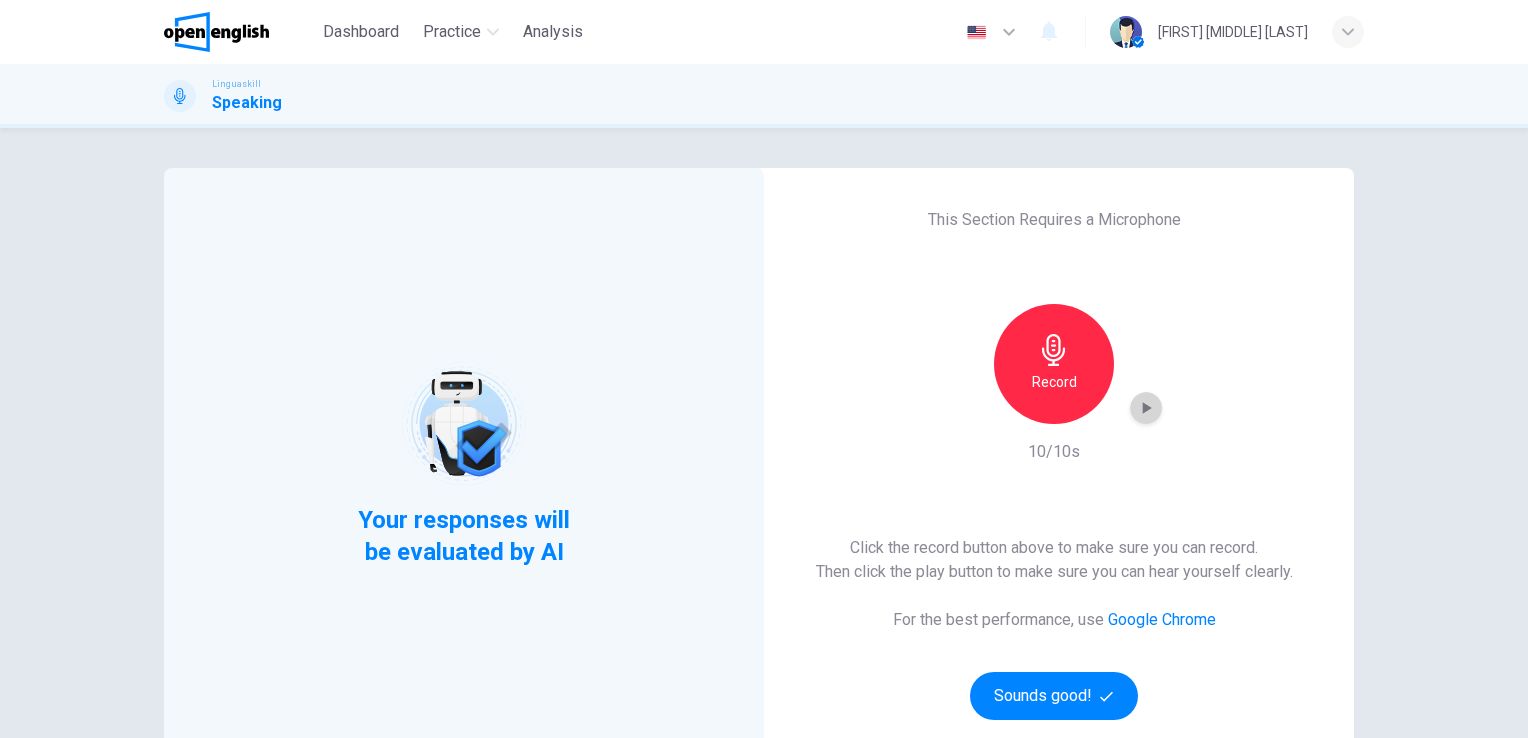 click 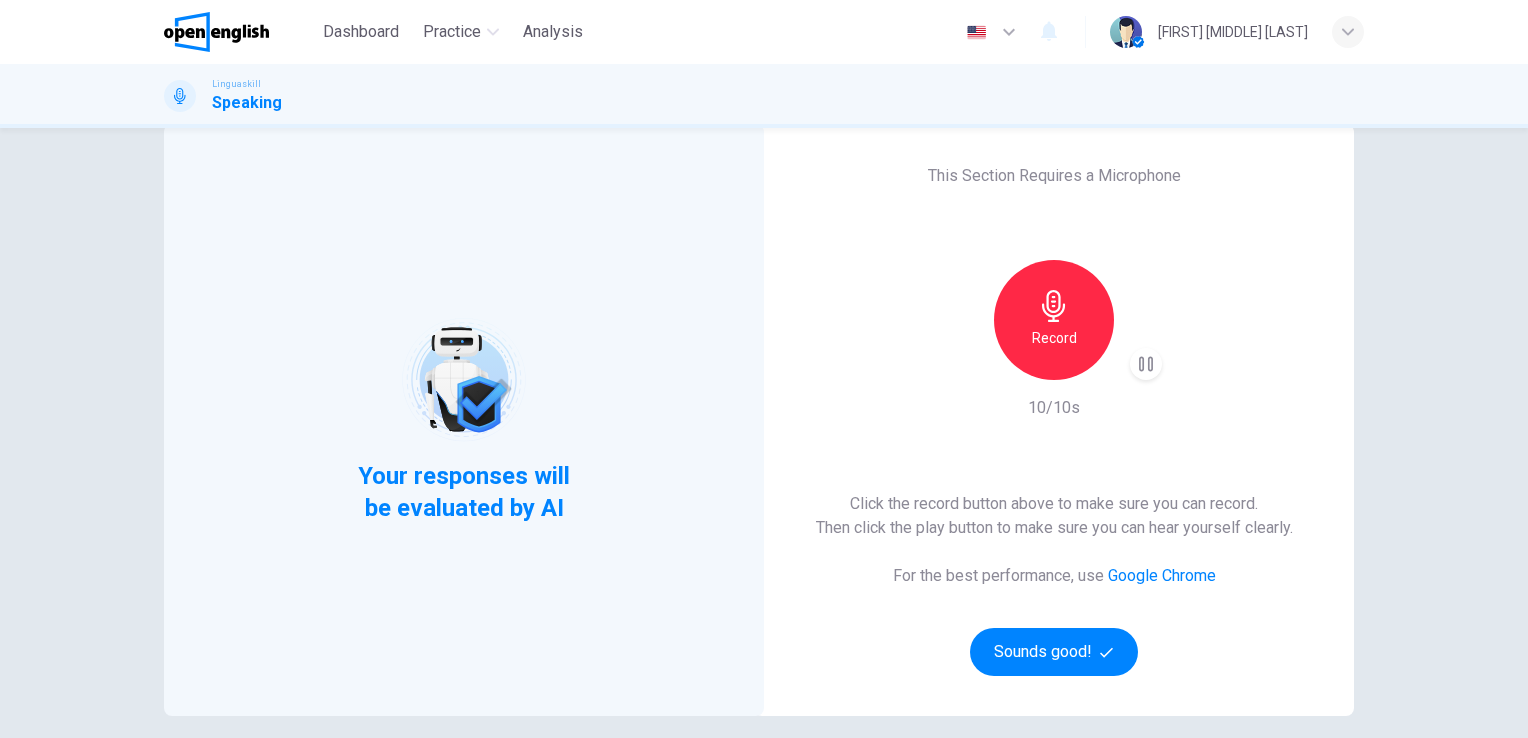 scroll, scrollTop: 0, scrollLeft: 0, axis: both 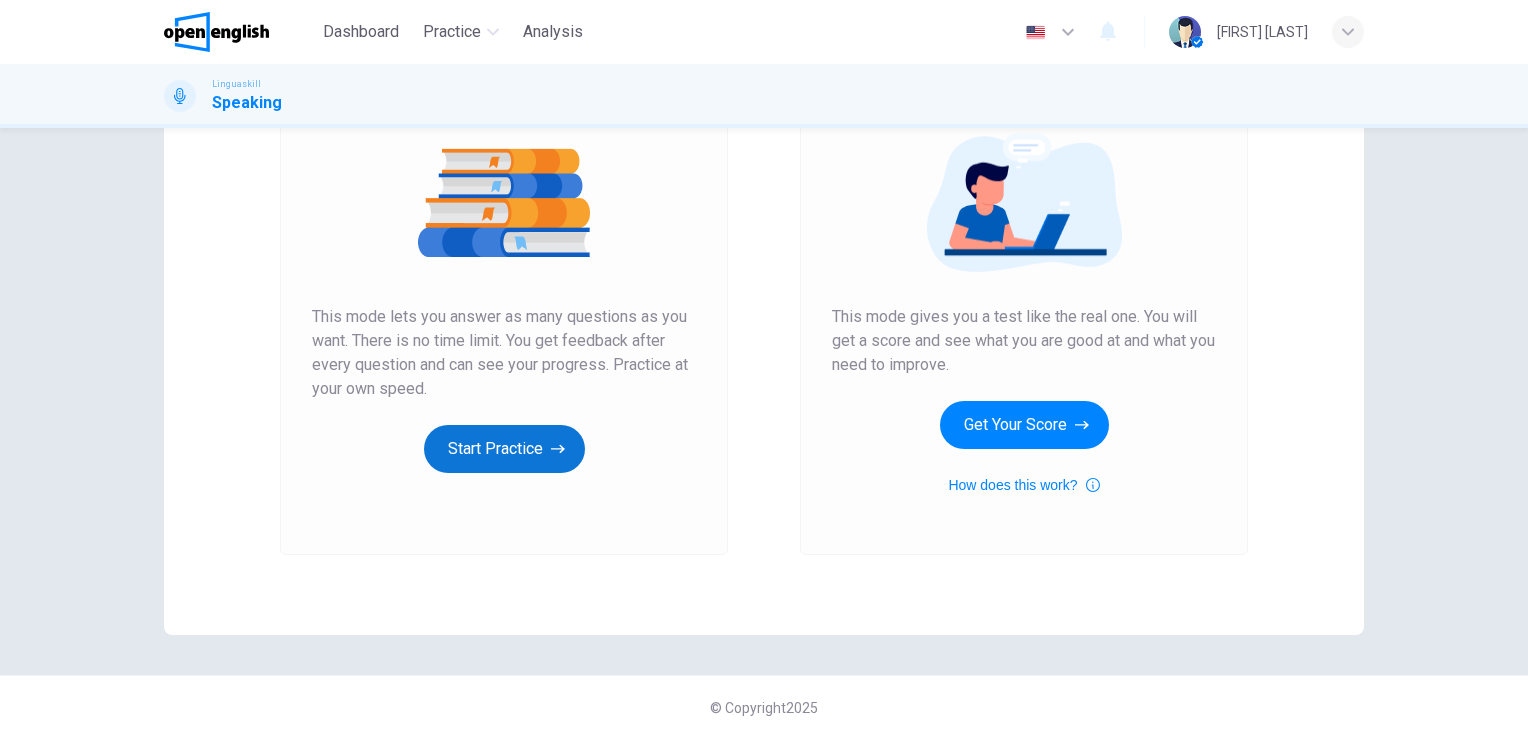 click on "Start Practice" at bounding box center (504, 449) 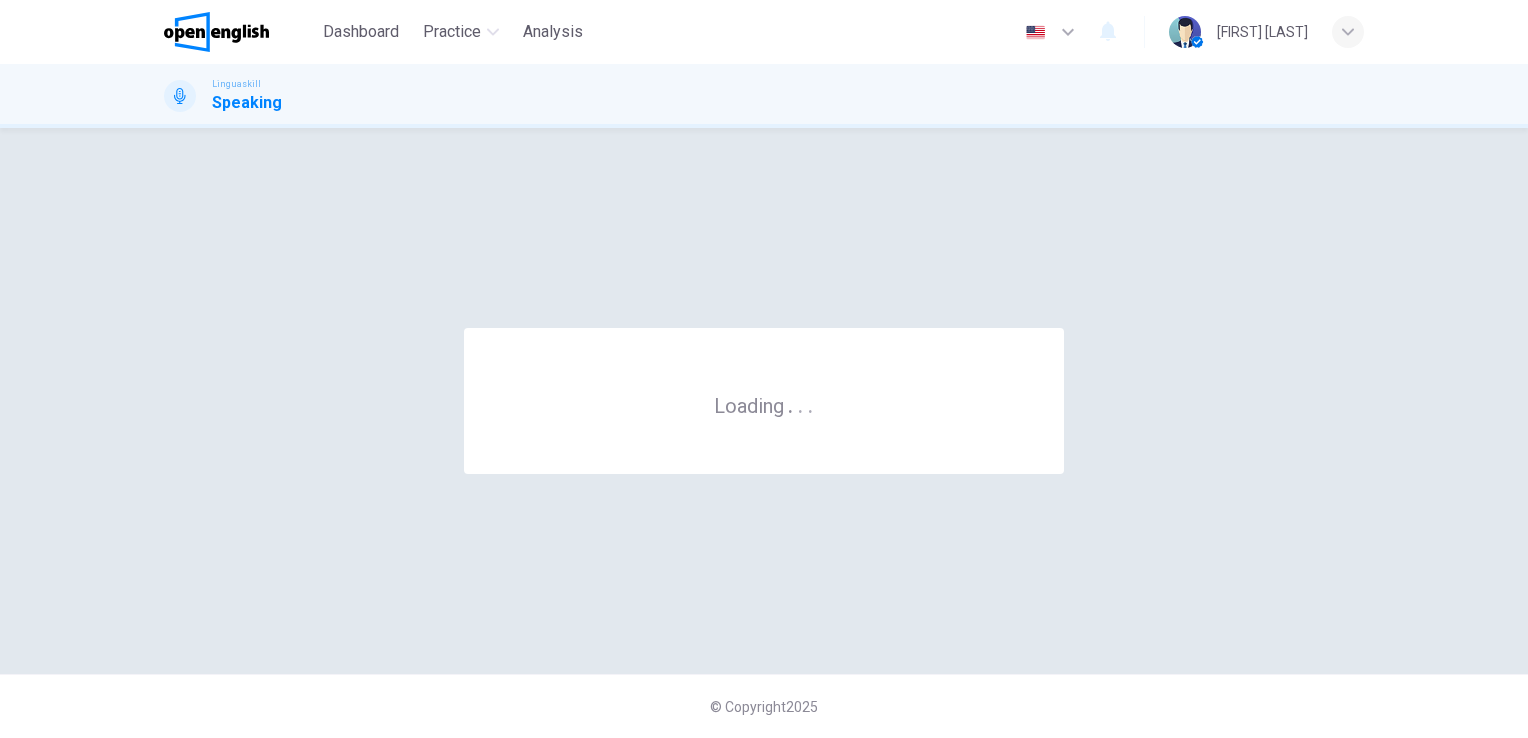 scroll, scrollTop: 0, scrollLeft: 0, axis: both 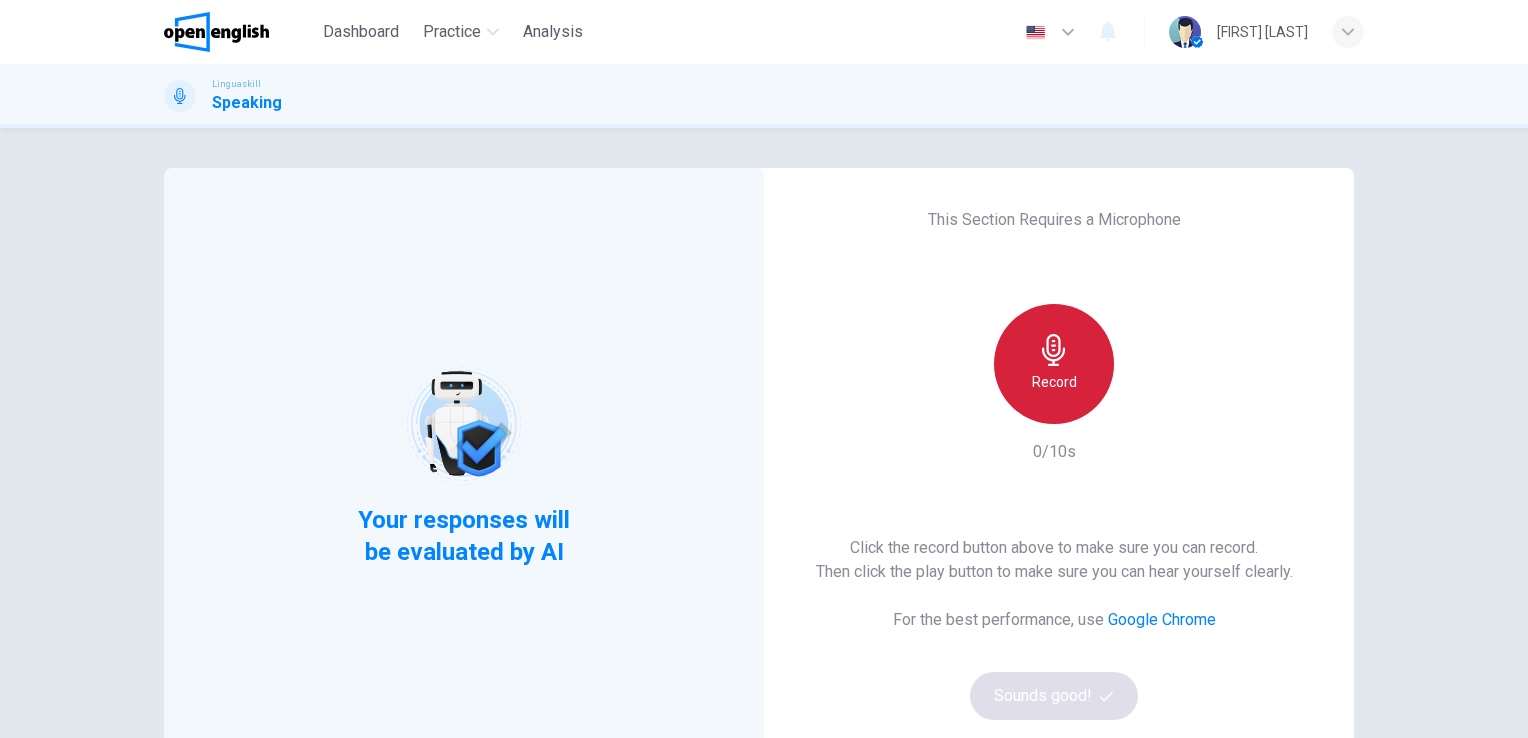 click on "Record" at bounding box center (1054, 364) 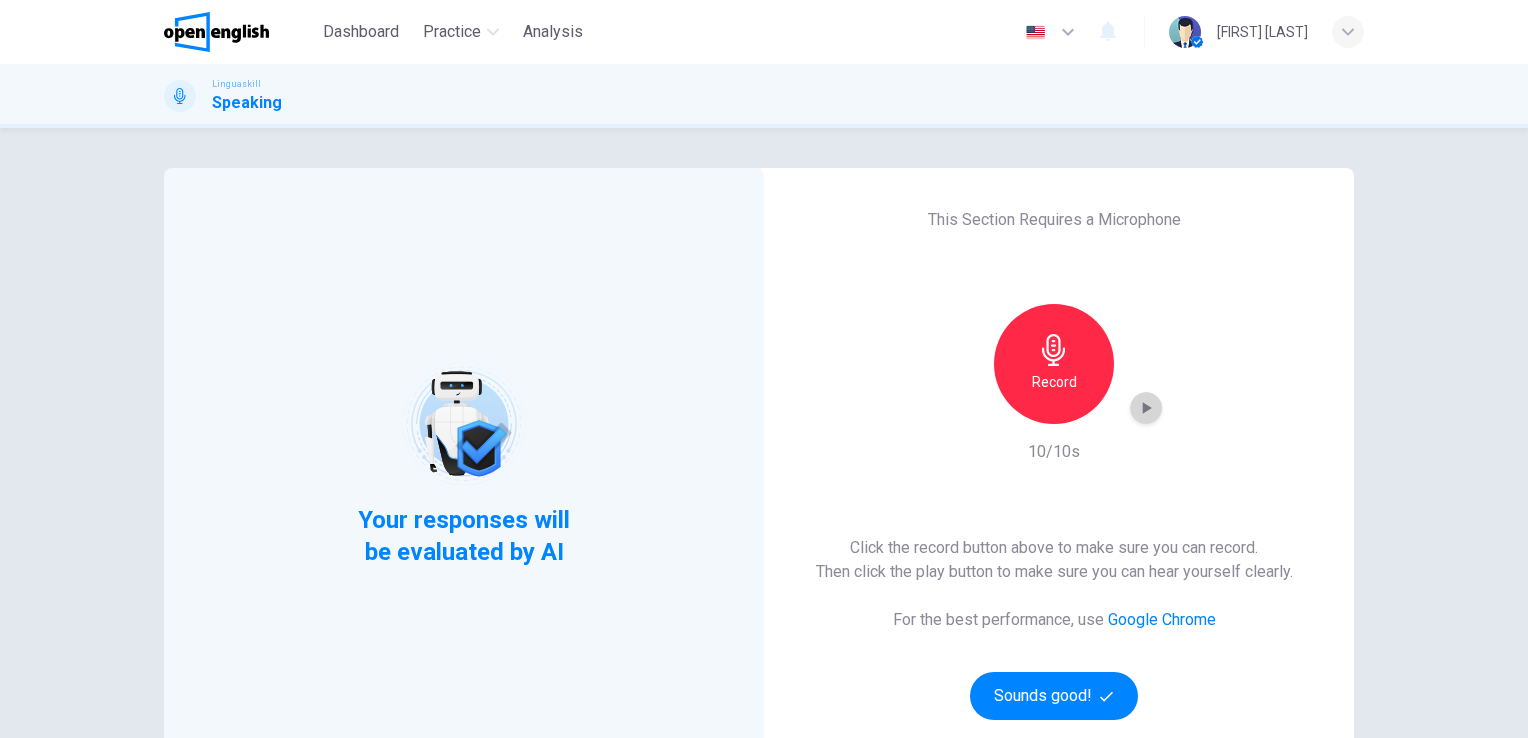 click 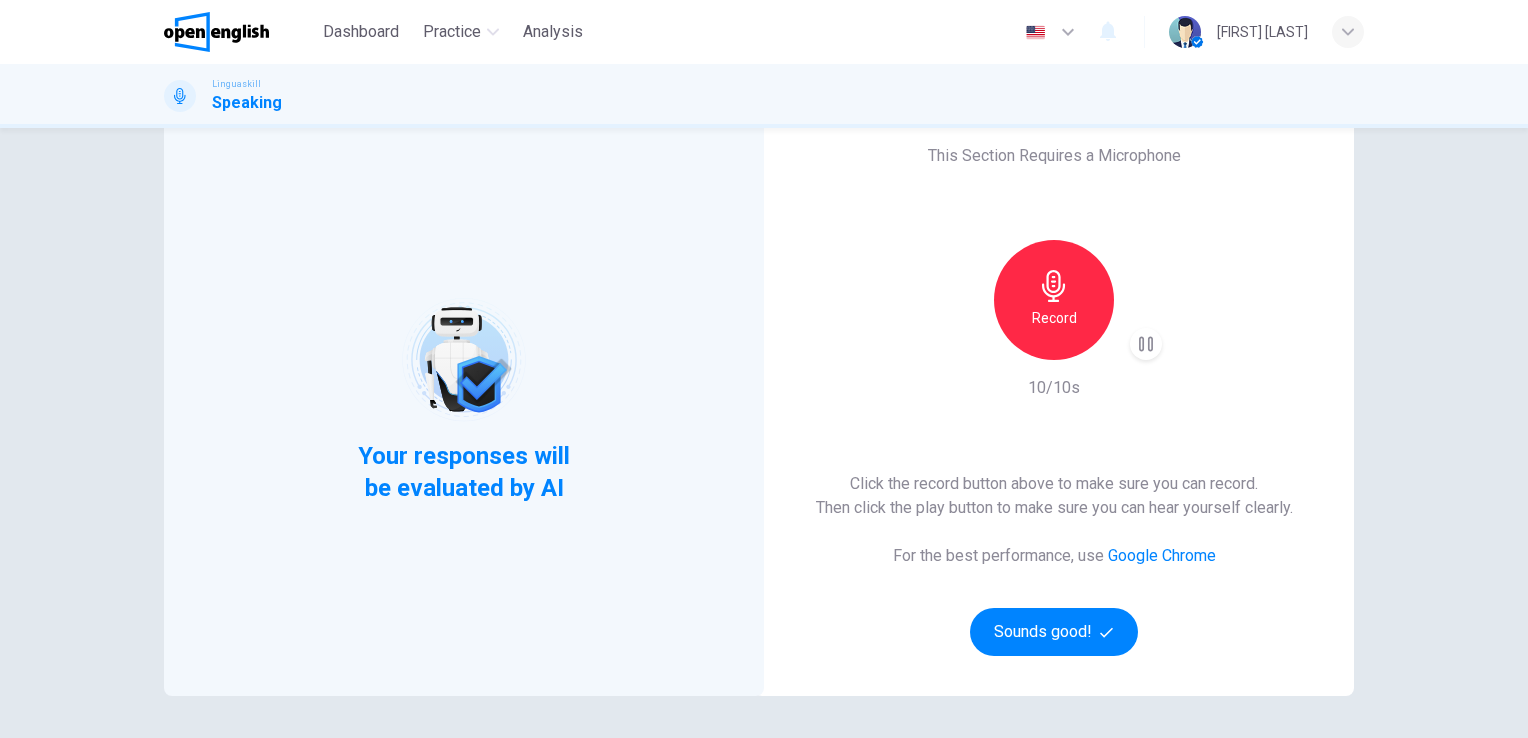 scroll, scrollTop: 100, scrollLeft: 0, axis: vertical 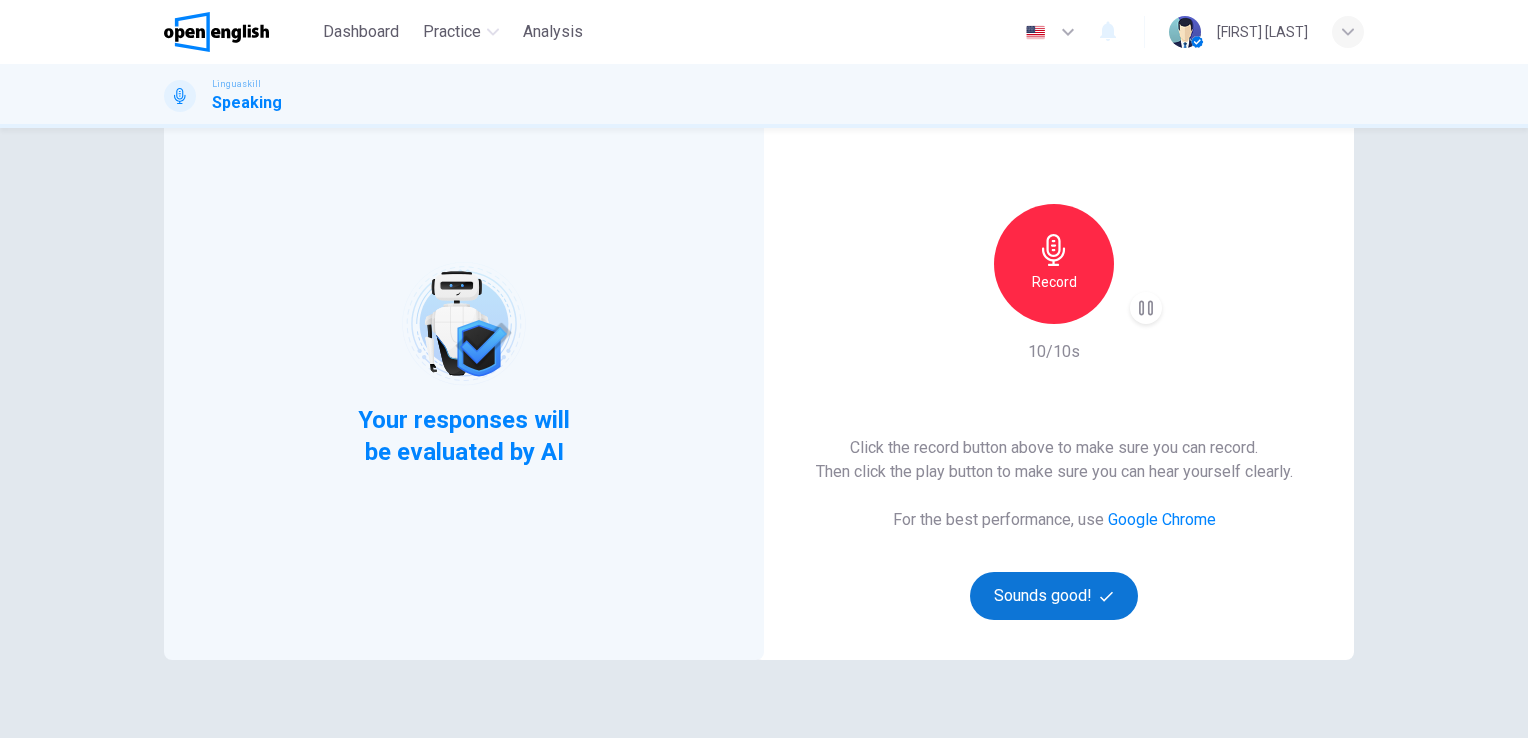 click on "Sounds good!" at bounding box center [1054, 596] 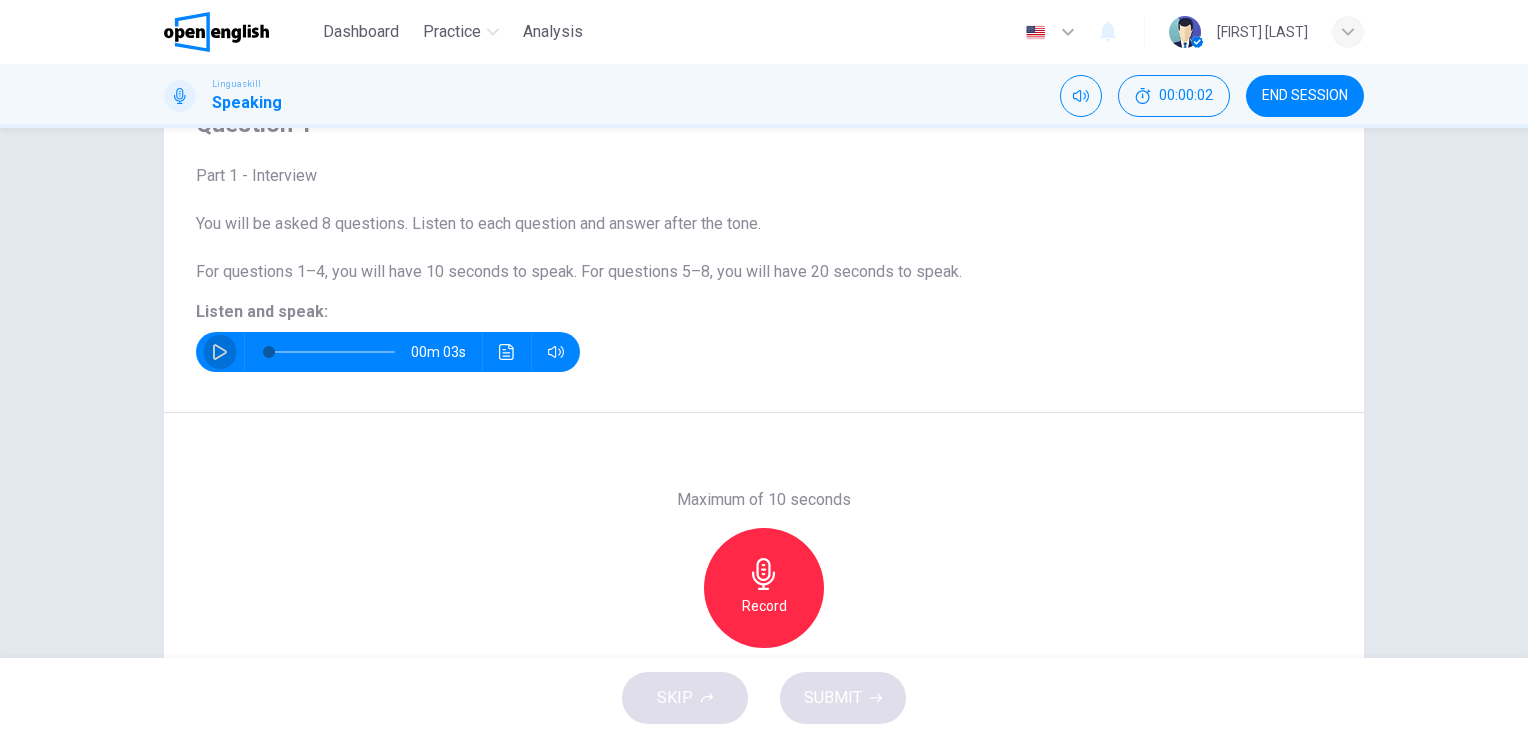 click 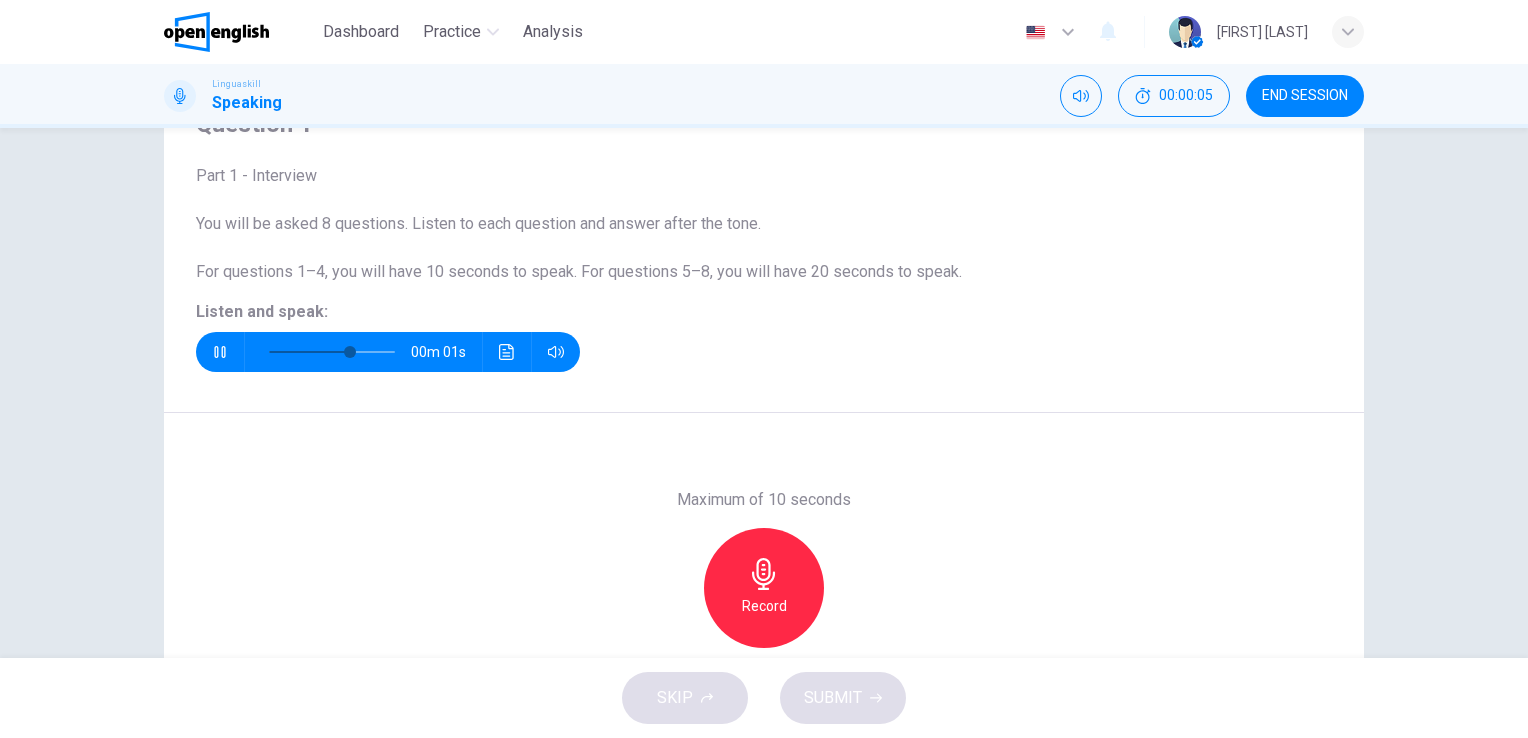 type on "*" 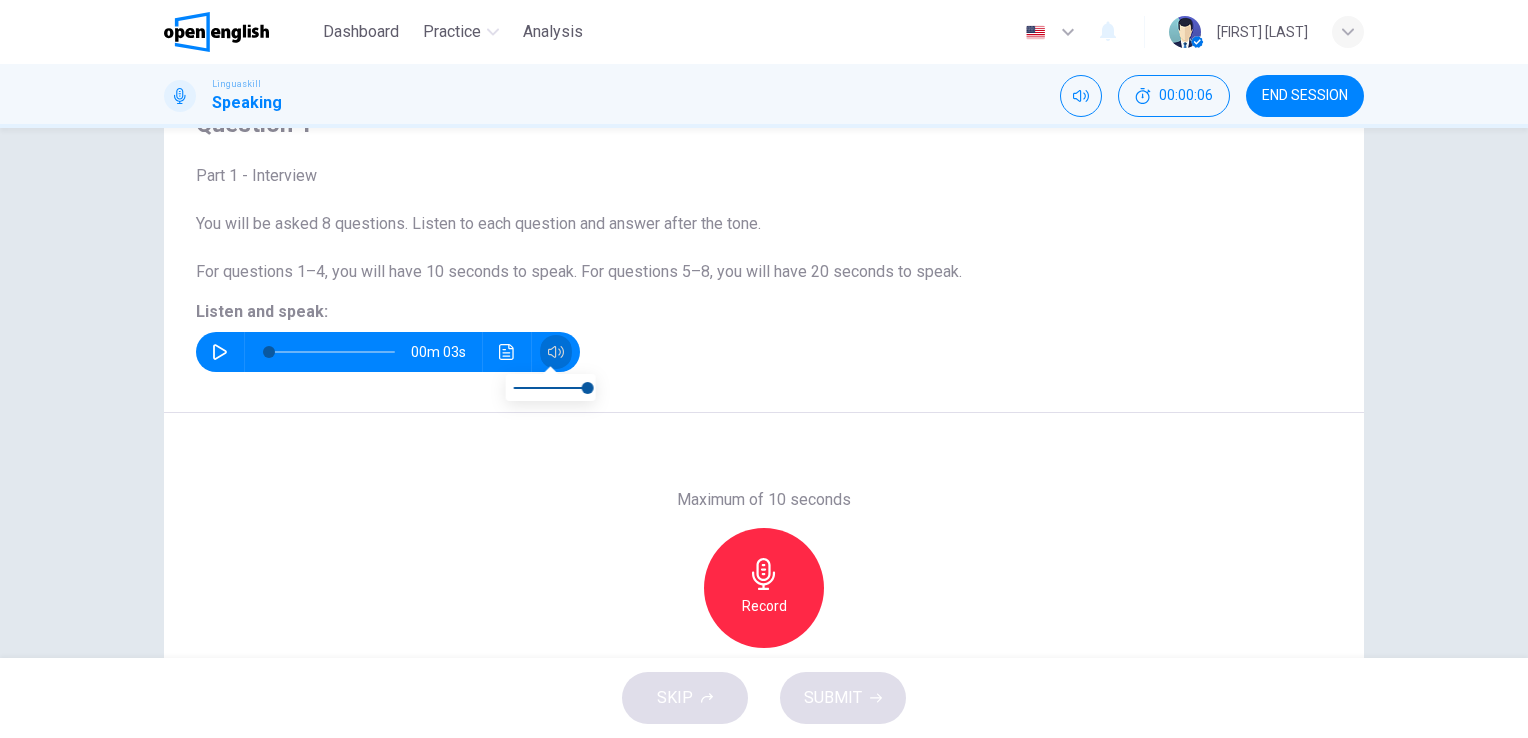 click at bounding box center [556, 352] 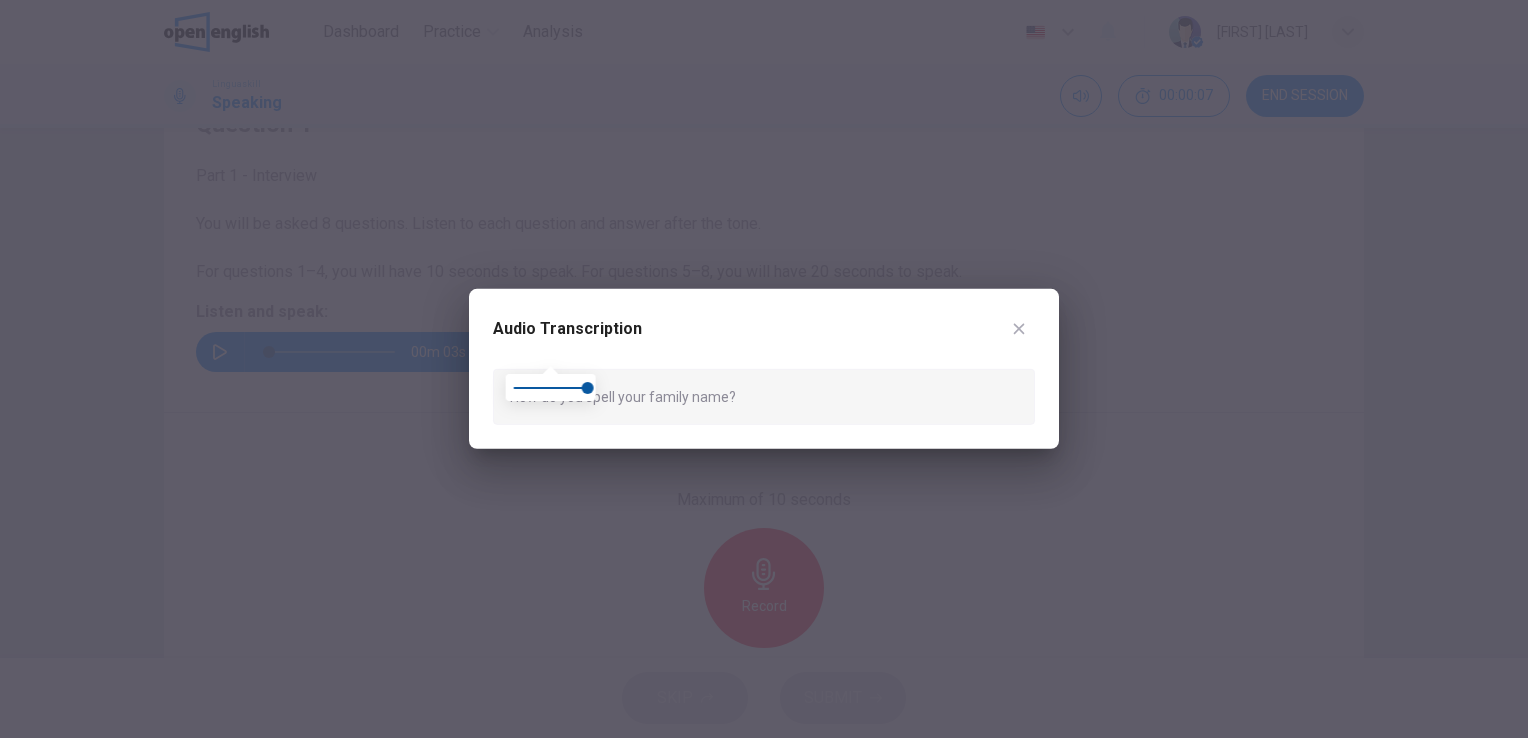 type on "***" 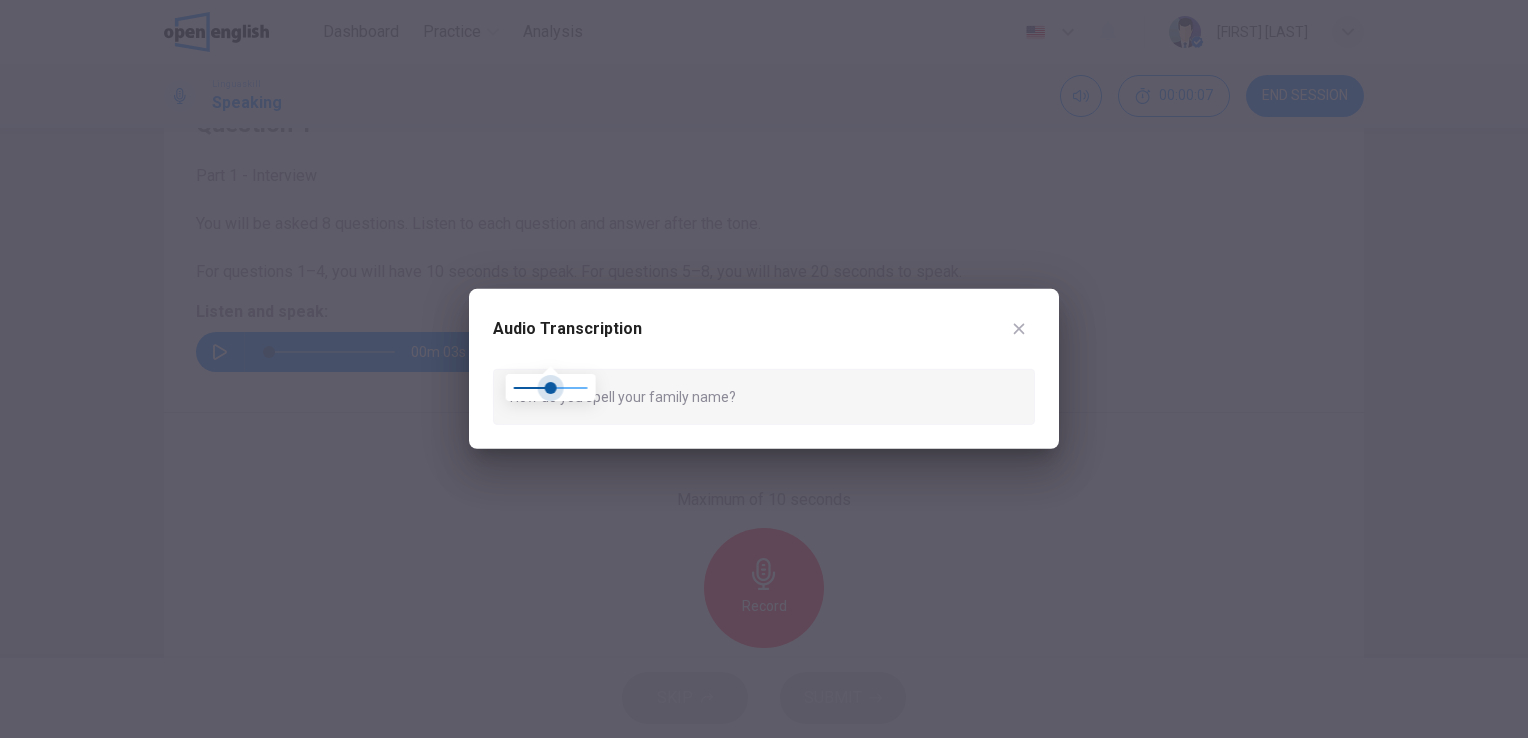 click at bounding box center (551, 388) 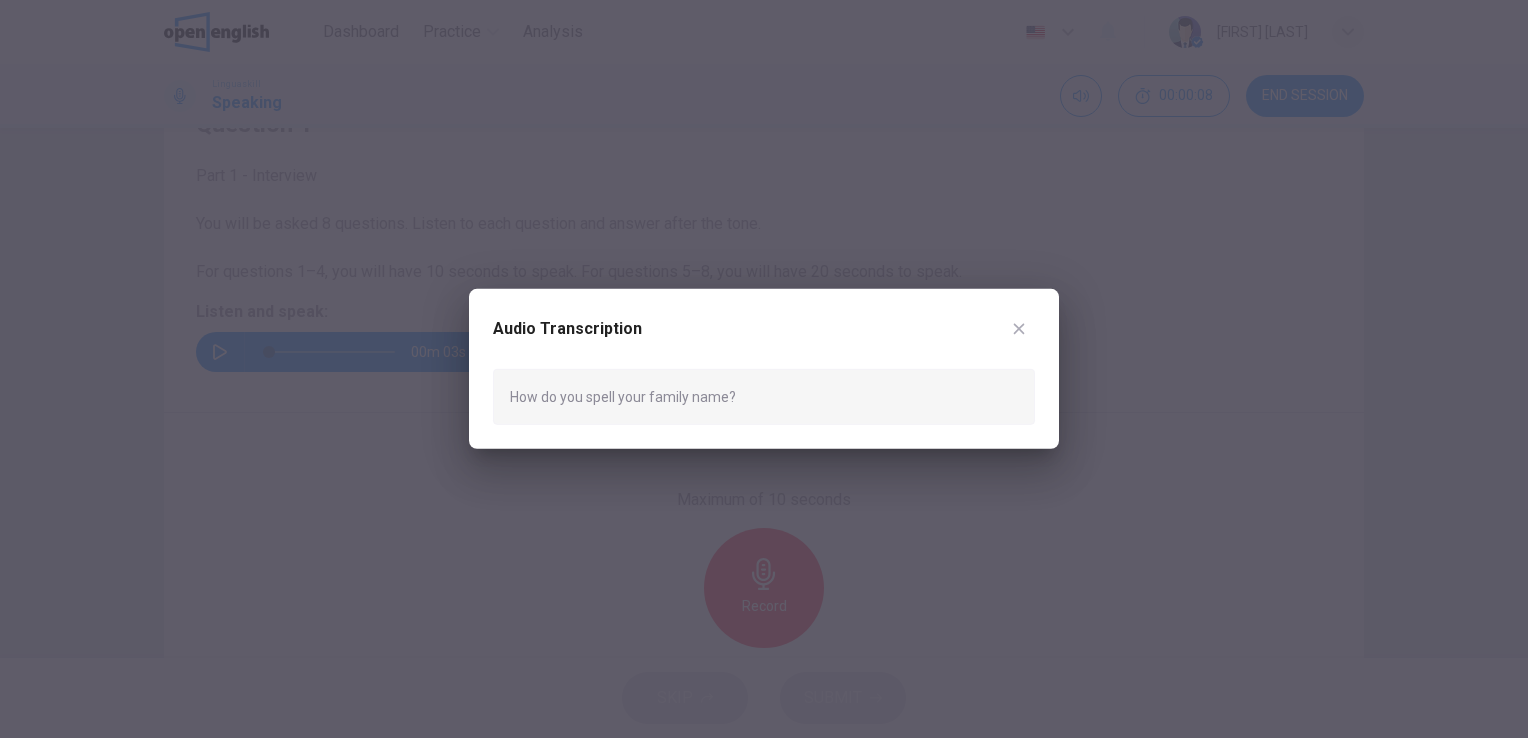 click at bounding box center (1019, 329) 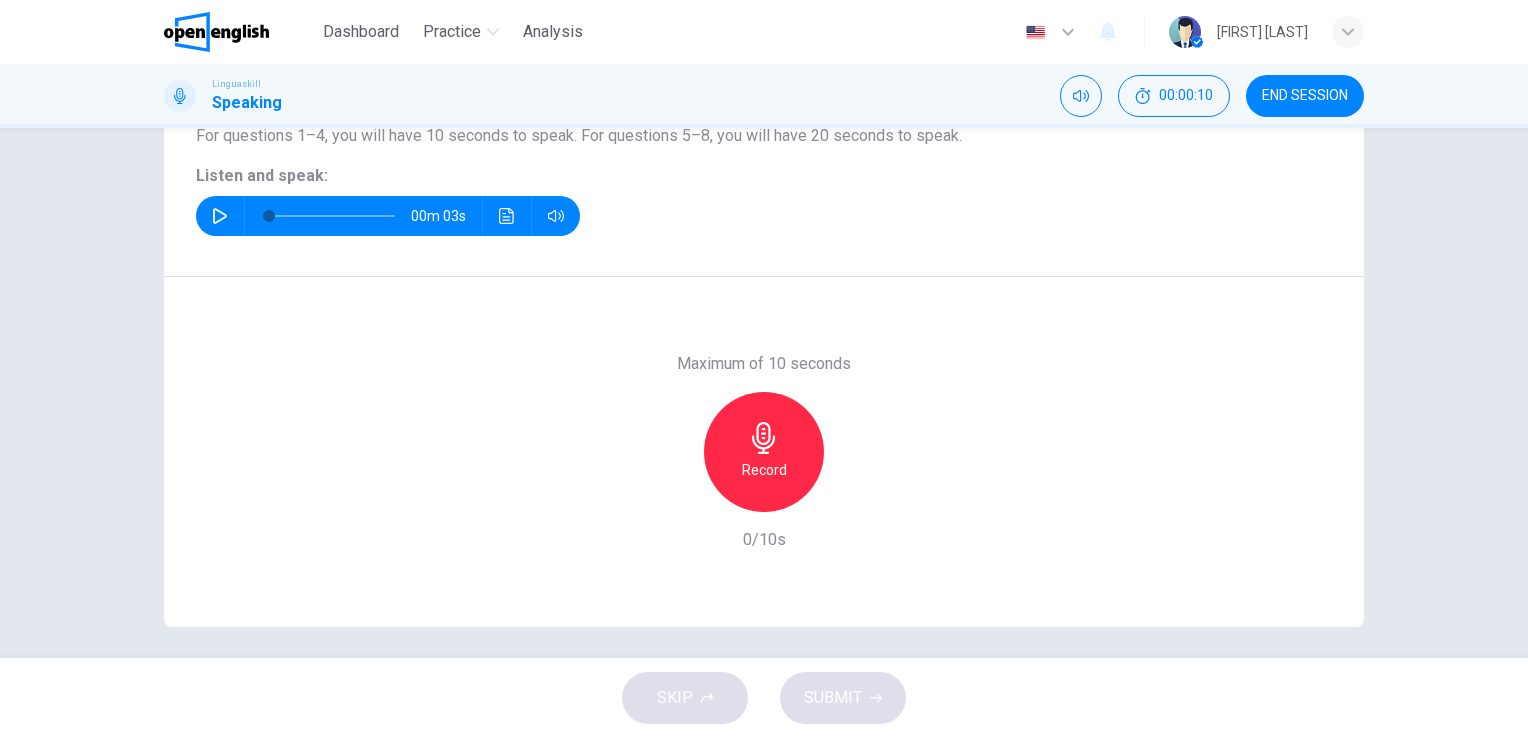 scroll, scrollTop: 244, scrollLeft: 0, axis: vertical 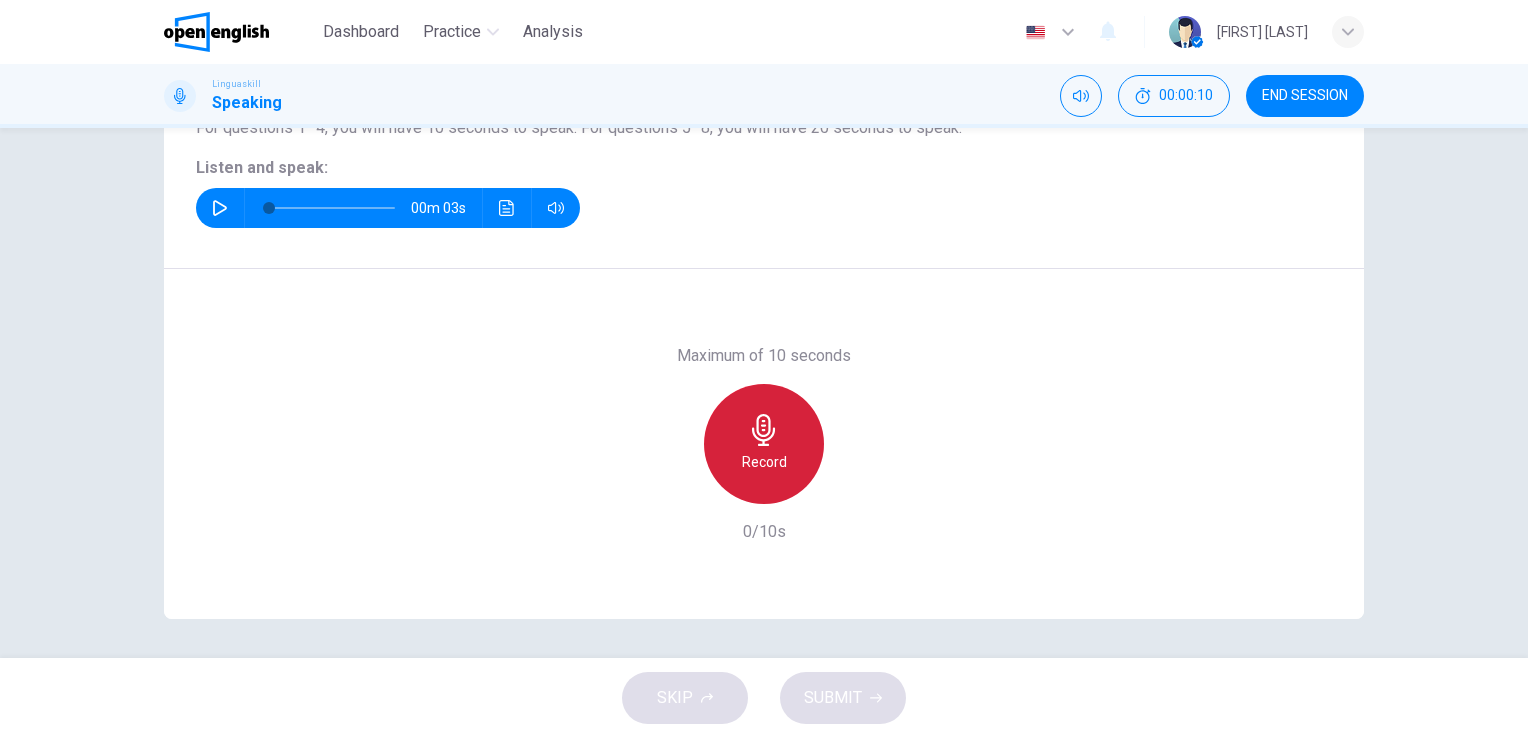 click on "Record" at bounding box center [764, 462] 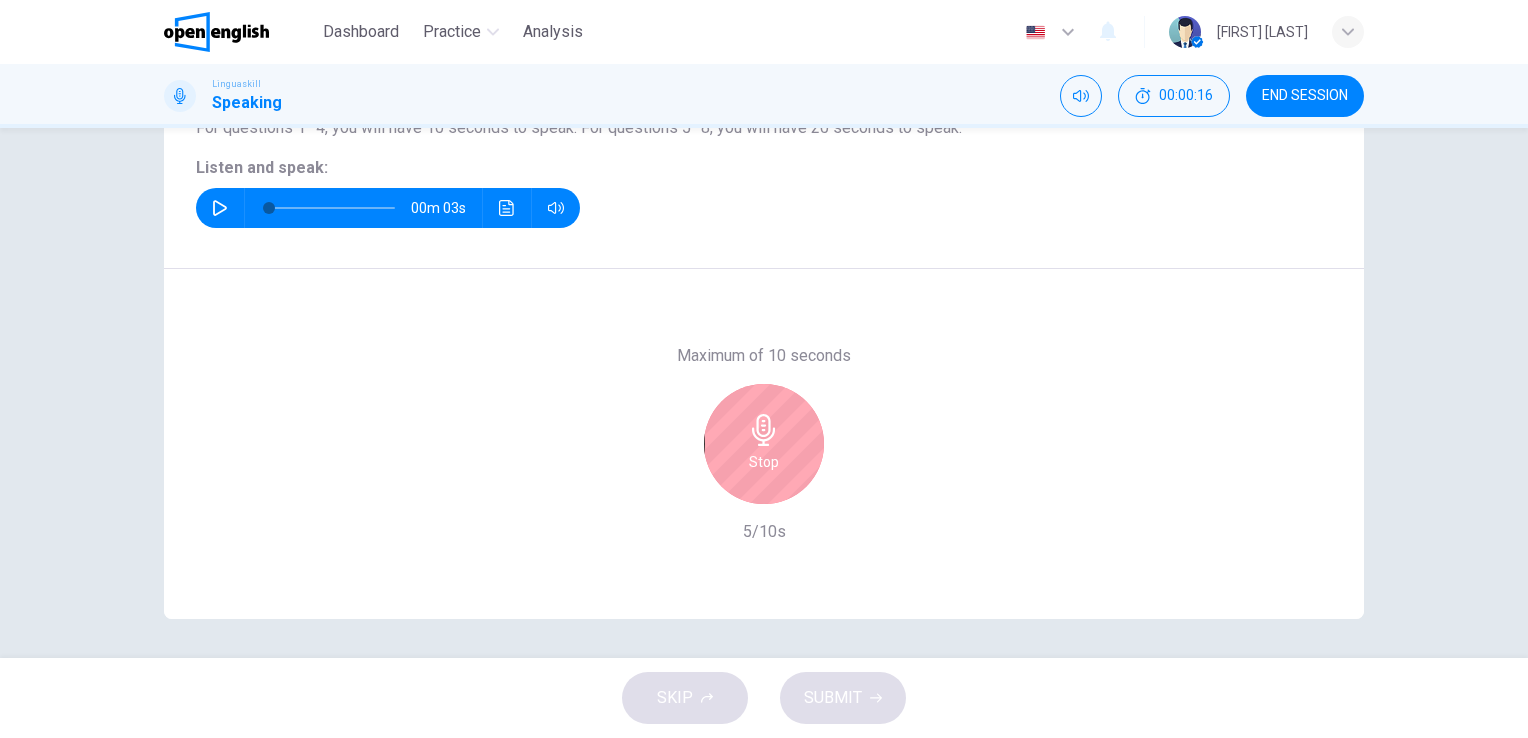 click on "Stop" at bounding box center (764, 462) 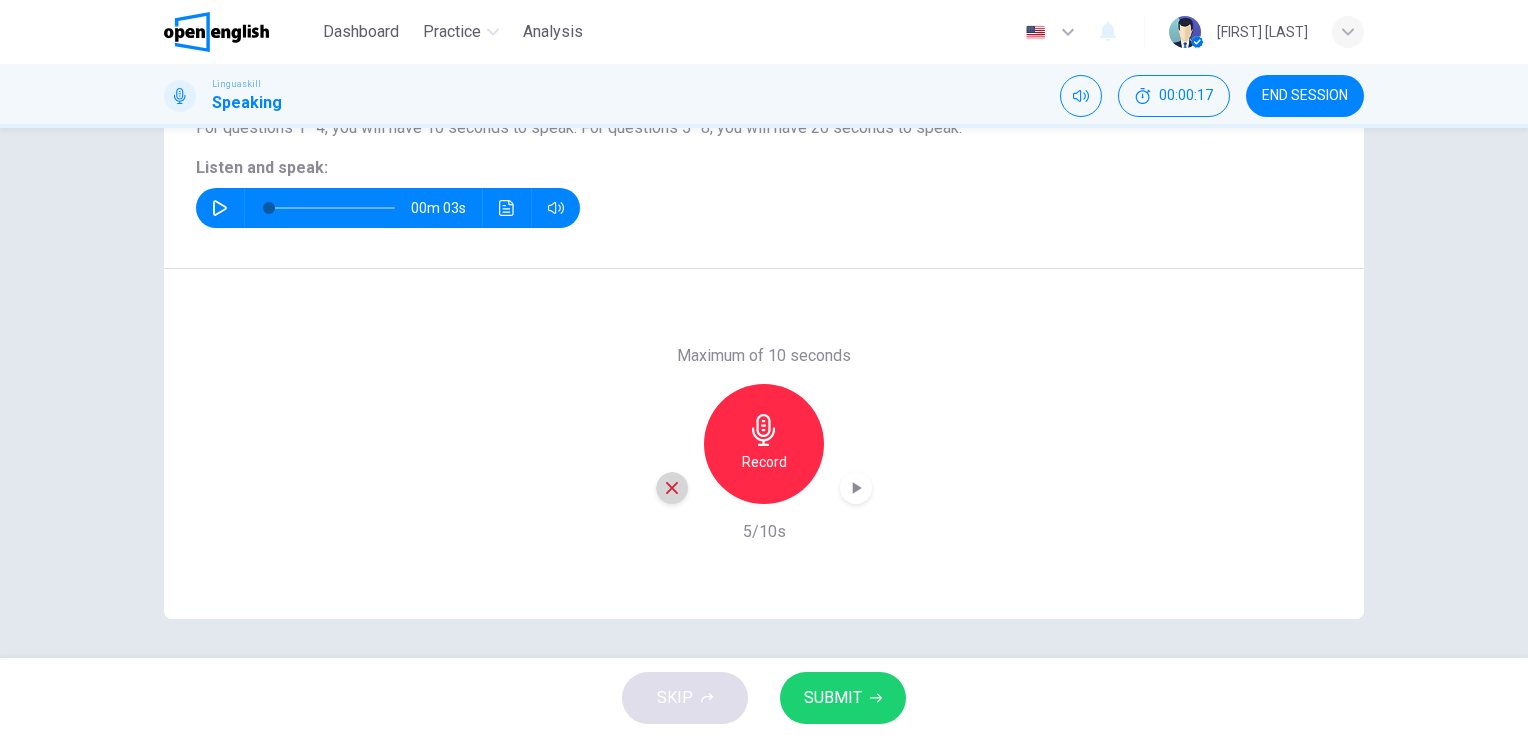 click 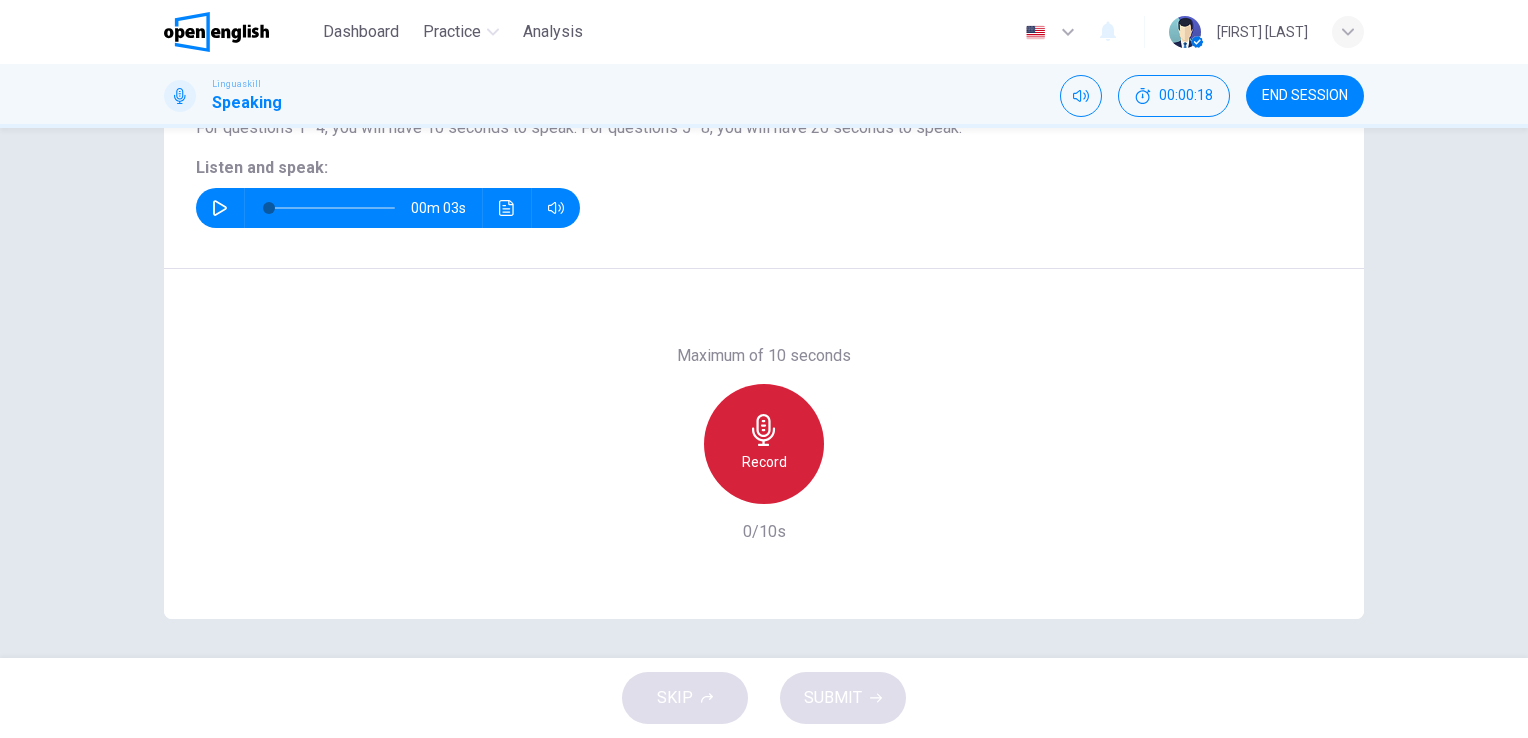 click 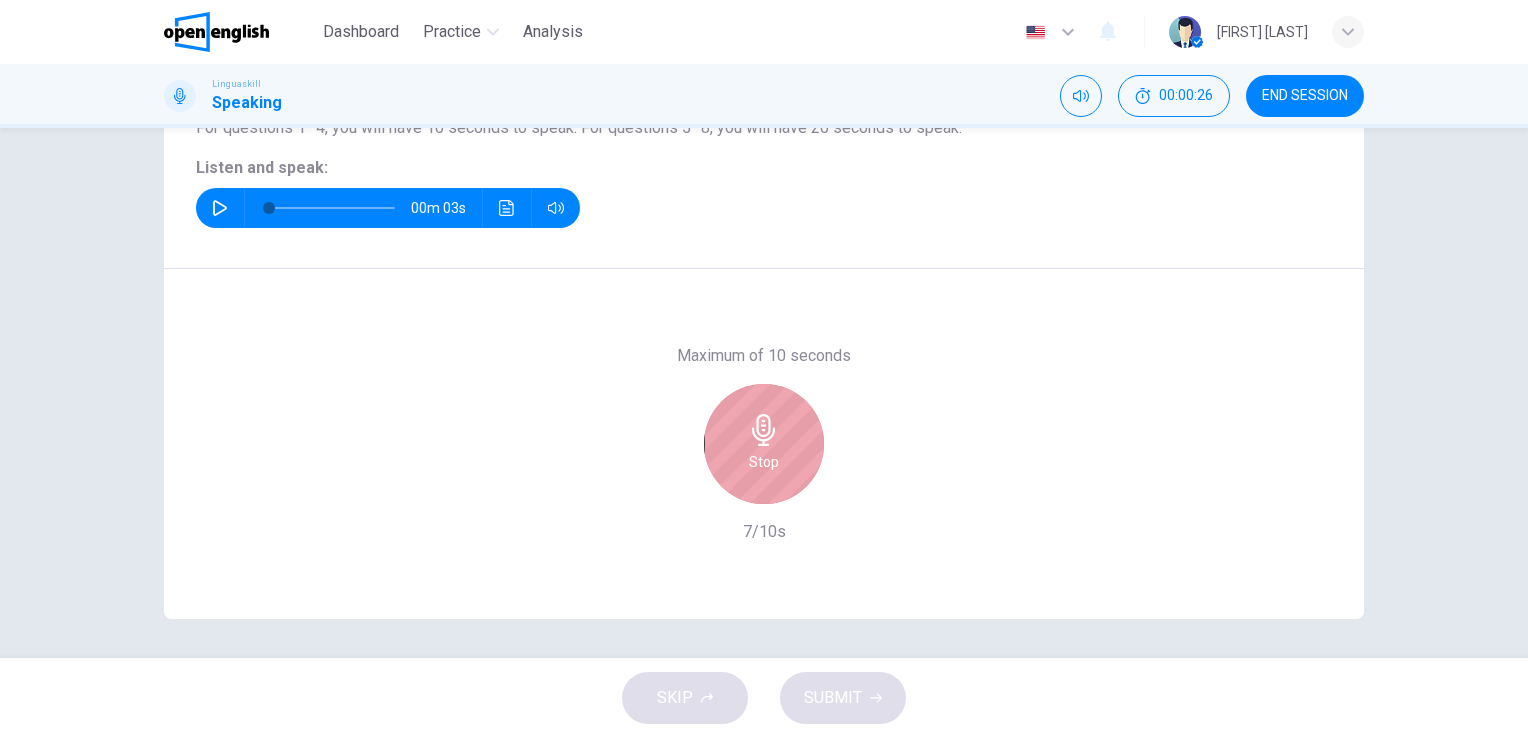 click 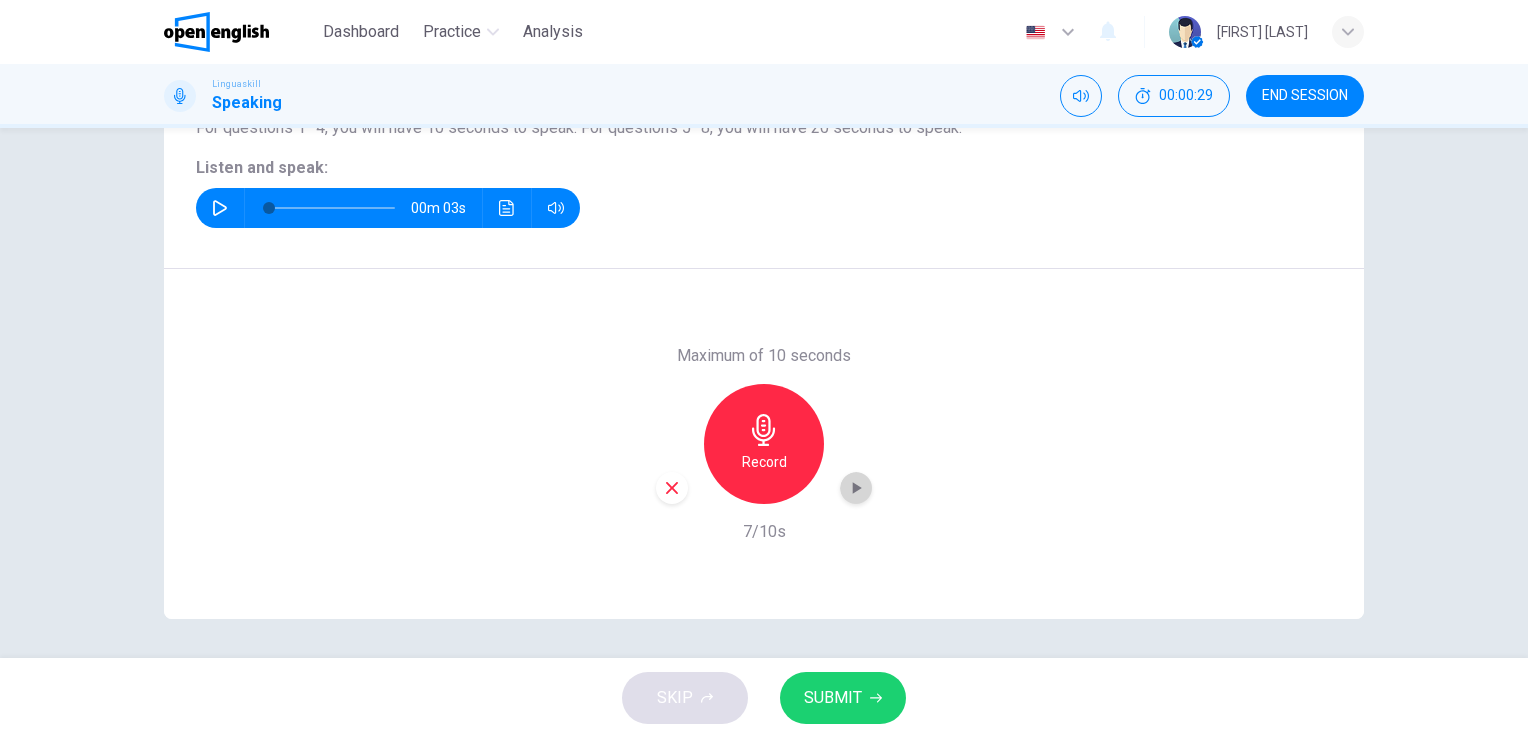 click 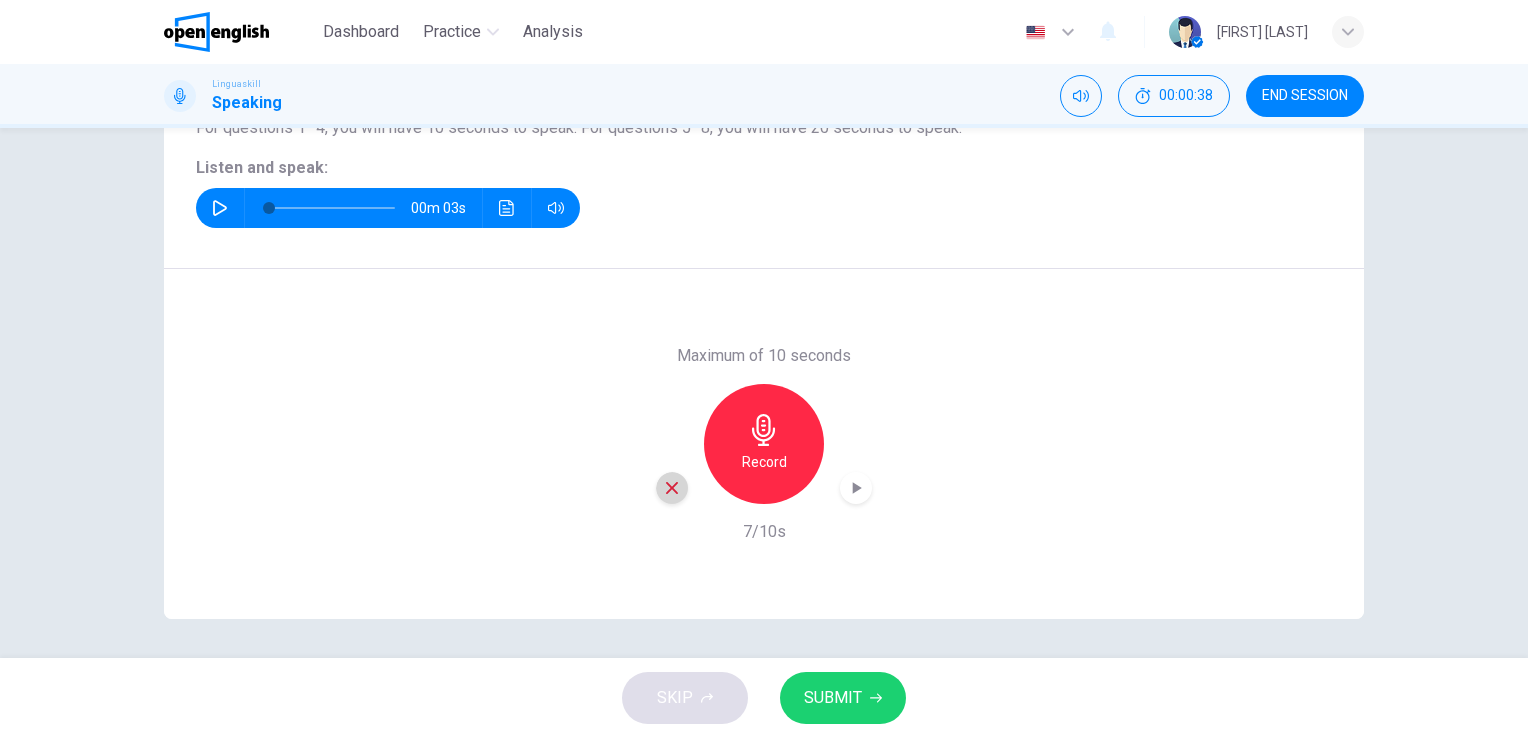 click 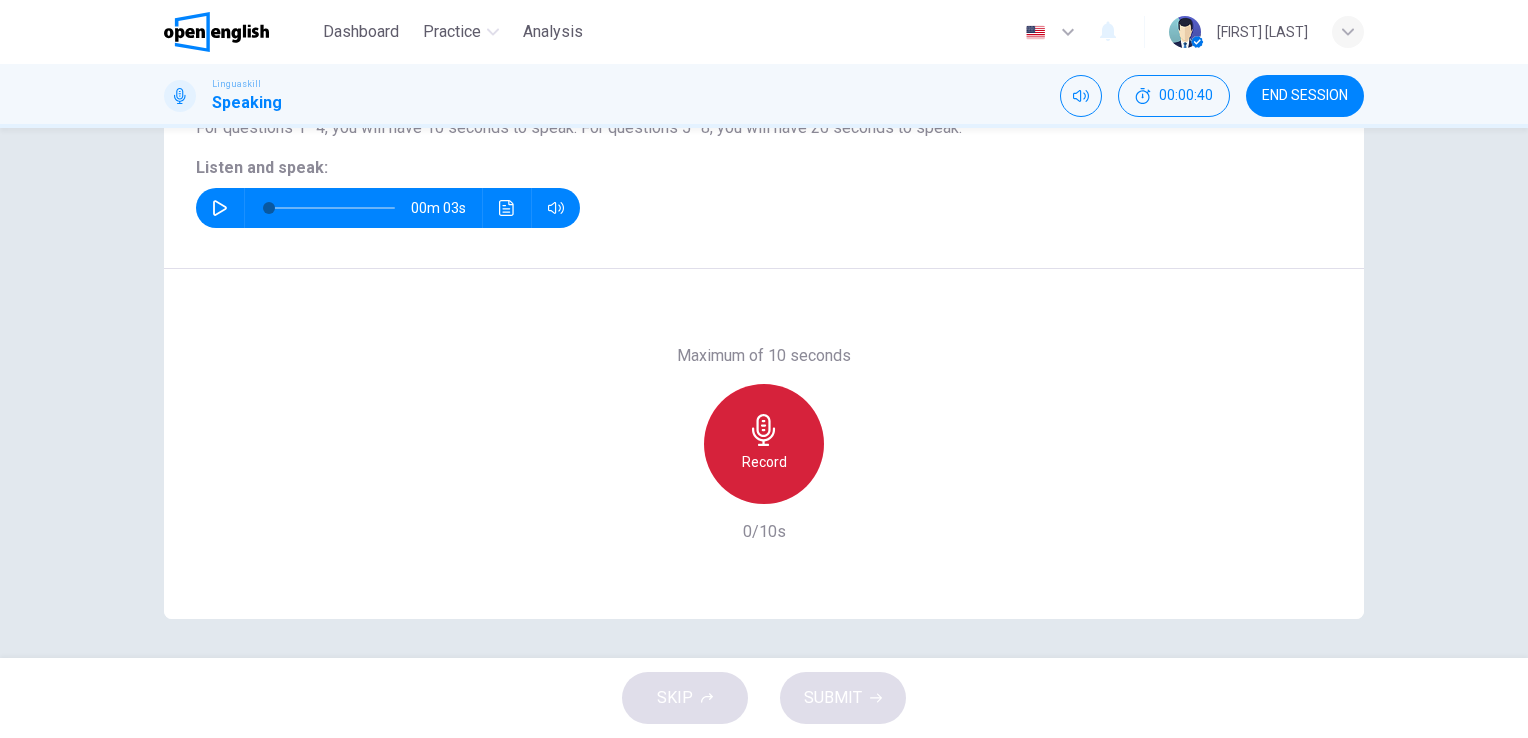 click on "Record" at bounding box center (764, 462) 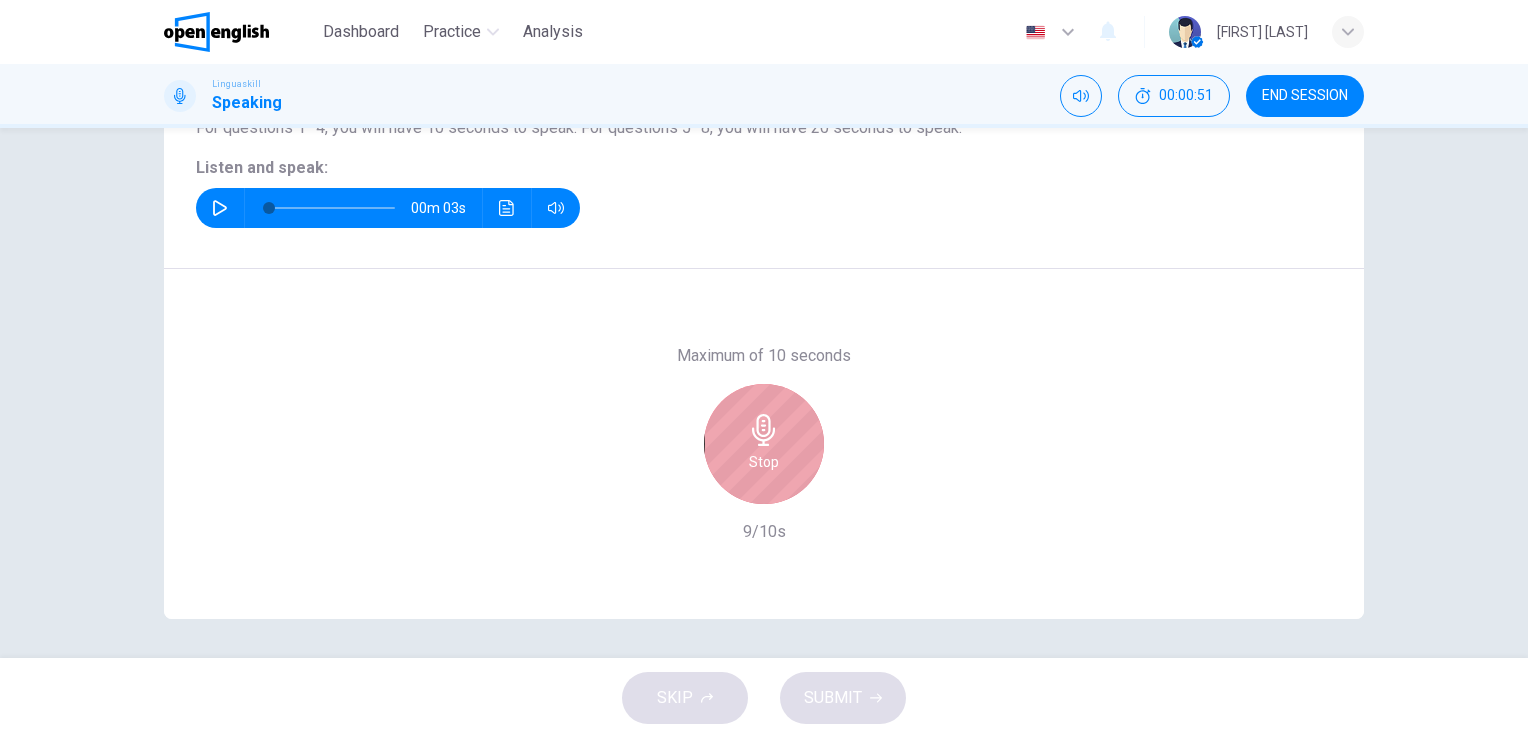 click on "Stop" at bounding box center [764, 462] 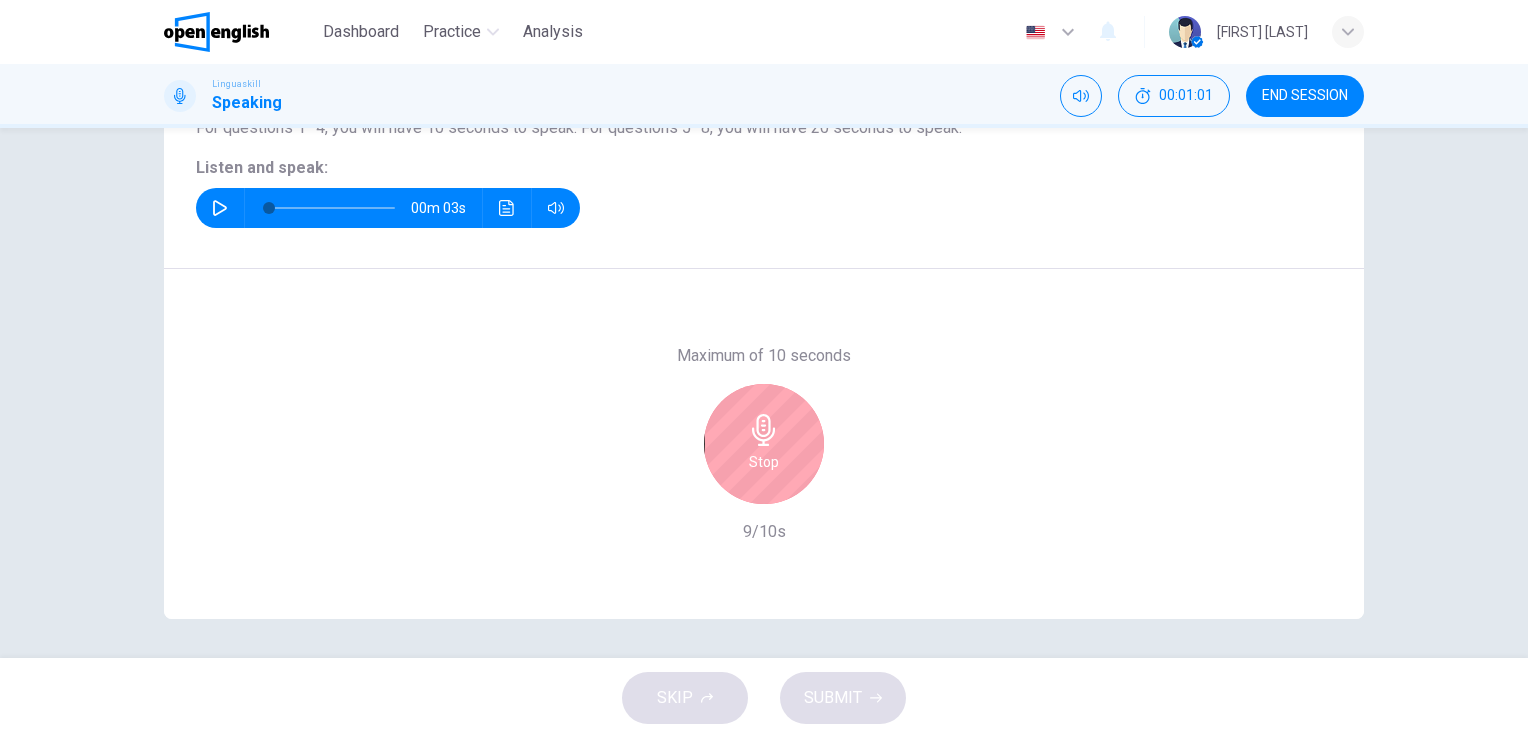 click on "Stop" at bounding box center [764, 444] 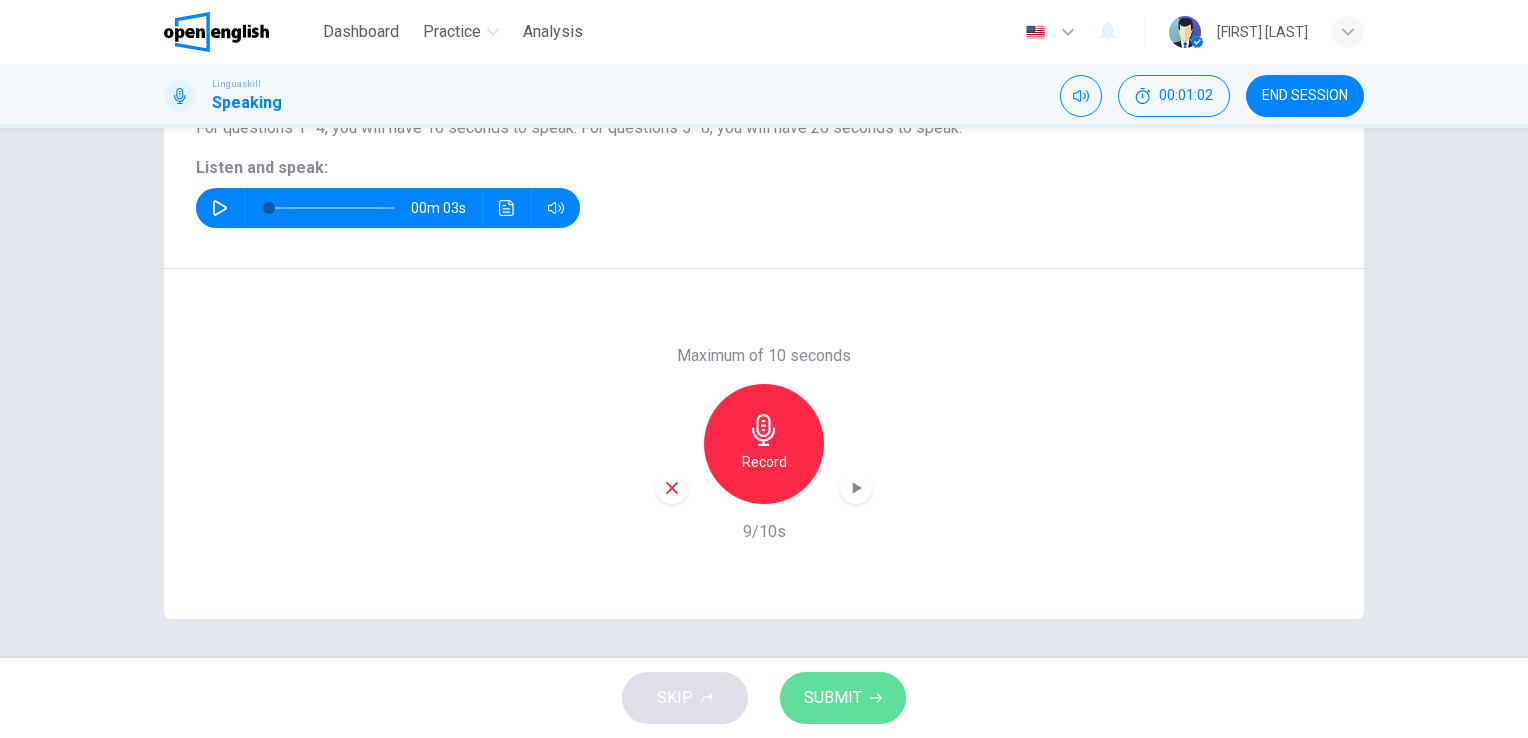 click on "SUBMIT" at bounding box center (833, 698) 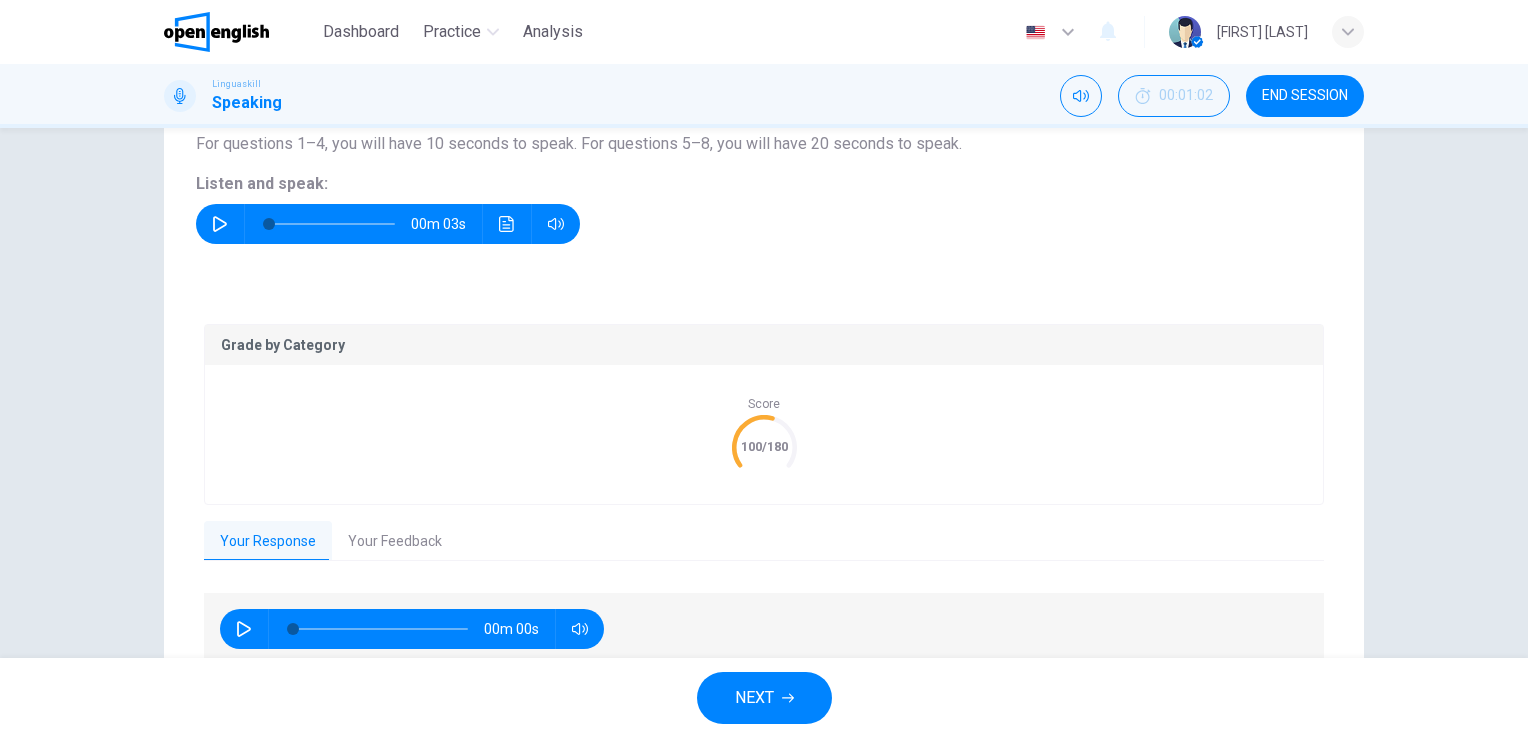 scroll, scrollTop: 300, scrollLeft: 0, axis: vertical 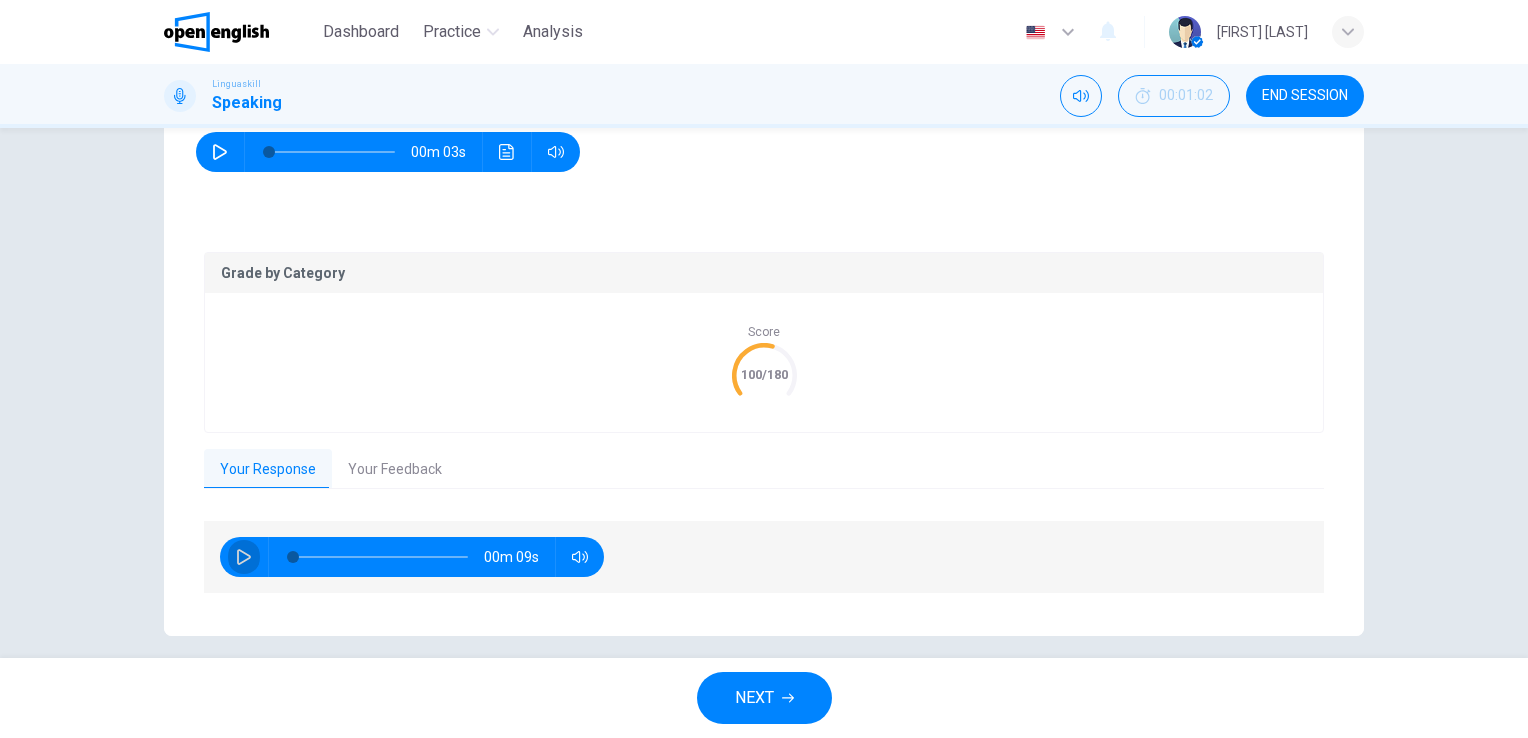 click 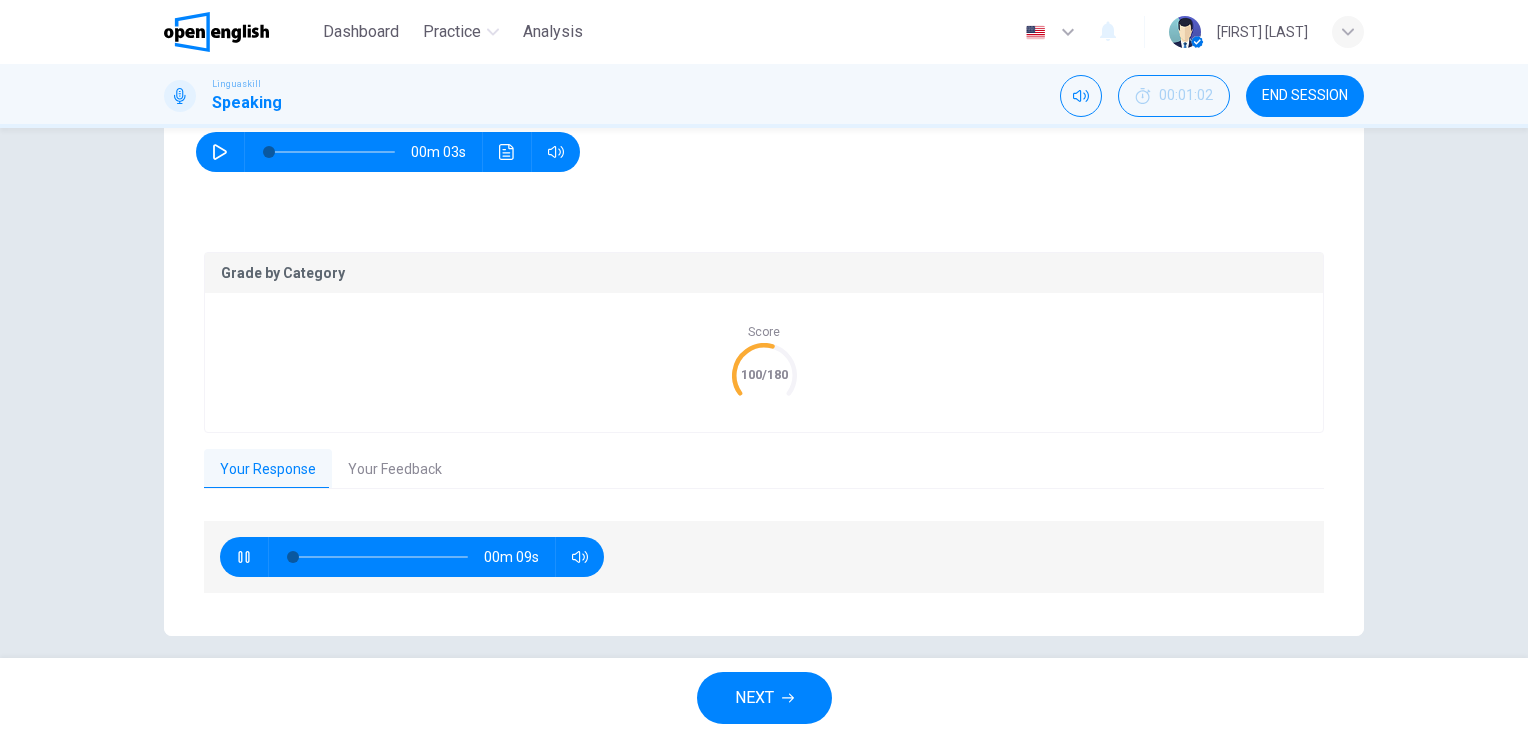 type on "**" 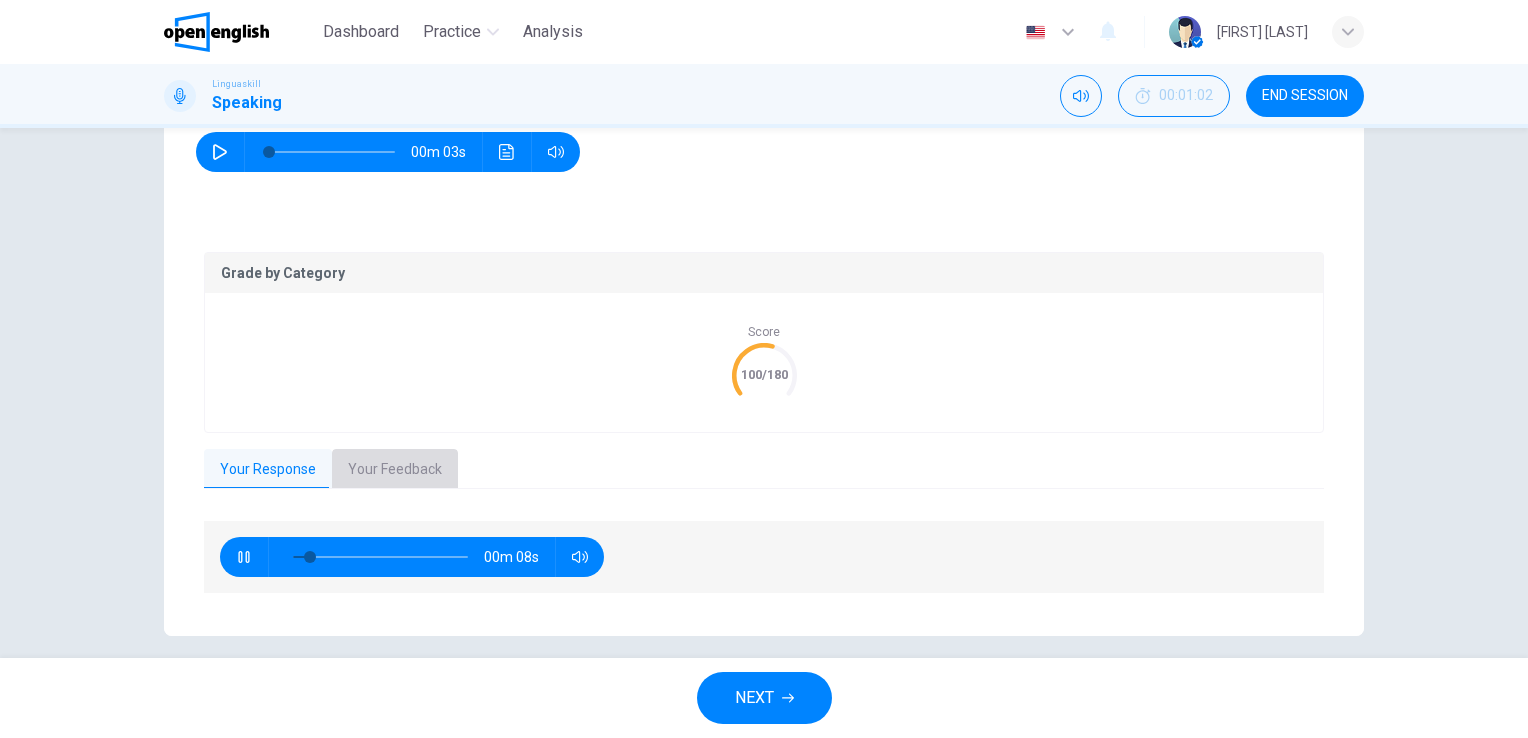 click on "Your Feedback" at bounding box center [395, 470] 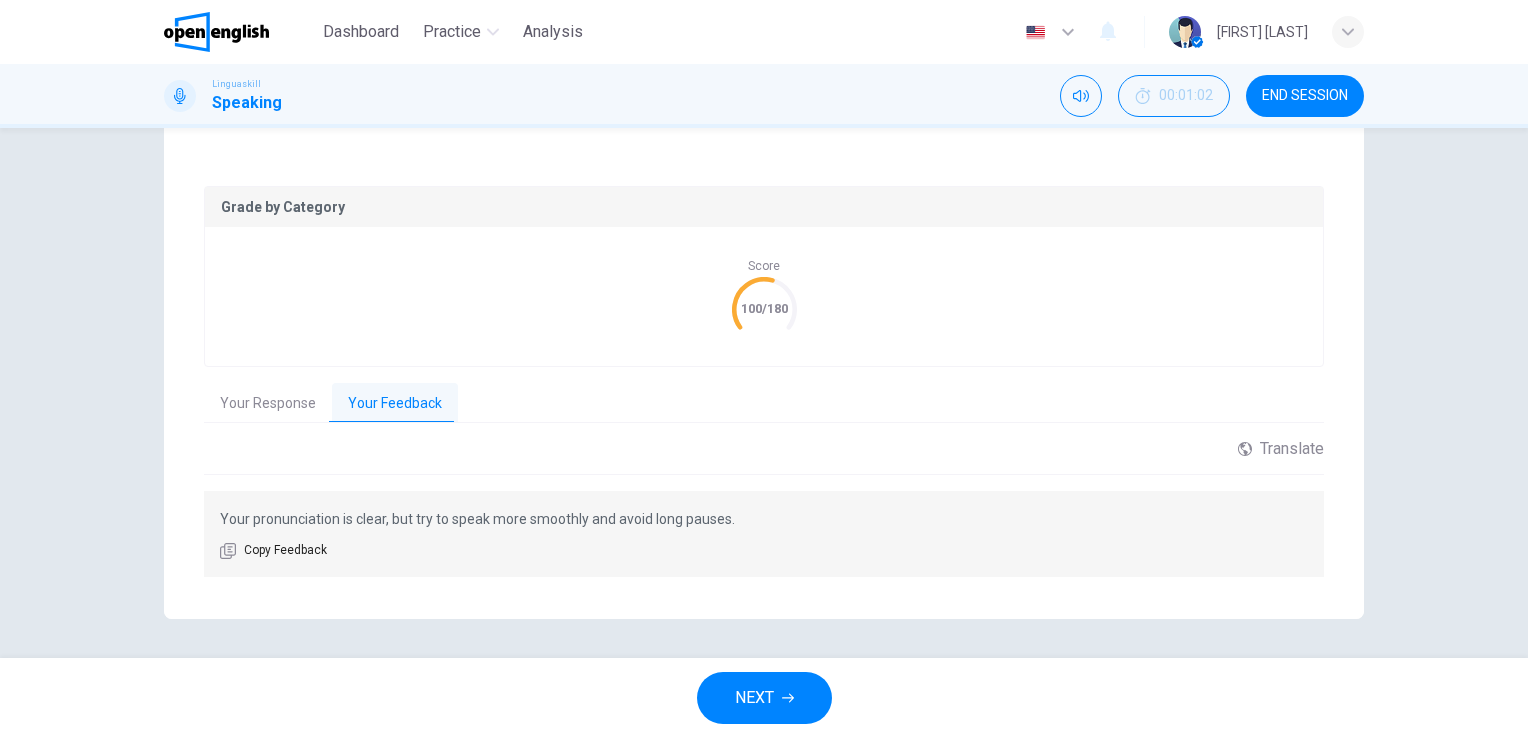 click on "NEXT" at bounding box center [754, 698] 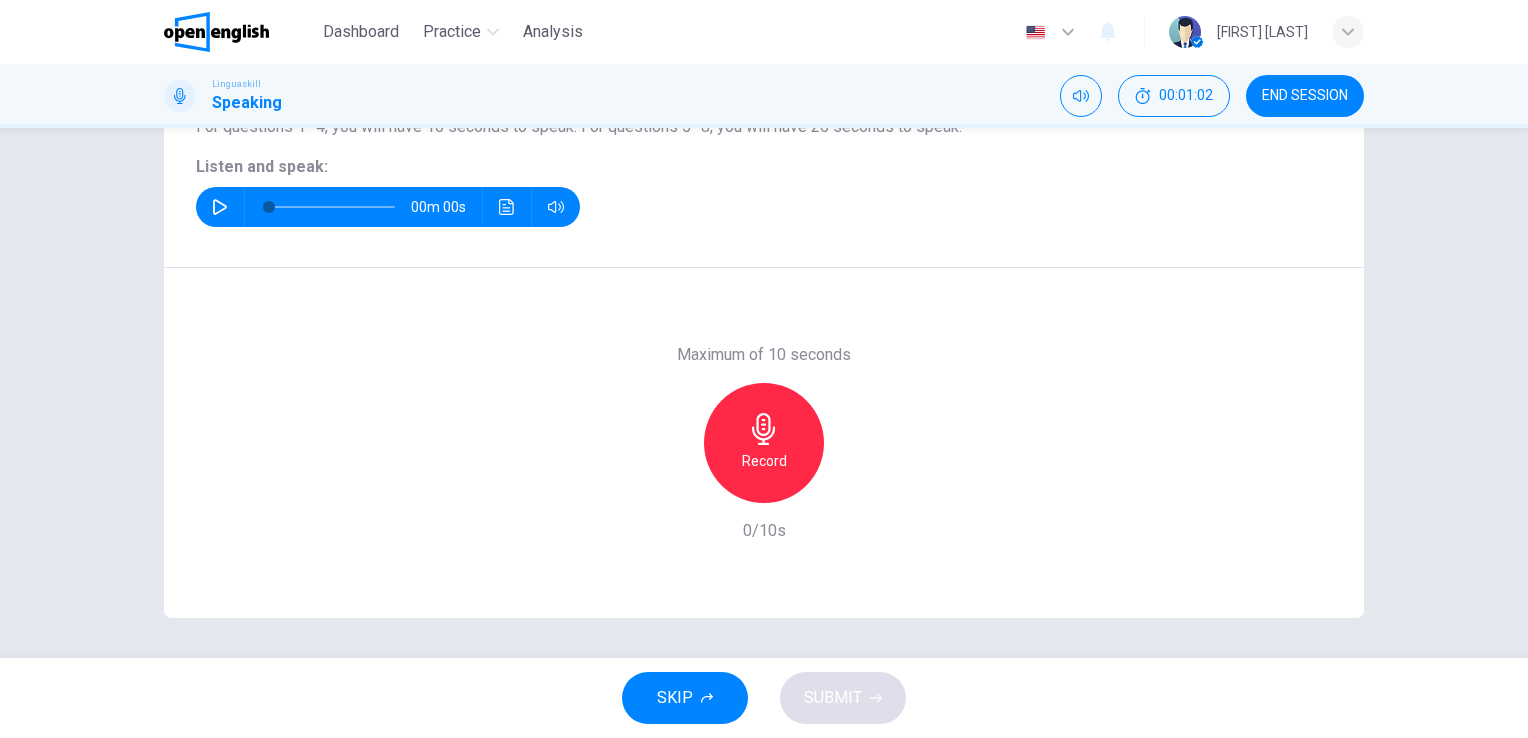 scroll, scrollTop: 244, scrollLeft: 0, axis: vertical 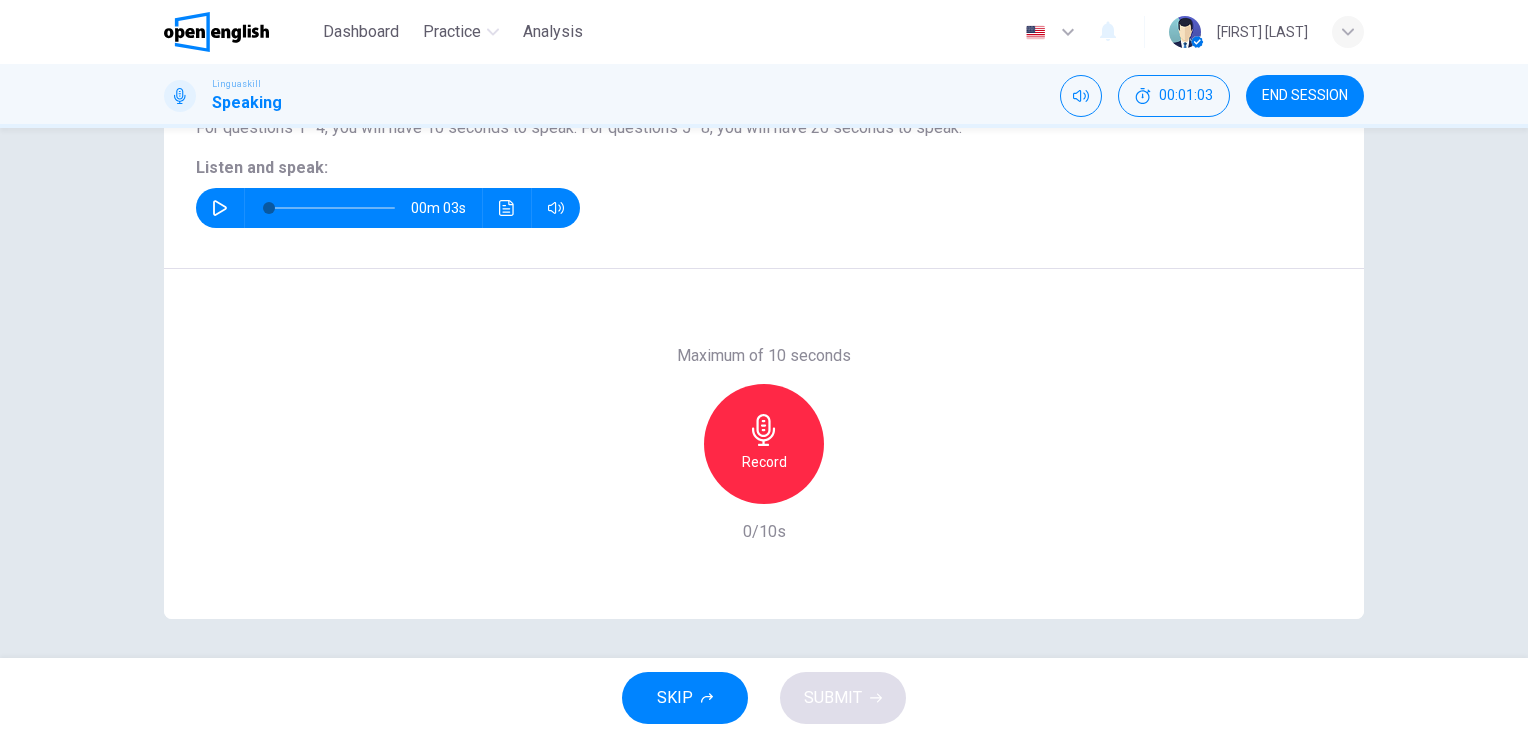 click at bounding box center (220, 208) 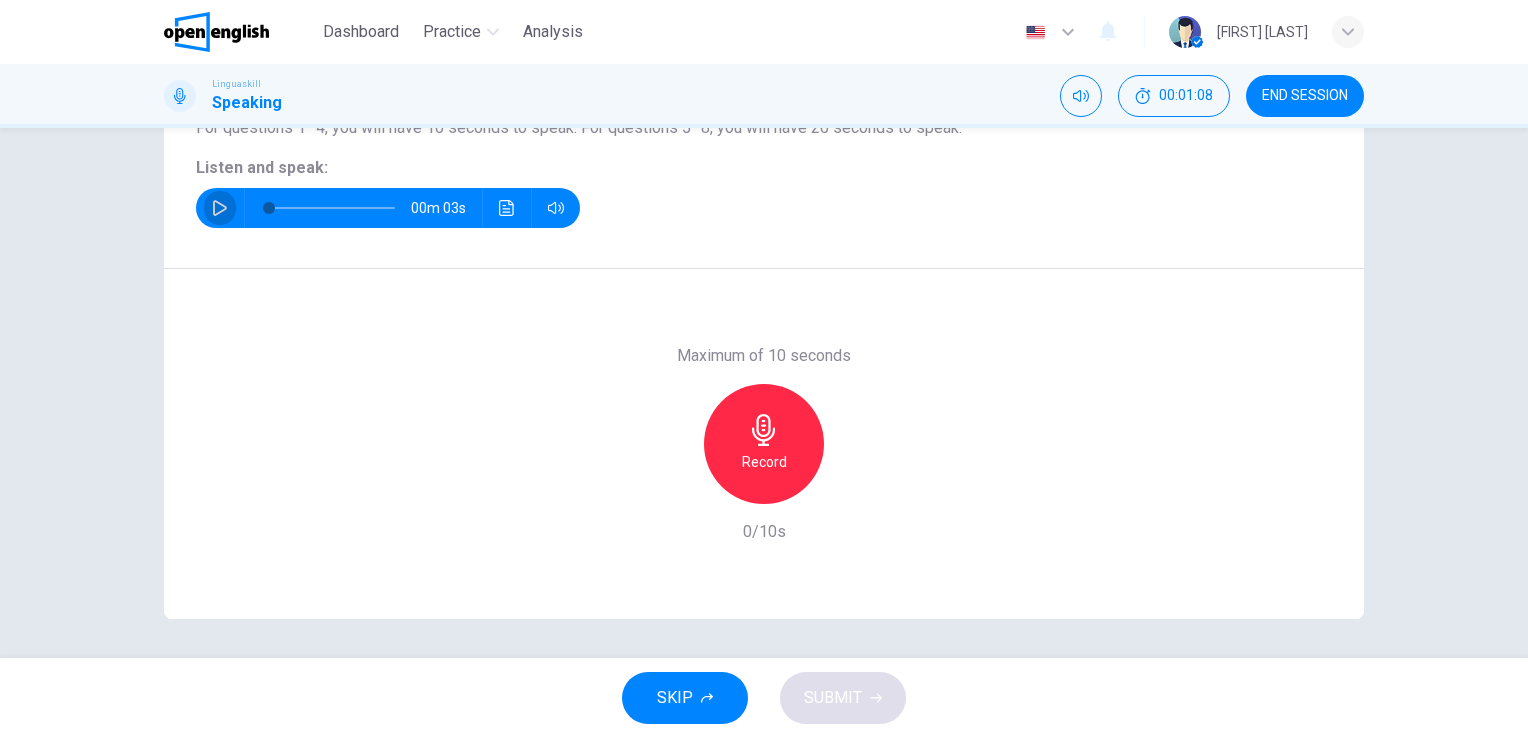 click at bounding box center (220, 208) 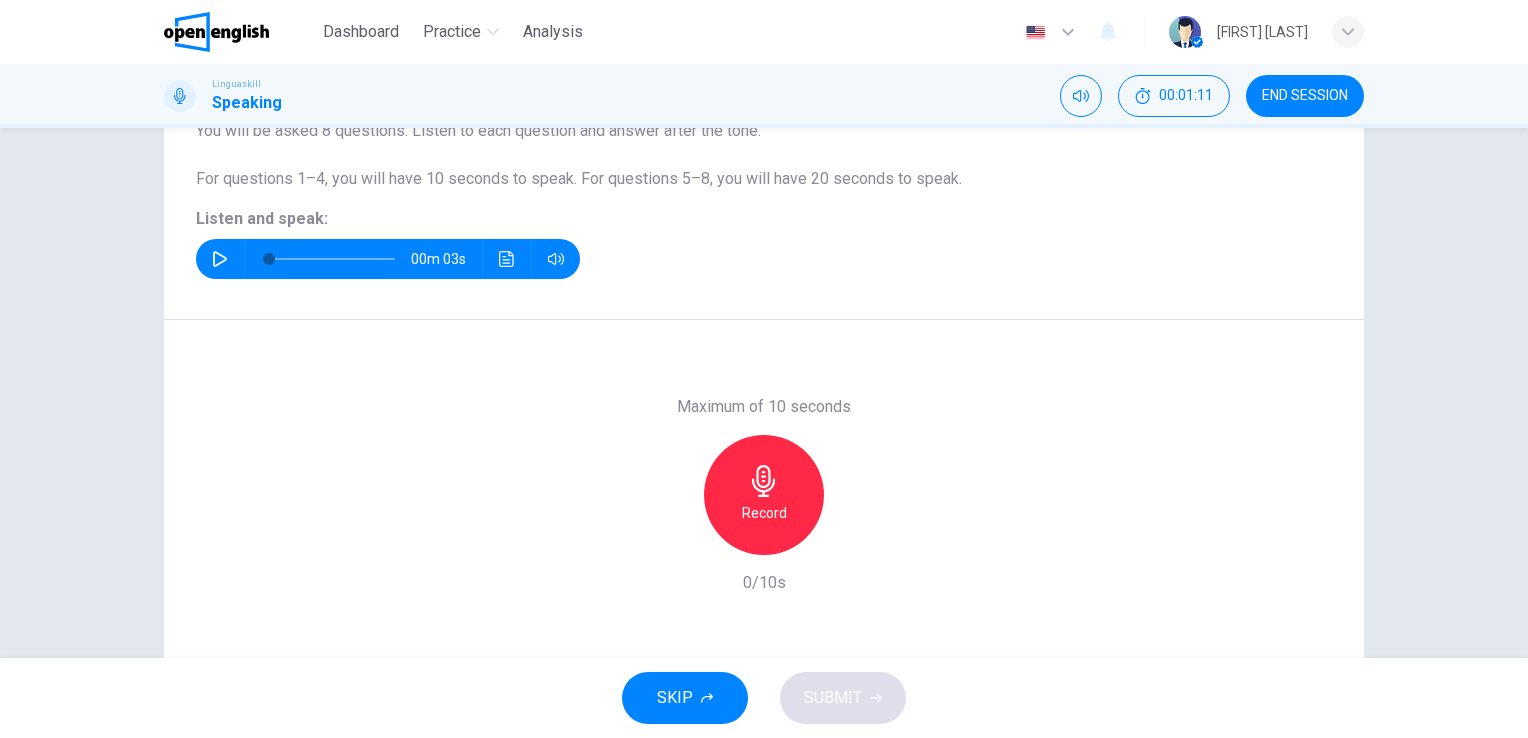 scroll, scrollTop: 144, scrollLeft: 0, axis: vertical 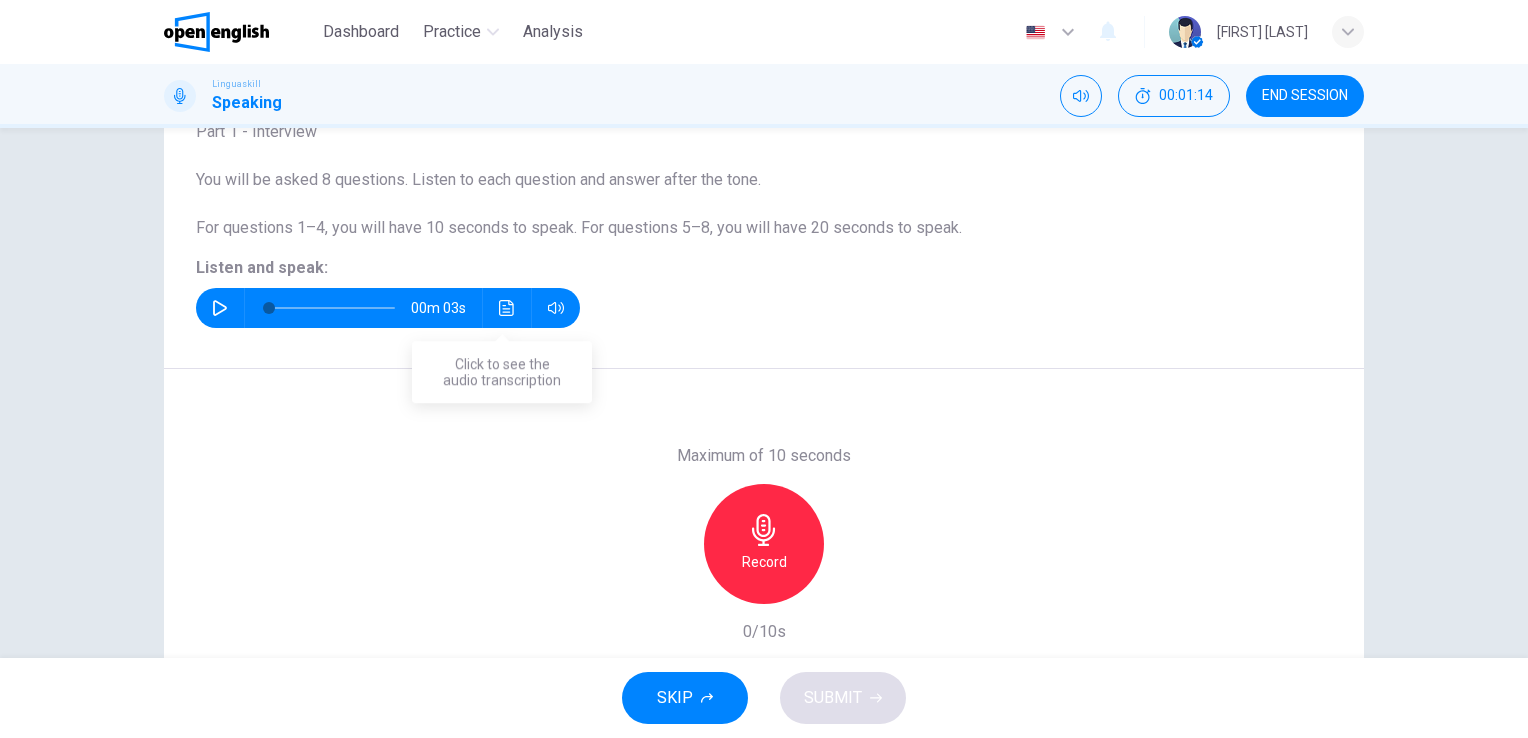 click 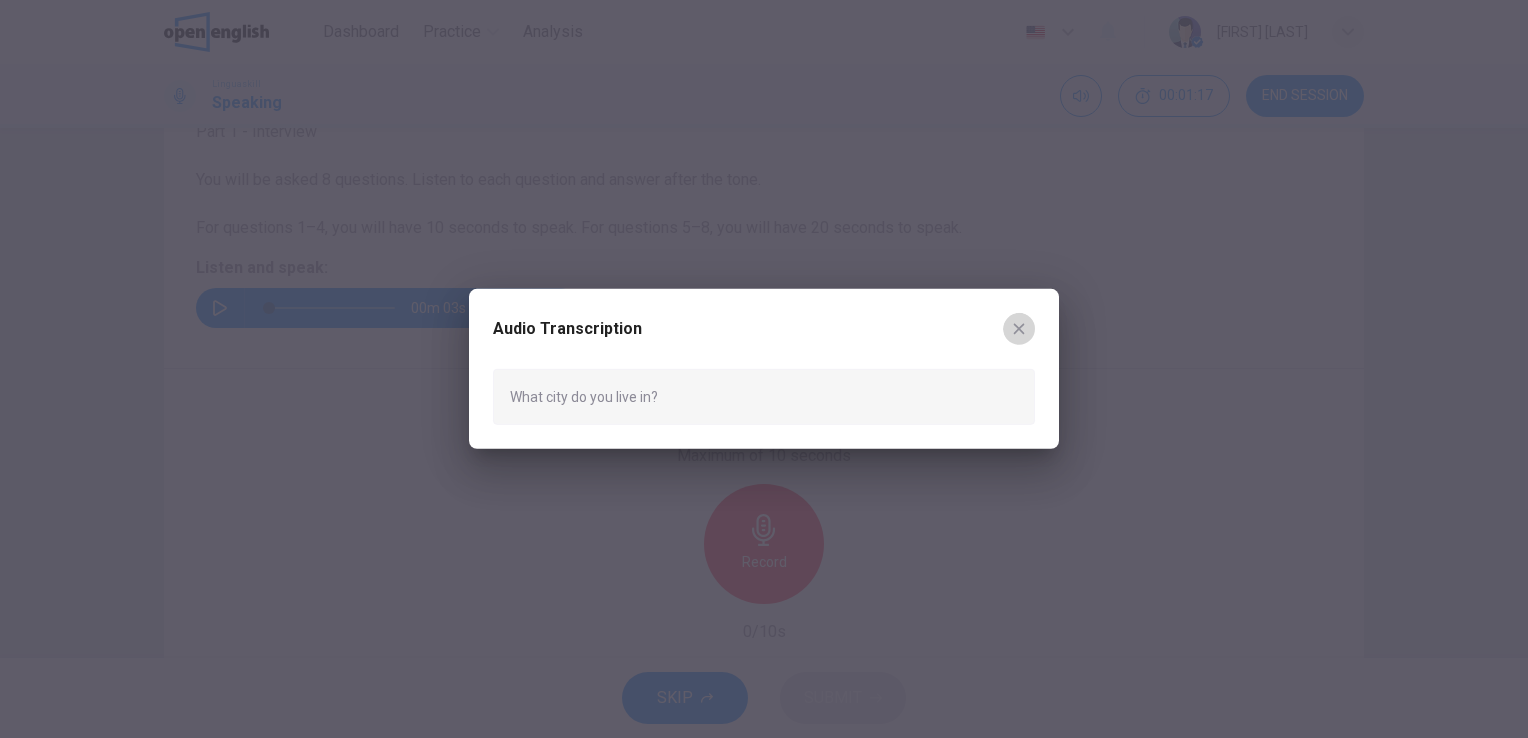 click at bounding box center (1019, 329) 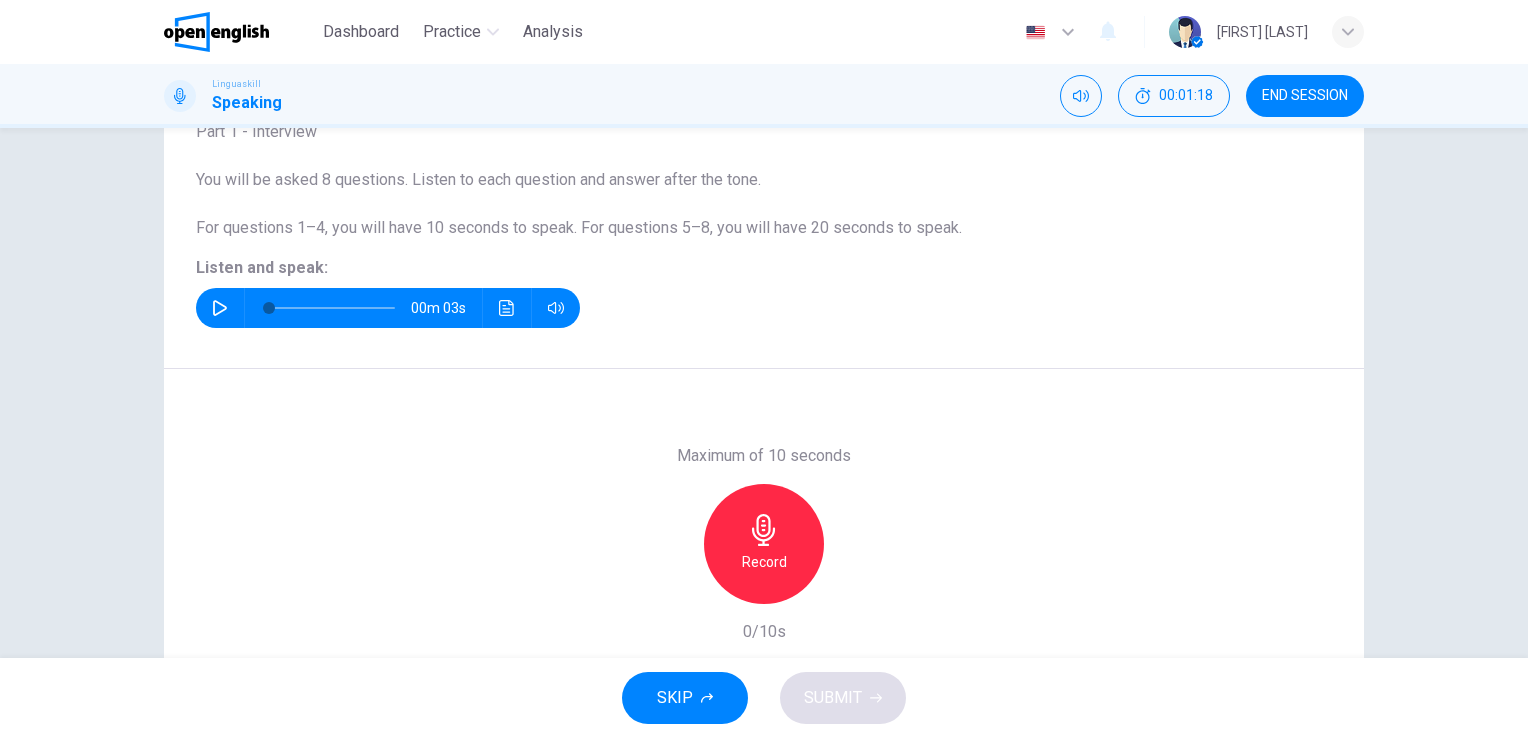 click at bounding box center (220, 308) 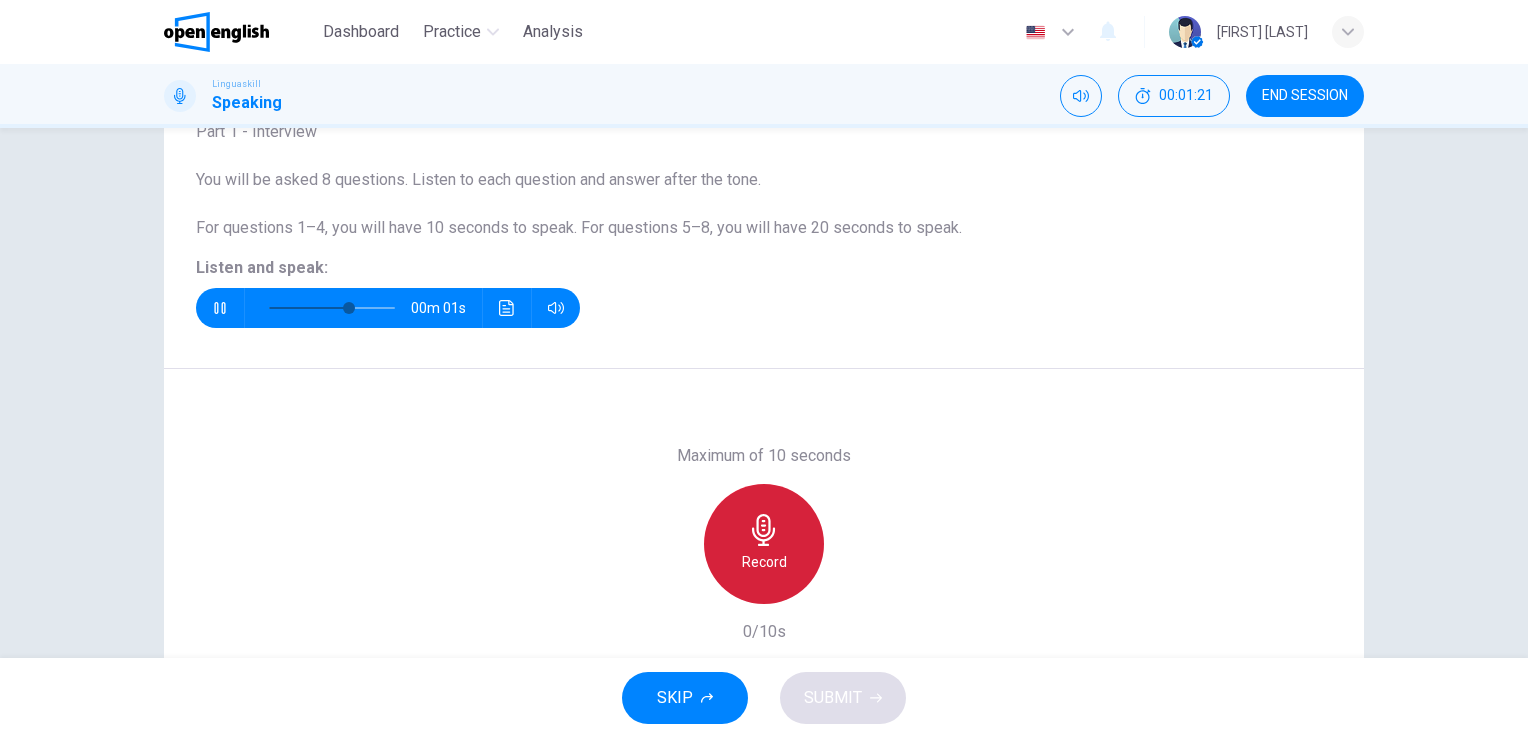 click 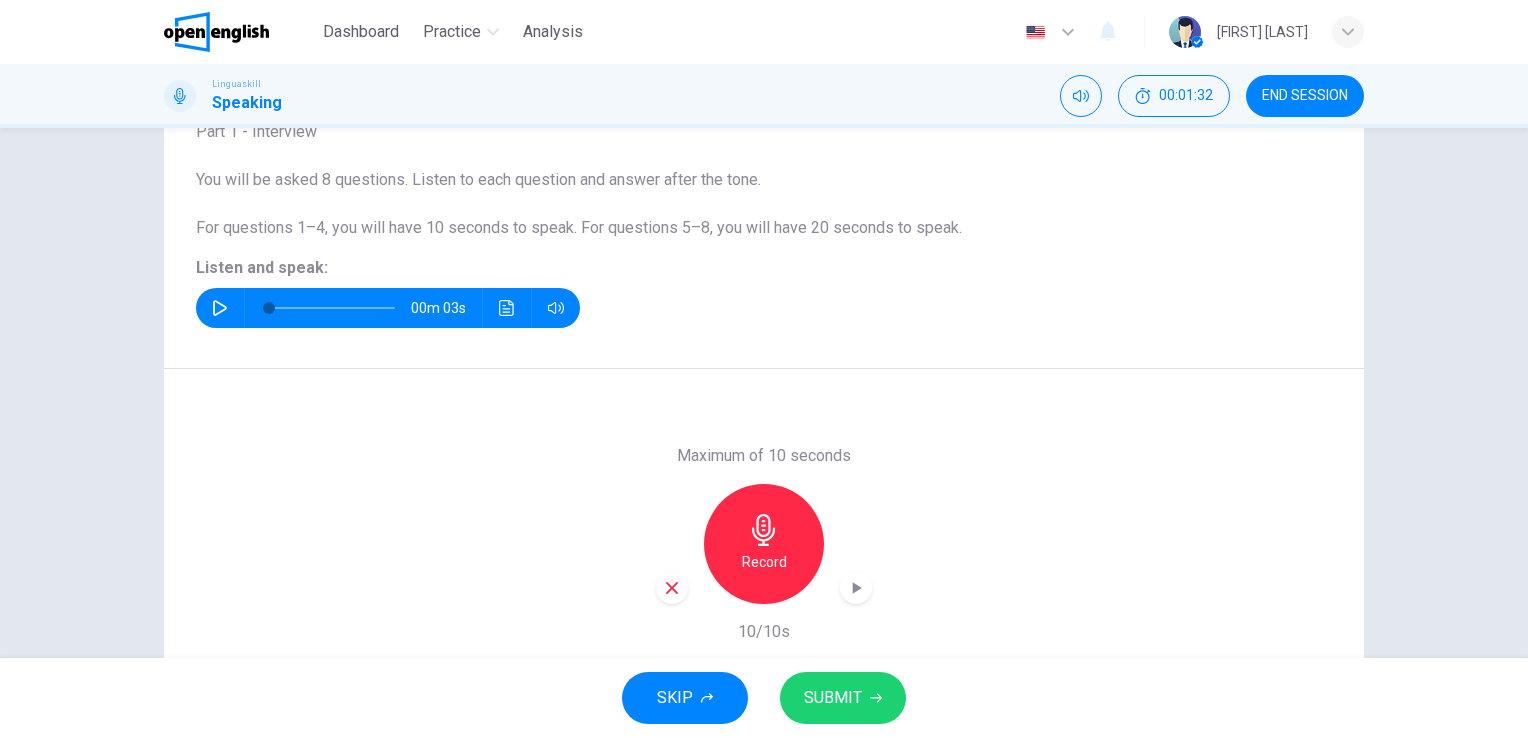 click on "SUBMIT" at bounding box center [833, 698] 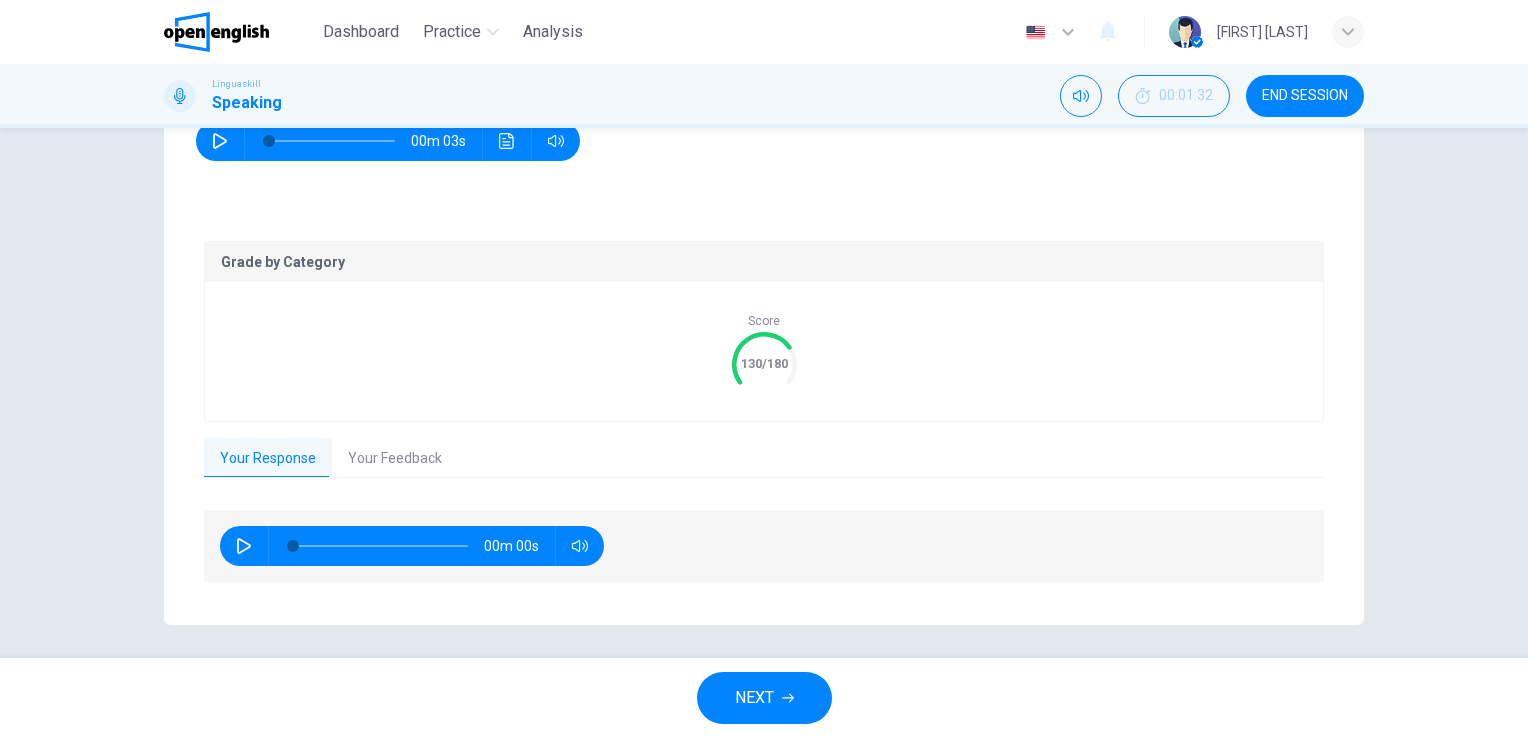 scroll, scrollTop: 316, scrollLeft: 0, axis: vertical 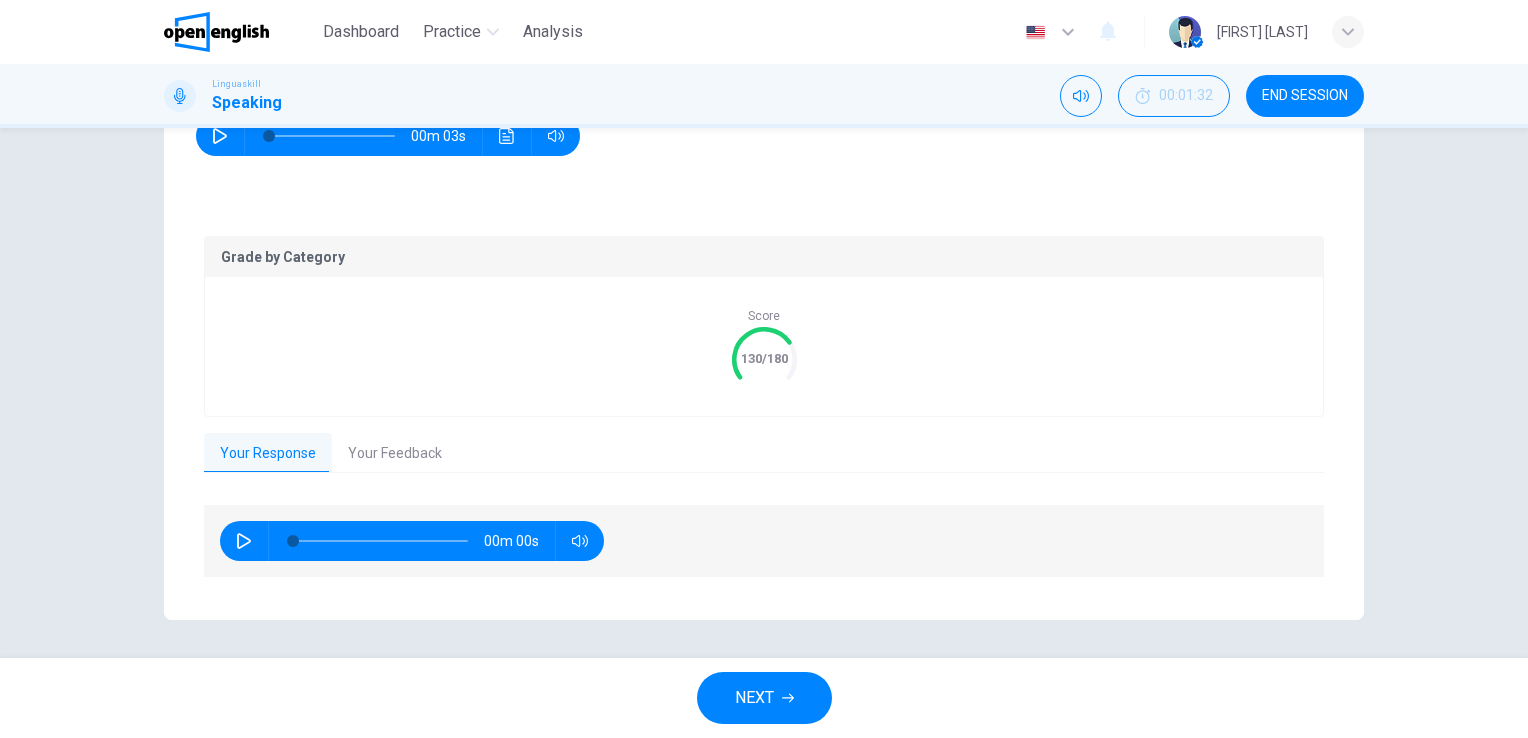 click on "Your Feedback" at bounding box center (395, 454) 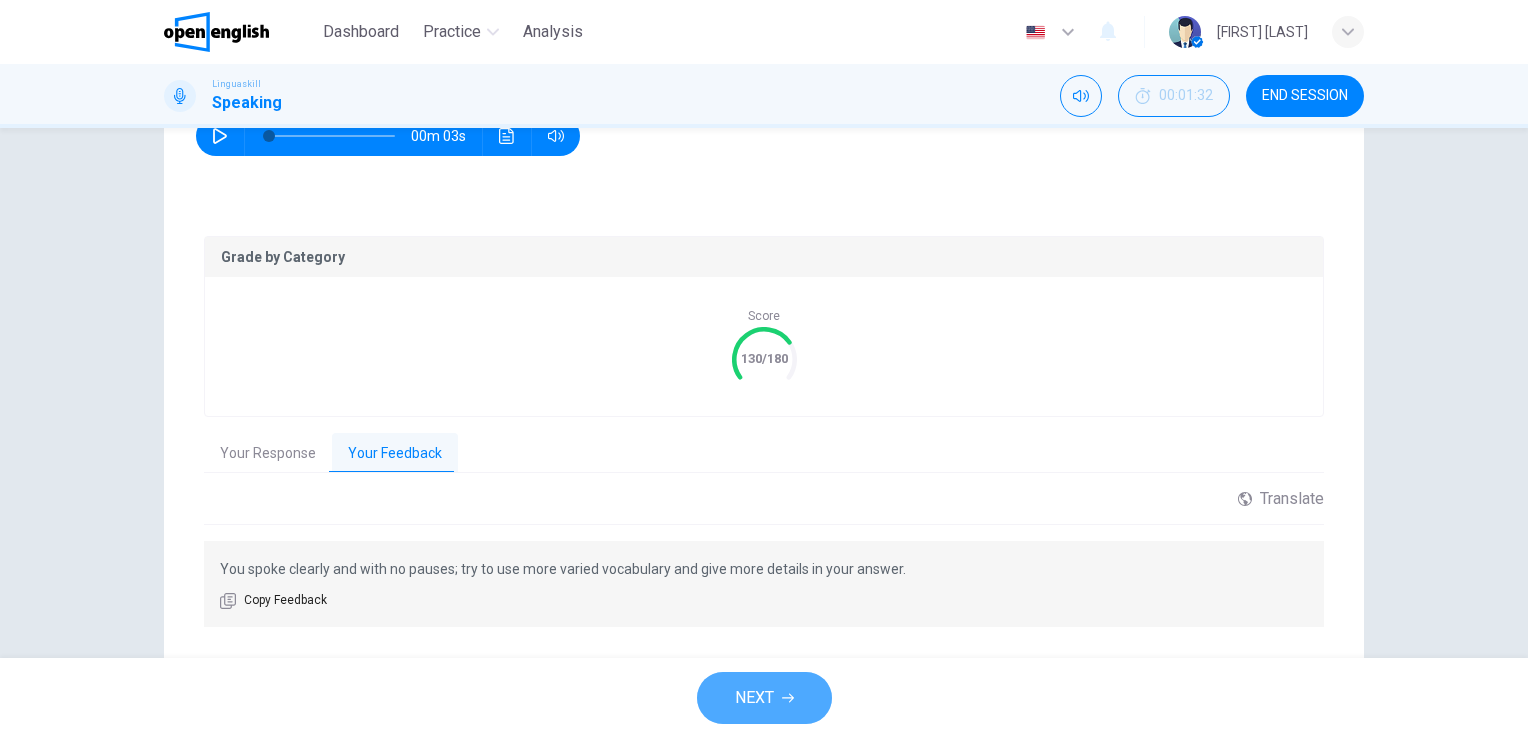 click on "NEXT" at bounding box center (764, 698) 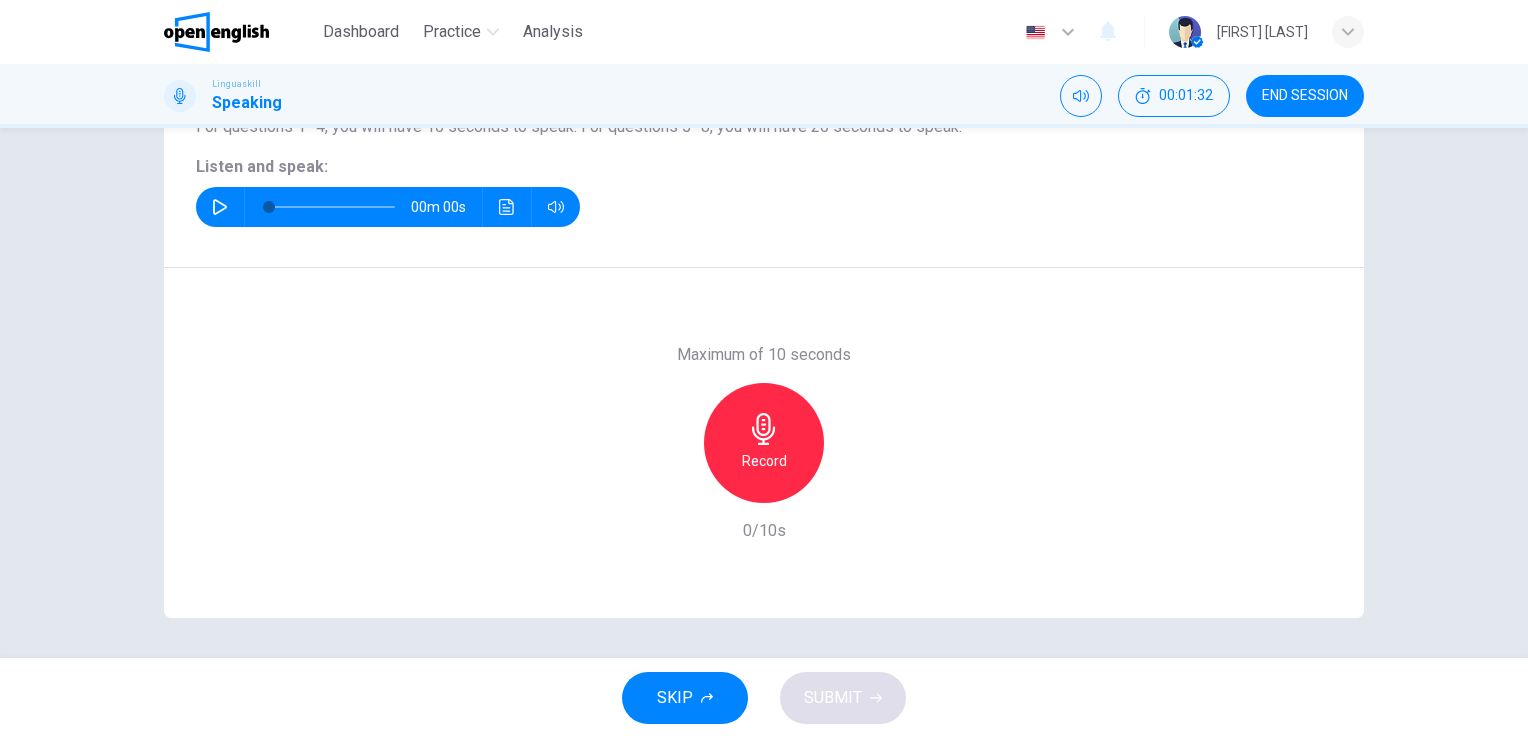scroll, scrollTop: 244, scrollLeft: 0, axis: vertical 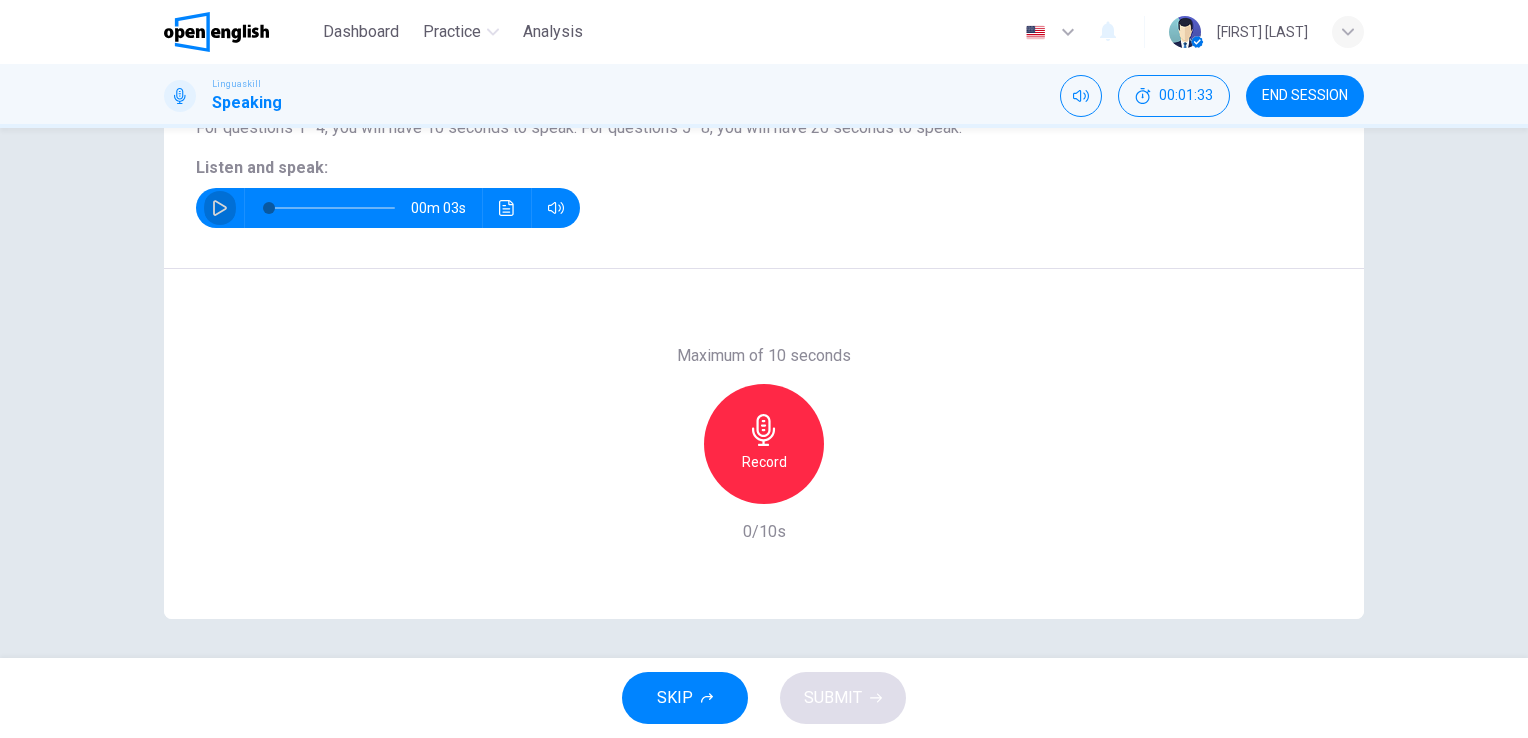 click at bounding box center (220, 208) 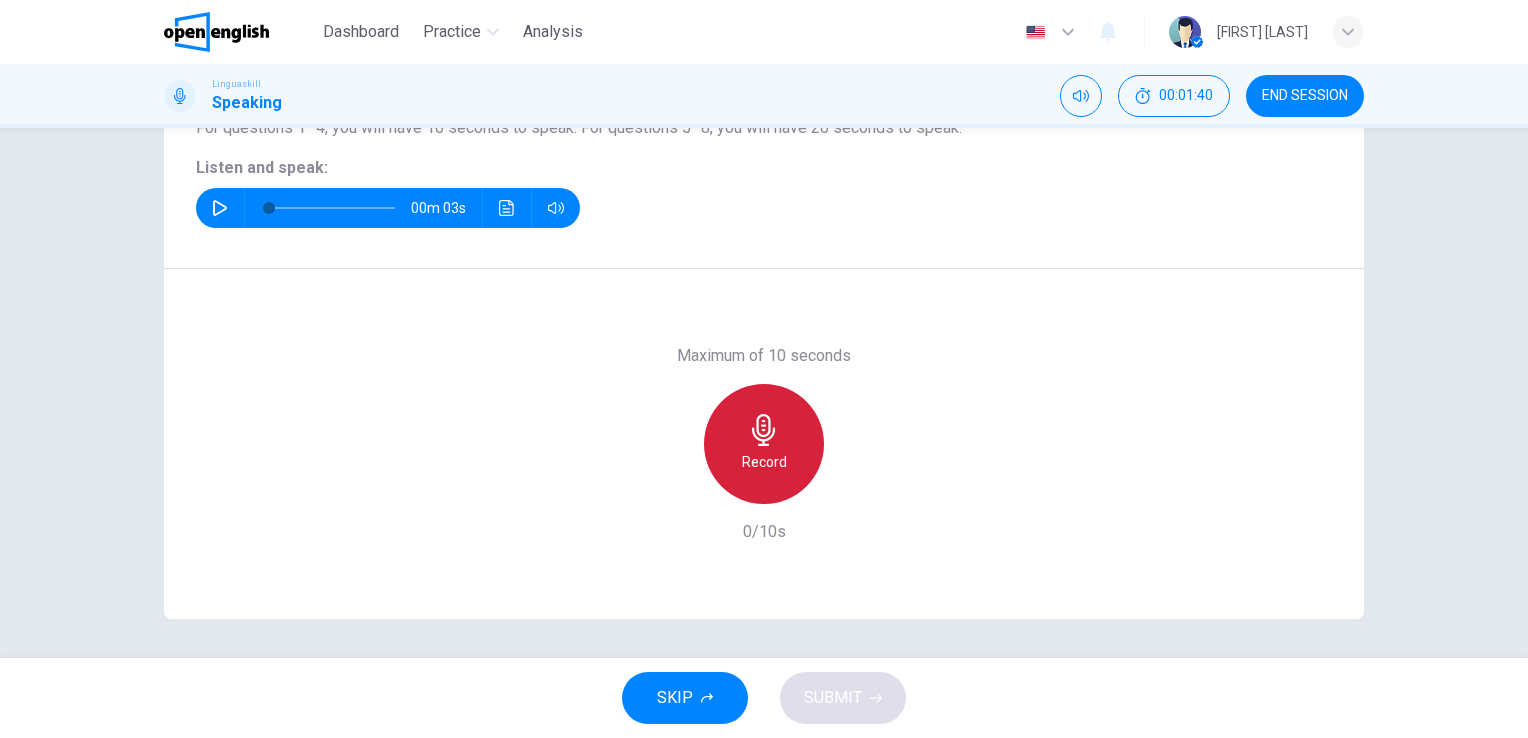 click on "Record" at bounding box center (764, 462) 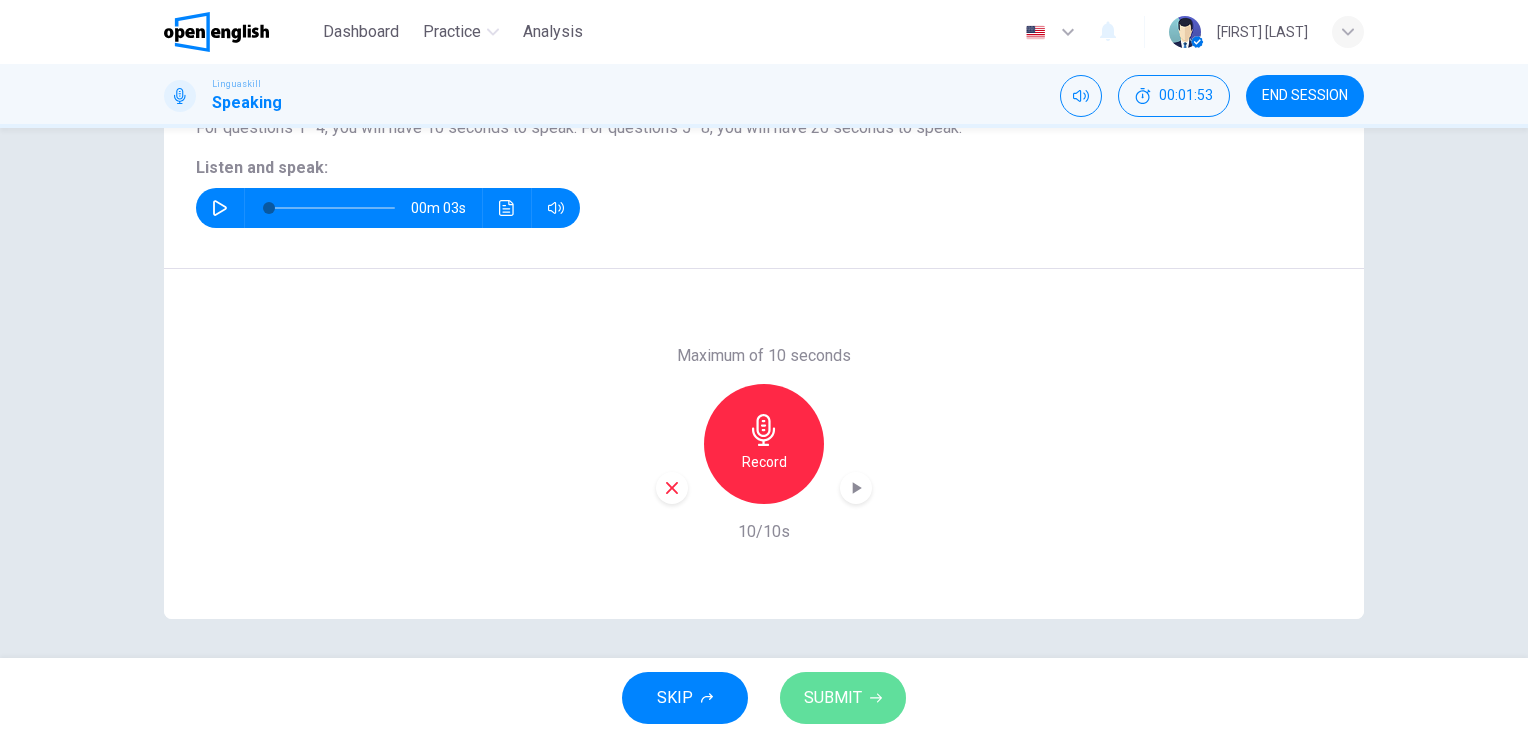 click on "SUBMIT" at bounding box center (833, 698) 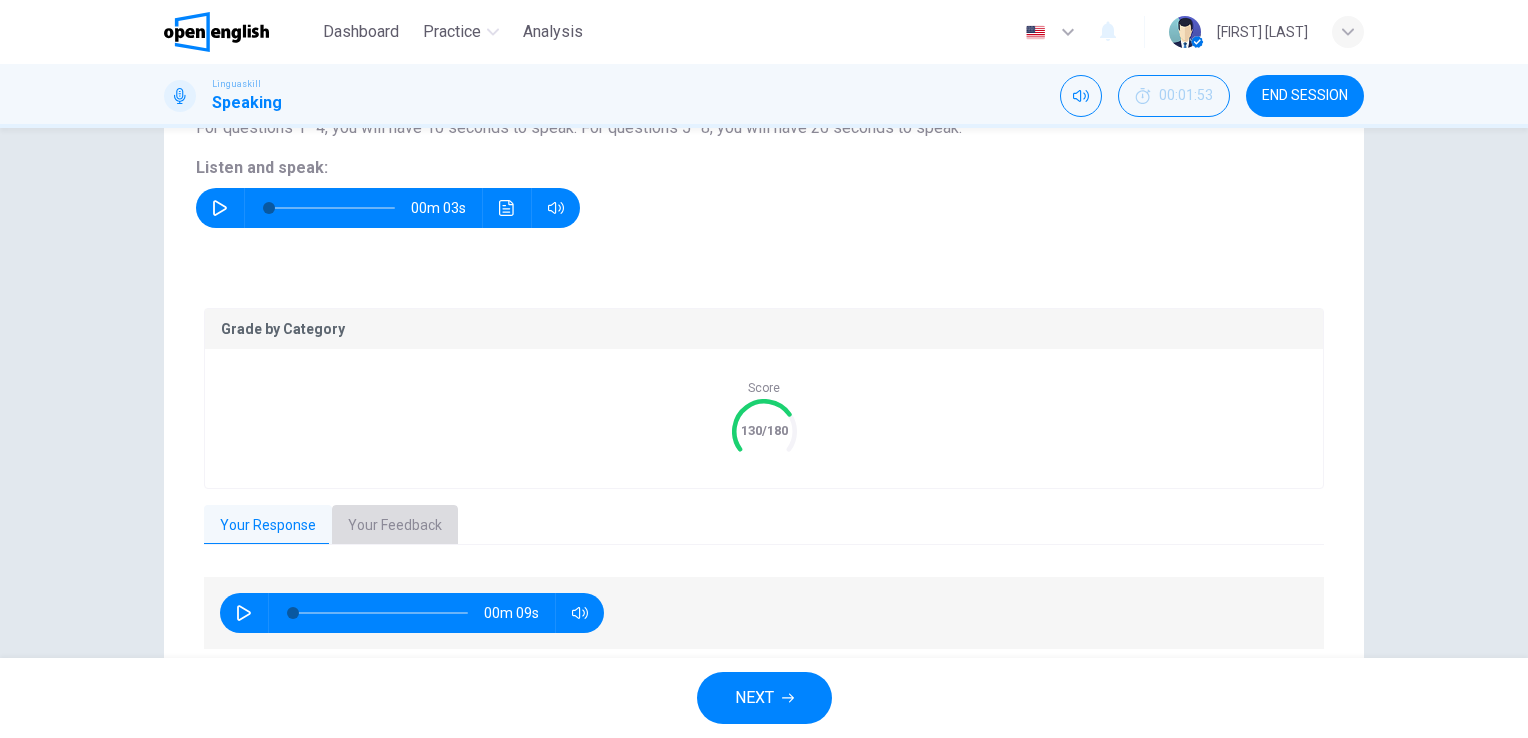 click on "Your Feedback" at bounding box center (395, 526) 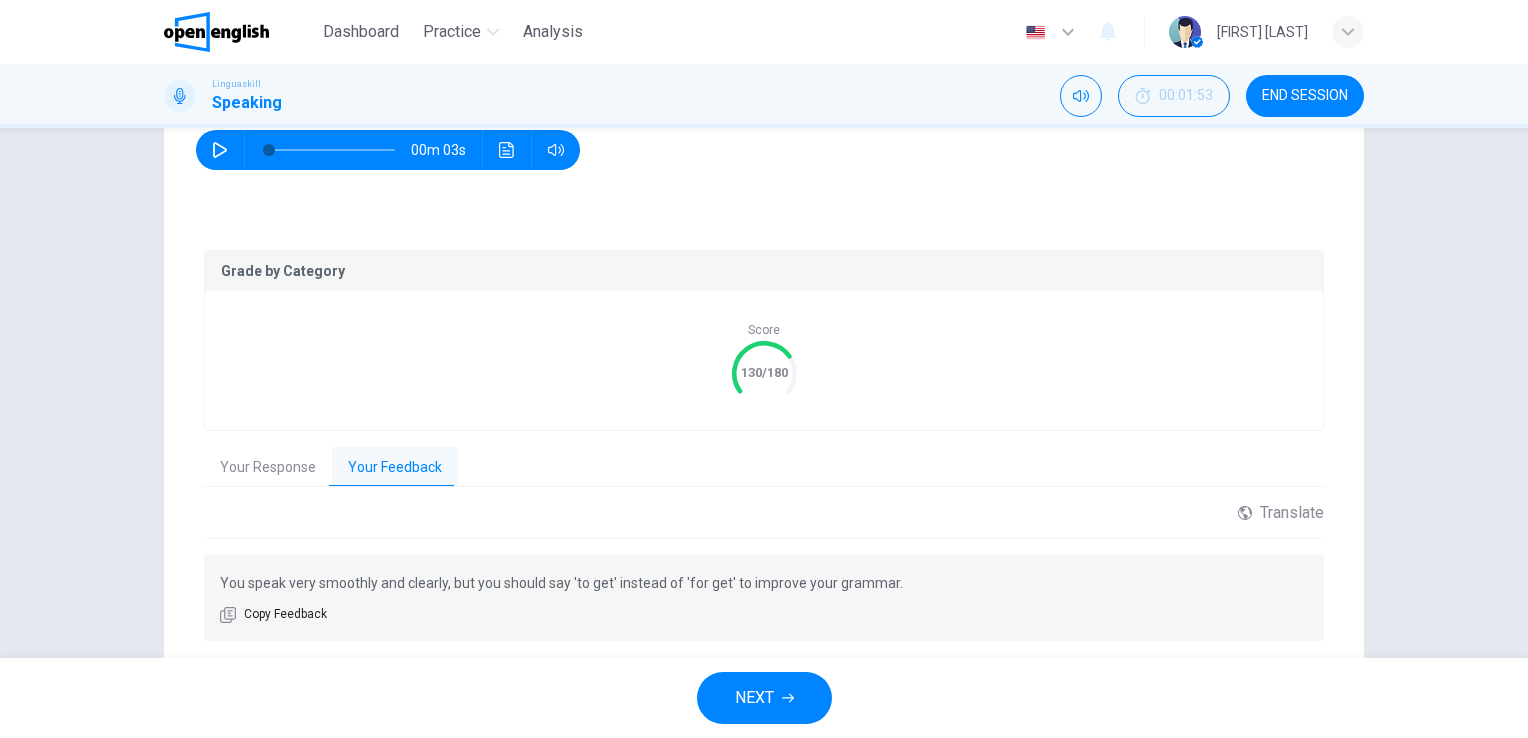 scroll, scrollTop: 344, scrollLeft: 0, axis: vertical 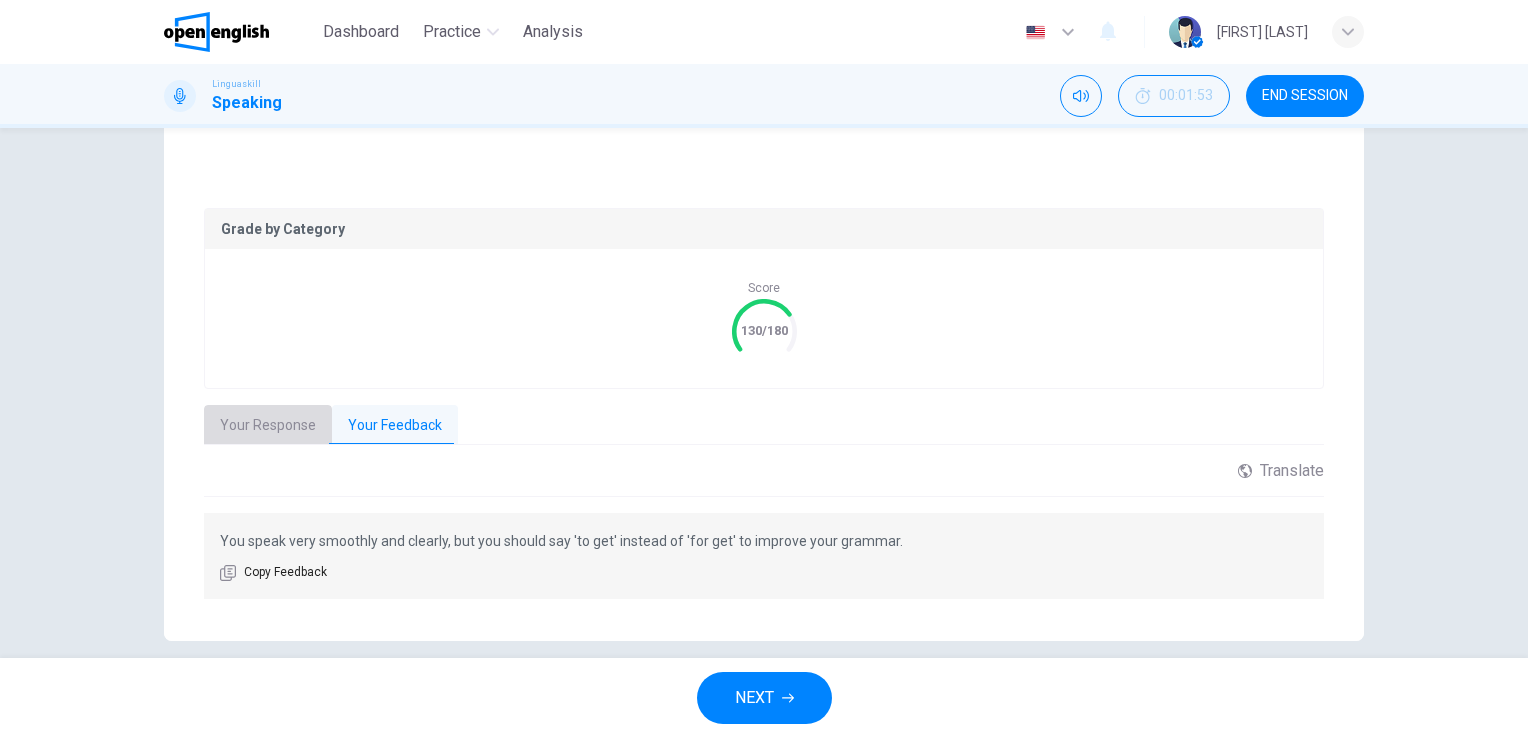 click on "Your Response" at bounding box center (268, 426) 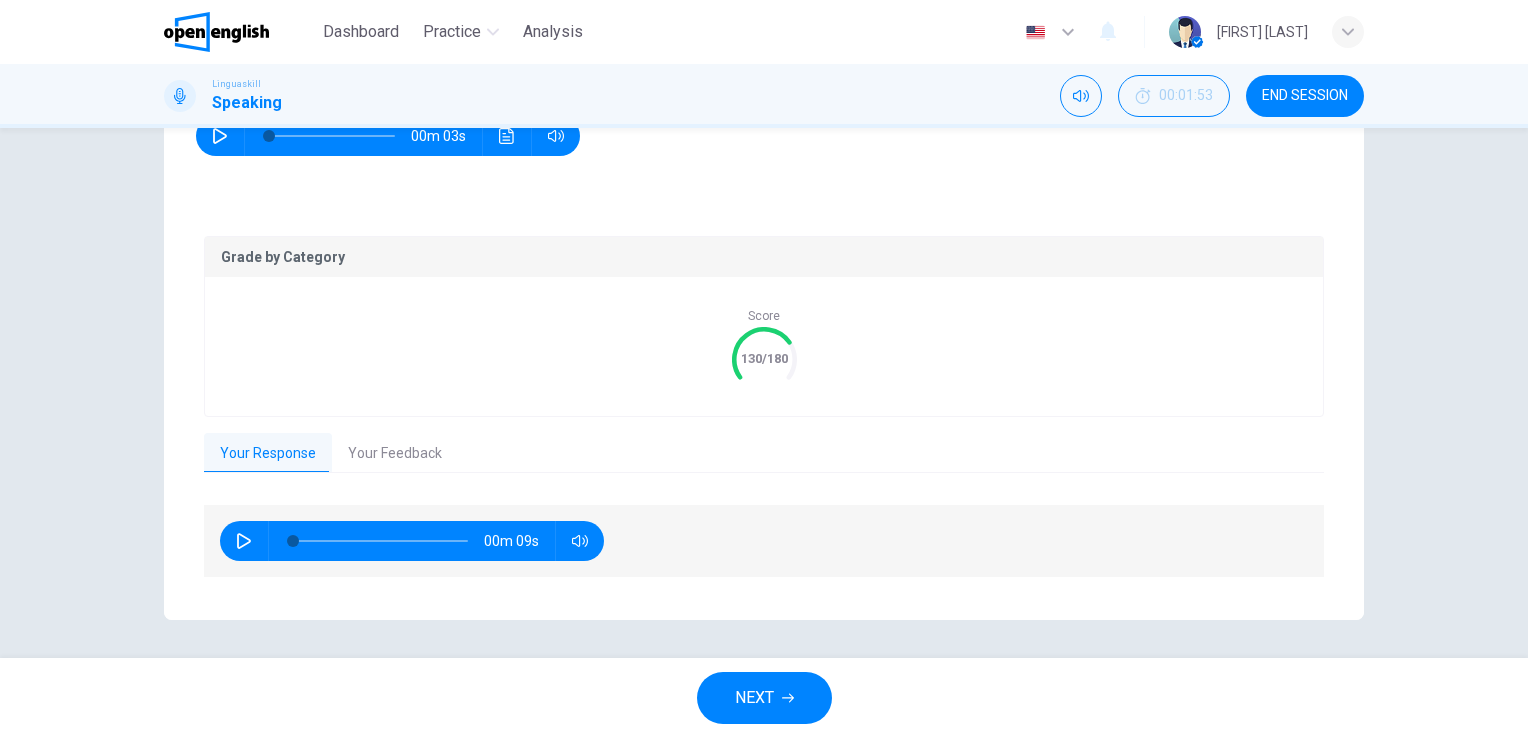 click on "NEXT" at bounding box center [754, 698] 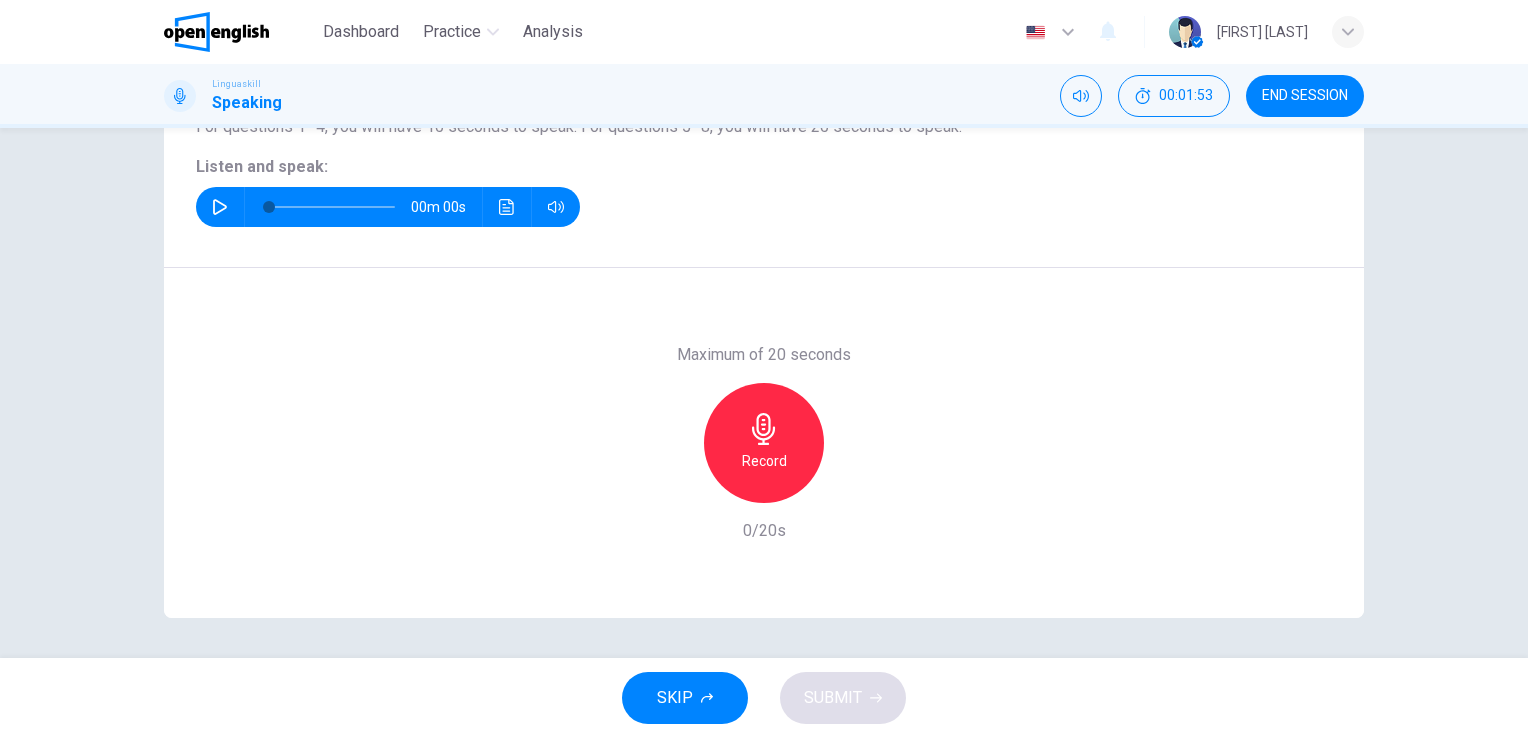 scroll, scrollTop: 244, scrollLeft: 0, axis: vertical 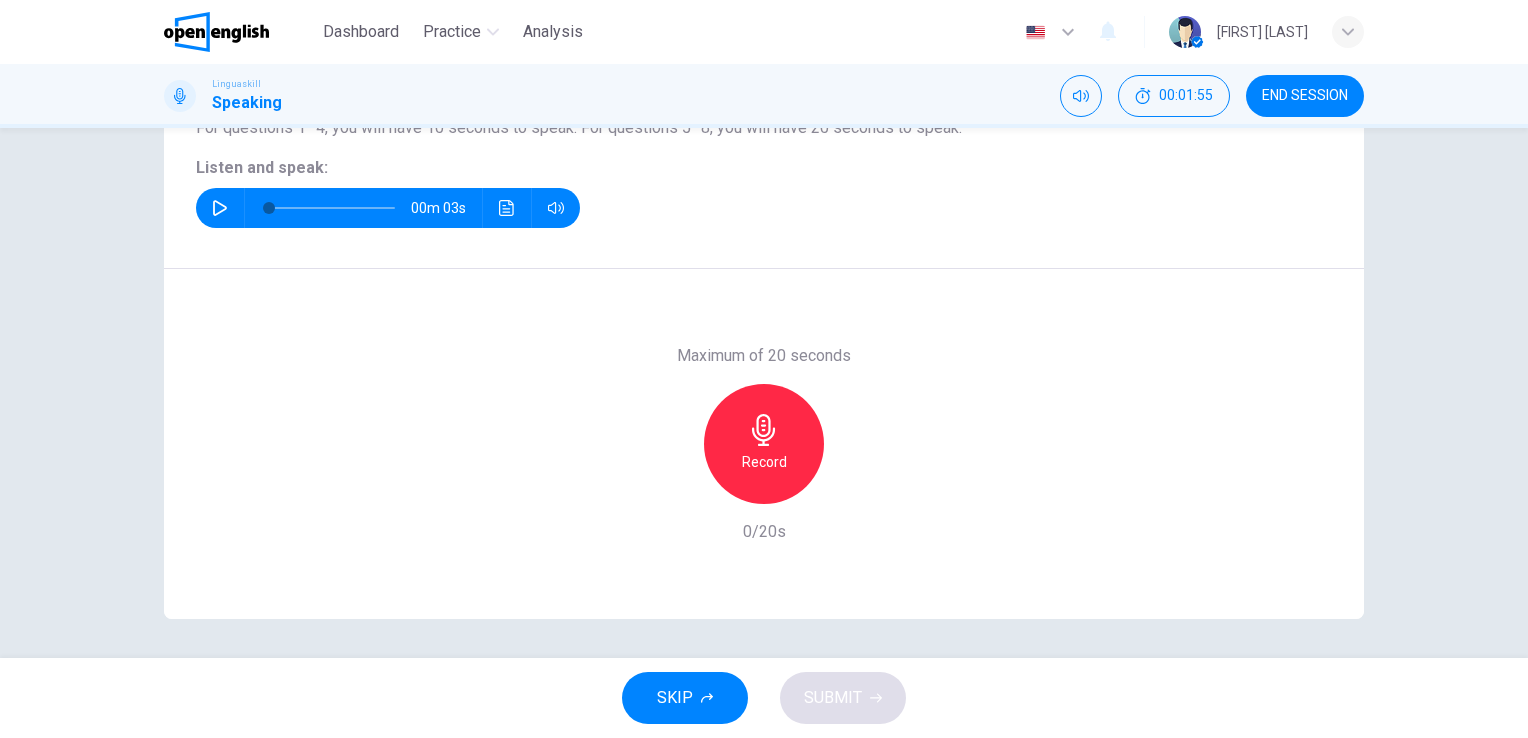 click 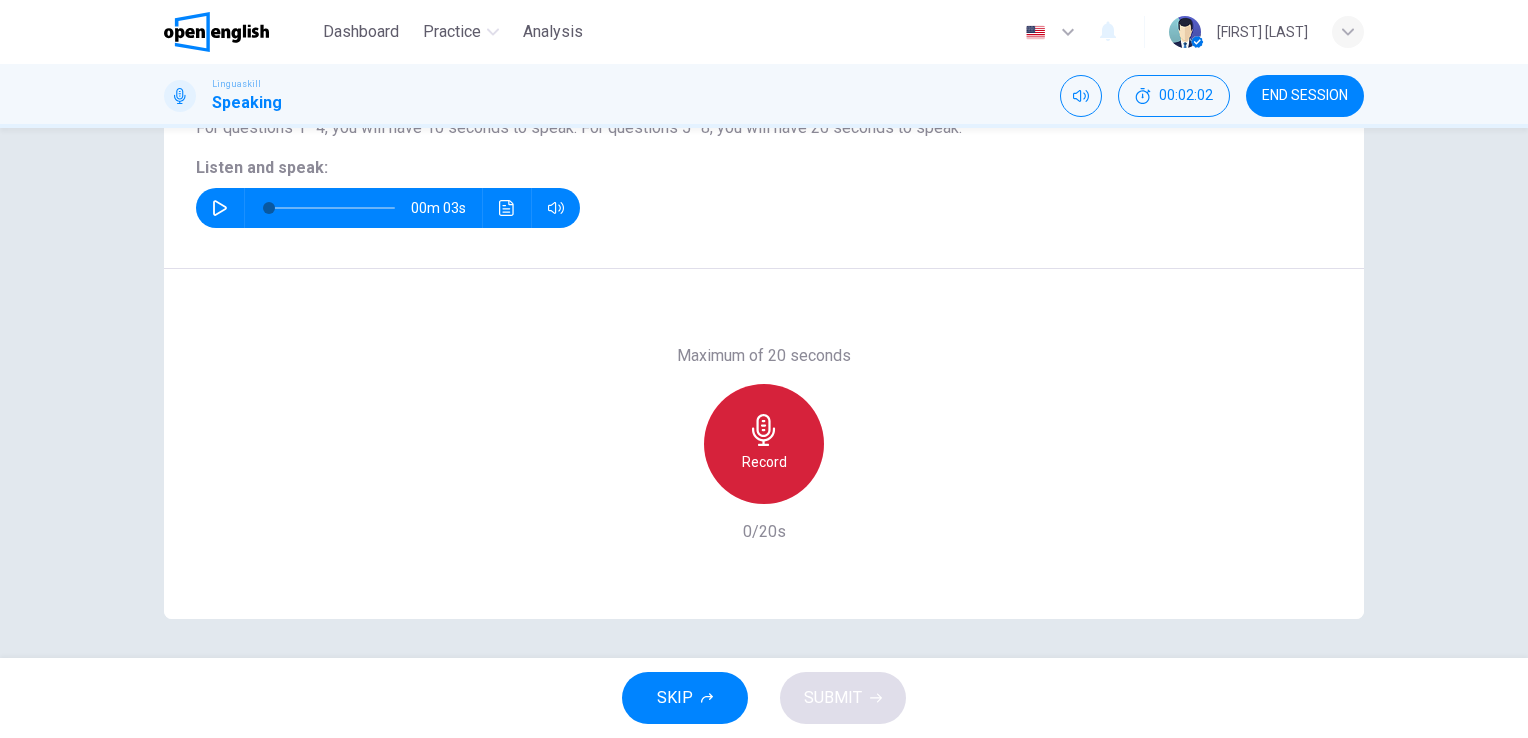 click on "Record" at bounding box center (764, 462) 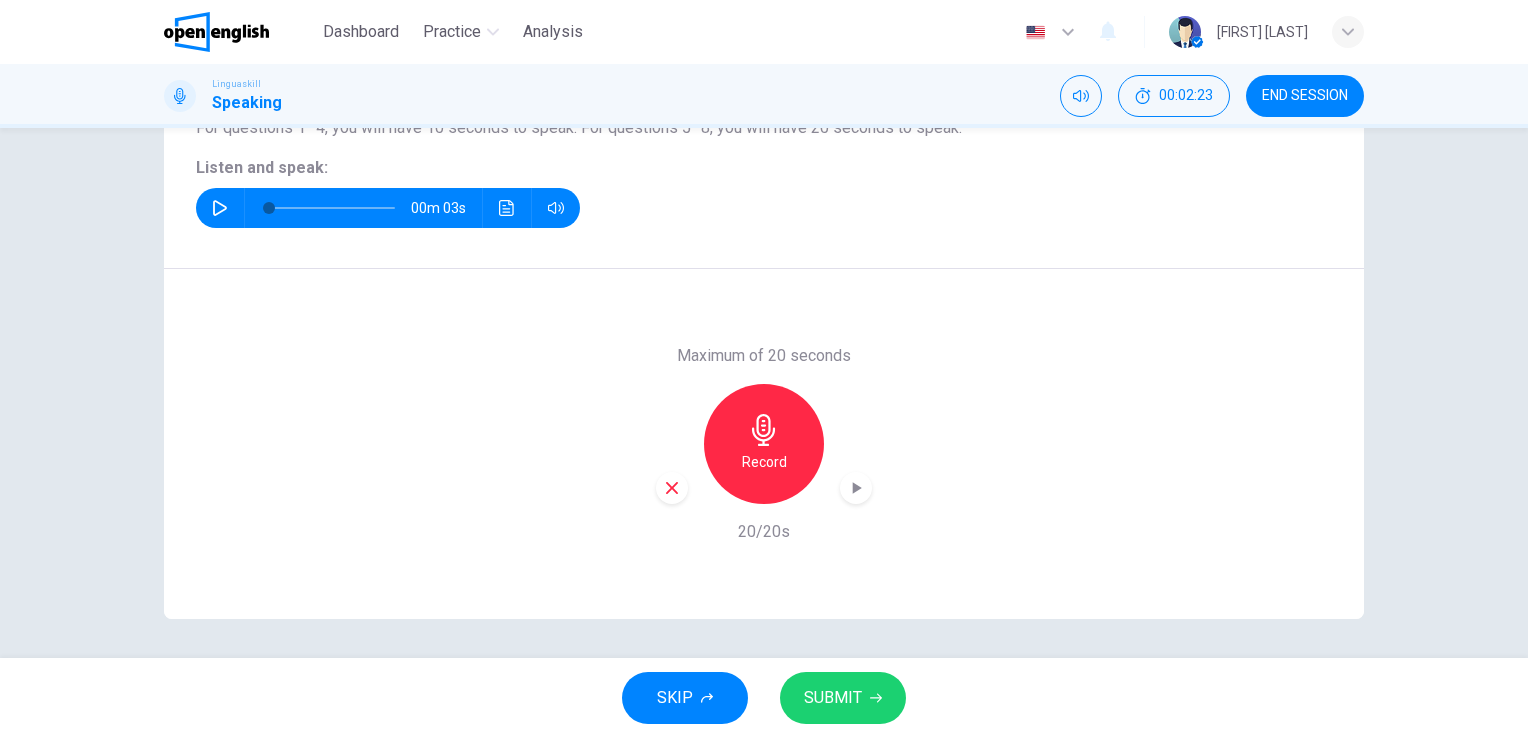 click at bounding box center [672, 488] 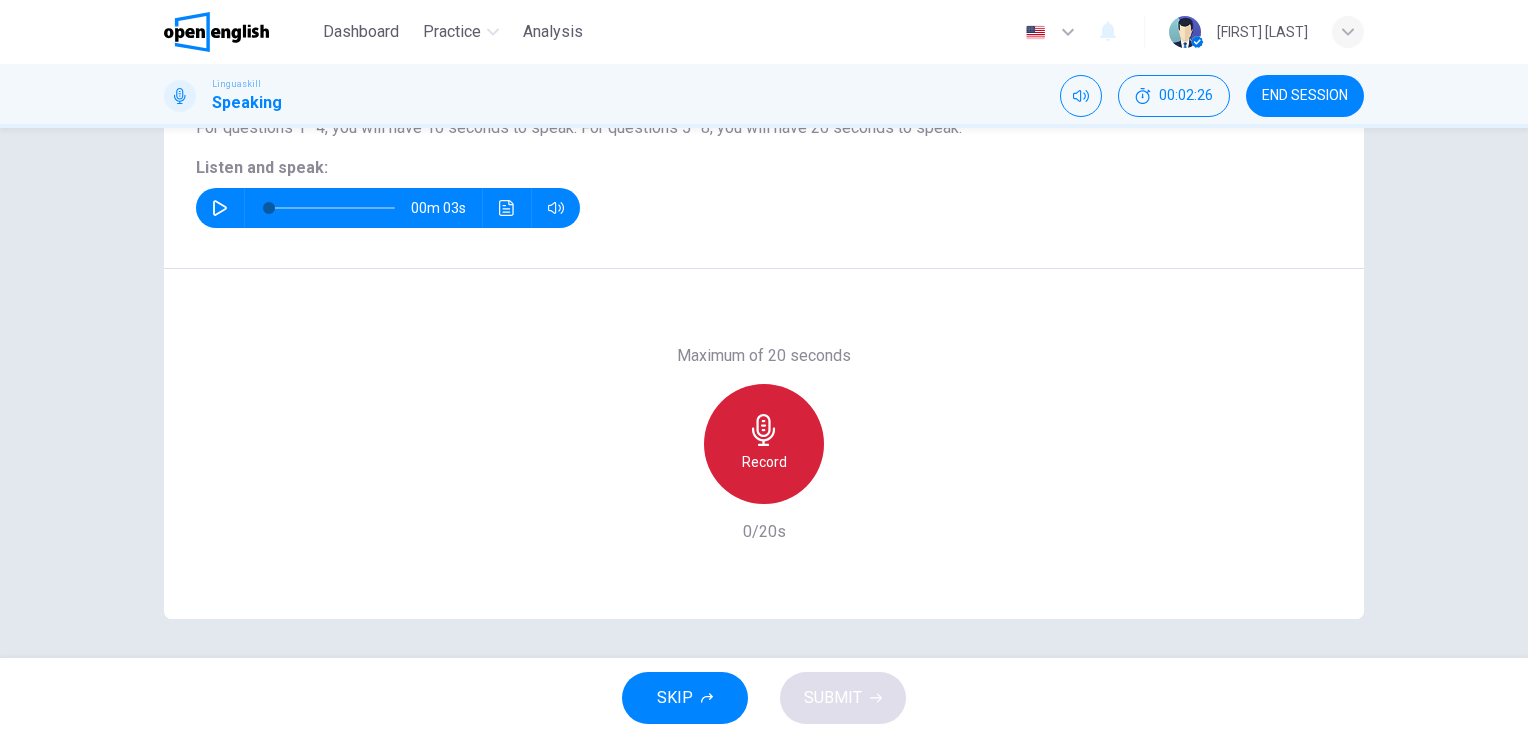 click on "Record" at bounding box center [764, 444] 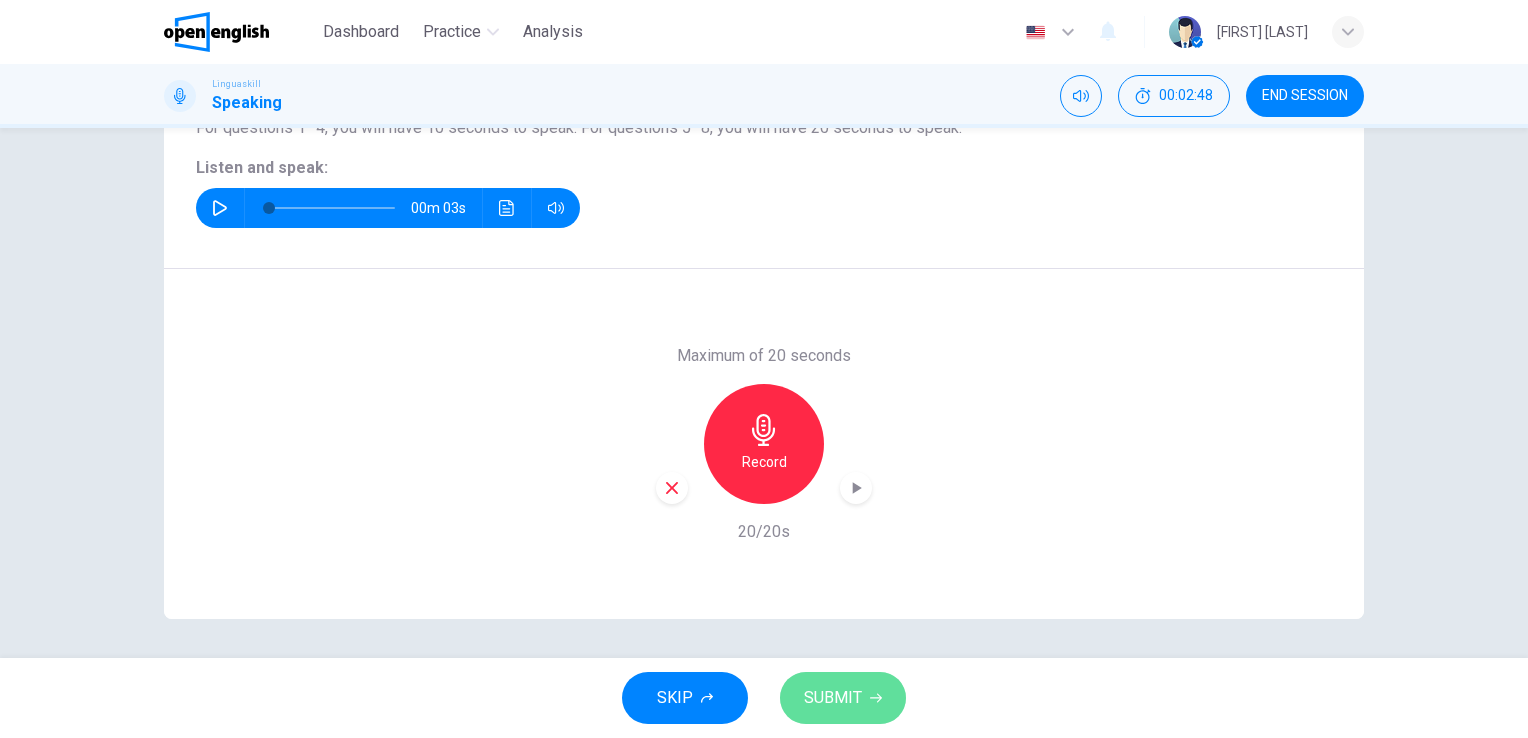 click on "SUBMIT" at bounding box center [833, 698] 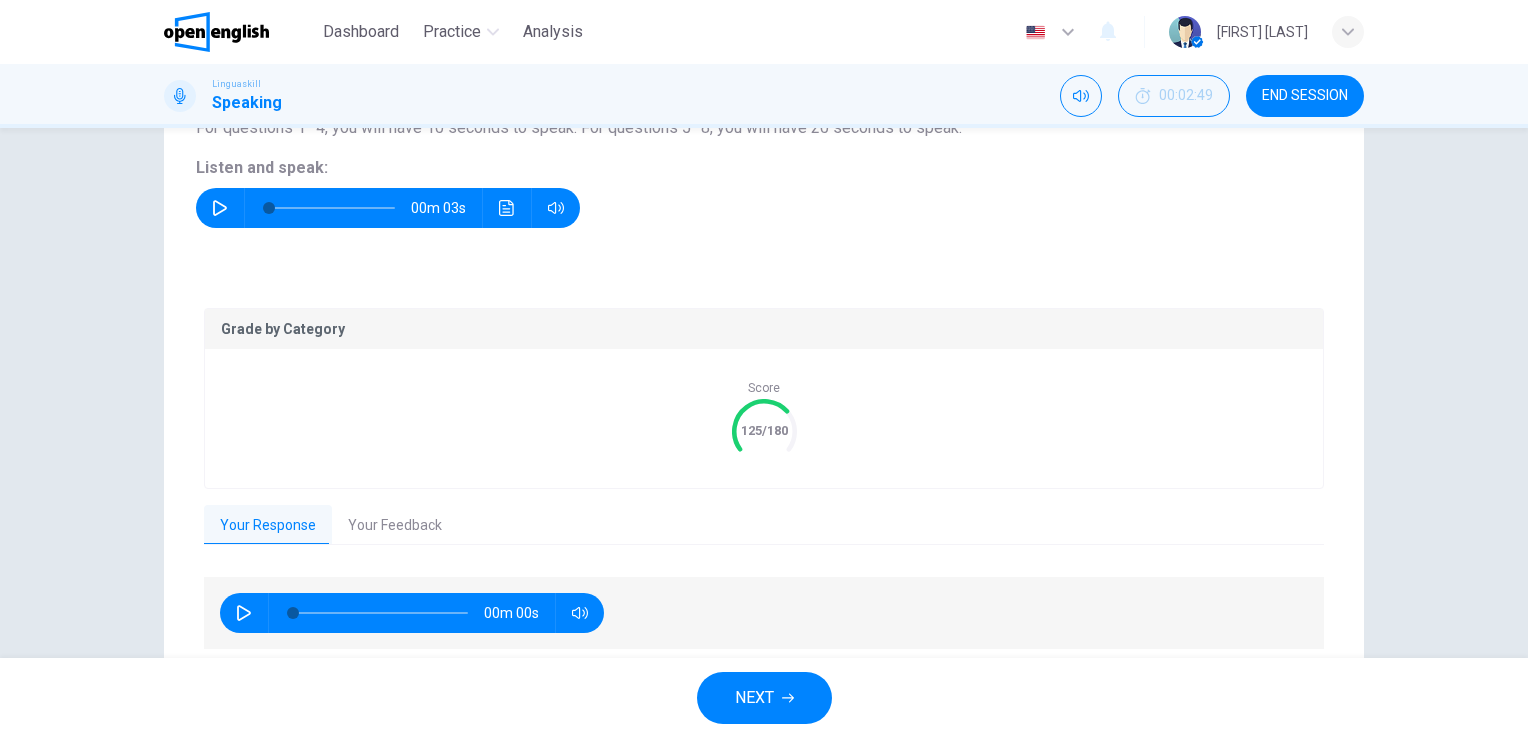 click on "Your Feedback" at bounding box center (395, 526) 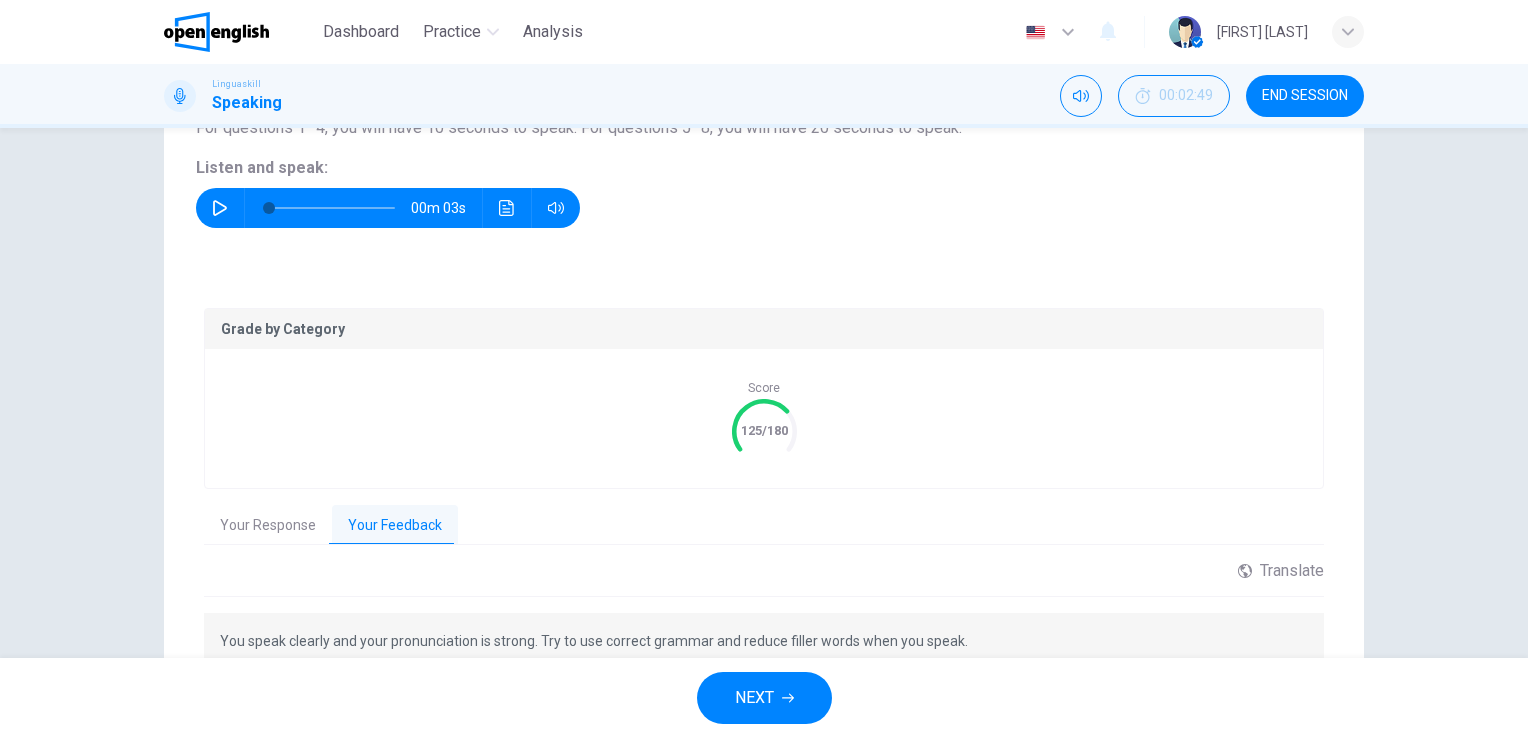 scroll, scrollTop: 344, scrollLeft: 0, axis: vertical 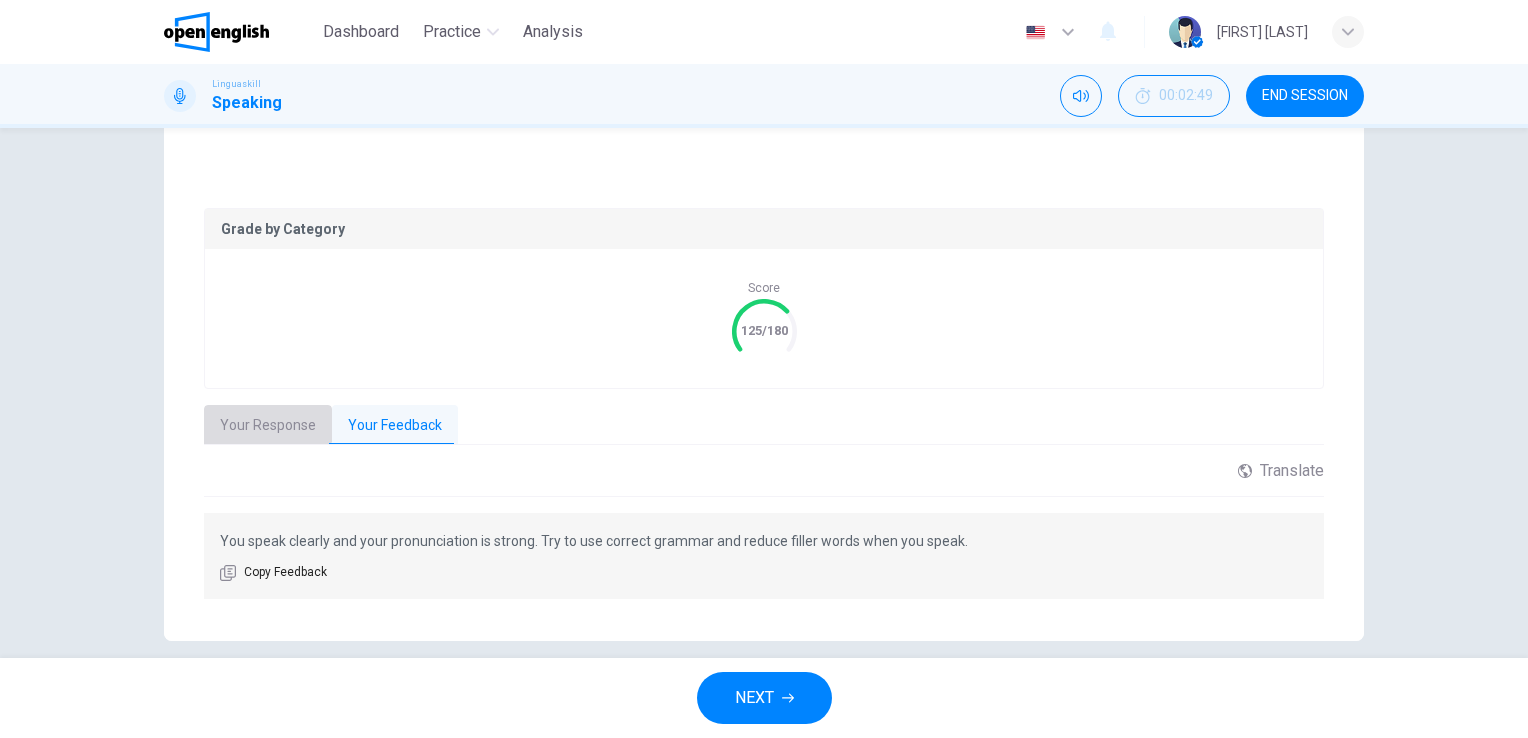 click on "Your Response" at bounding box center [268, 426] 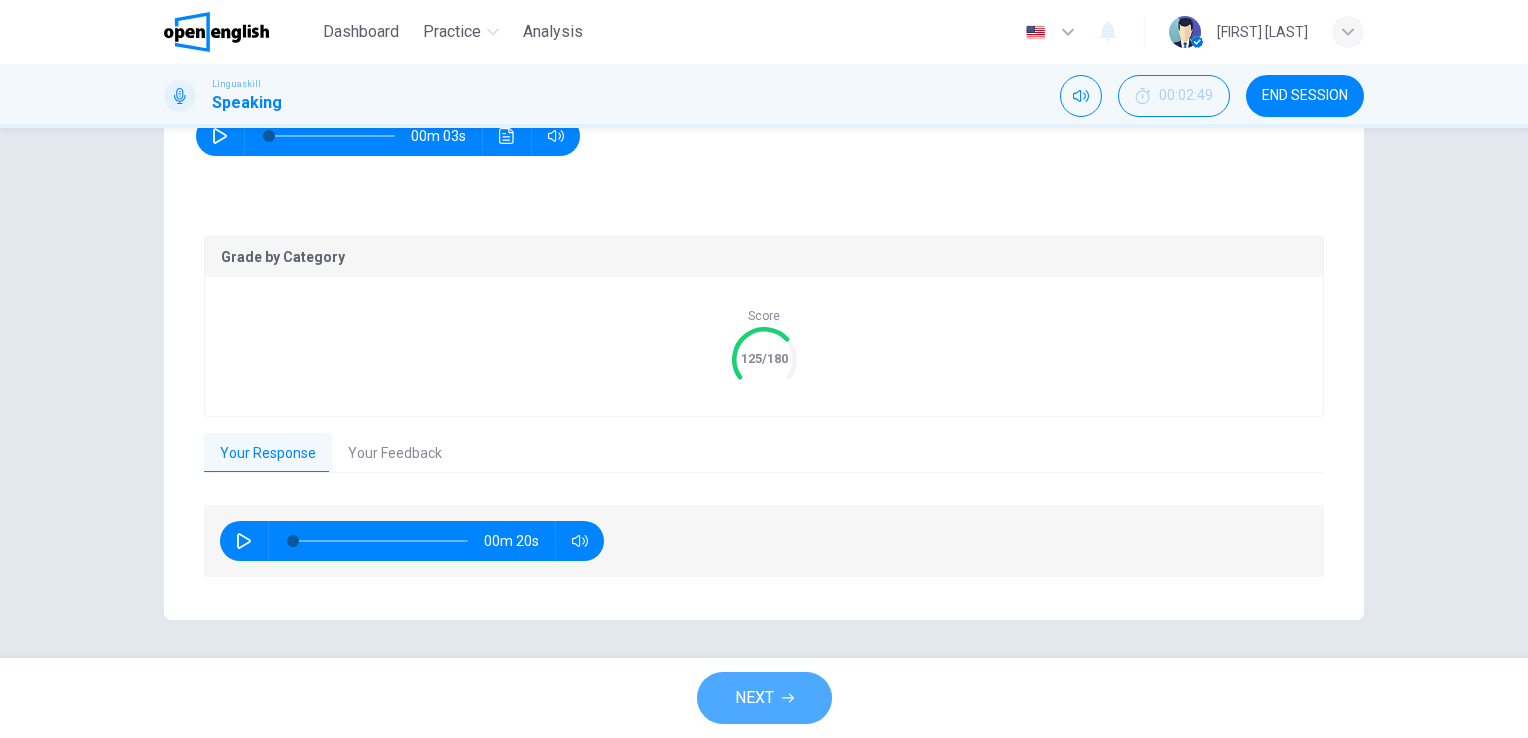 click on "NEXT" at bounding box center (754, 698) 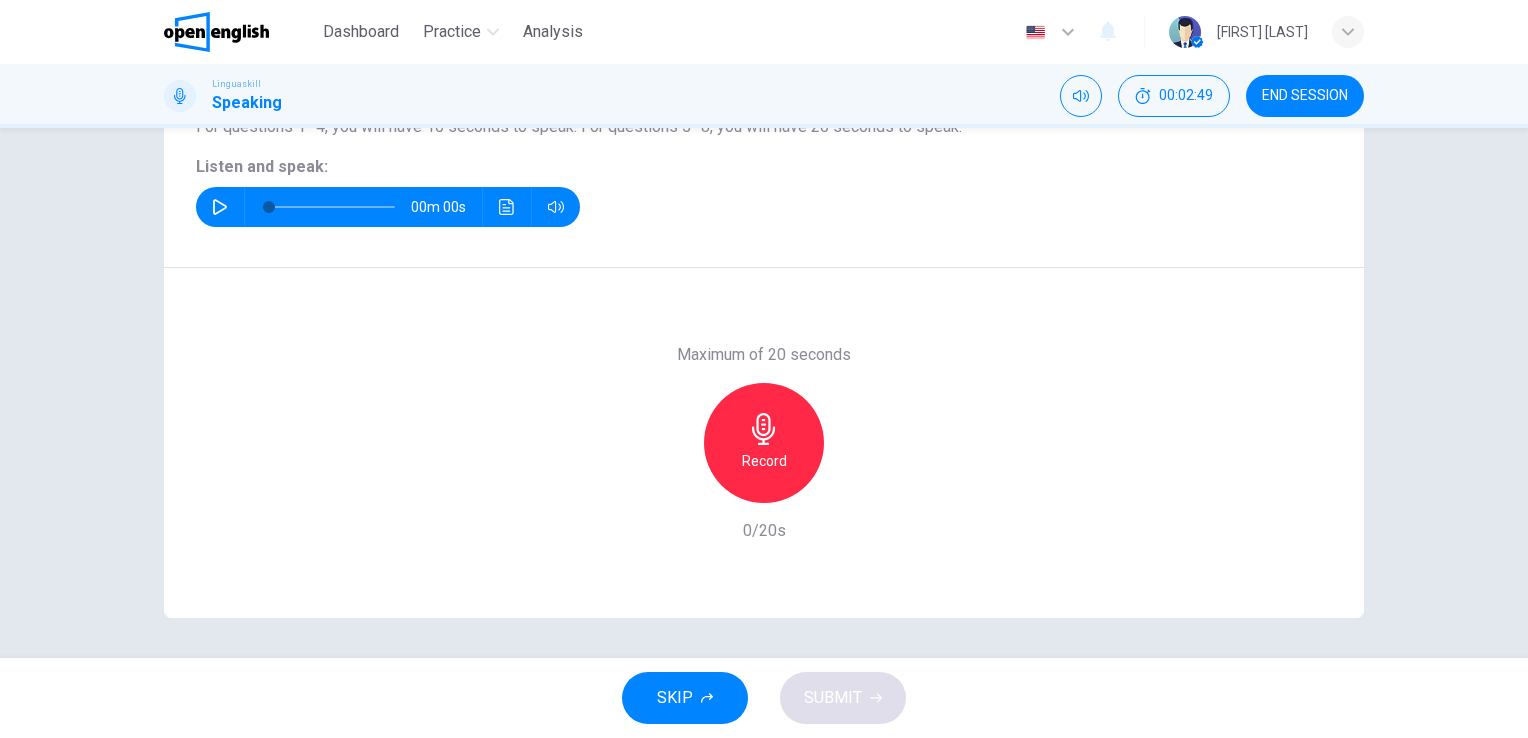 scroll, scrollTop: 244, scrollLeft: 0, axis: vertical 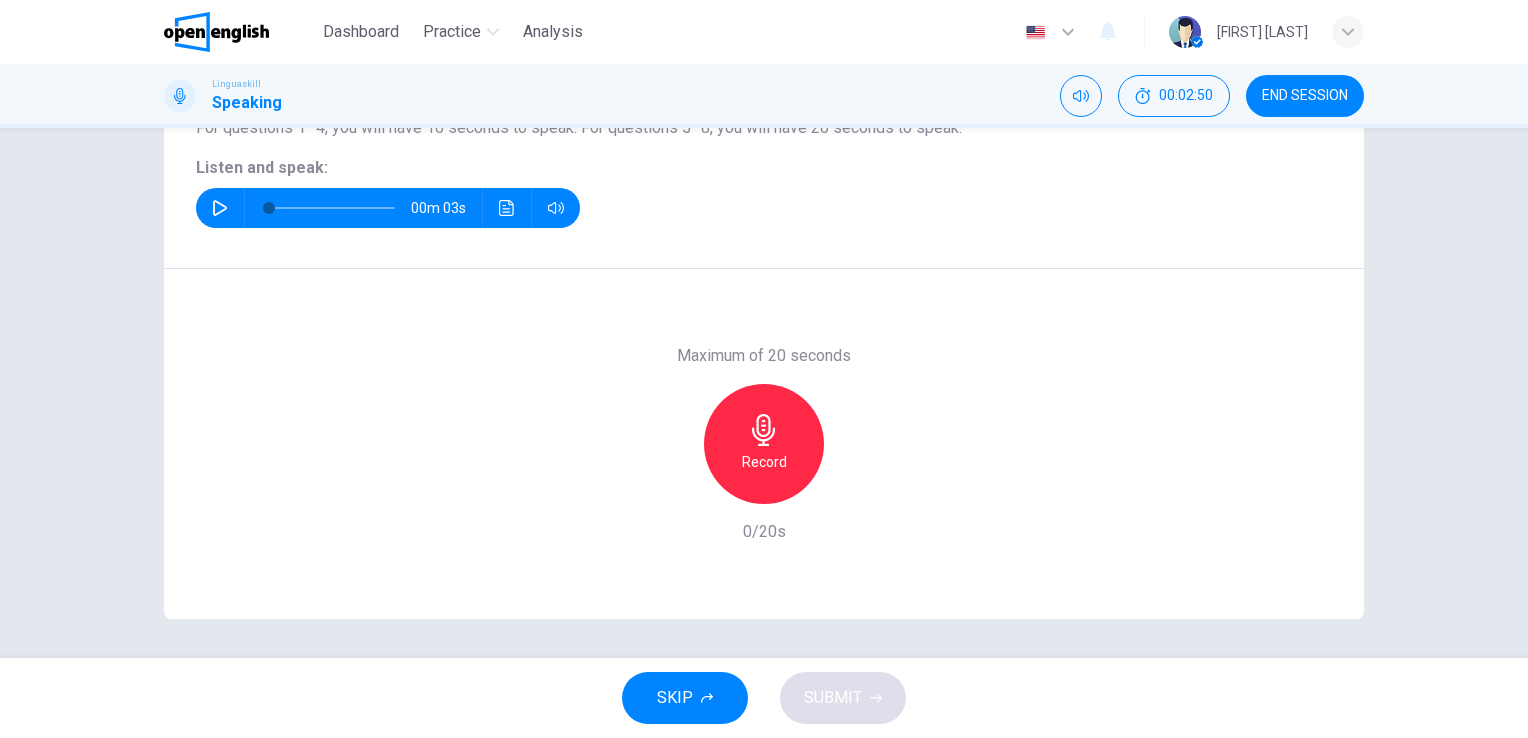 click 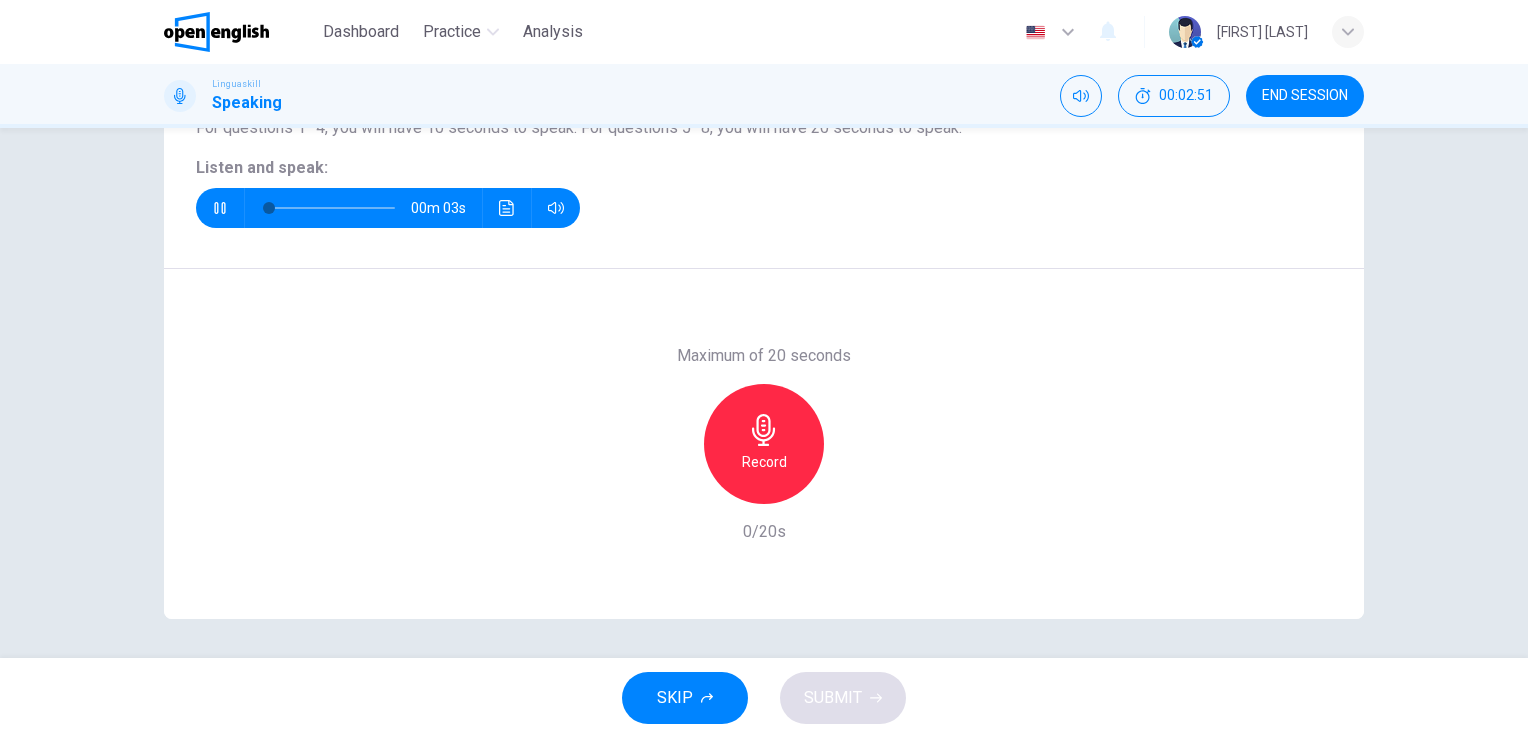 scroll, scrollTop: 144, scrollLeft: 0, axis: vertical 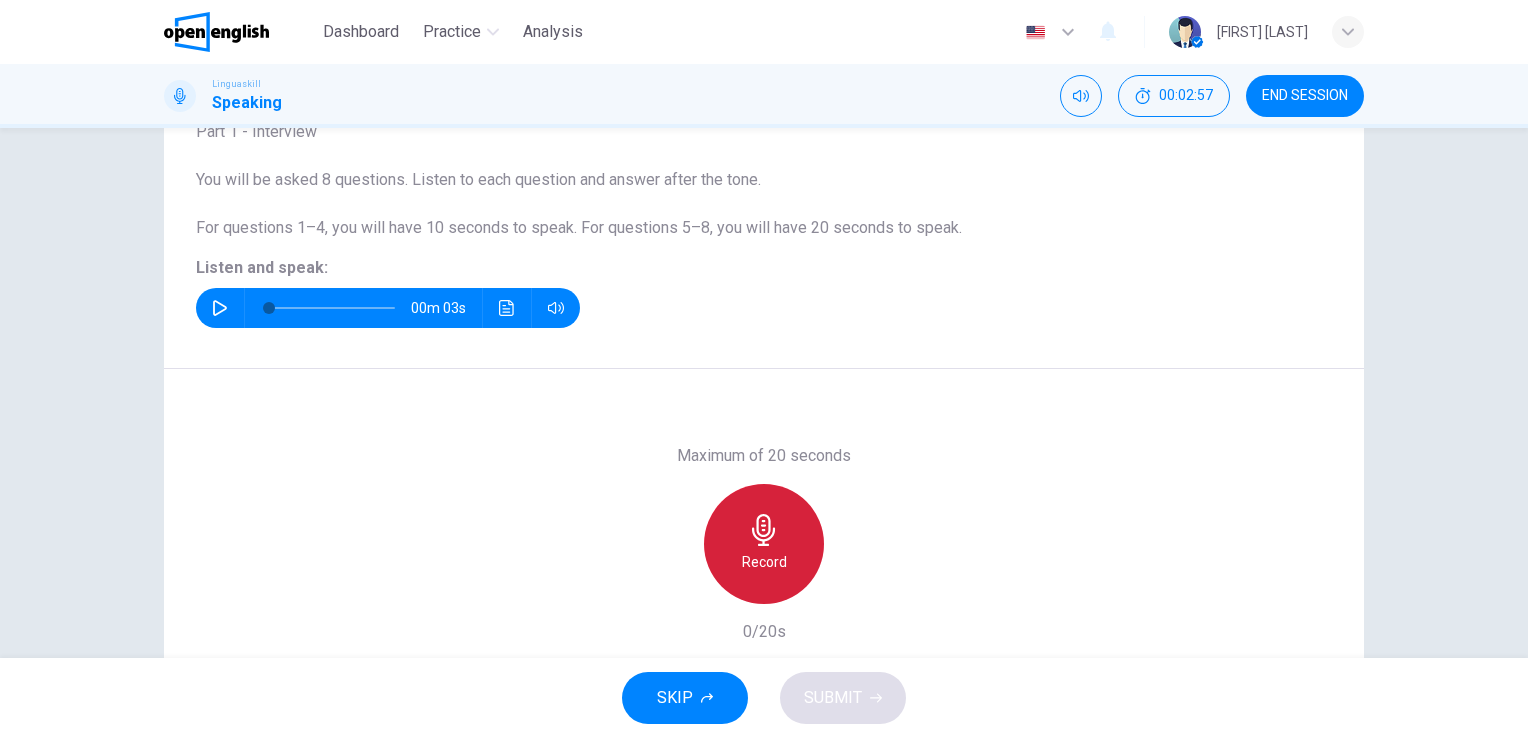 click on "Record" at bounding box center (764, 562) 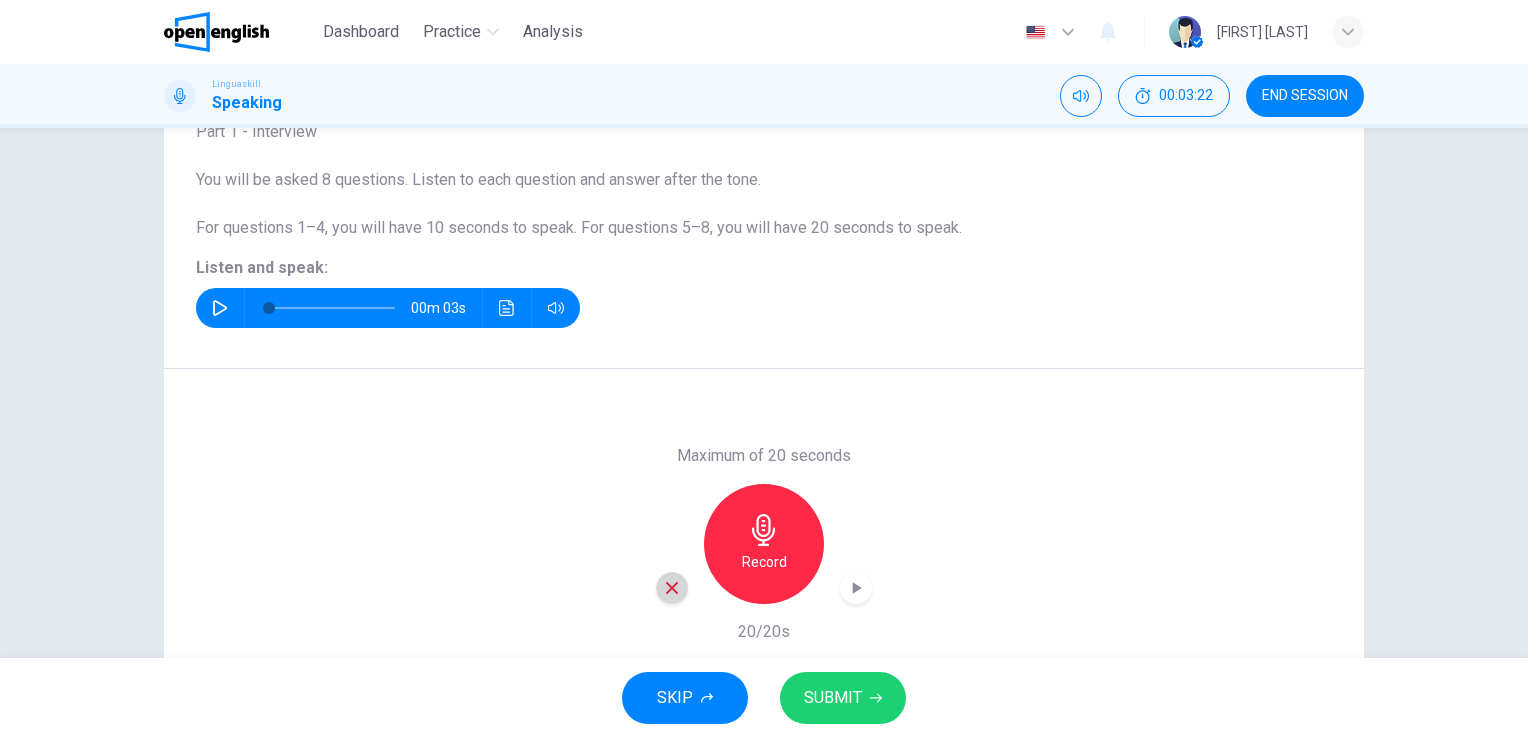 click 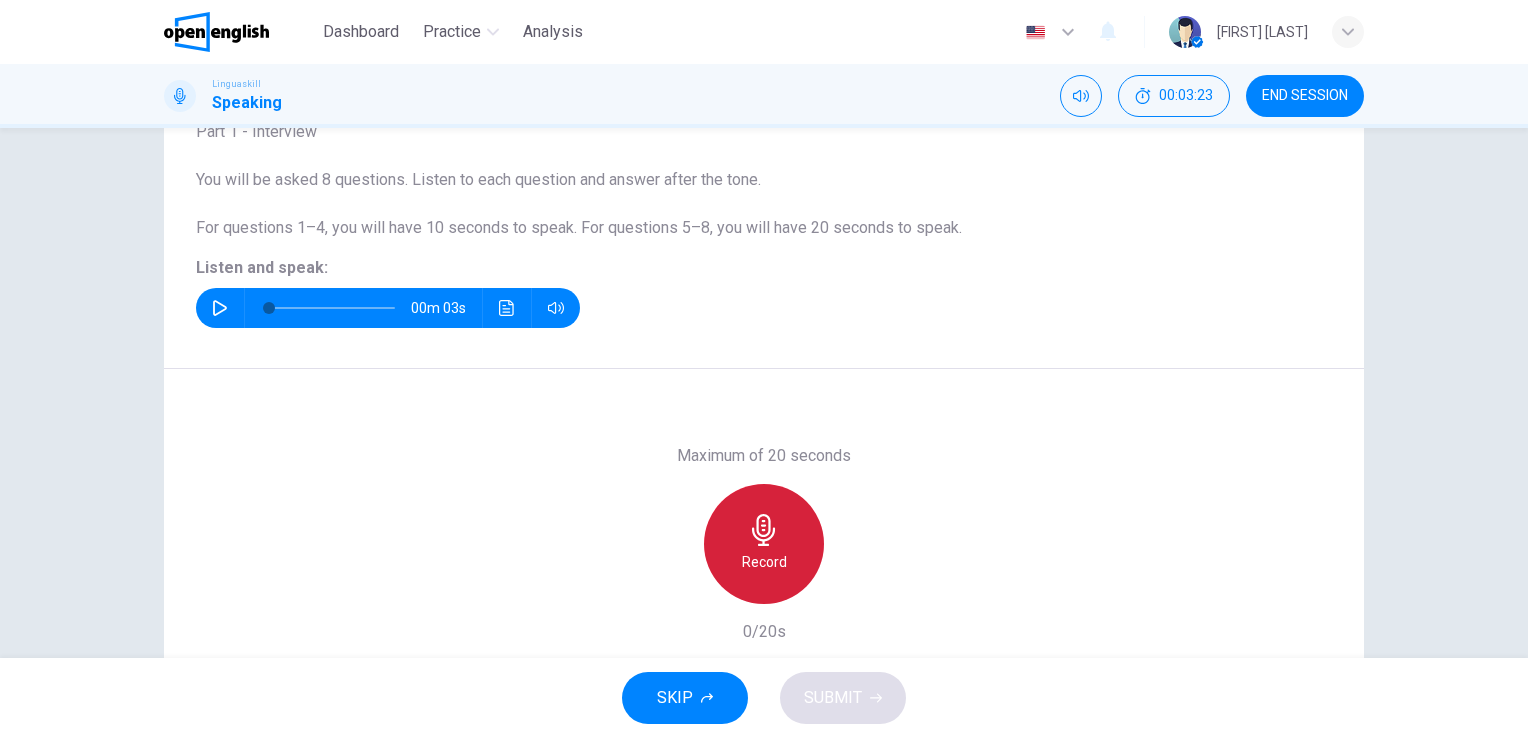 click on "Record" at bounding box center (764, 562) 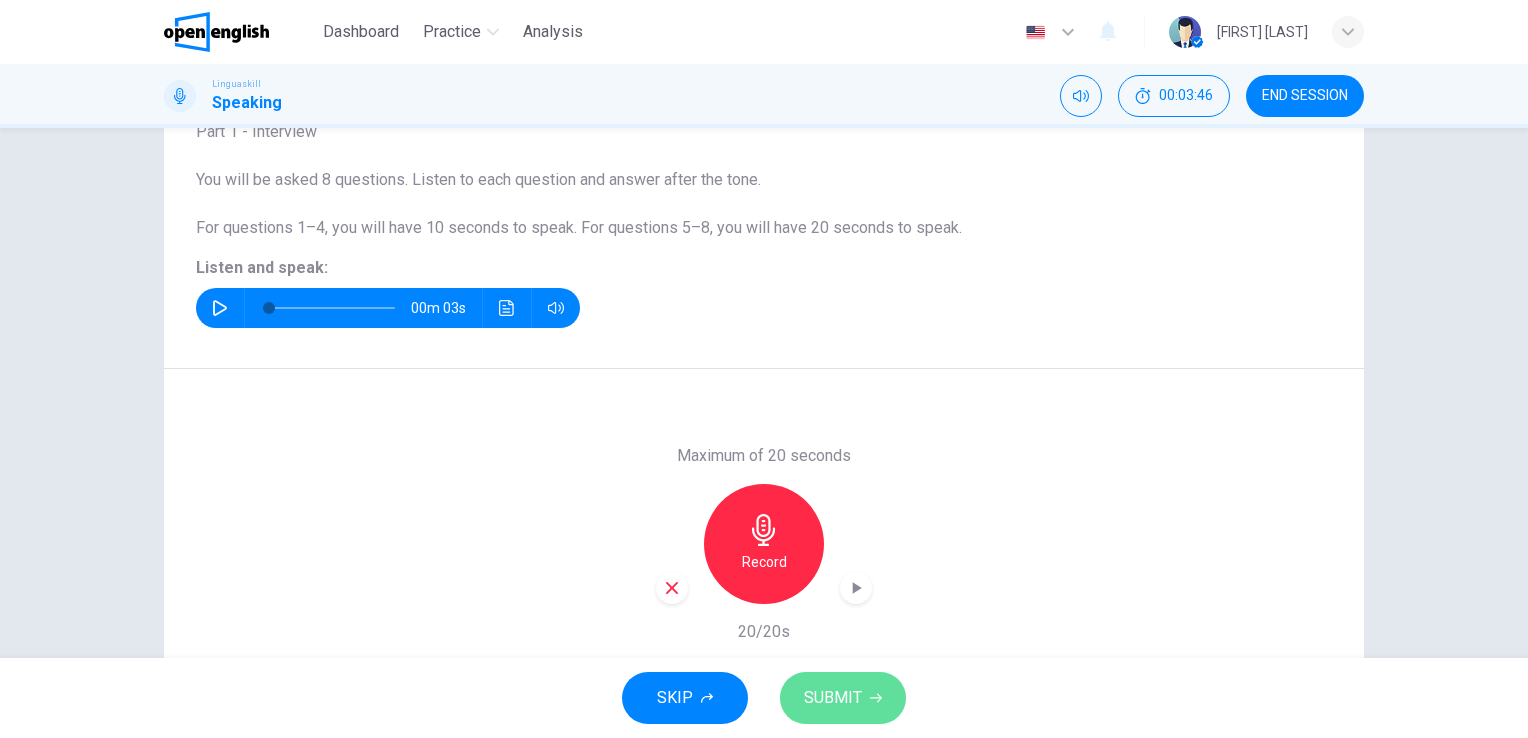 click on "SUBMIT" at bounding box center (833, 698) 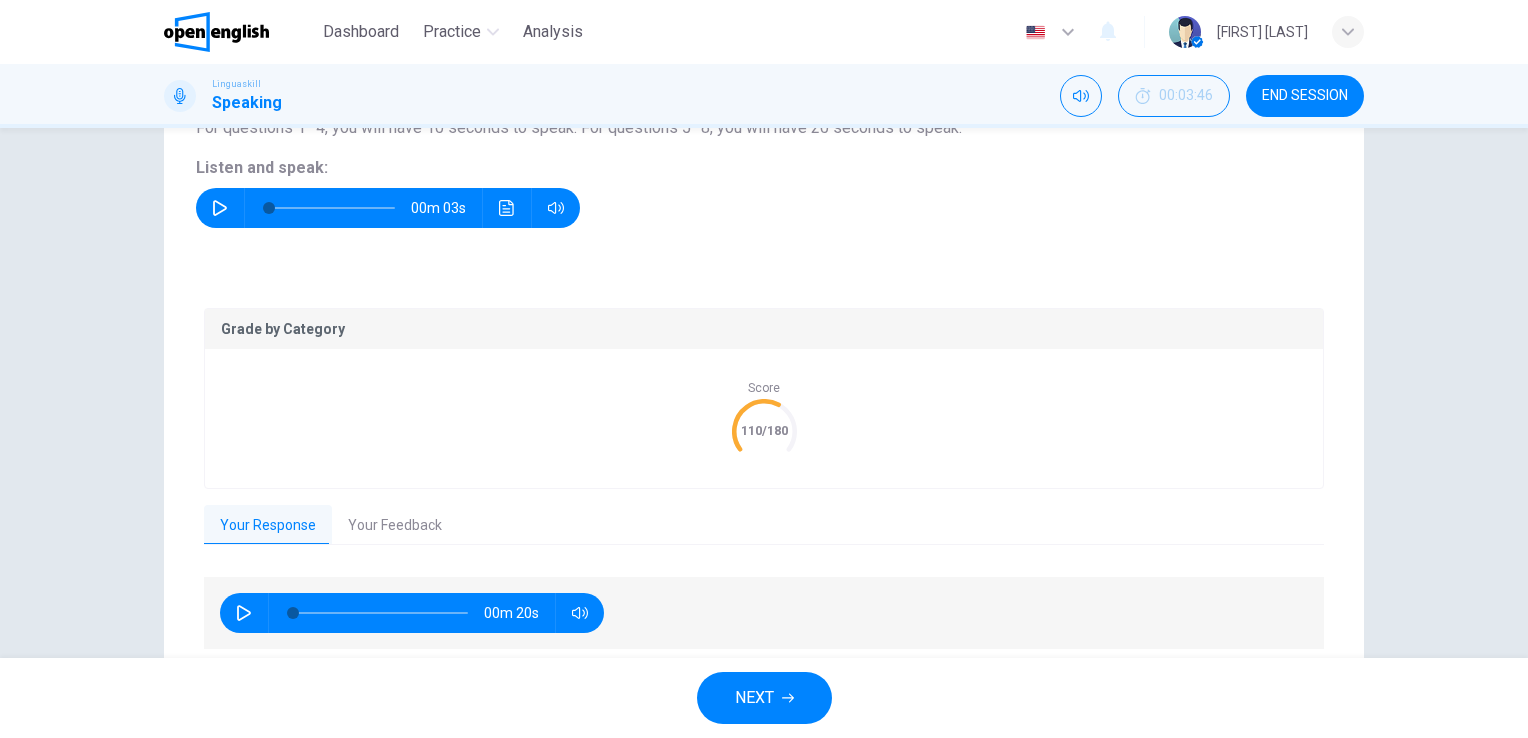 scroll, scrollTop: 244, scrollLeft: 0, axis: vertical 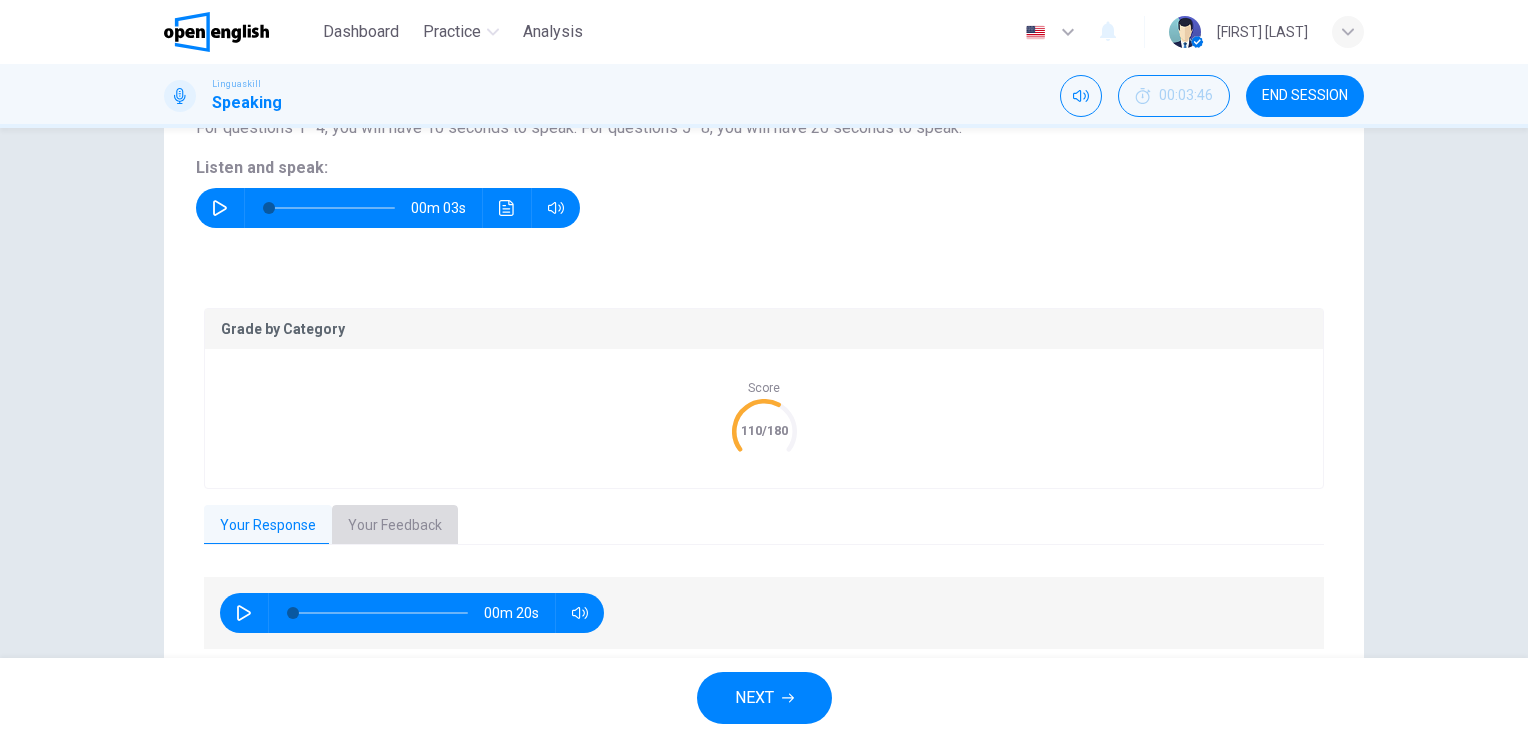 click on "Your Feedback" at bounding box center [395, 526] 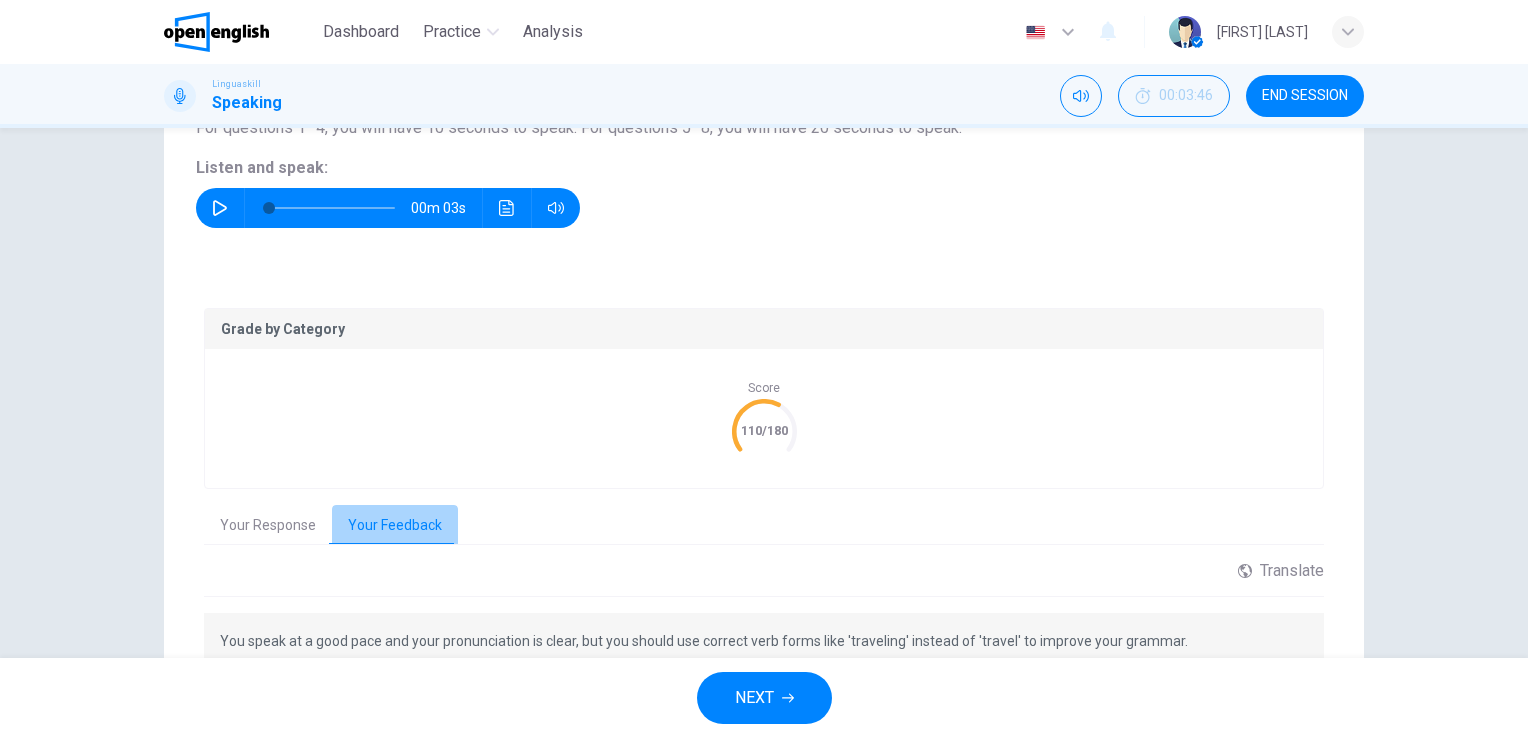 click on "Your Feedback" at bounding box center (395, 526) 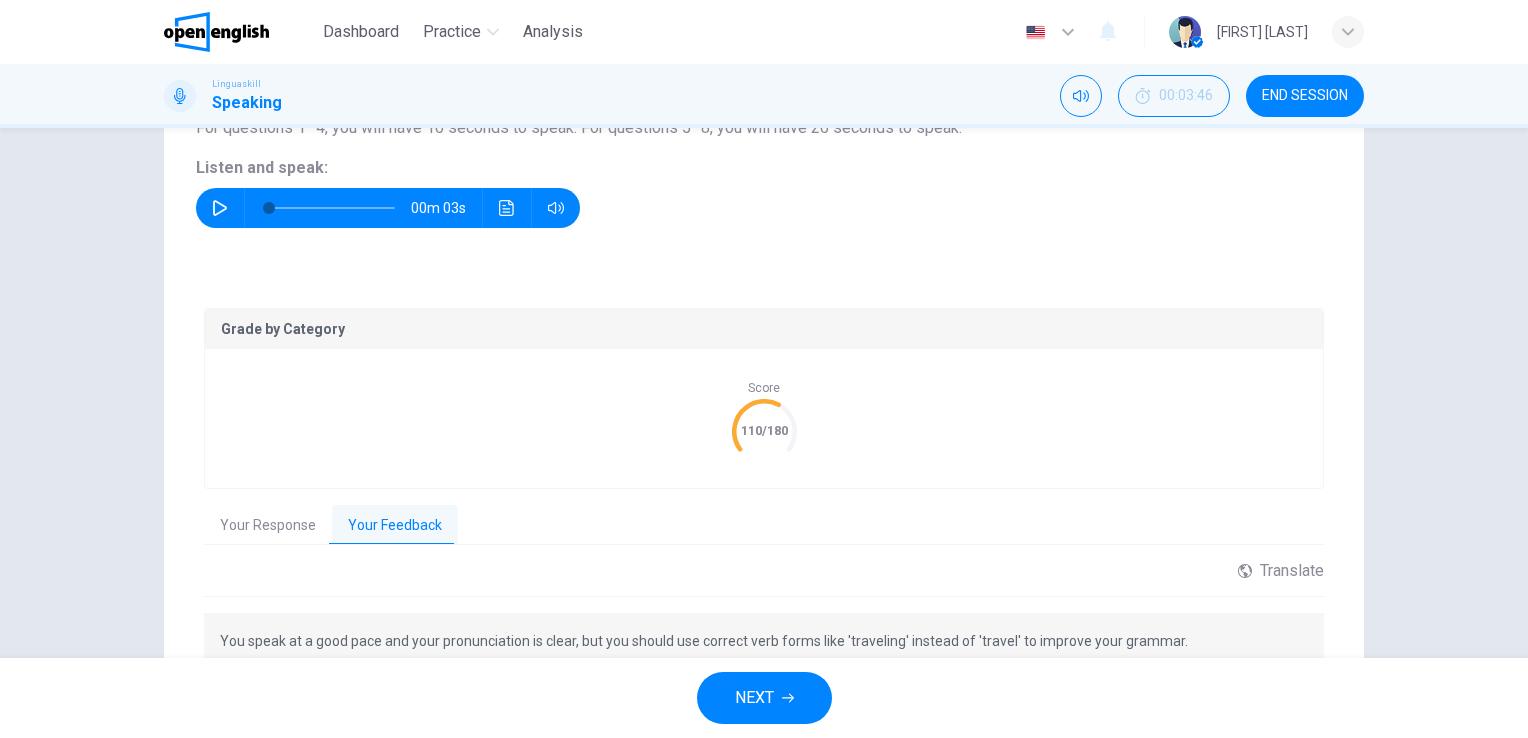 click on "Your Response" at bounding box center [268, 526] 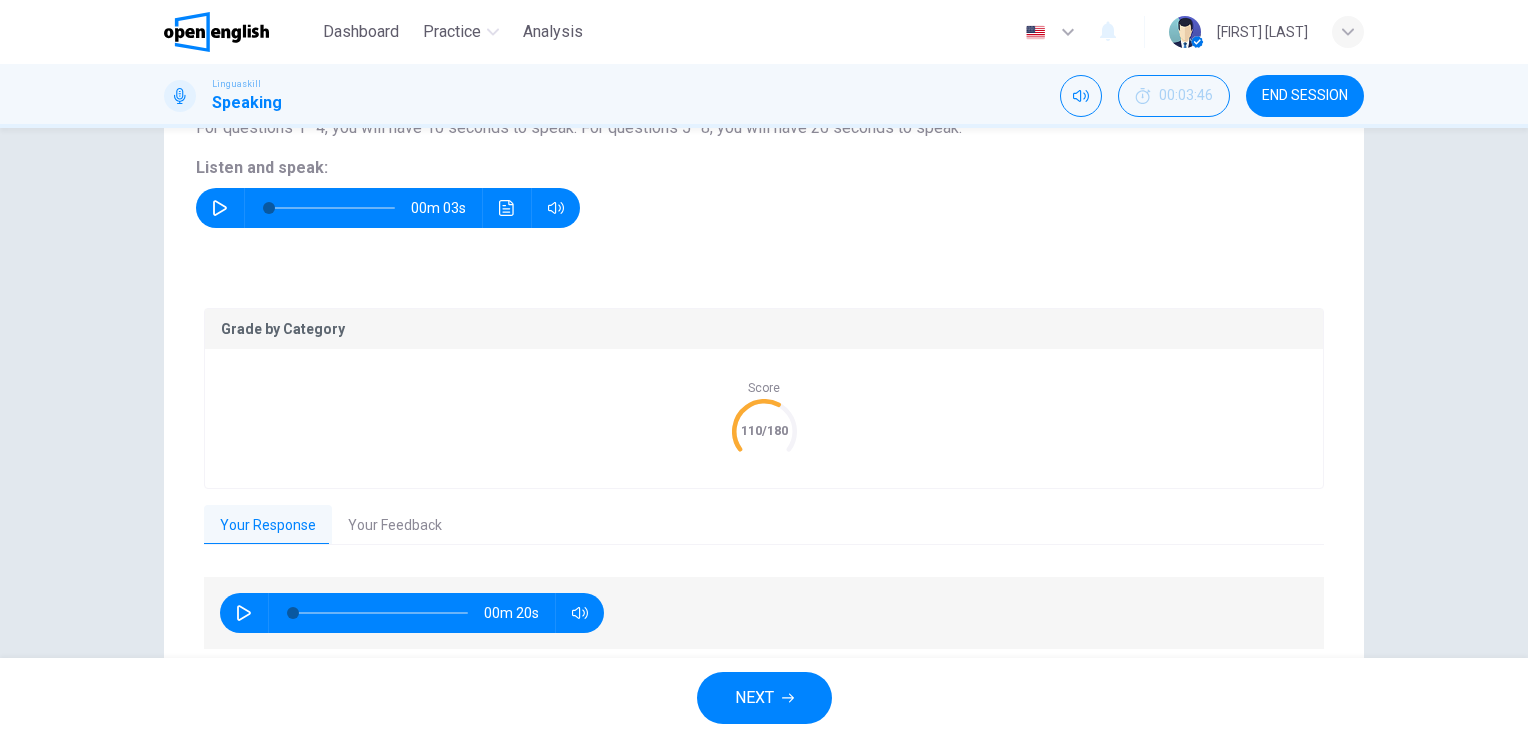click on "NEXT" at bounding box center [764, 698] 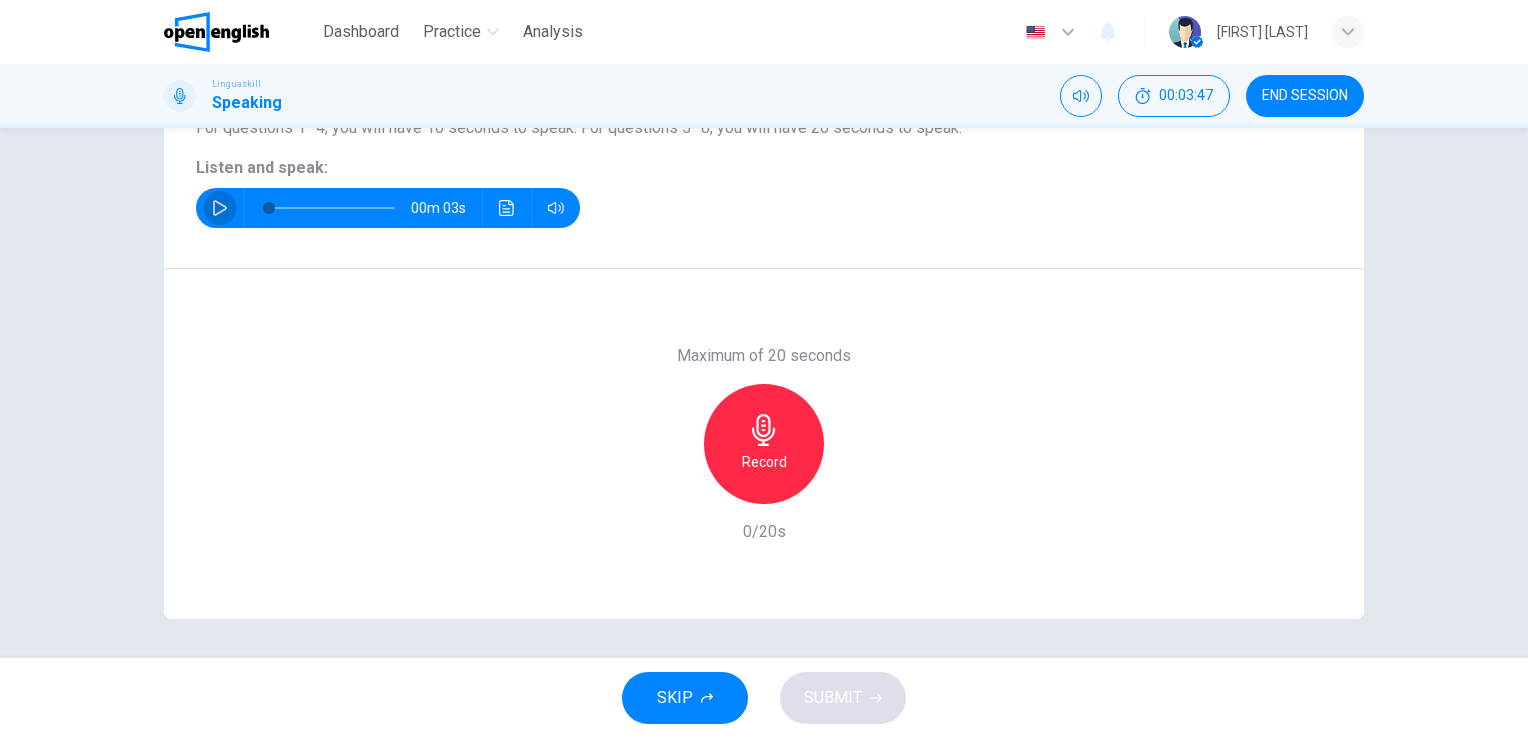 click 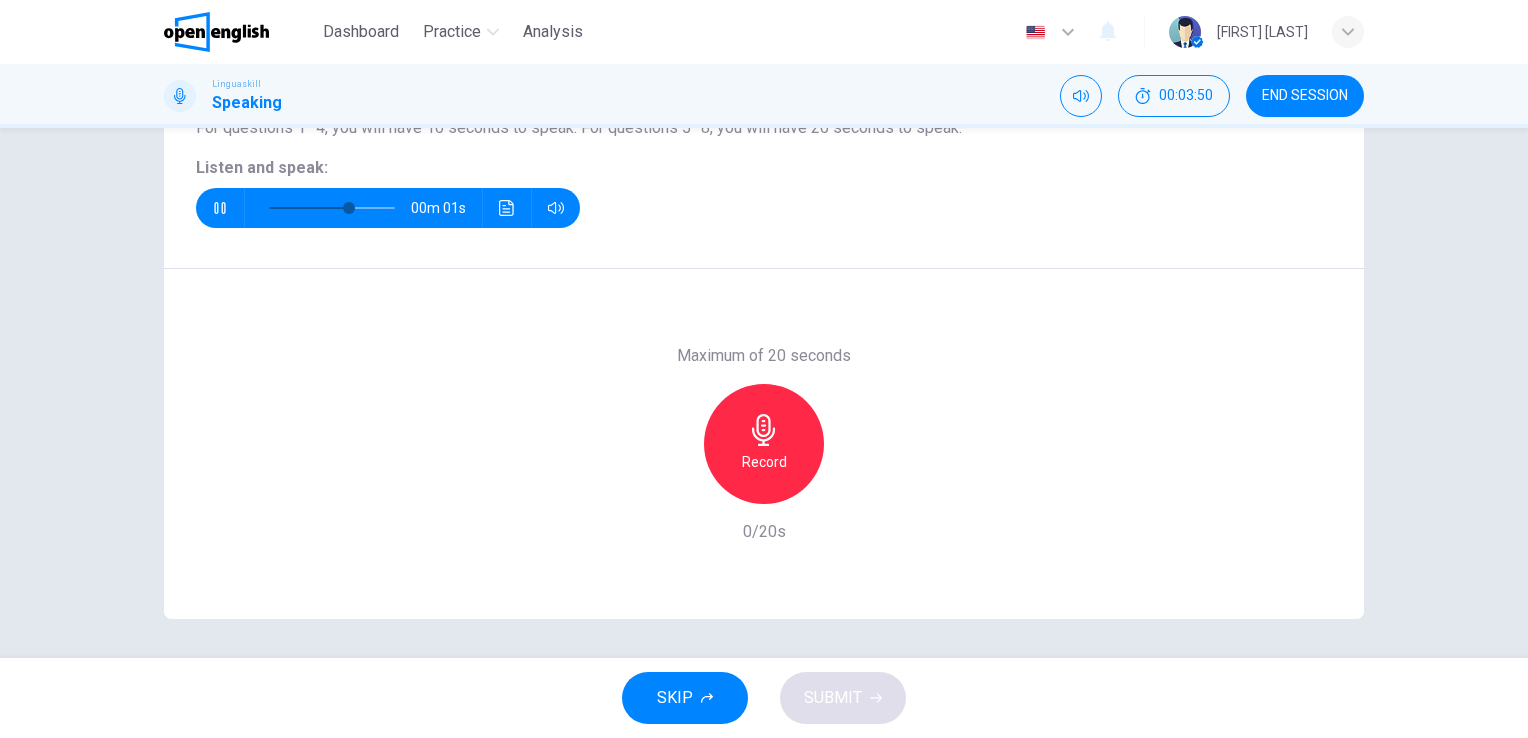 type on "*" 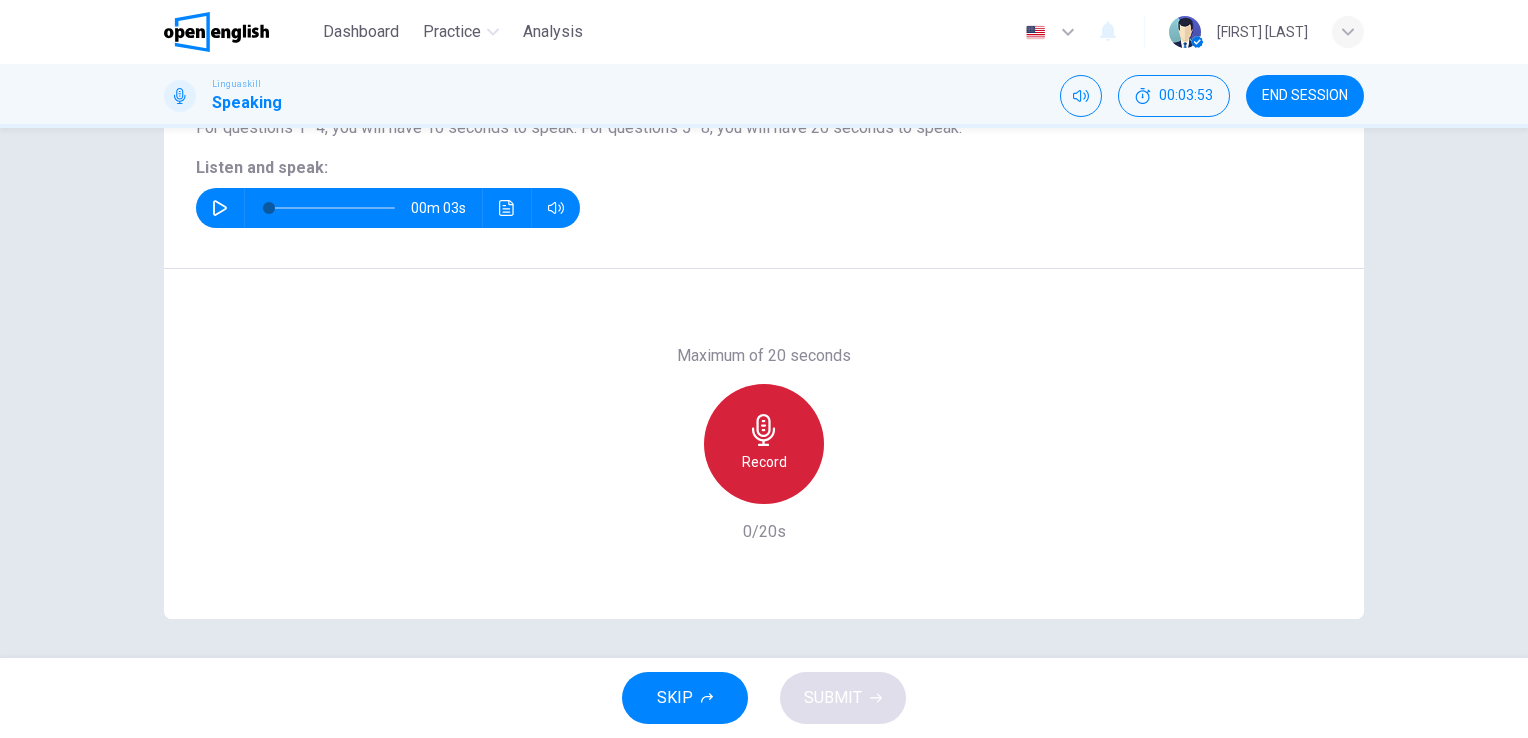click on "Record" at bounding box center (764, 444) 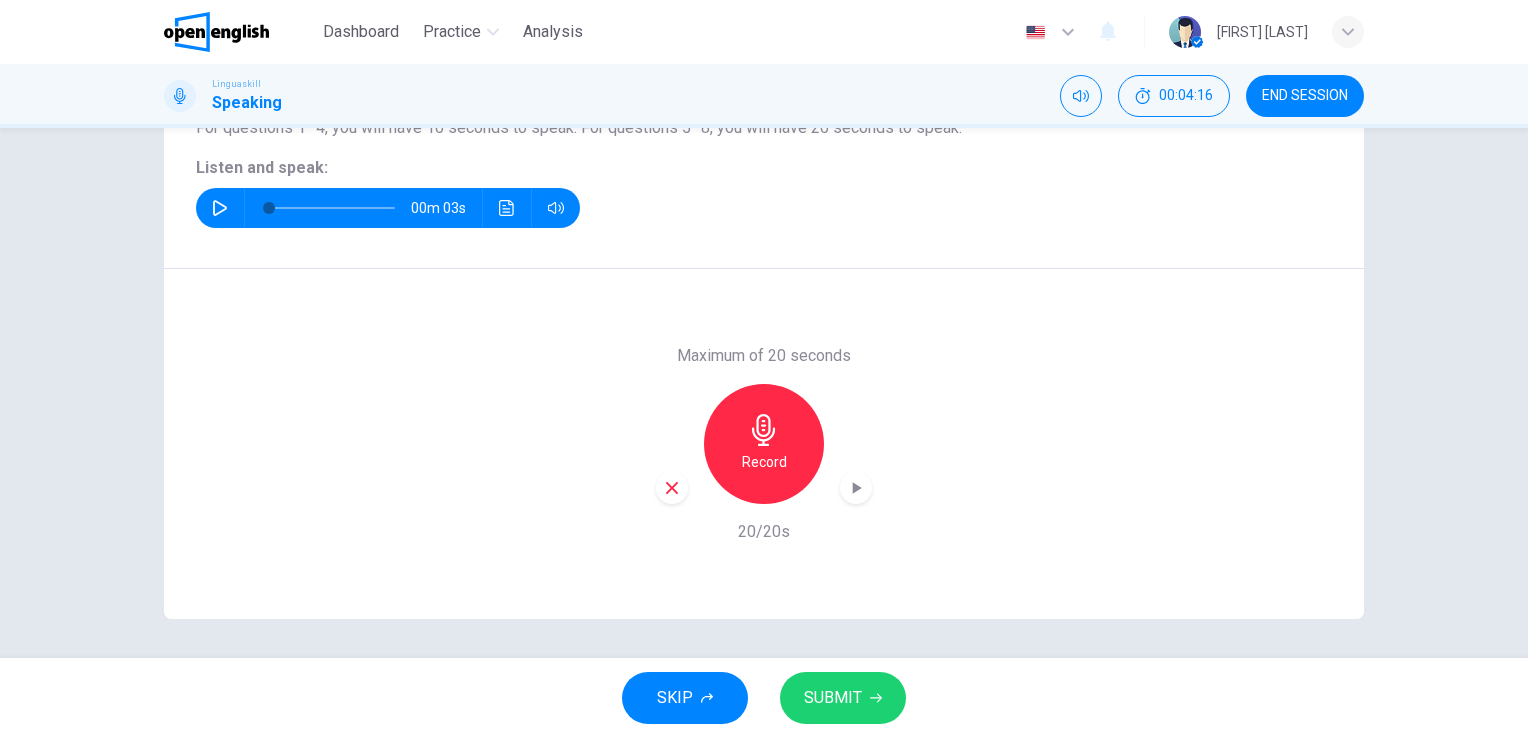 click on "SUBMIT" at bounding box center [833, 698] 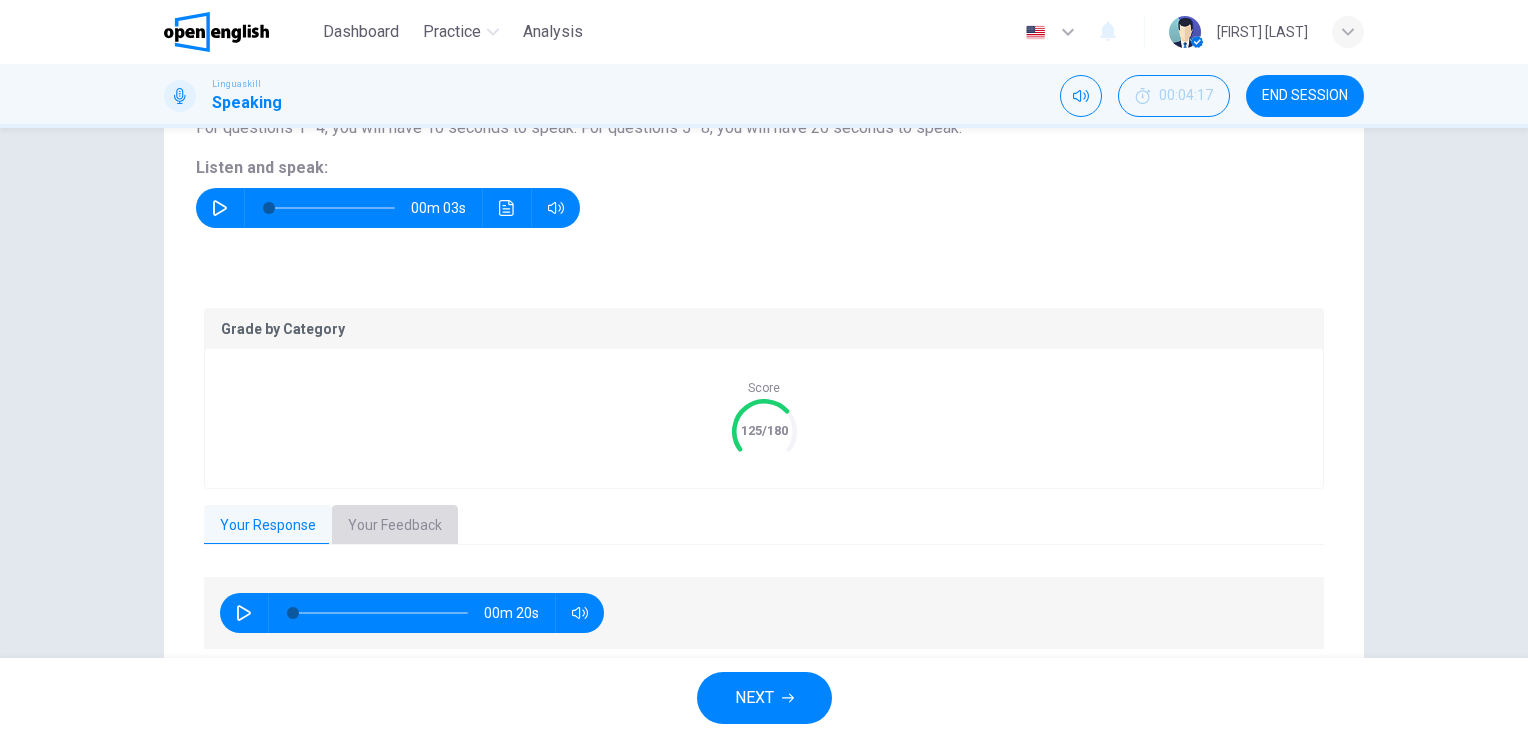 click on "Your Feedback" at bounding box center (395, 526) 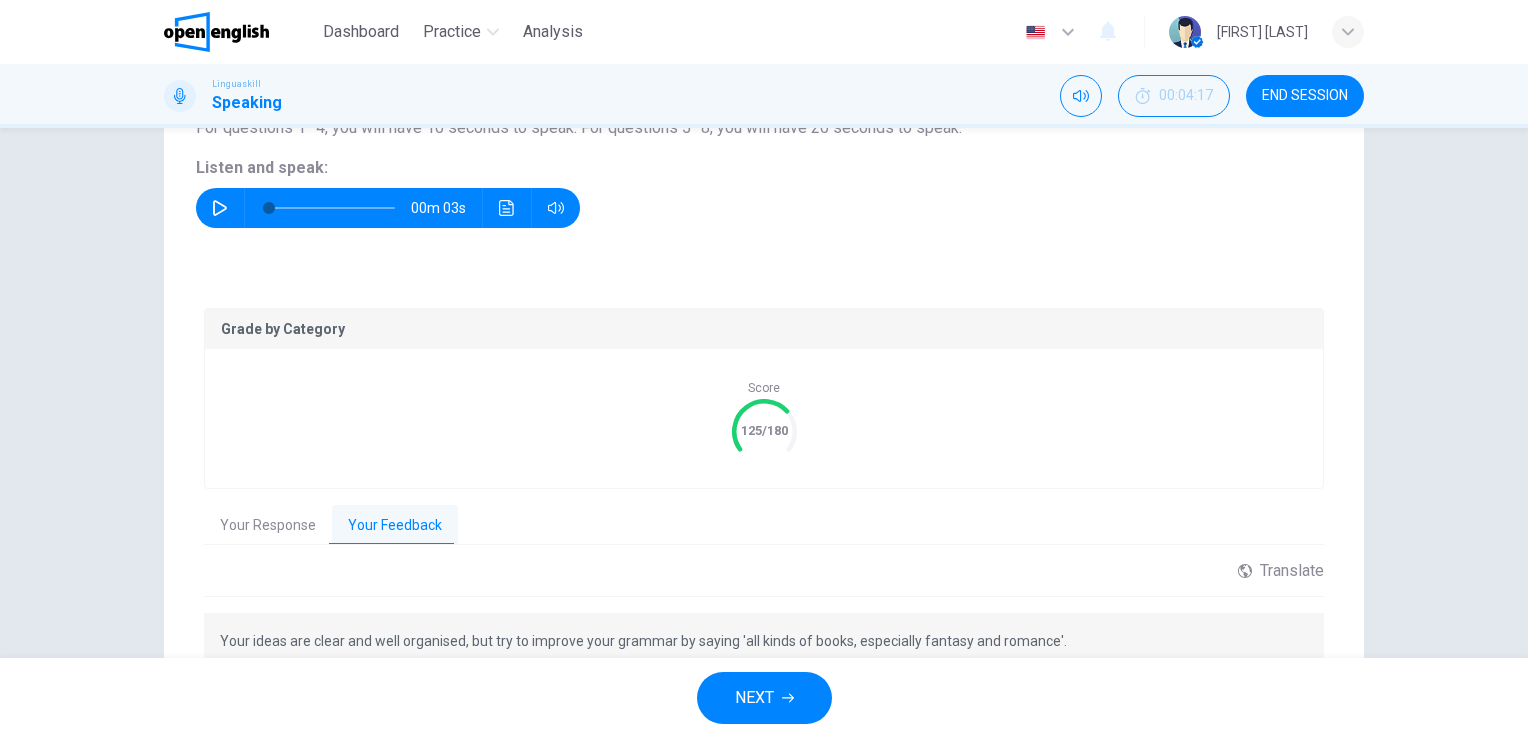 click on "Your Response" at bounding box center [268, 526] 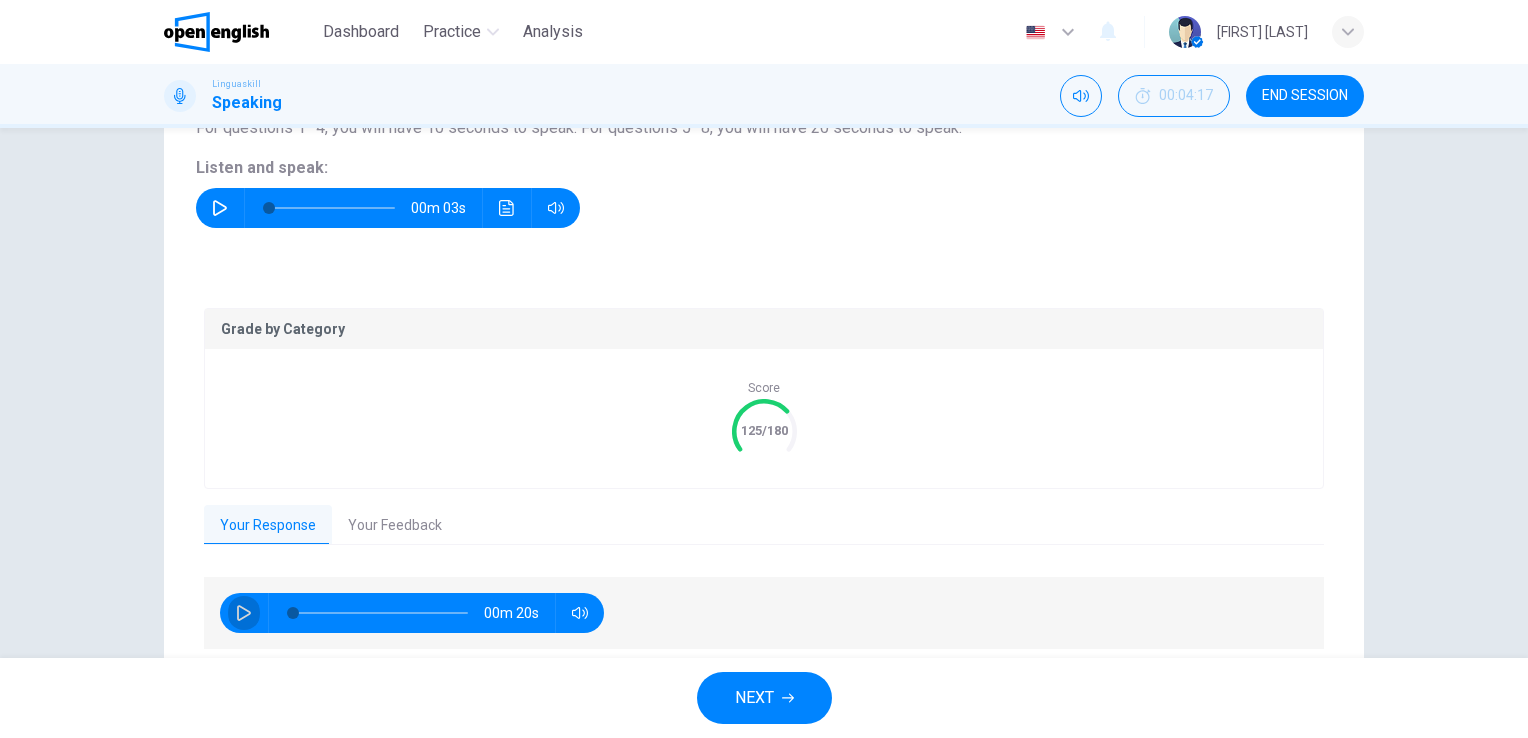 click 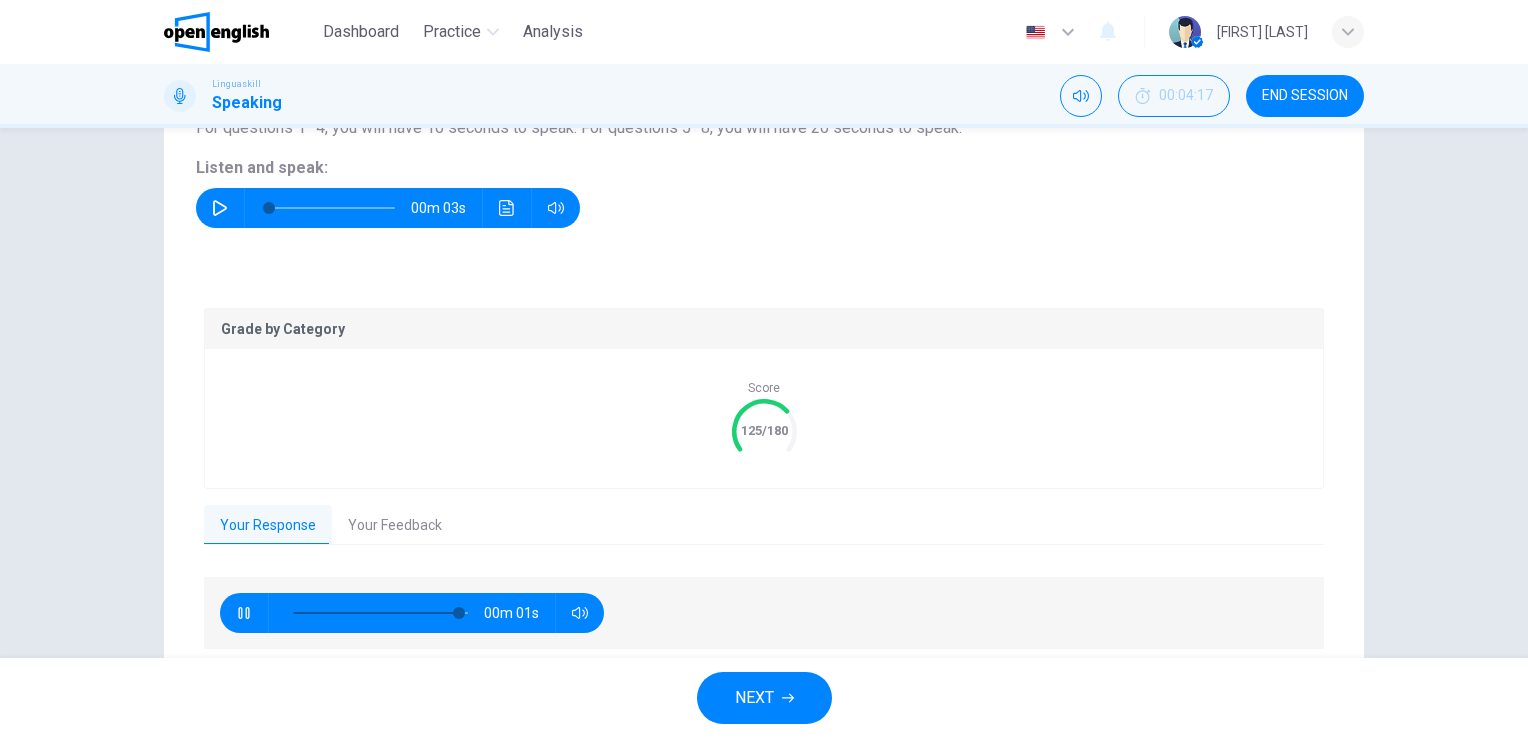 type on "*" 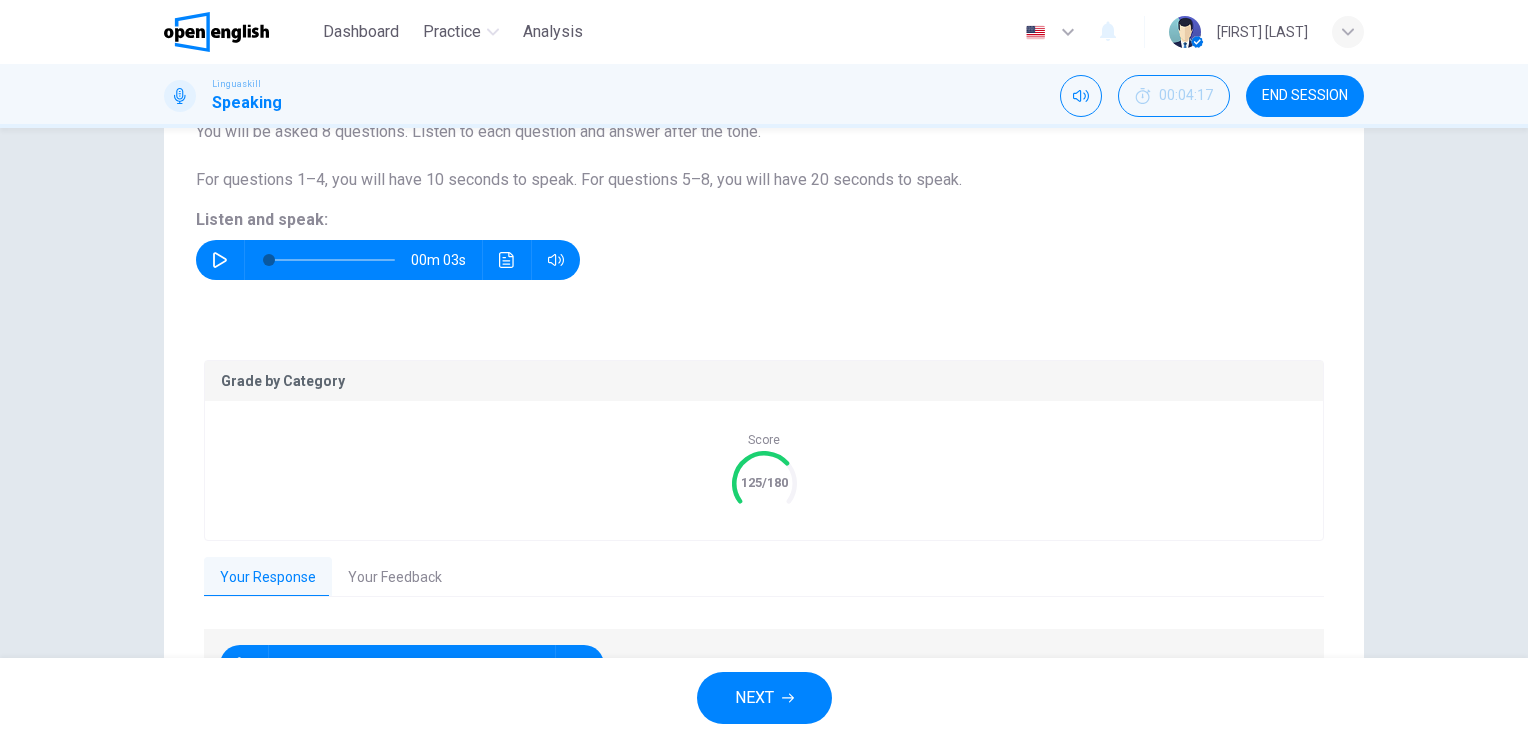 scroll, scrollTop: 144, scrollLeft: 0, axis: vertical 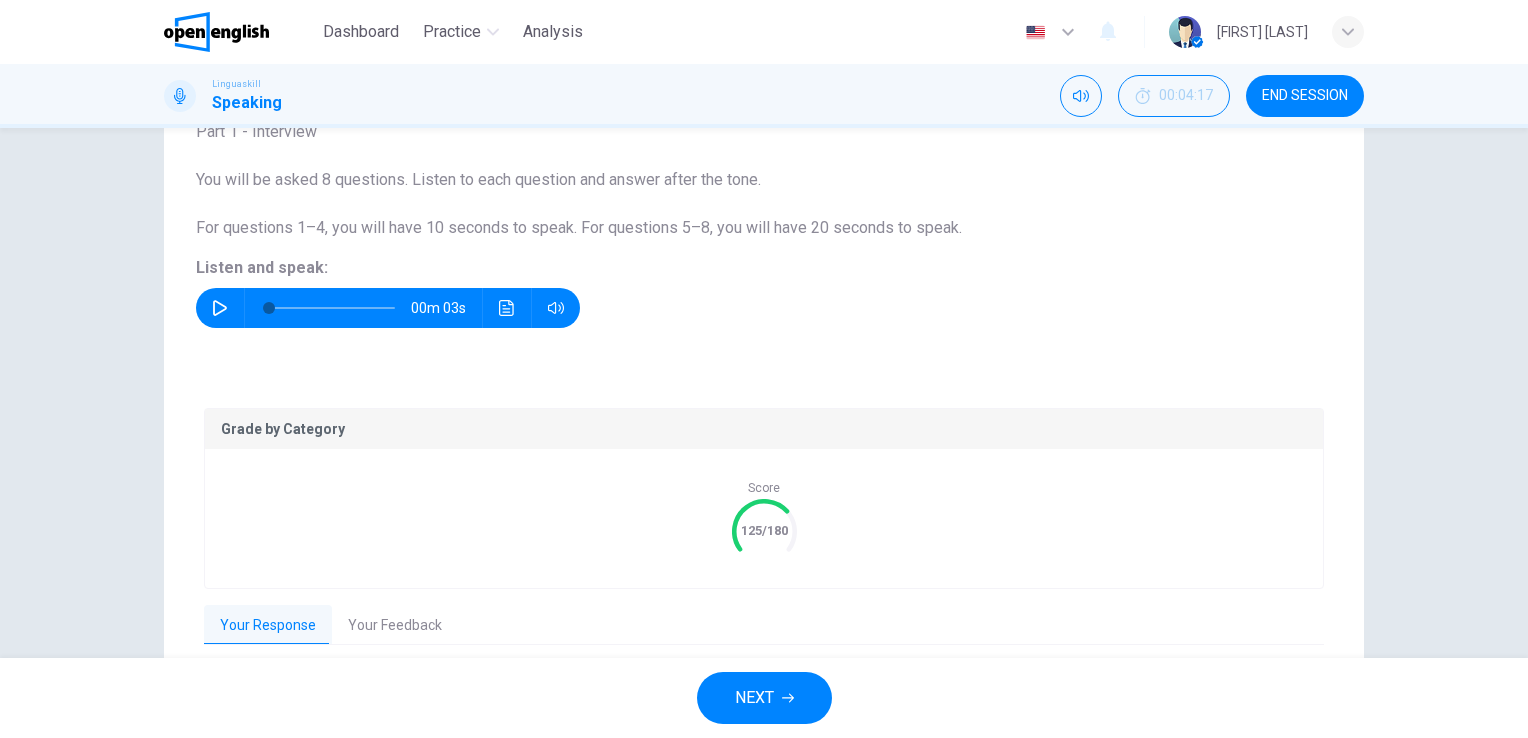 click on "NEXT" at bounding box center (754, 698) 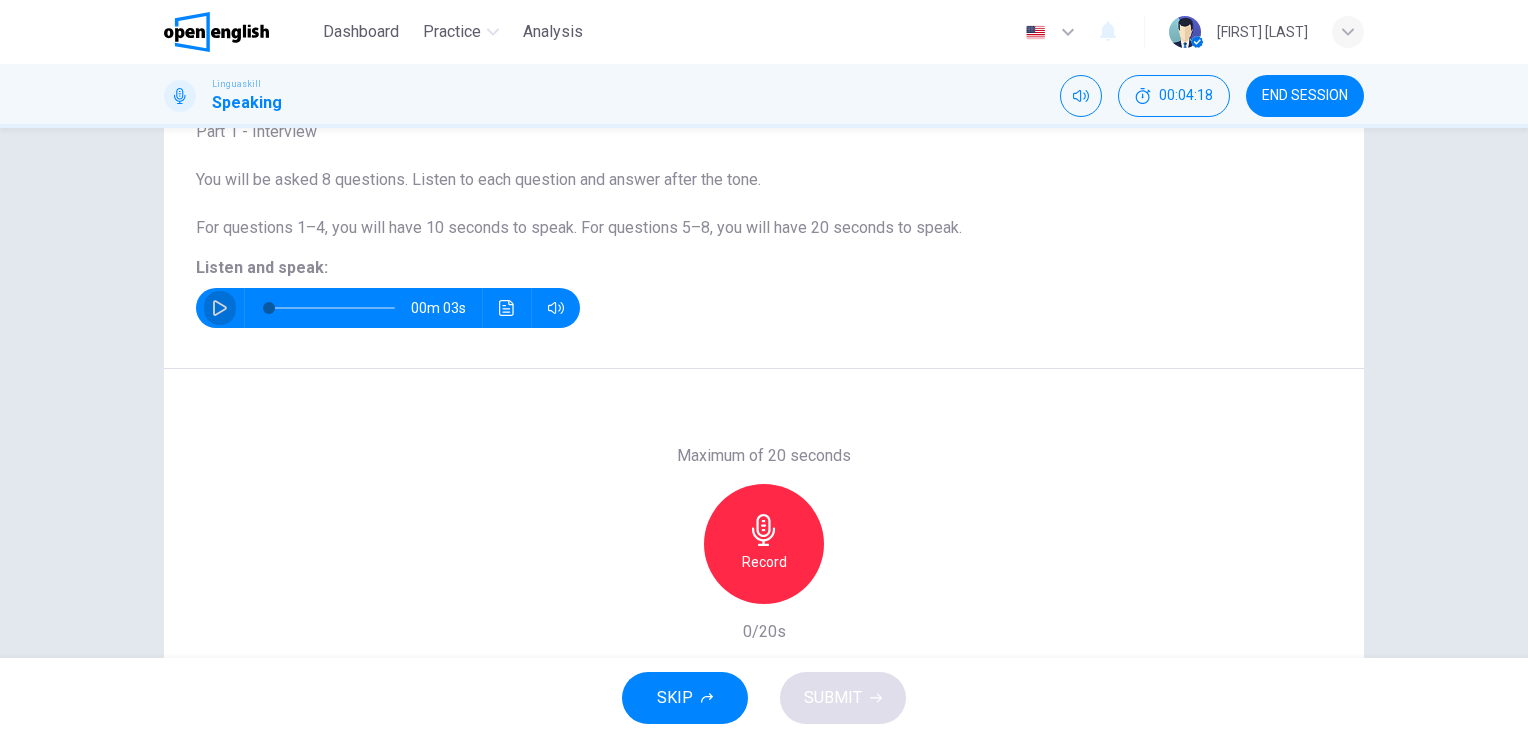 click 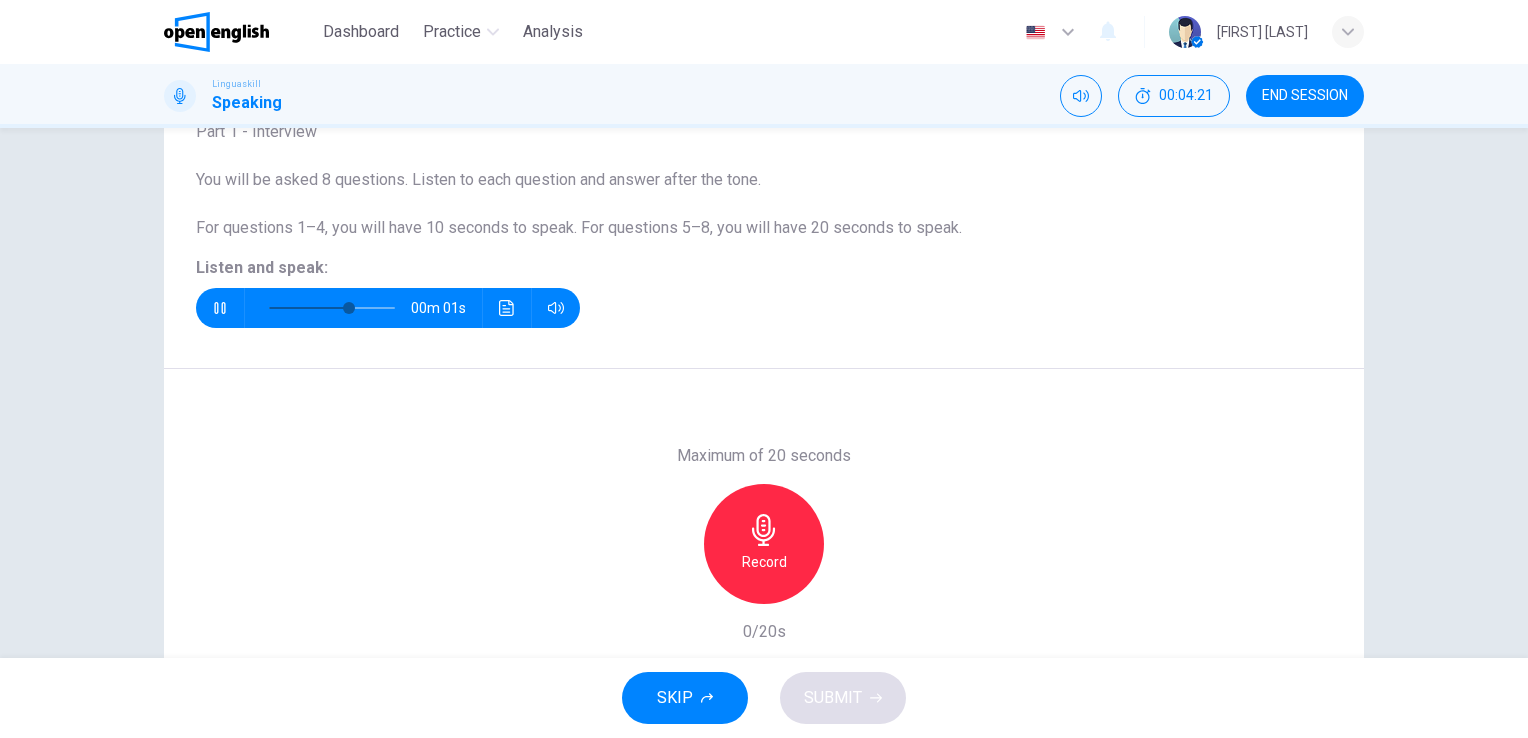 type on "*" 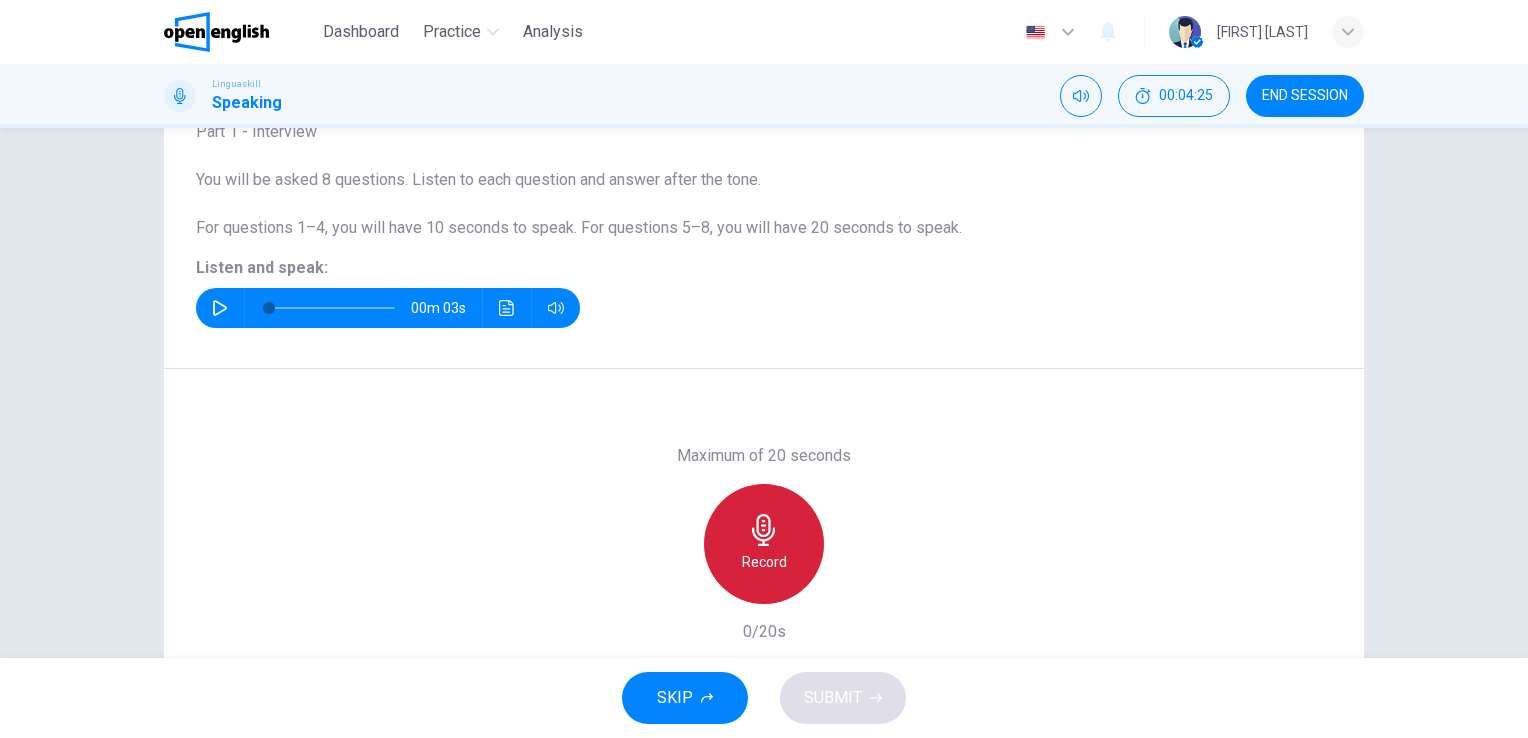 click on "Record" at bounding box center (764, 562) 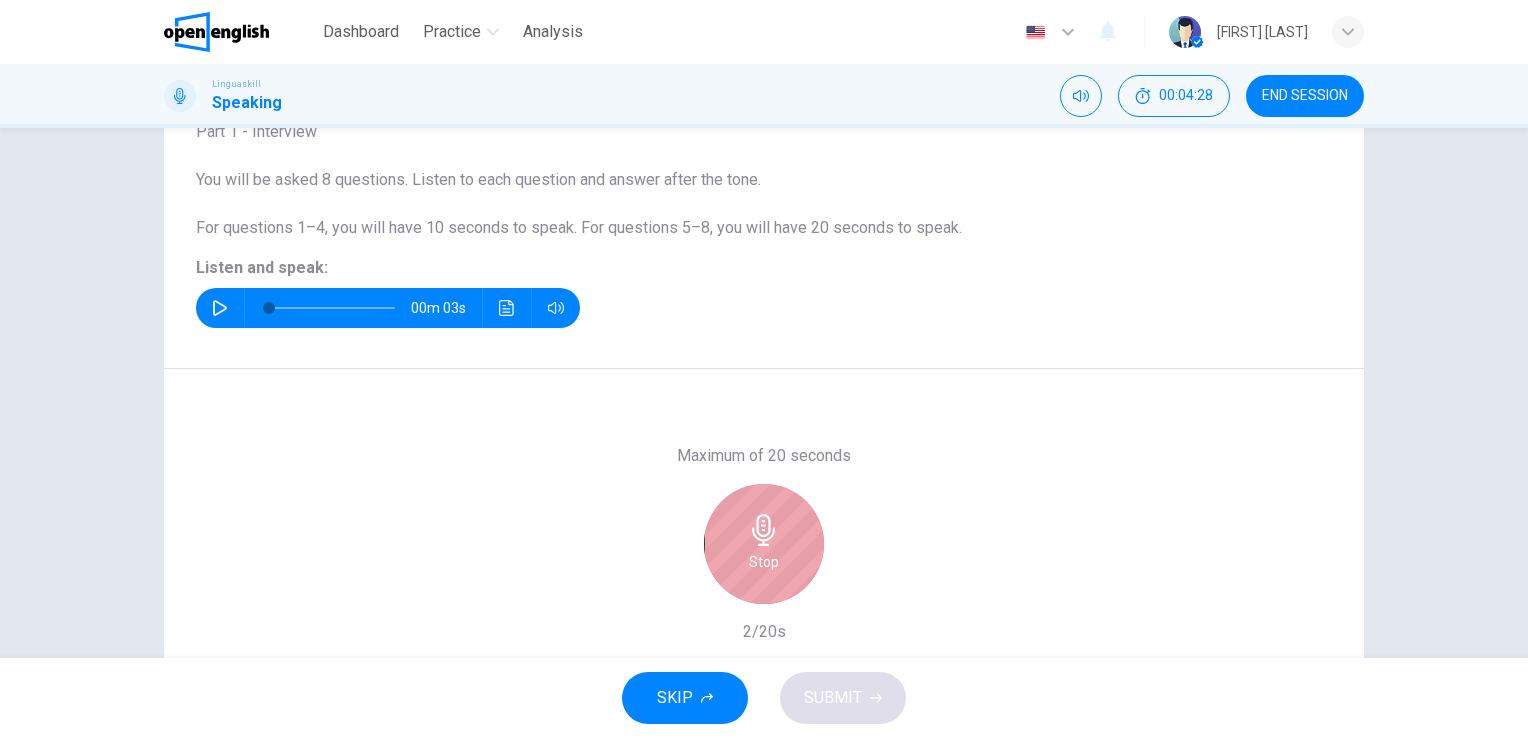 click on "Stop" at bounding box center [764, 544] 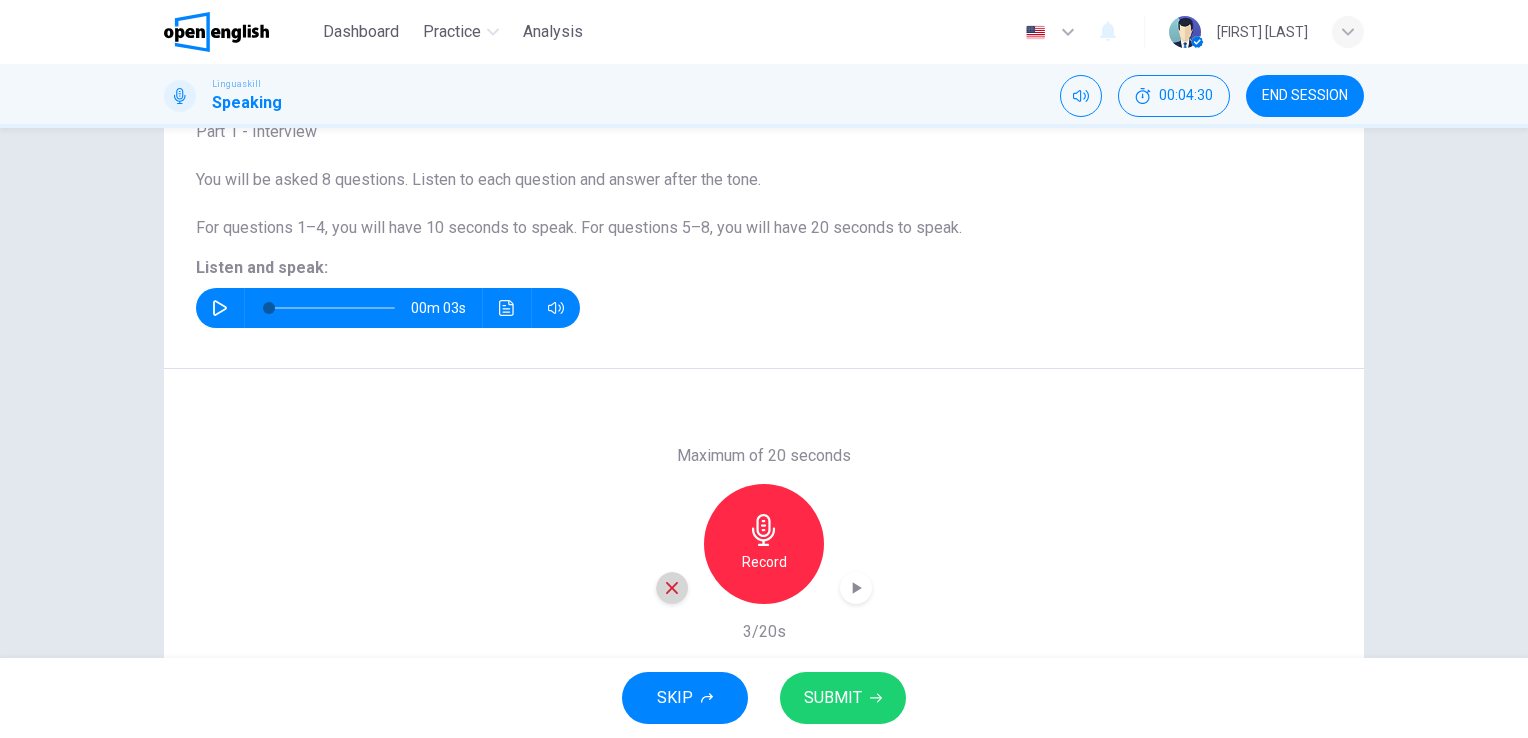 click at bounding box center (672, 588) 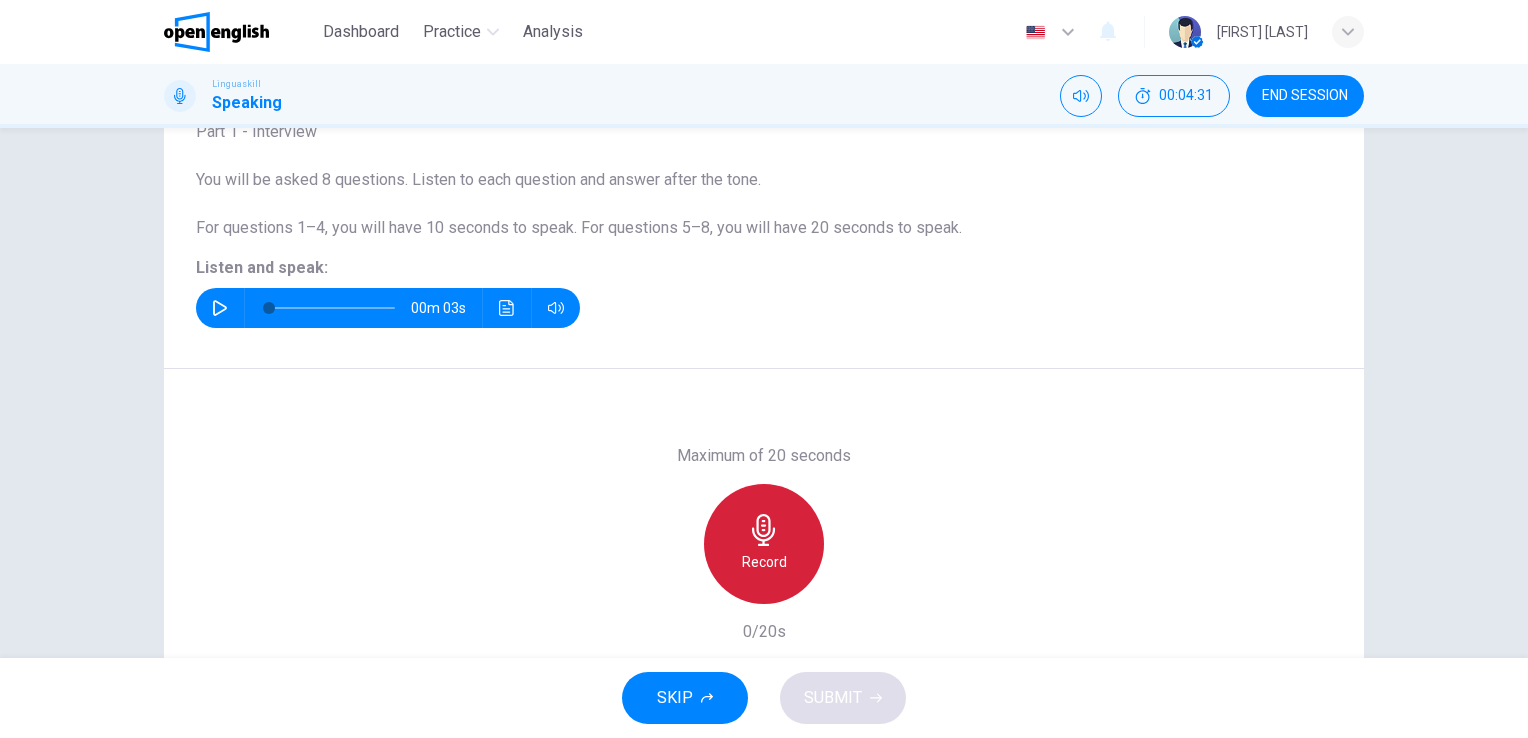 click on "Record" at bounding box center [764, 544] 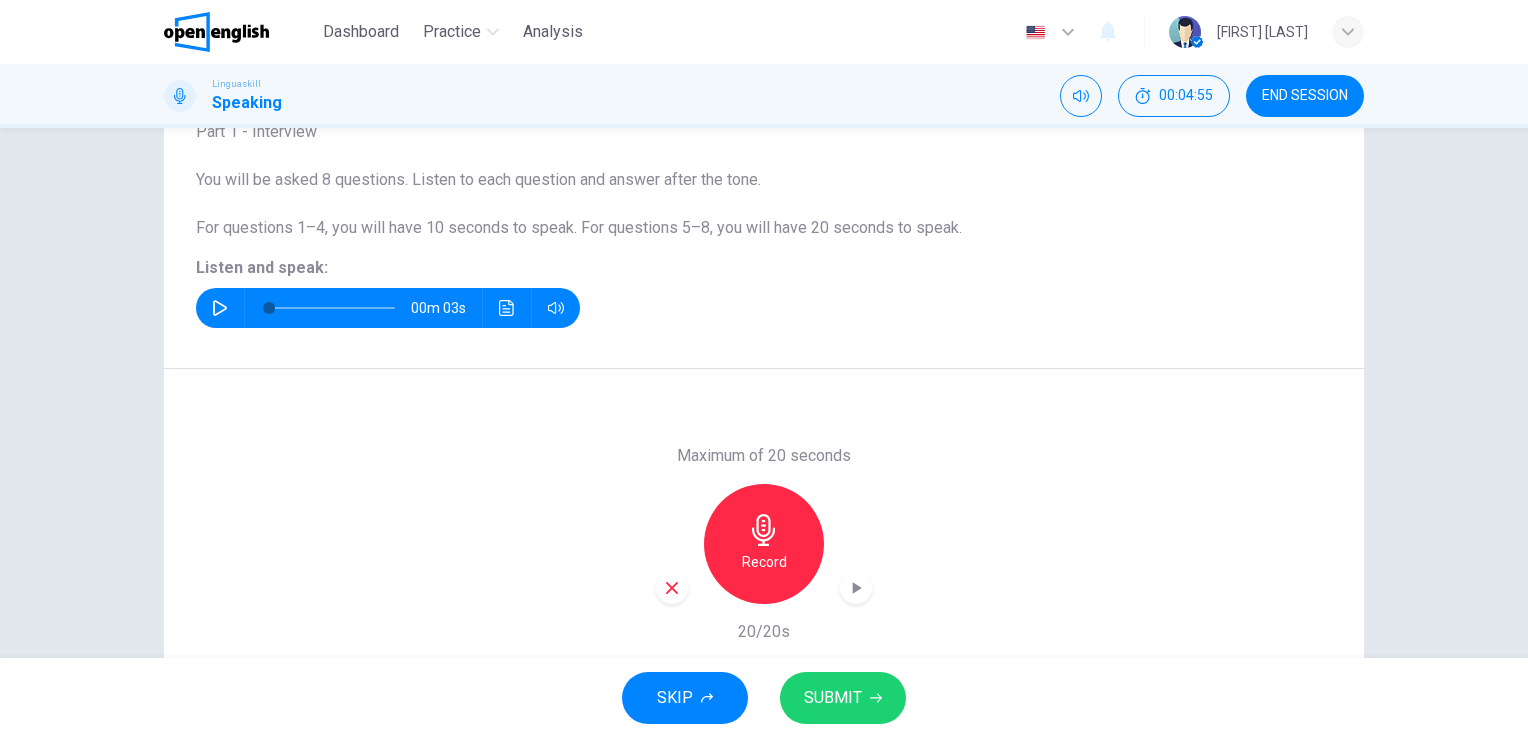 click on "SUBMIT" at bounding box center (843, 698) 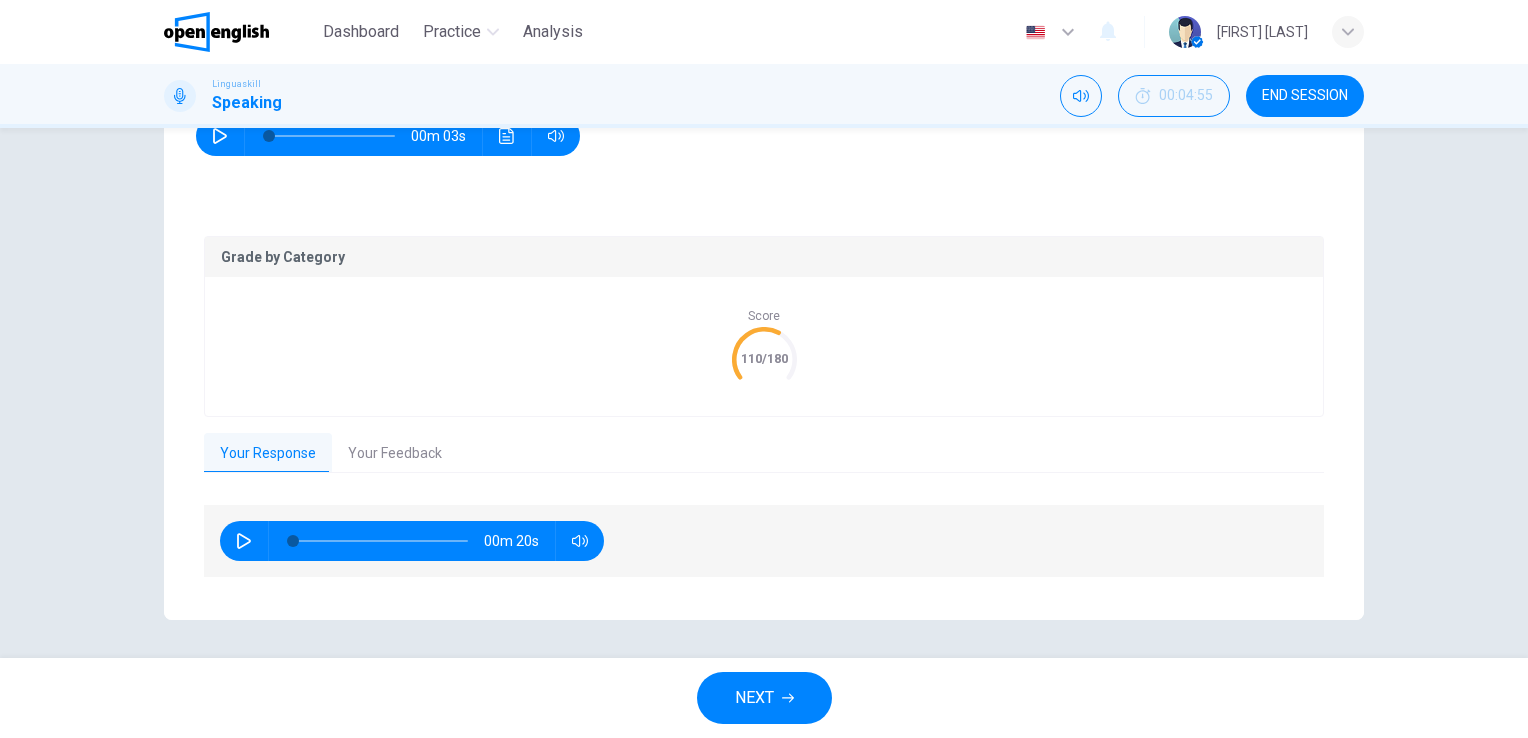 scroll, scrollTop: 316, scrollLeft: 0, axis: vertical 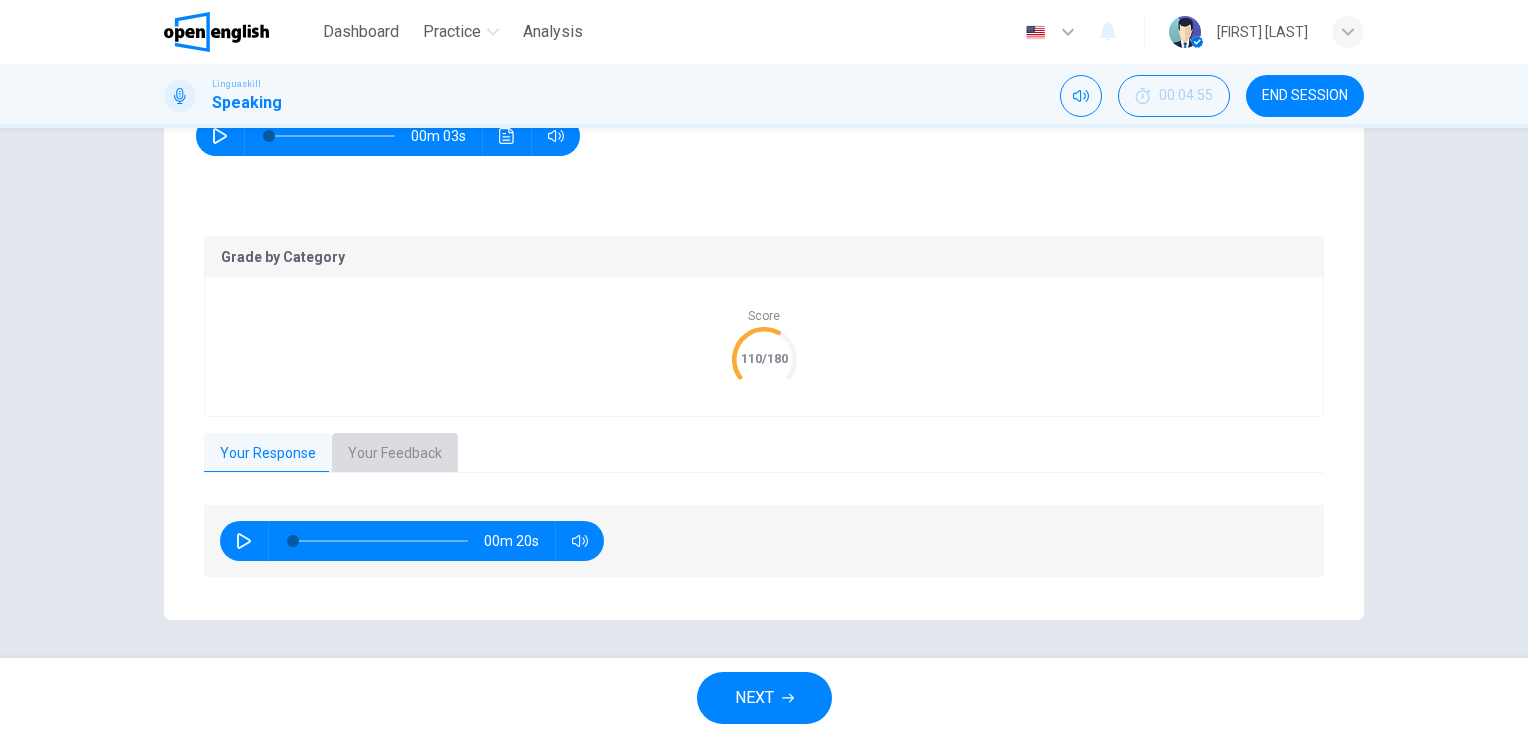 click on "Your Feedback" at bounding box center (395, 454) 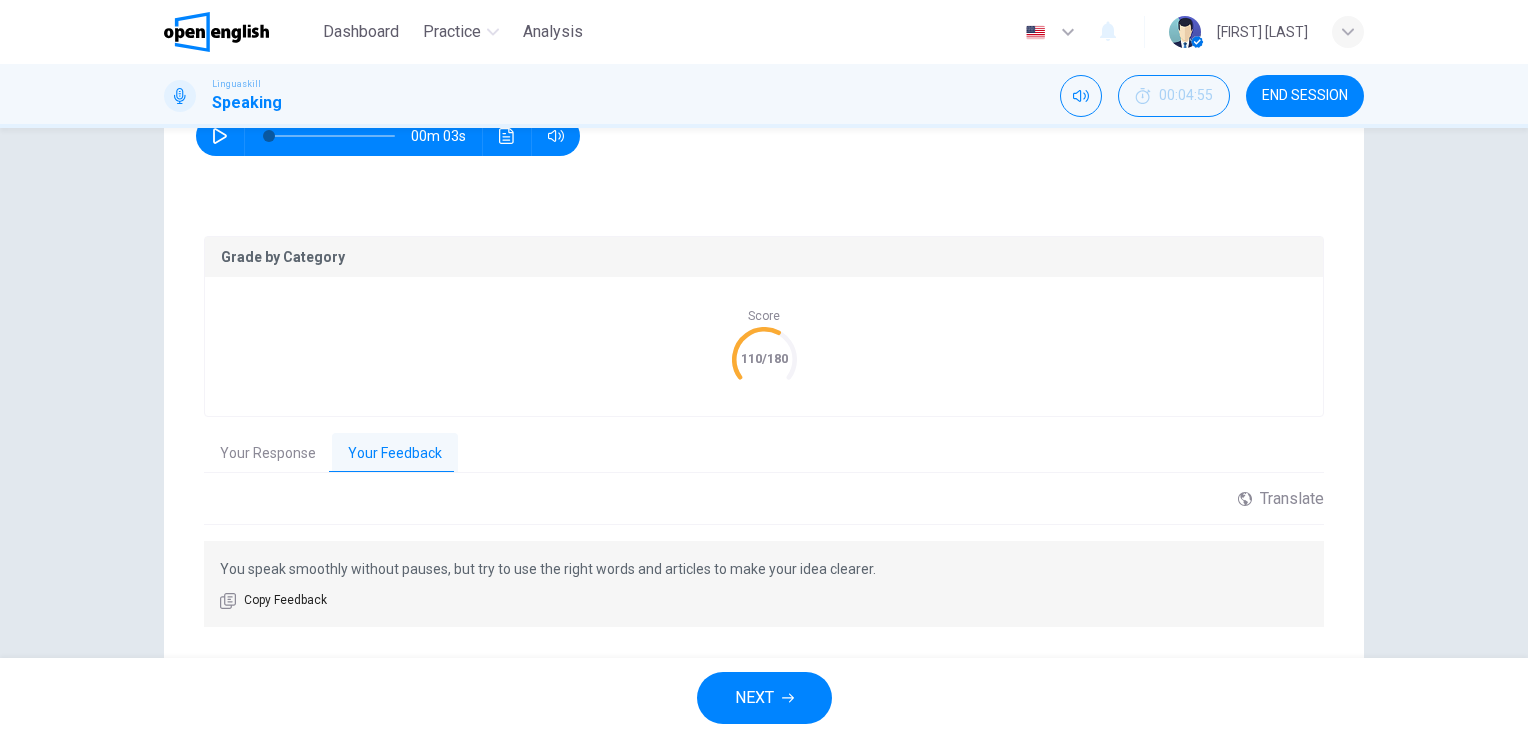 click on "Your Response" at bounding box center (268, 454) 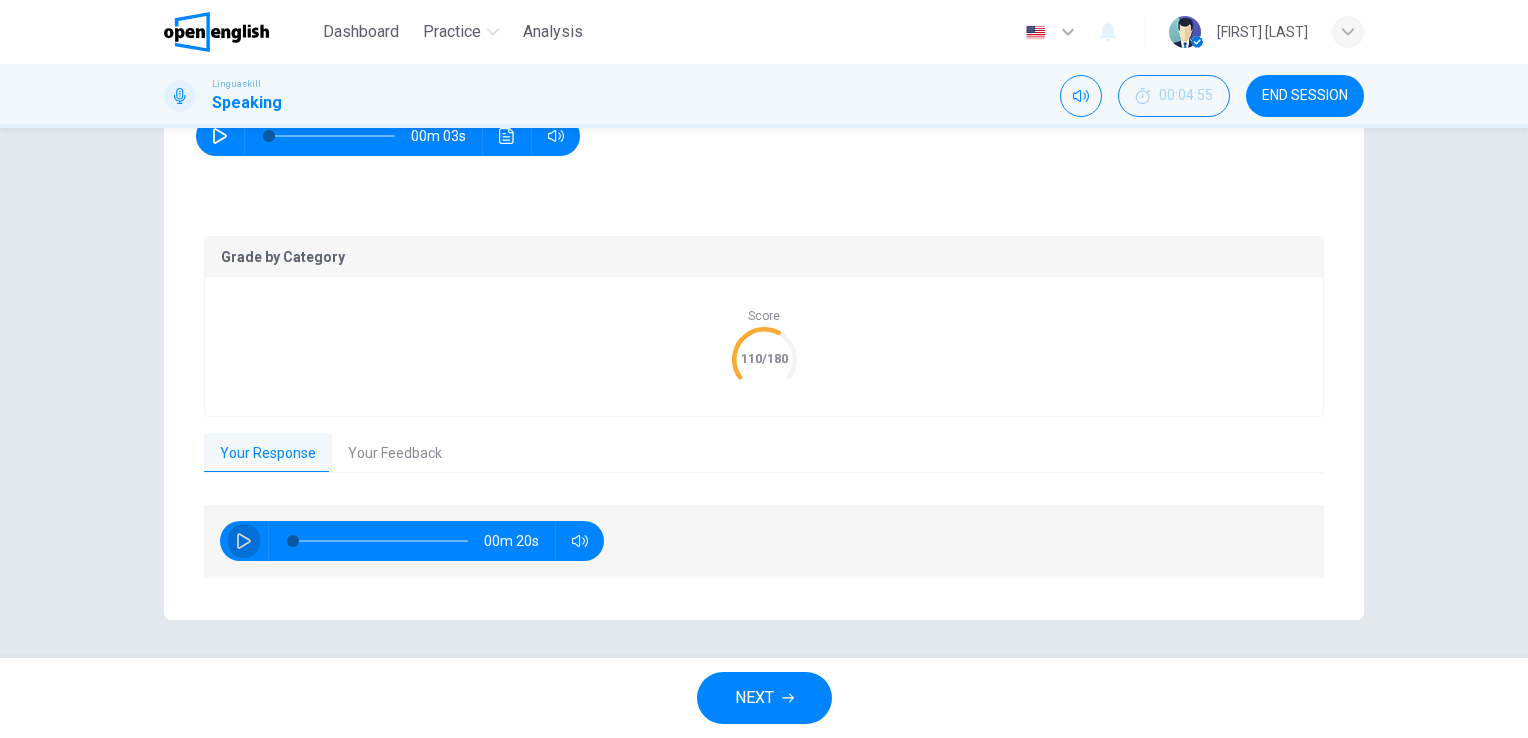 click 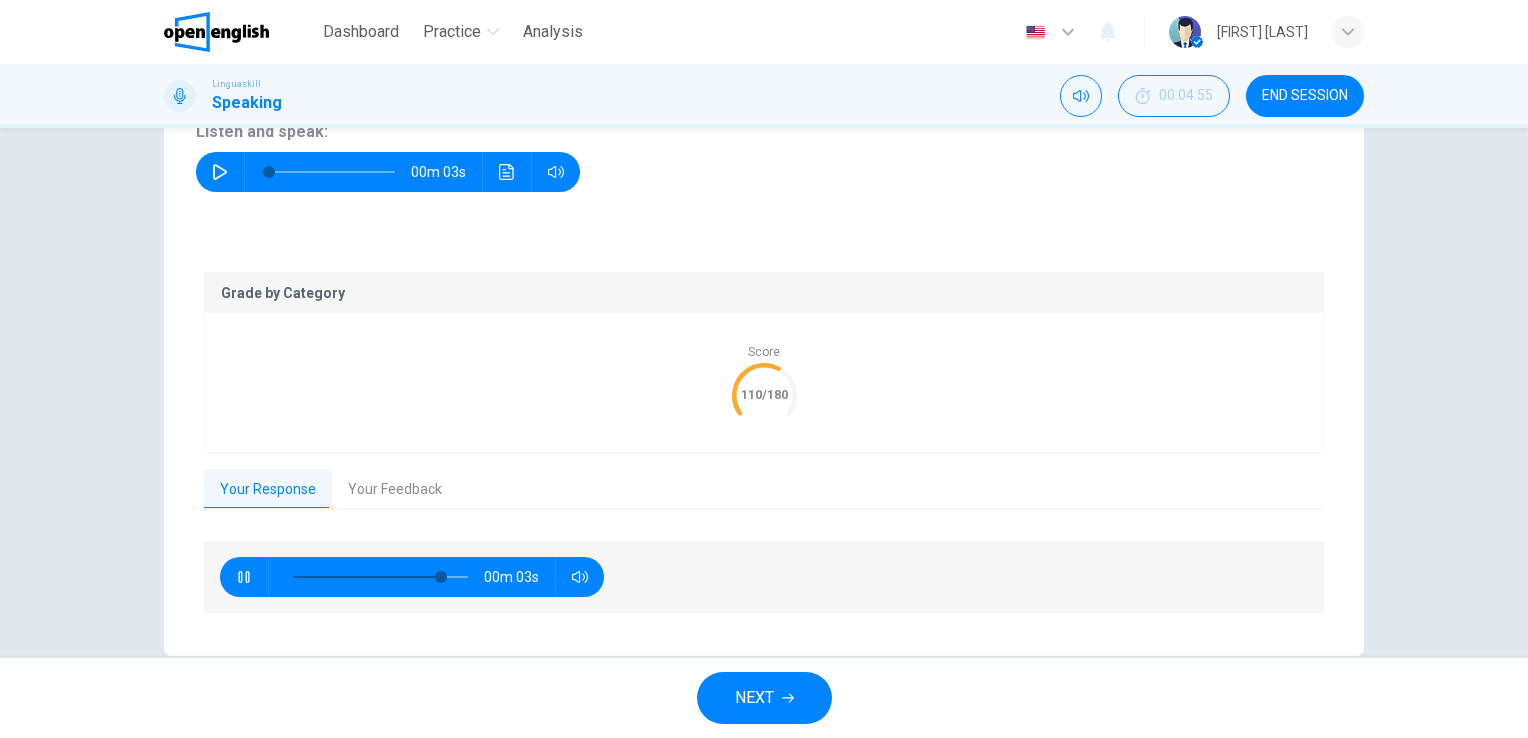 scroll, scrollTop: 316, scrollLeft: 0, axis: vertical 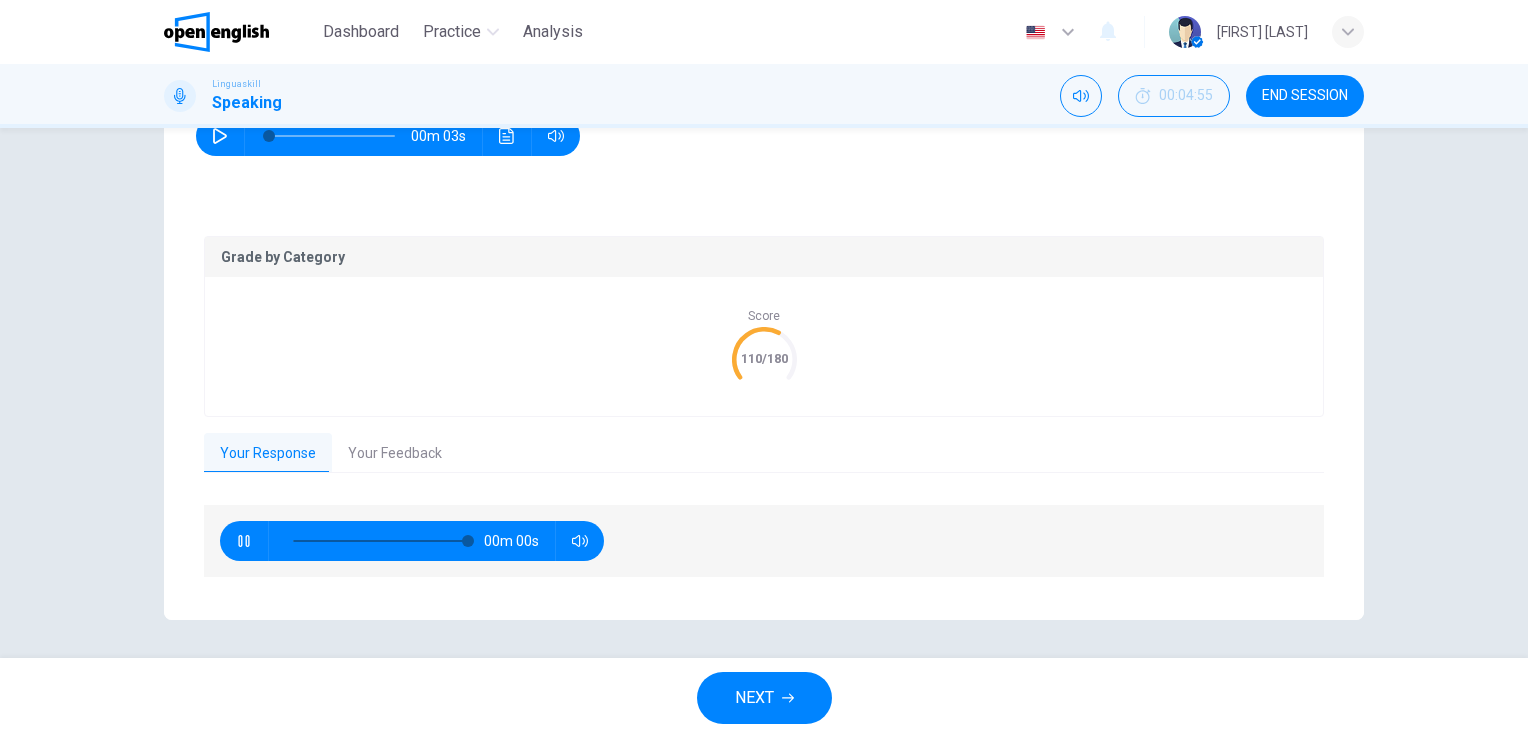 type on "*" 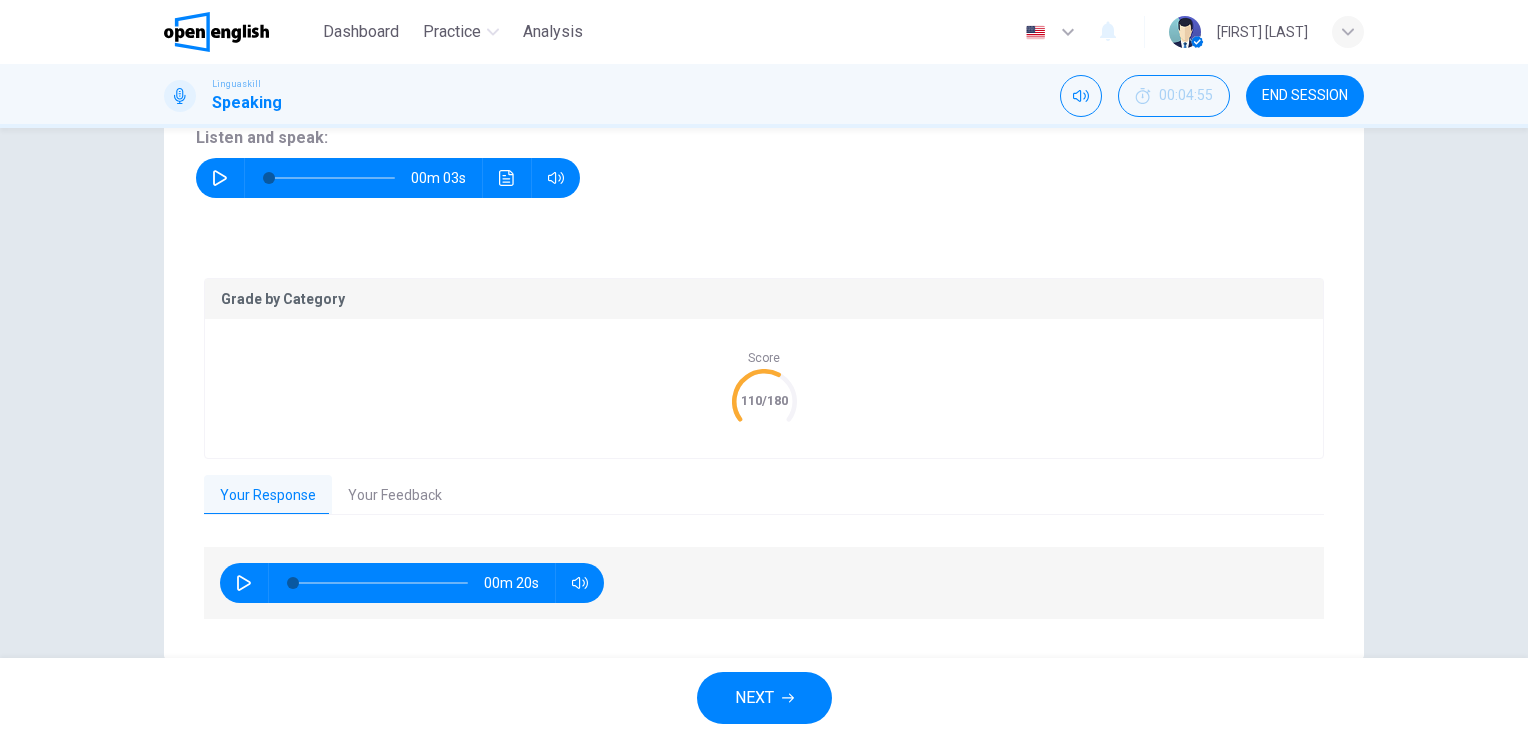 scroll, scrollTop: 316, scrollLeft: 0, axis: vertical 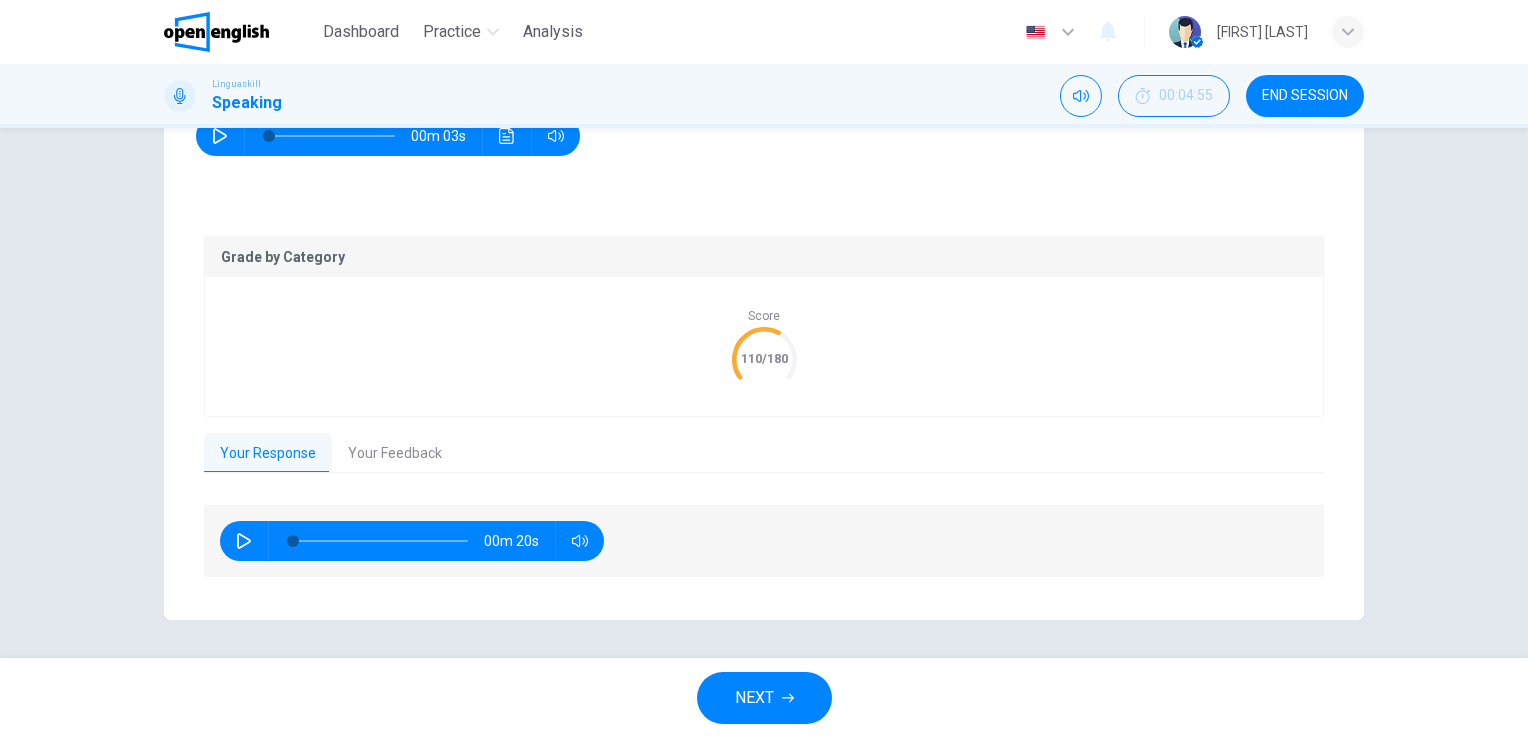 click on "NEXT" at bounding box center (754, 698) 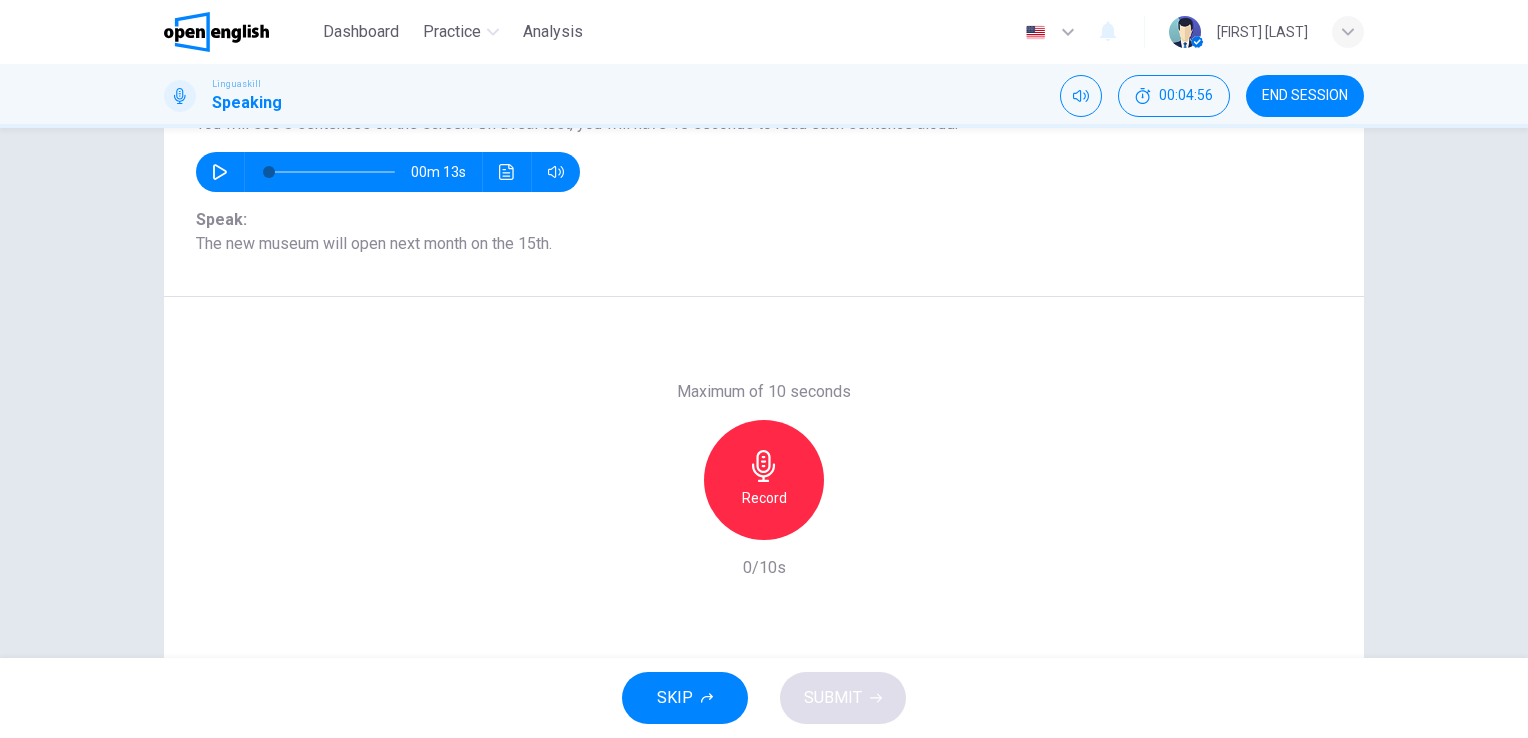 scroll, scrollTop: 100, scrollLeft: 0, axis: vertical 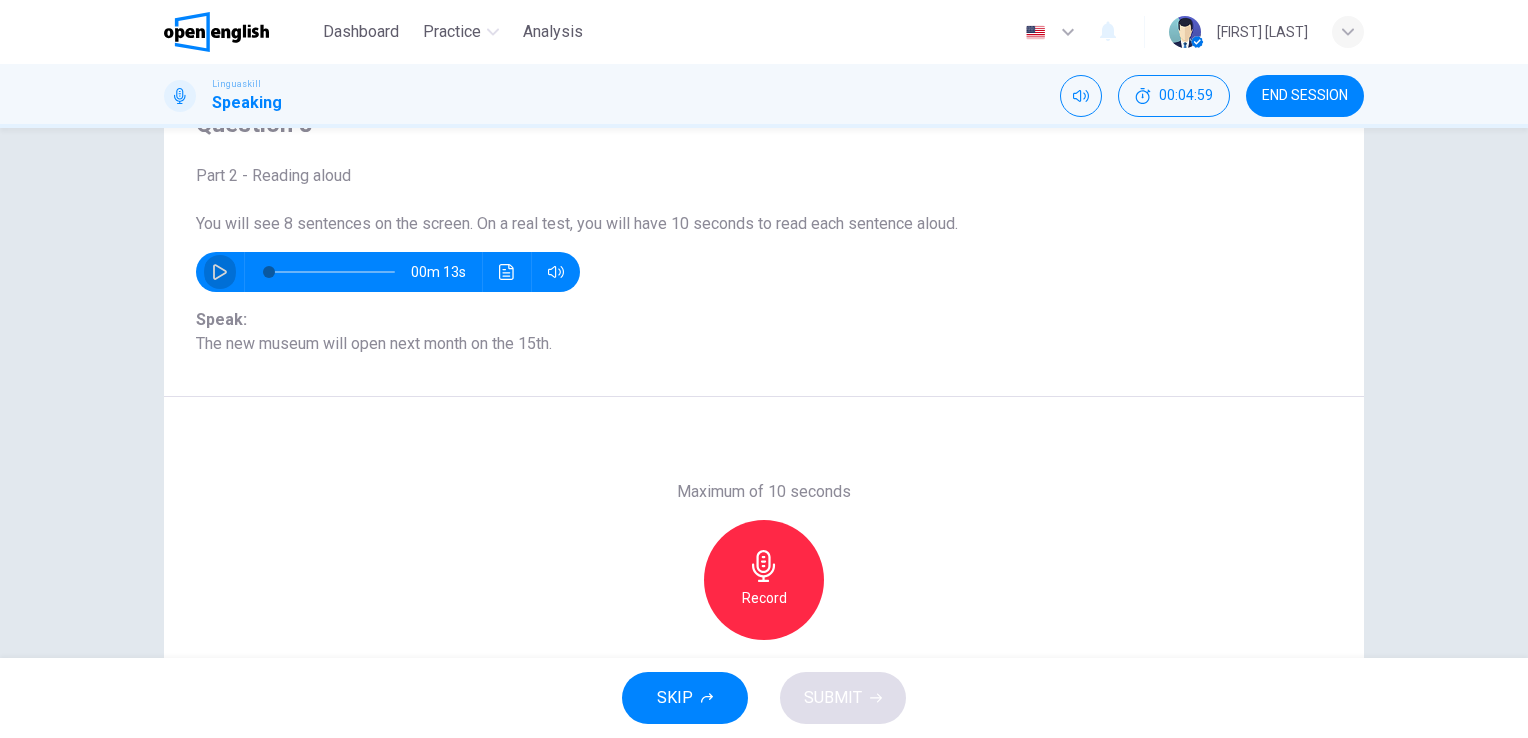click at bounding box center [220, 272] 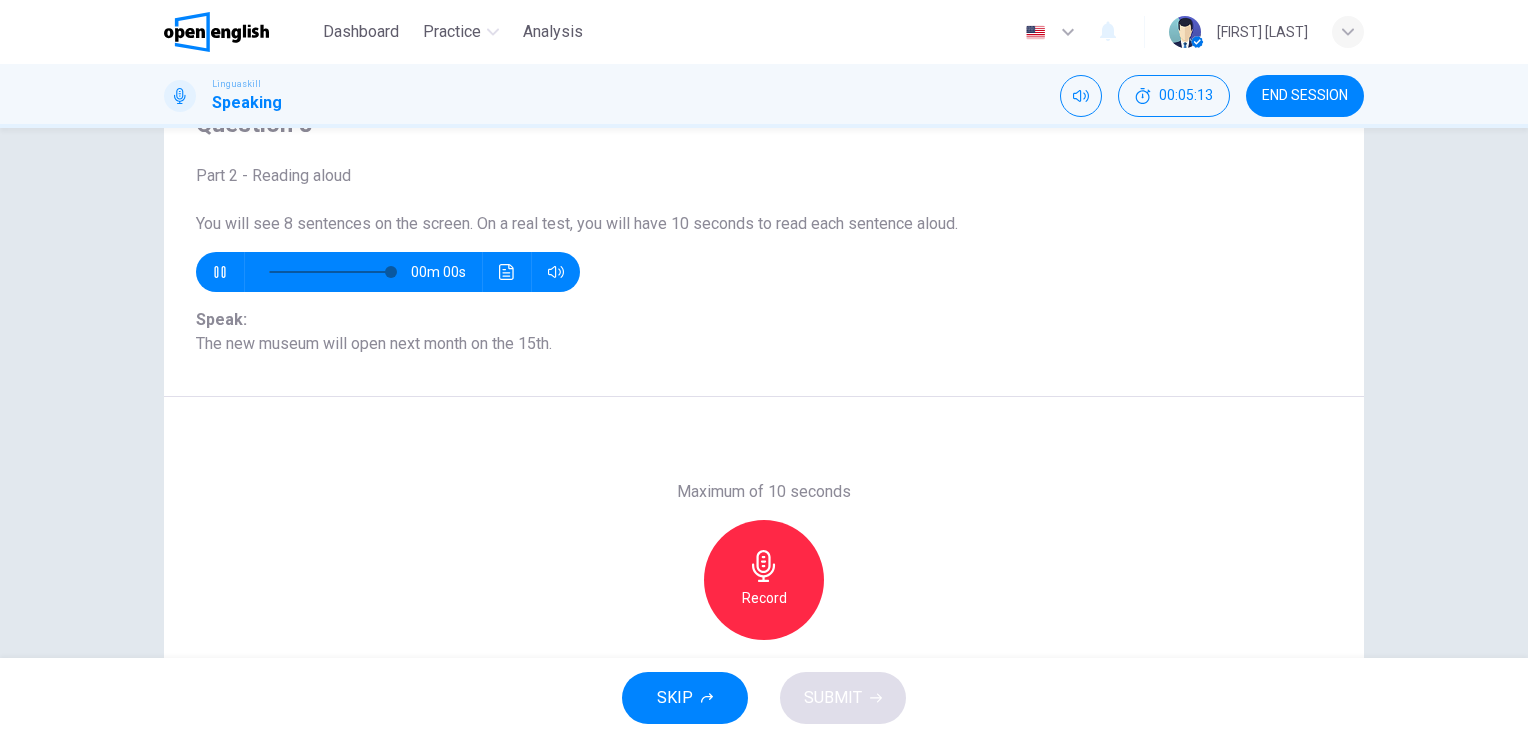 type on "*" 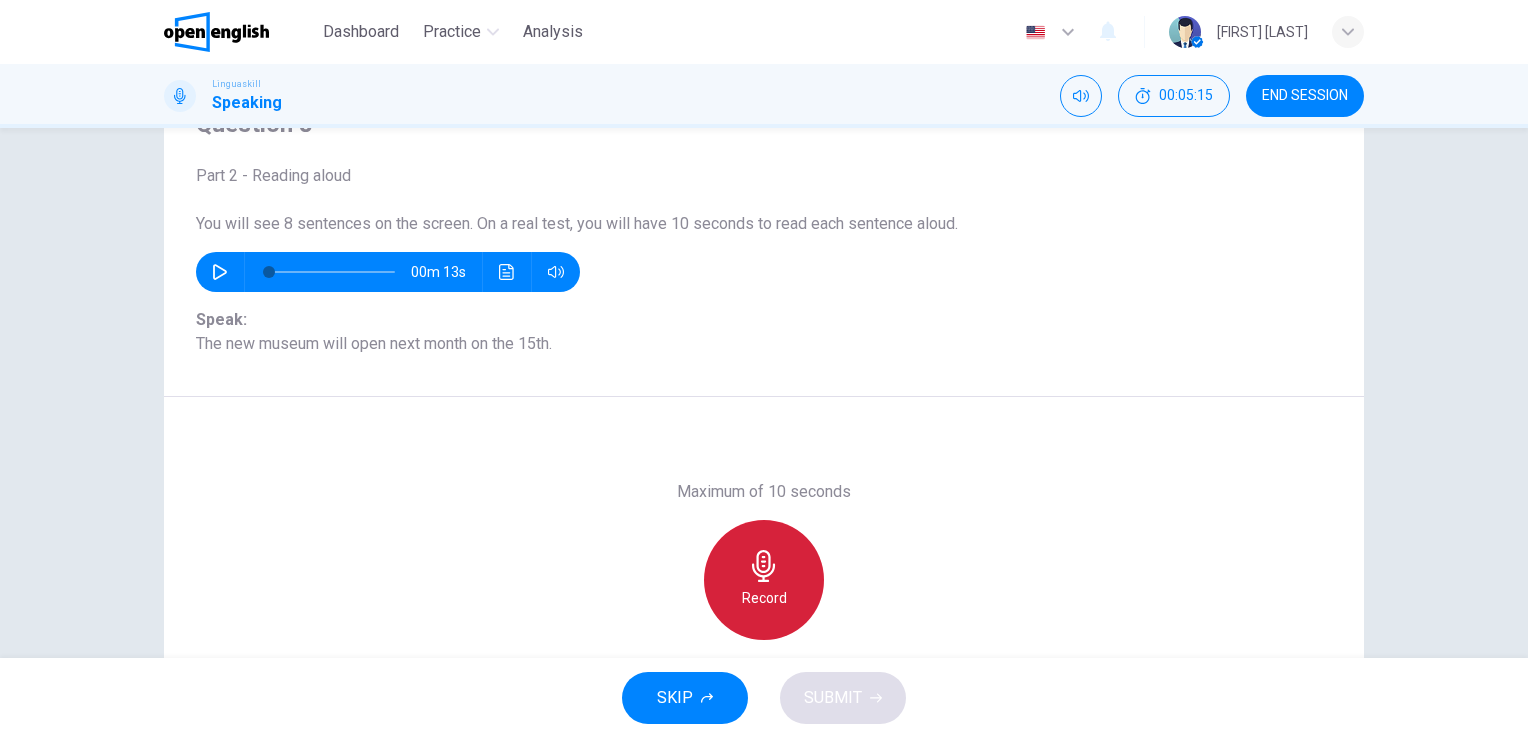 click on "Record" at bounding box center (764, 580) 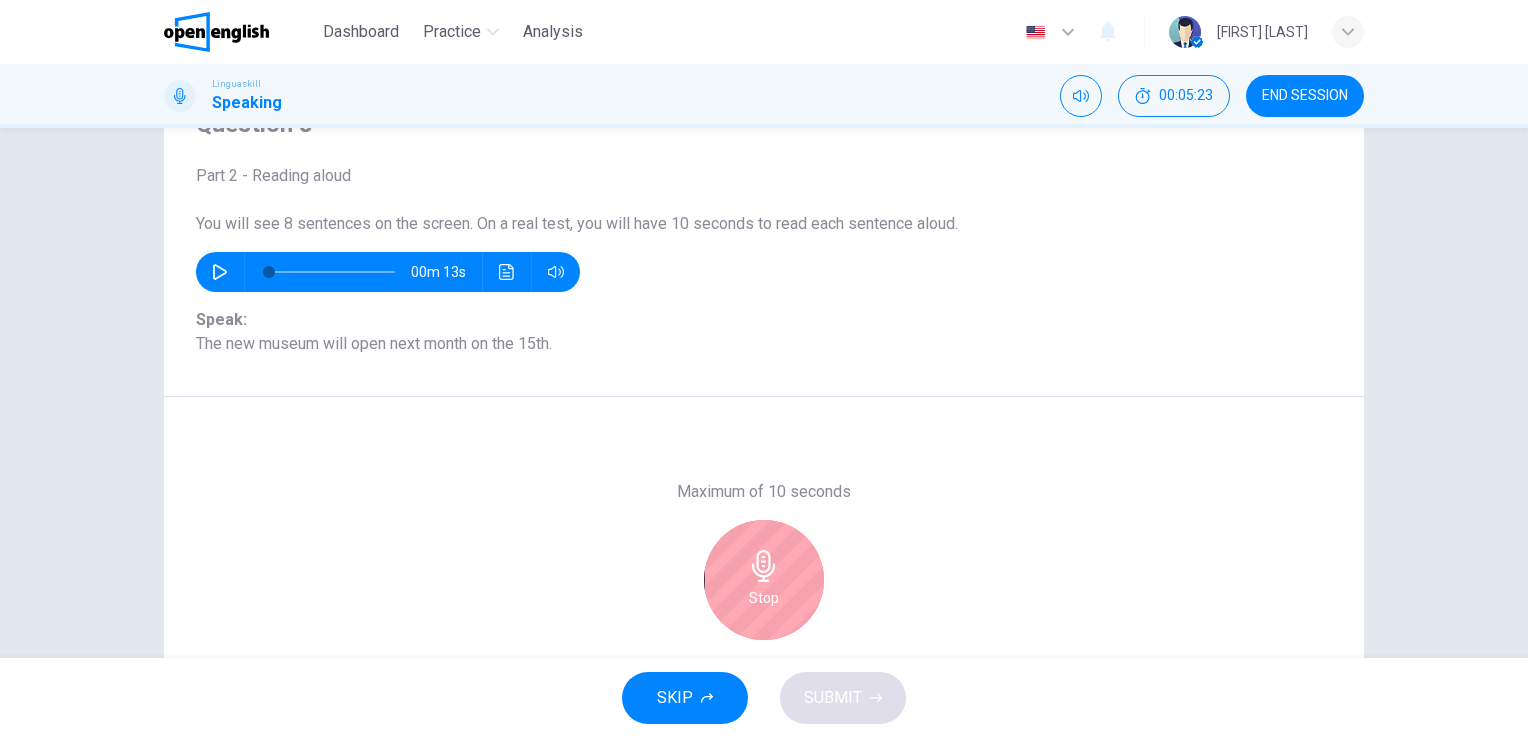 click on "Stop" at bounding box center [764, 580] 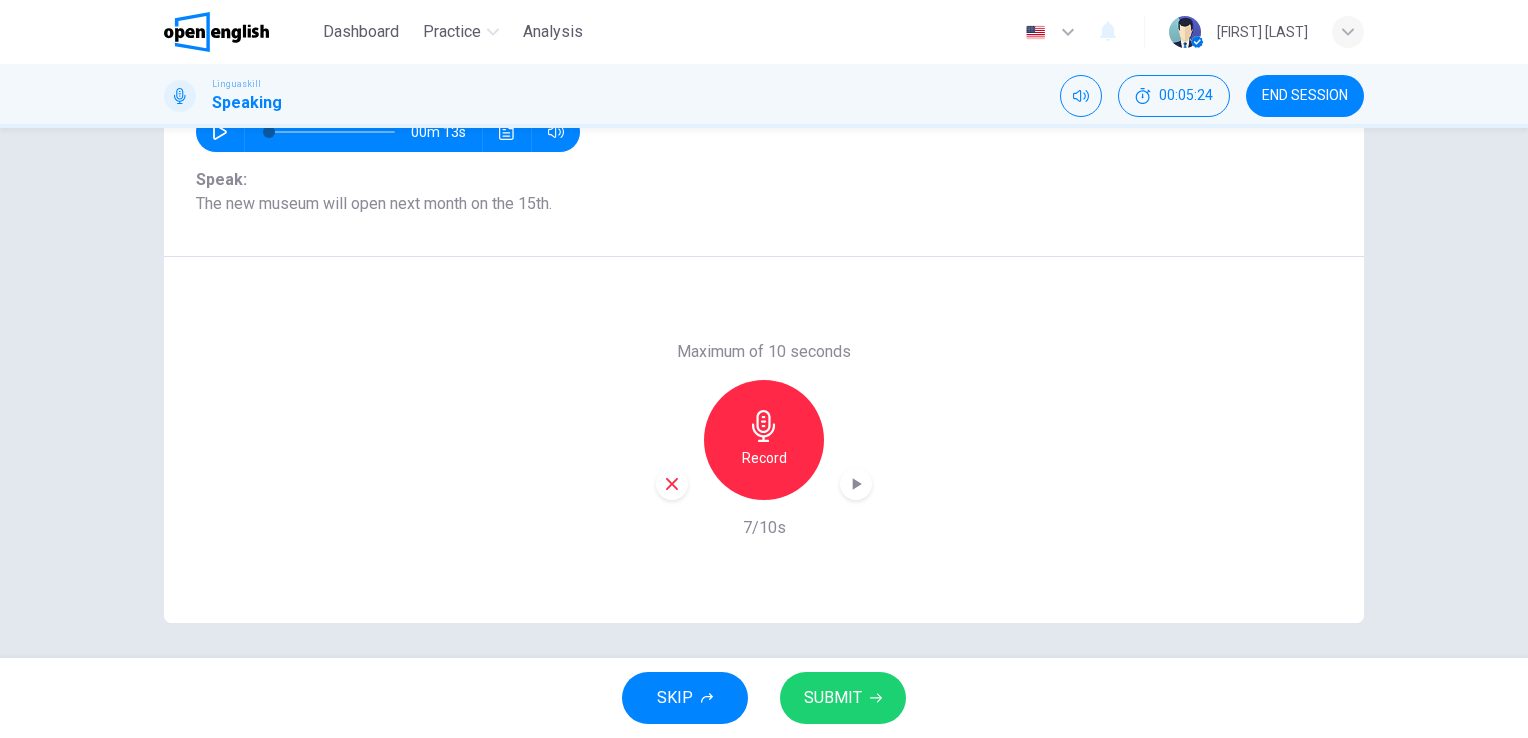 scroll, scrollTop: 244, scrollLeft: 0, axis: vertical 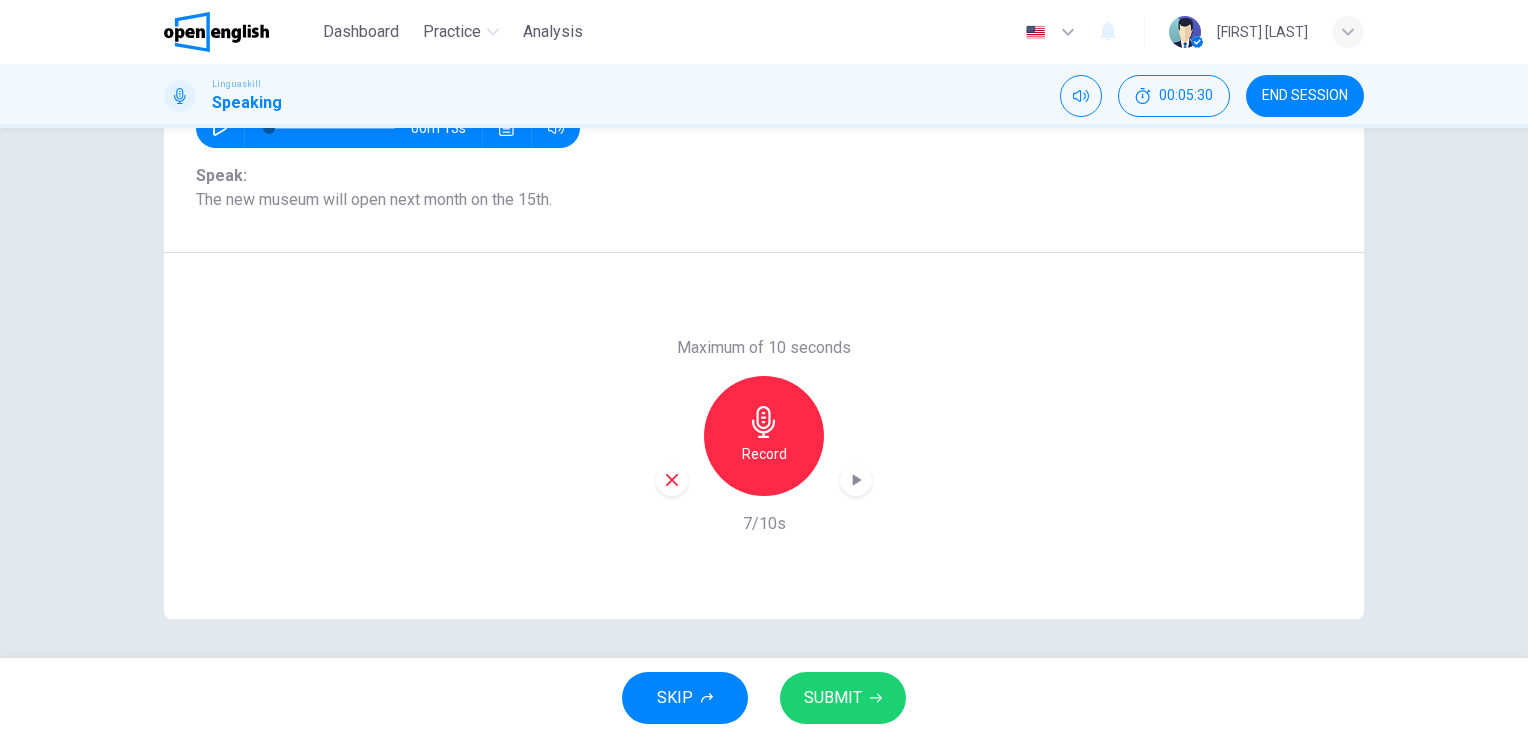 drag, startPoint x: 524, startPoint y: 198, endPoint x: 560, endPoint y: 197, distance: 36.013885 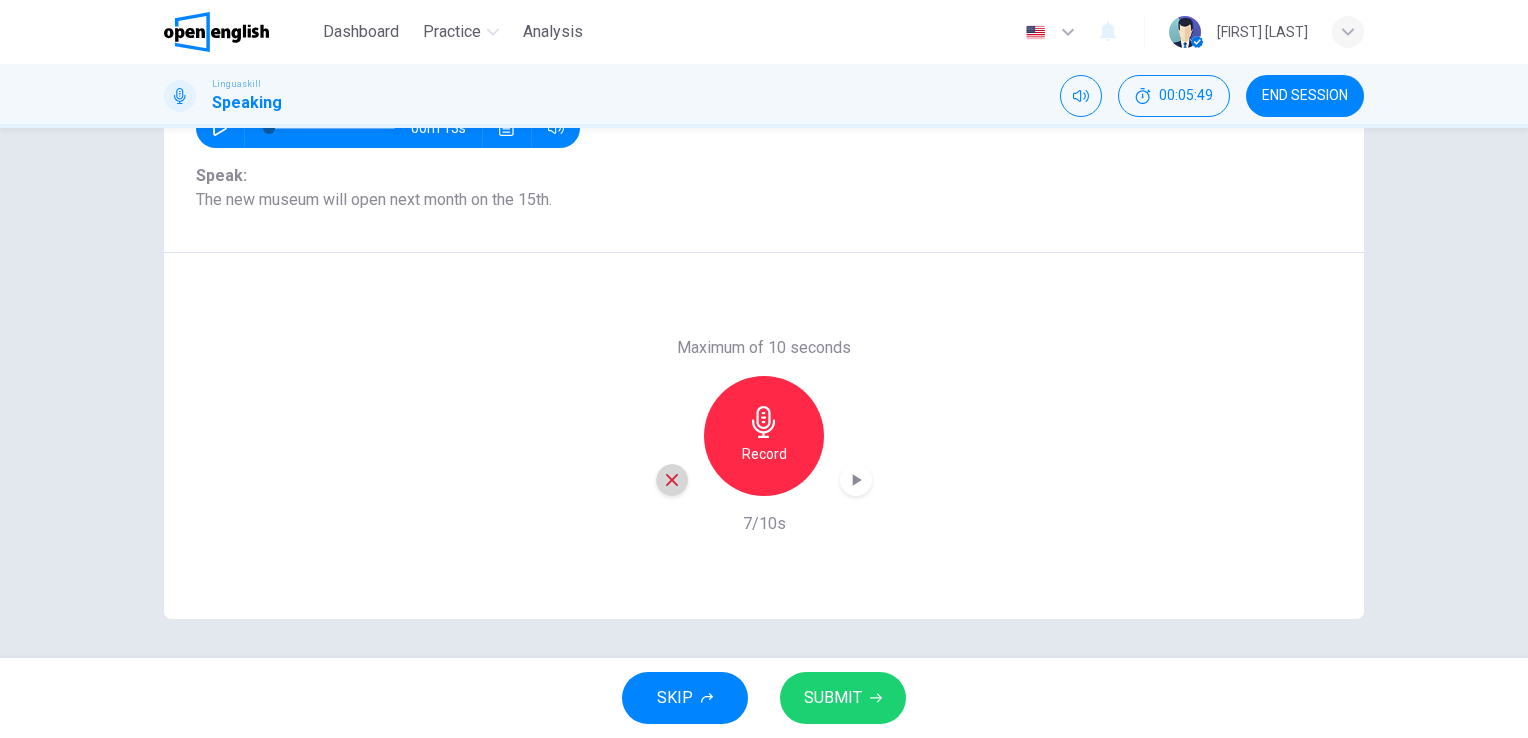 click 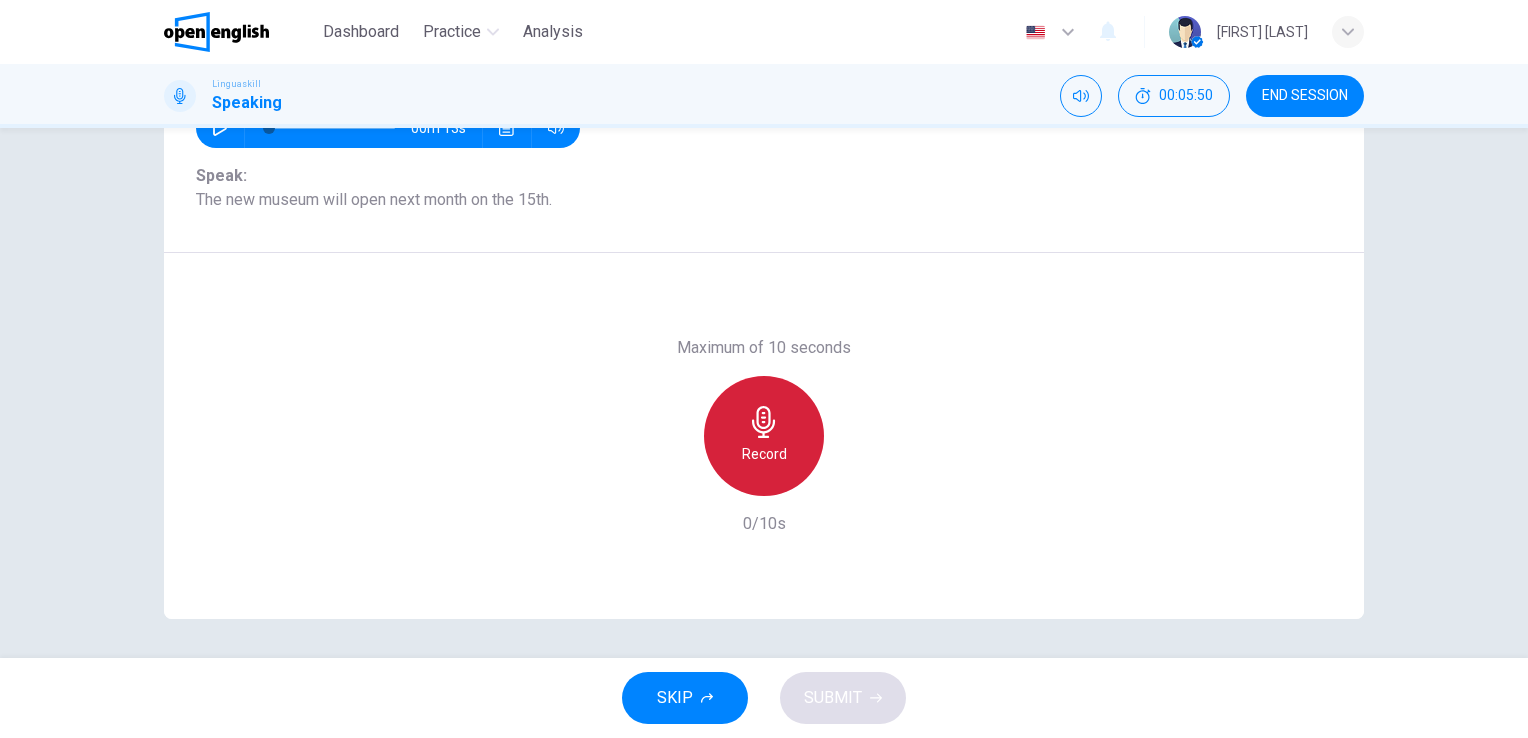 click on "Record" at bounding box center [764, 436] 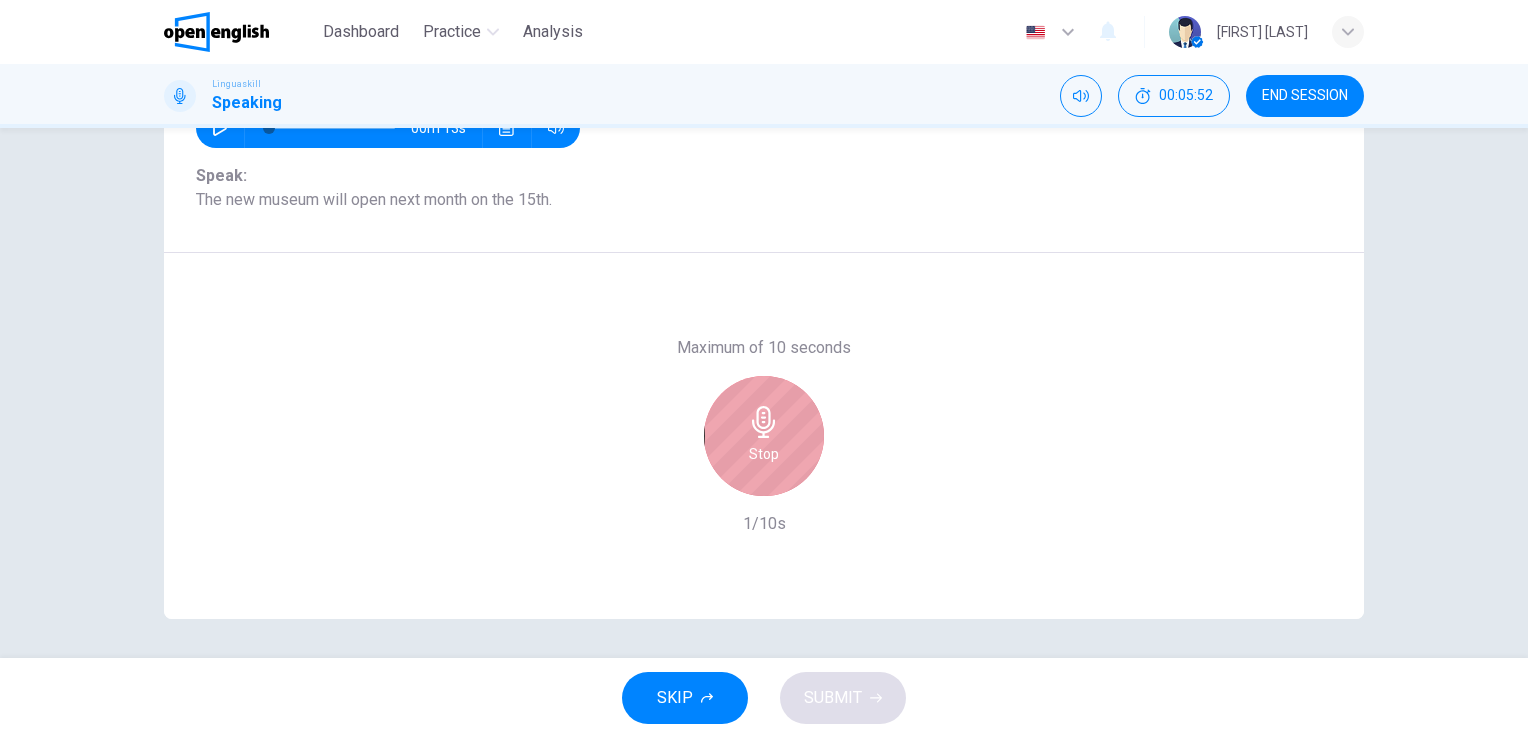 click 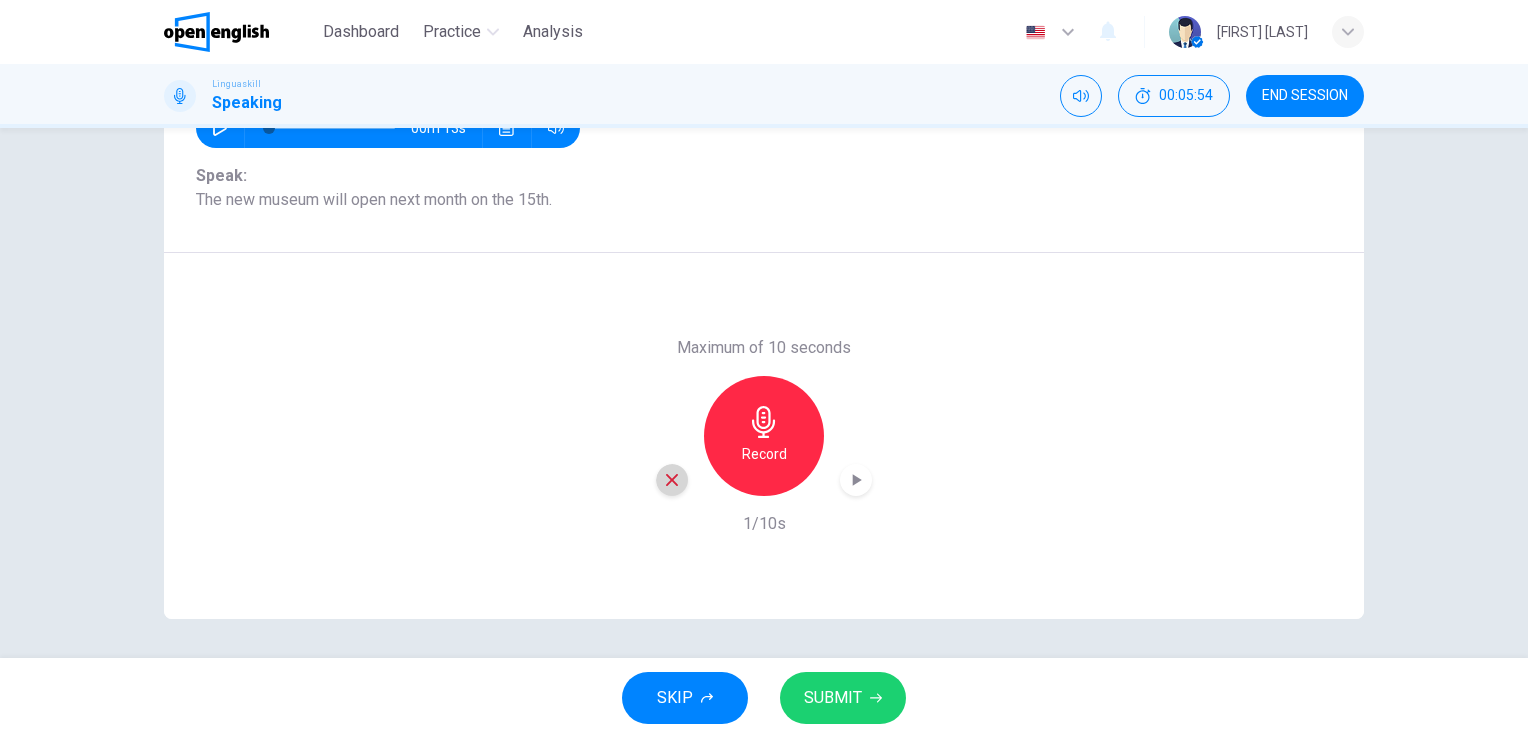 click at bounding box center (672, 480) 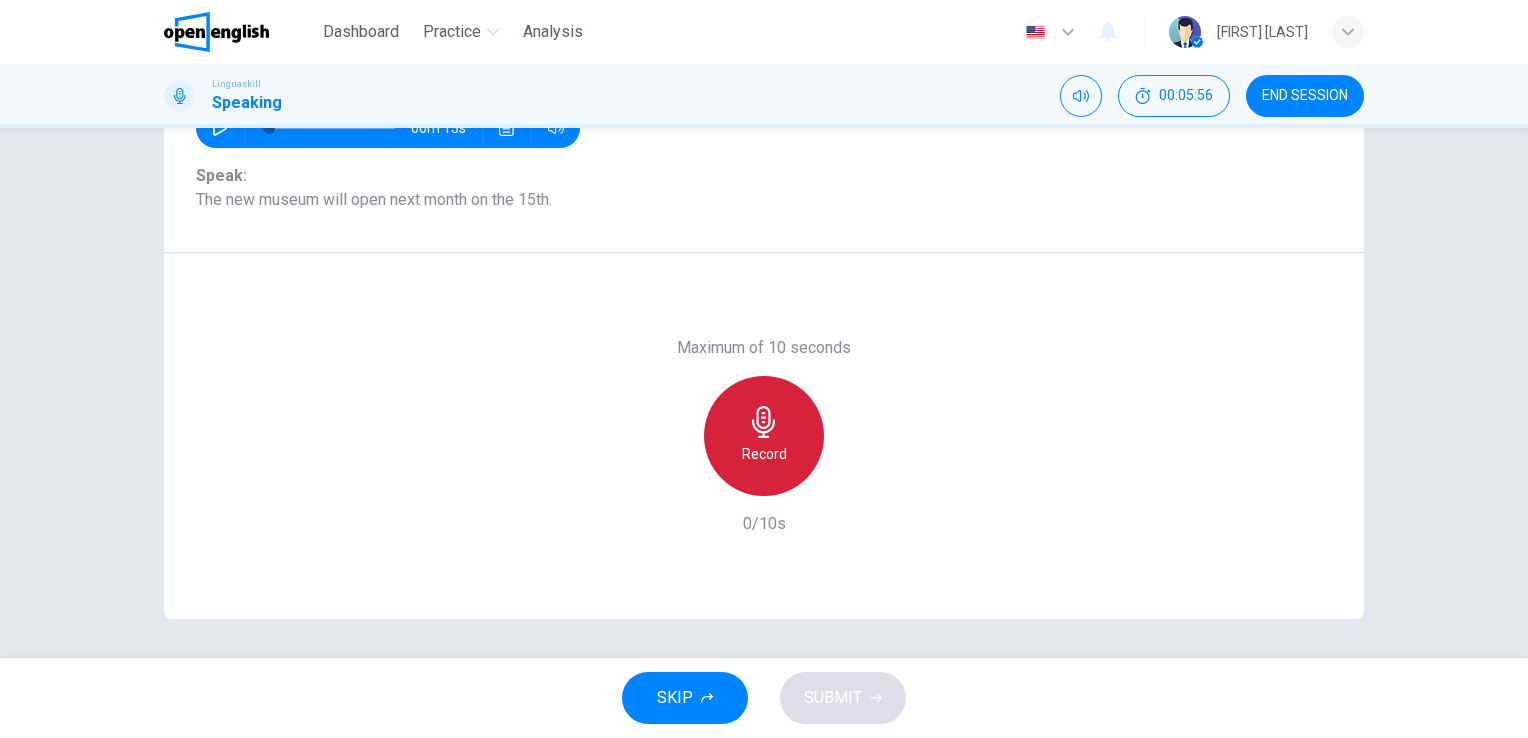 click on "Record" at bounding box center (764, 436) 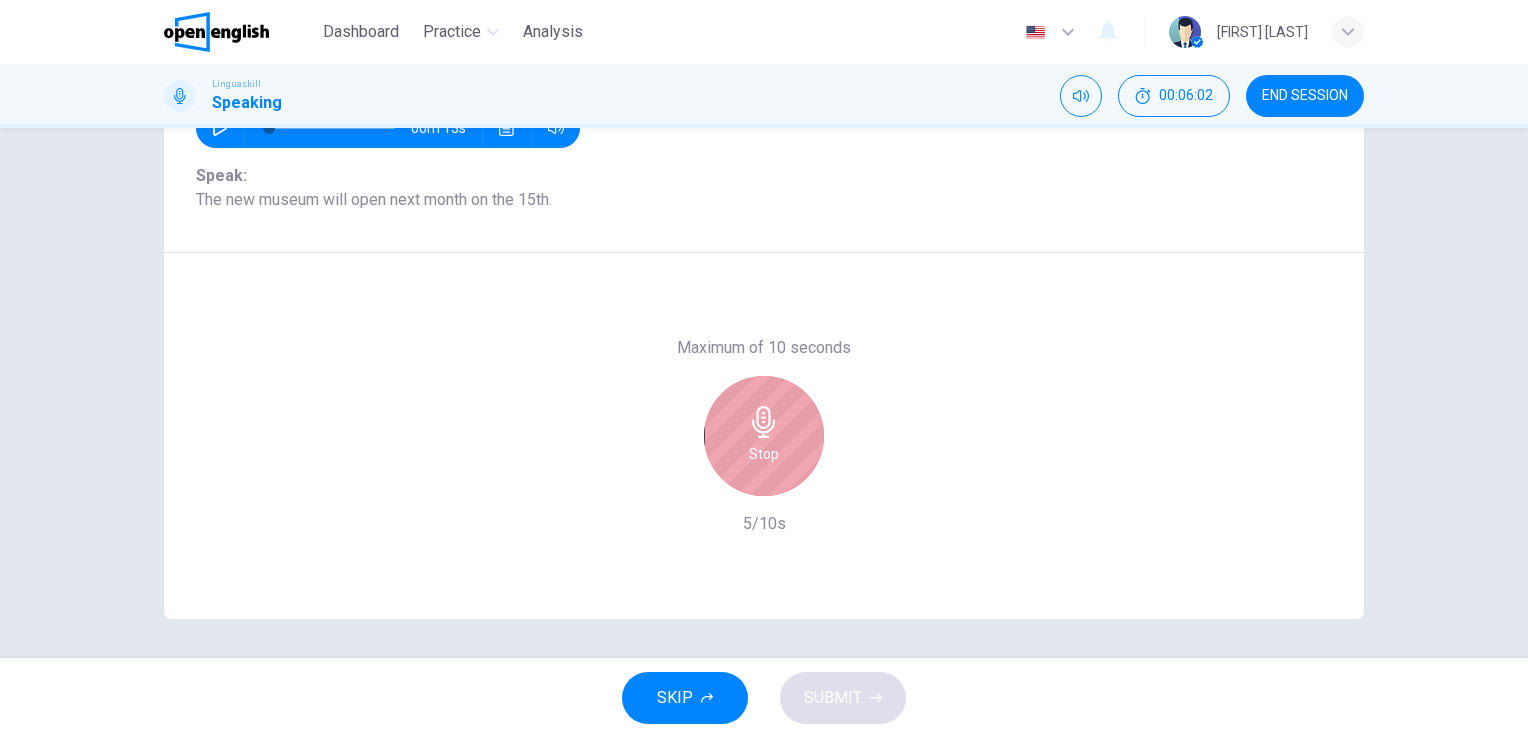 click on "Stop" at bounding box center (764, 436) 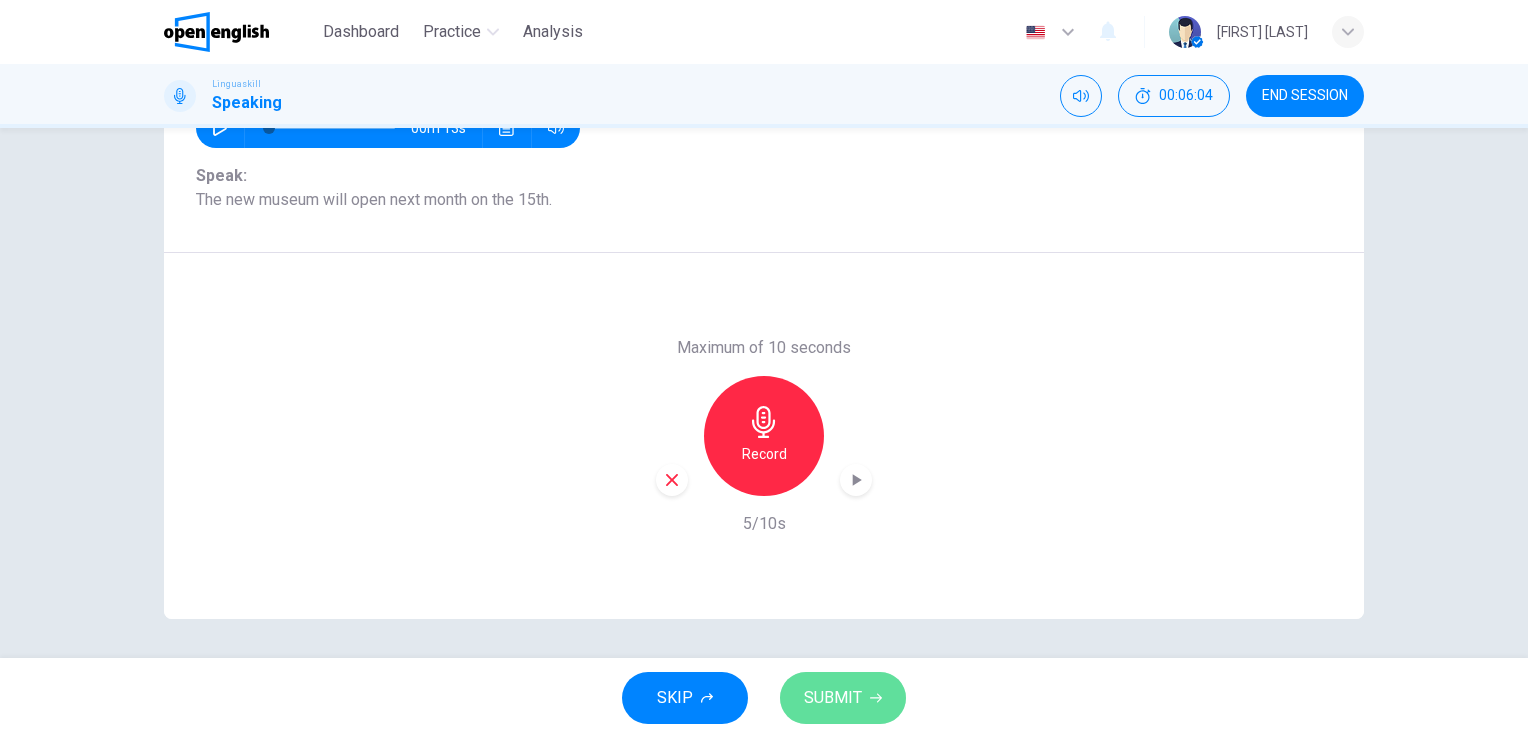 click on "SUBMIT" at bounding box center (833, 698) 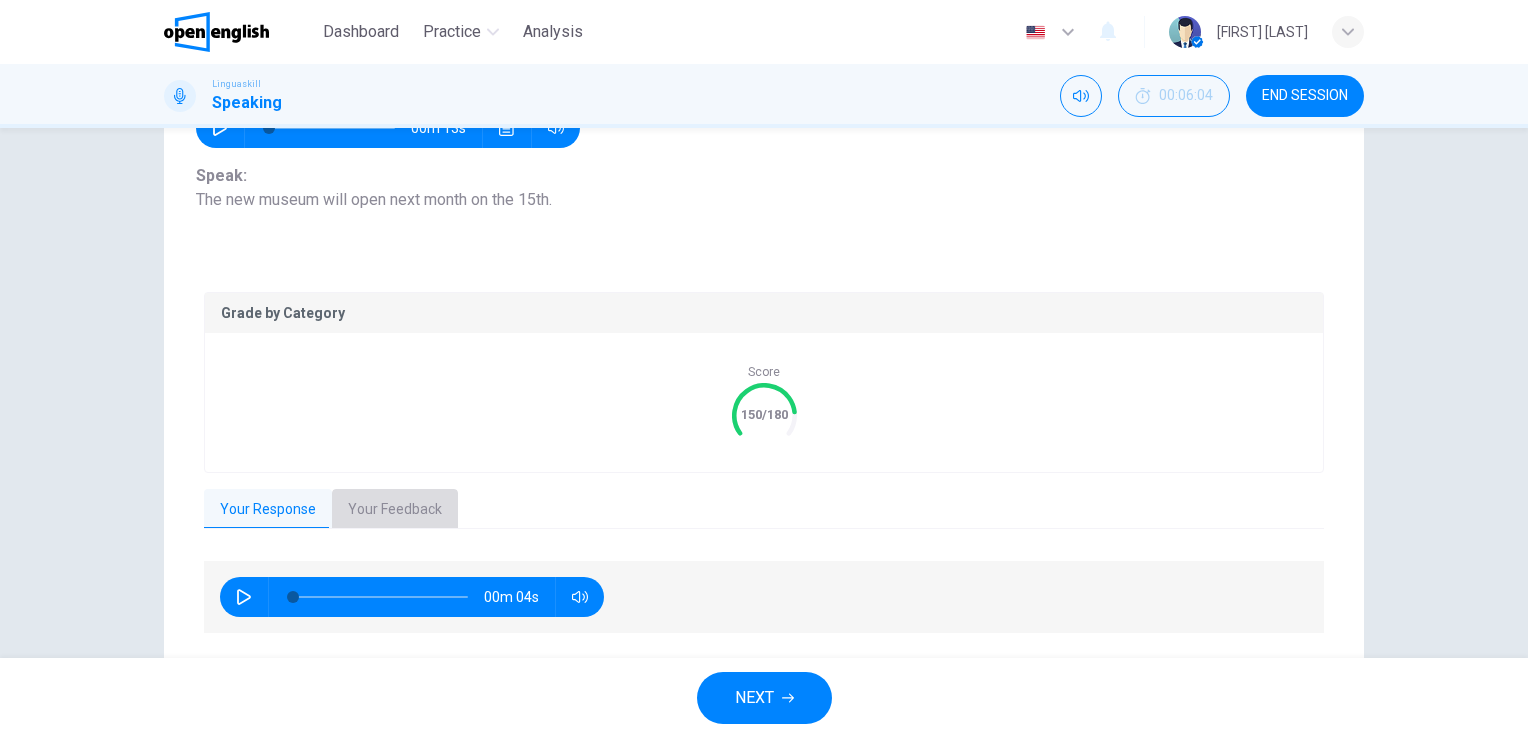 click on "Your Feedback" at bounding box center [395, 510] 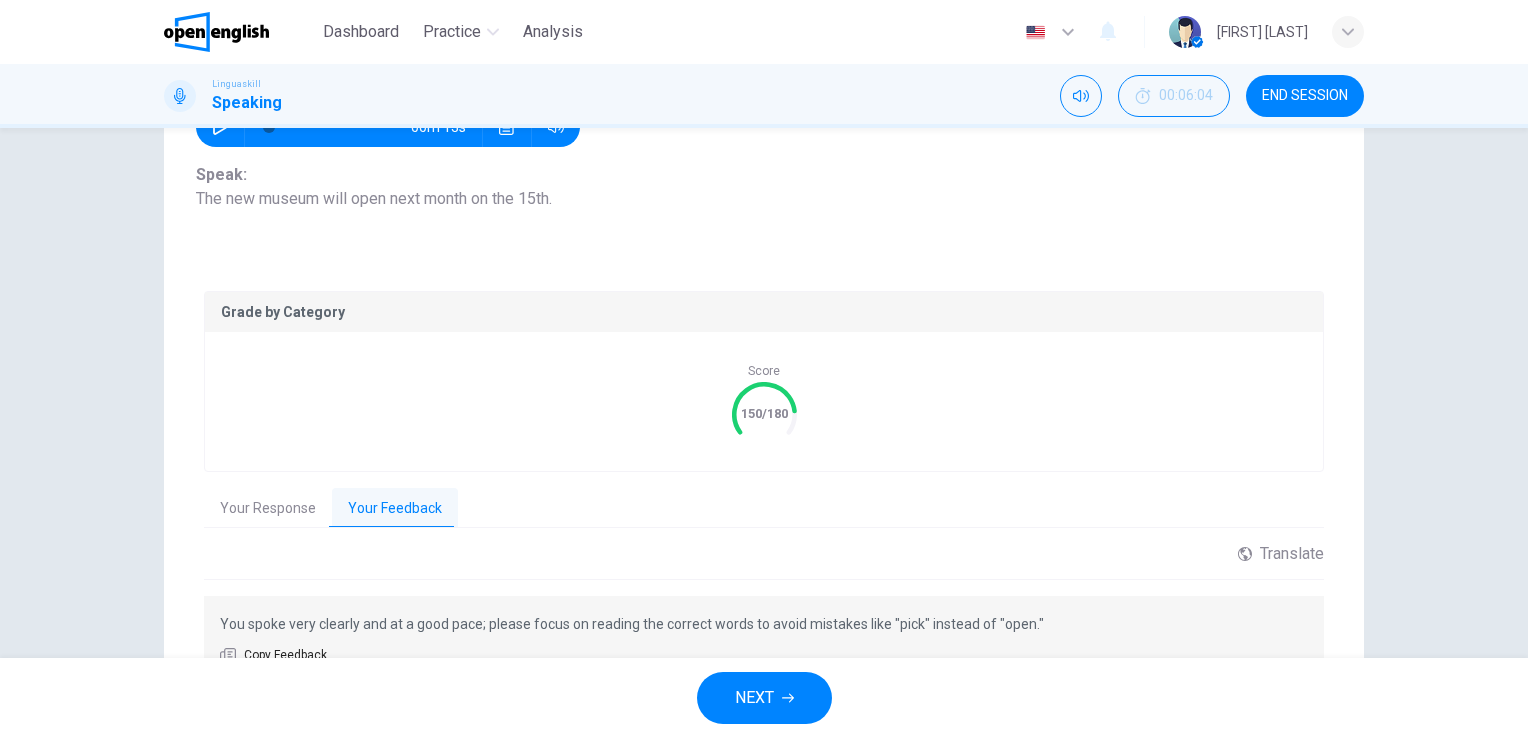 scroll, scrollTop: 244, scrollLeft: 0, axis: vertical 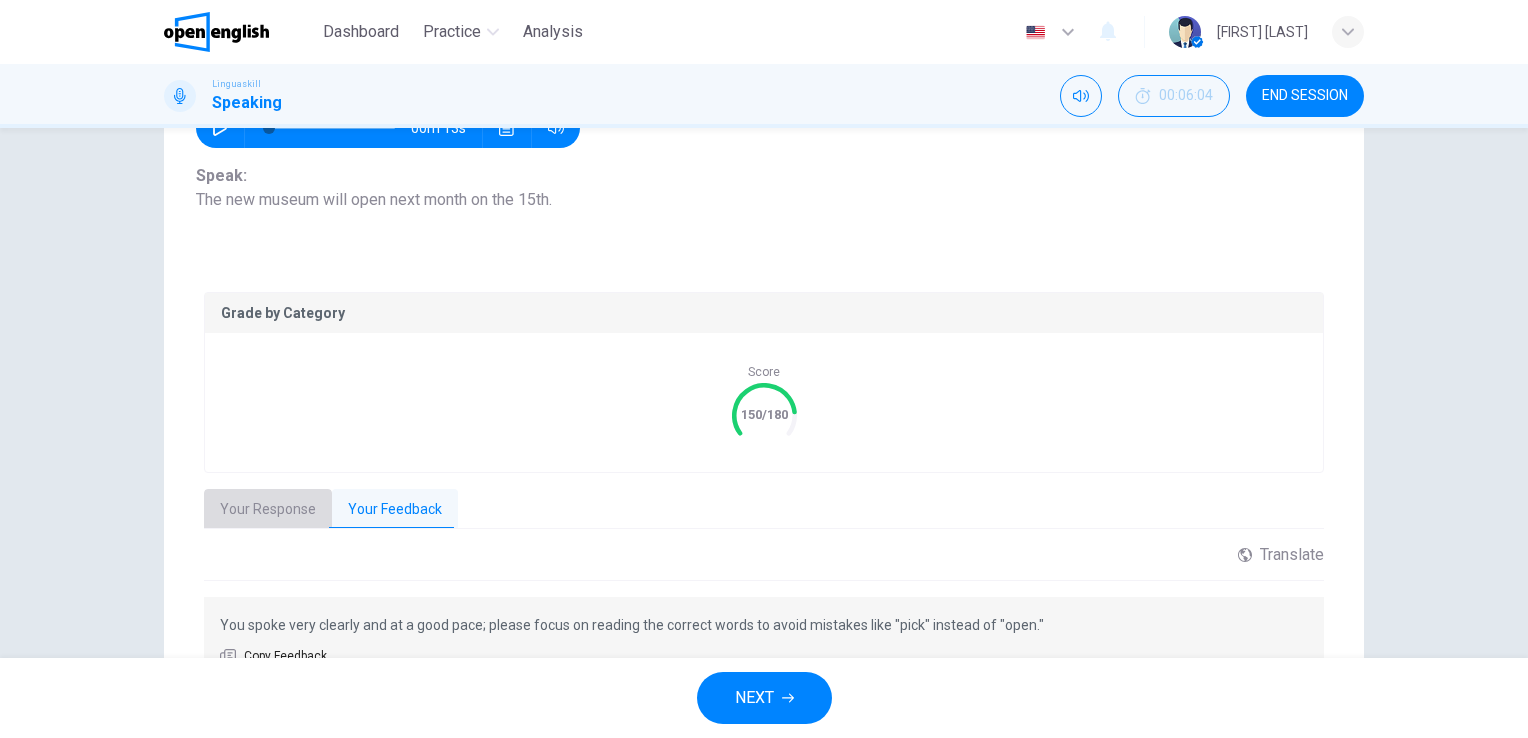click on "Your Response" at bounding box center [268, 510] 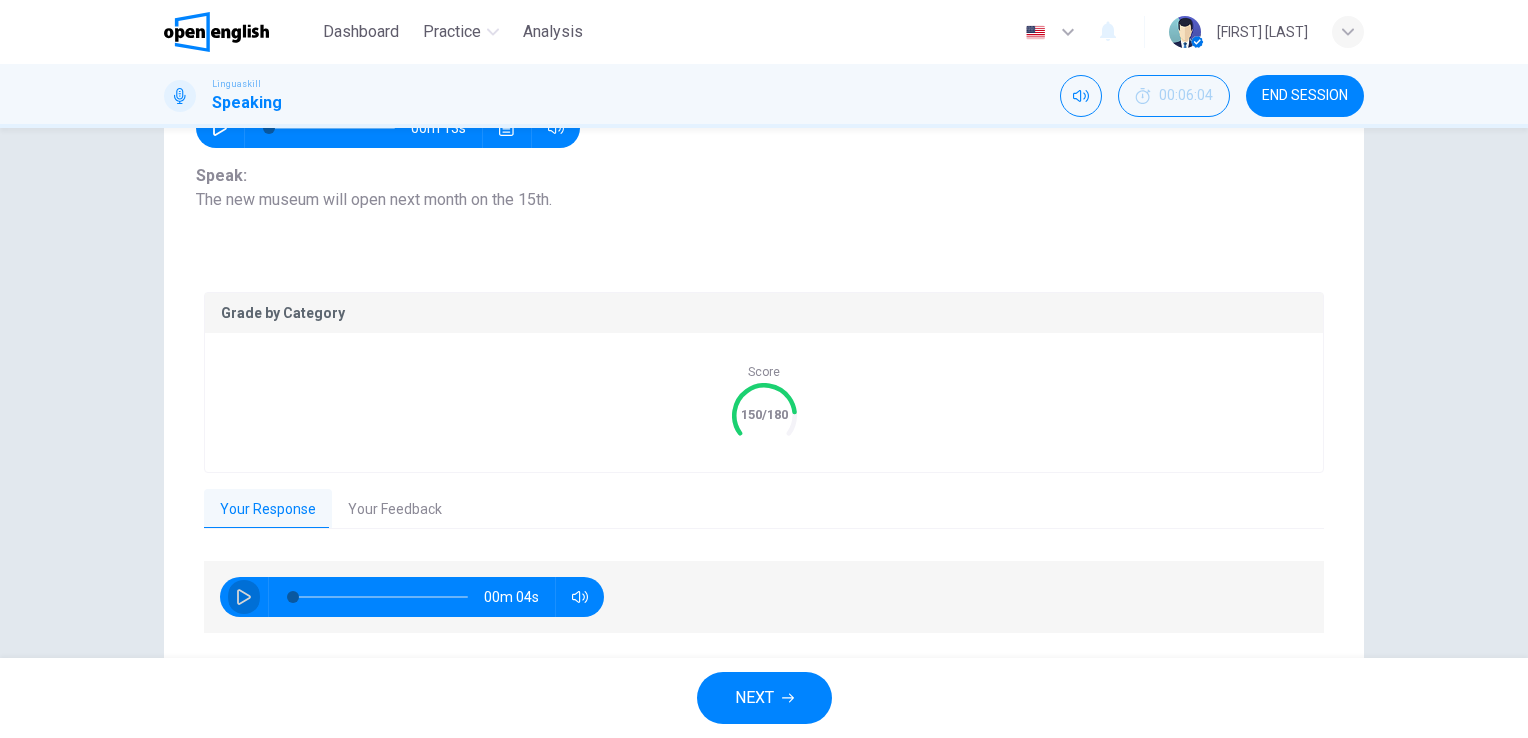 click 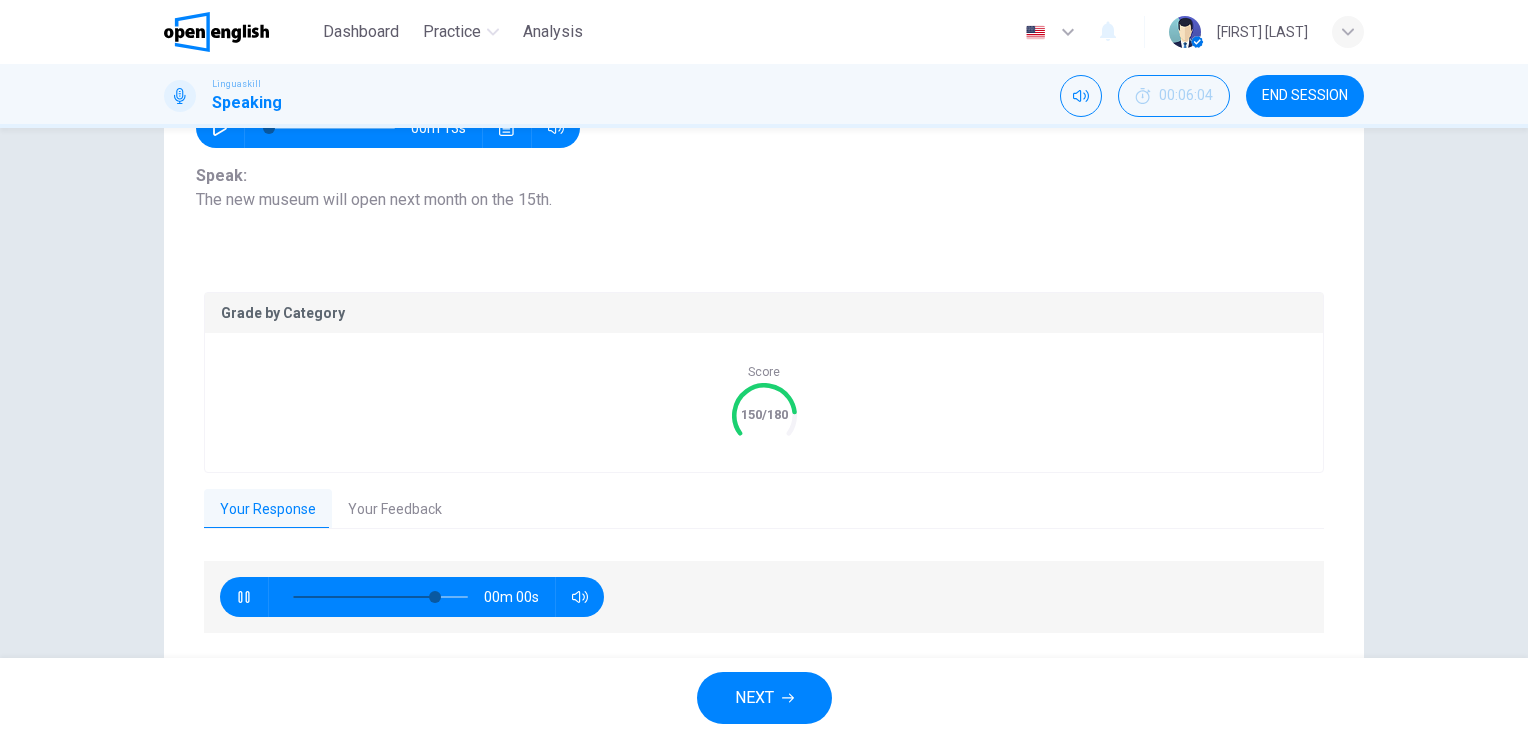 type on "*" 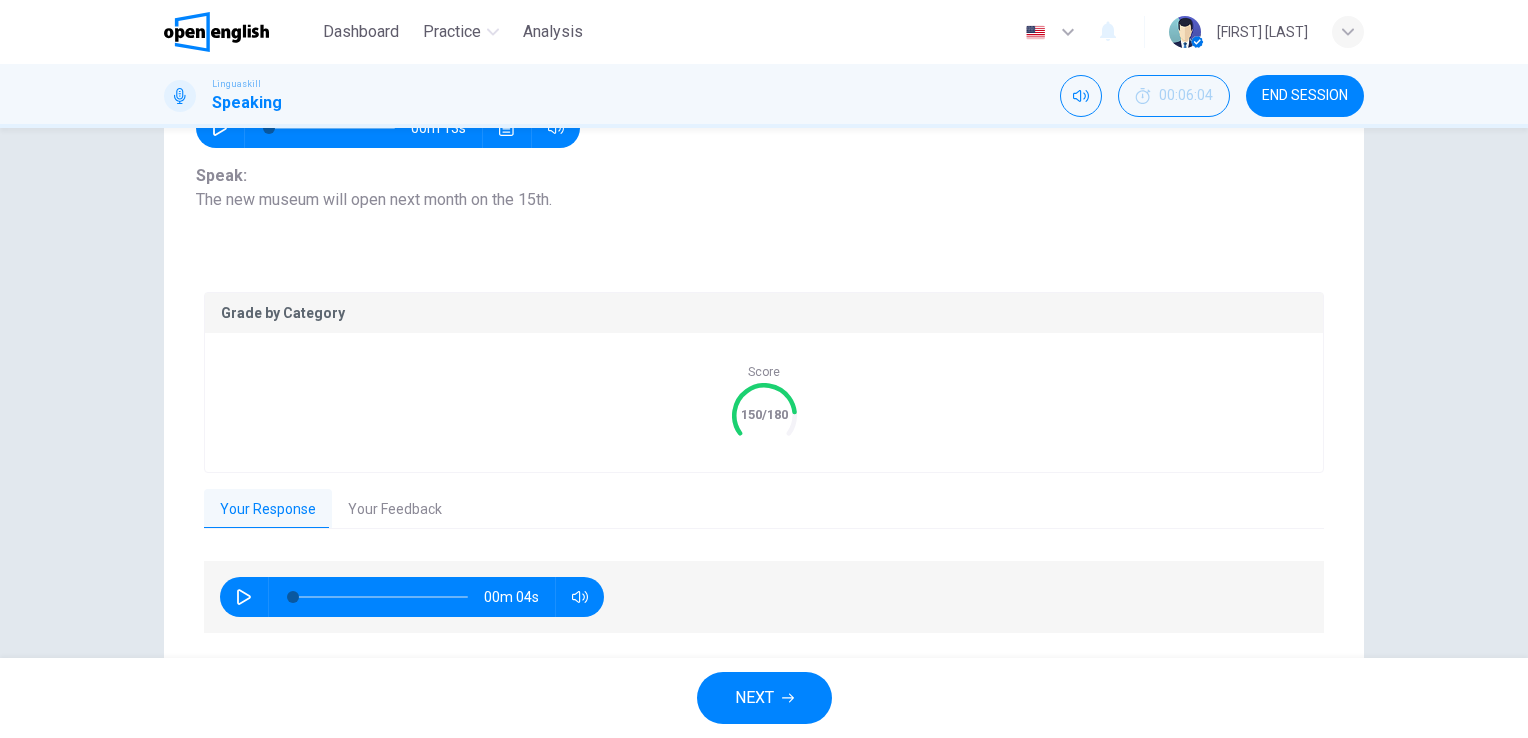 click on "NEXT" at bounding box center (754, 698) 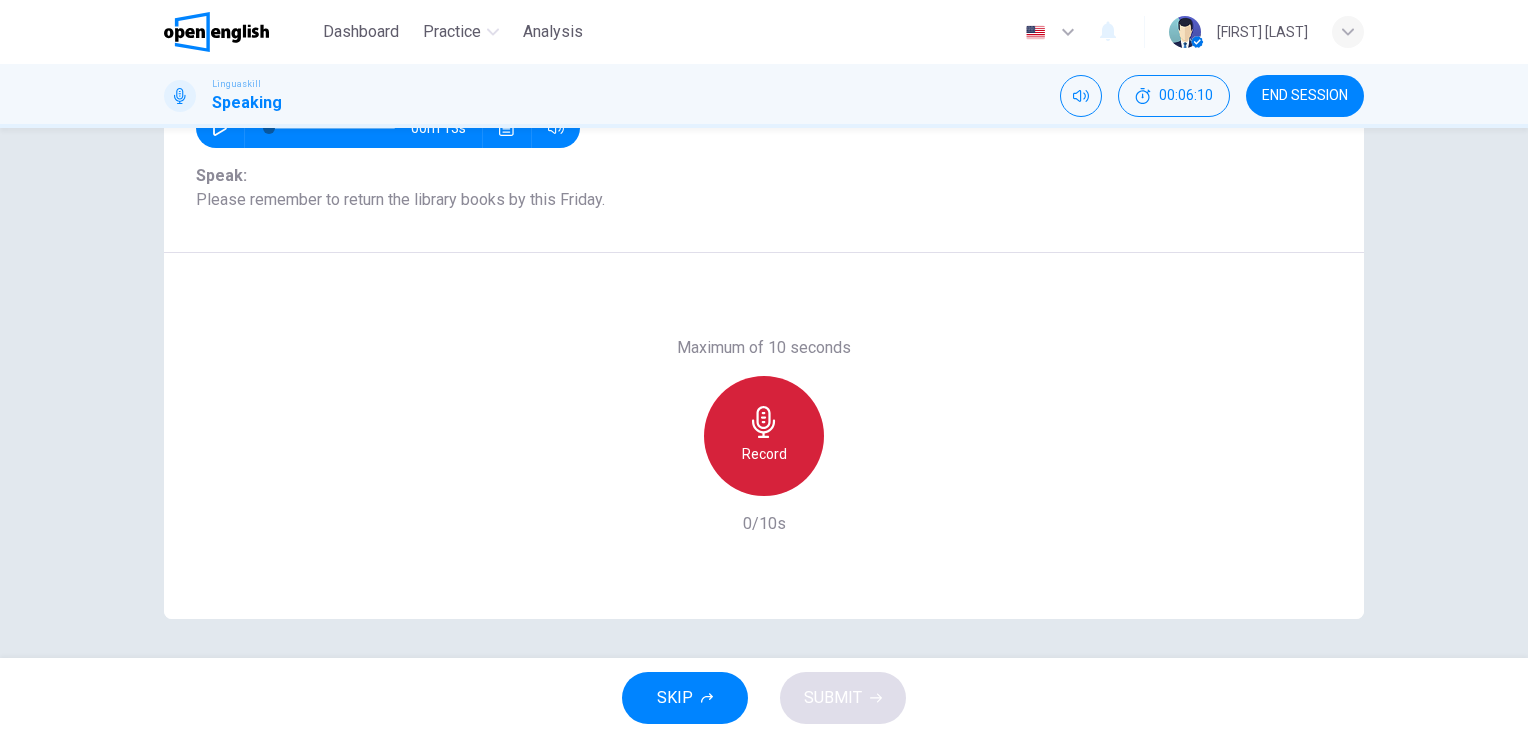 click on "Record" at bounding box center [764, 436] 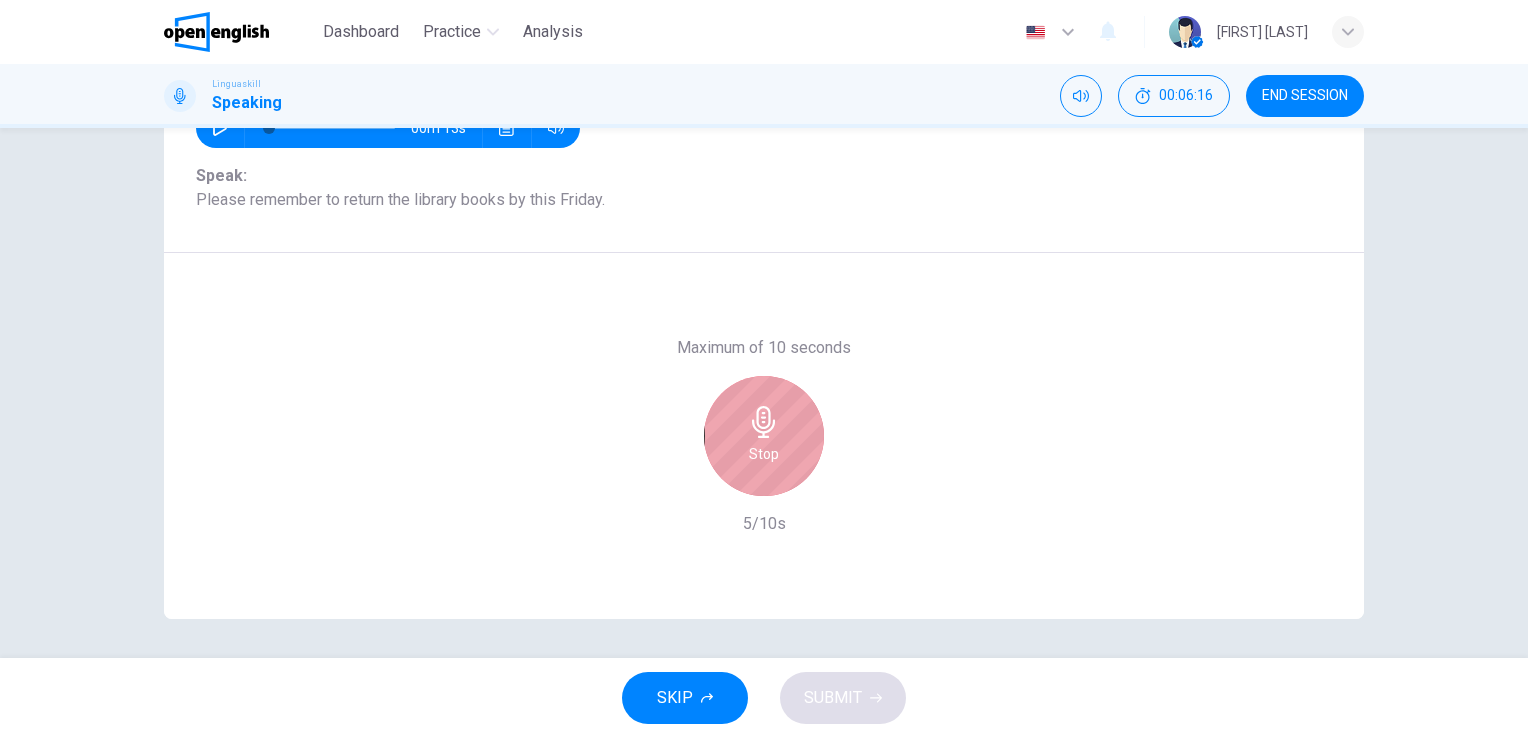 click on "Stop" at bounding box center (764, 436) 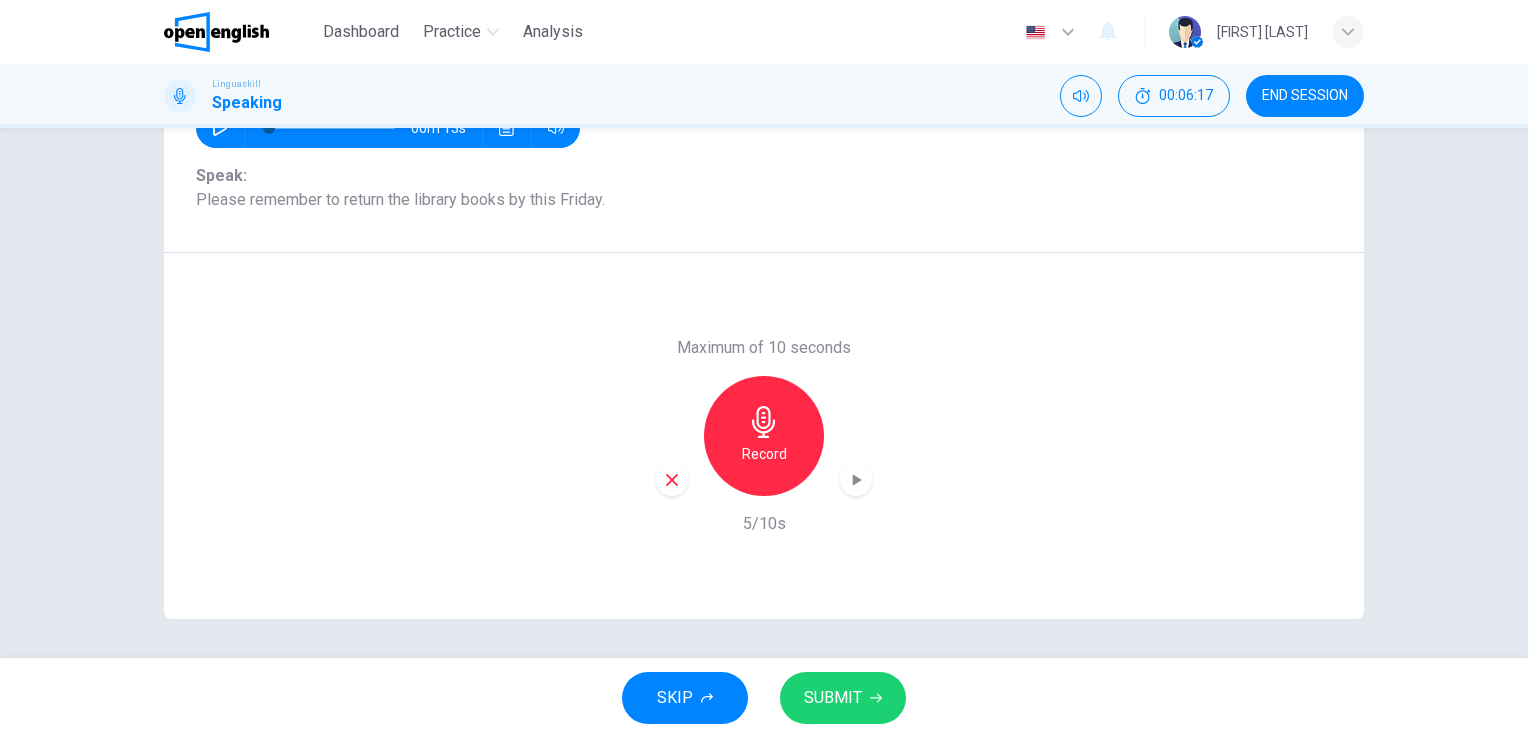 click at bounding box center (672, 480) 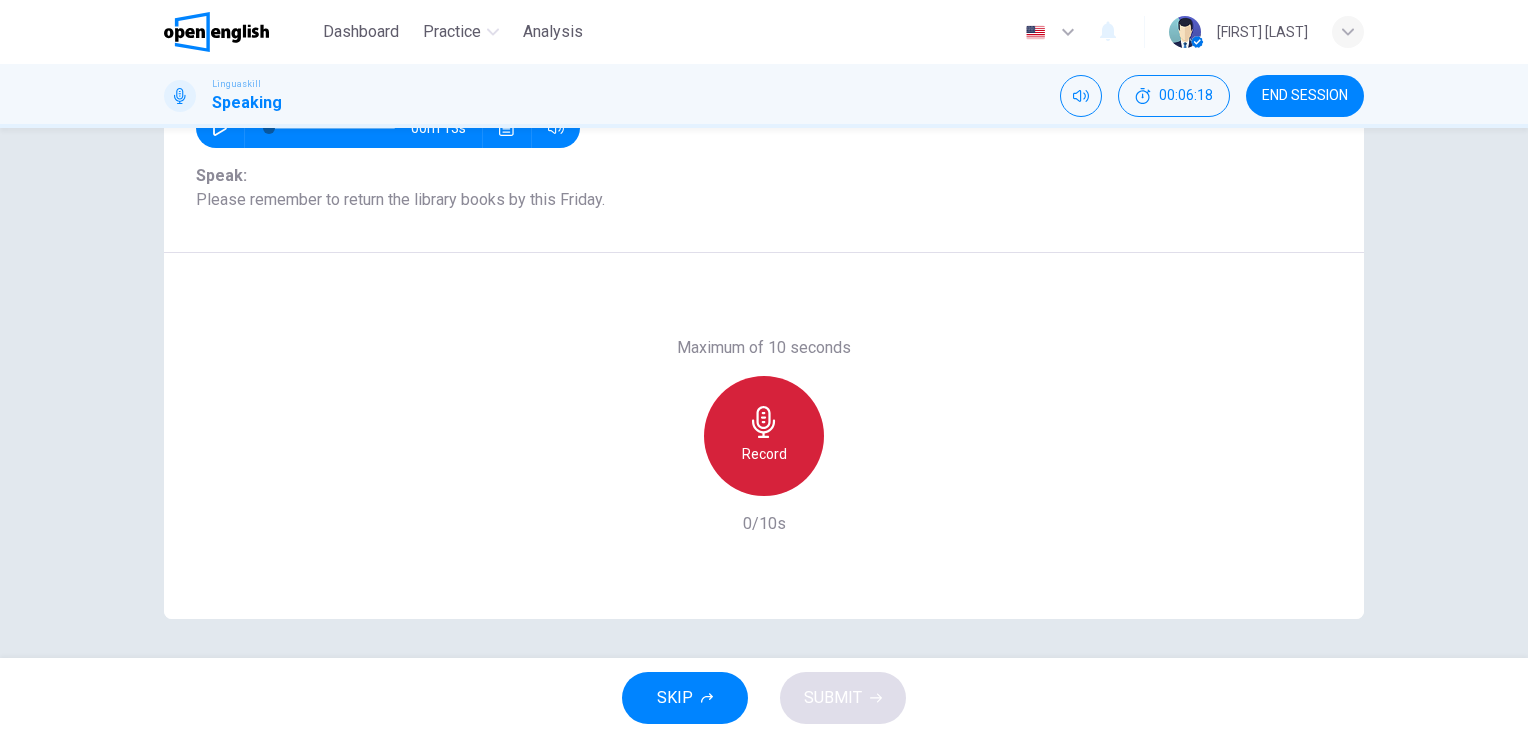 click on "Record" at bounding box center (764, 454) 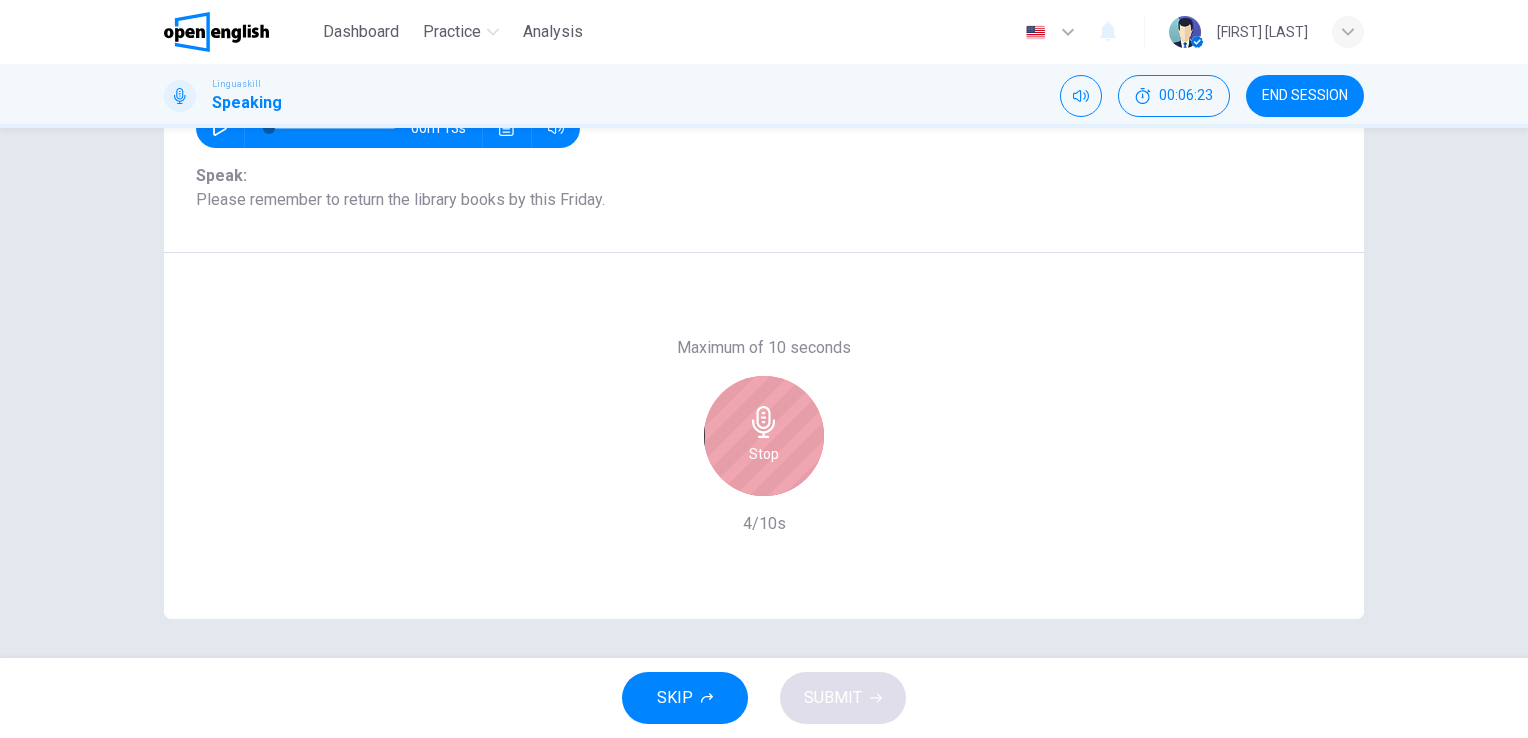 click on "Stop" at bounding box center (764, 436) 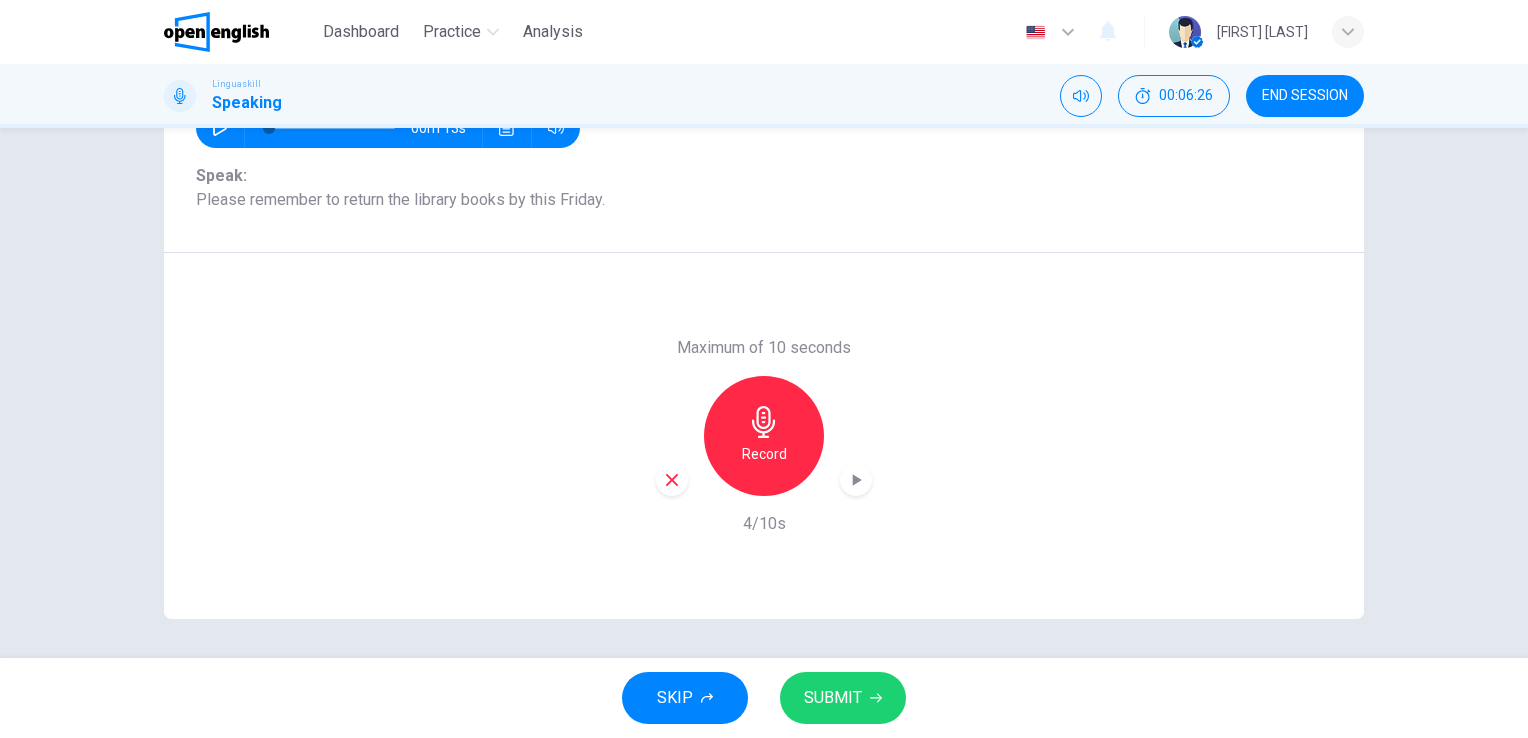 click 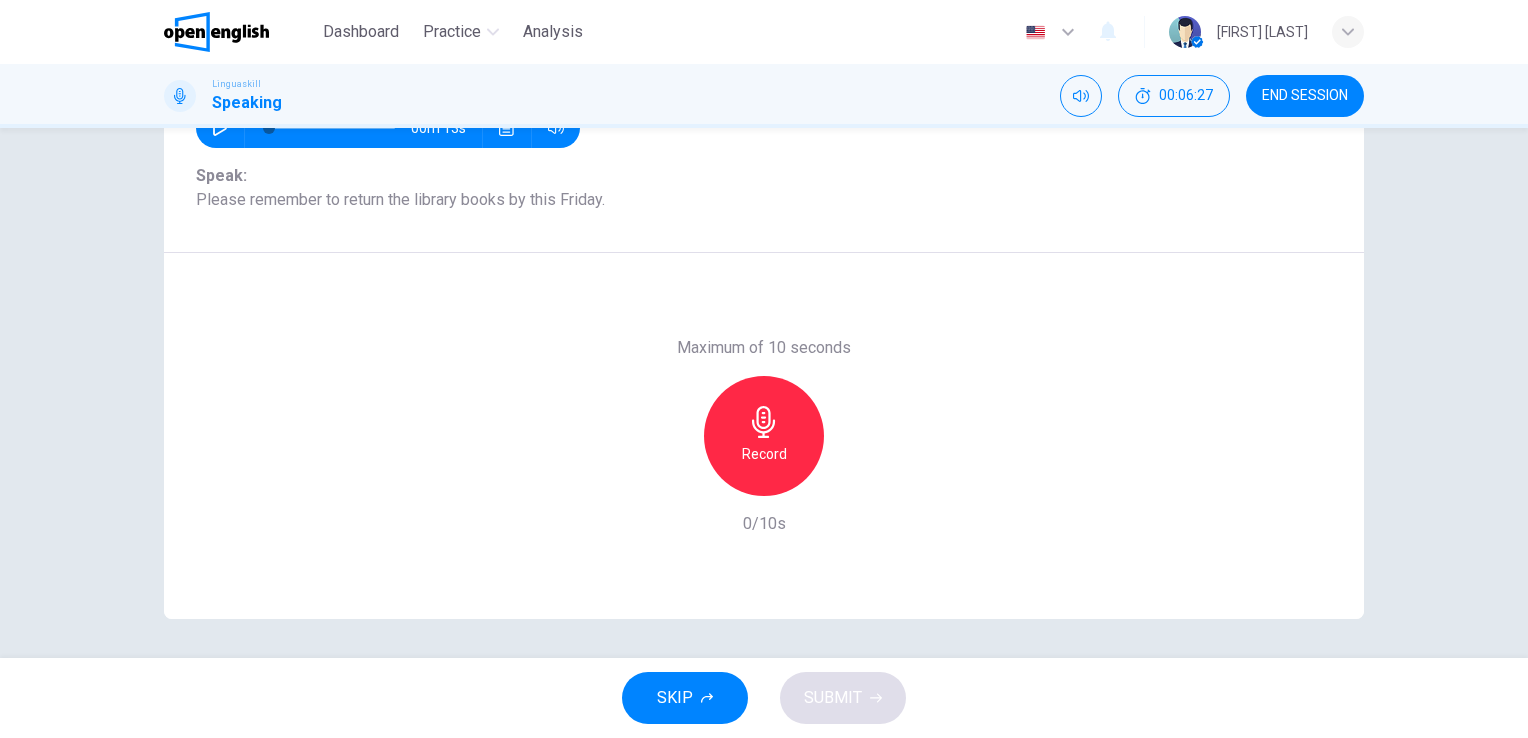 click on "Record" at bounding box center (764, 454) 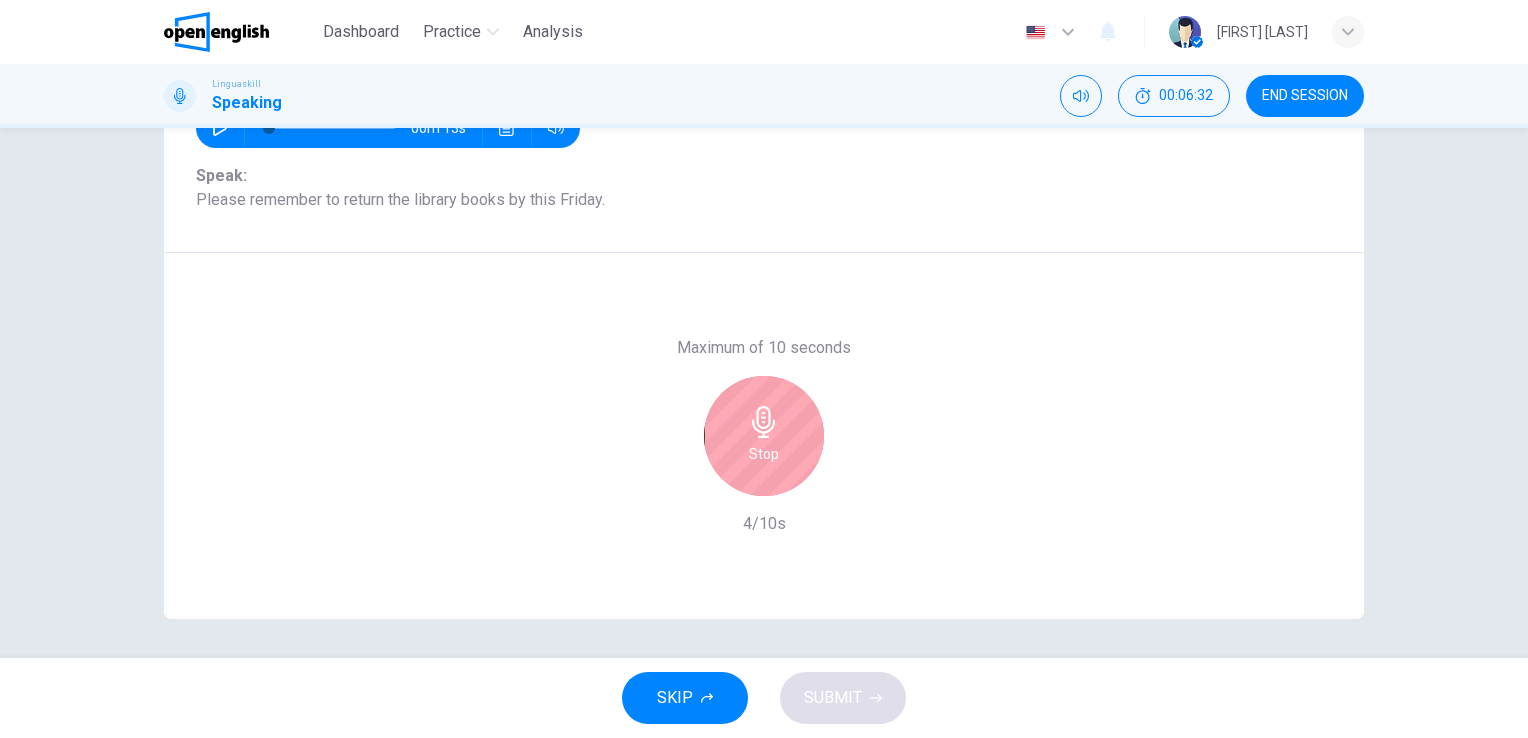 click on "Stop" at bounding box center (764, 454) 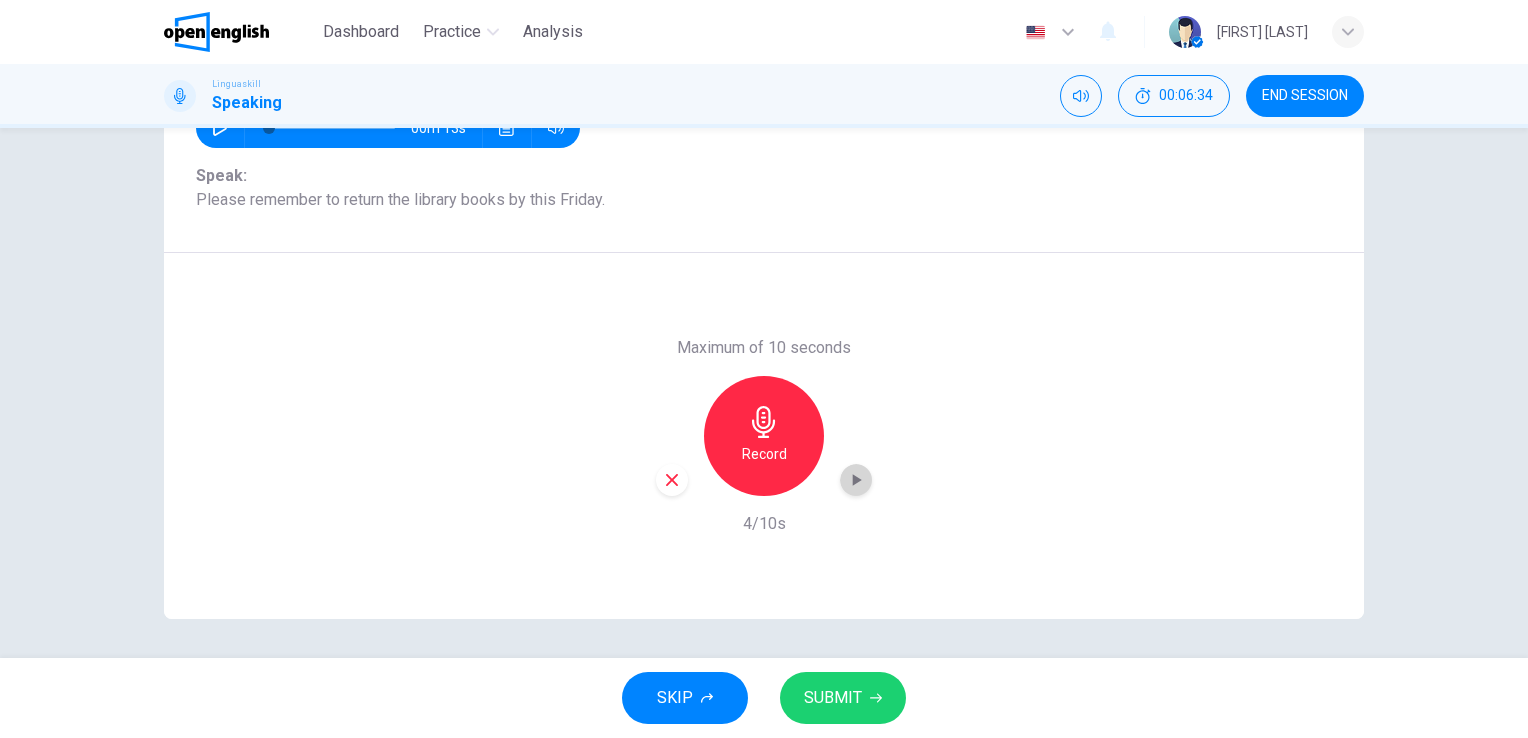 click 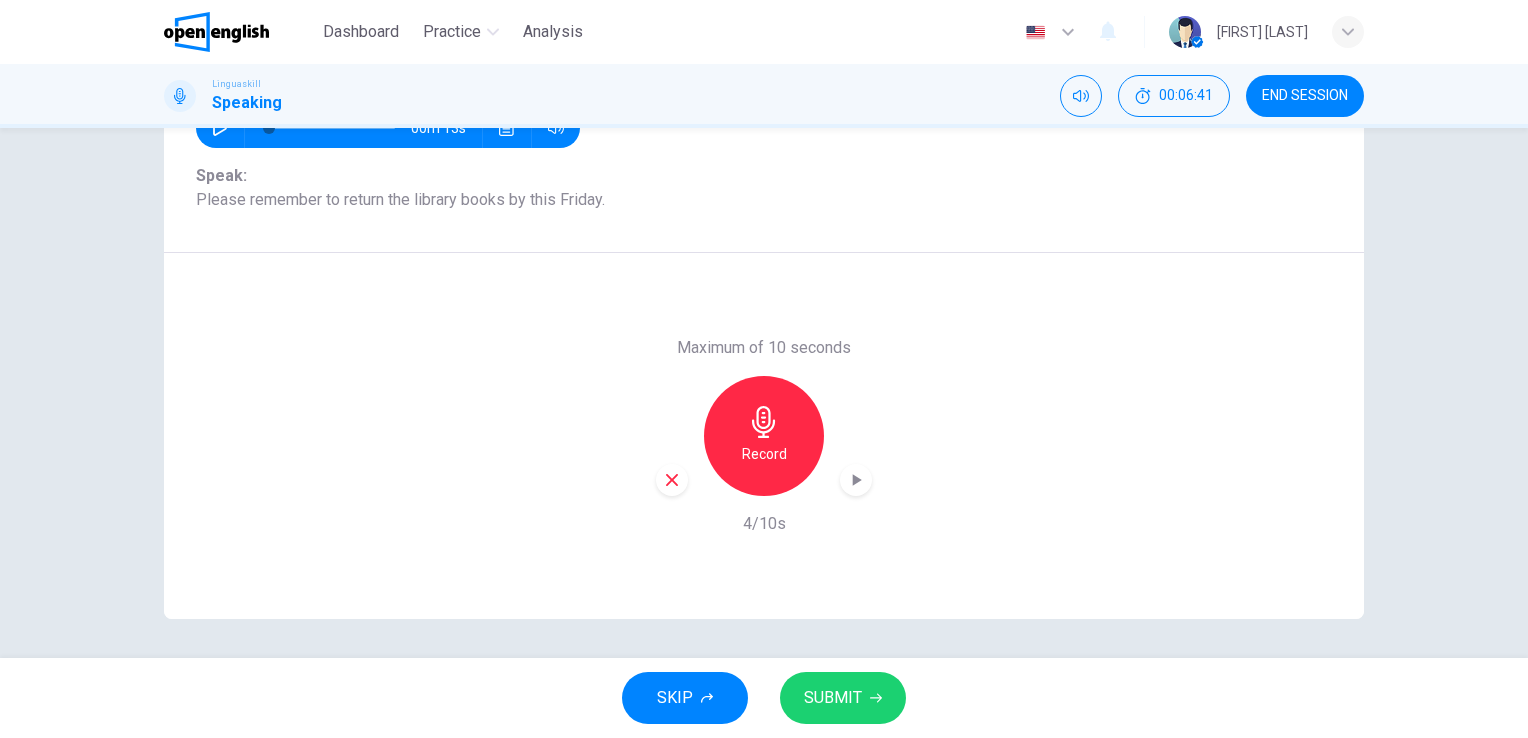 click on "Record" at bounding box center [764, 436] 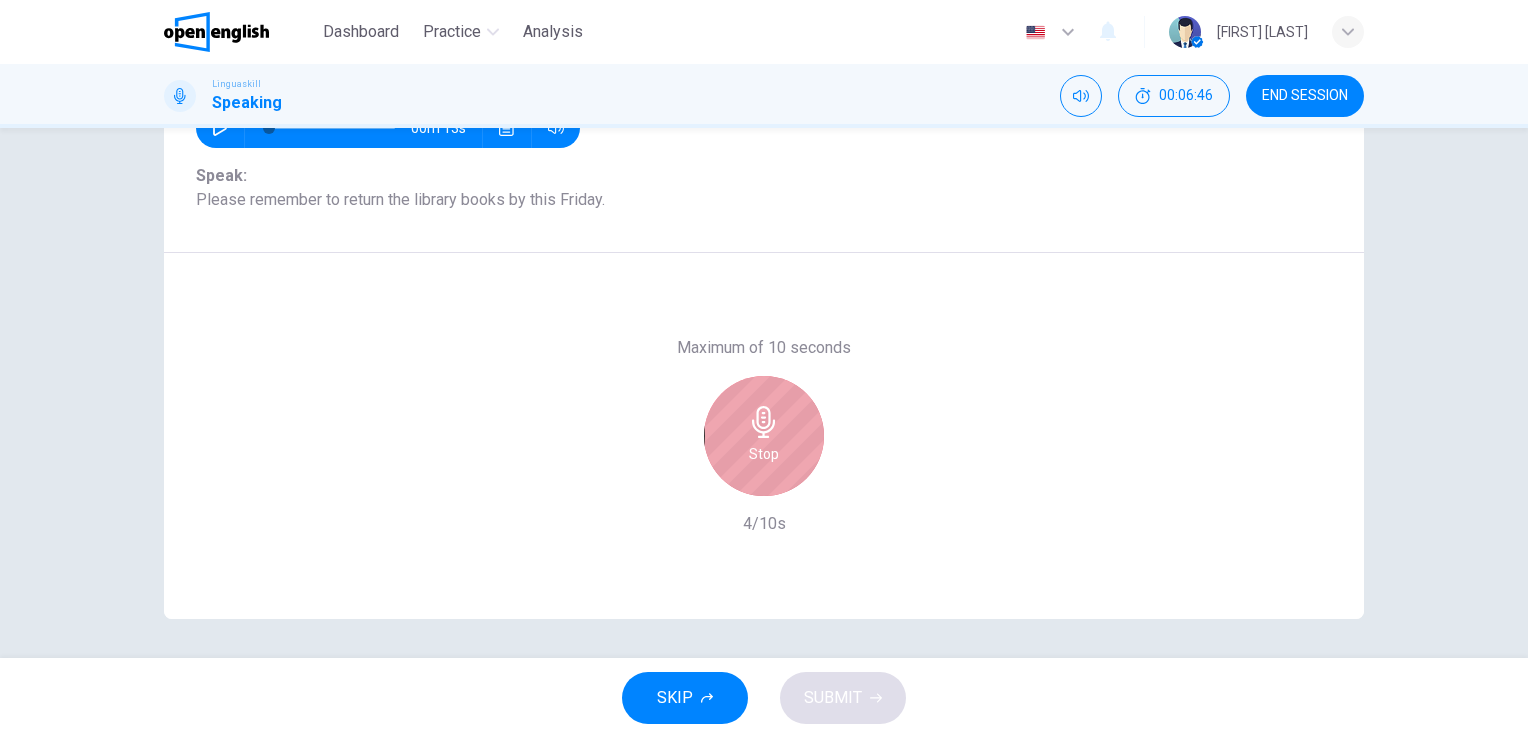 click on "Stop" at bounding box center [764, 436] 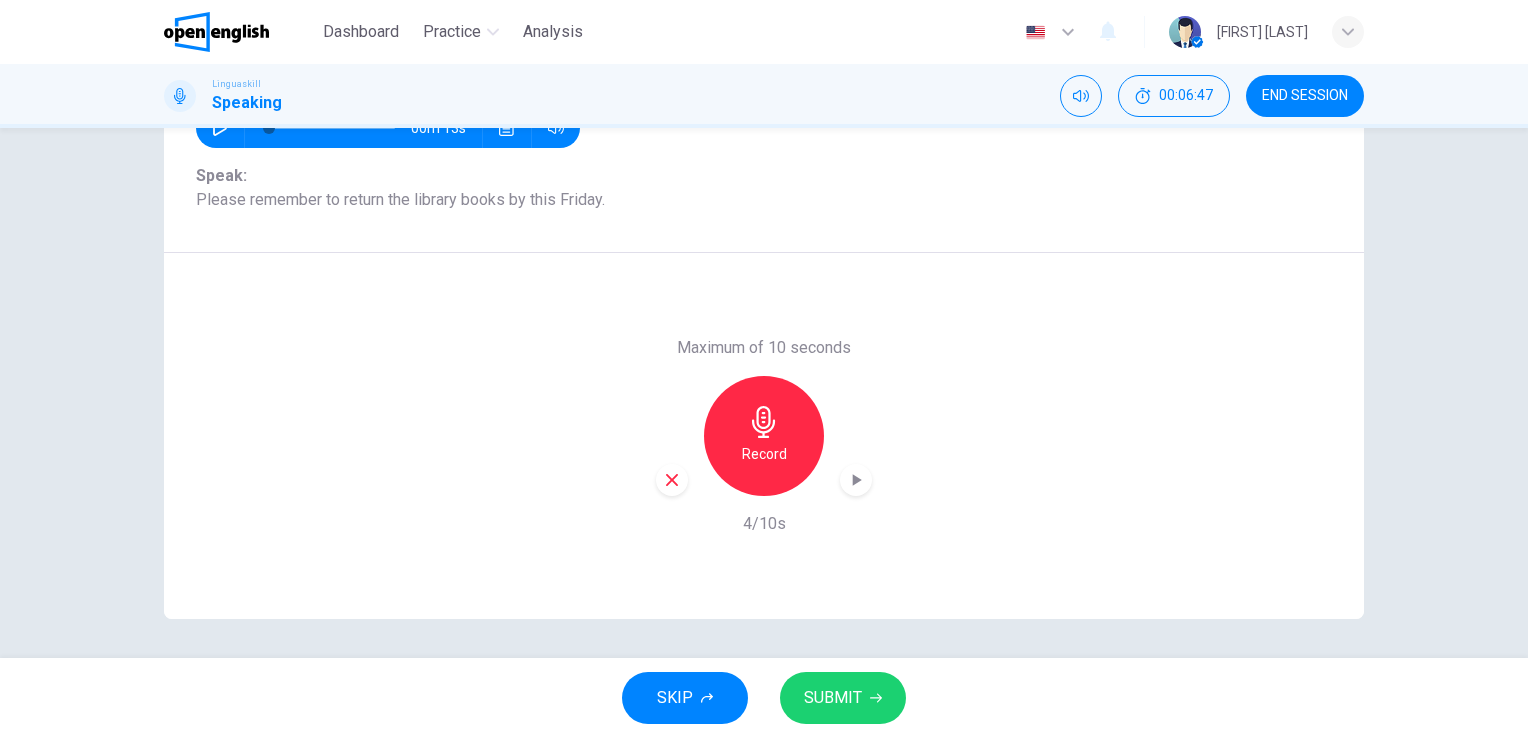 click 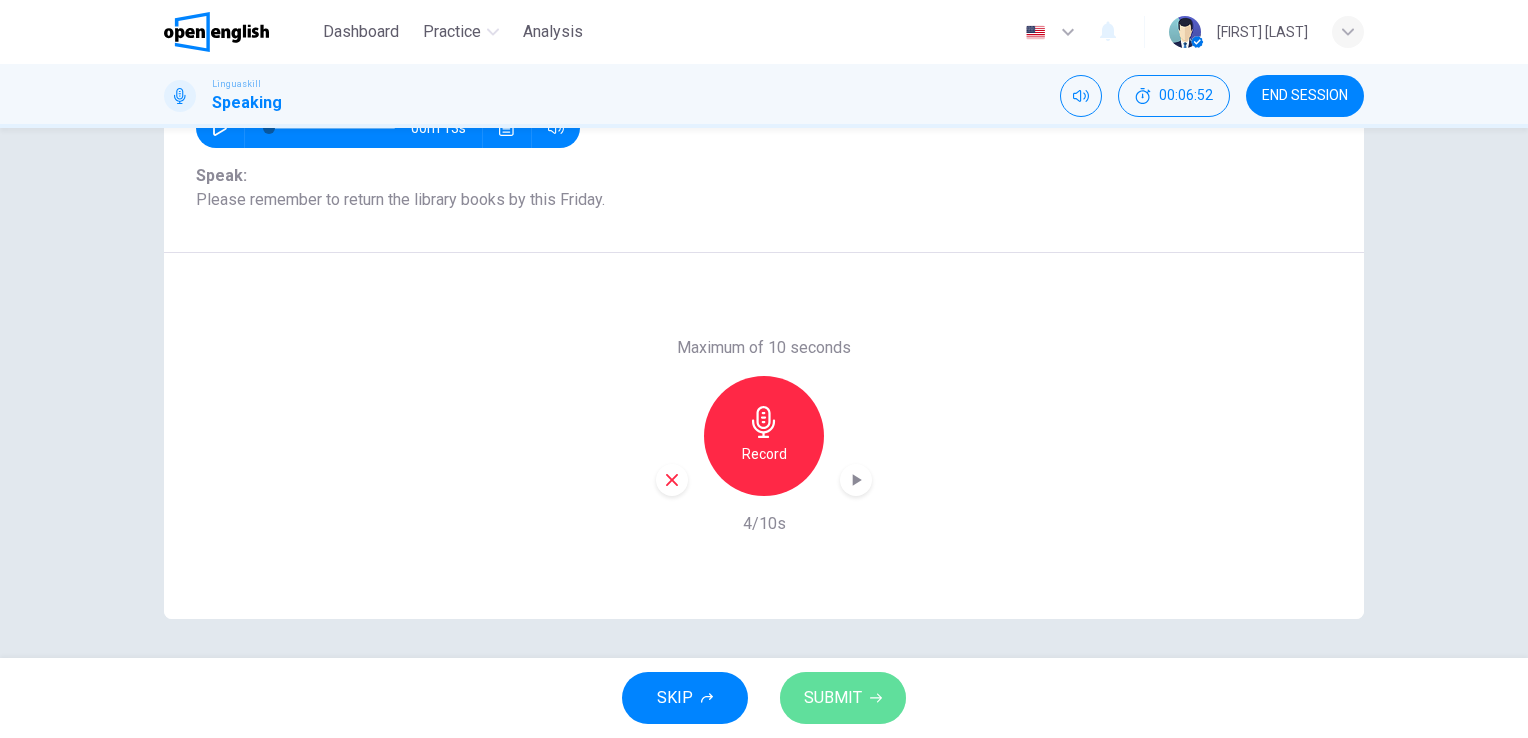 click on "SUBMIT" at bounding box center (833, 698) 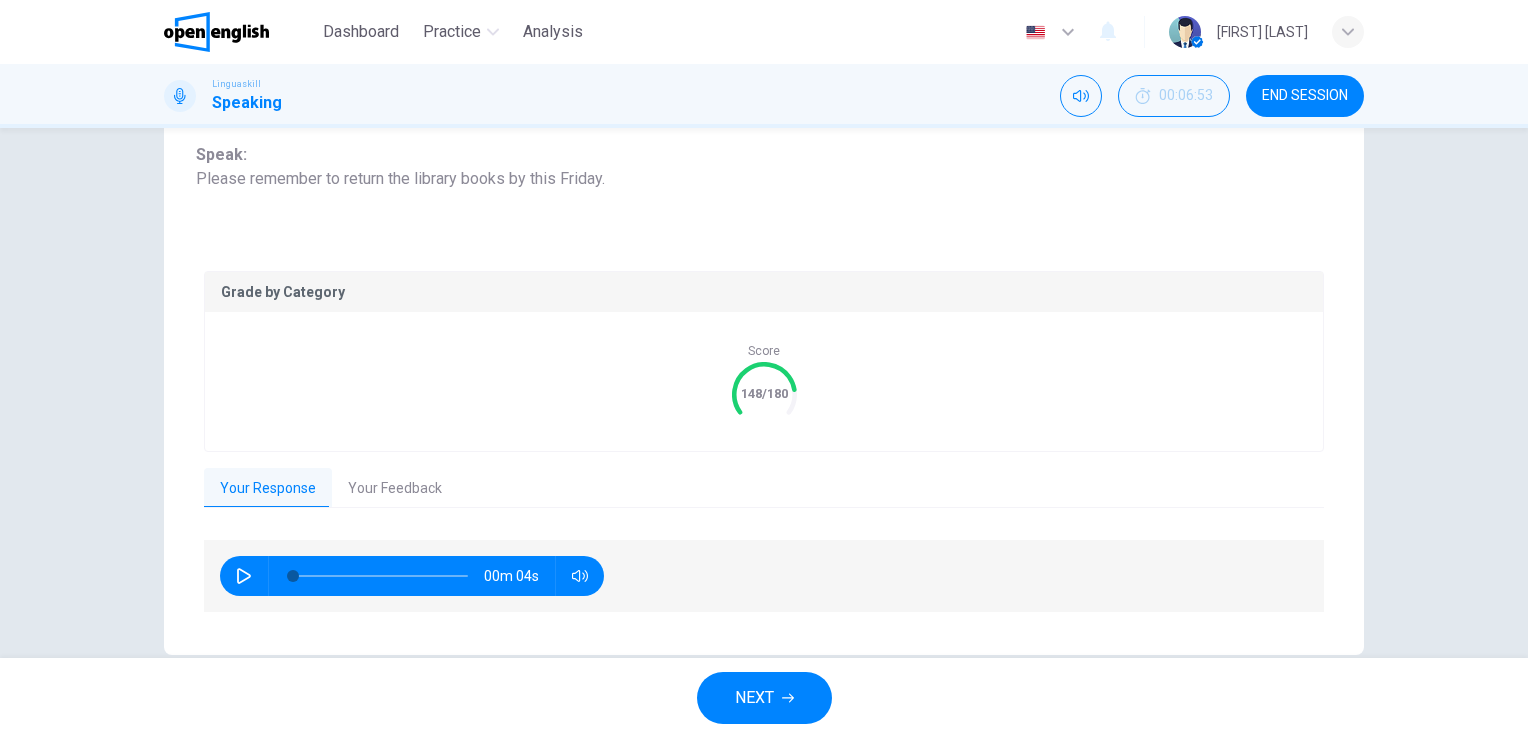 scroll, scrollTop: 300, scrollLeft: 0, axis: vertical 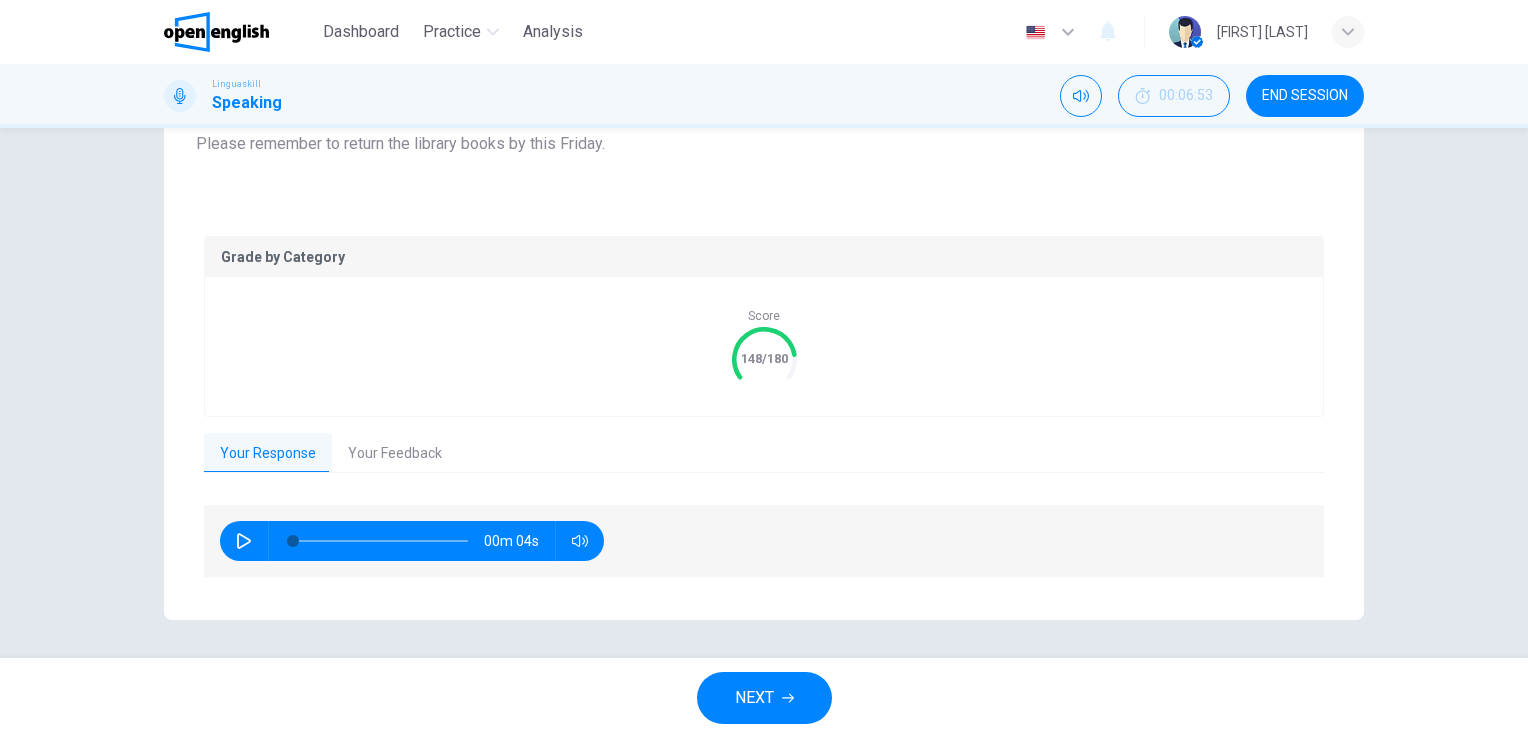 click on "Your Feedback" at bounding box center [395, 454] 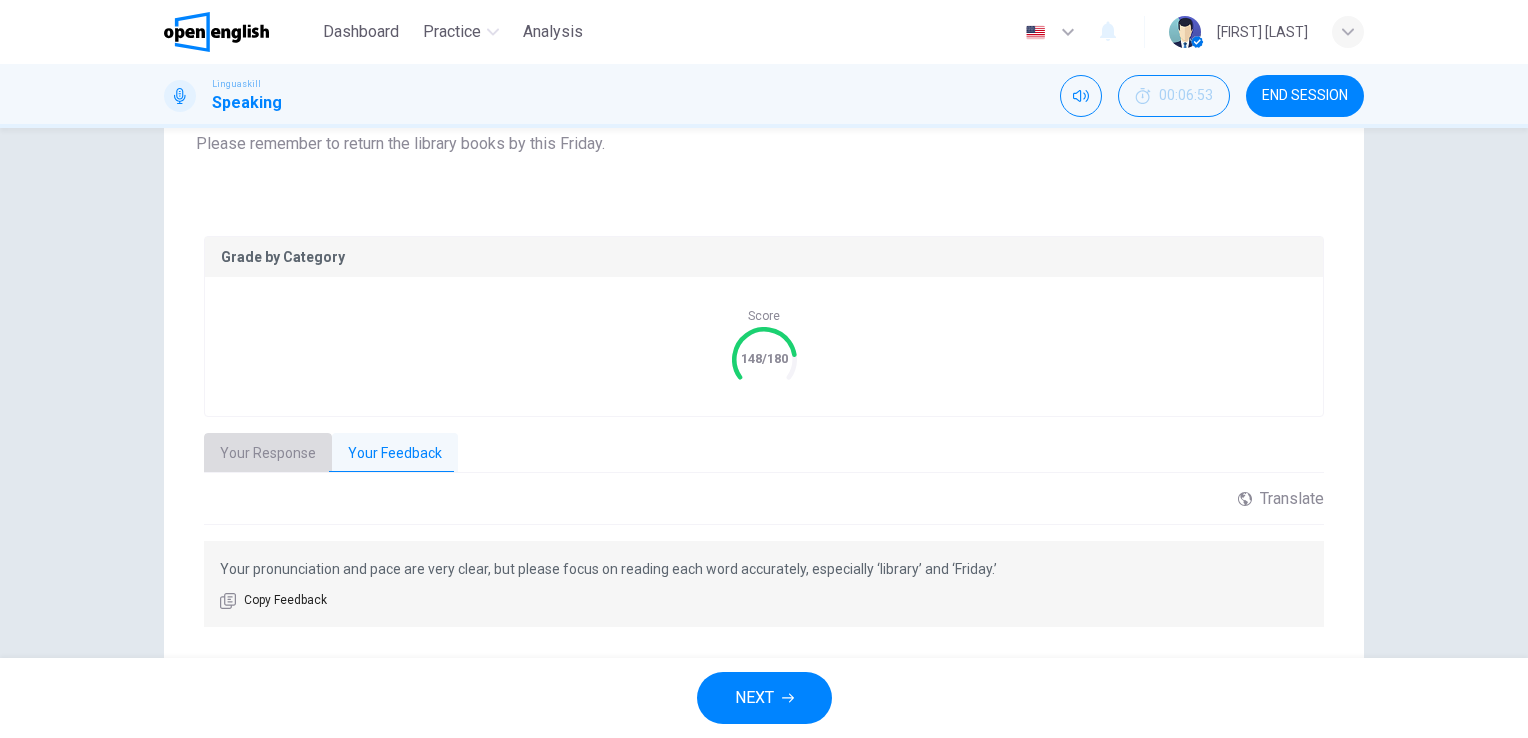click on "Your Response" at bounding box center (268, 454) 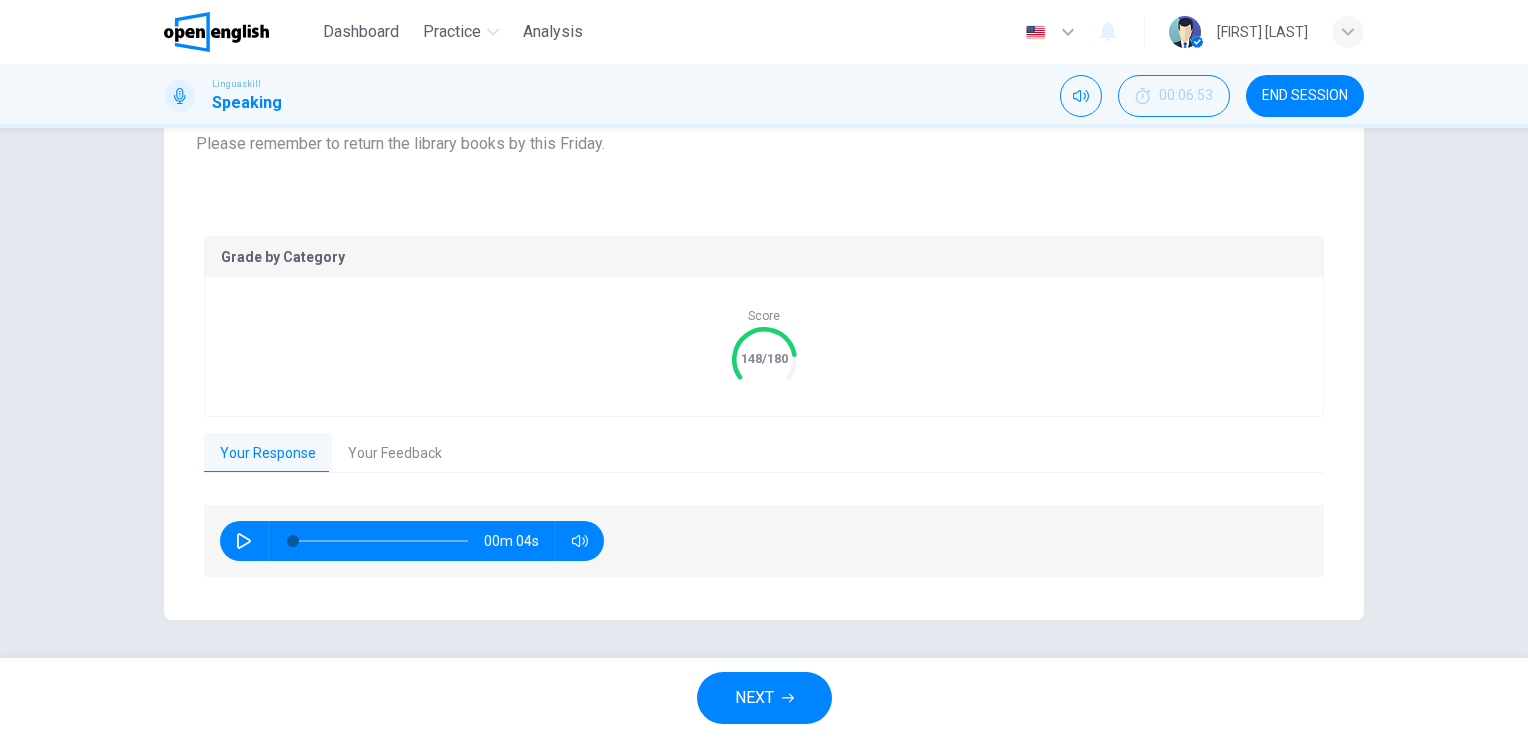click on "NEXT" at bounding box center [754, 698] 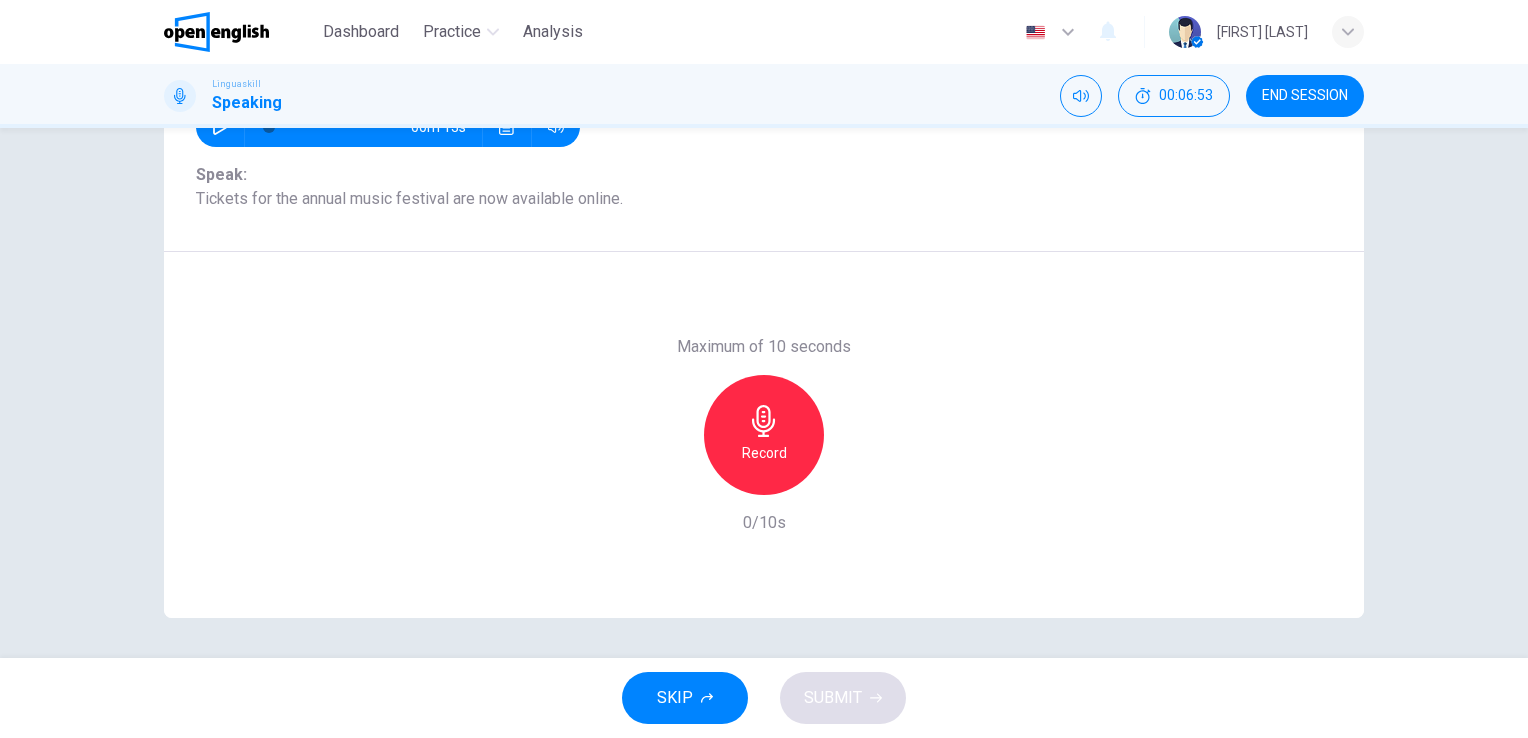 scroll, scrollTop: 244, scrollLeft: 0, axis: vertical 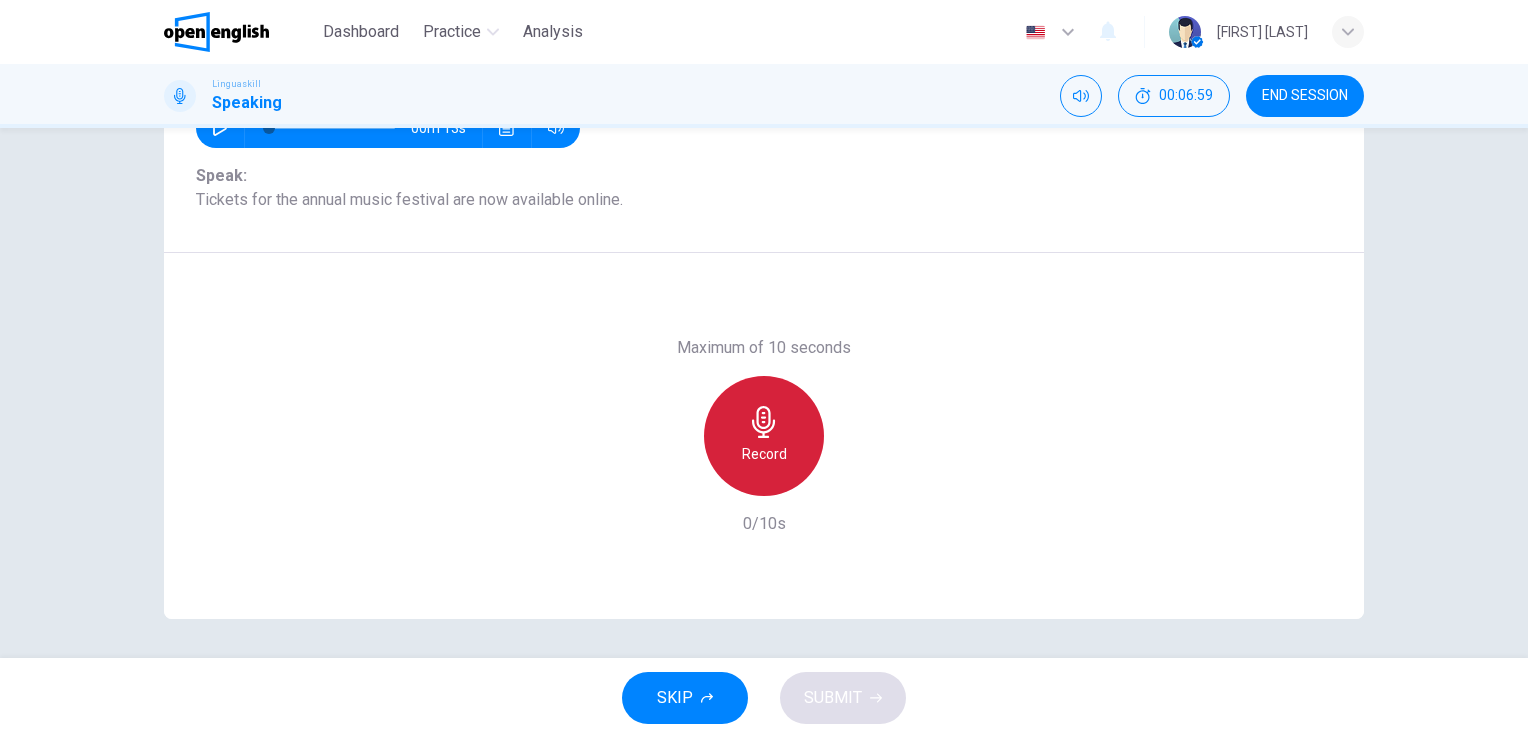click on "Record" at bounding box center [764, 454] 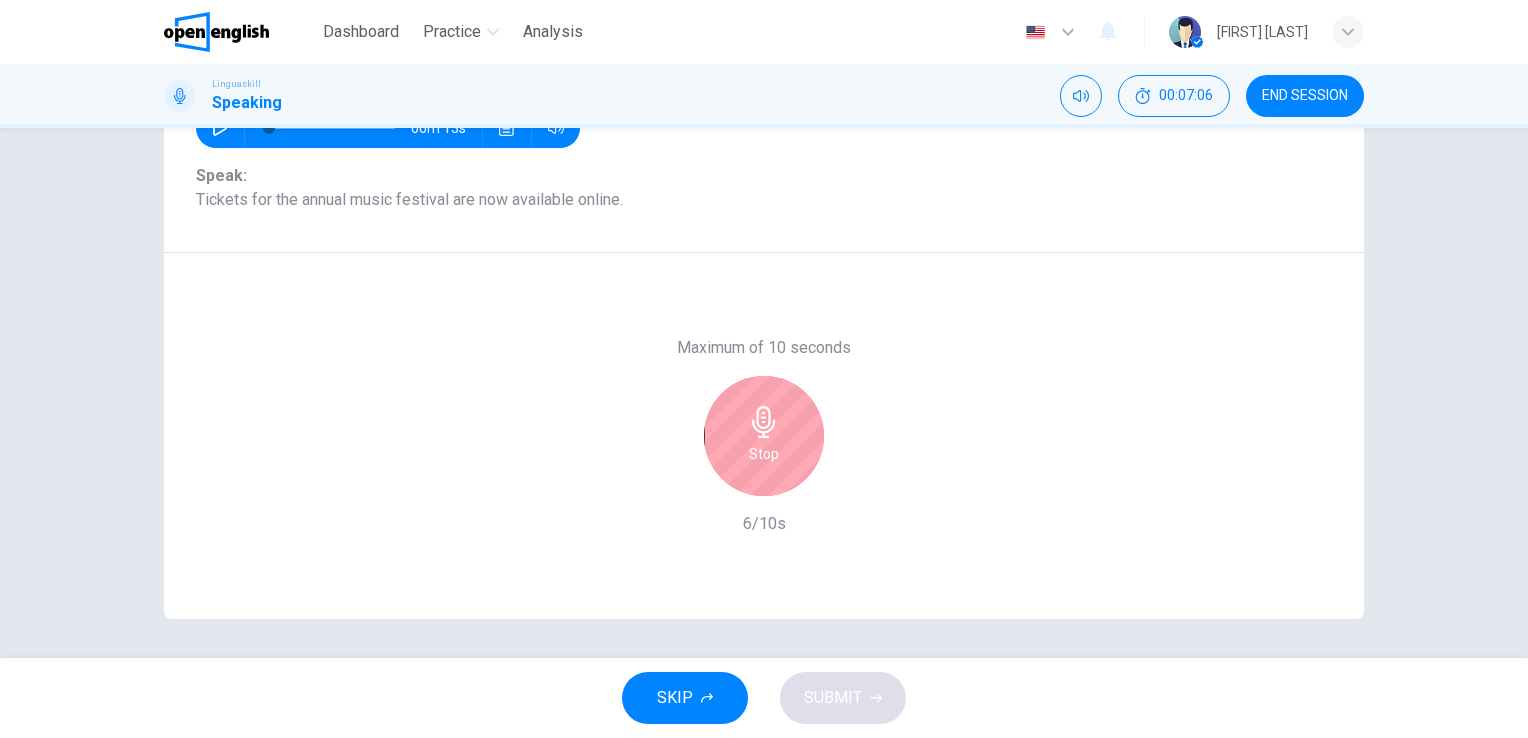 click 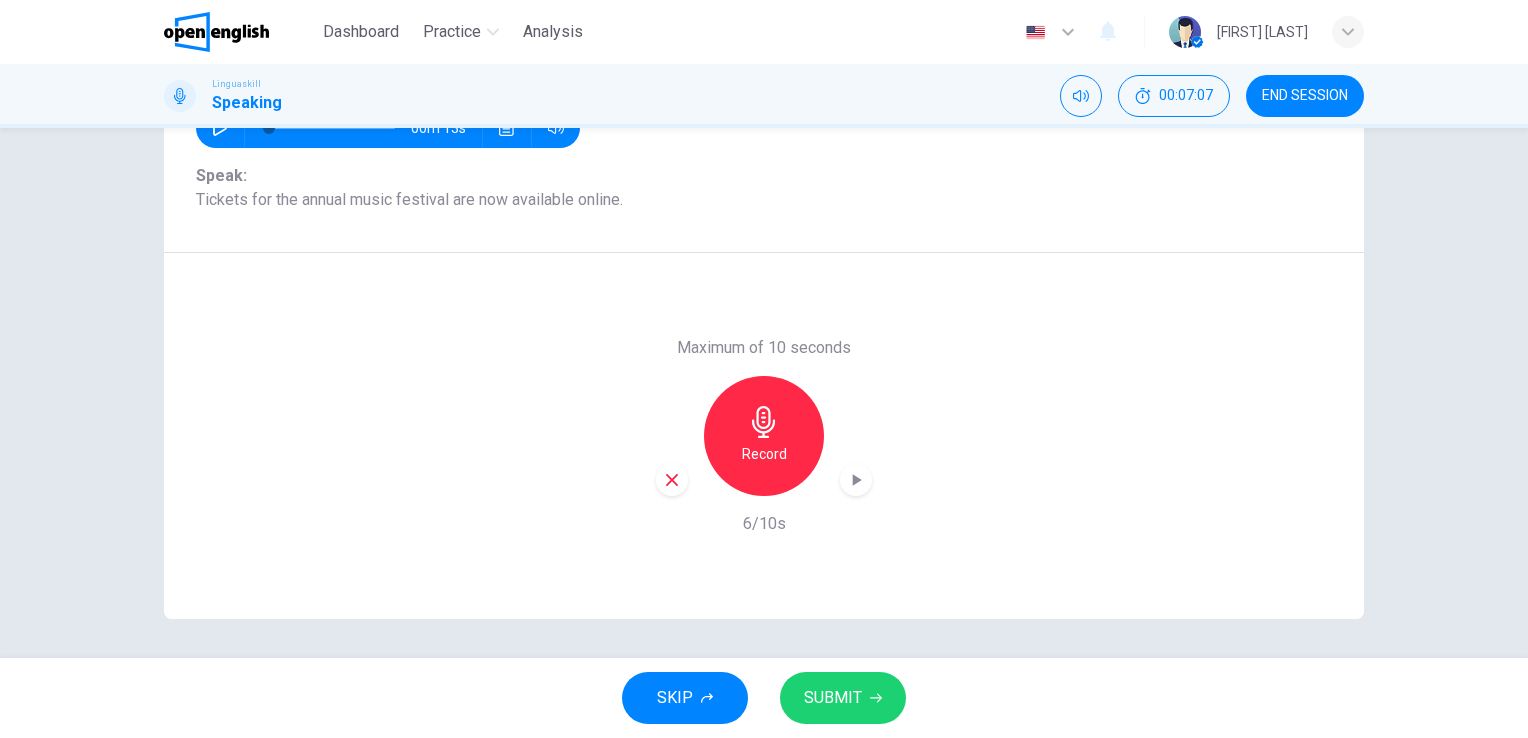 click on "SUBMIT" at bounding box center (833, 698) 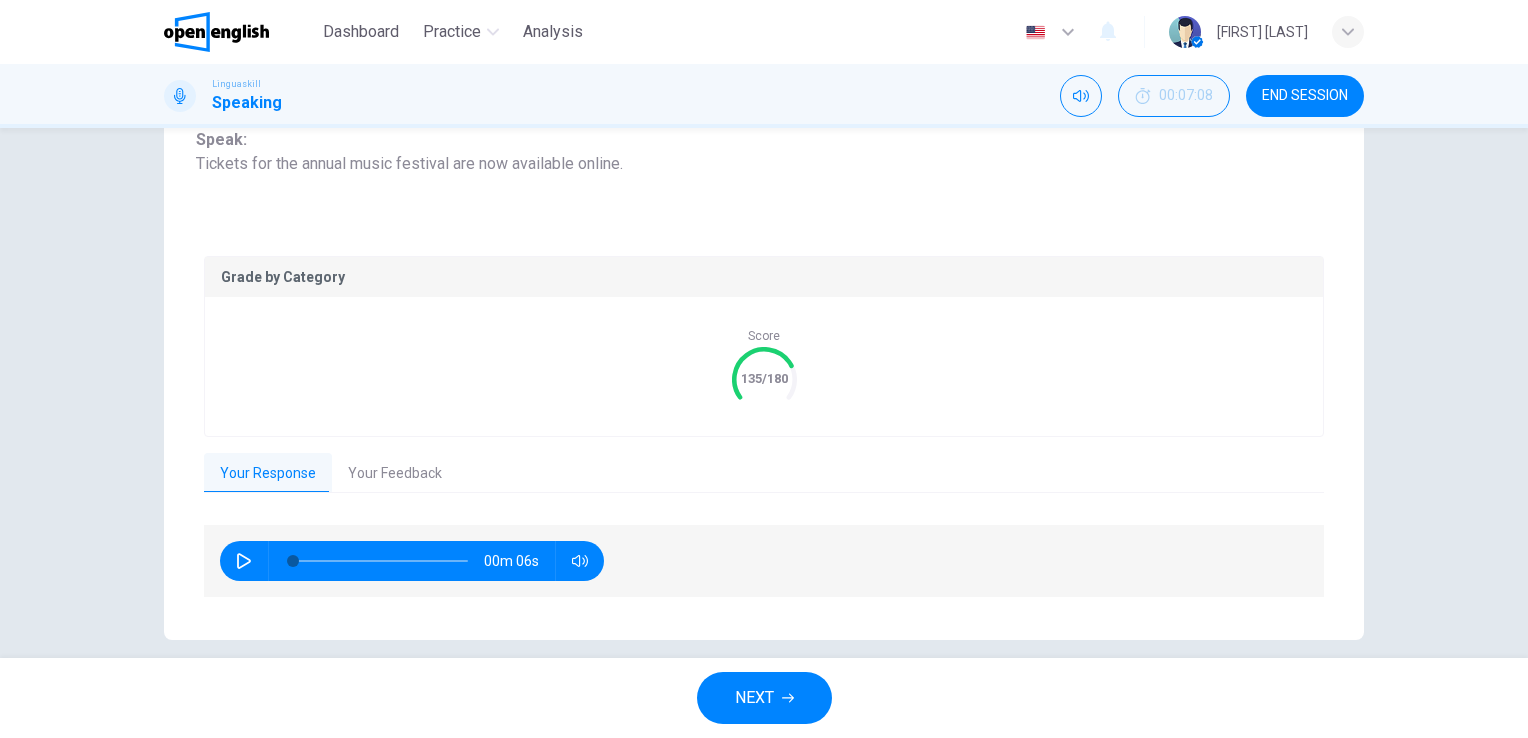 scroll, scrollTop: 300, scrollLeft: 0, axis: vertical 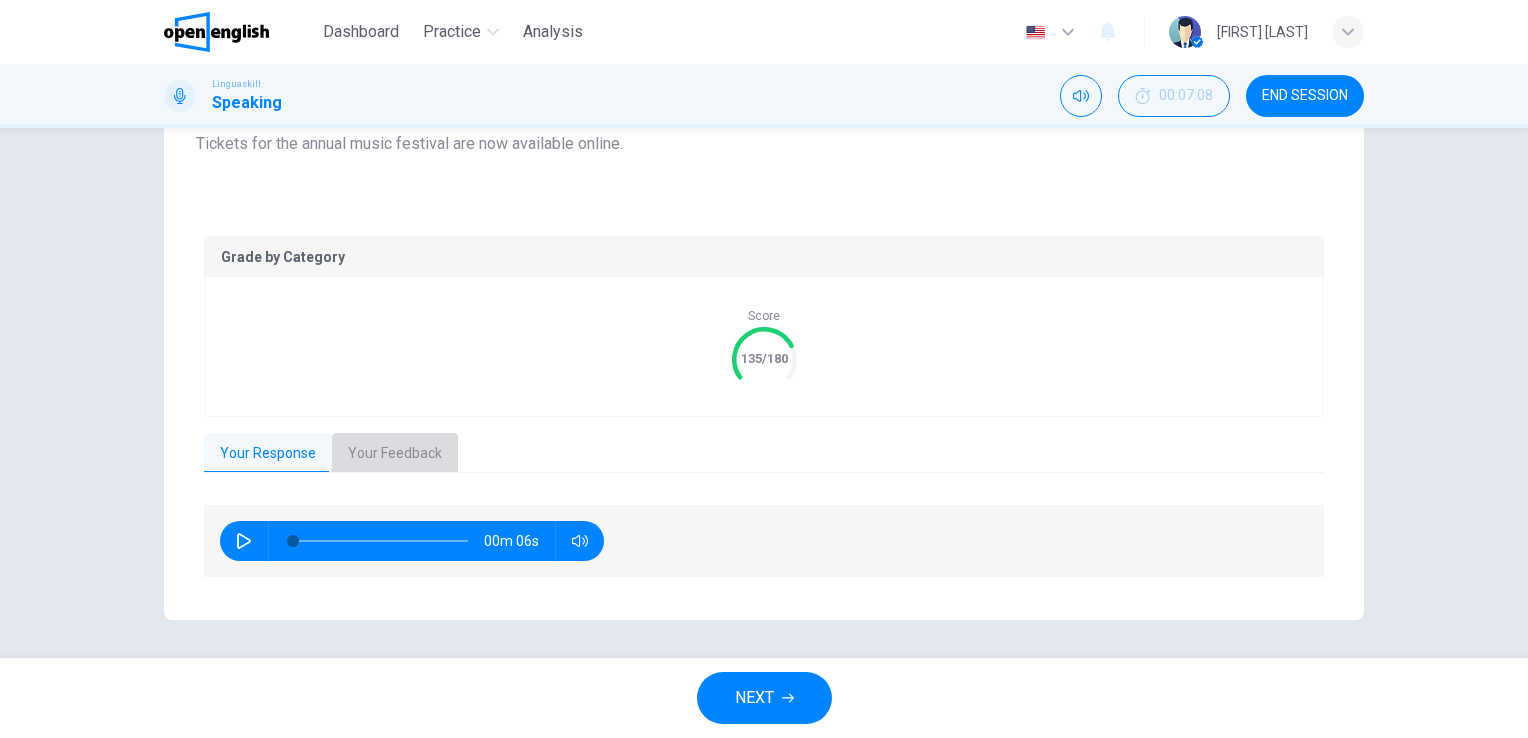 click on "Your Feedback" at bounding box center (395, 454) 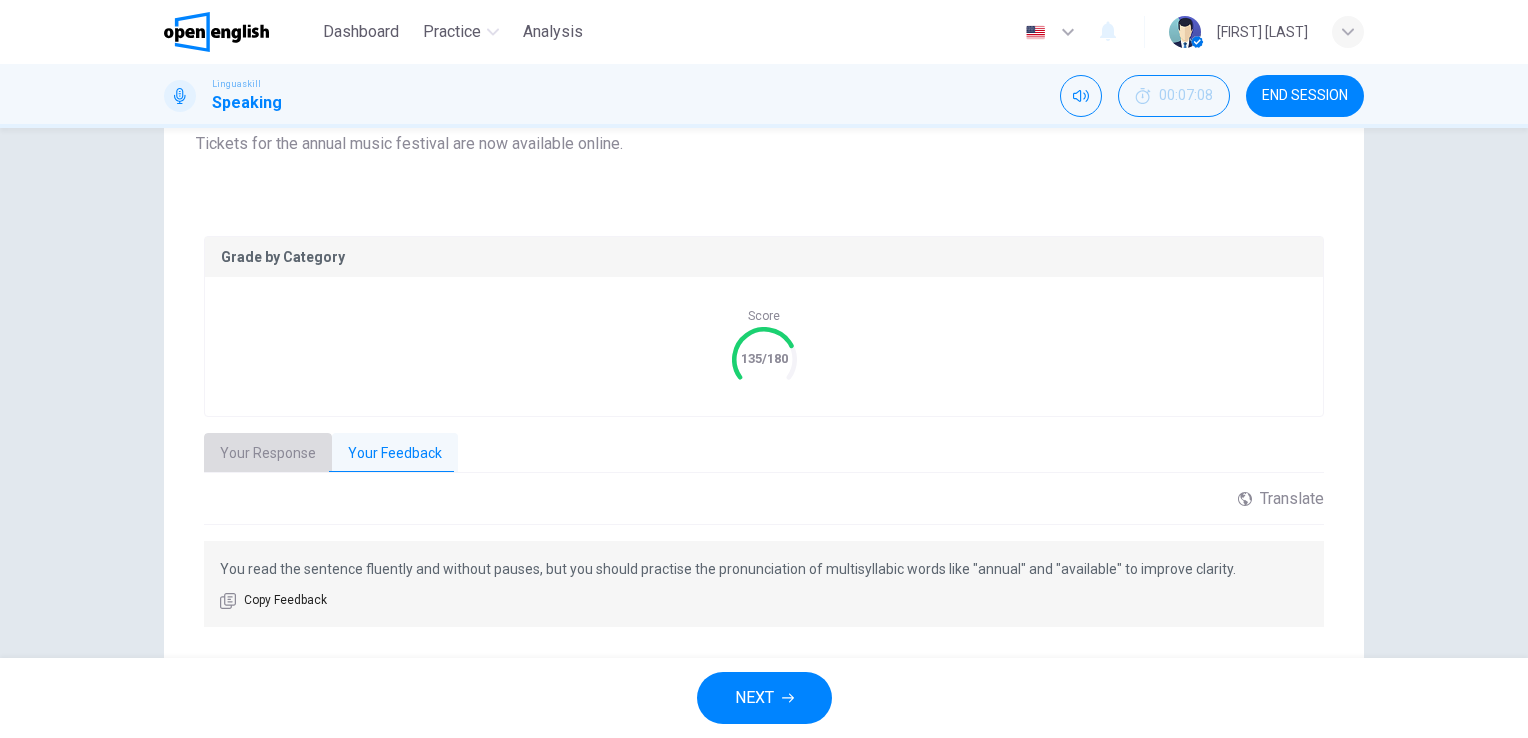 click on "Your Response" at bounding box center (268, 454) 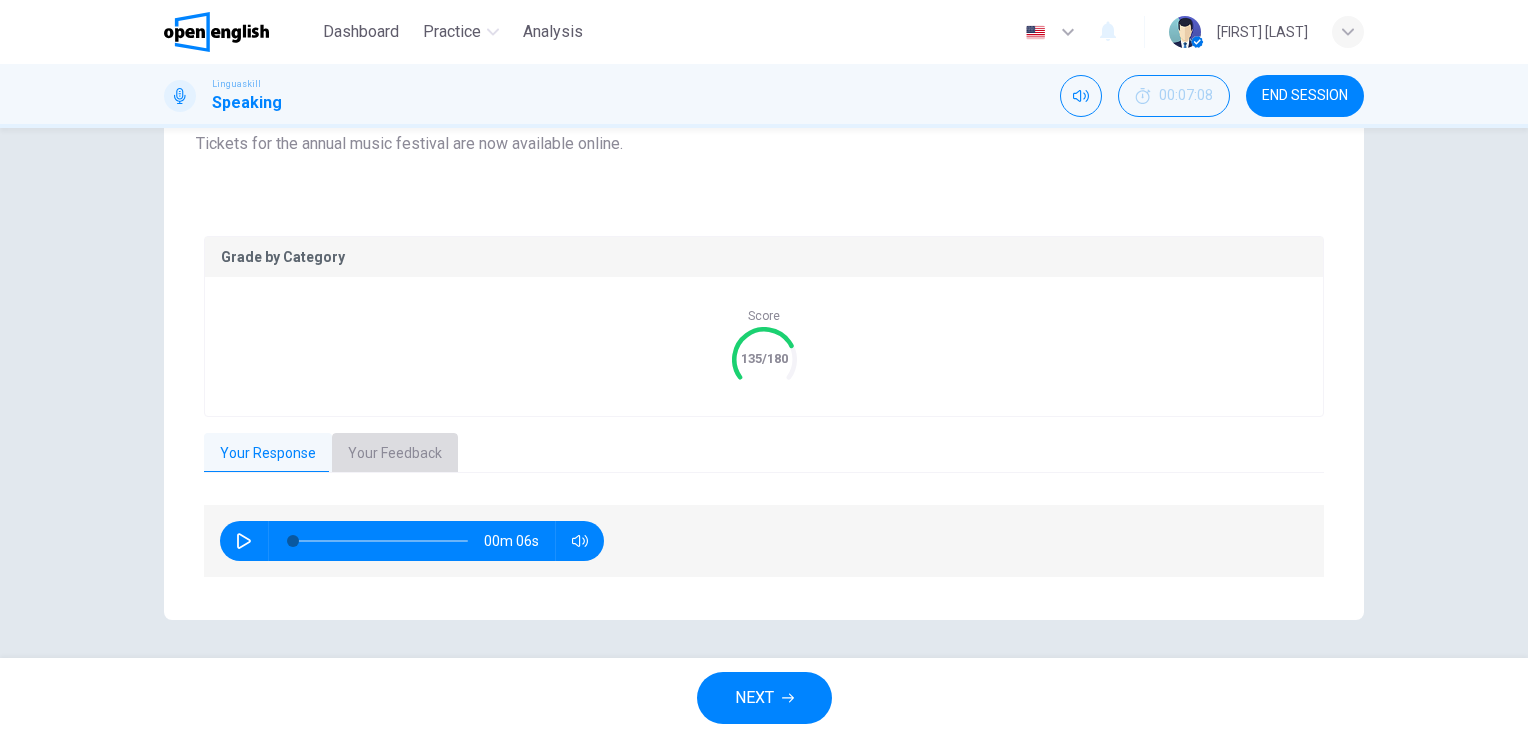 click on "Your Feedback" at bounding box center [395, 454] 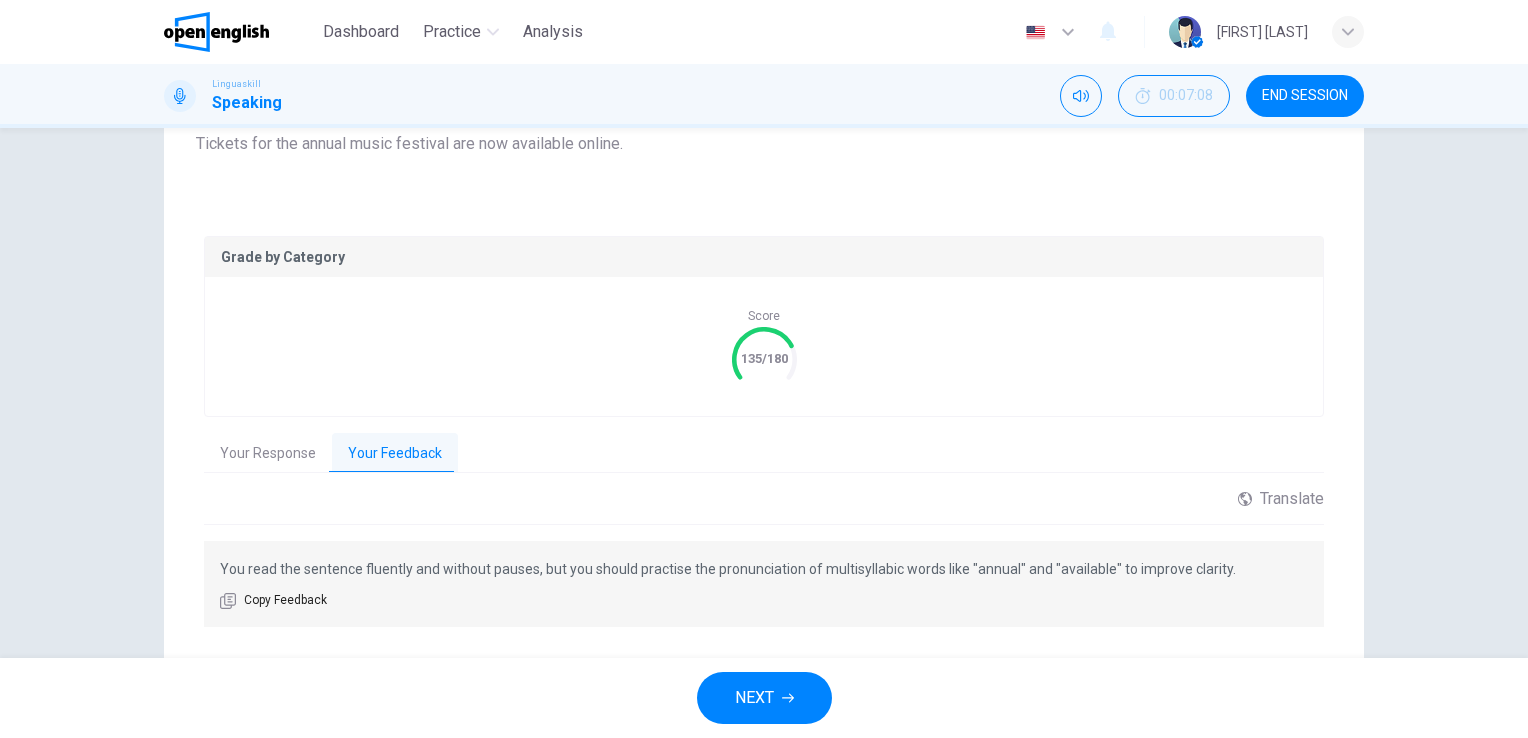 click on "NEXT" at bounding box center (754, 698) 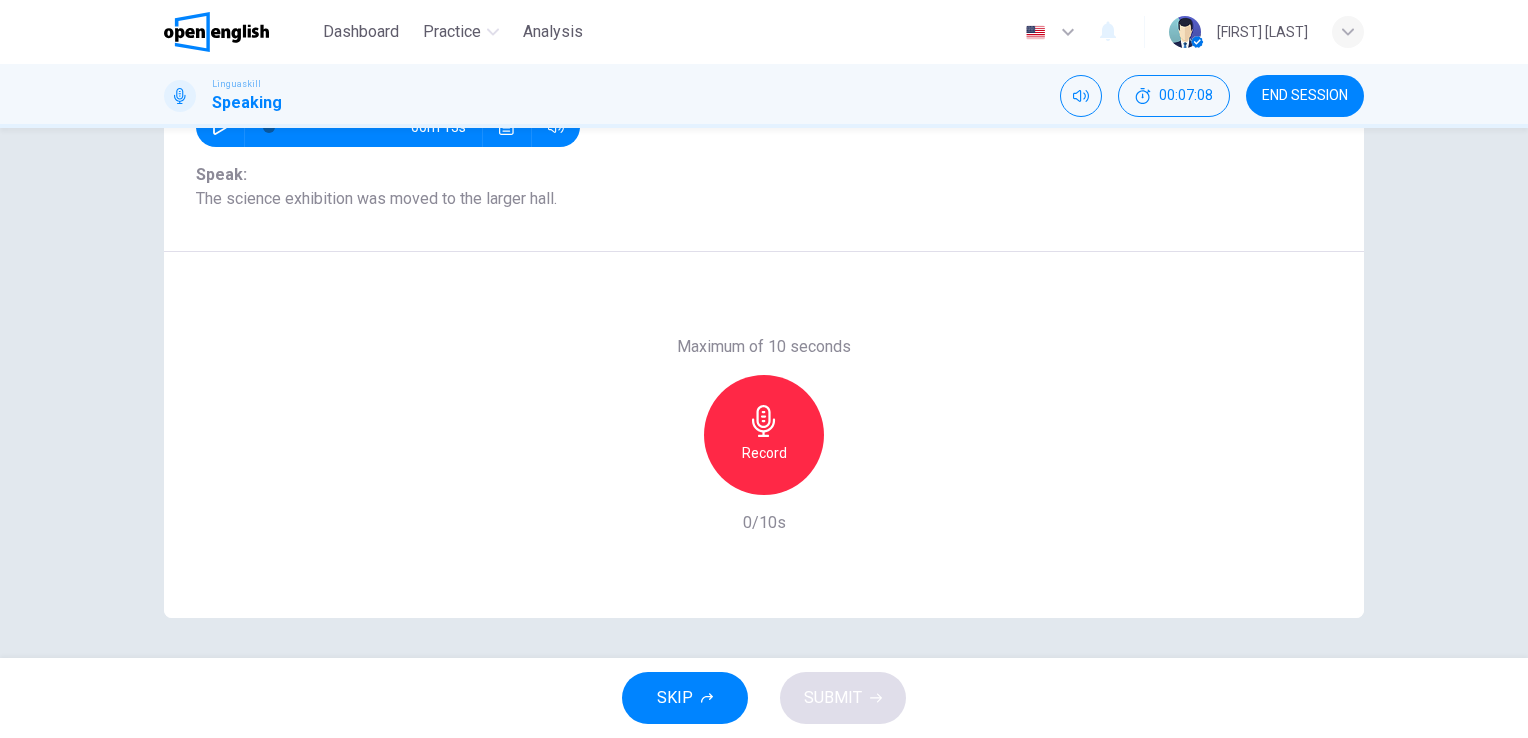 scroll, scrollTop: 244, scrollLeft: 0, axis: vertical 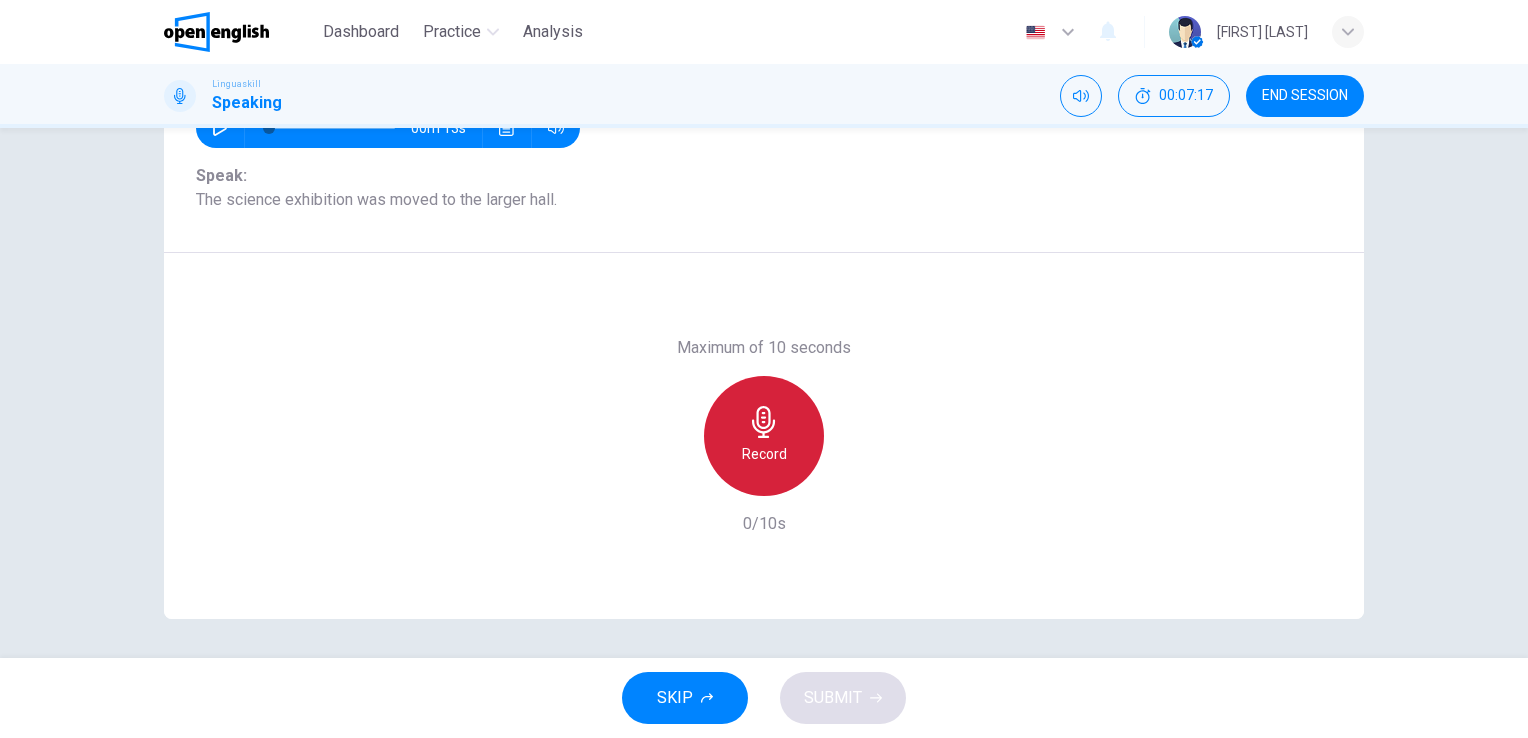 click on "Record" at bounding box center (764, 436) 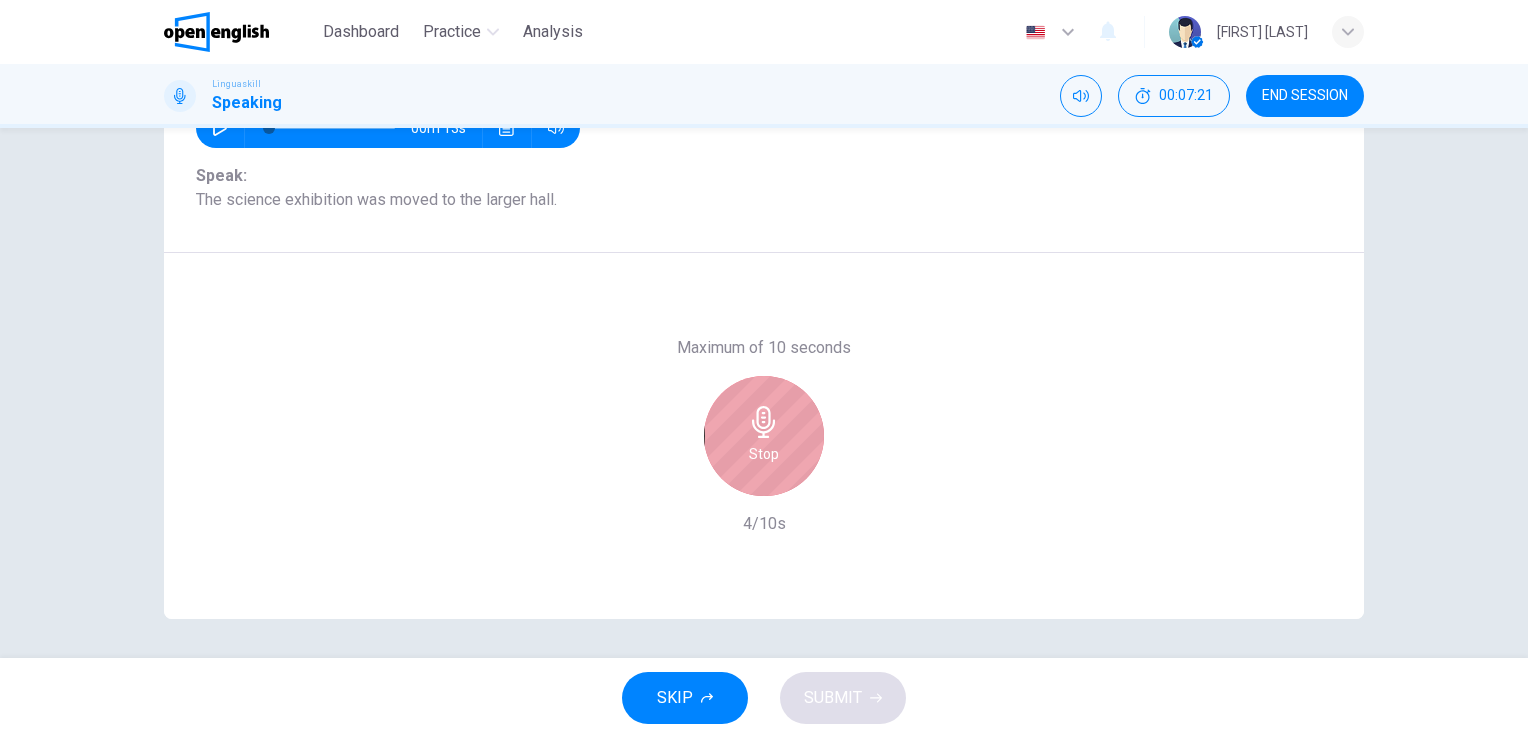 click on "Stop" at bounding box center (764, 454) 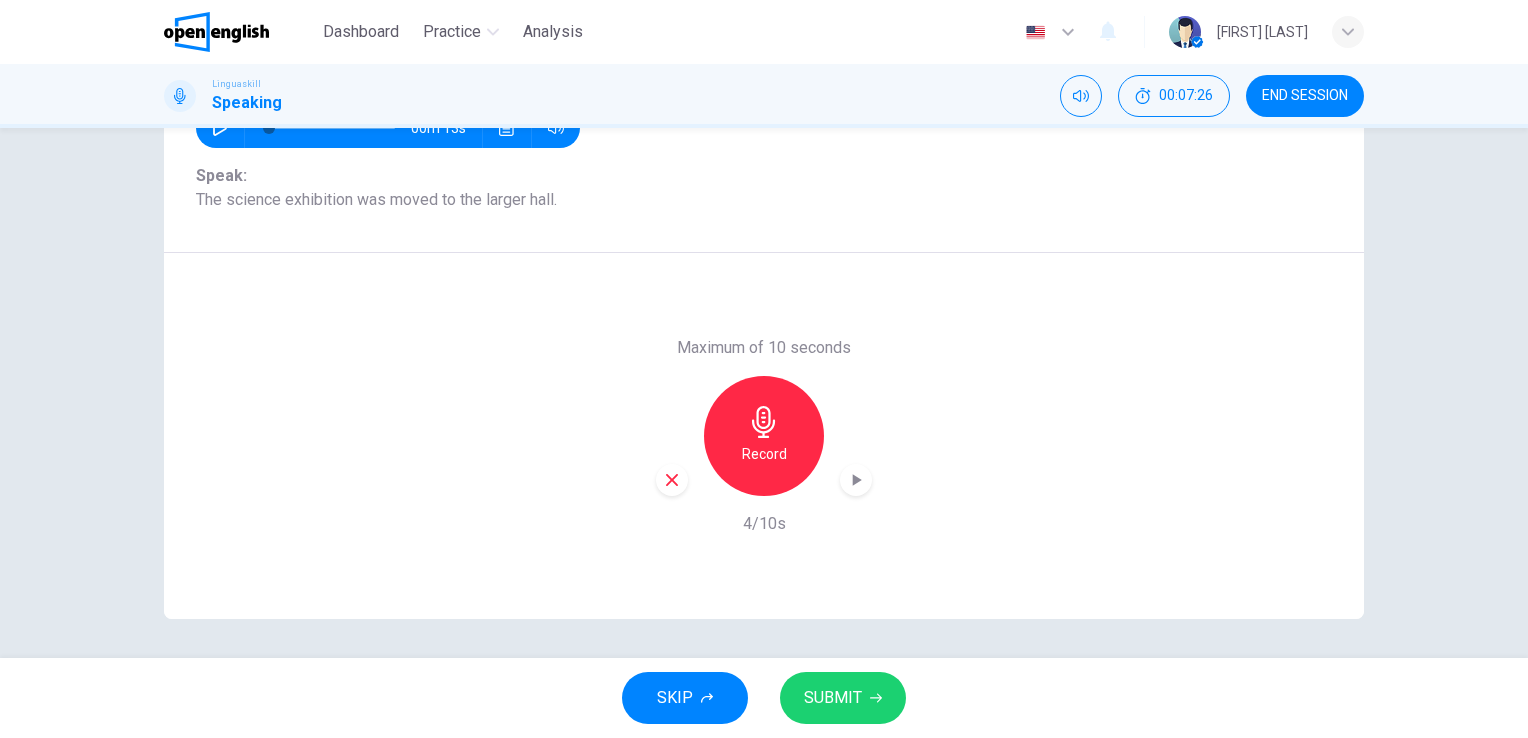 click 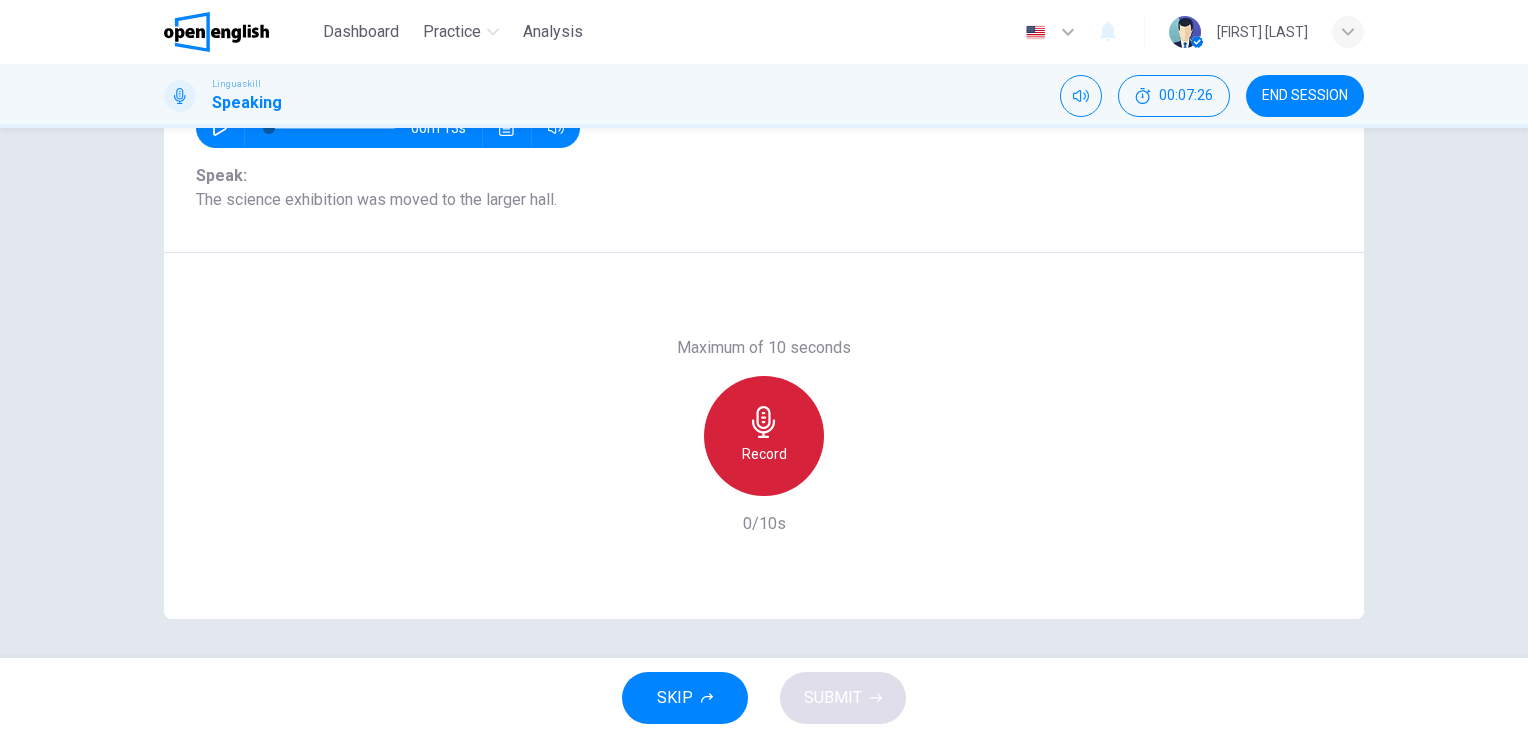 click on "Record" at bounding box center (764, 436) 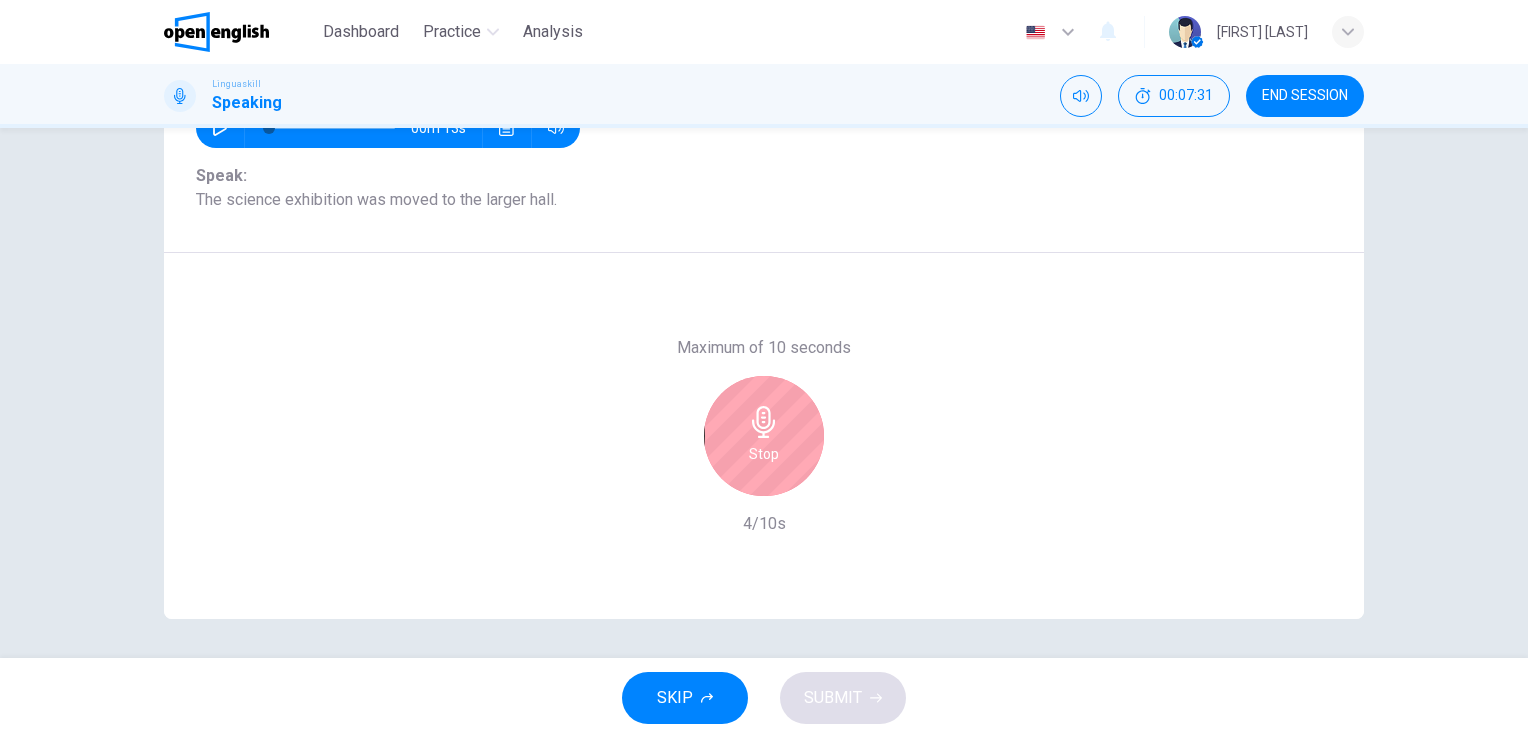click on "Stop" at bounding box center (764, 454) 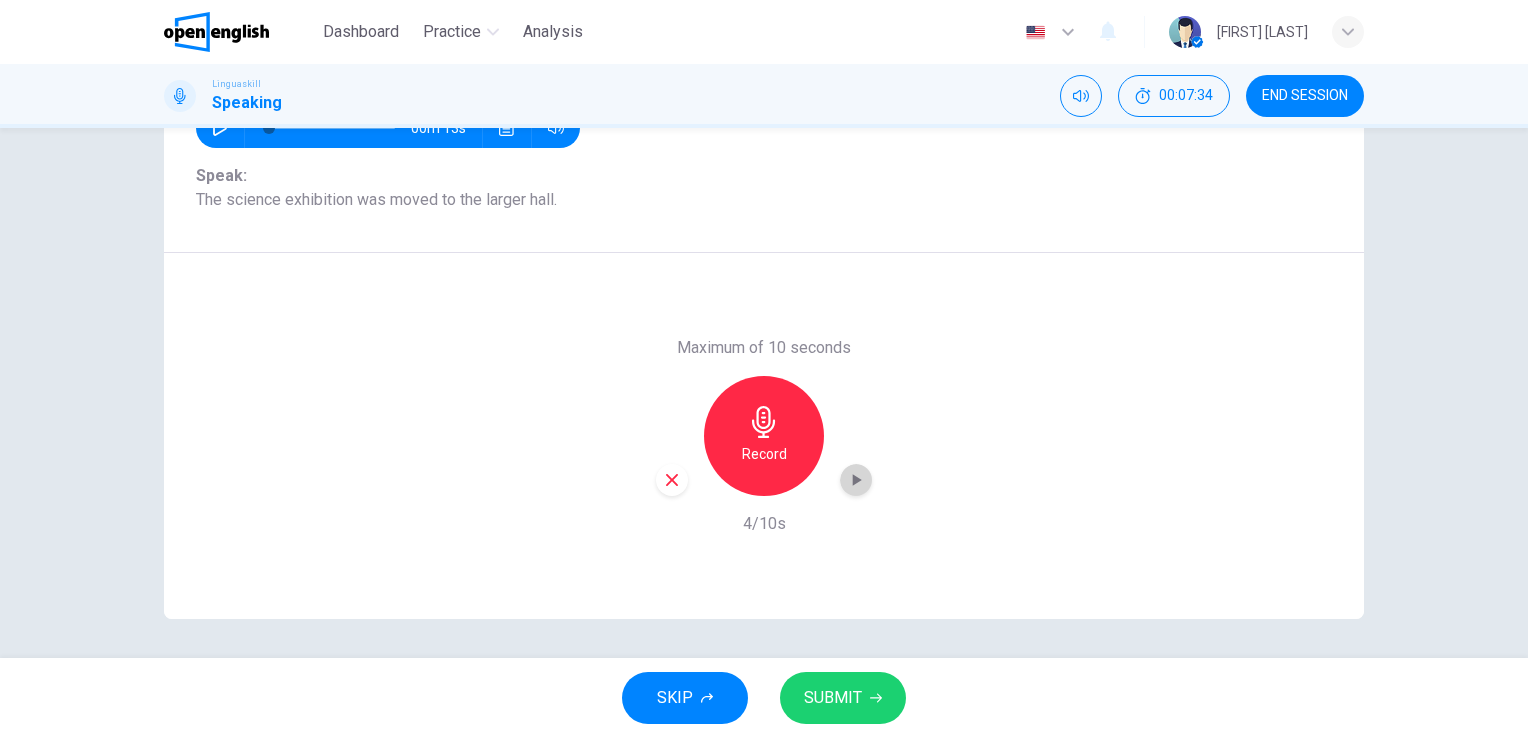 click at bounding box center (856, 480) 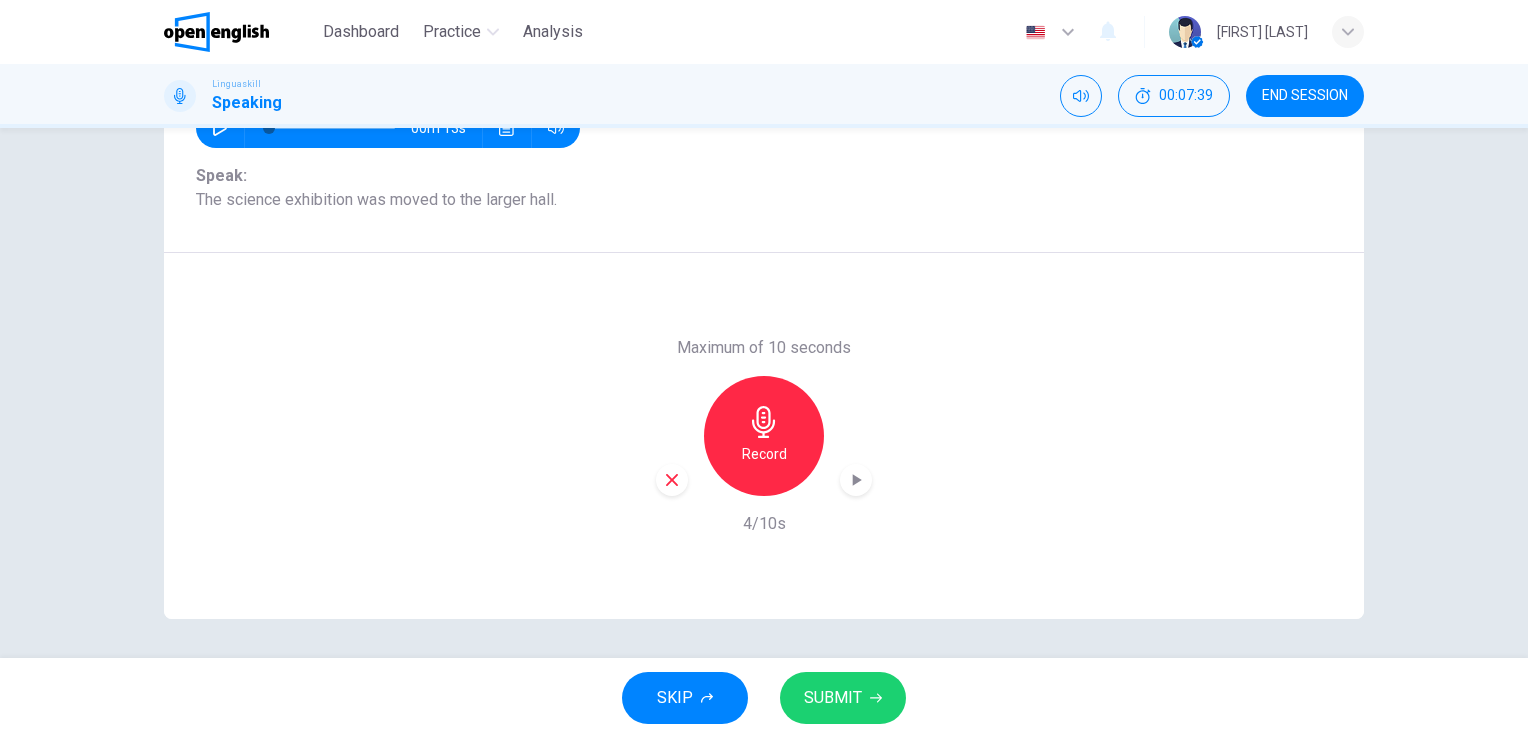 click at bounding box center (672, 480) 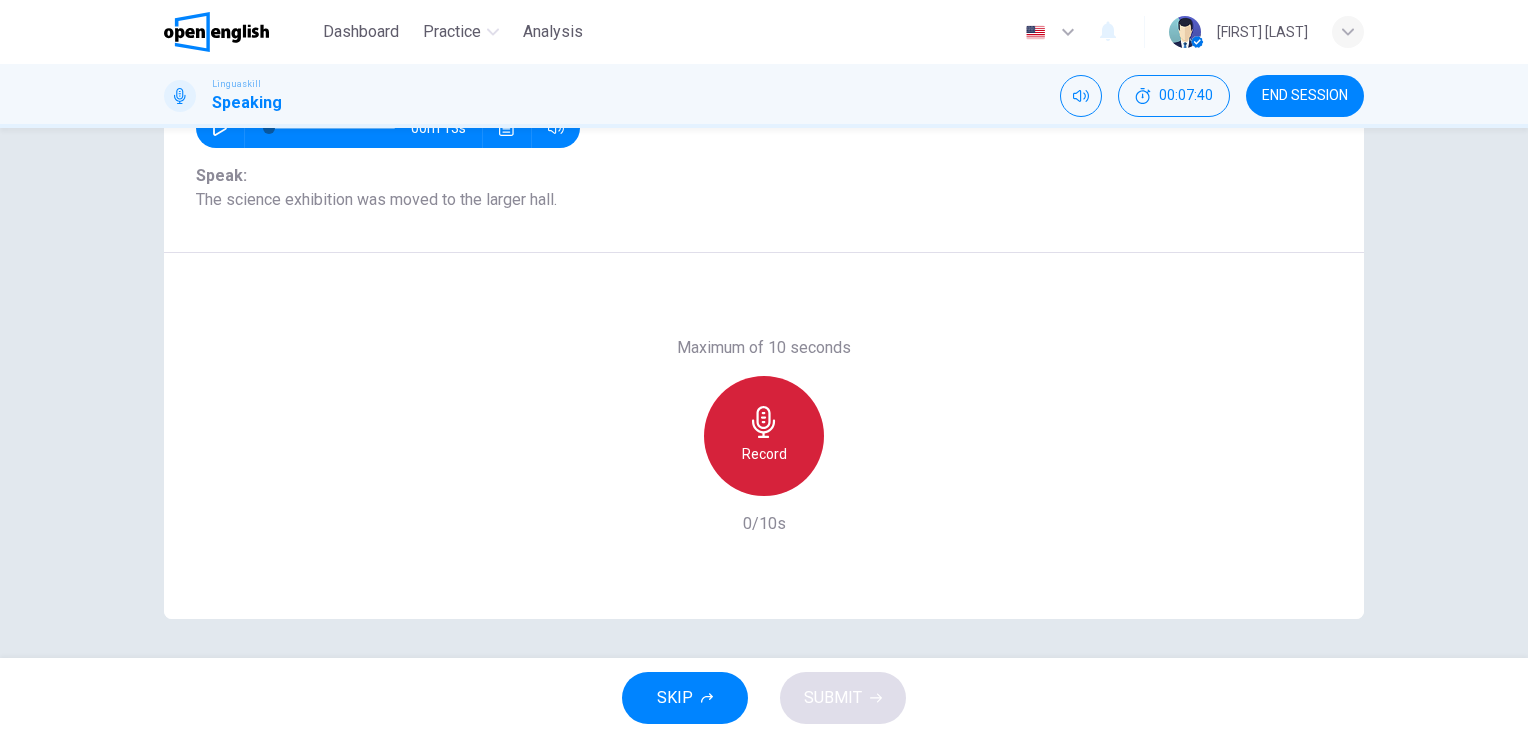 click on "Record" at bounding box center [764, 454] 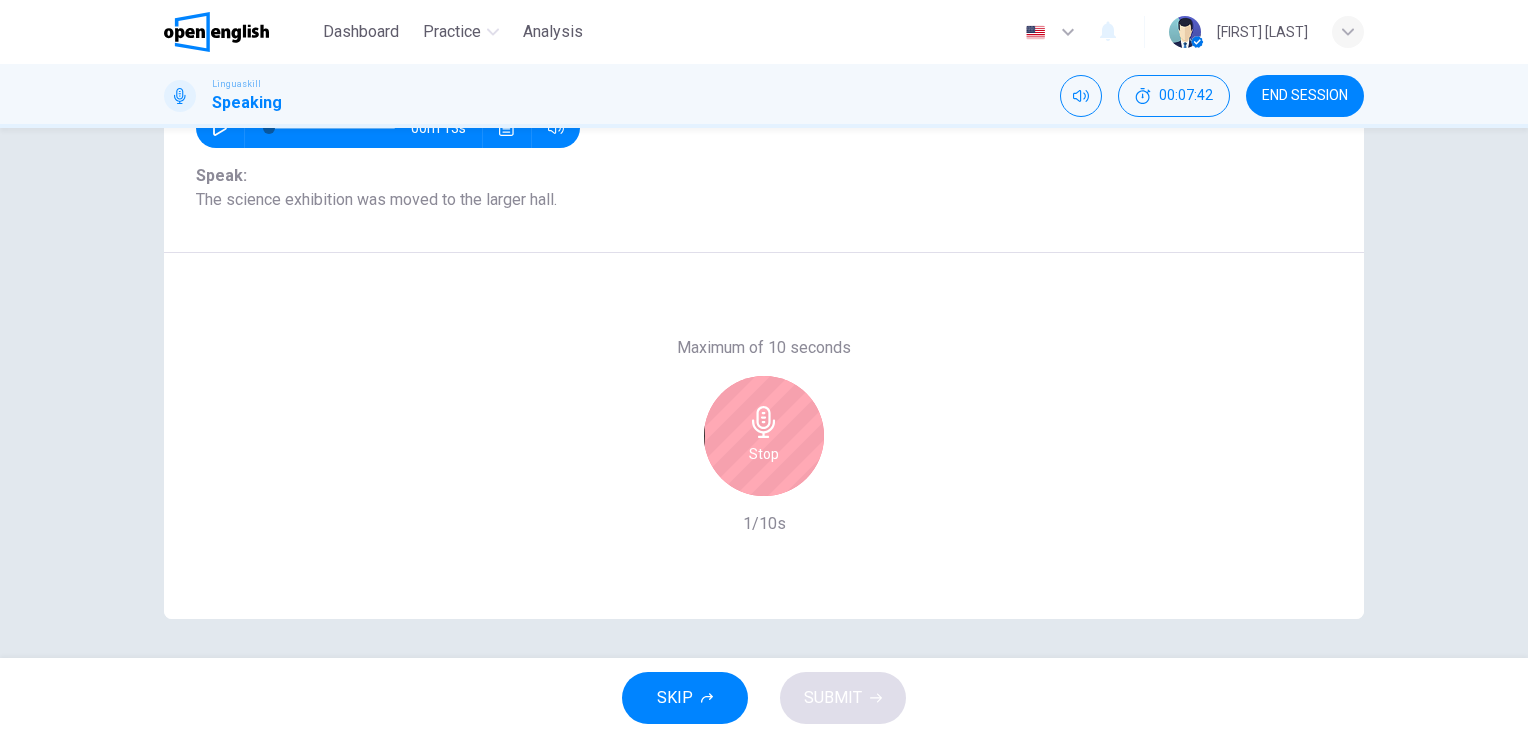 click 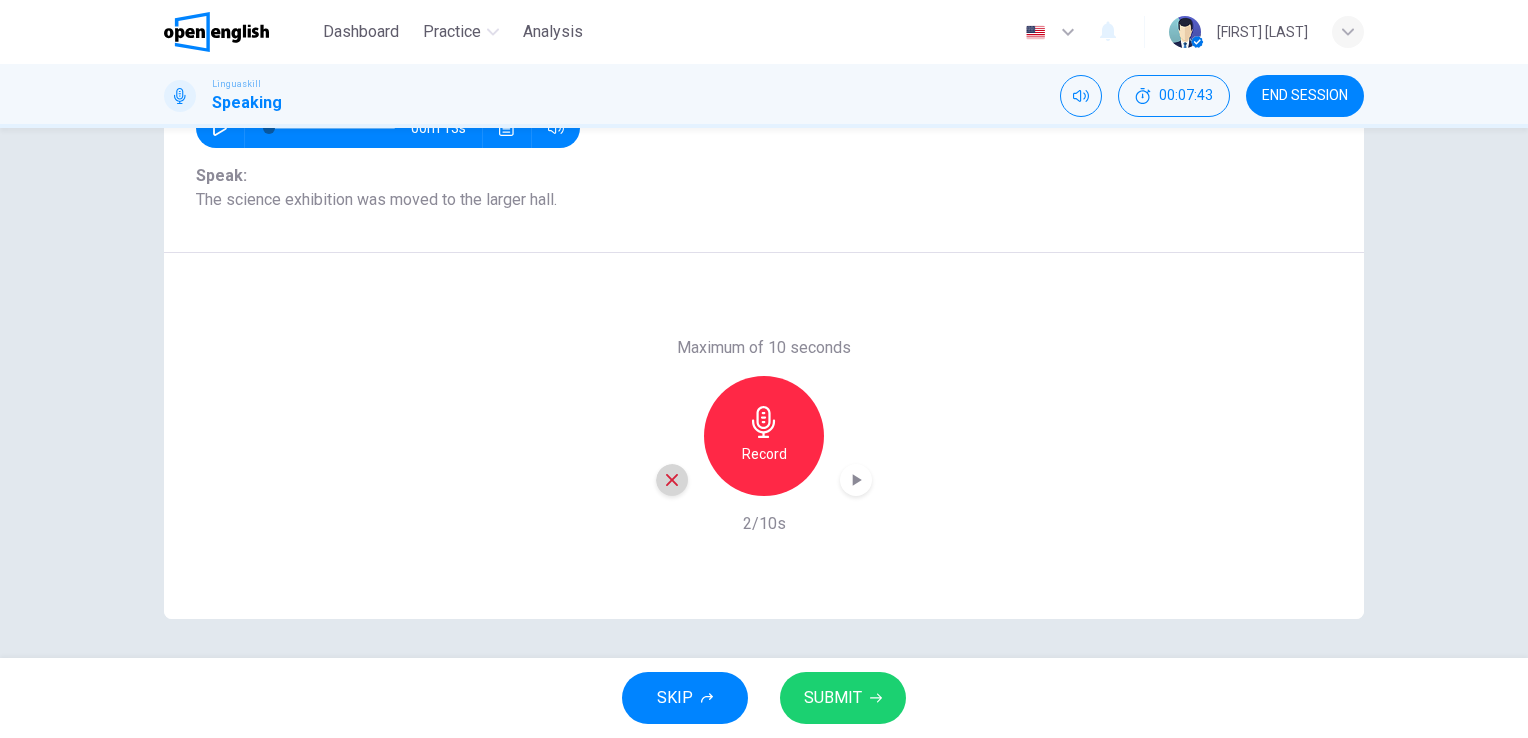 click 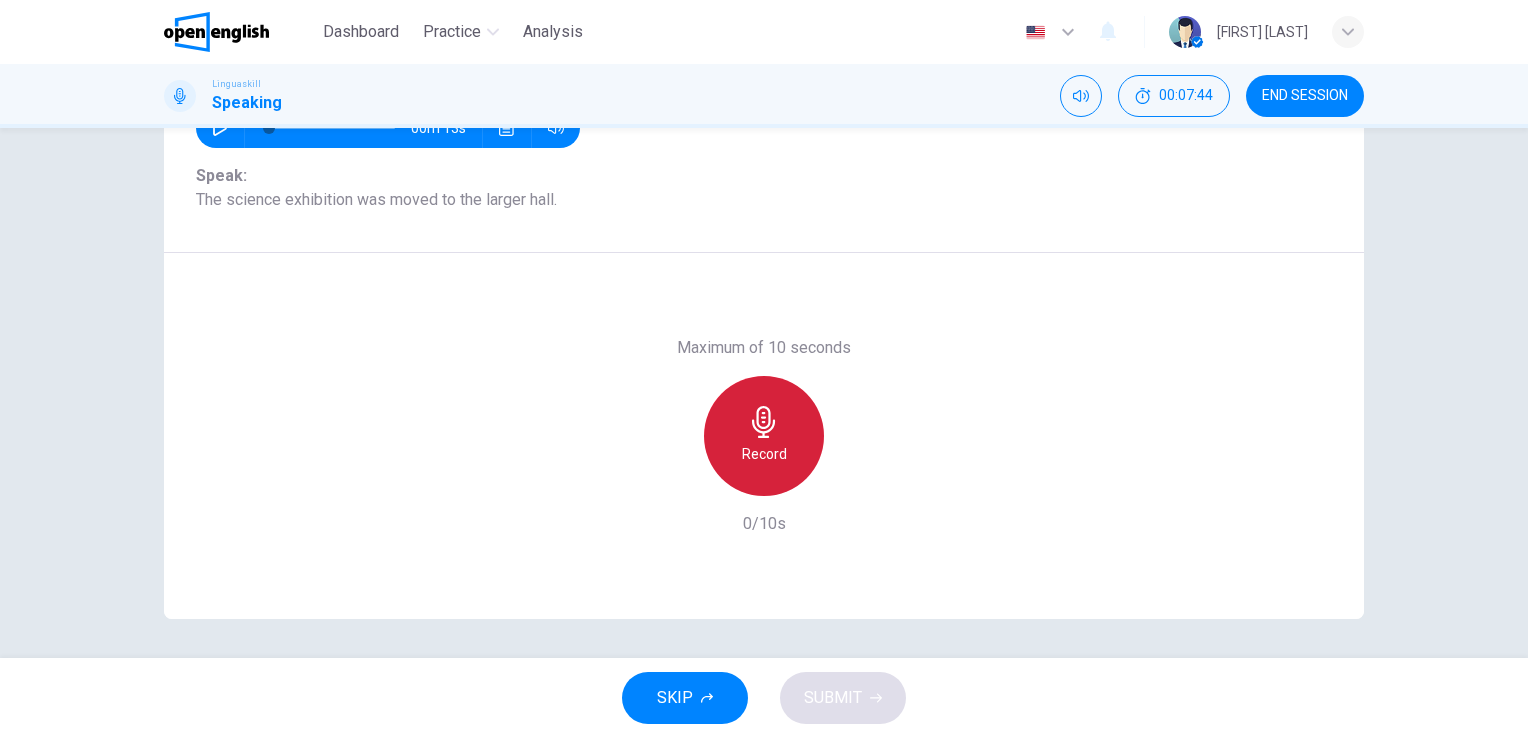 click on "Record" at bounding box center (764, 436) 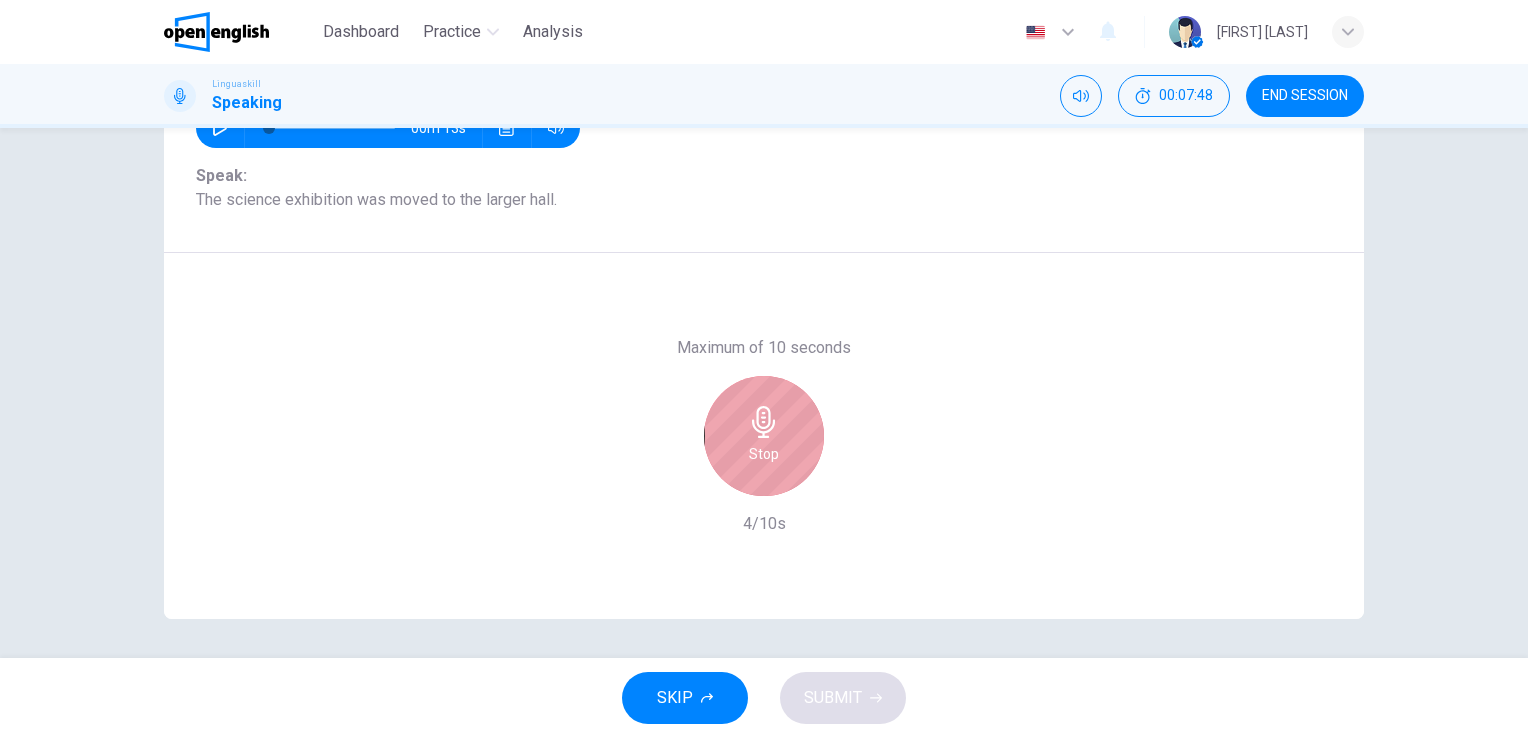 click 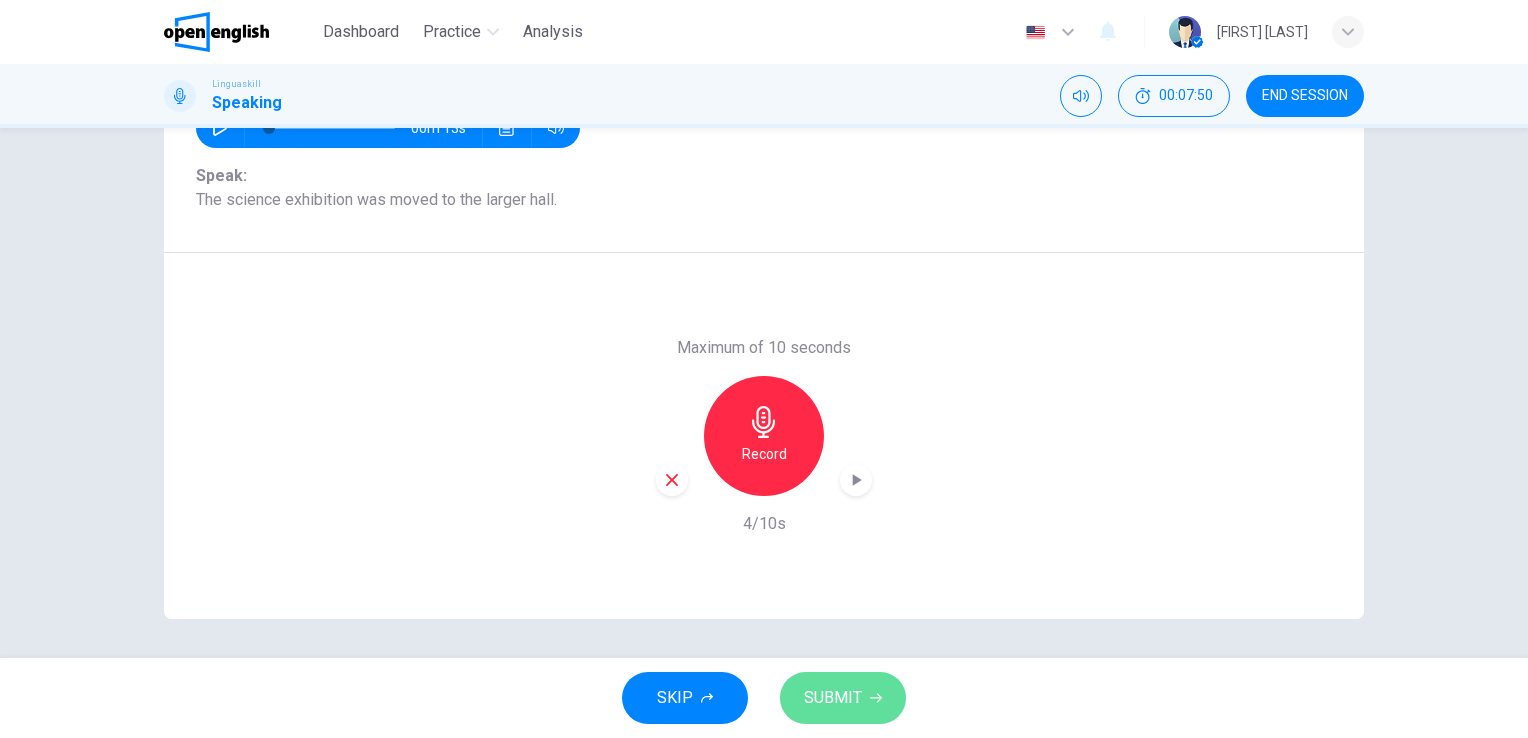 click on "SUBMIT" at bounding box center (843, 698) 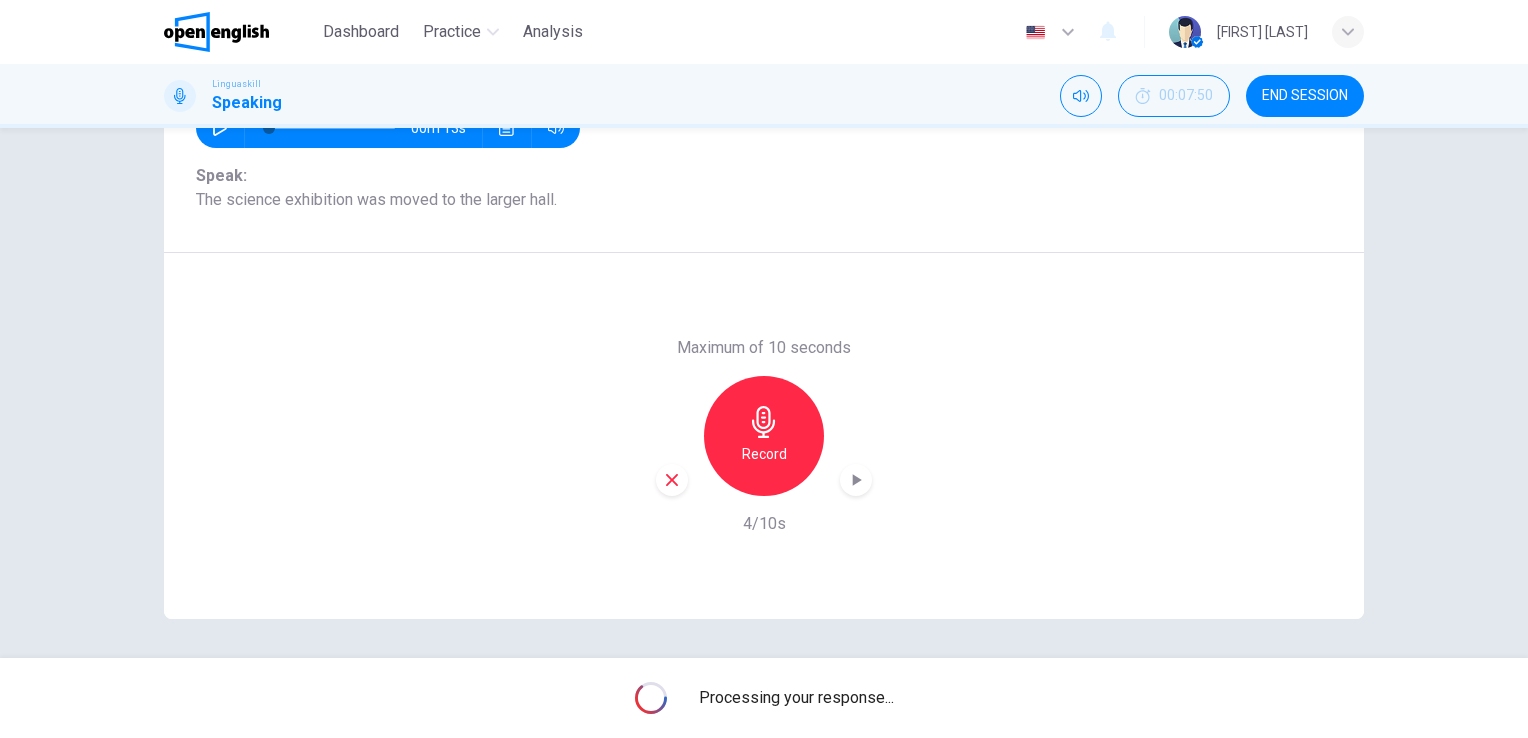 drag, startPoint x: 177, startPoint y: 203, endPoint x: 572, endPoint y: 163, distance: 397.02014 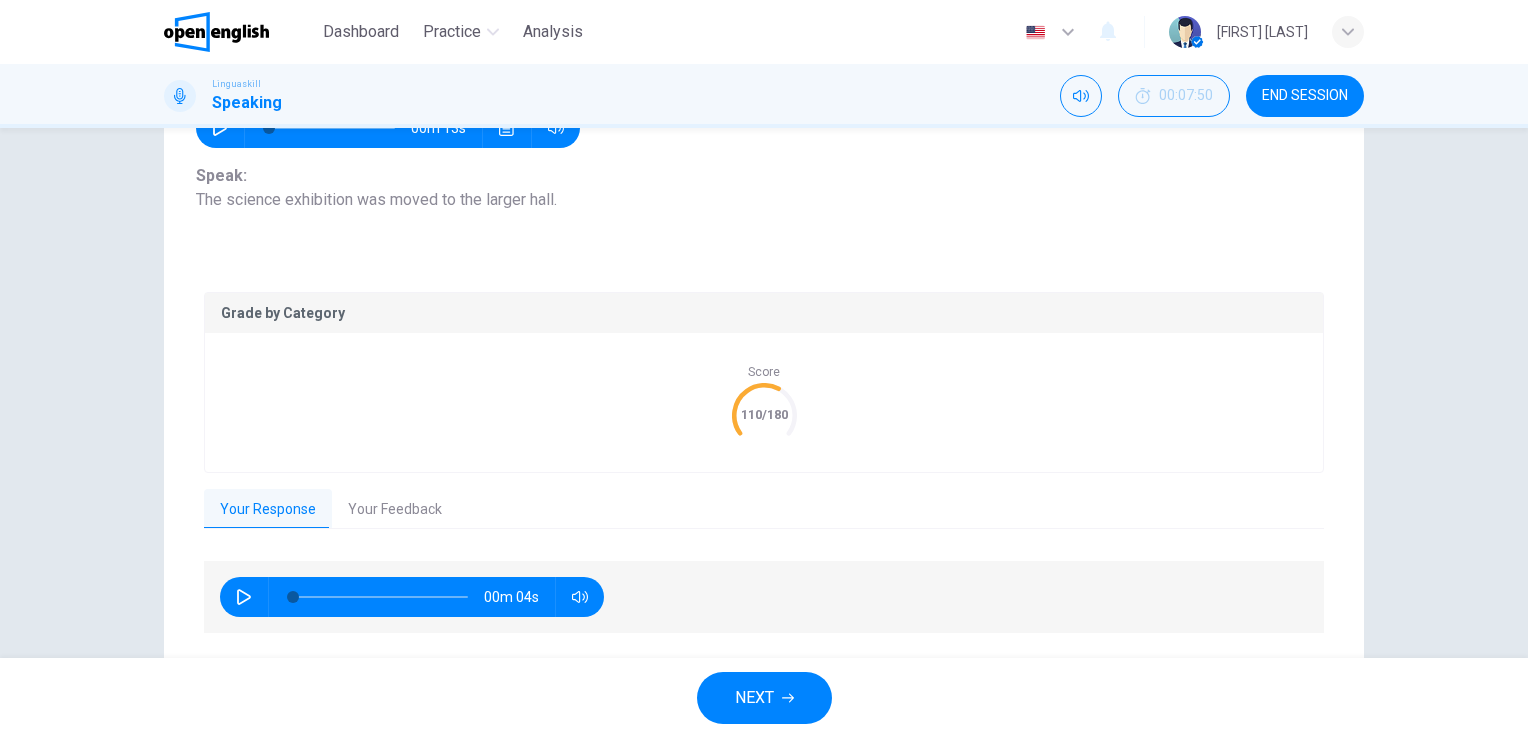 click on "Your Feedback" at bounding box center [395, 510] 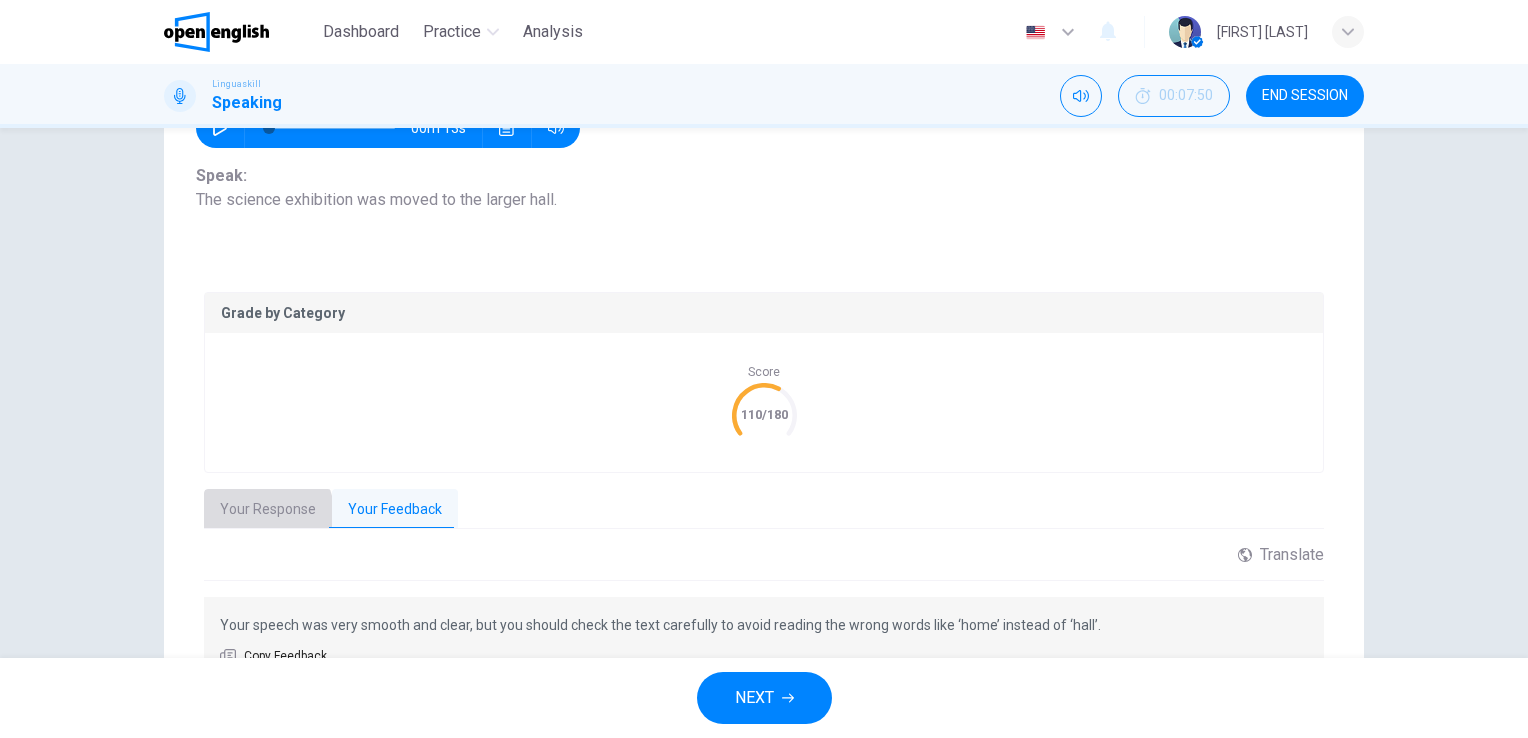 click on "Your Response" at bounding box center [268, 510] 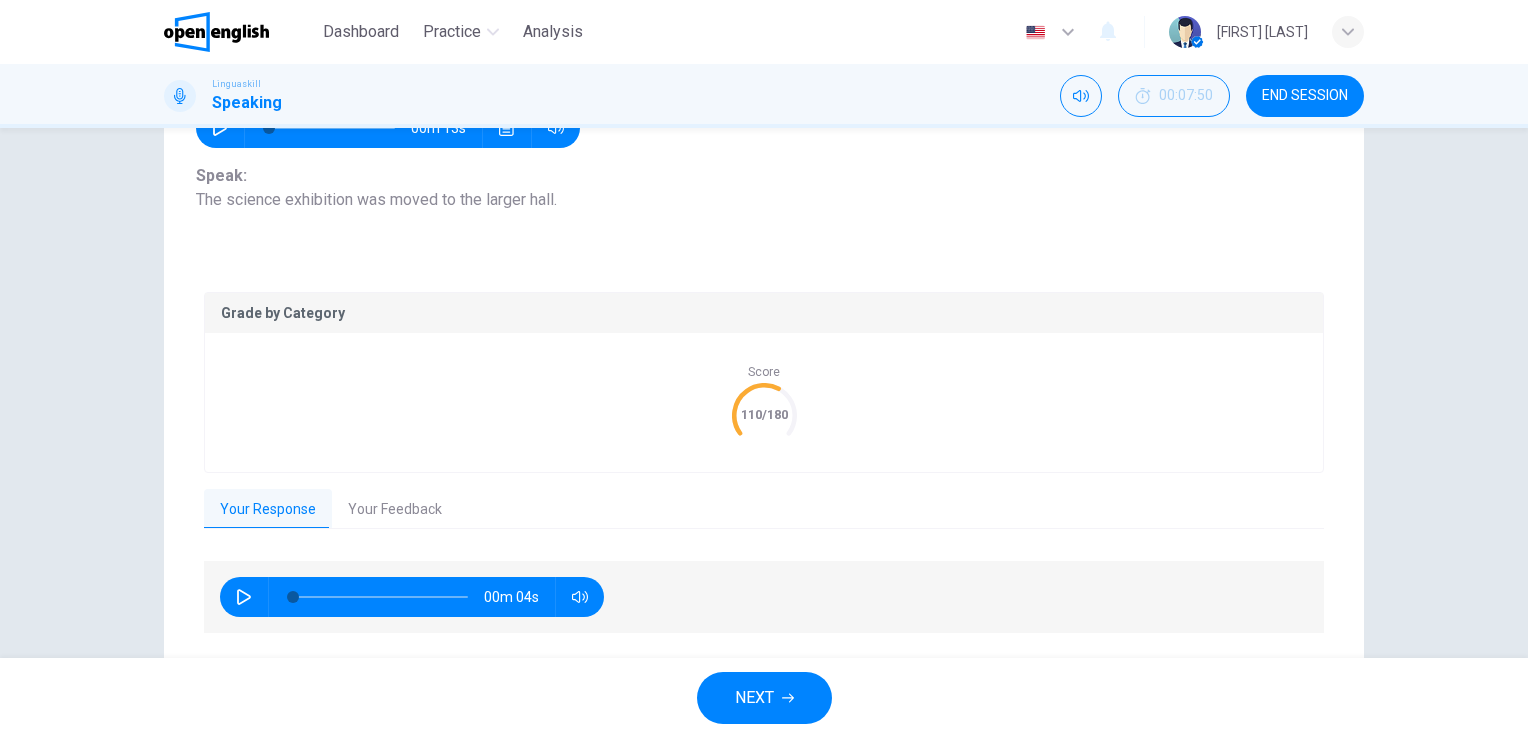 click on "NEXT" at bounding box center (754, 698) 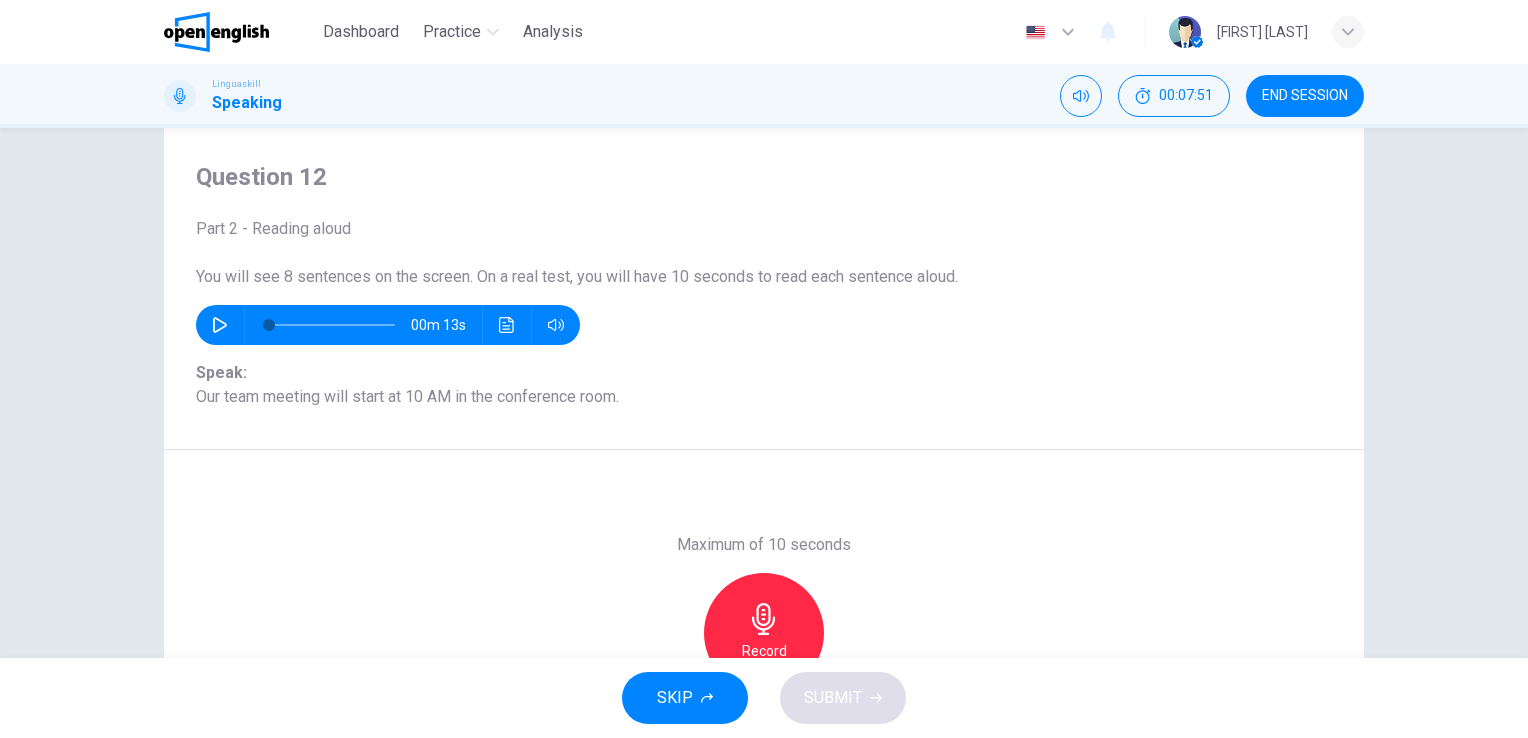 scroll, scrollTop: 44, scrollLeft: 0, axis: vertical 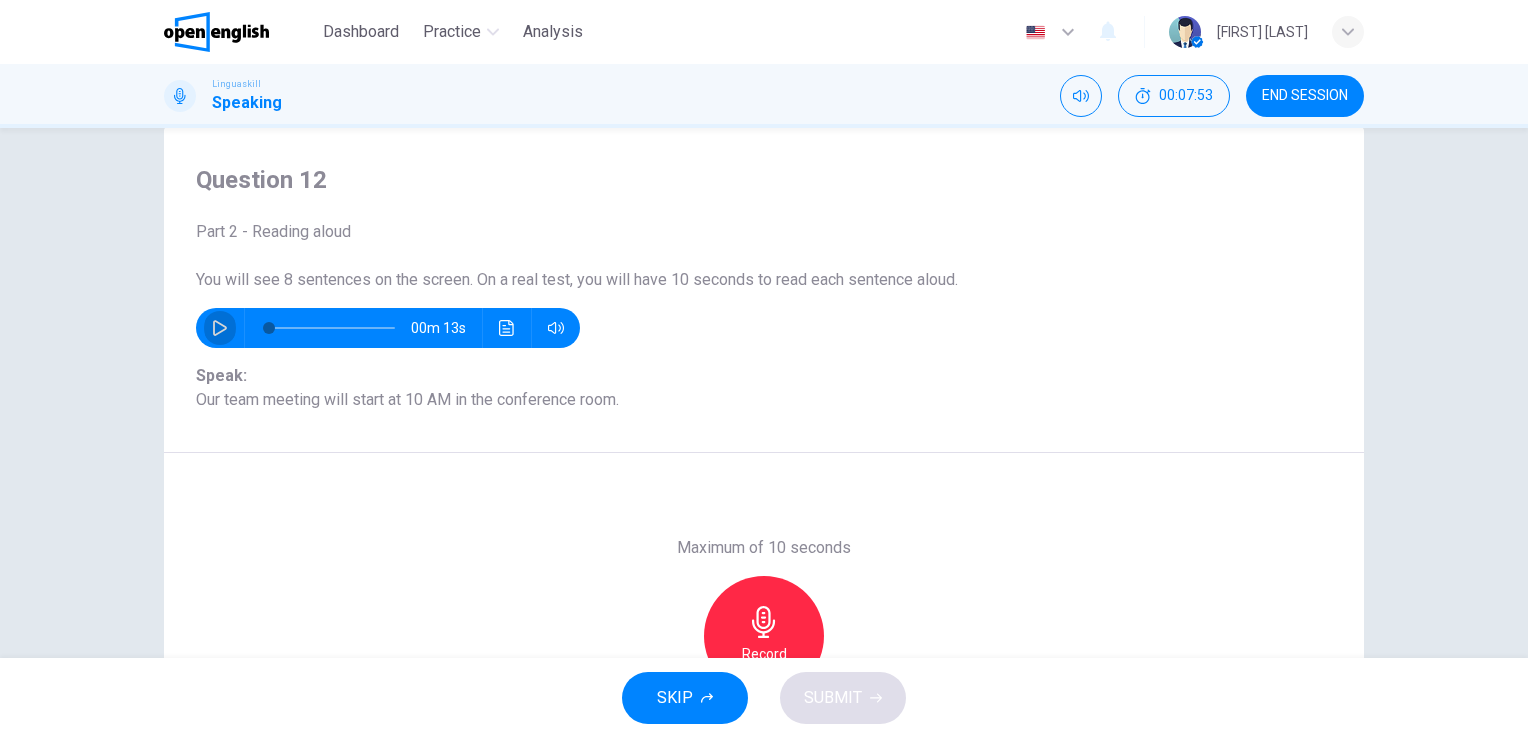 click 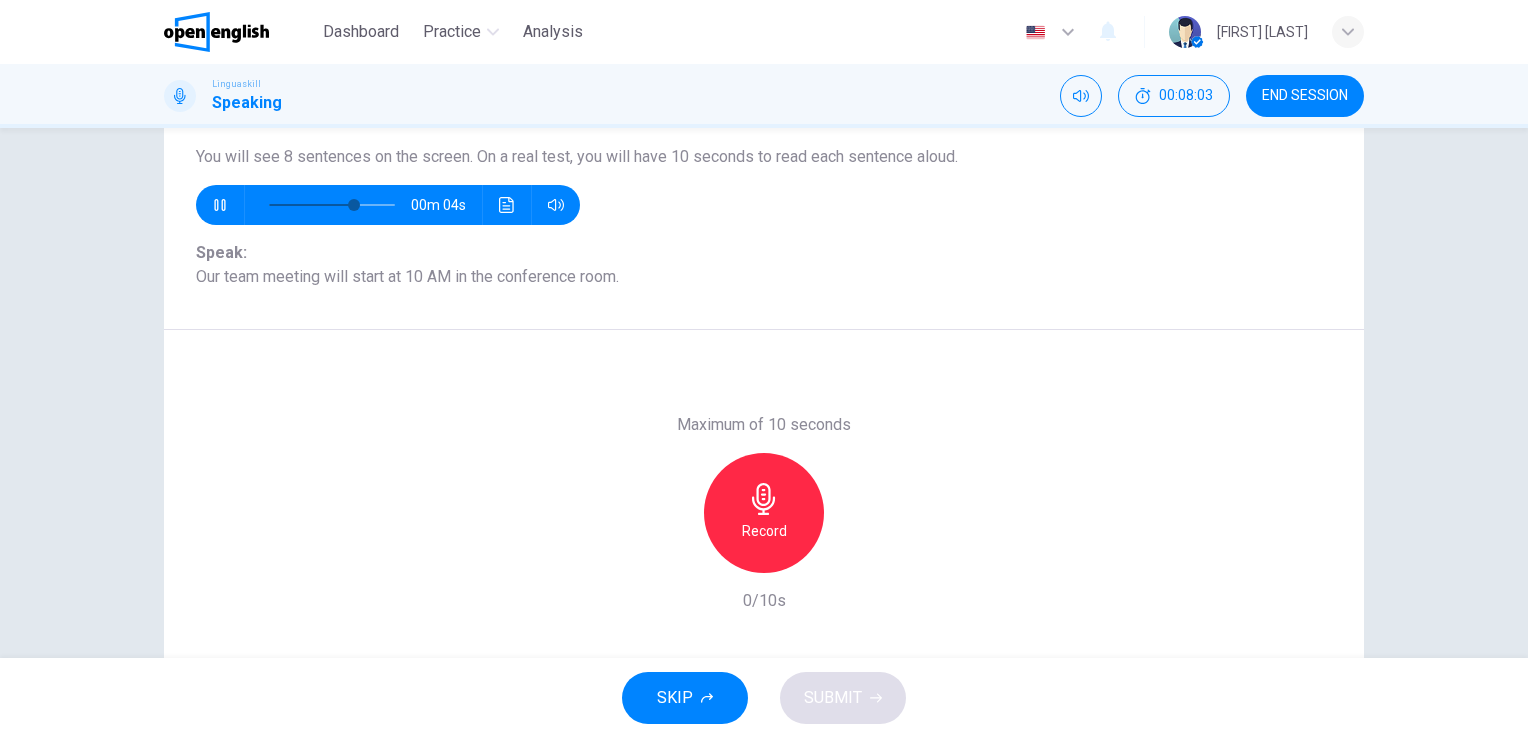 scroll, scrollTop: 144, scrollLeft: 0, axis: vertical 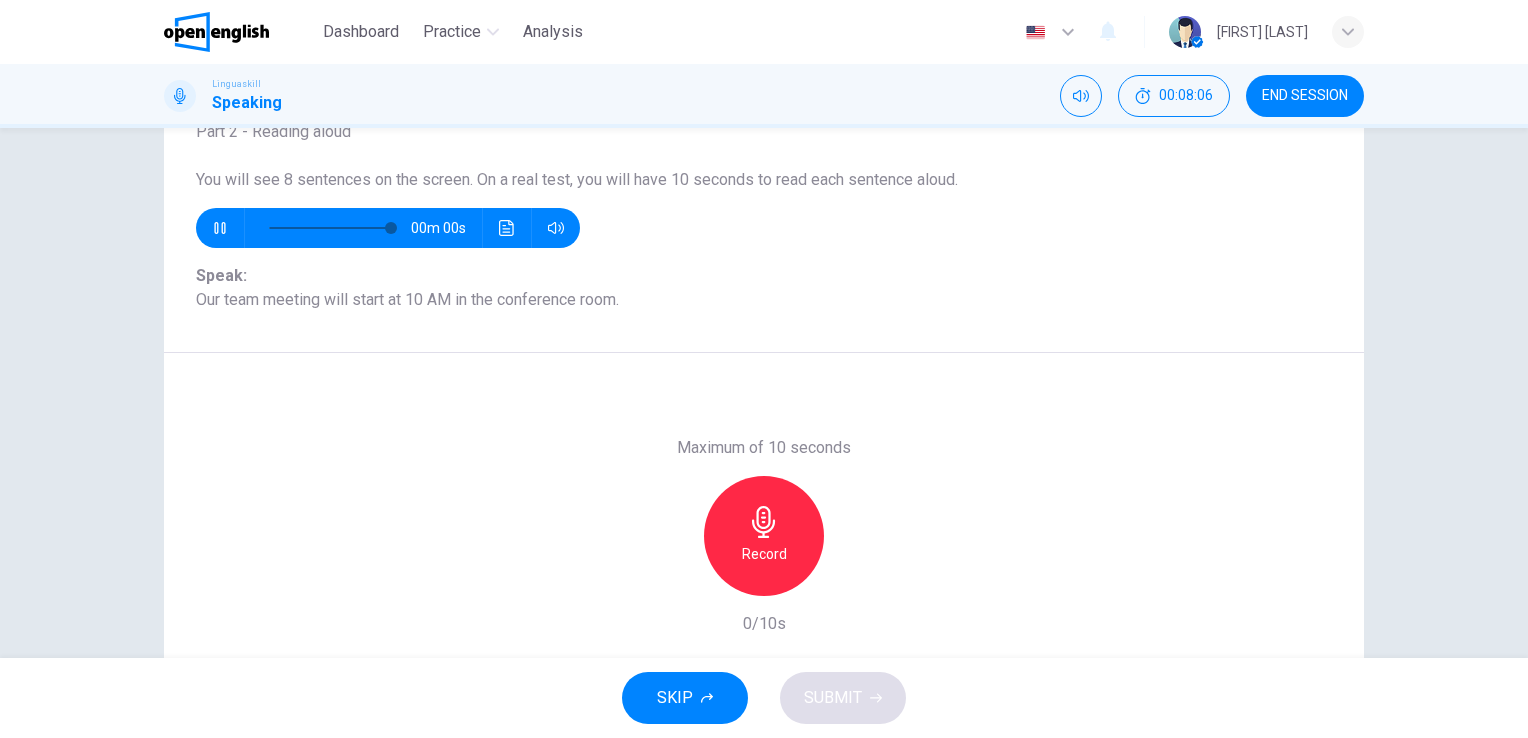 type on "*" 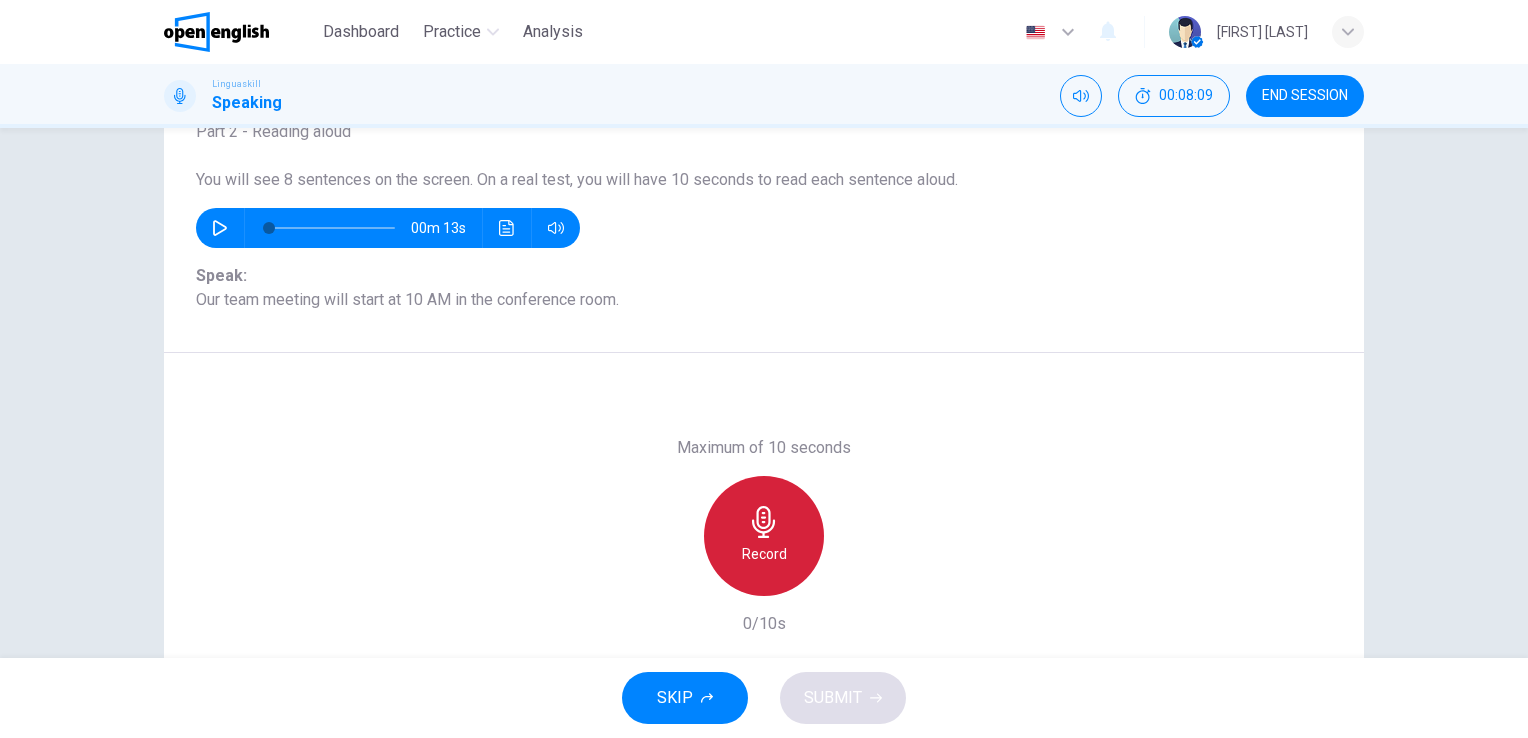 click on "Record" at bounding box center (764, 536) 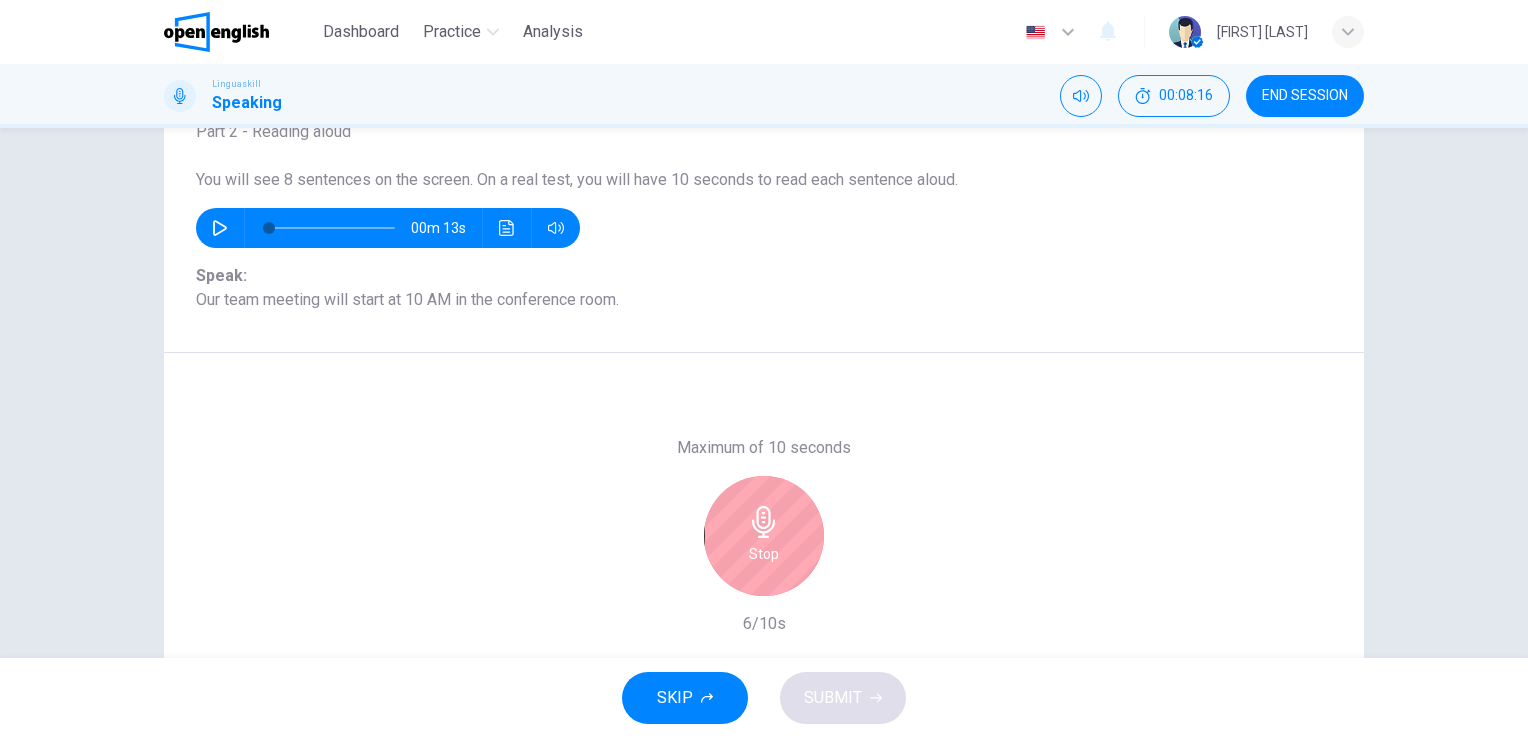 click on "Stop" at bounding box center (764, 536) 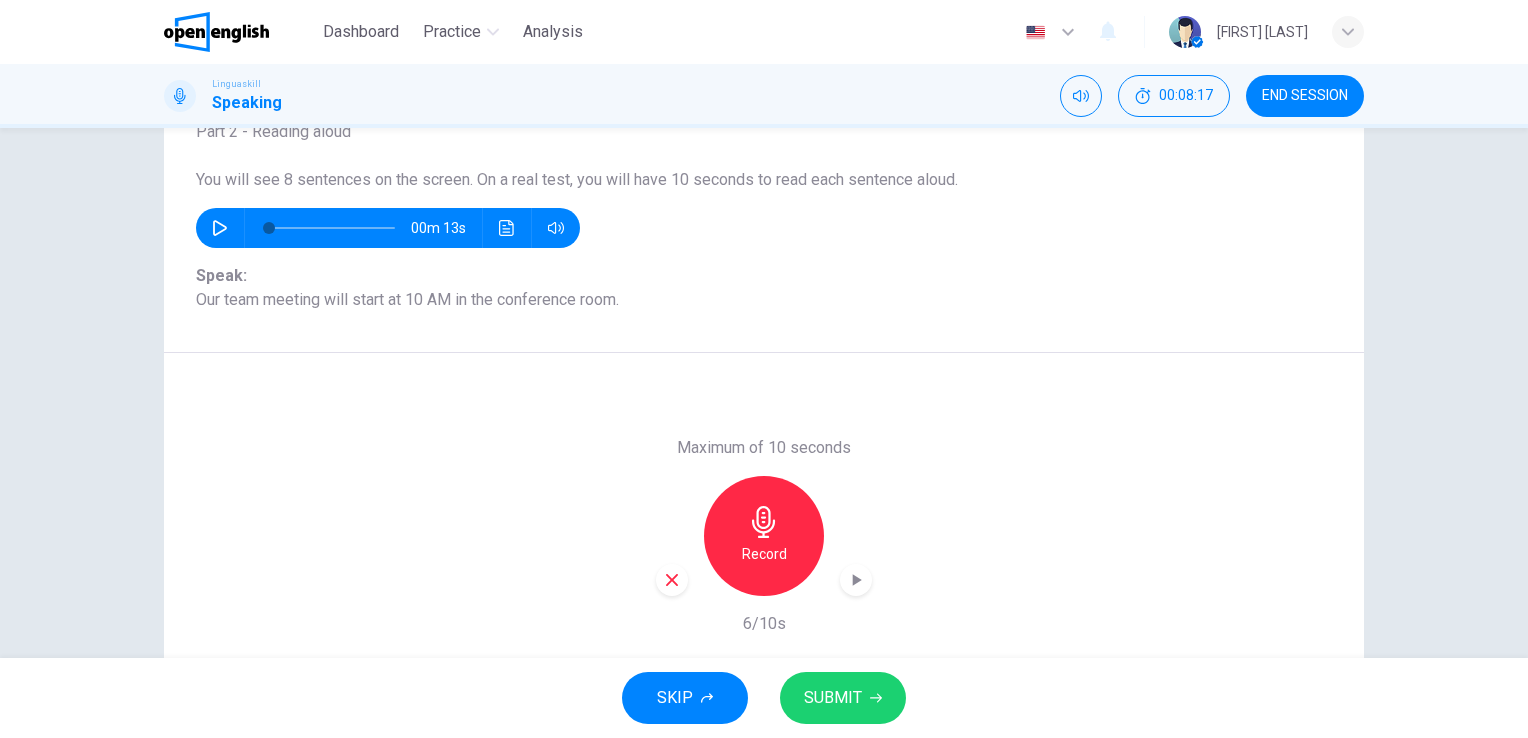 click at bounding box center (672, 580) 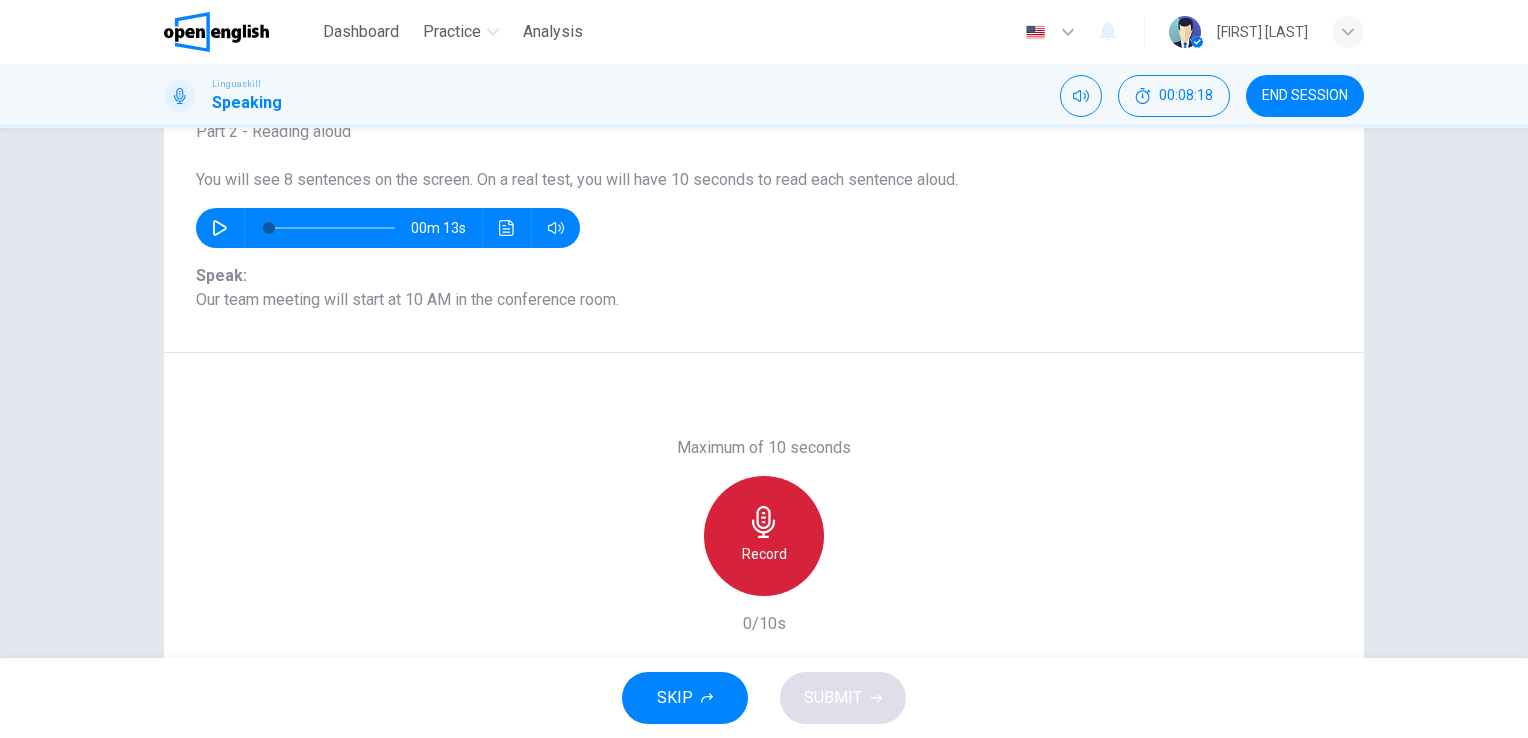 click on "Record" at bounding box center (764, 536) 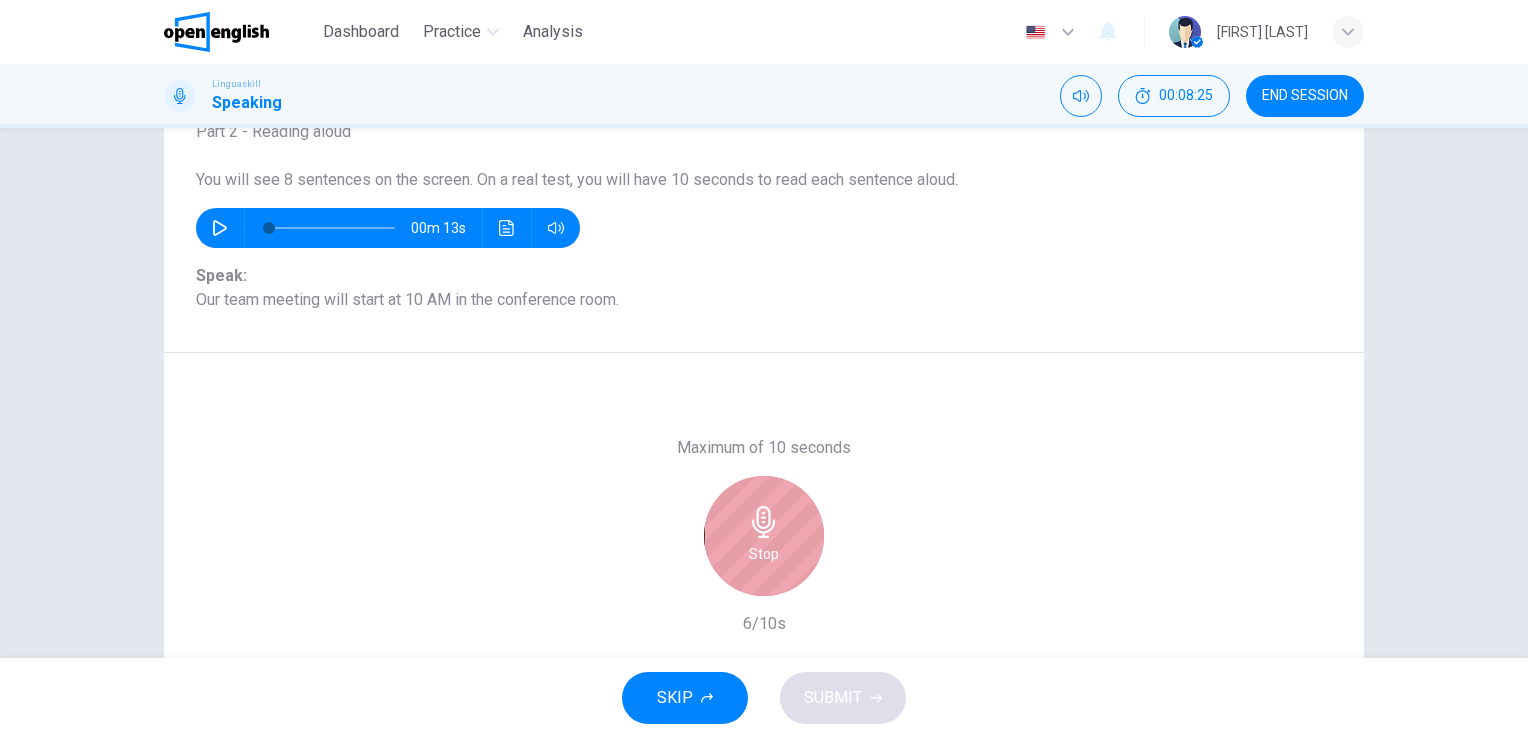 click on "Stop" at bounding box center (764, 536) 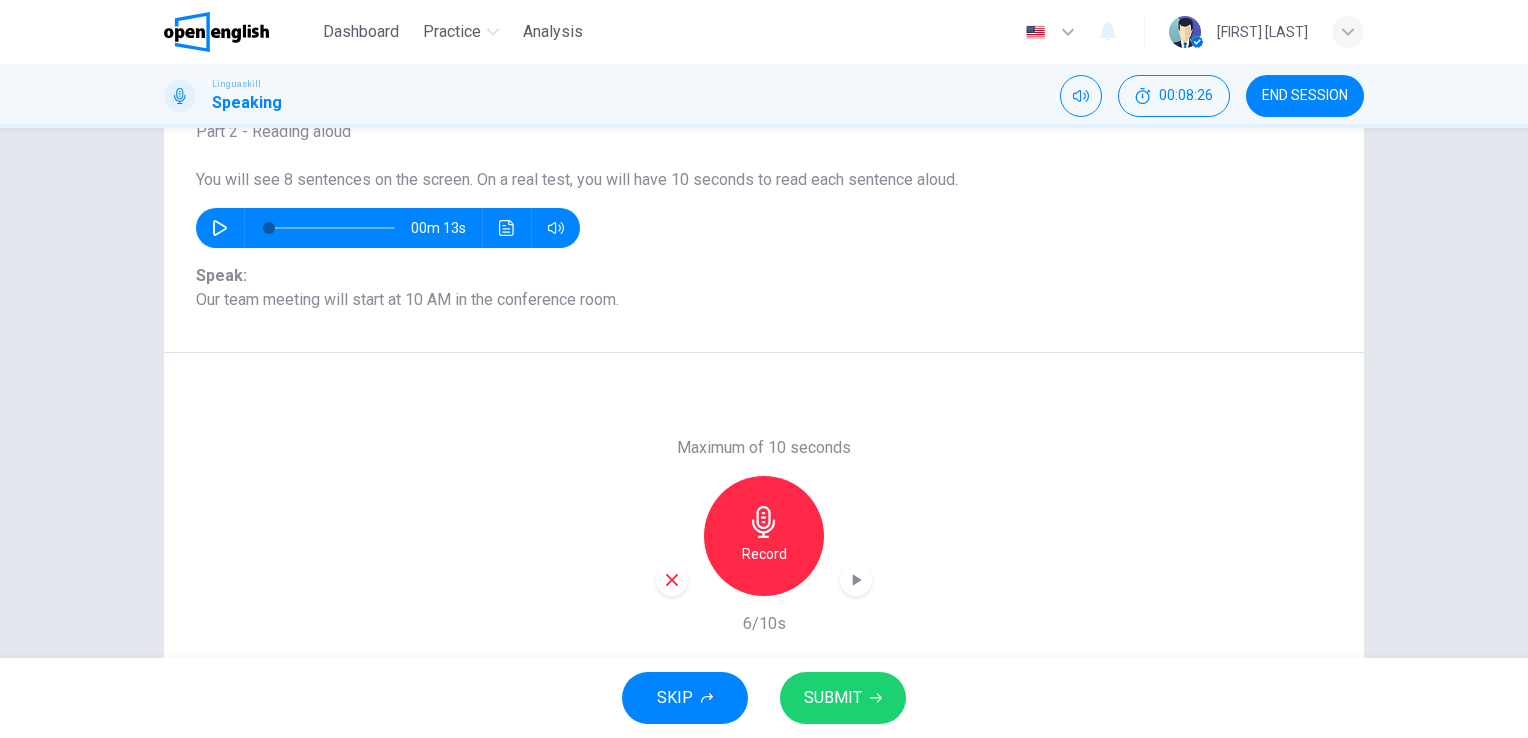 click 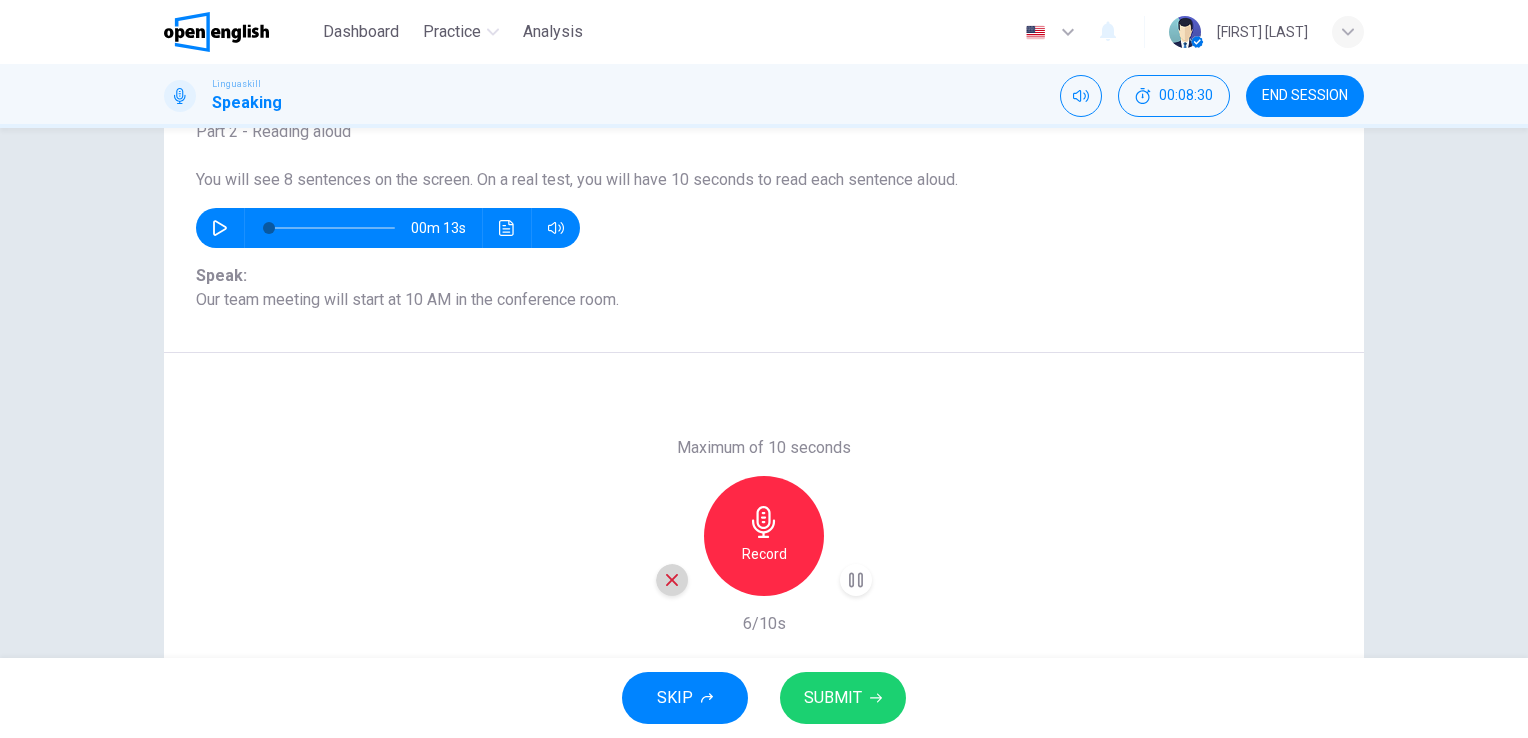 click 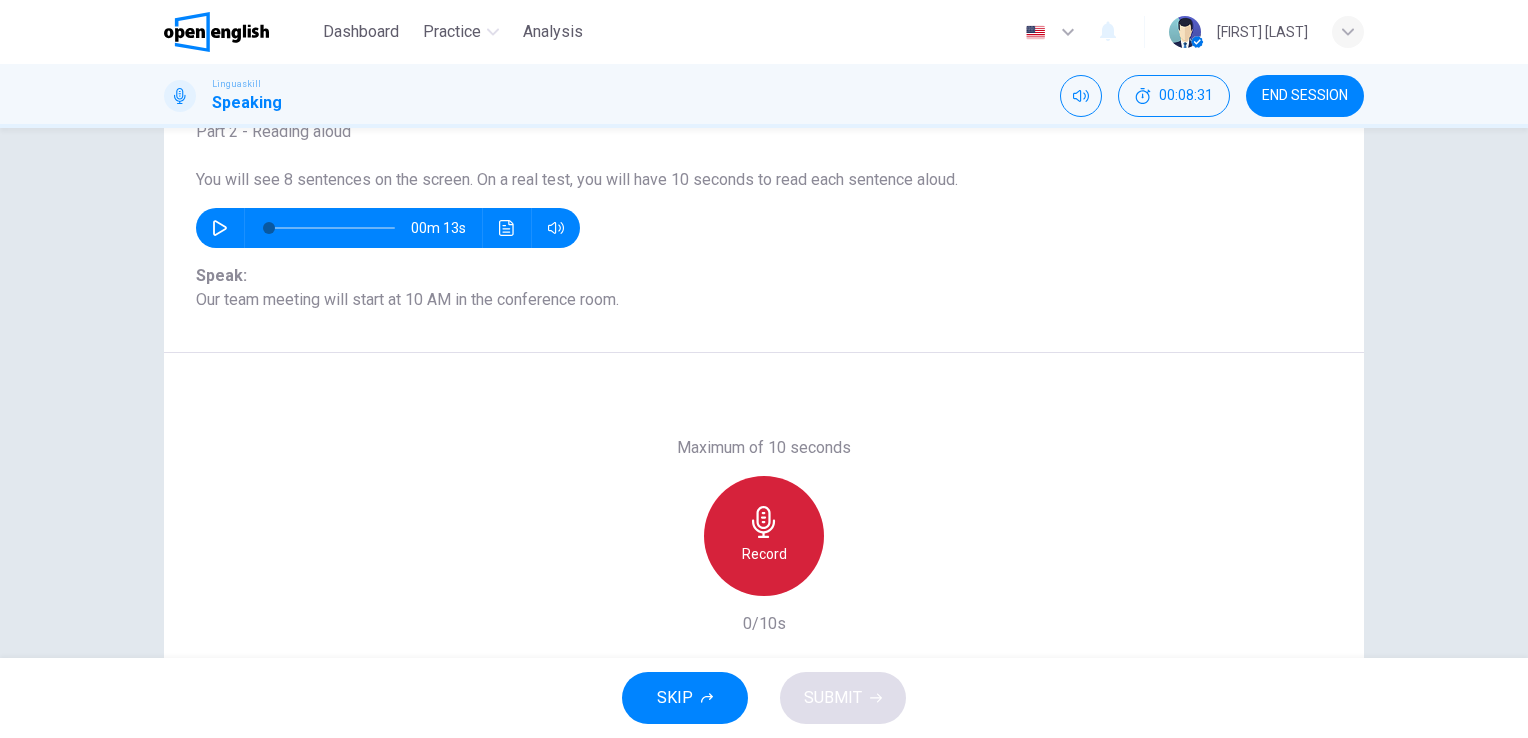 click on "Record" at bounding box center [764, 554] 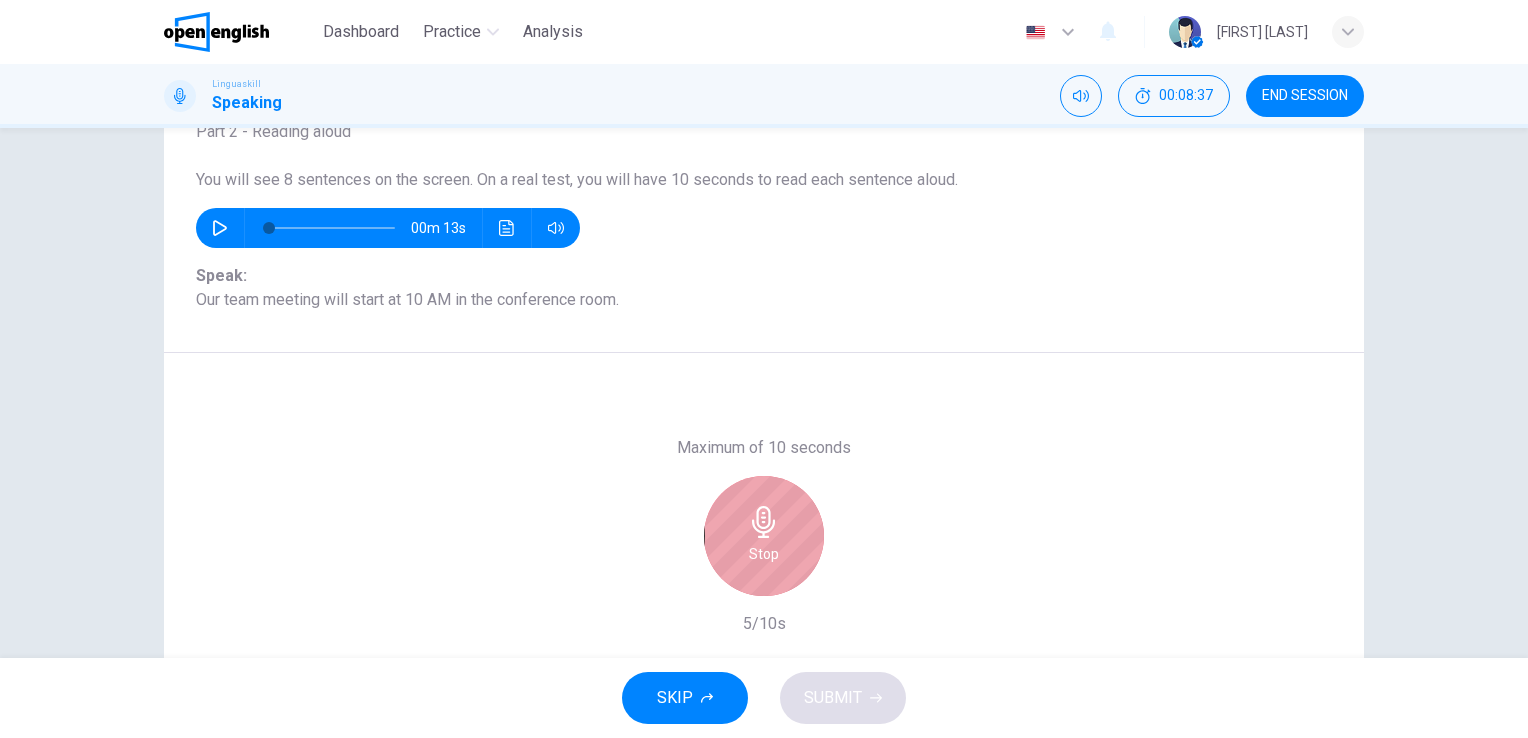 click on "Stop" at bounding box center [764, 536] 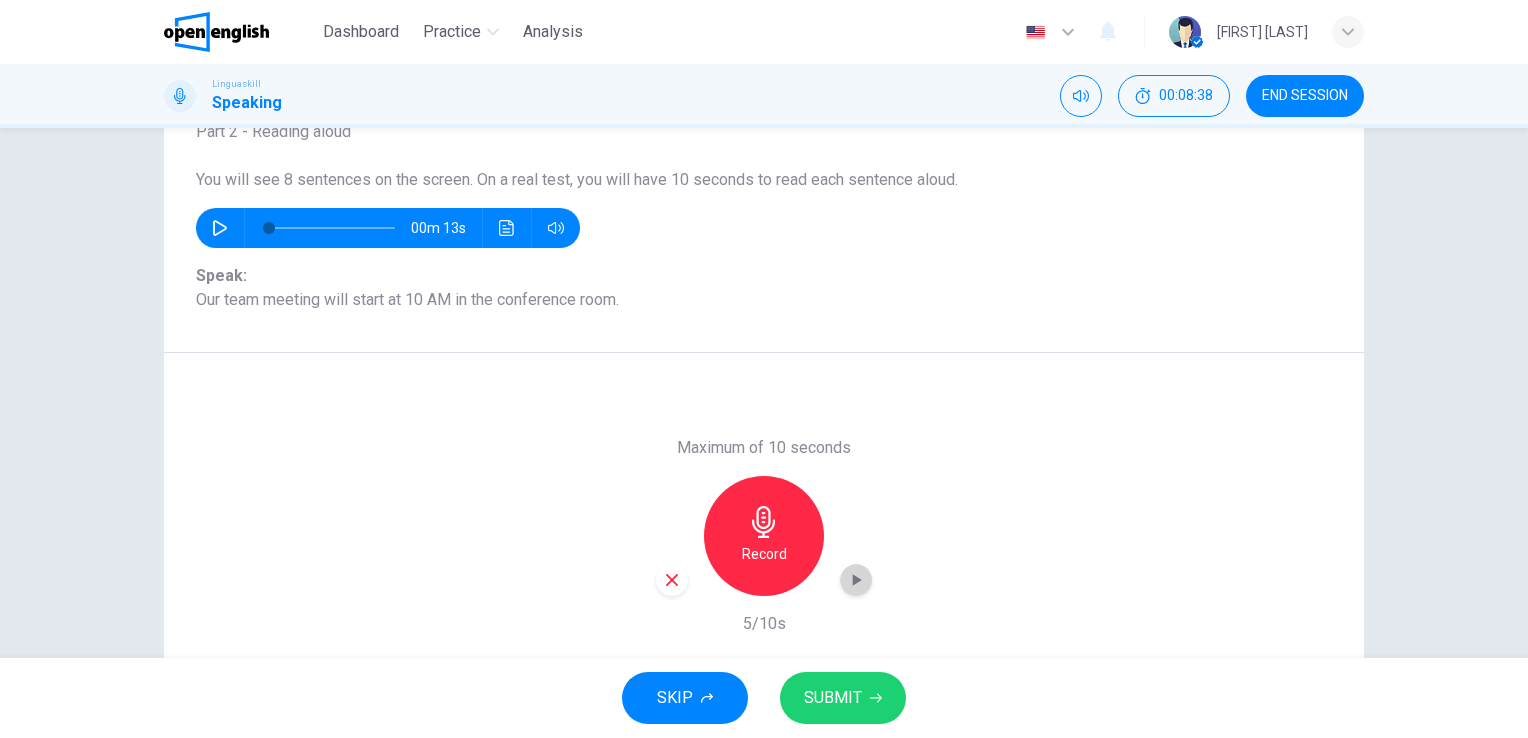 click 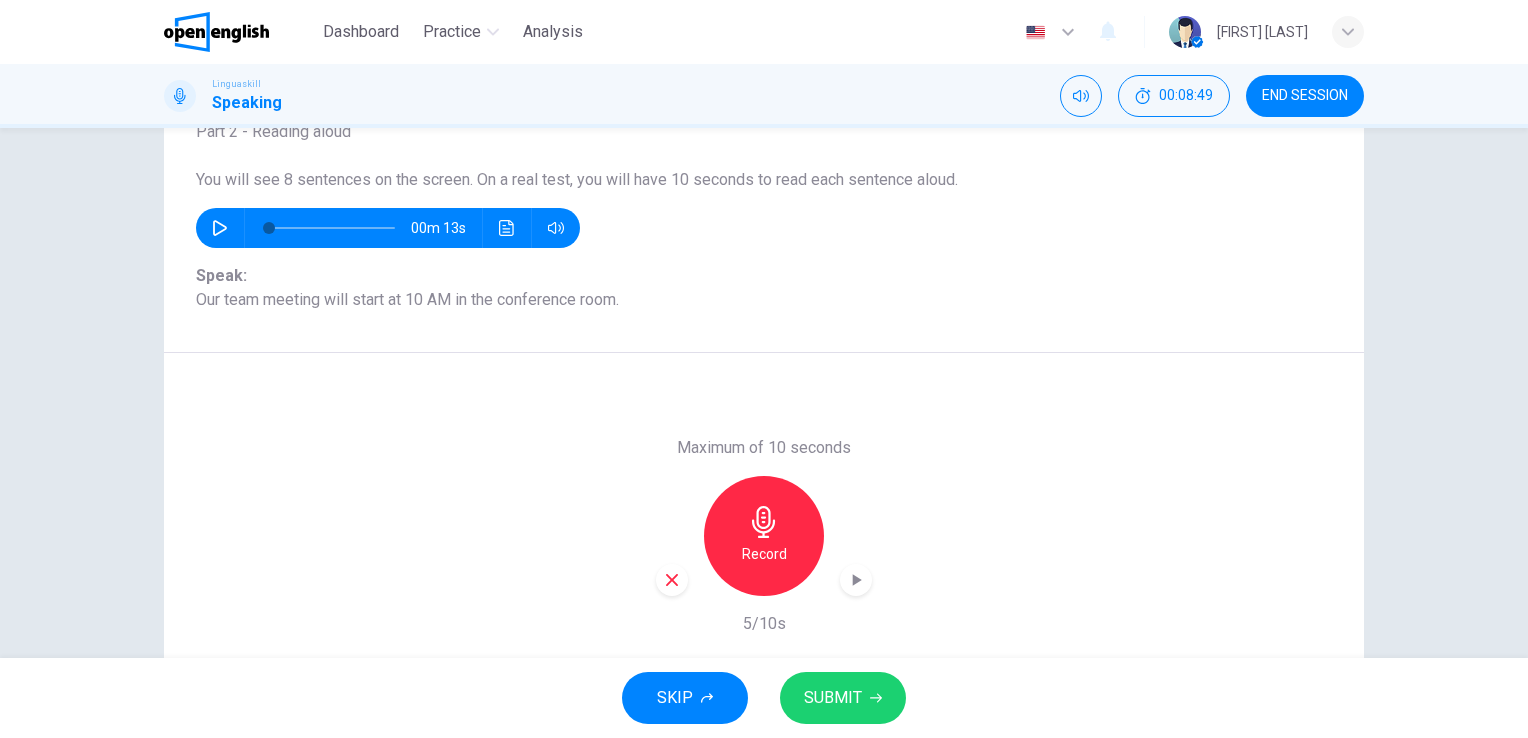 click 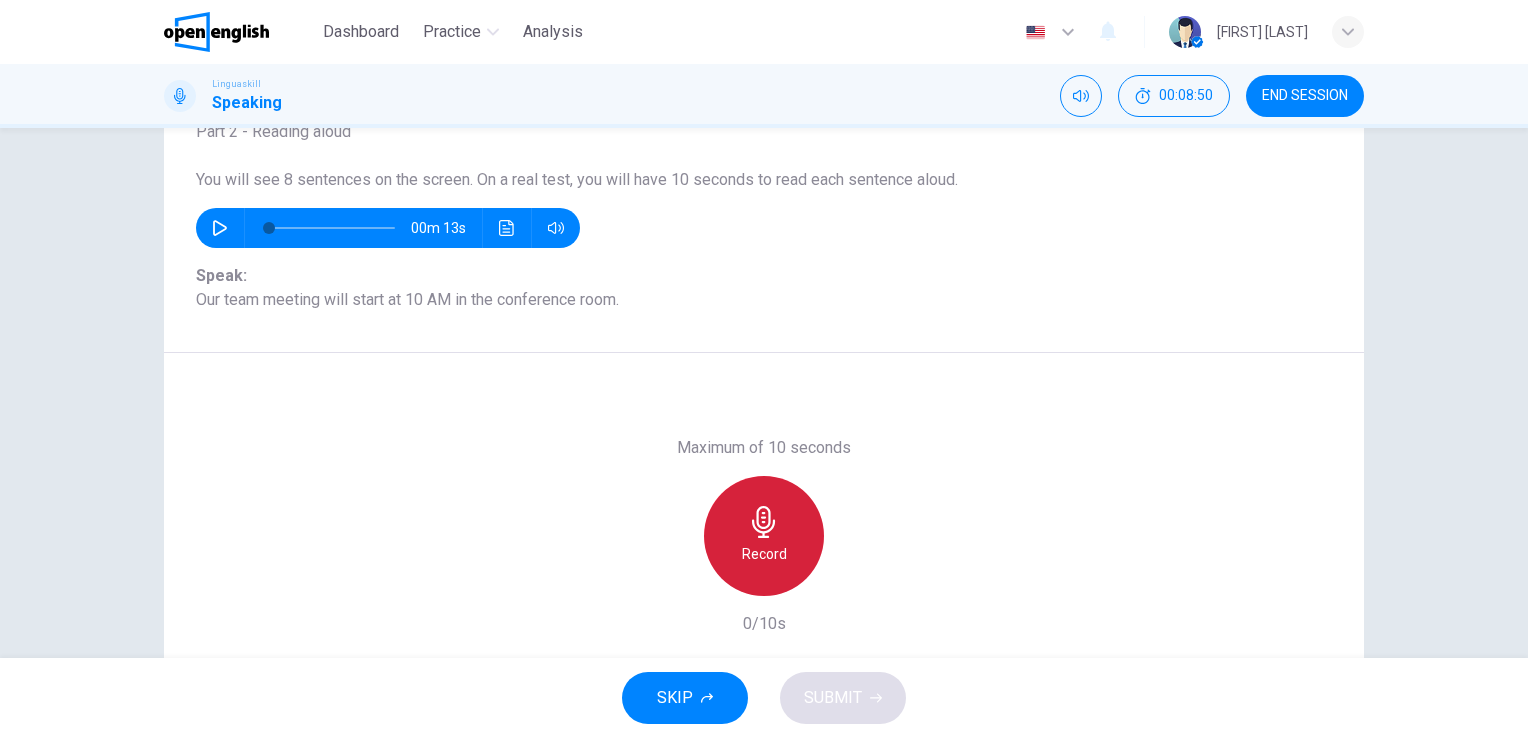 click on "Record" at bounding box center [764, 536] 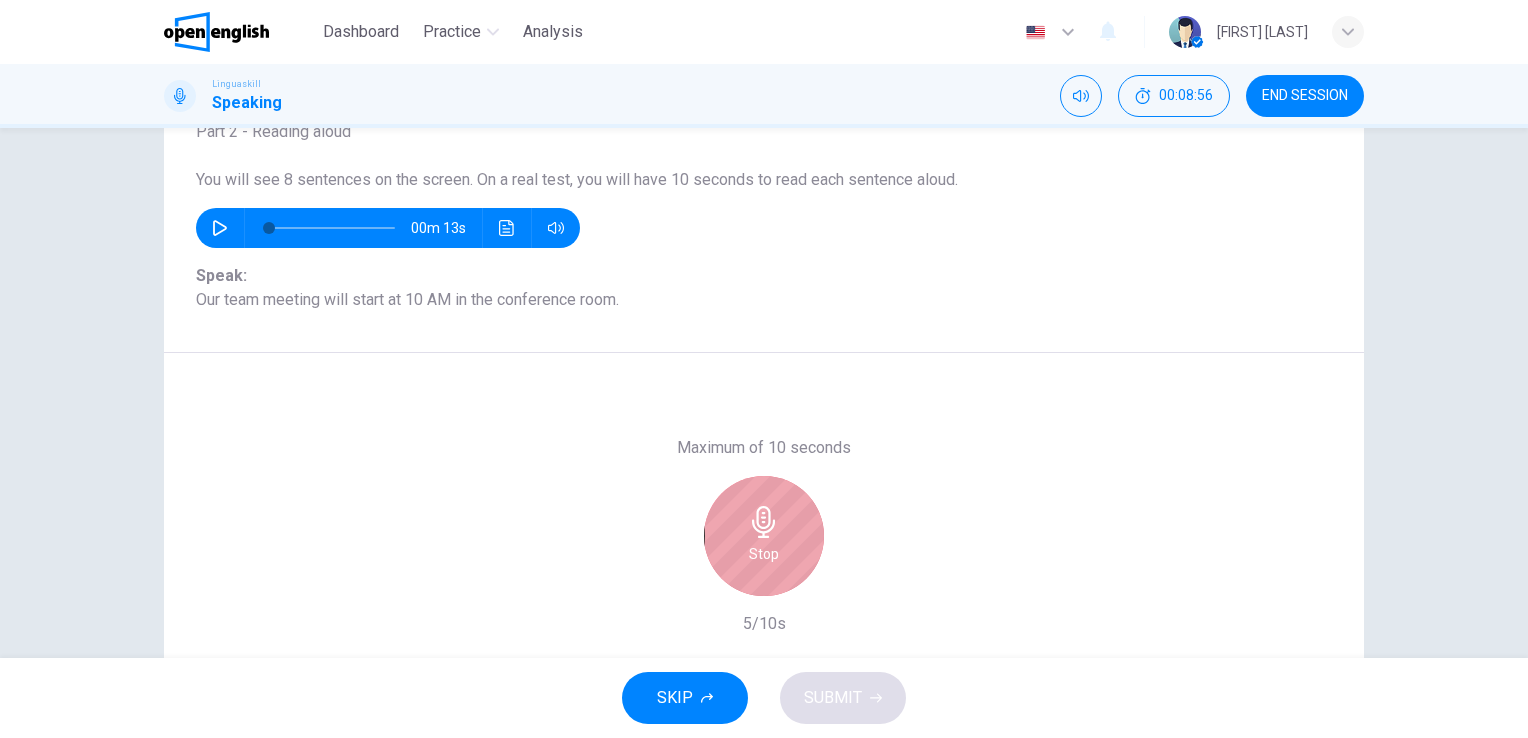 click 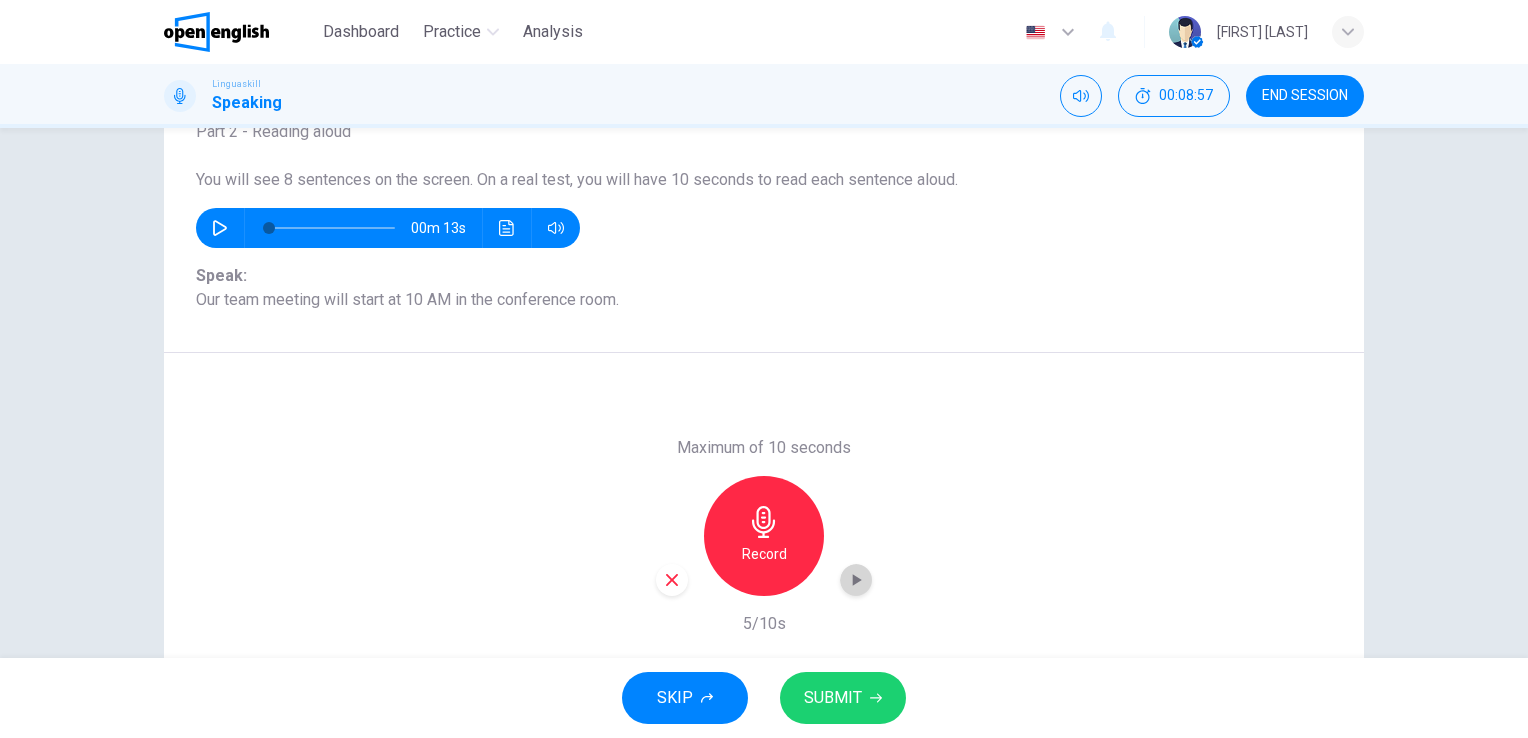 click 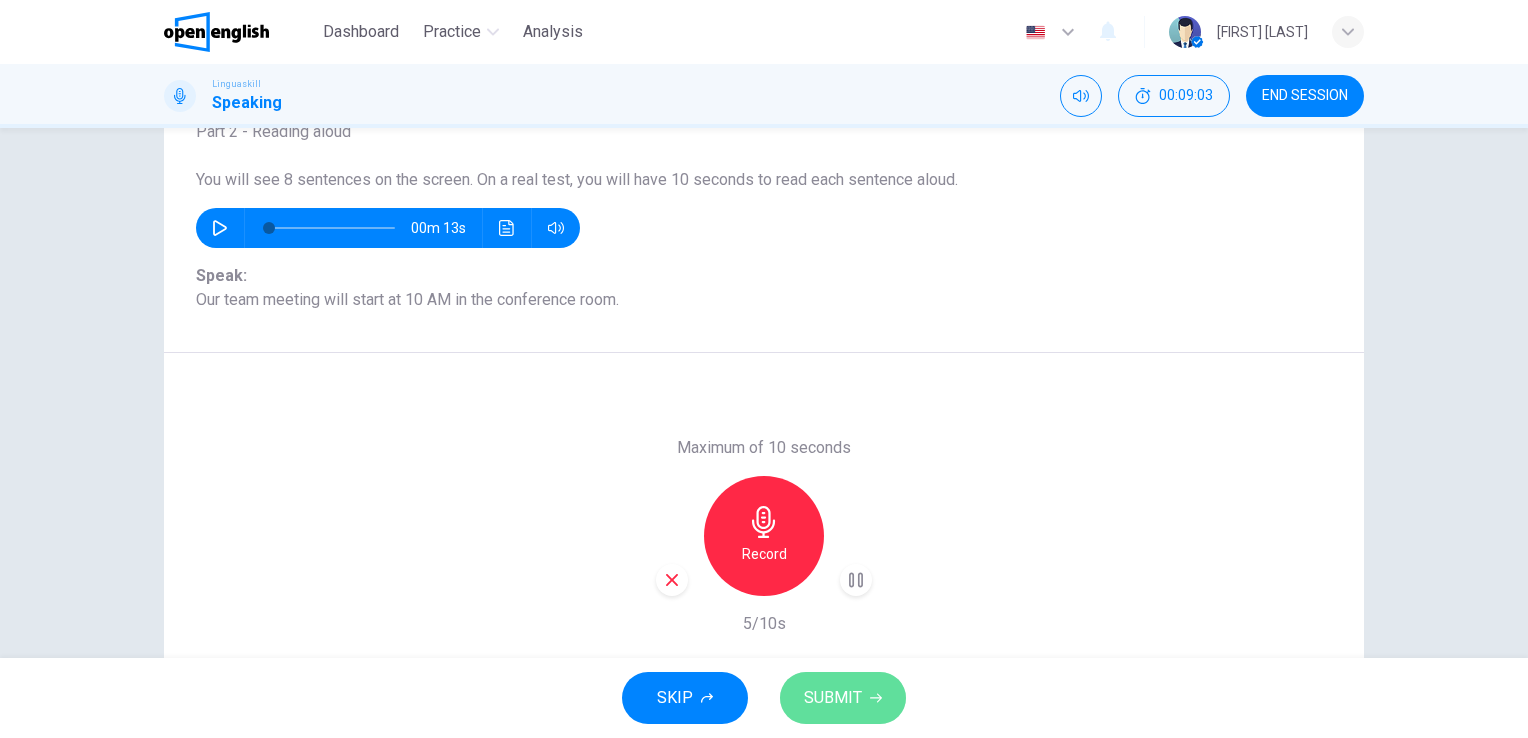 click on "SUBMIT" at bounding box center (833, 698) 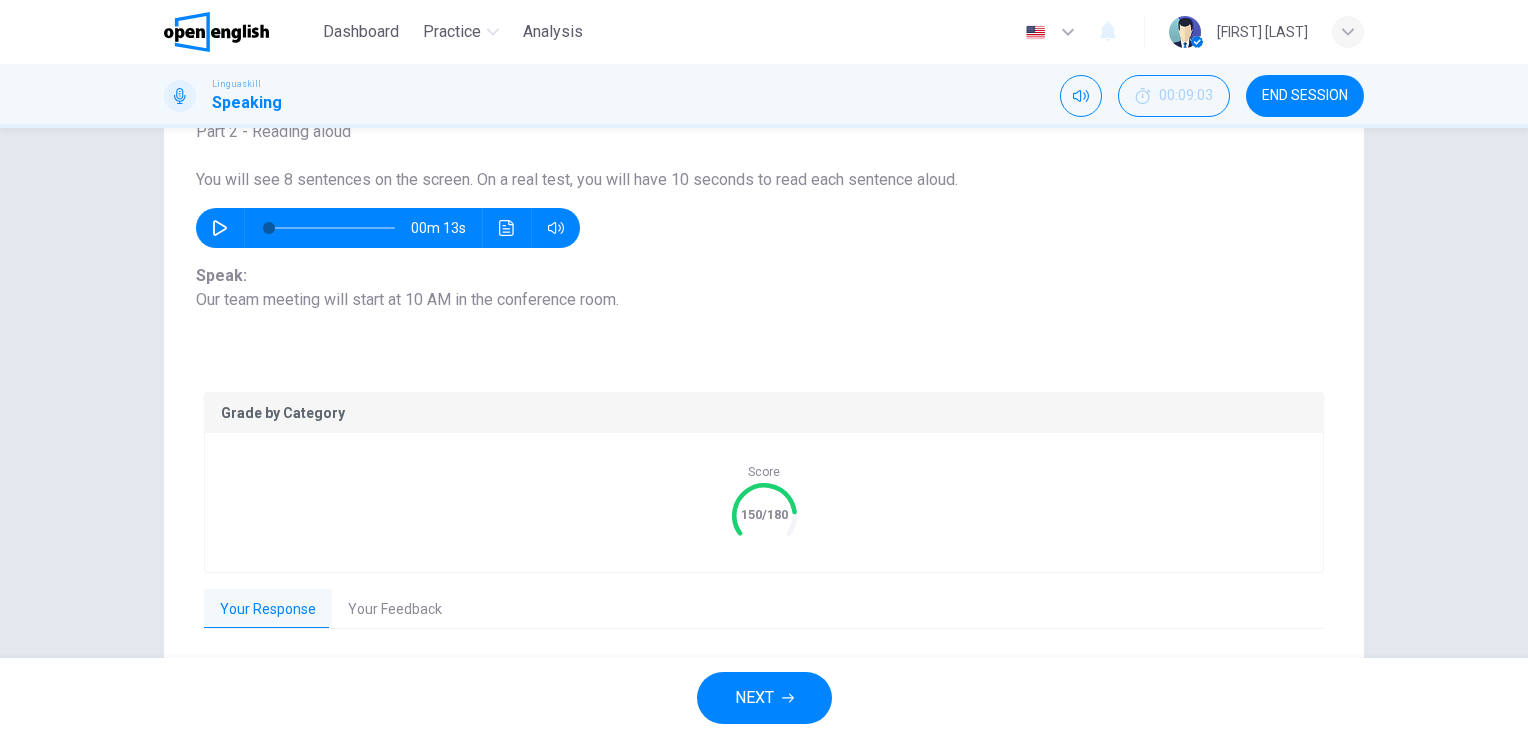 click on "Your Feedback" at bounding box center (395, 610) 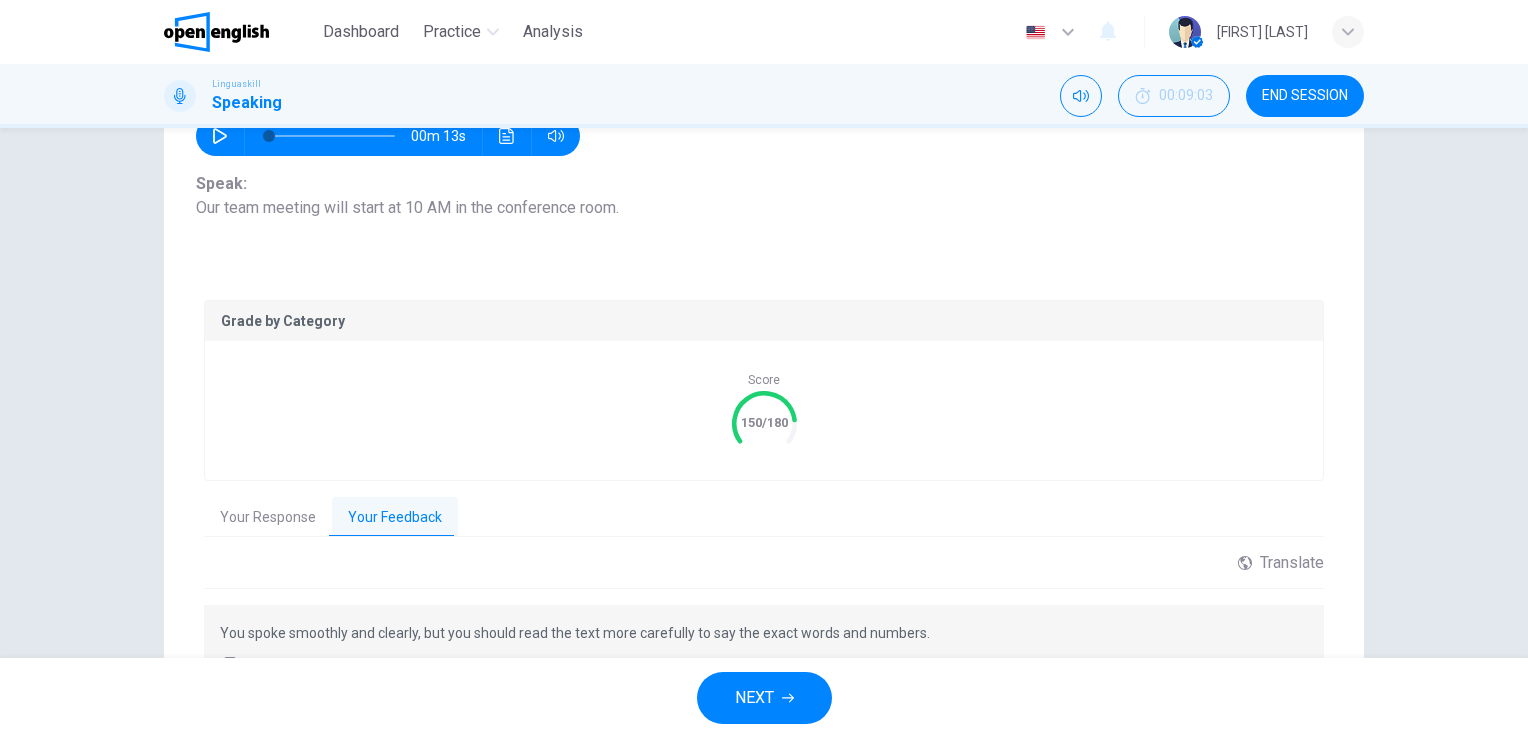 scroll, scrollTop: 344, scrollLeft: 0, axis: vertical 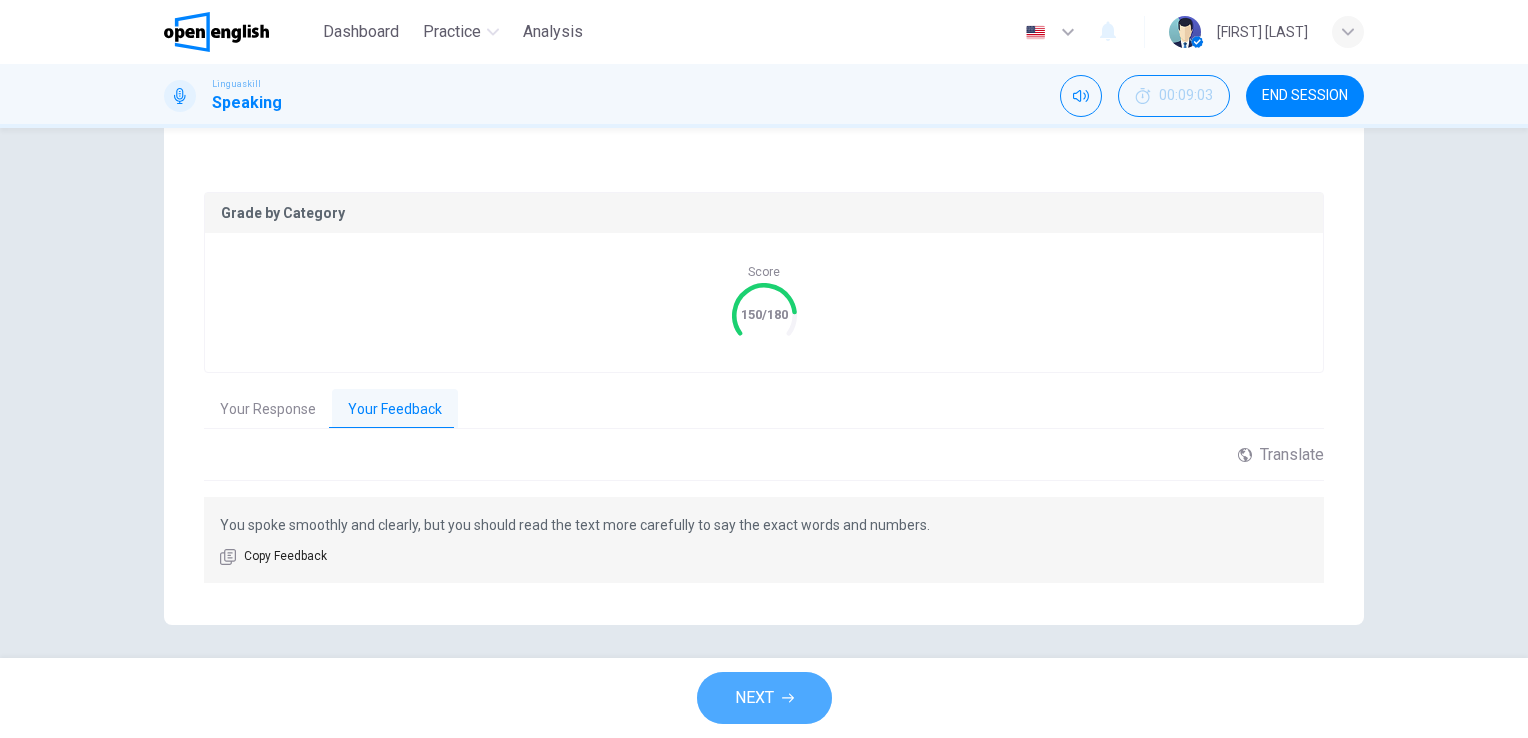click on "NEXT" at bounding box center (754, 698) 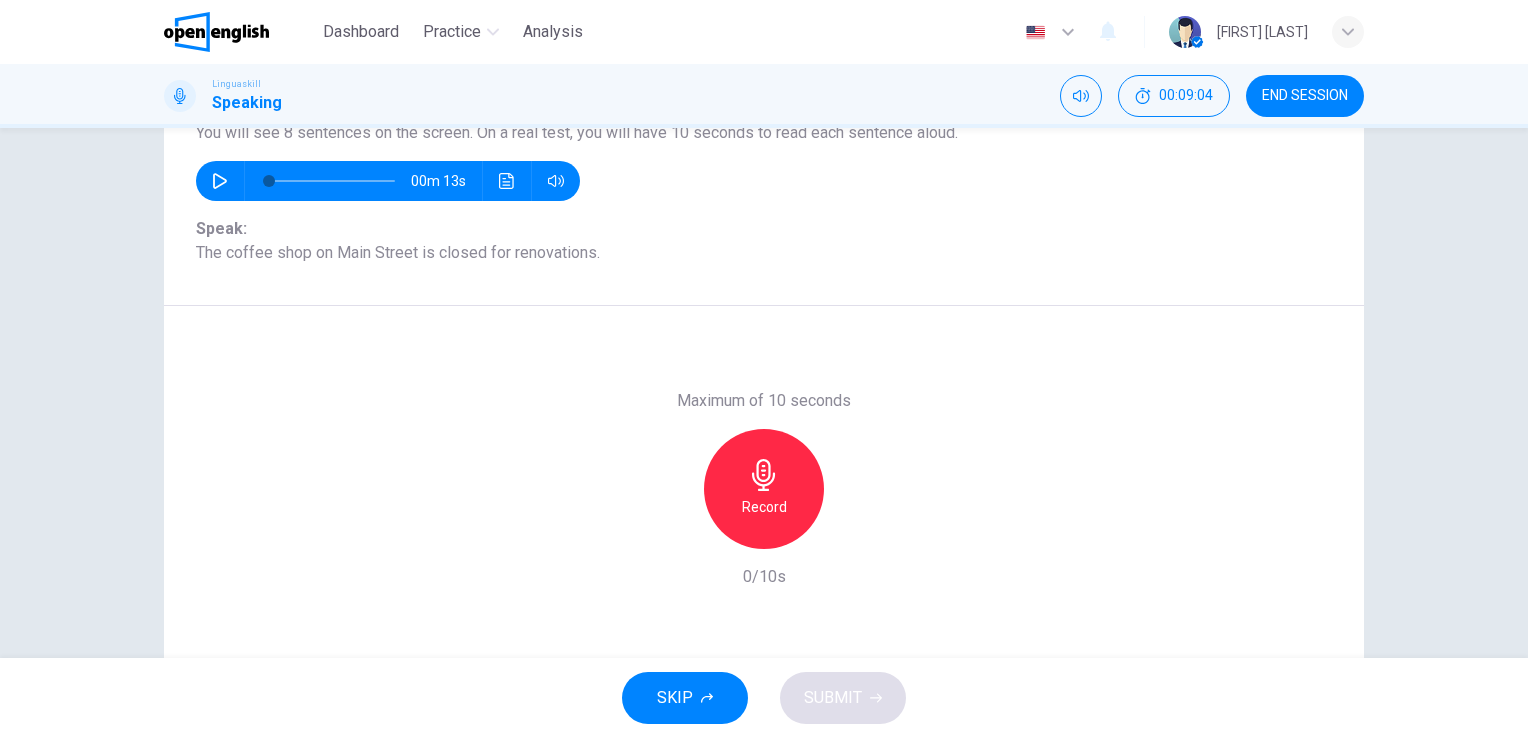scroll, scrollTop: 144, scrollLeft: 0, axis: vertical 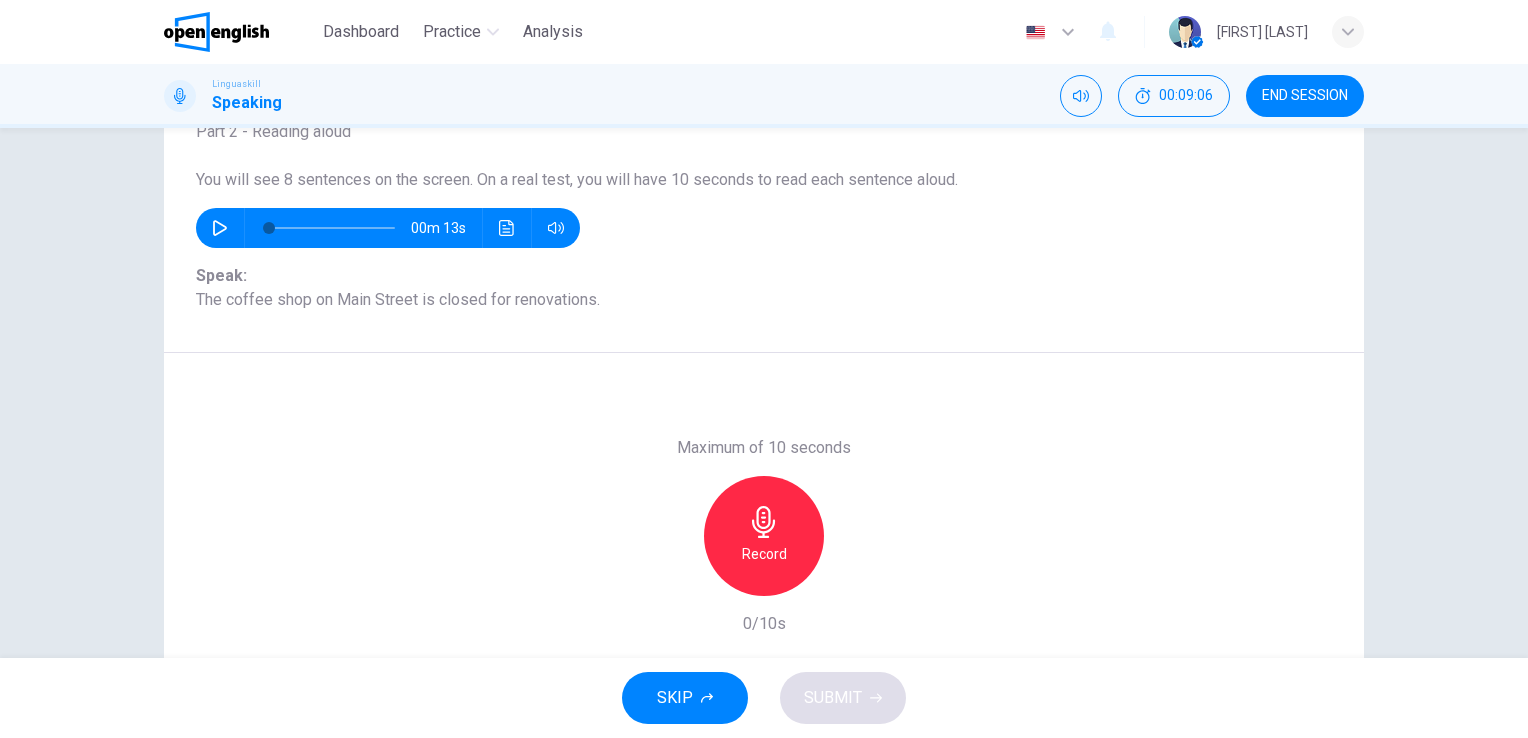 click on "Record" at bounding box center (764, 536) 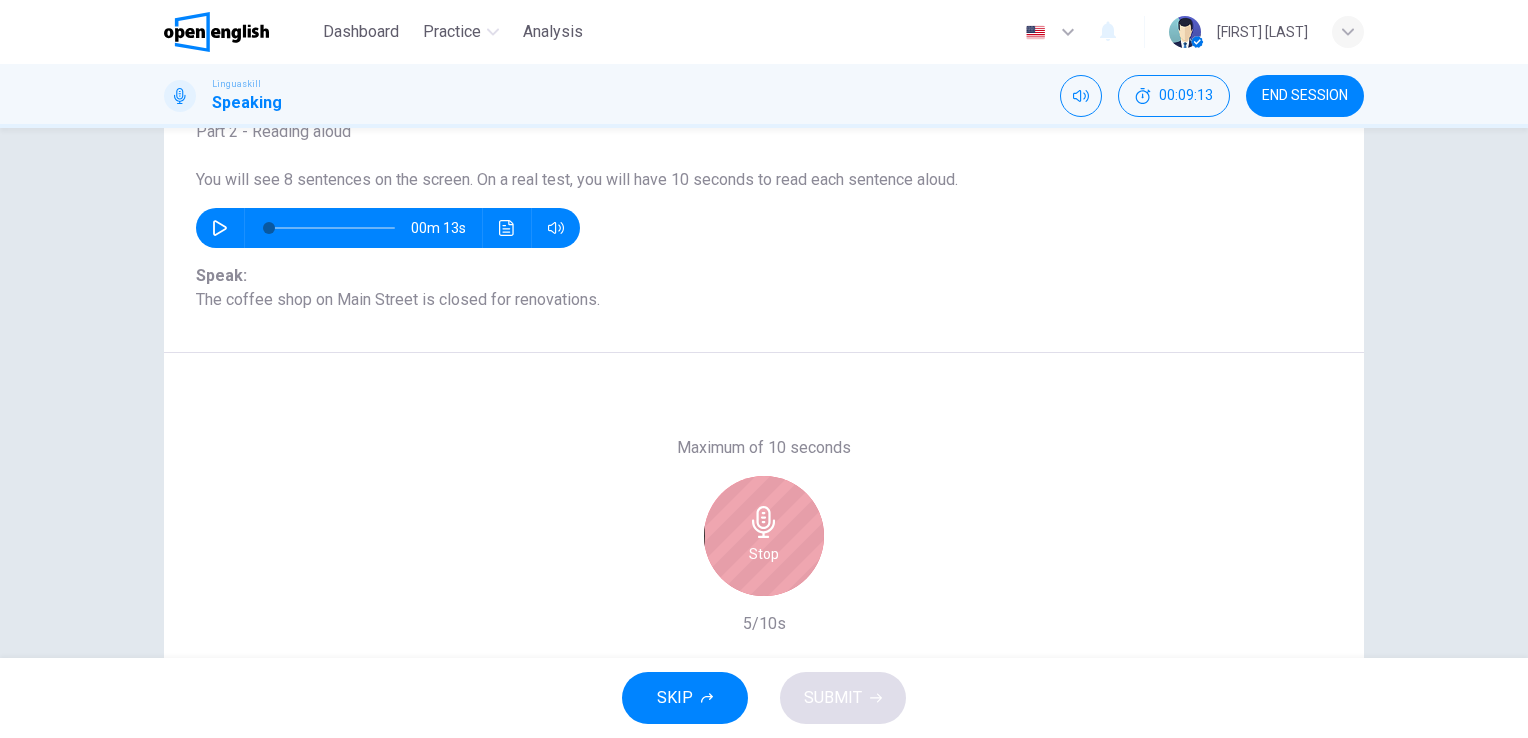click on "Stop" at bounding box center (764, 536) 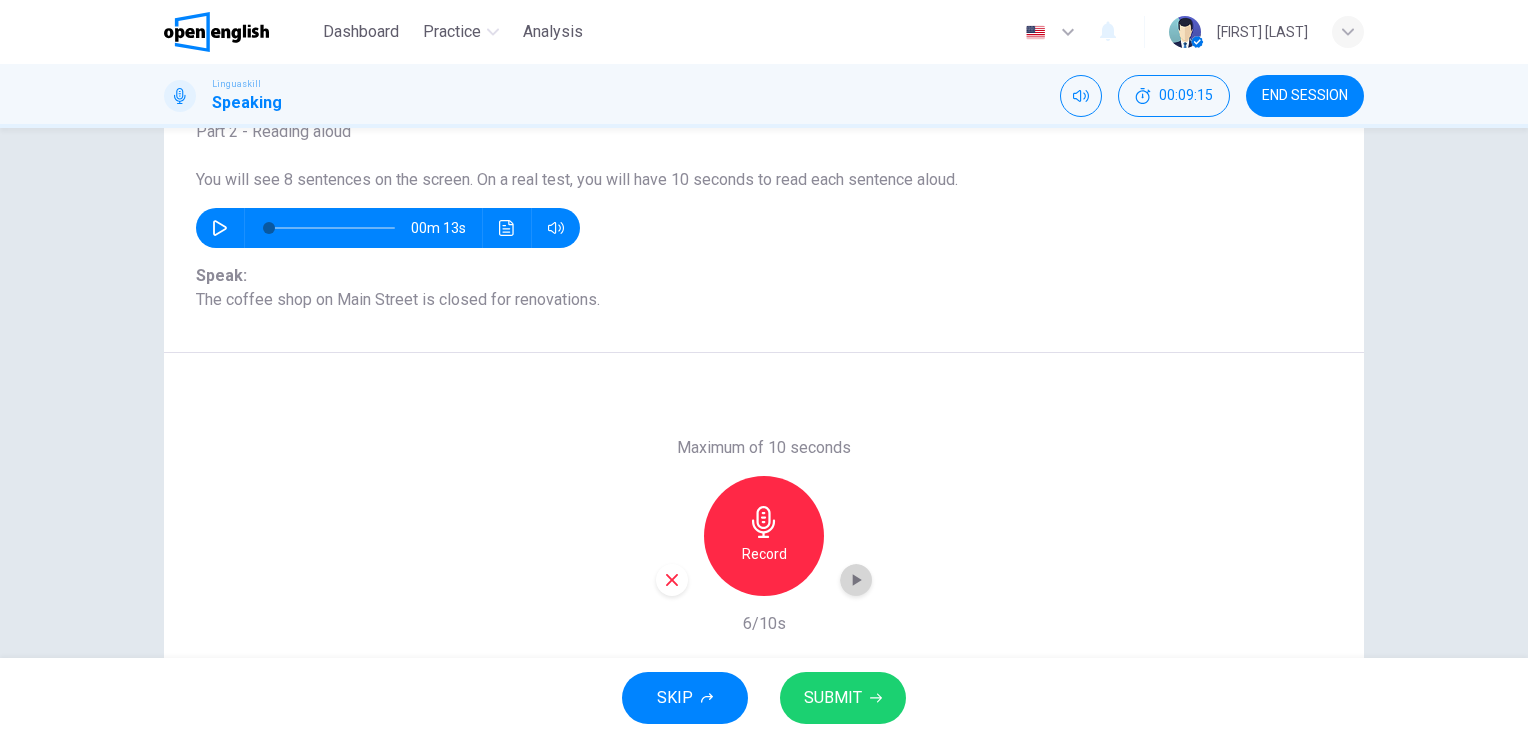 click 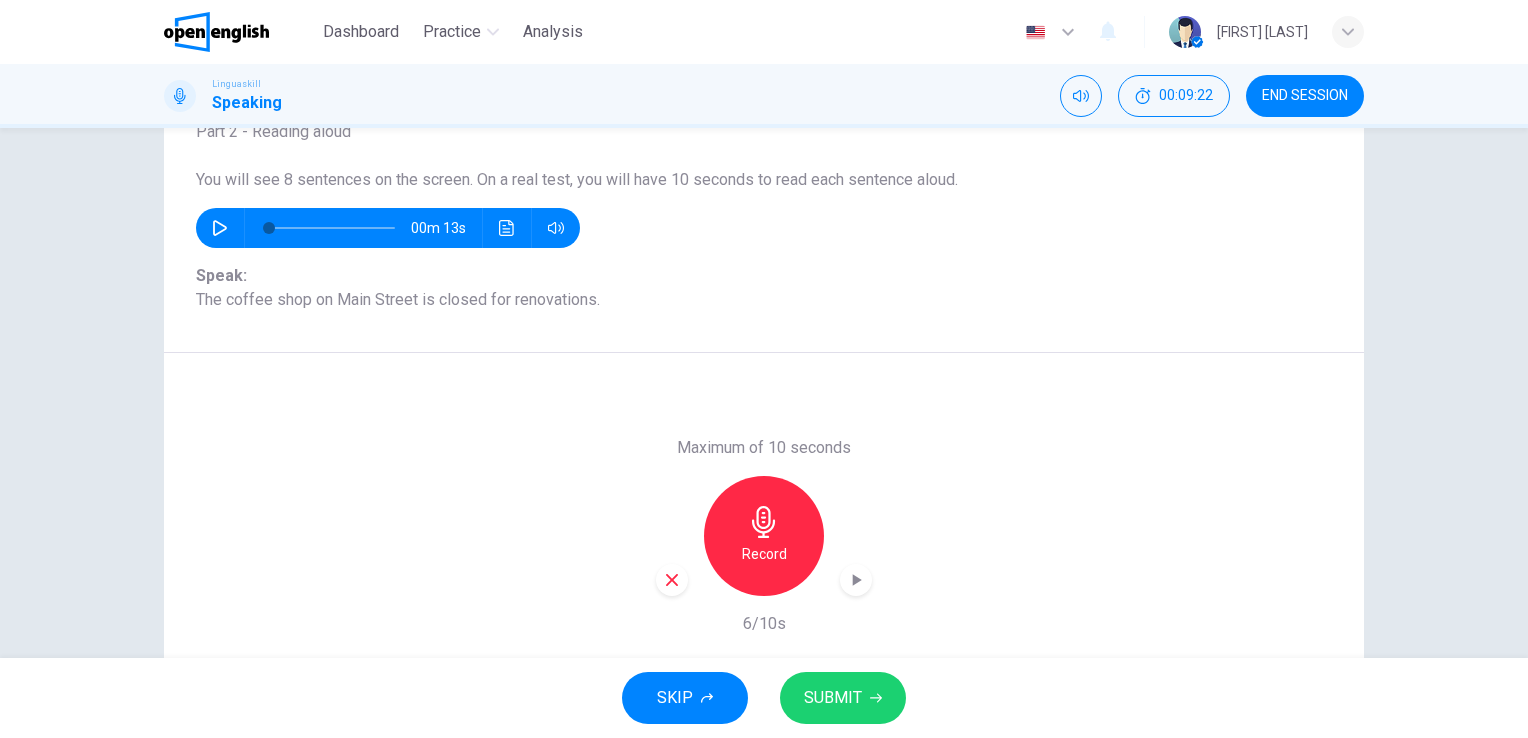 click on "Maximum of 10 seconds Record 6/10s" at bounding box center [764, 536] 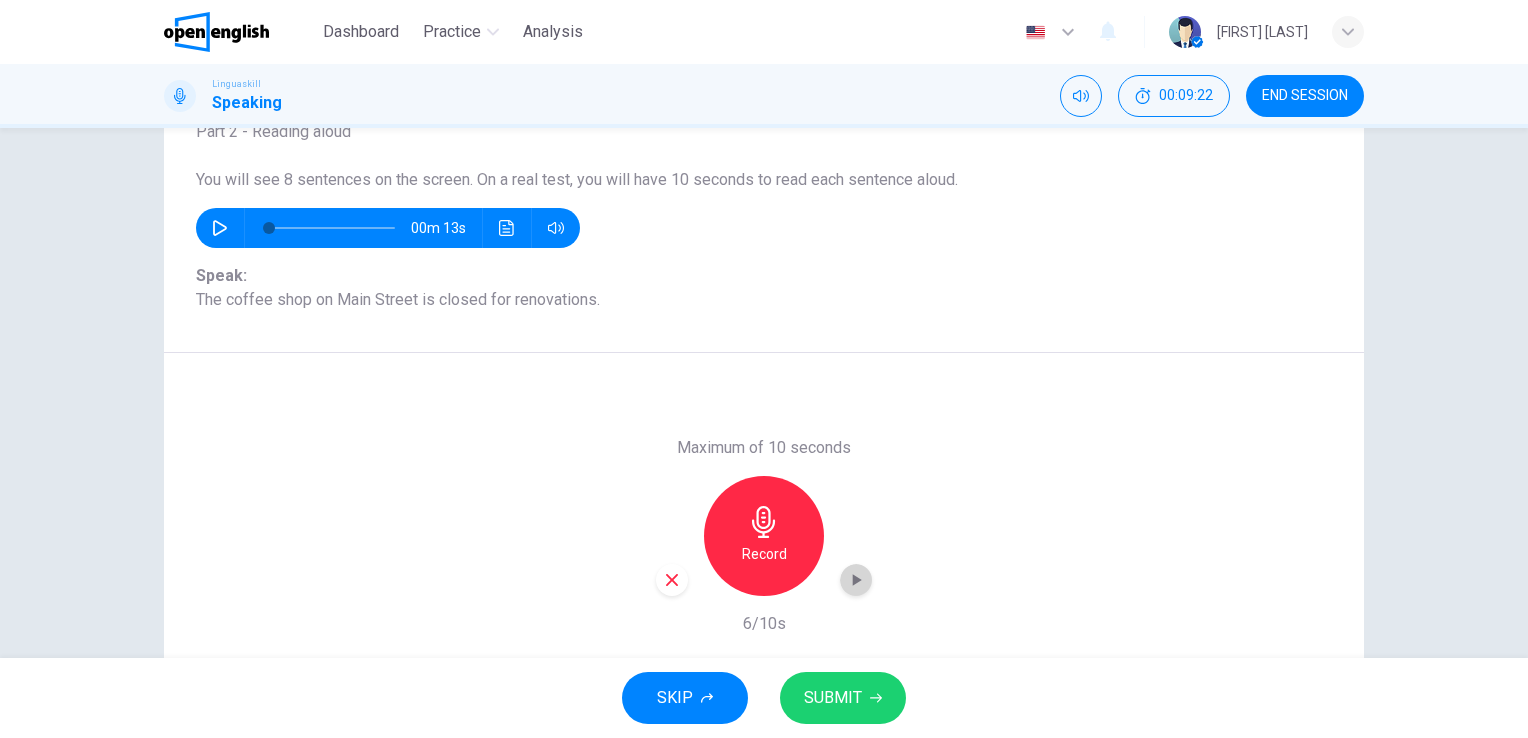 click 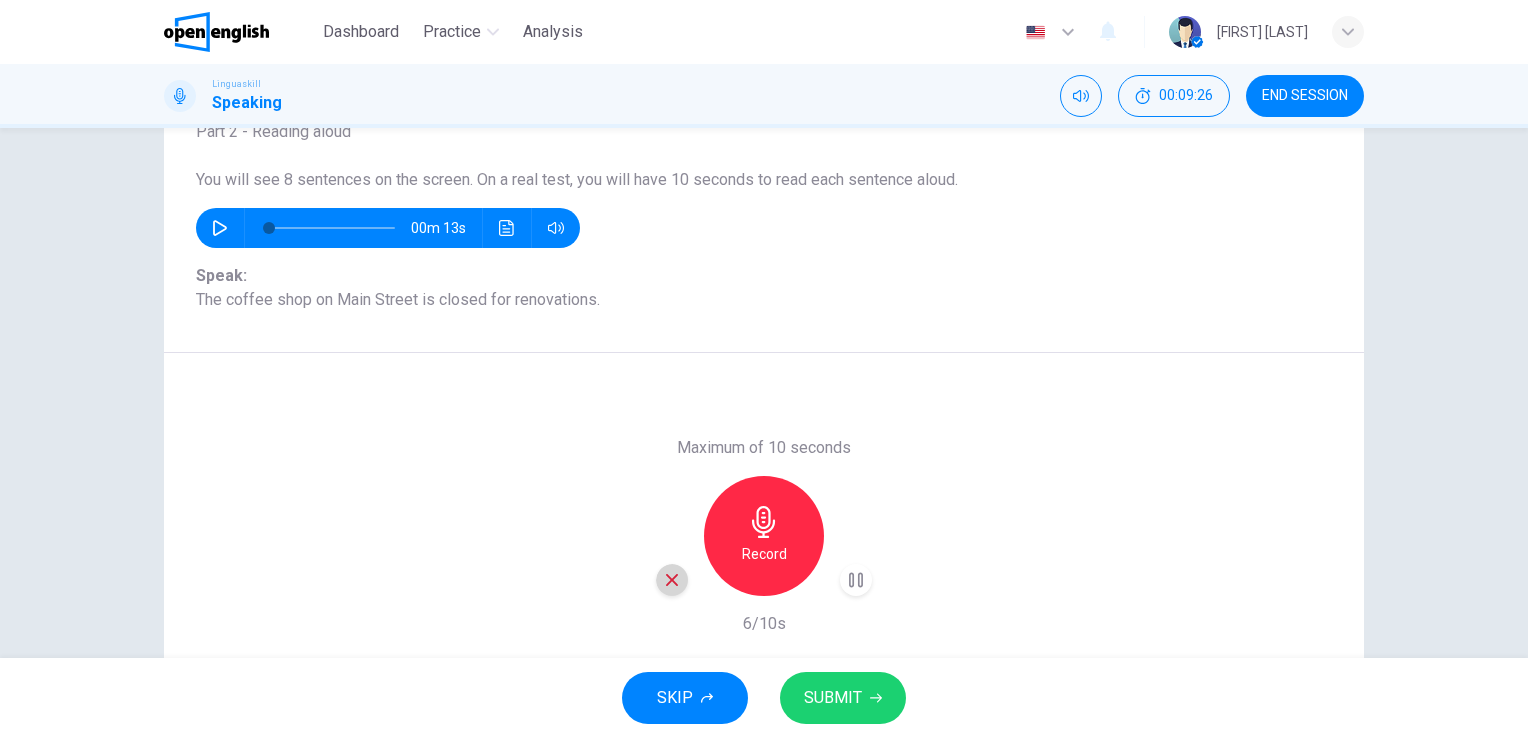 click 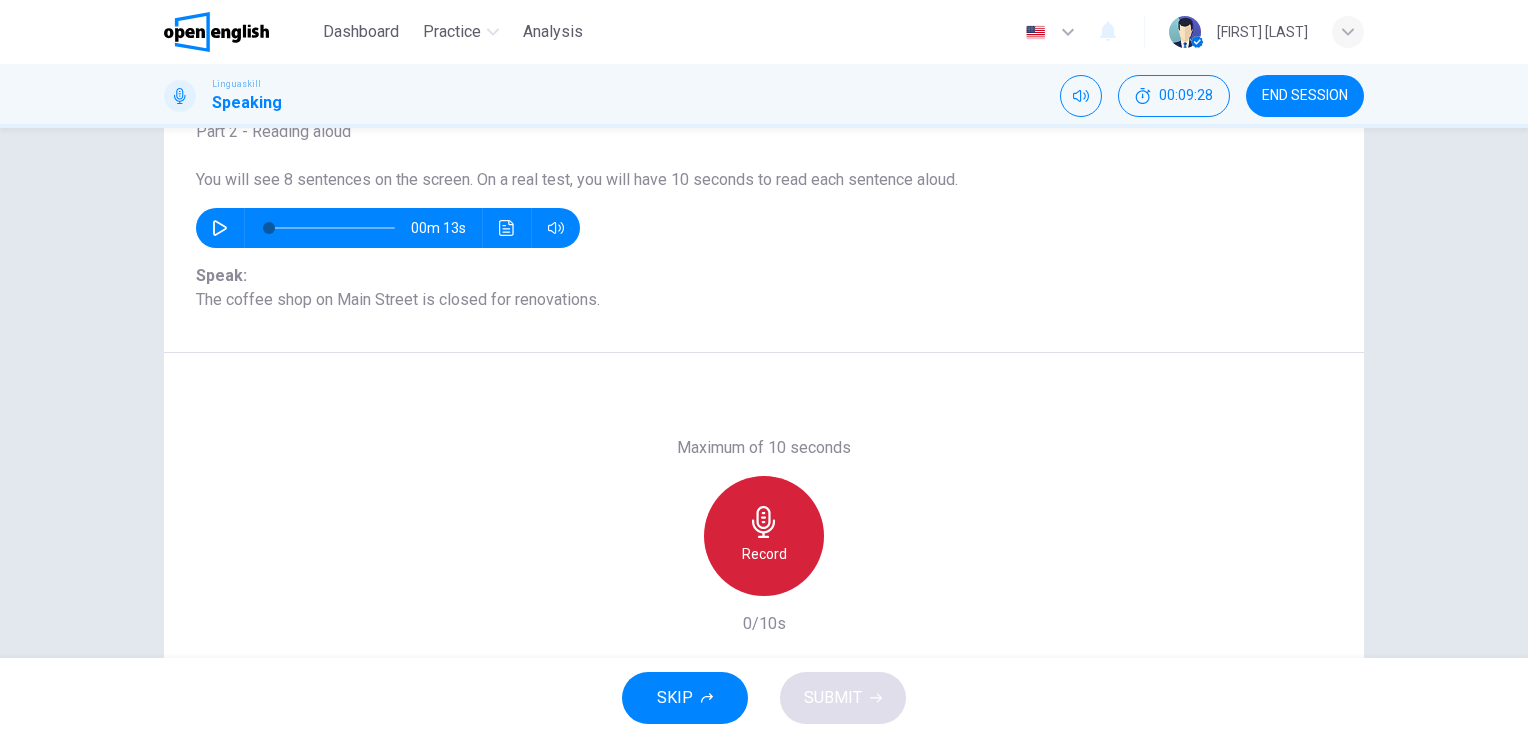 click on "Record" at bounding box center [764, 536] 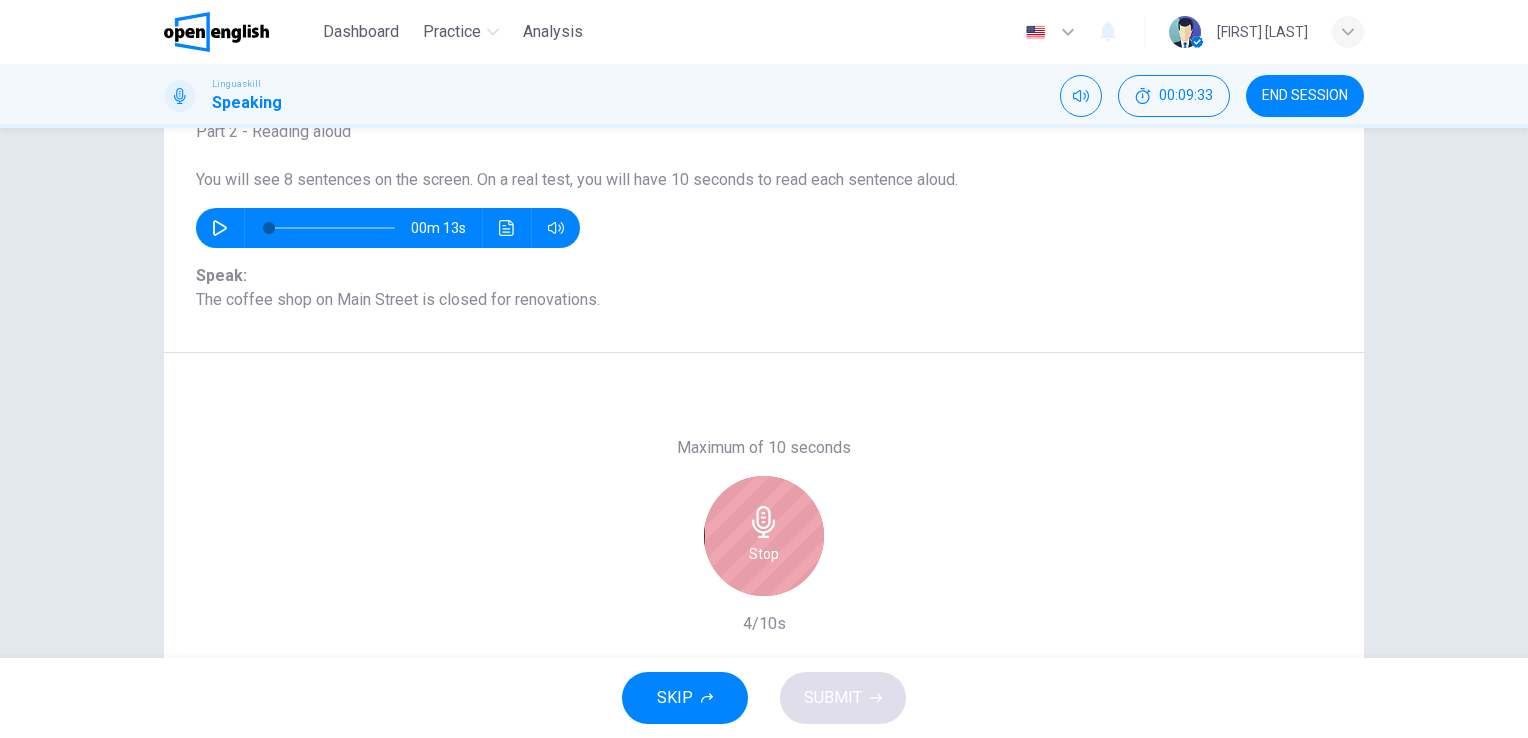 click on "Stop" at bounding box center [764, 536] 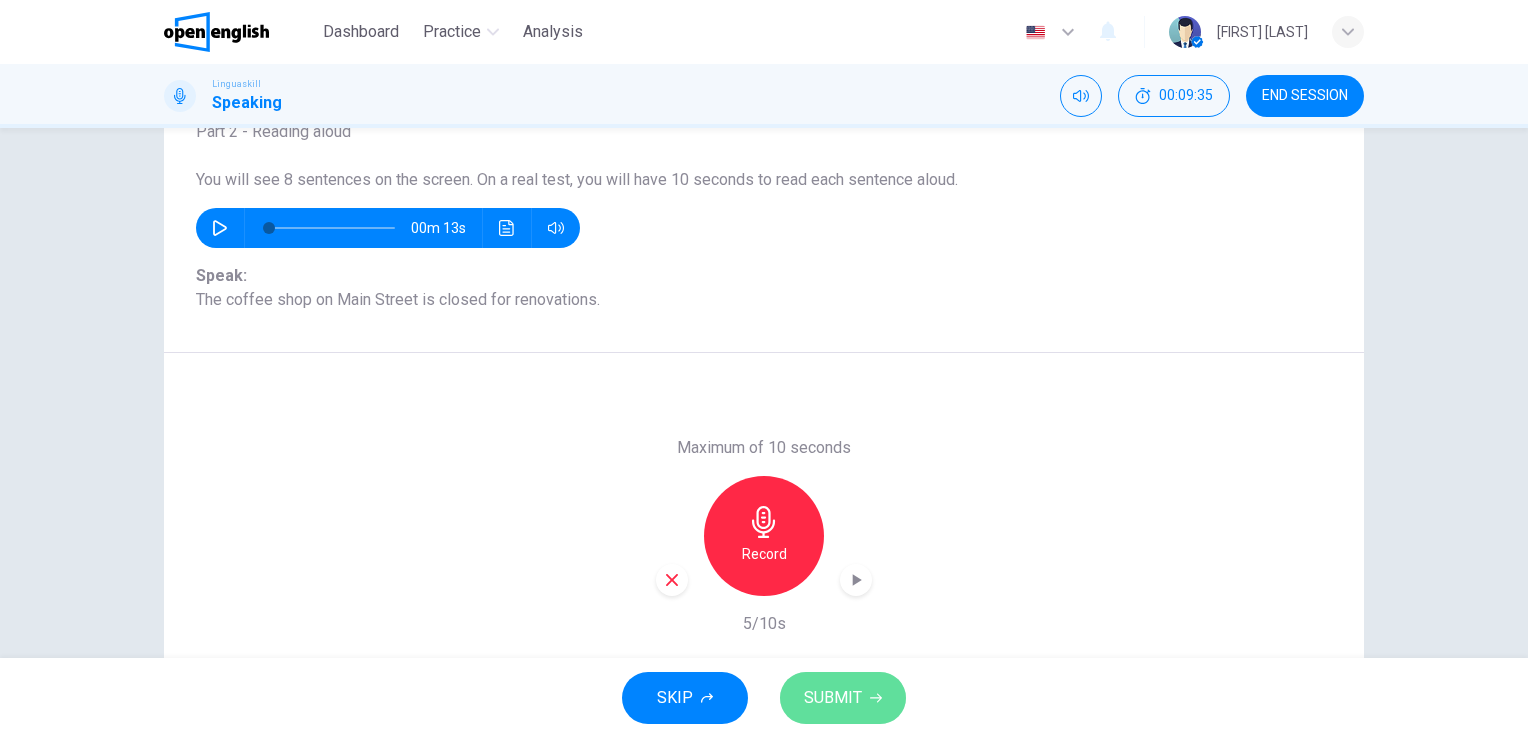 click on "SUBMIT" at bounding box center (833, 698) 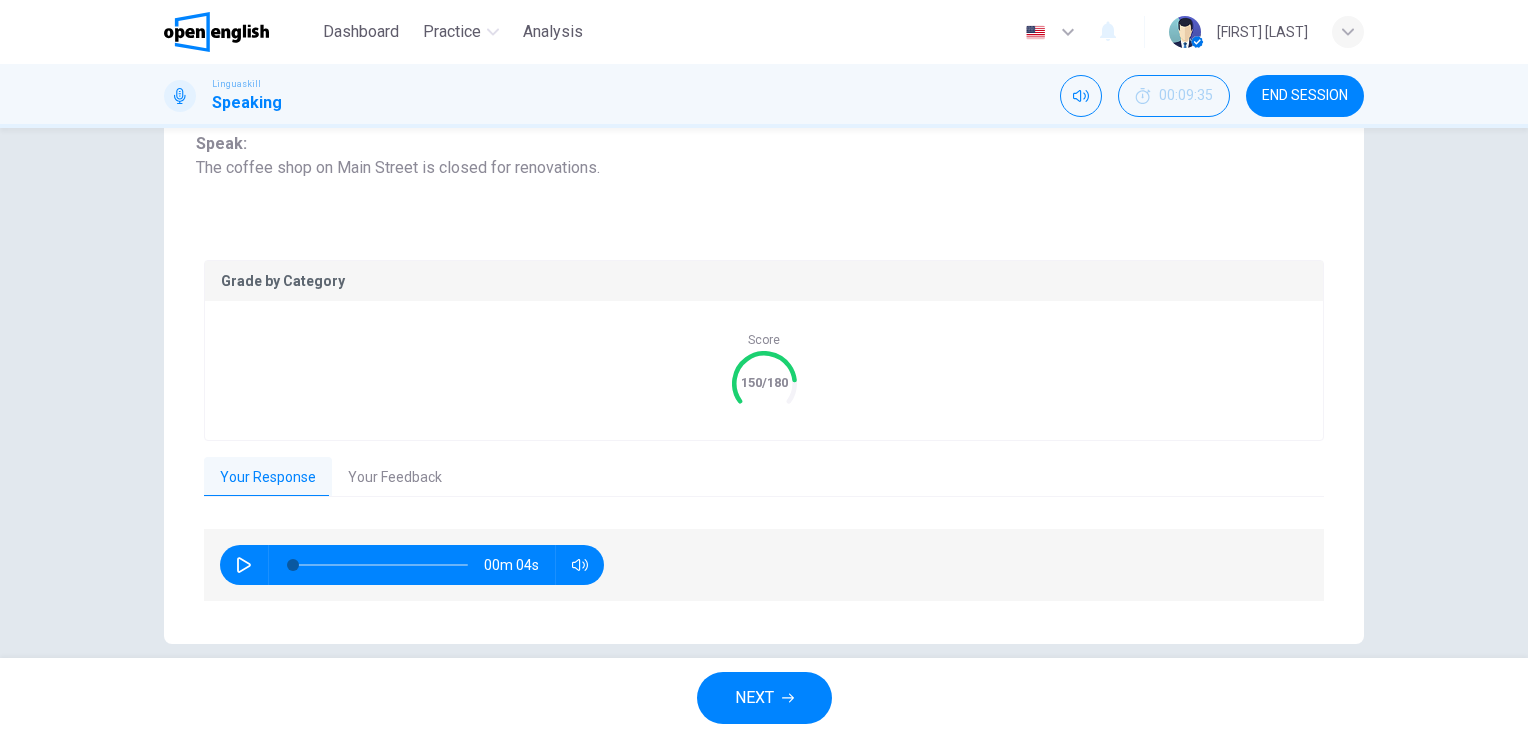 scroll, scrollTop: 300, scrollLeft: 0, axis: vertical 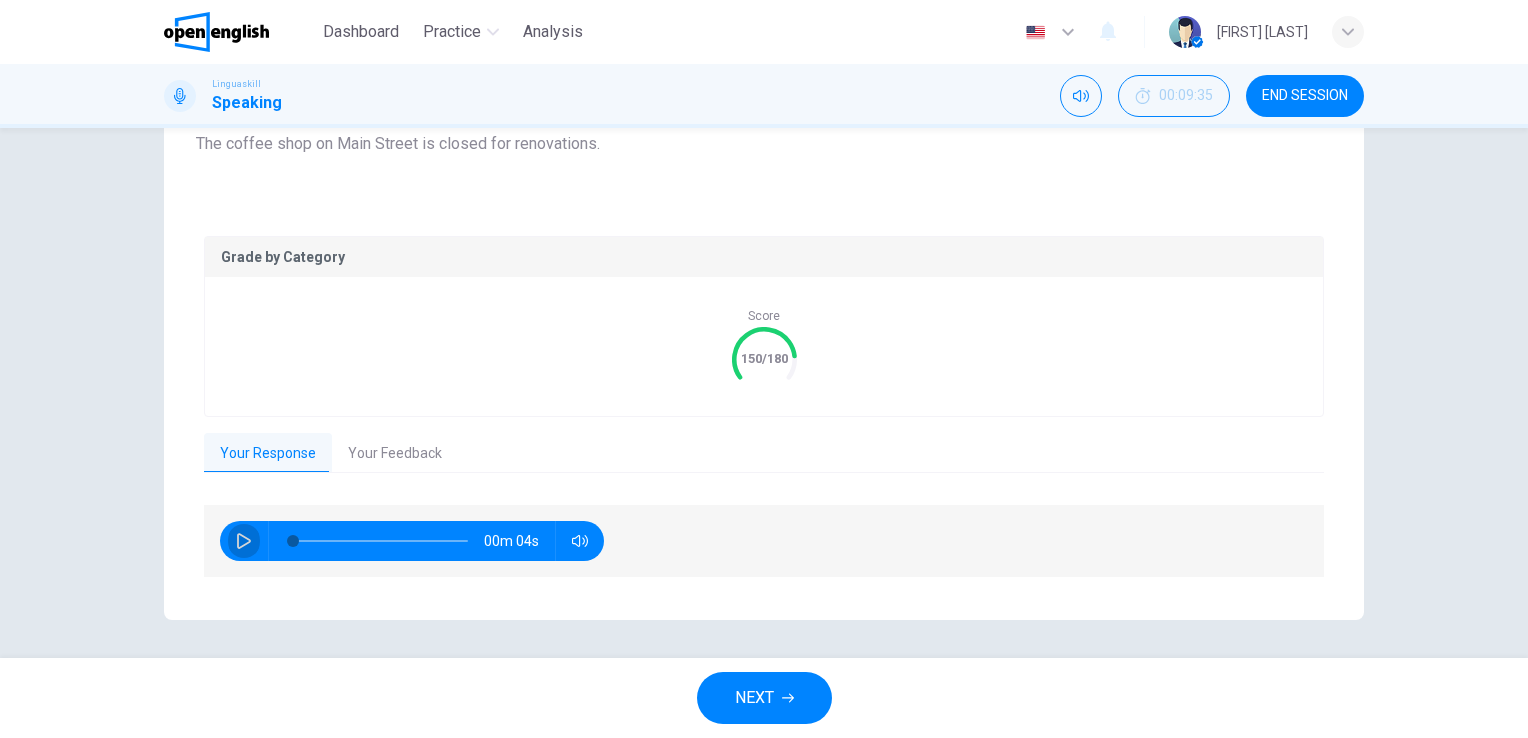 click at bounding box center (244, 541) 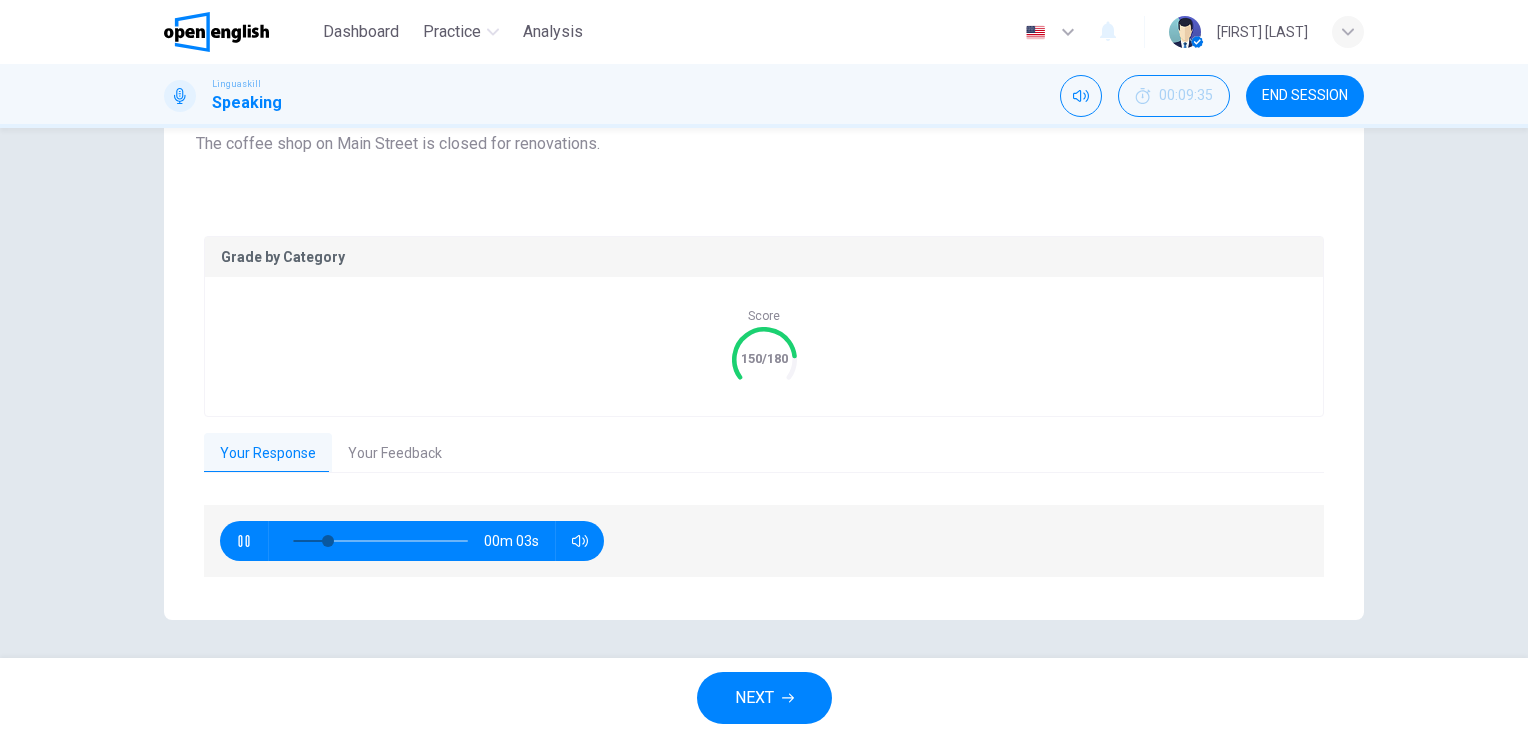 scroll, scrollTop: 200, scrollLeft: 0, axis: vertical 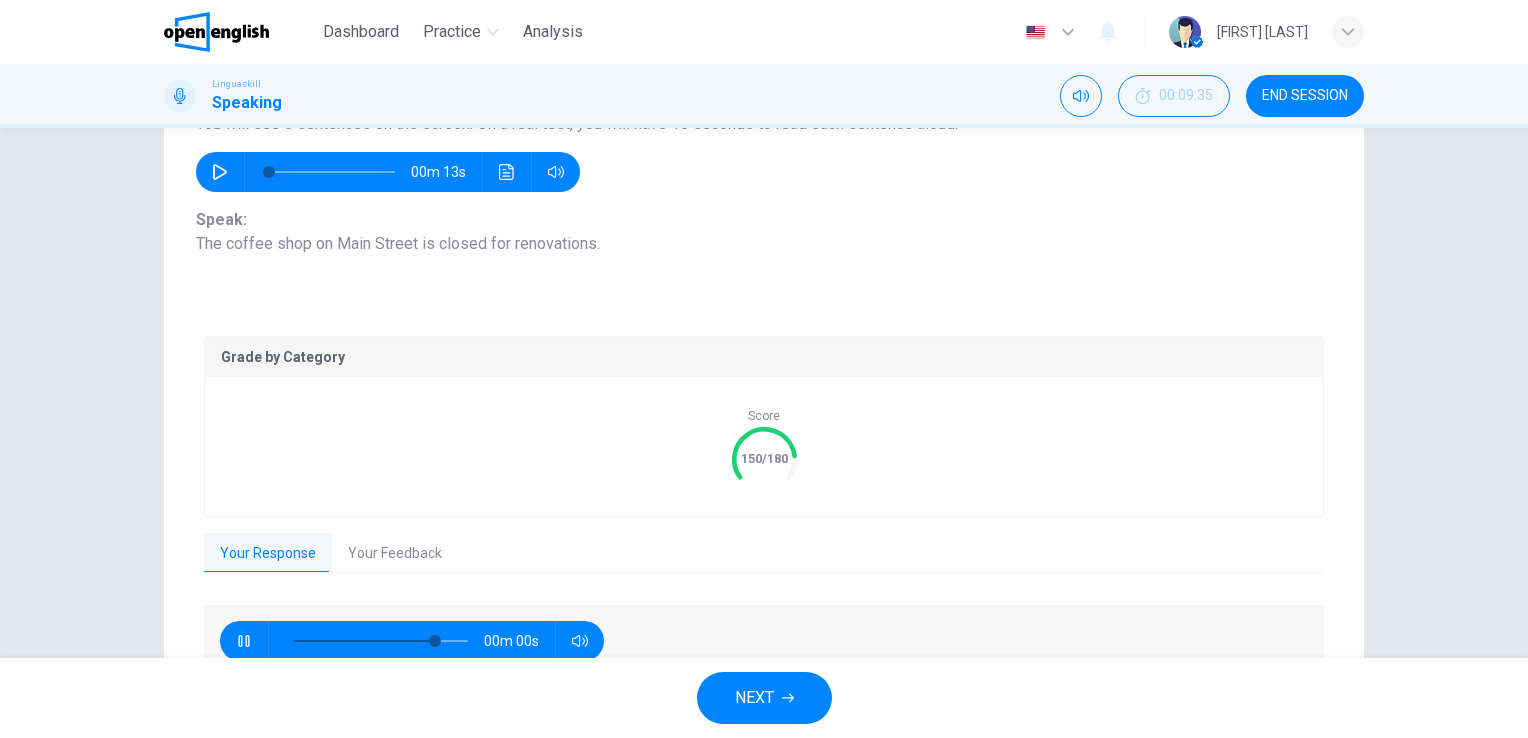 type on "*" 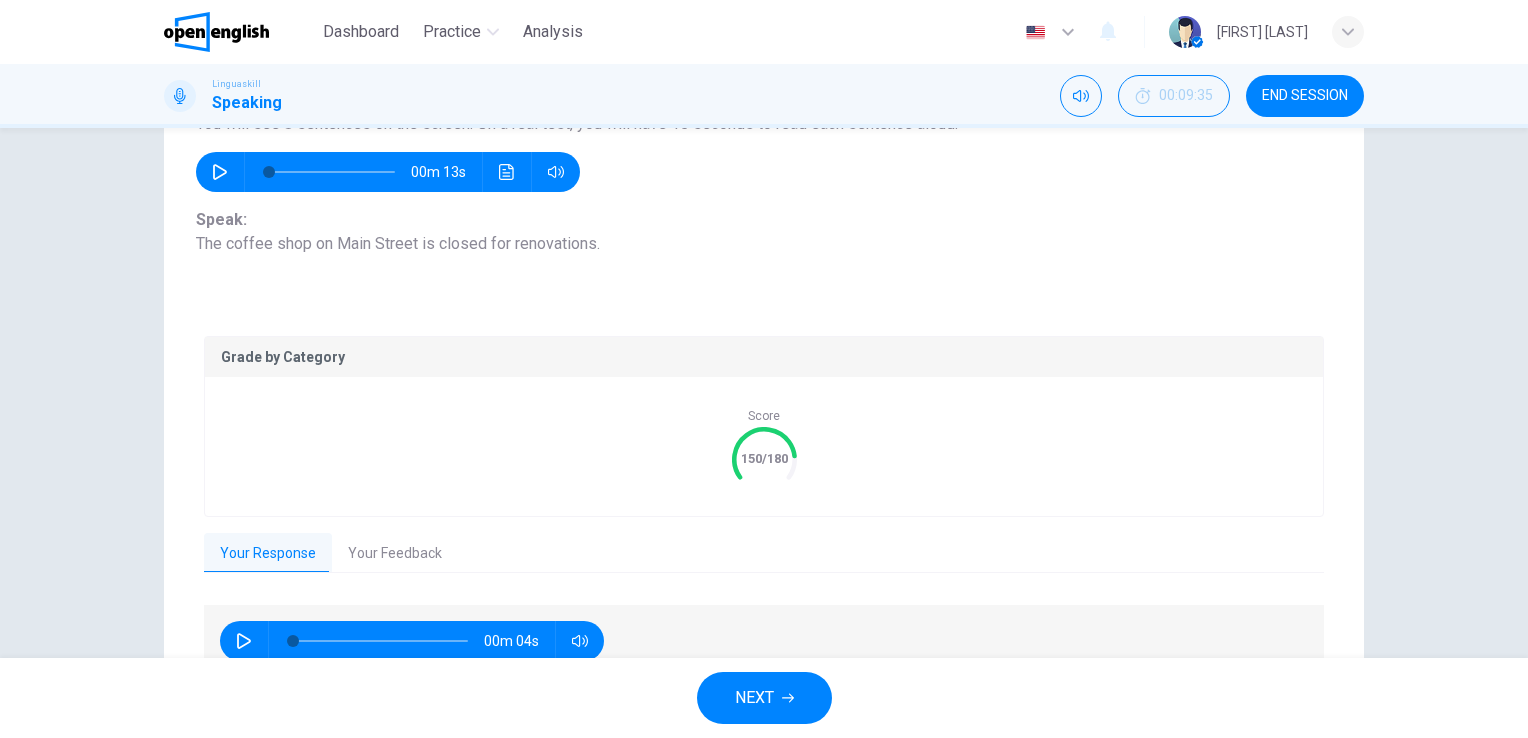 click on "NEXT" at bounding box center (764, 698) 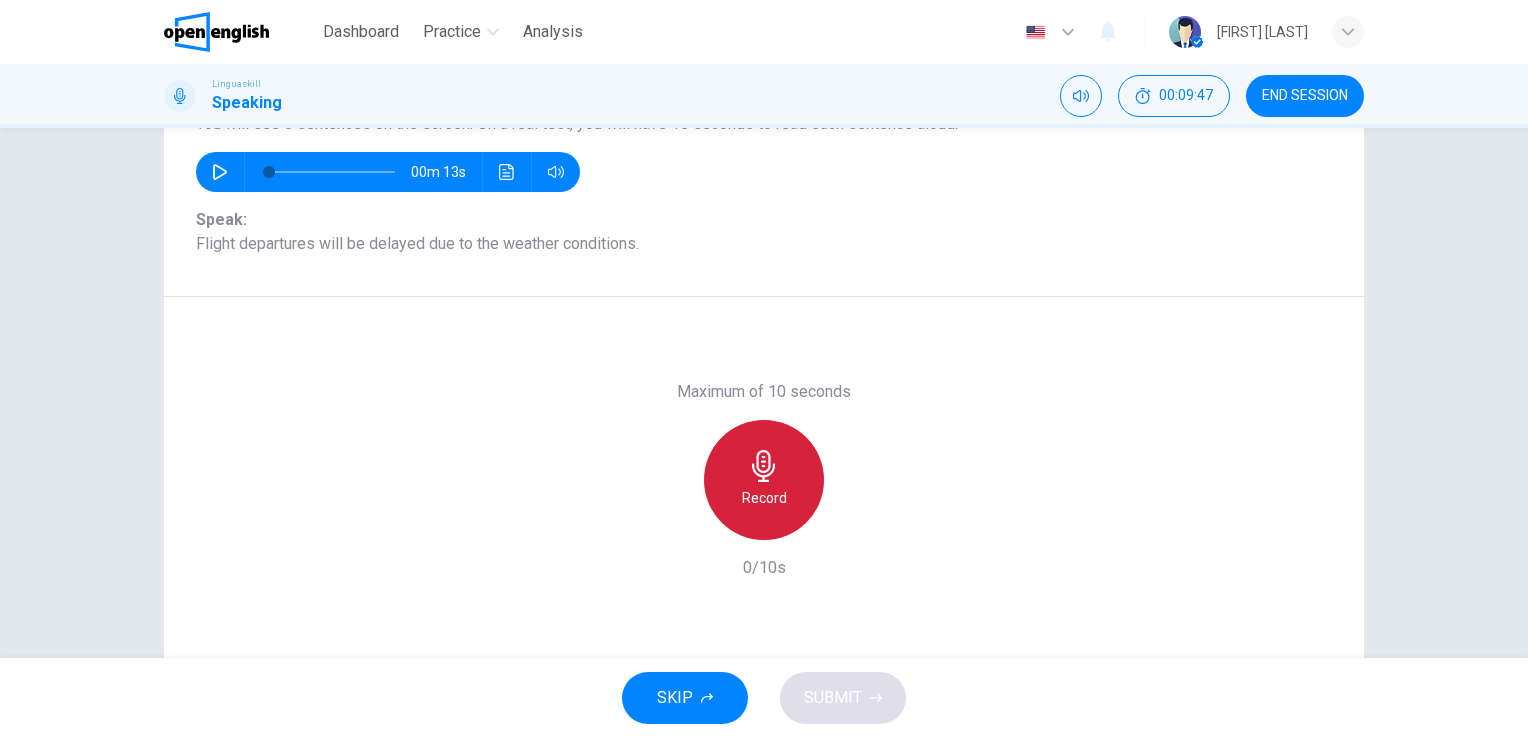 drag, startPoint x: 775, startPoint y: 488, endPoint x: 795, endPoint y: 468, distance: 28.284271 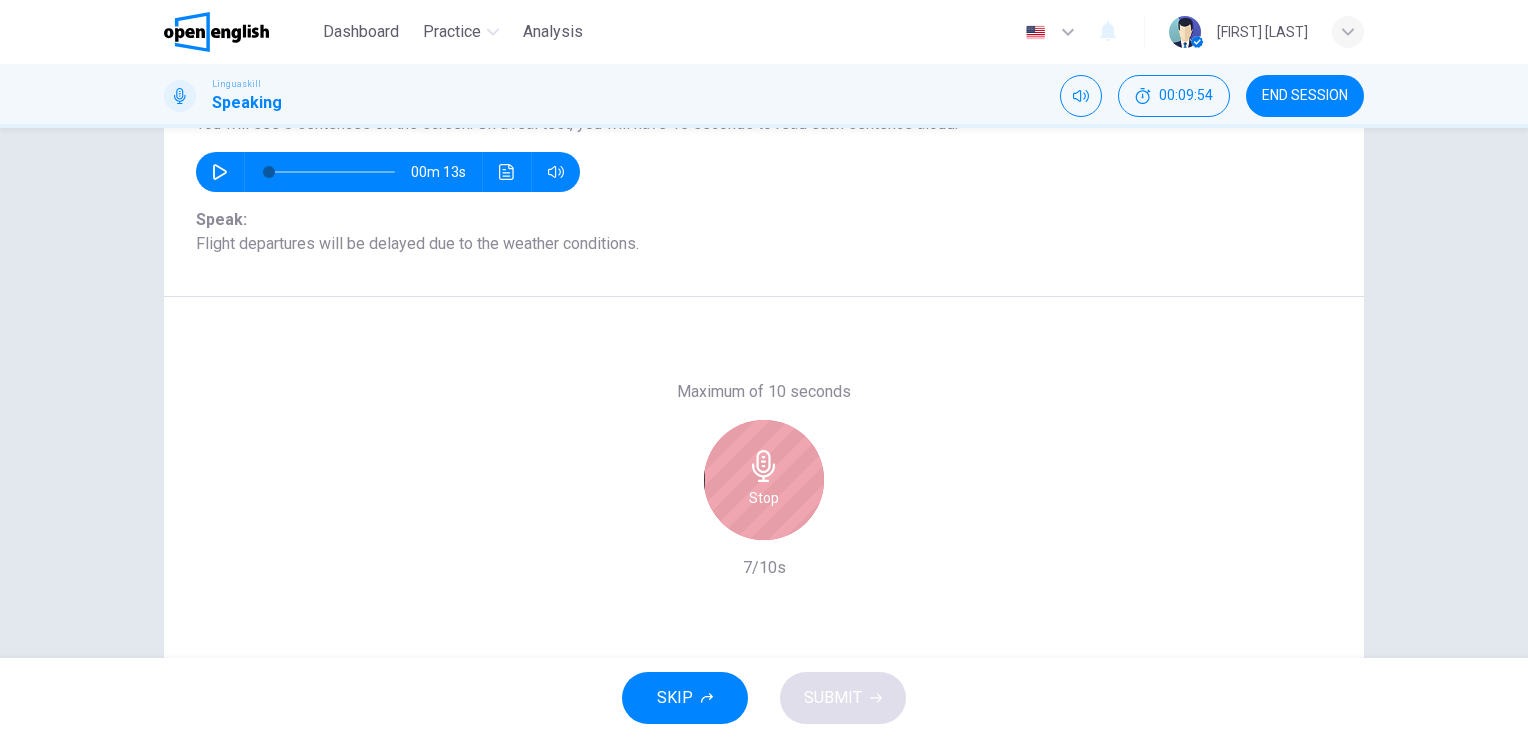click on "Stop" at bounding box center [764, 480] 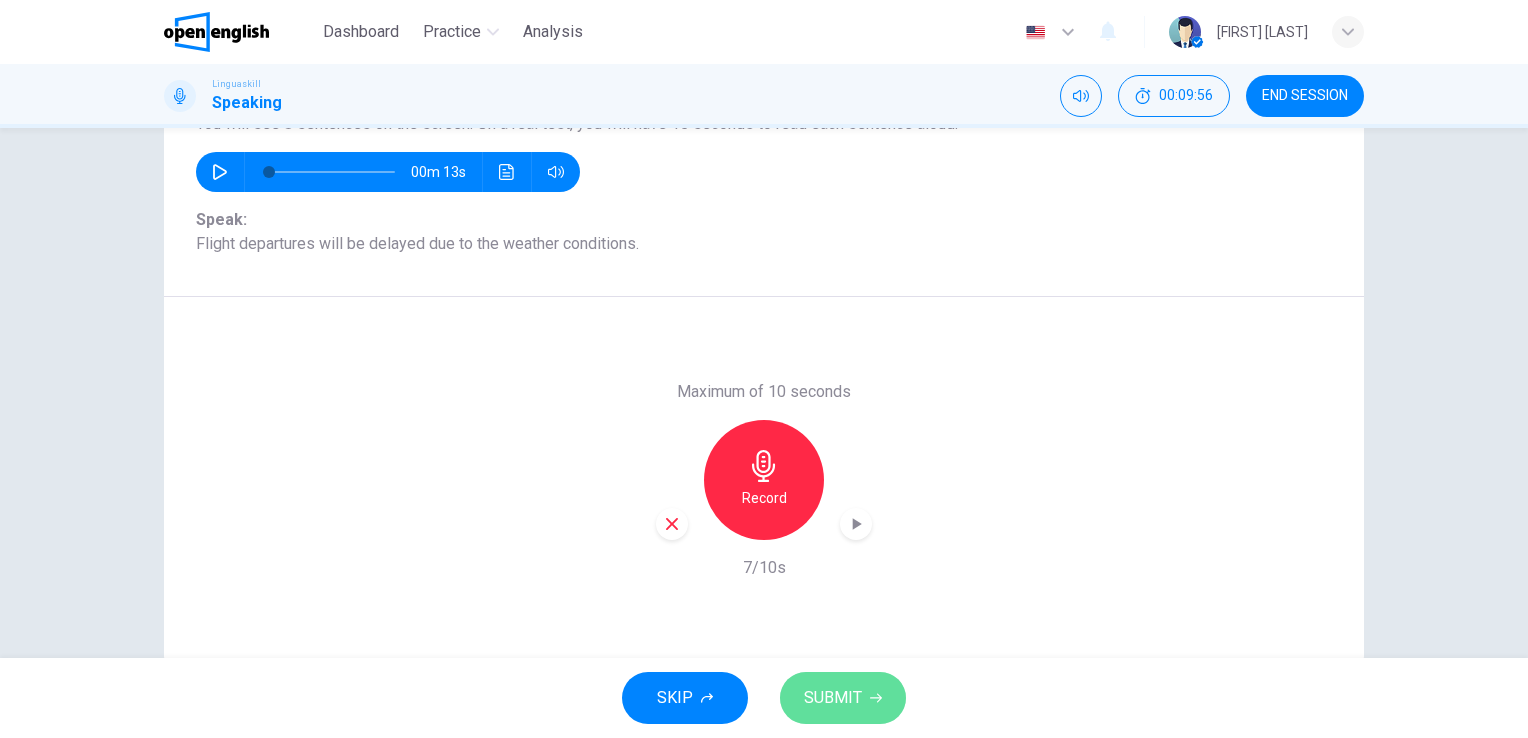 click on "SUBMIT" at bounding box center (833, 698) 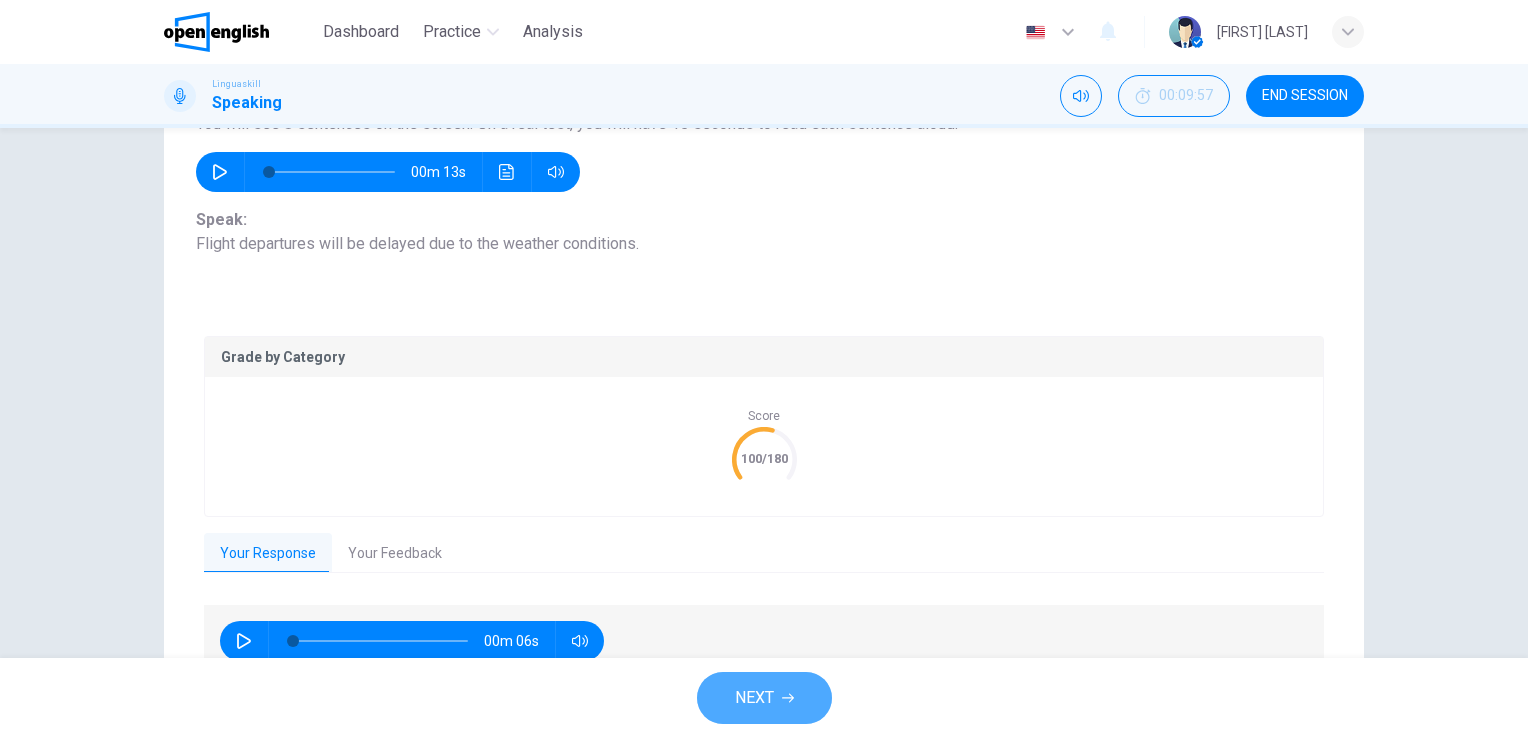 click on "NEXT" at bounding box center (754, 698) 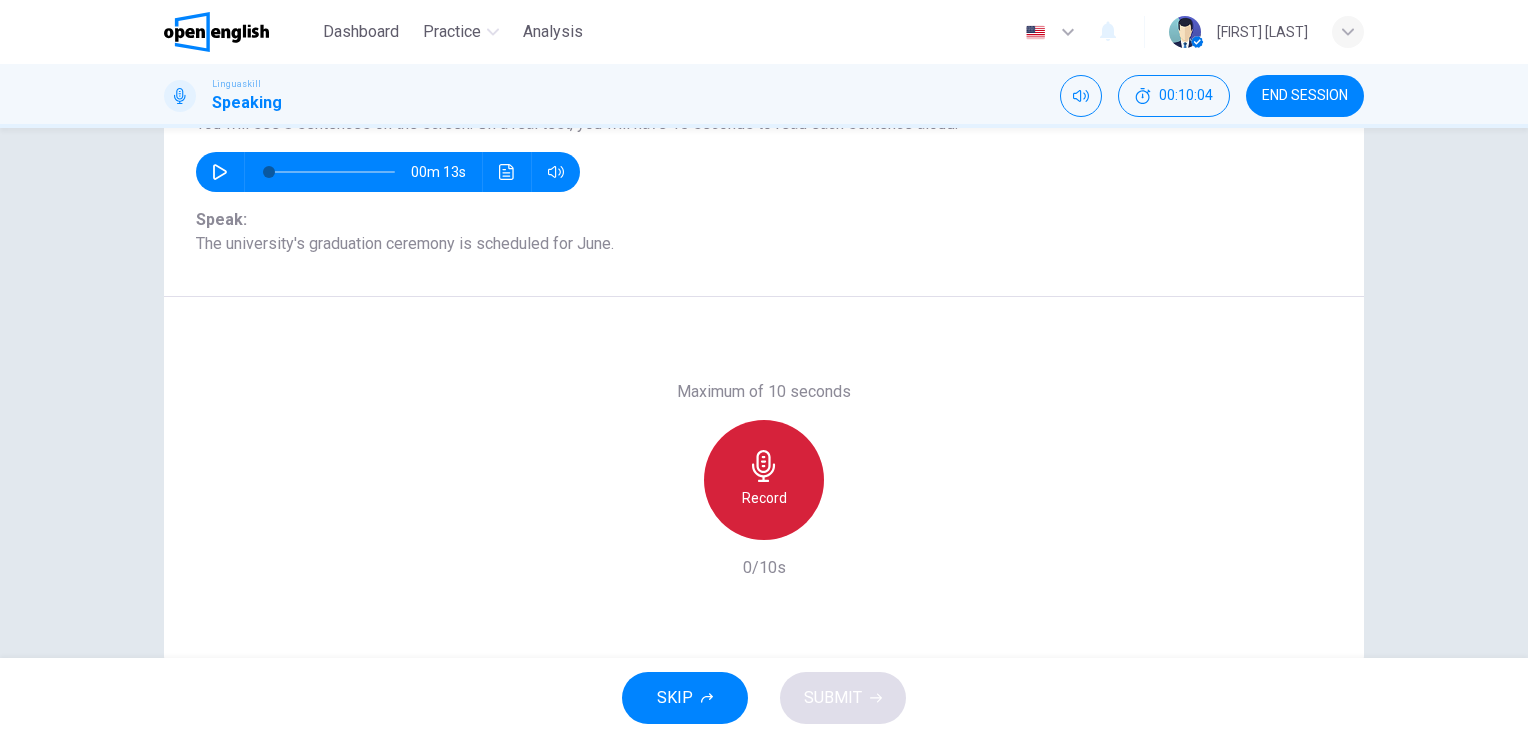 click on "Record" at bounding box center (764, 498) 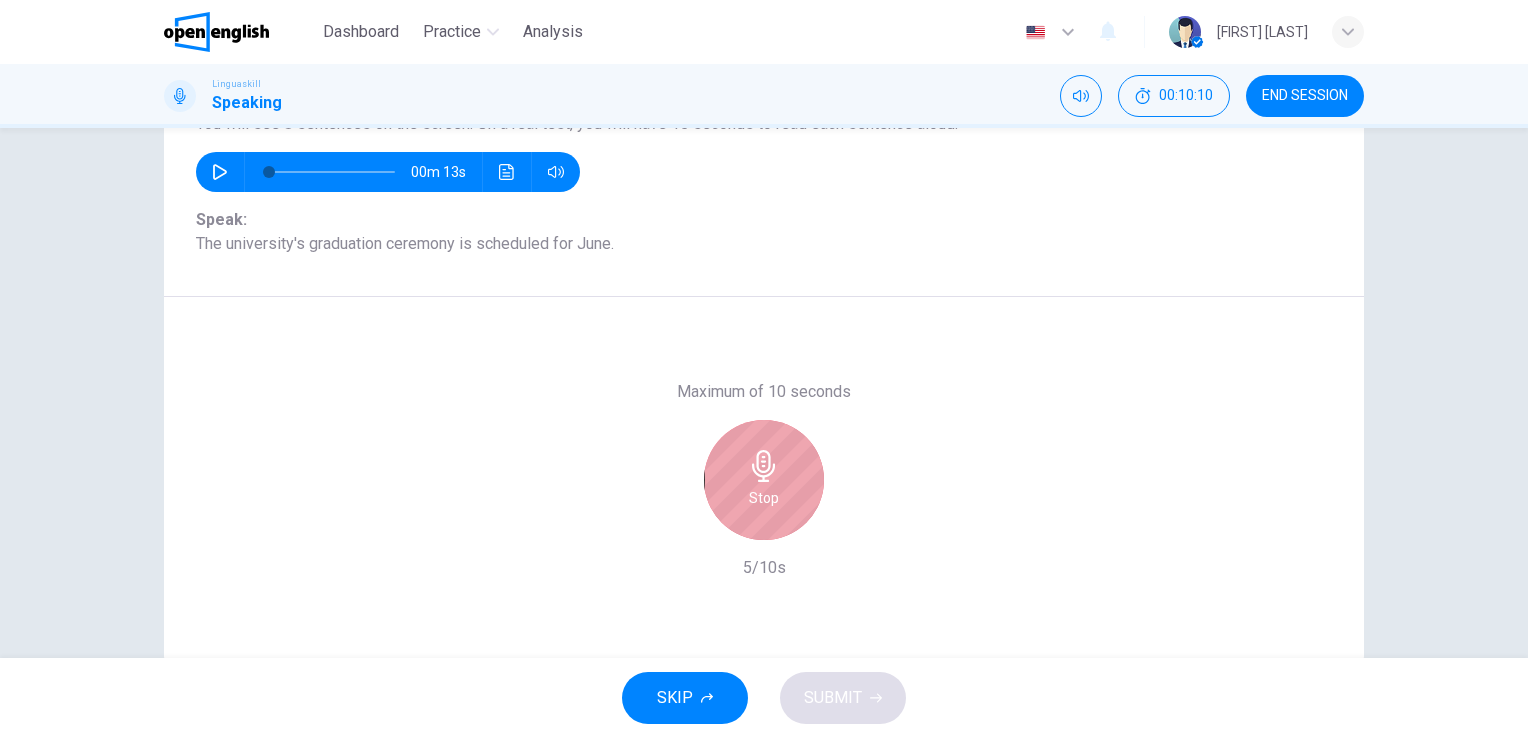 click on "Stop" at bounding box center (764, 498) 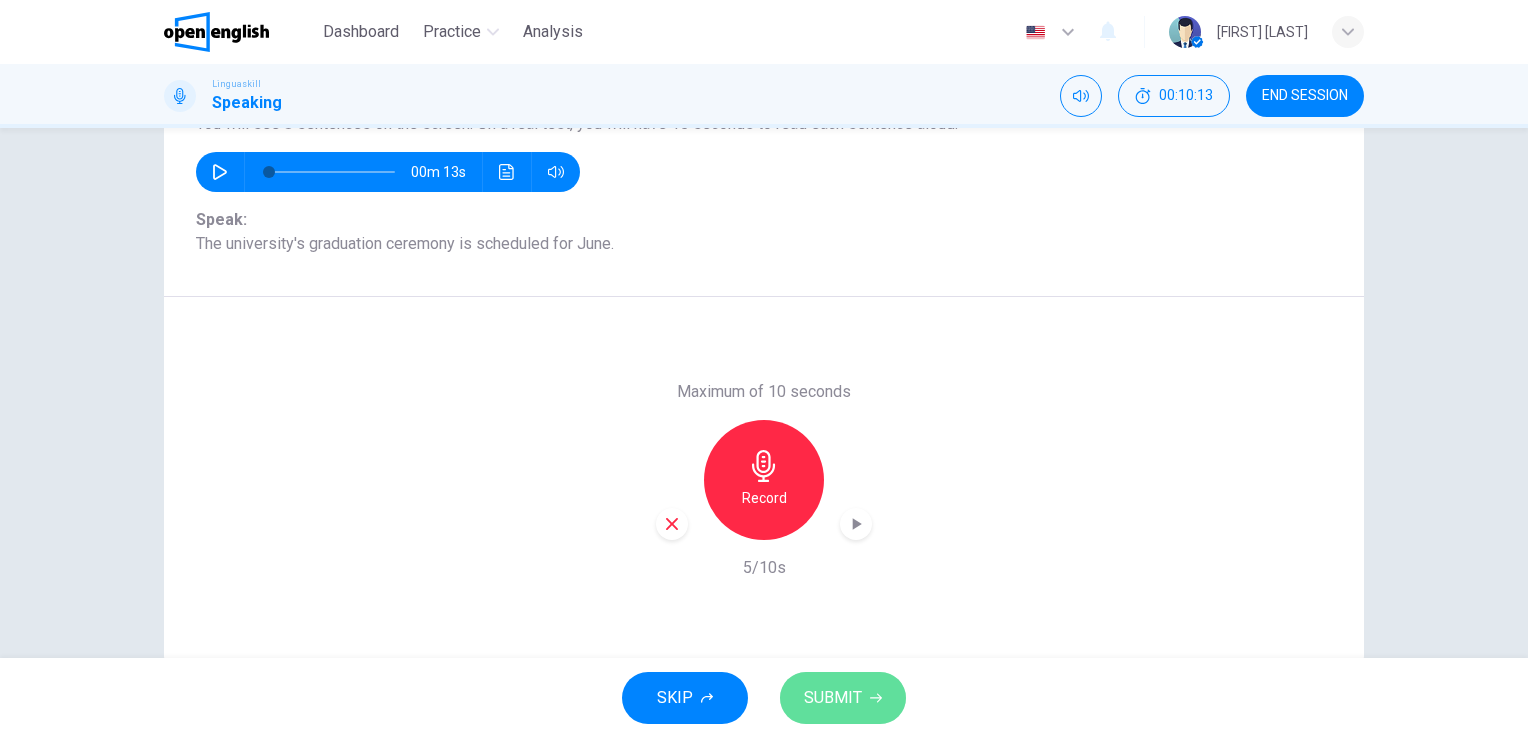 click on "SUBMIT" at bounding box center [833, 698] 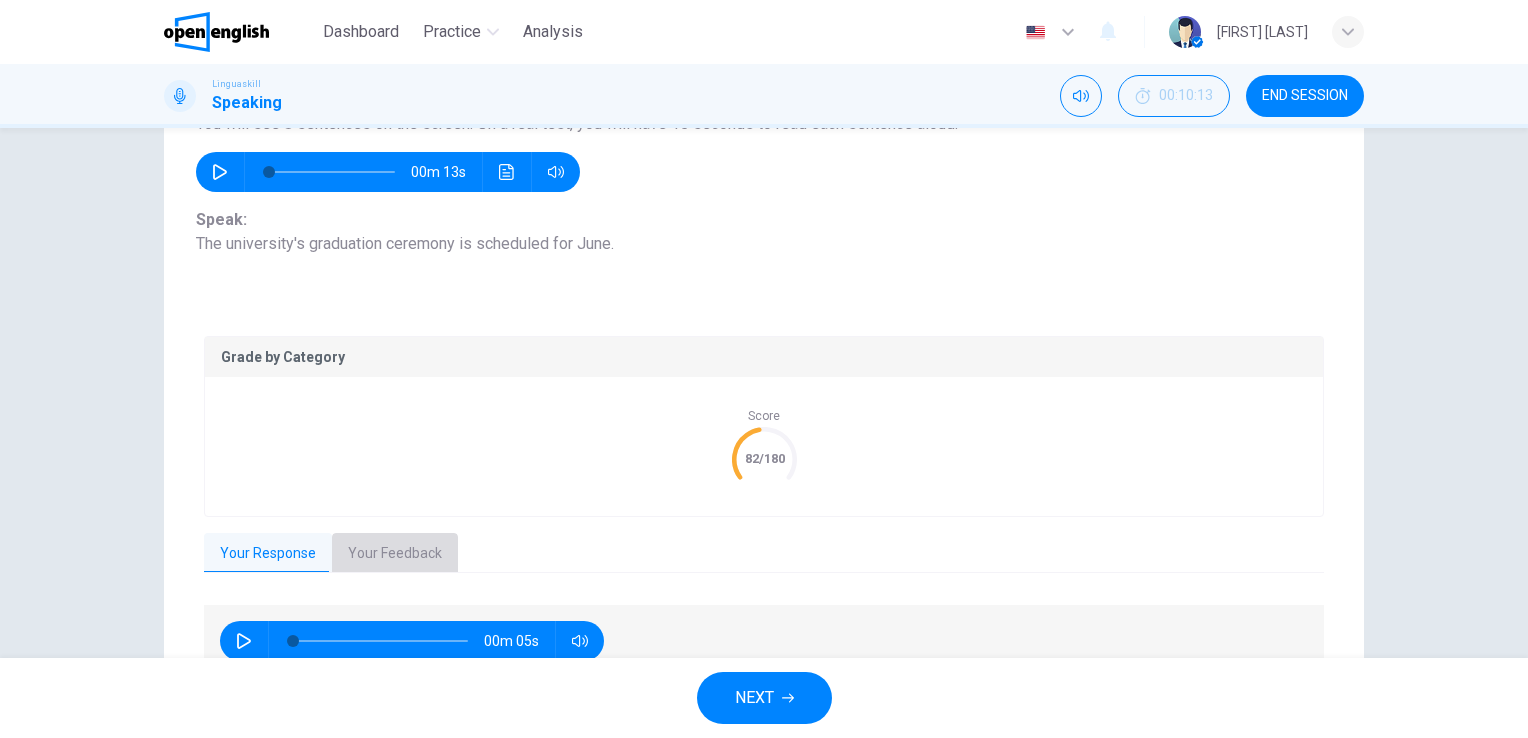 click on "Your Feedback" at bounding box center (395, 554) 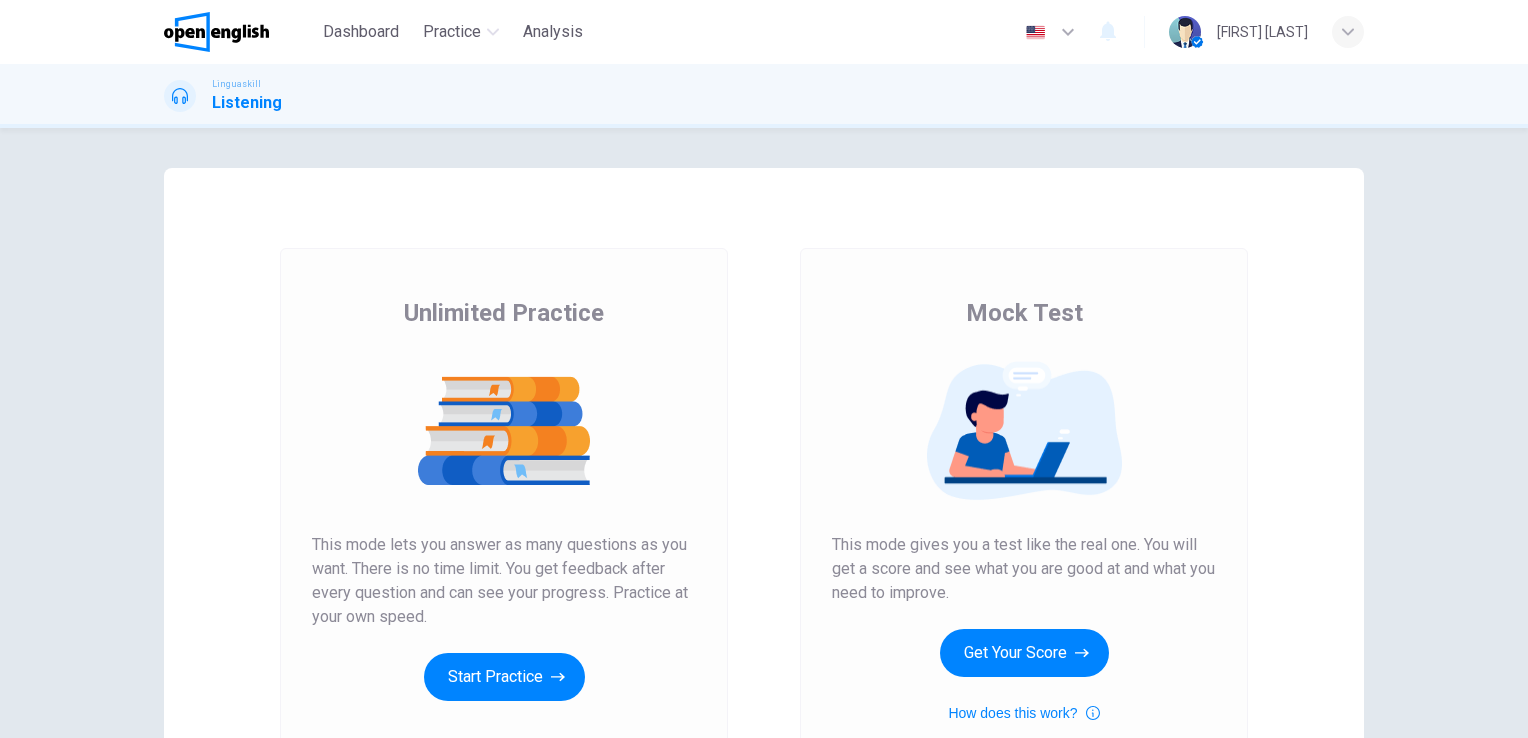 scroll, scrollTop: 0, scrollLeft: 0, axis: both 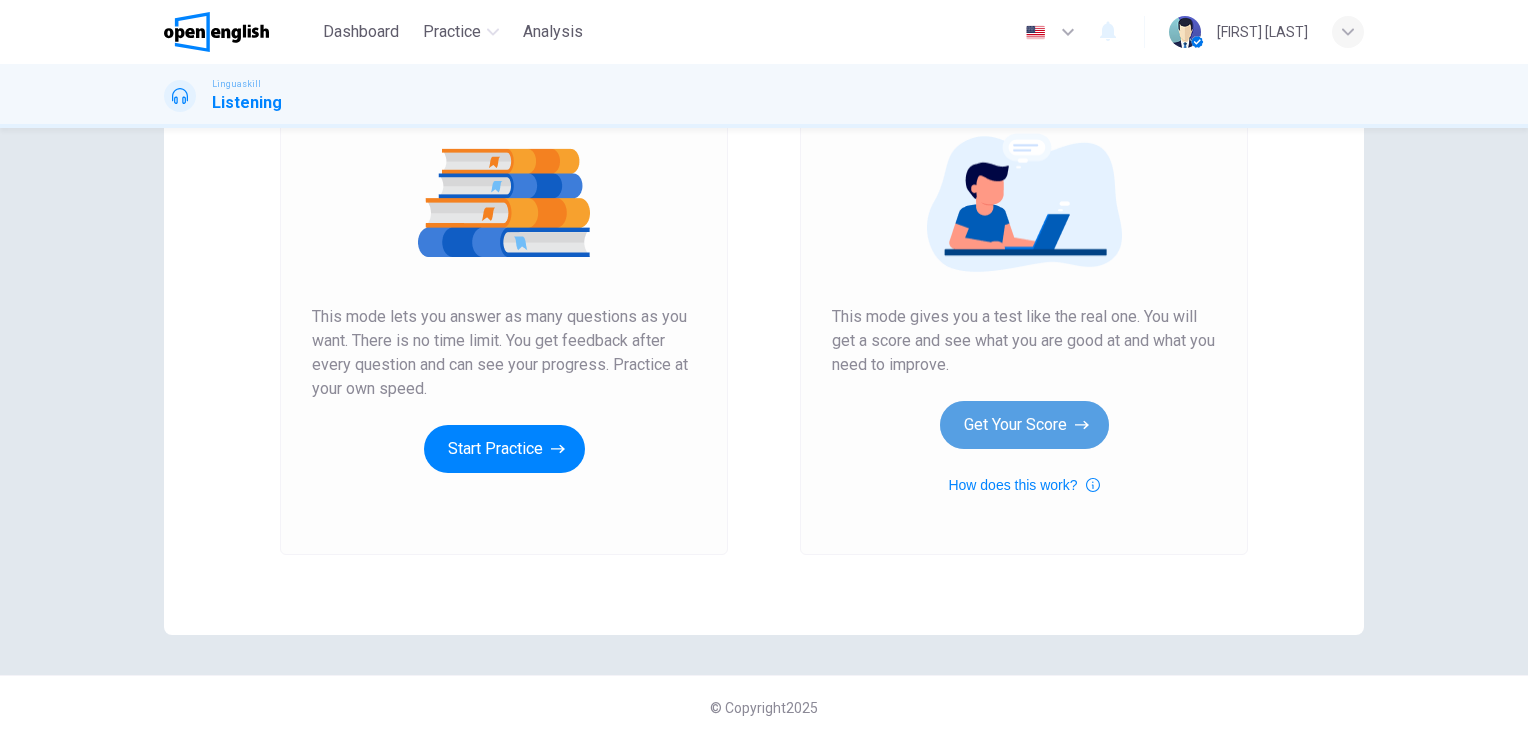 click on "Get Your Score" at bounding box center [1024, 425] 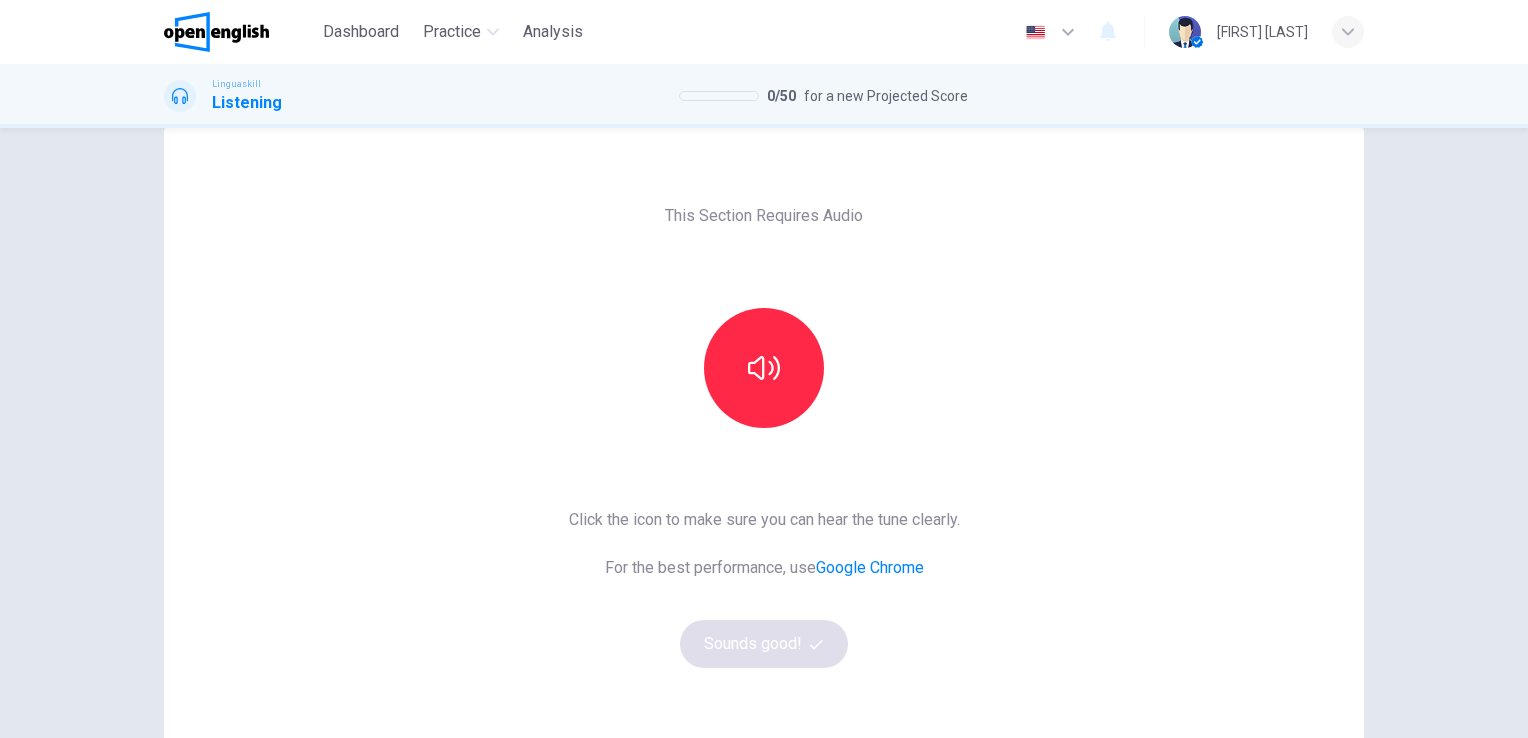 scroll, scrollTop: 0, scrollLeft: 0, axis: both 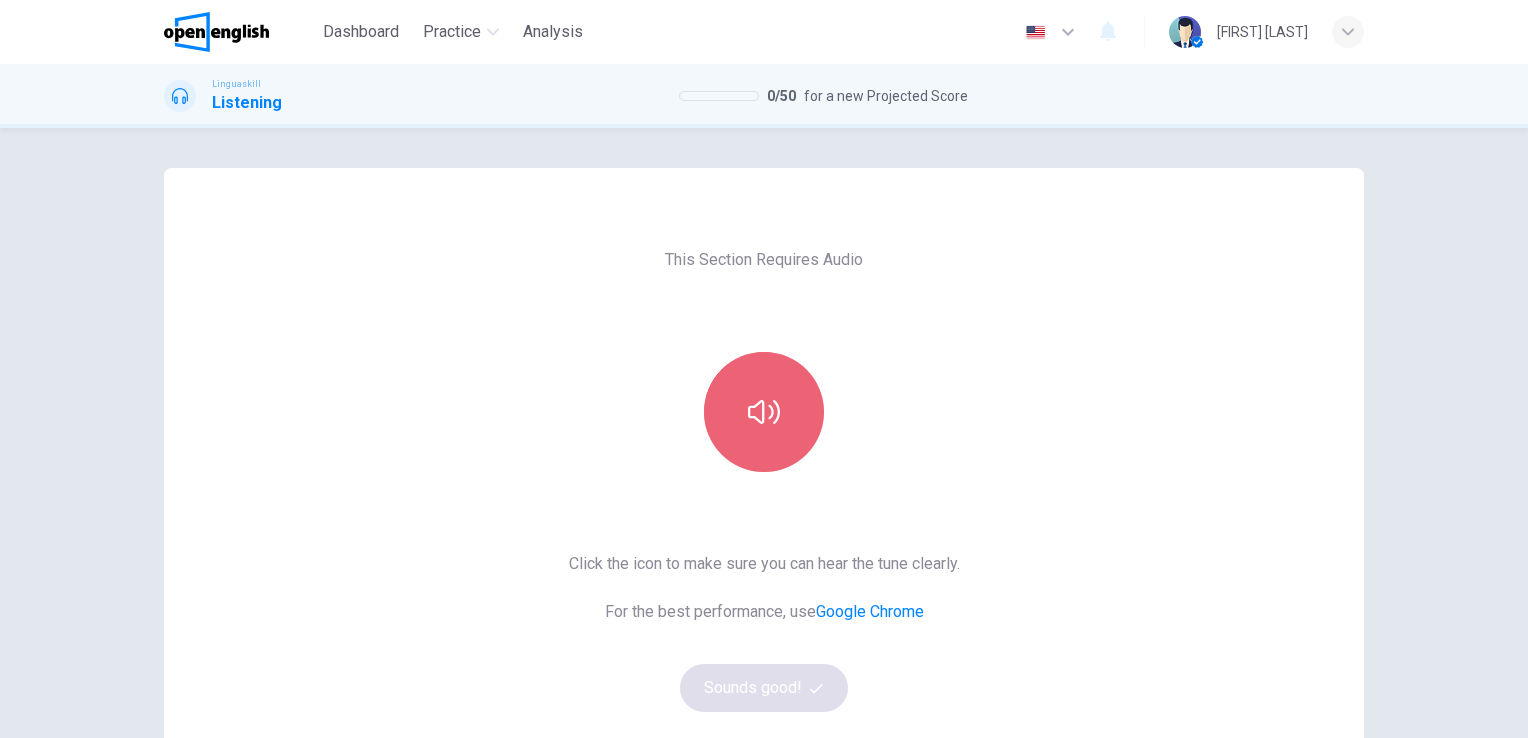 click 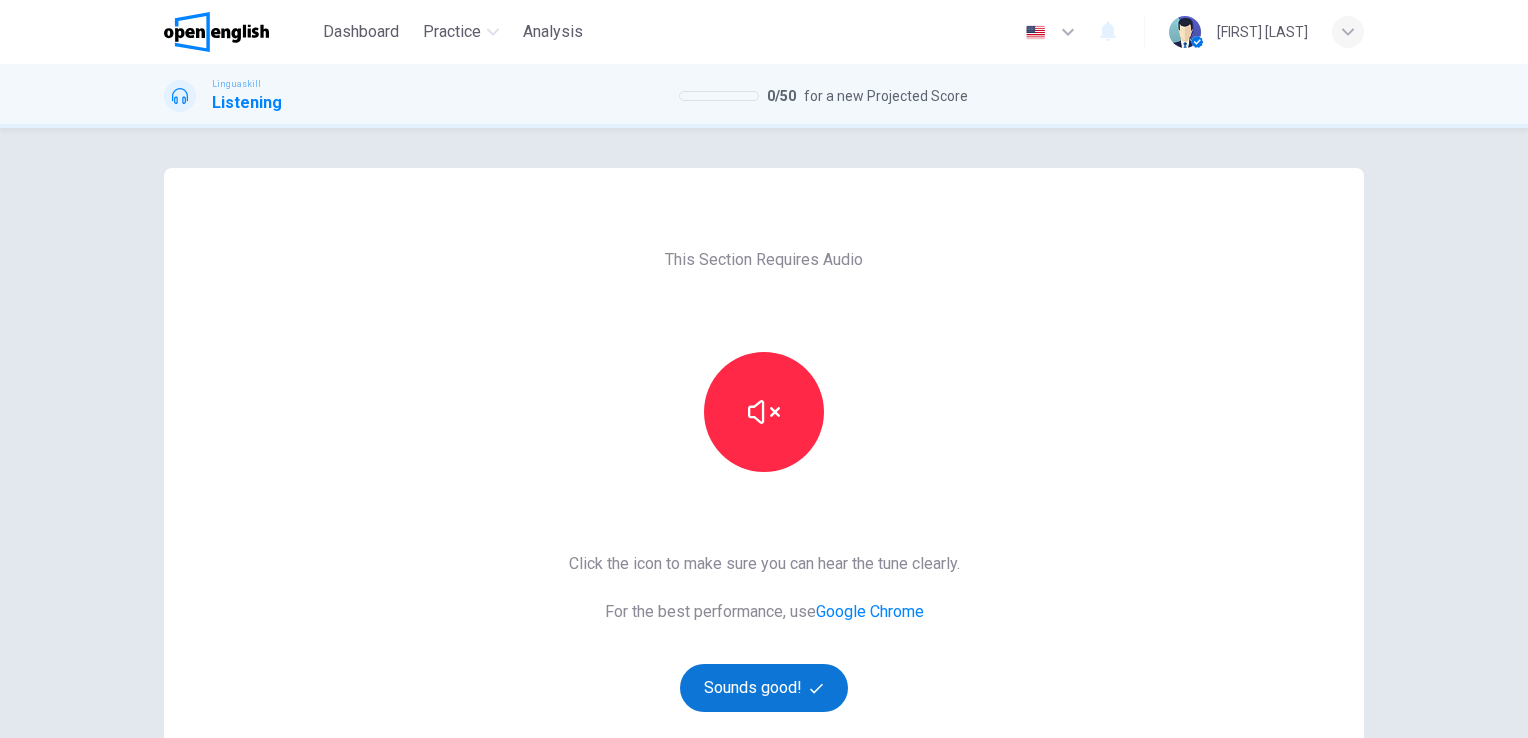 click on "Sounds good!" at bounding box center [764, 688] 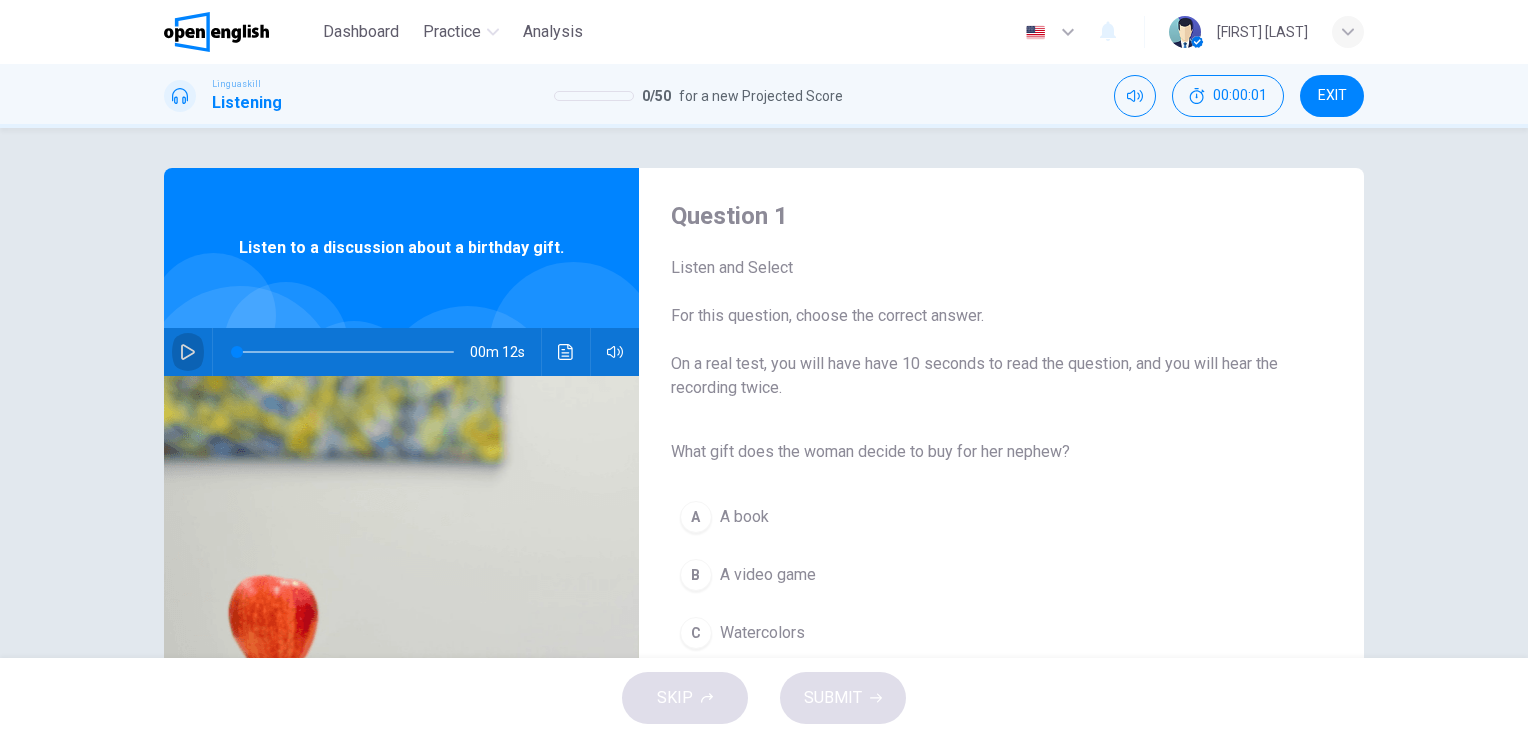 click at bounding box center [188, 352] 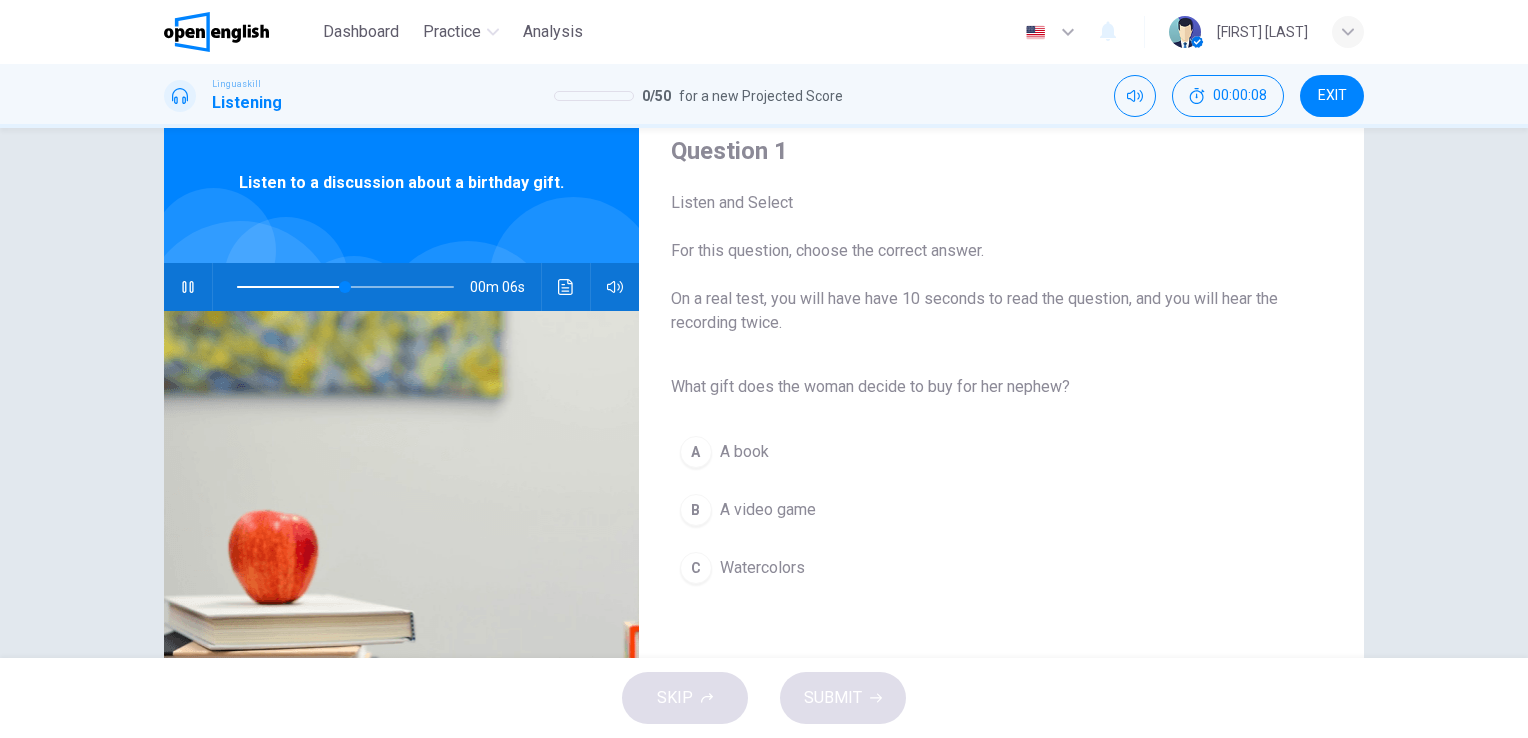 scroll, scrollTop: 100, scrollLeft: 0, axis: vertical 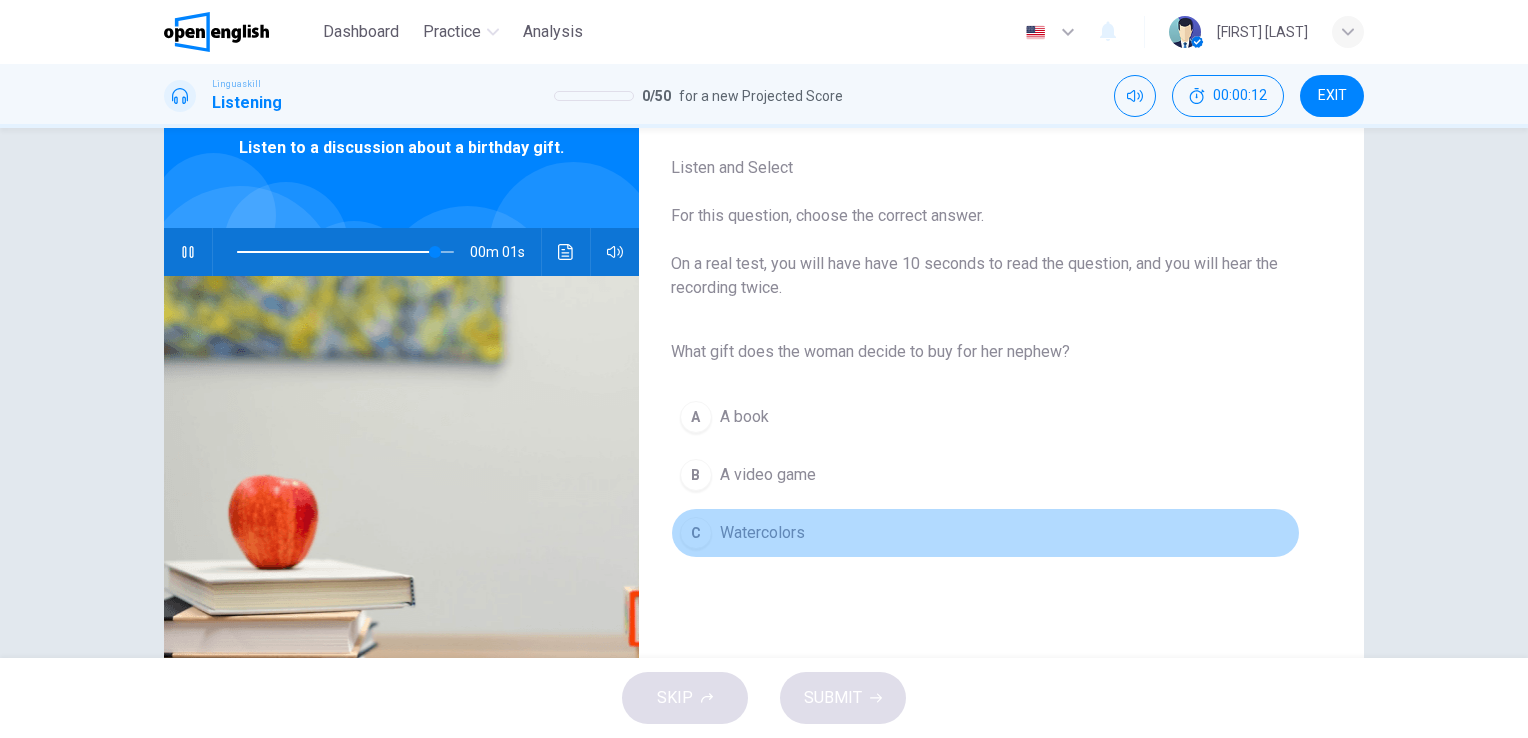 click on "Watercolors" at bounding box center (762, 533) 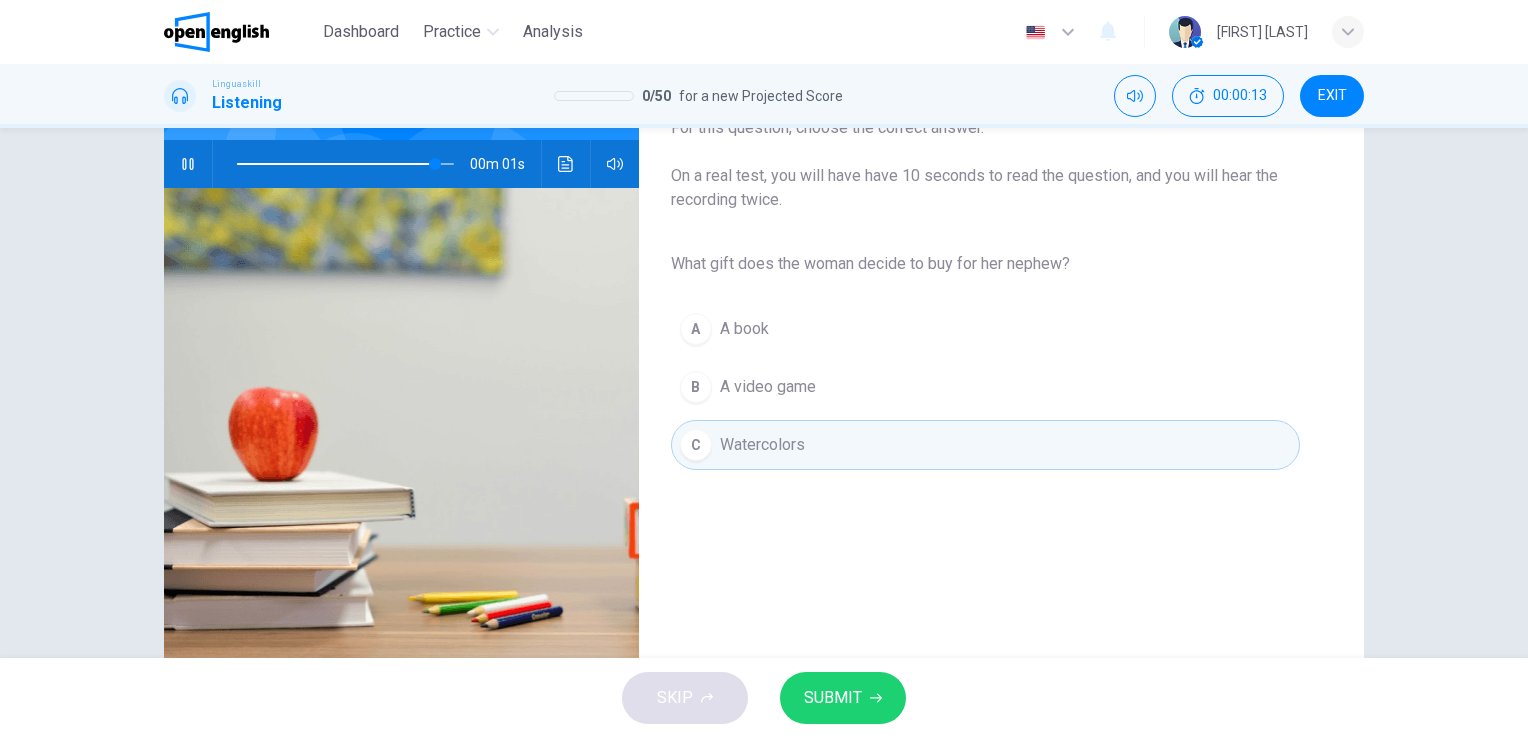 type on "*" 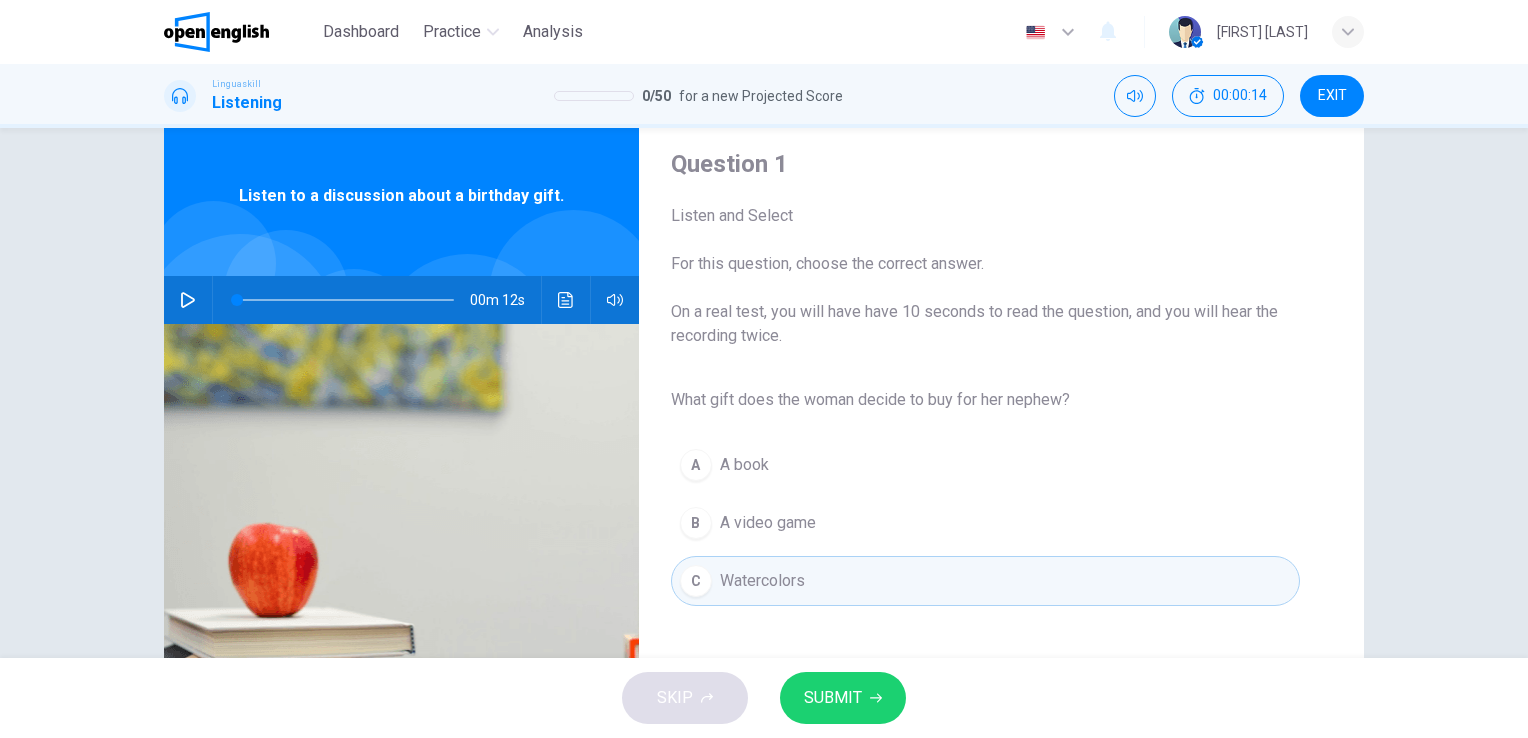 scroll, scrollTop: 44, scrollLeft: 0, axis: vertical 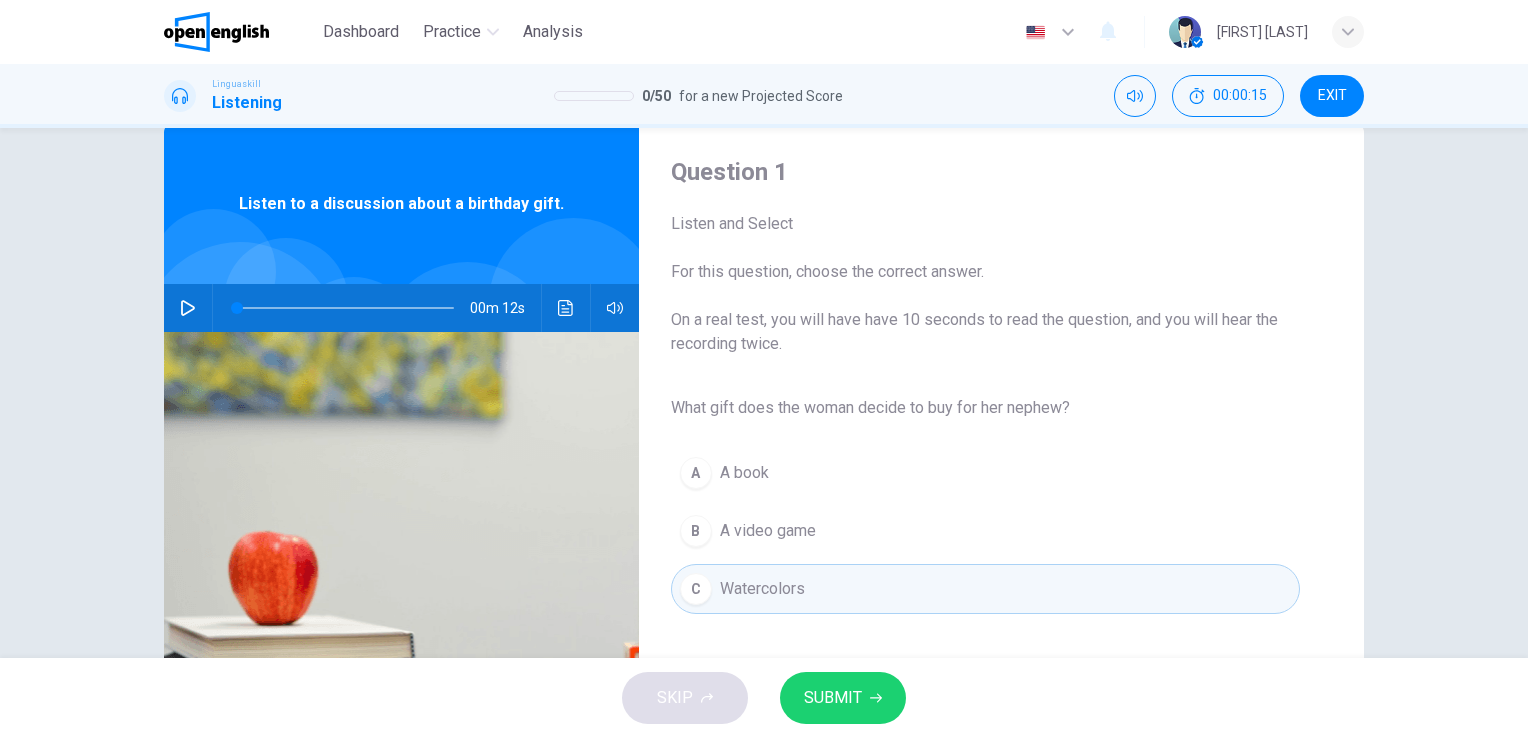 click on "SUBMIT" at bounding box center (833, 698) 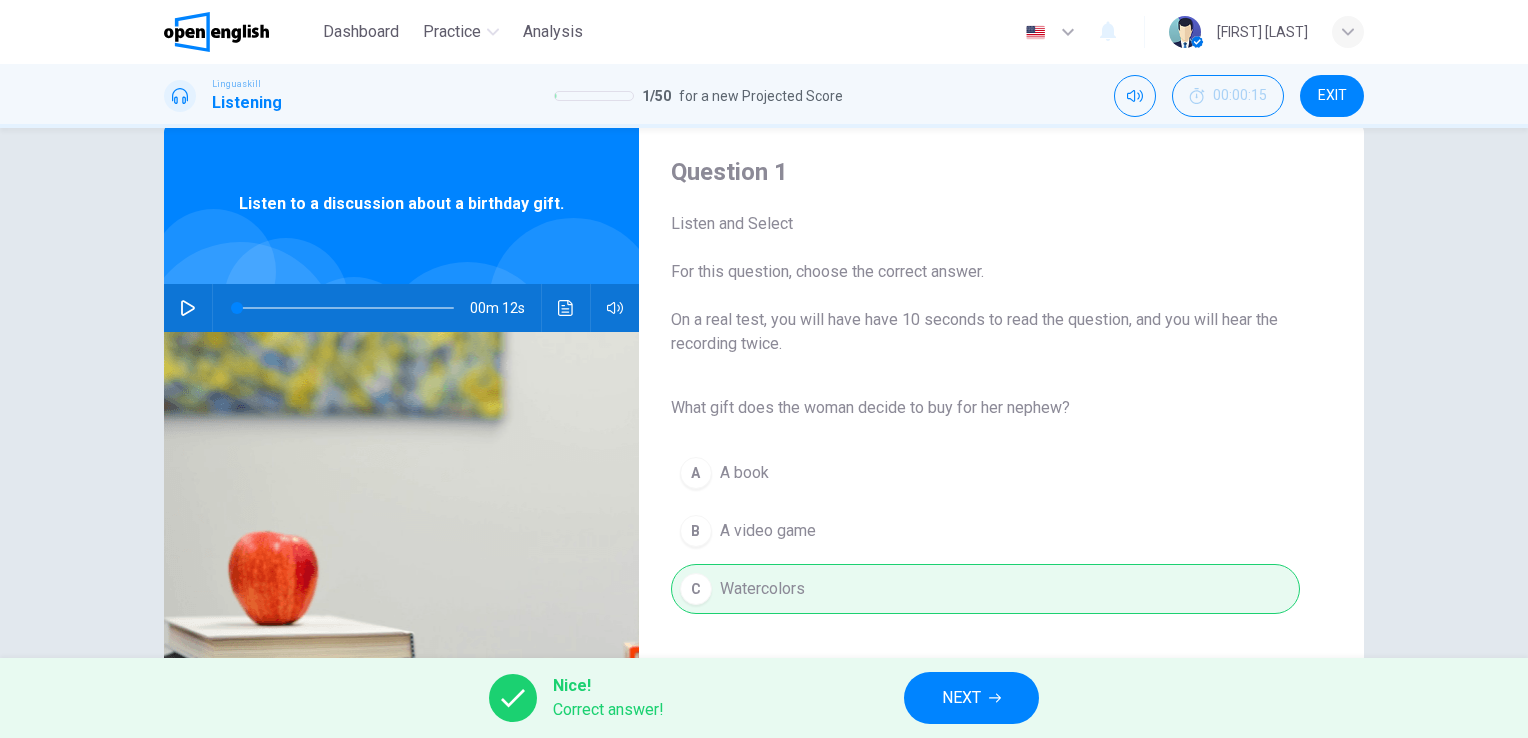 click on "Nice! Correct answer! NEXT" at bounding box center (764, 698) 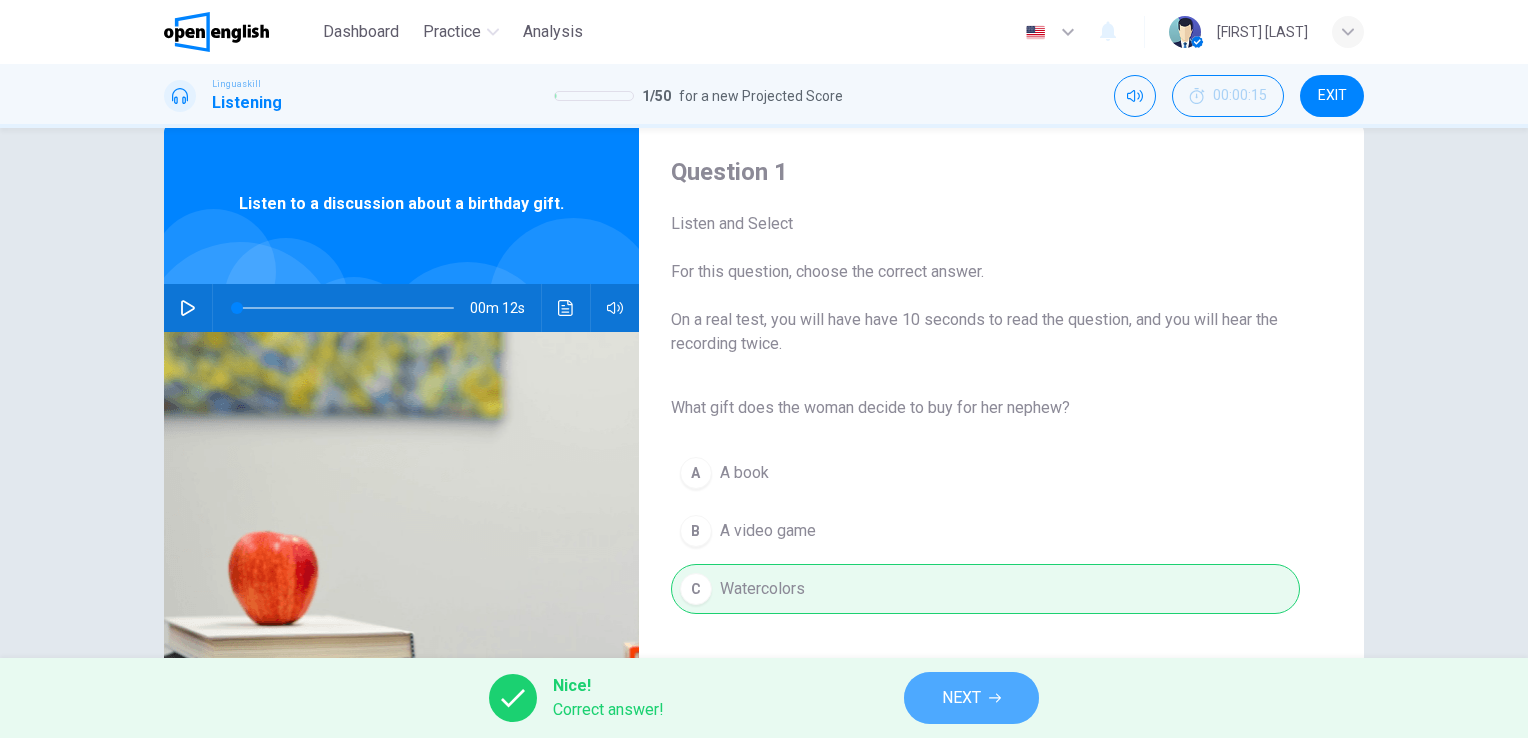 click on "NEXT" at bounding box center [971, 698] 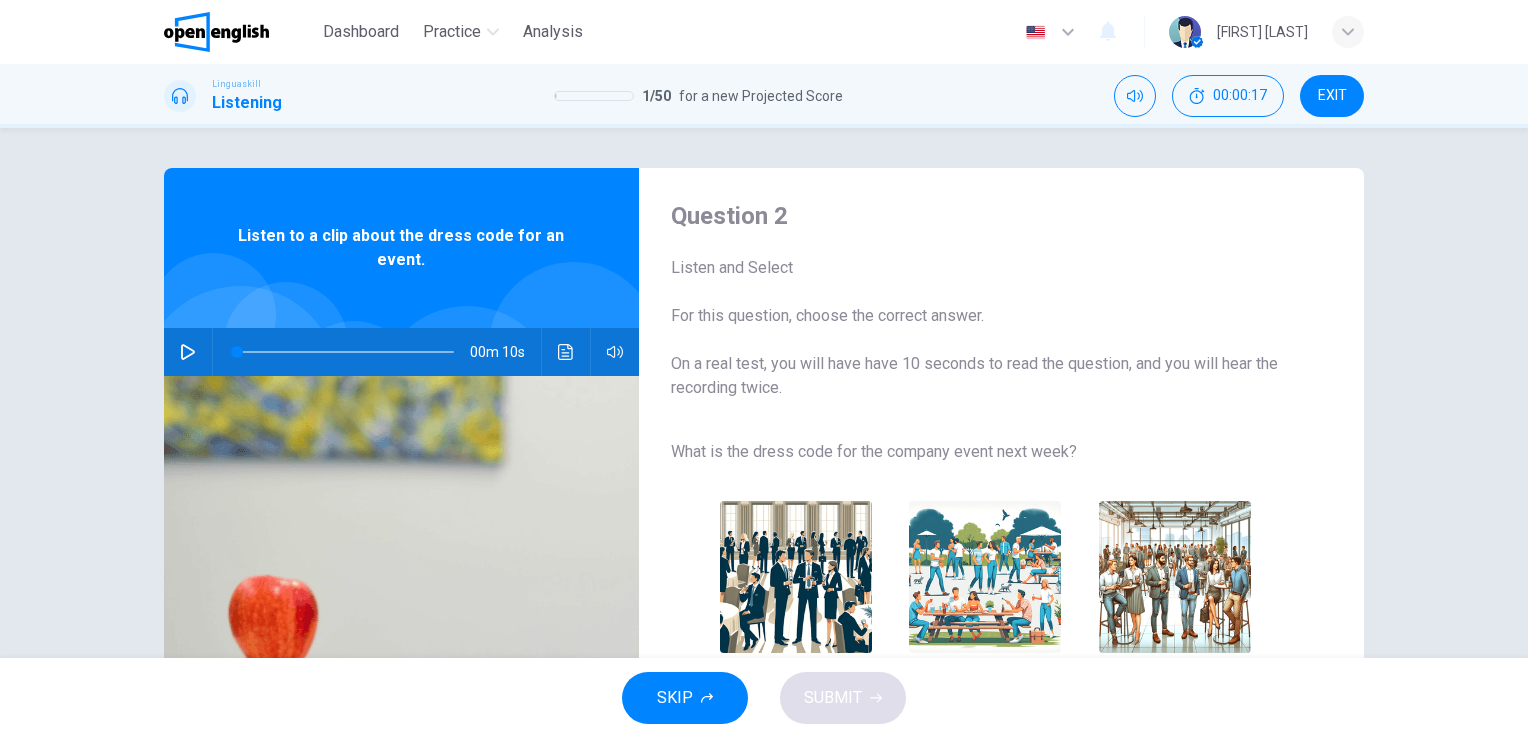 click 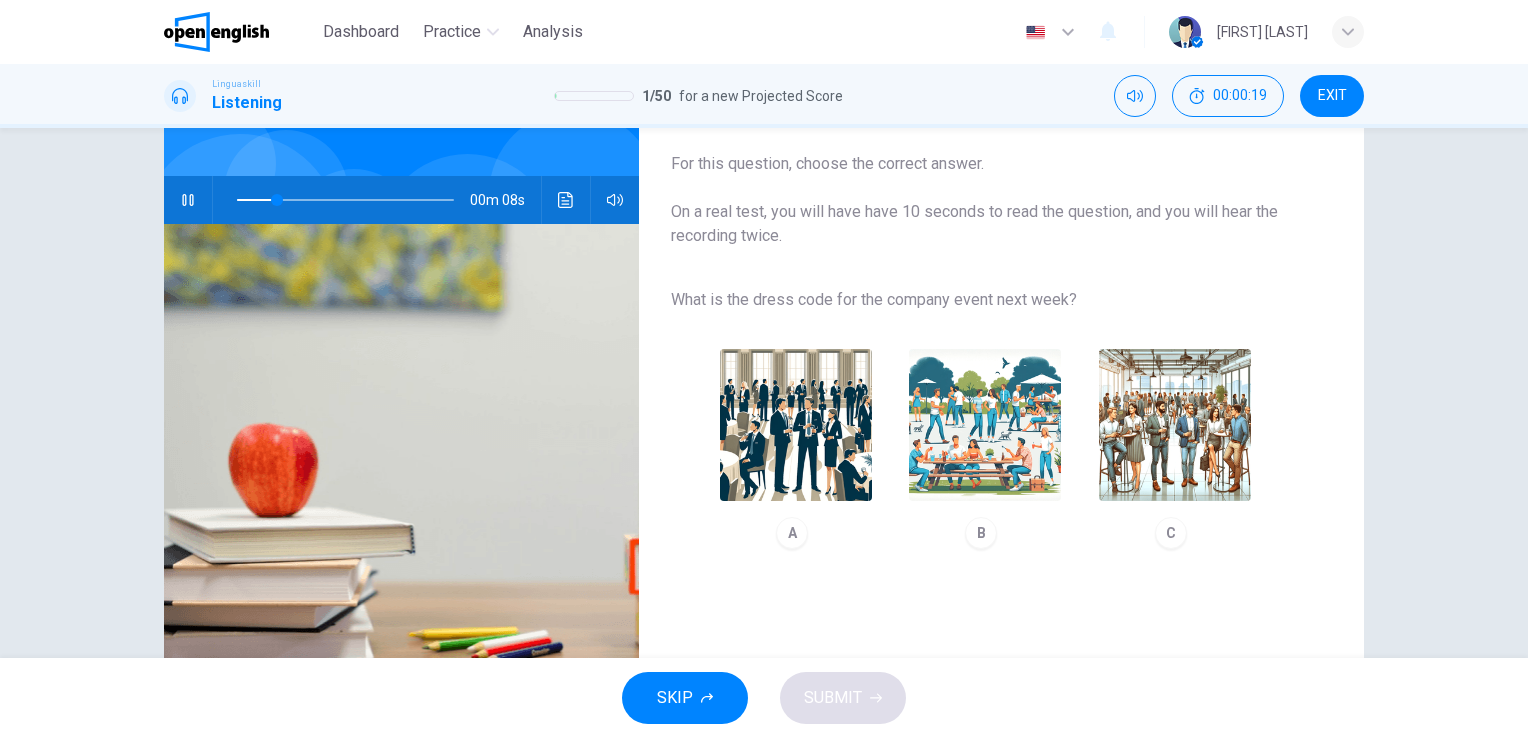 scroll, scrollTop: 200, scrollLeft: 0, axis: vertical 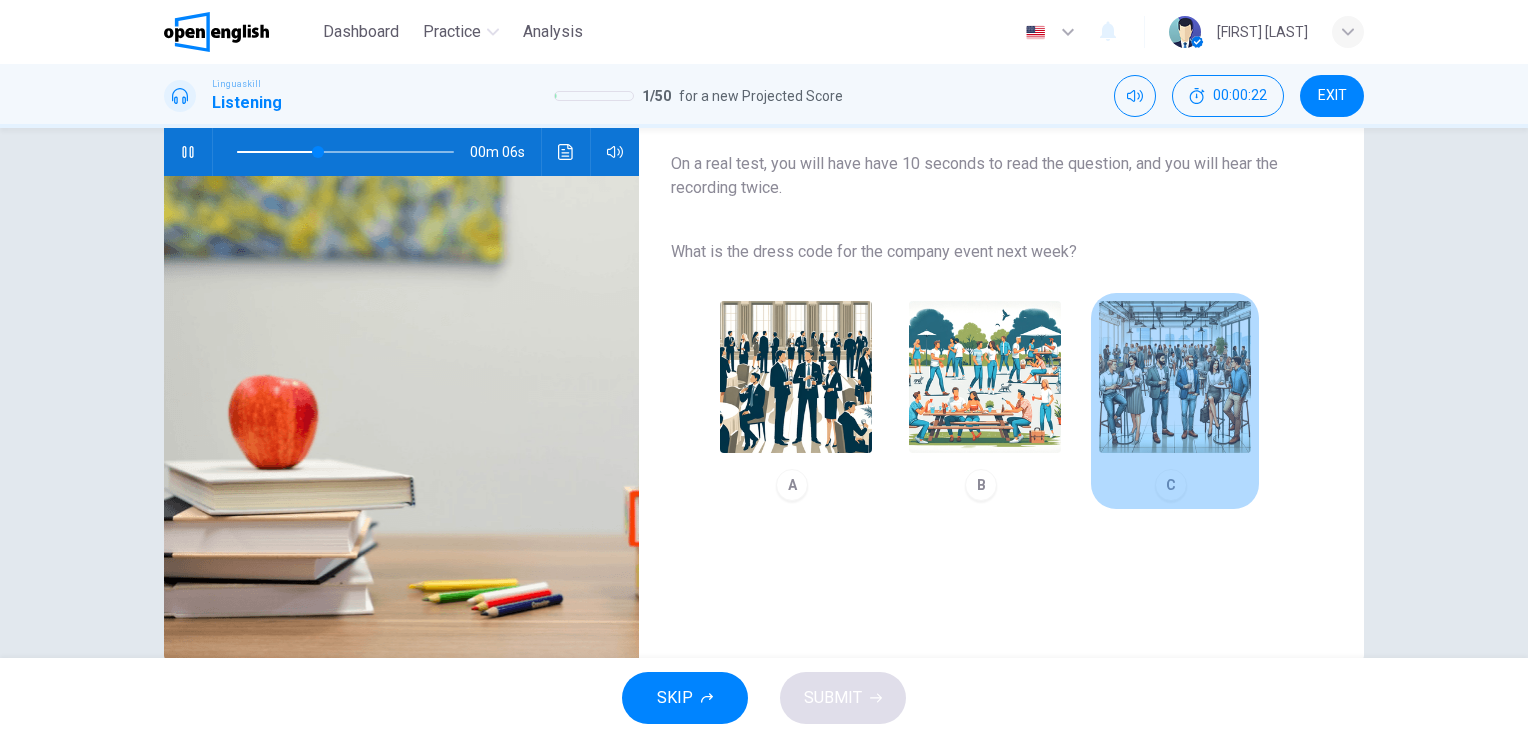 click at bounding box center [1175, 377] 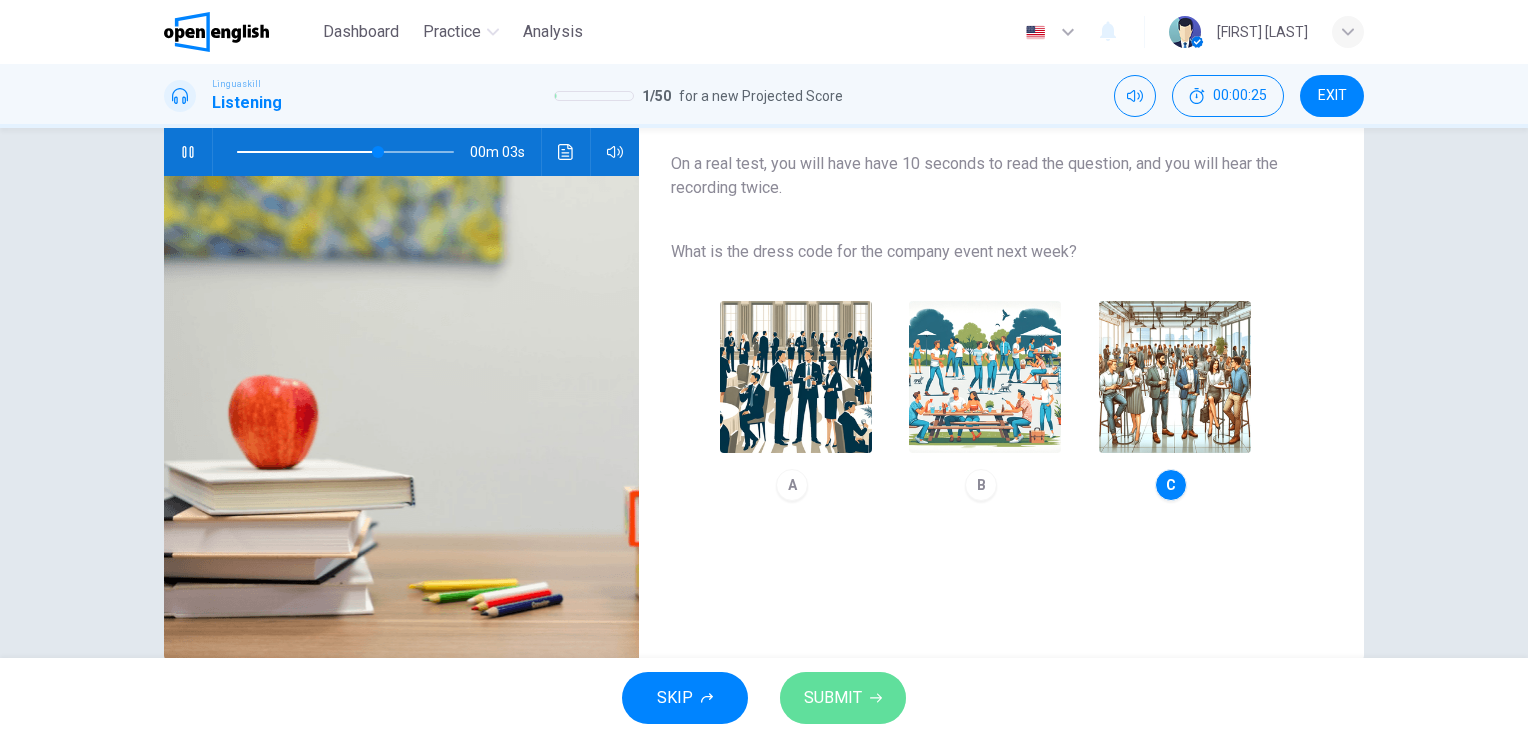 click on "SUBMIT" at bounding box center (843, 698) 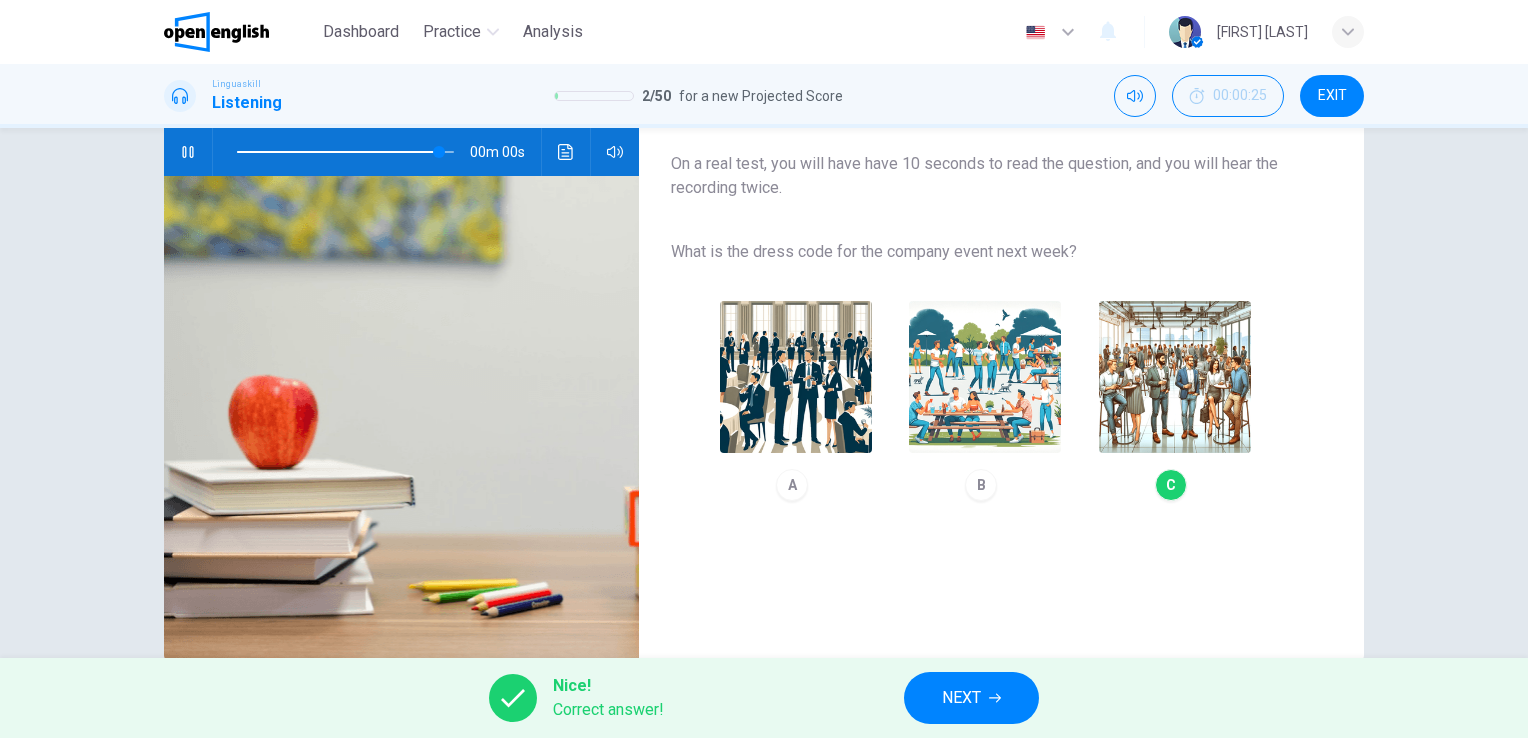 type on "*" 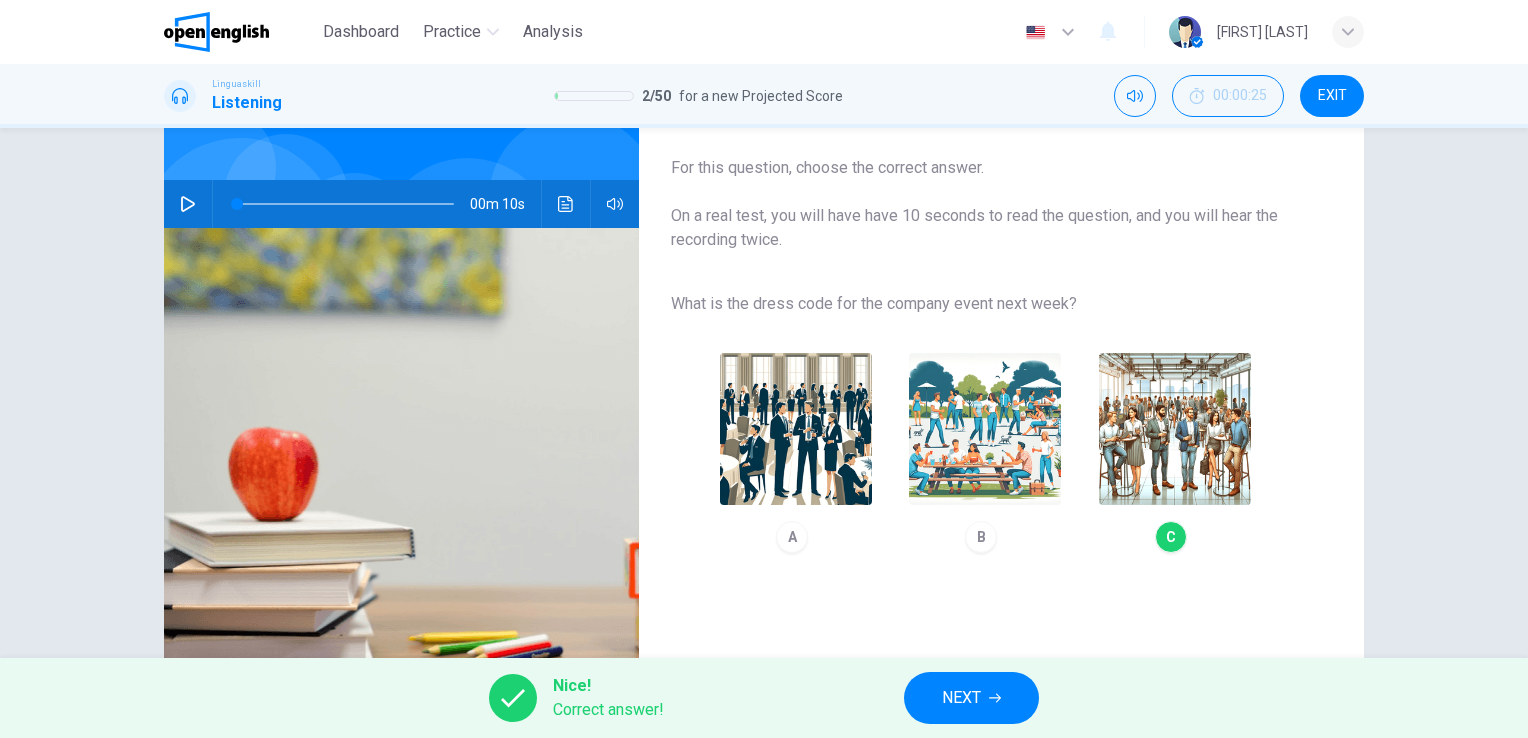 scroll, scrollTop: 0, scrollLeft: 0, axis: both 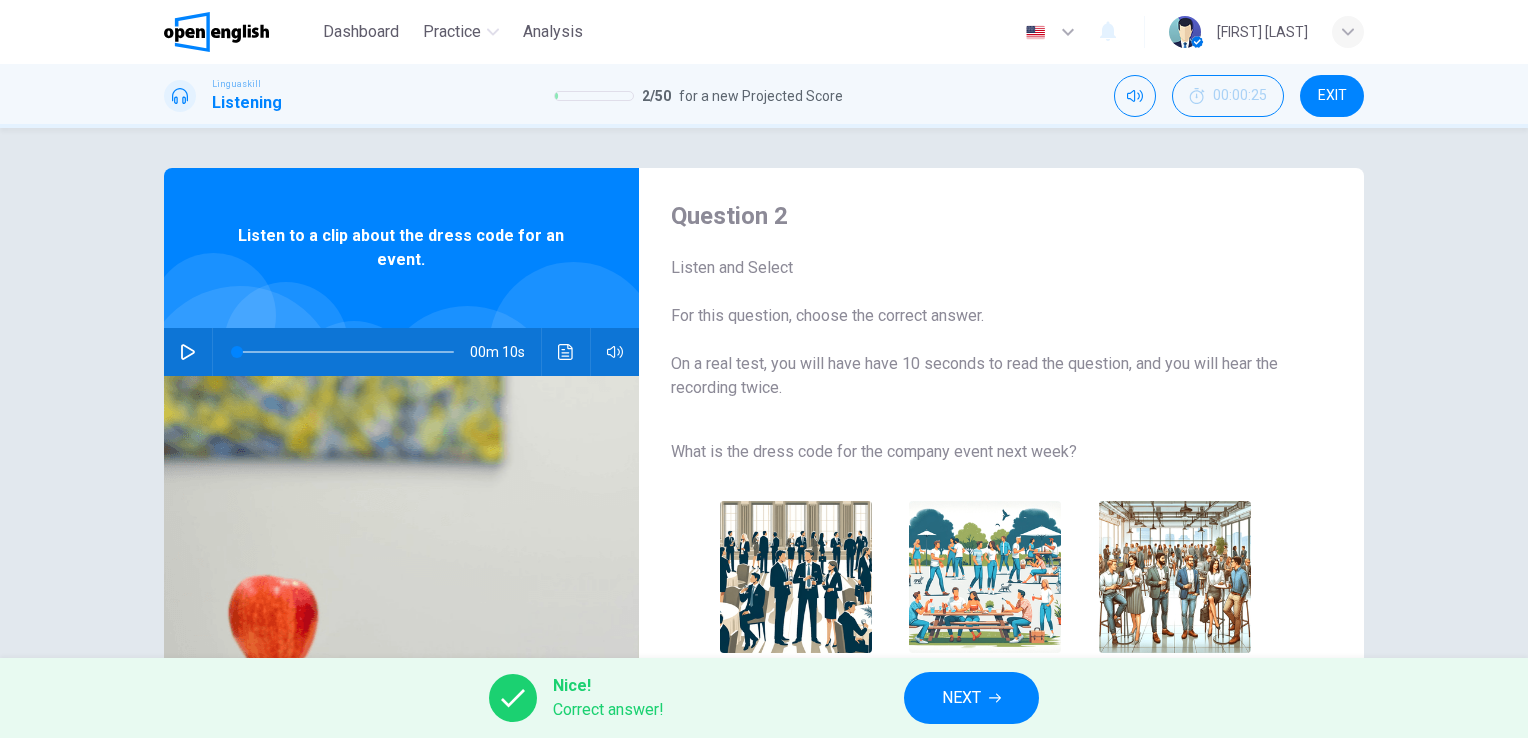 click on "NEXT" at bounding box center (971, 698) 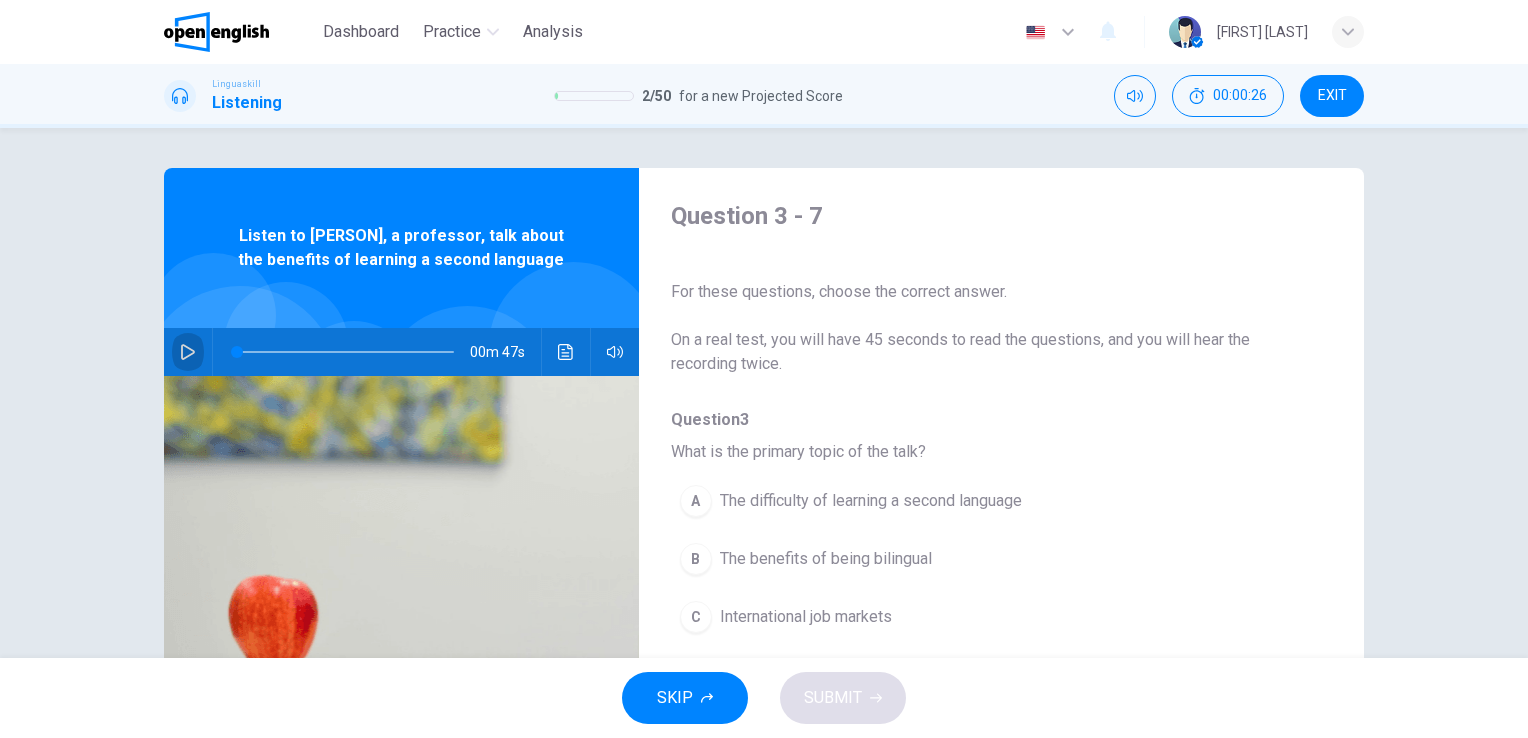 click 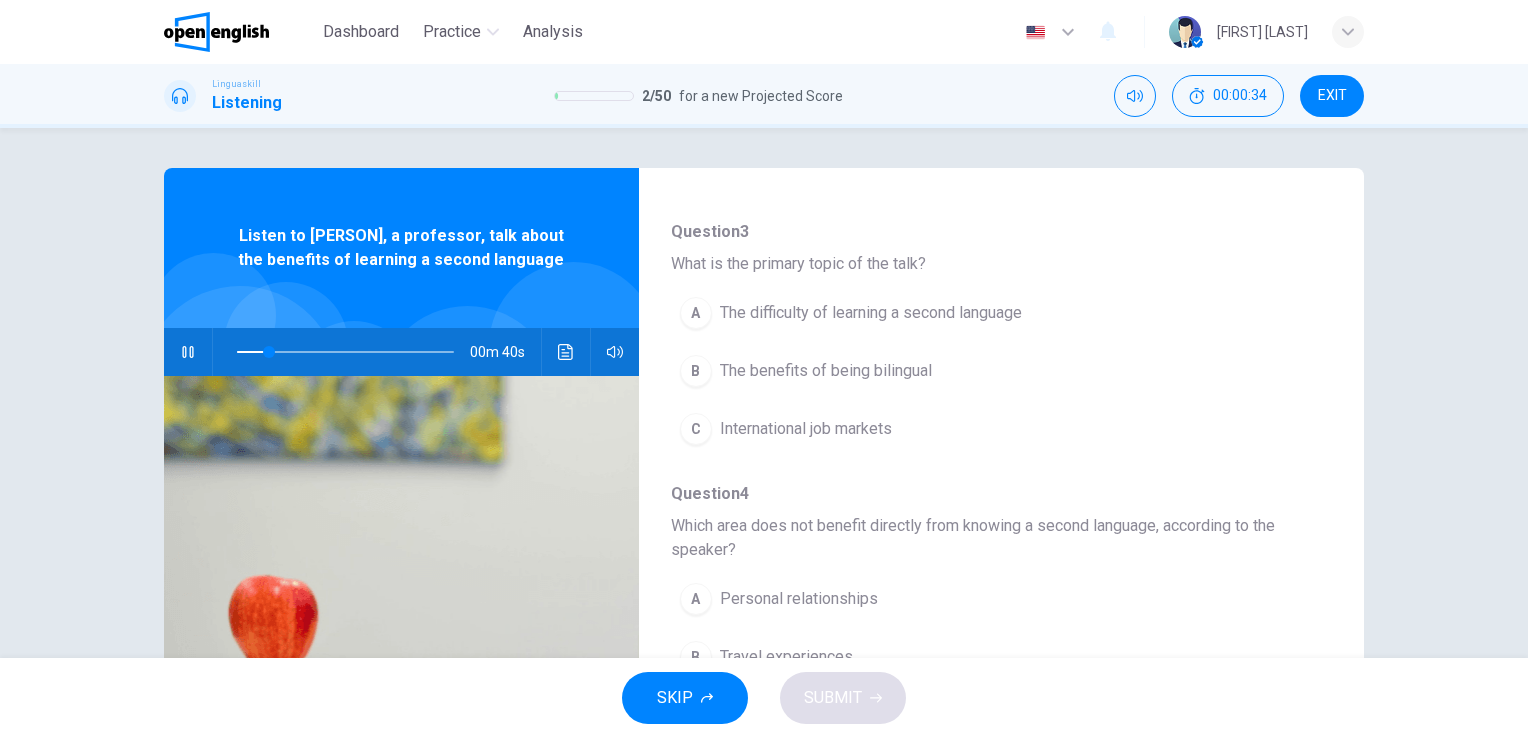 scroll, scrollTop: 200, scrollLeft: 0, axis: vertical 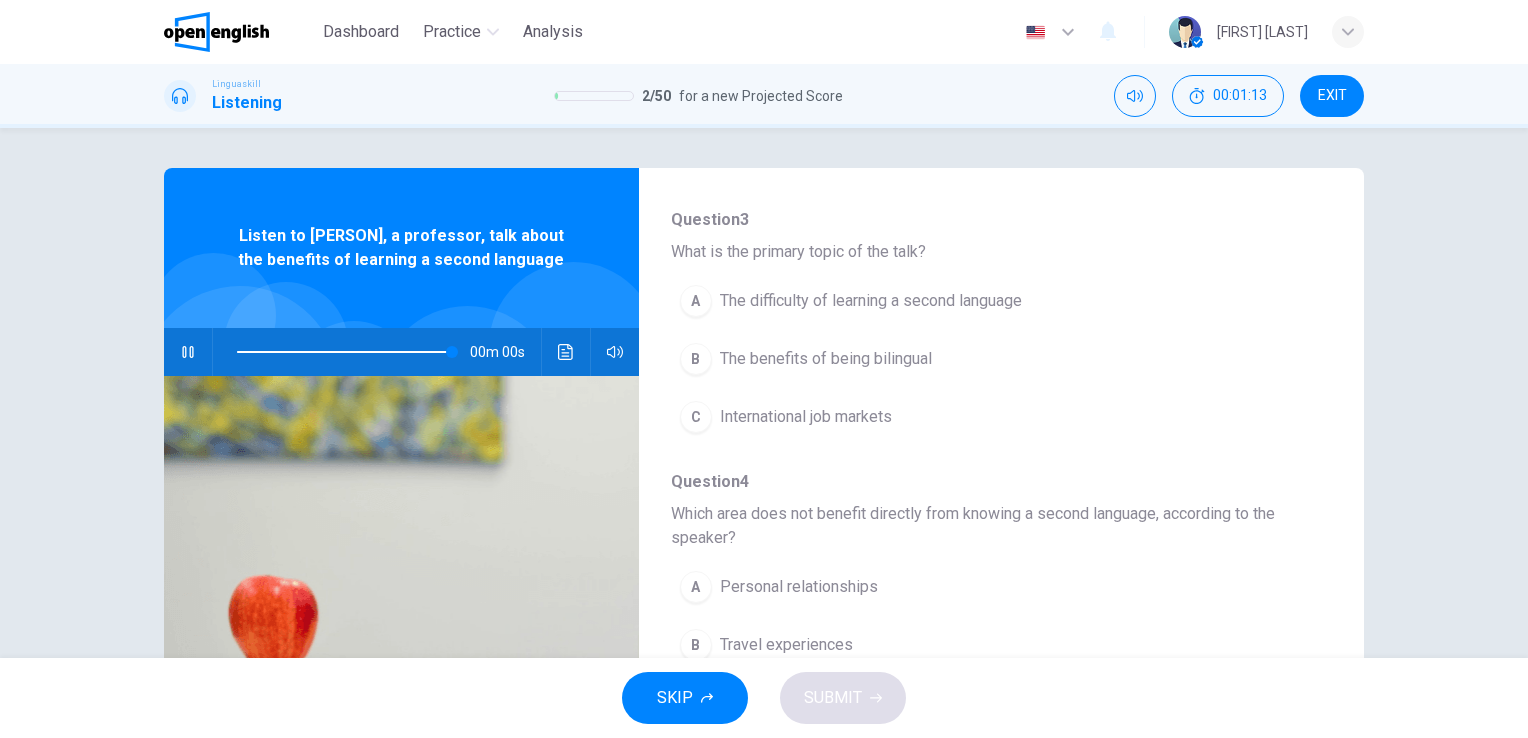 type on "*" 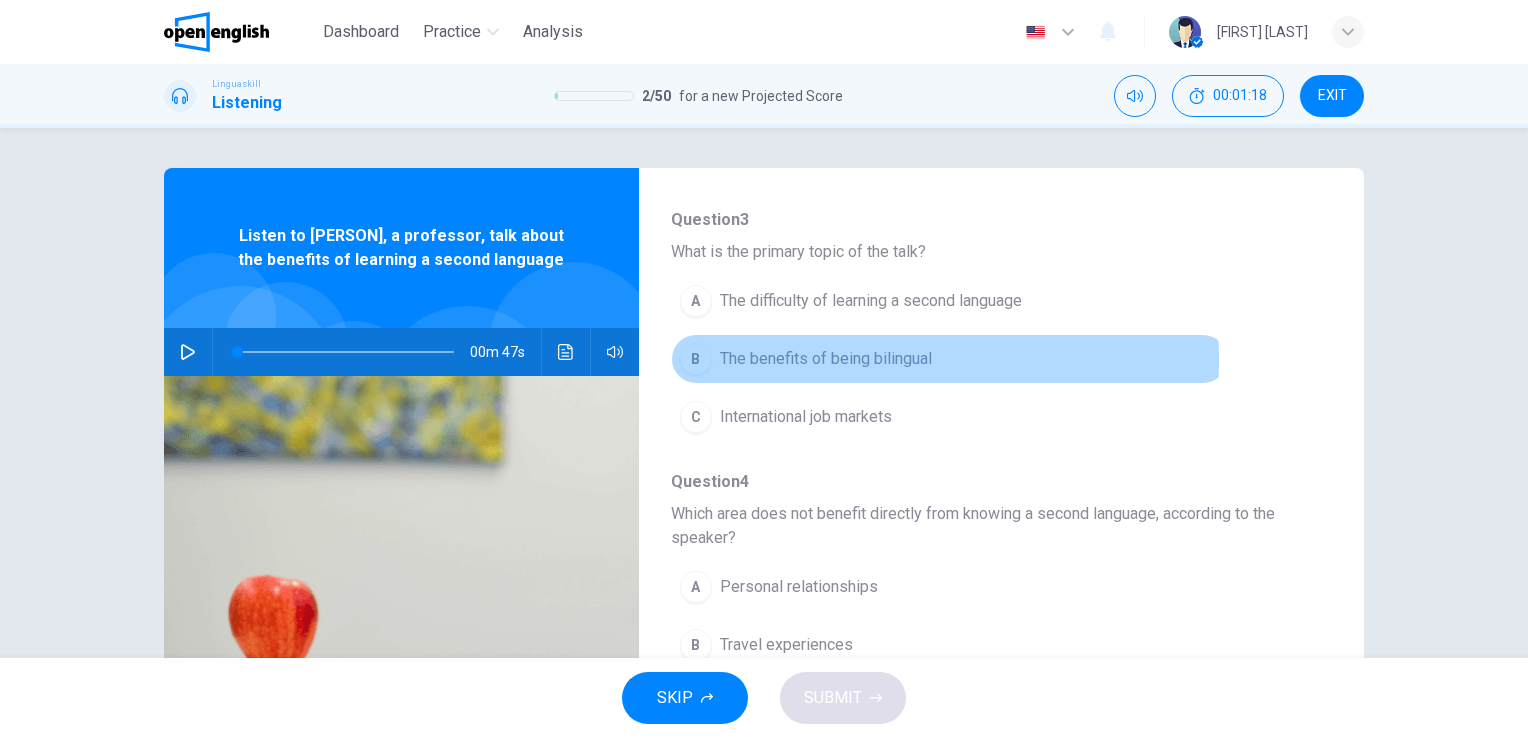 click on "The benefits of being bilingual" at bounding box center [826, 359] 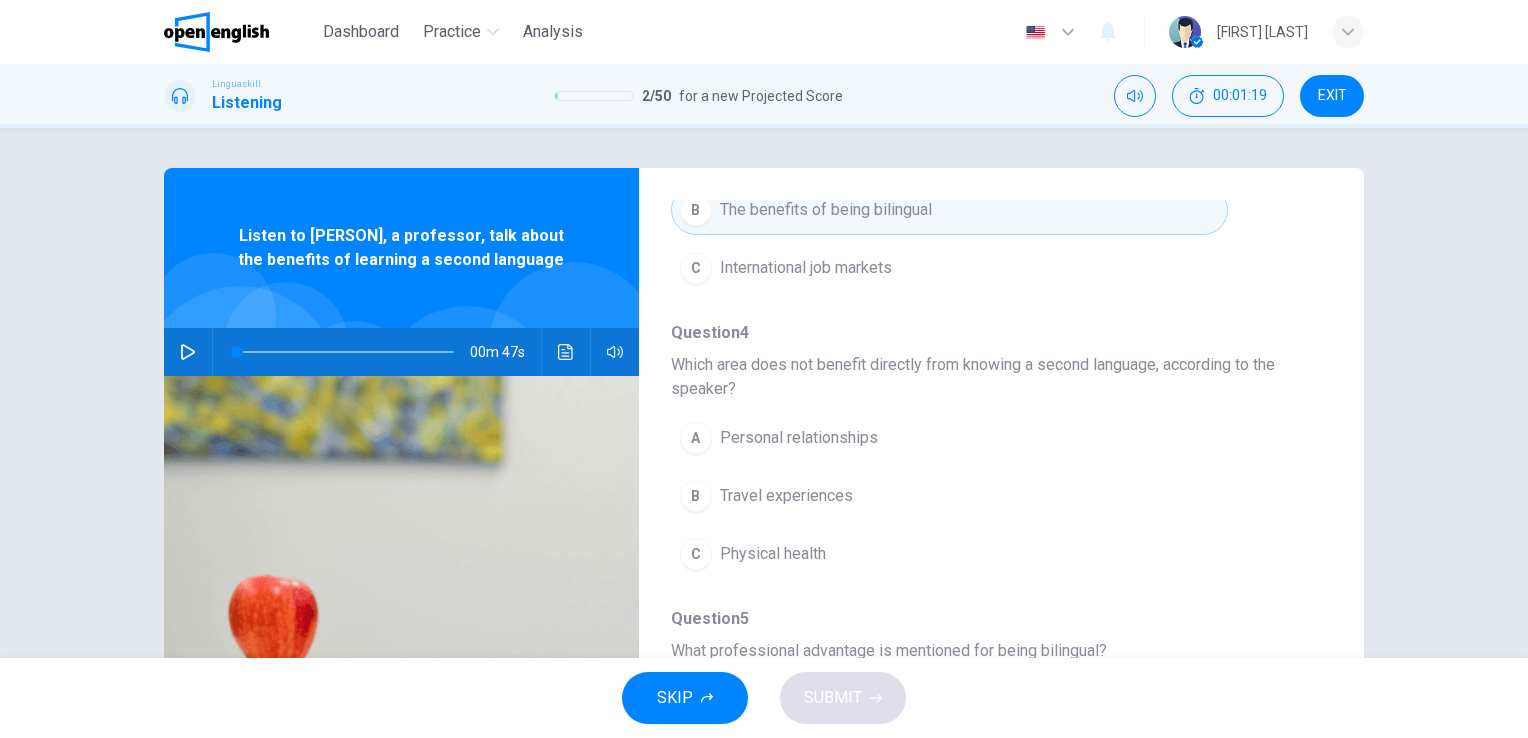 scroll, scrollTop: 400, scrollLeft: 0, axis: vertical 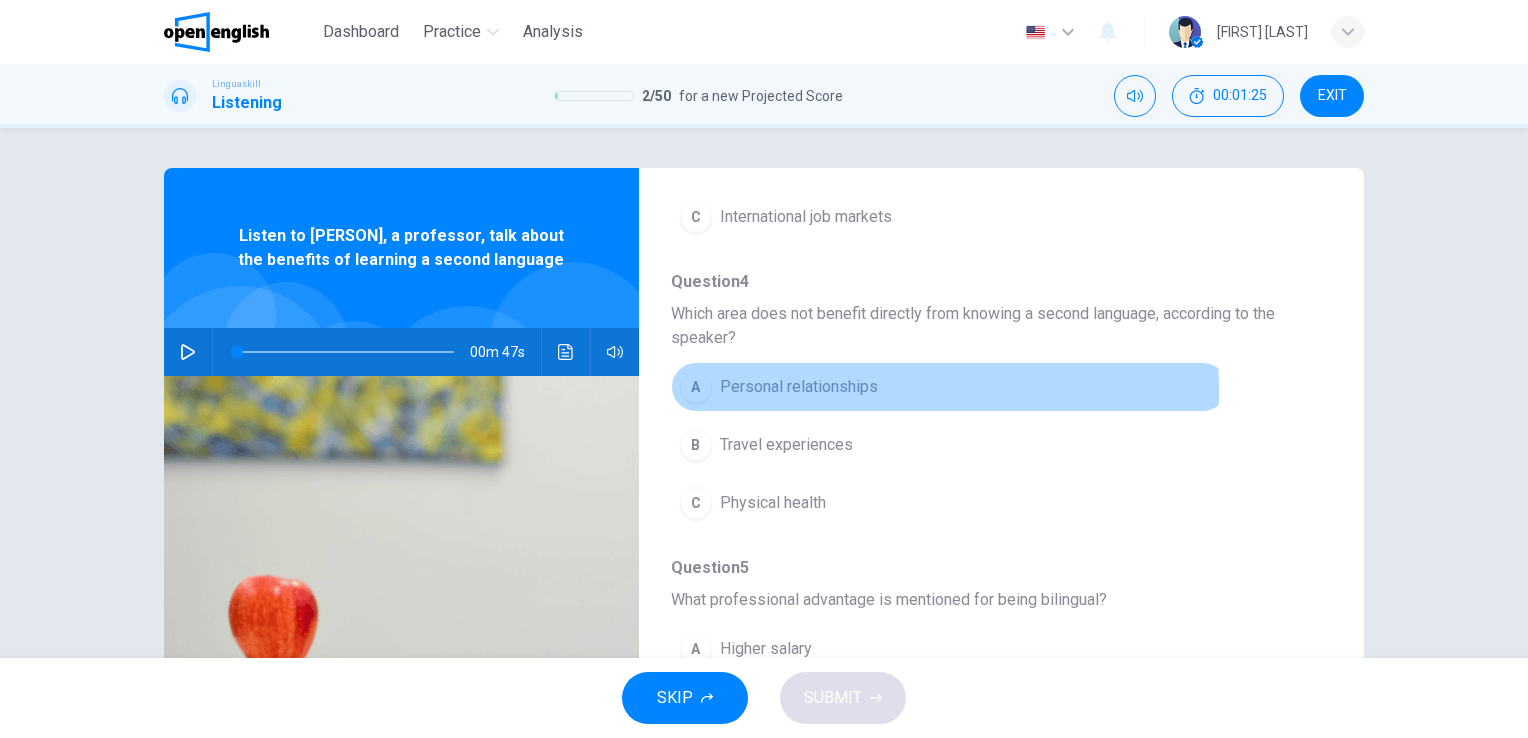 click on "Personal relationships" at bounding box center (799, 387) 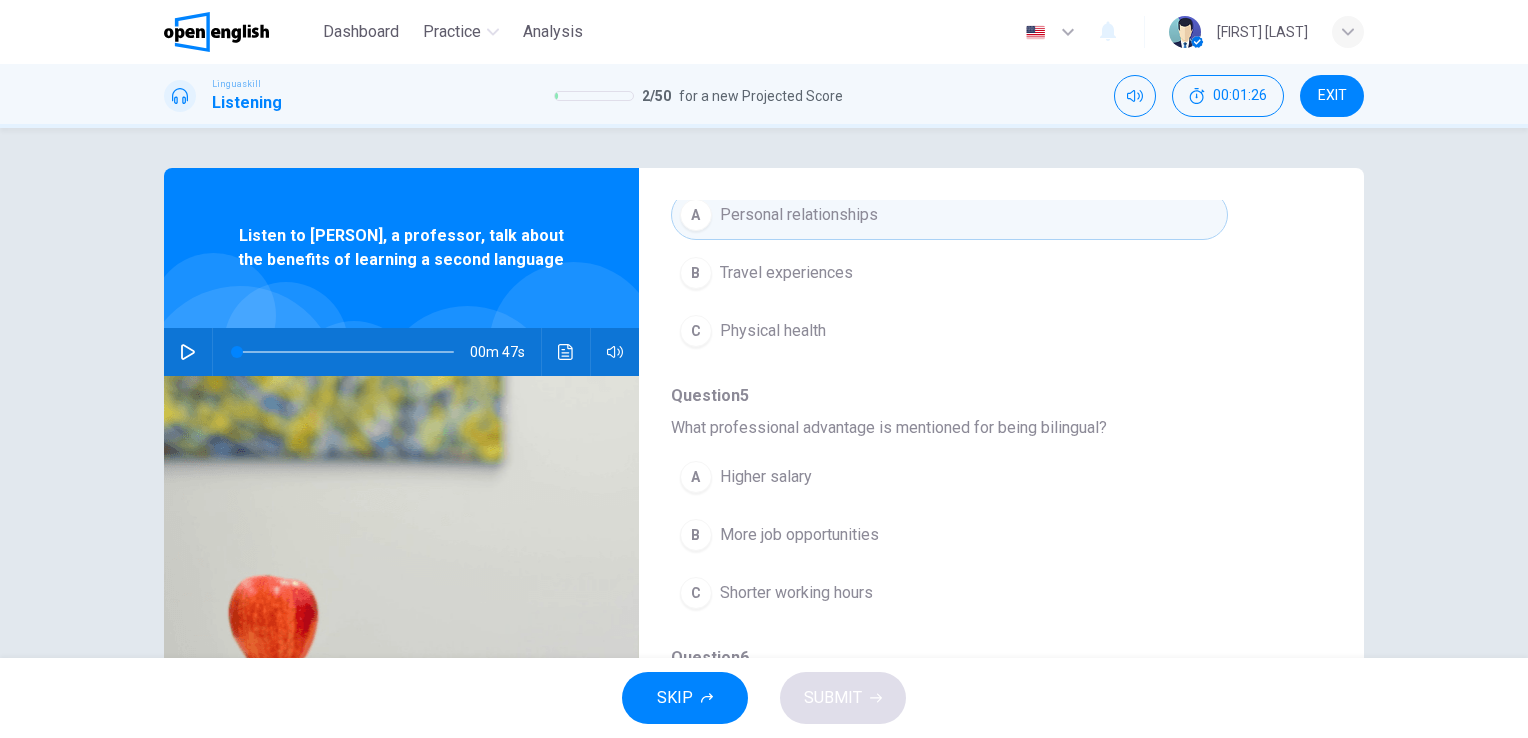 scroll, scrollTop: 600, scrollLeft: 0, axis: vertical 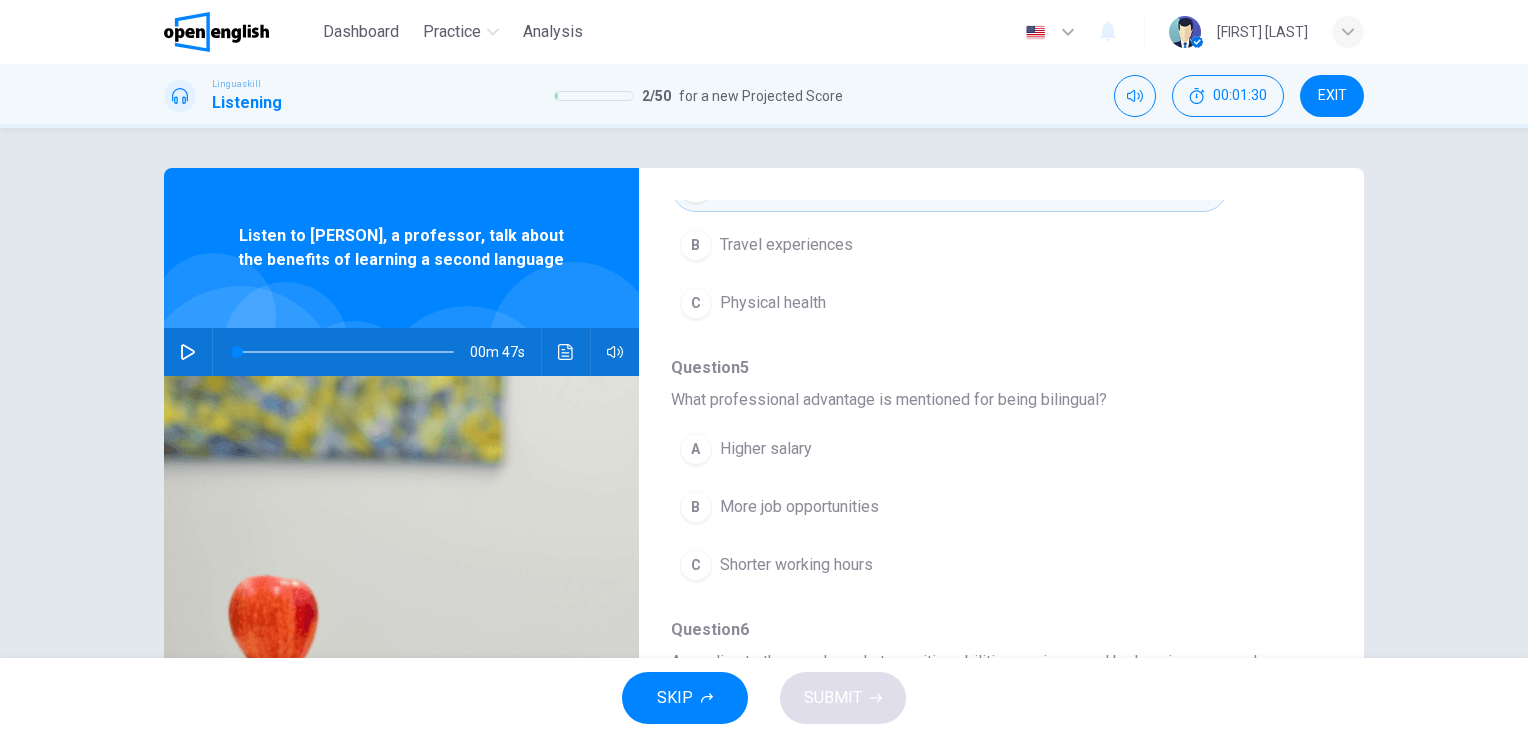 click on "More job opportunities" at bounding box center (799, 507) 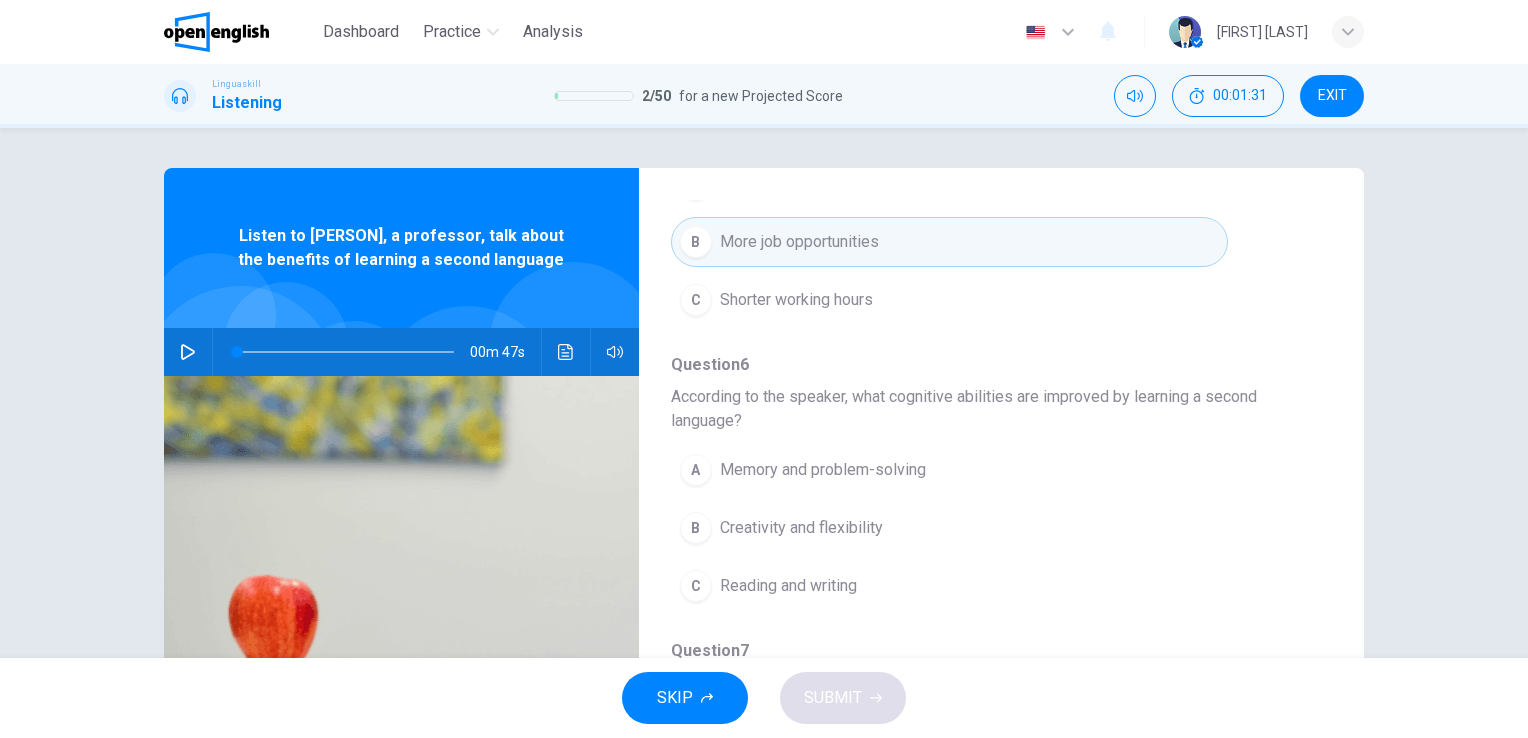 scroll, scrollTop: 900, scrollLeft: 0, axis: vertical 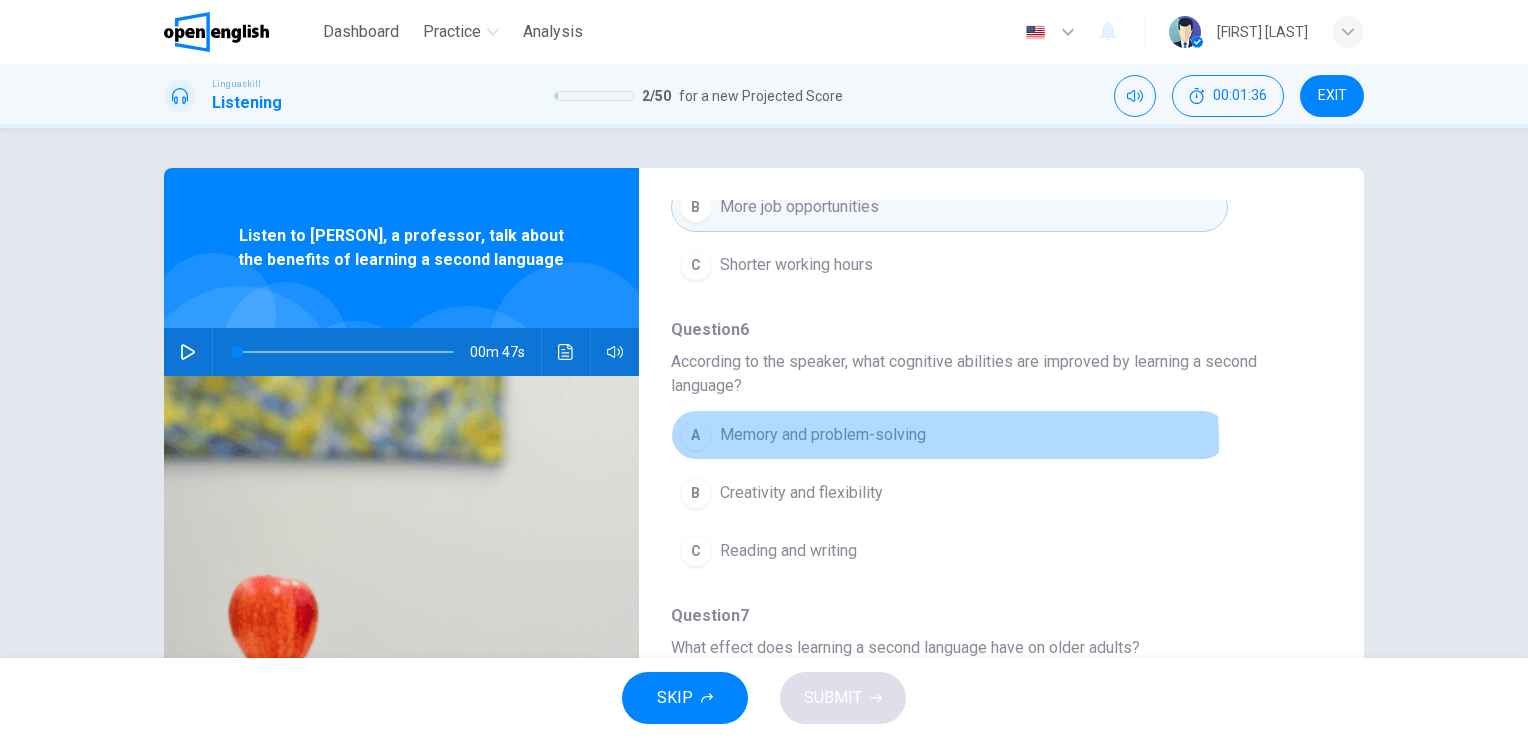 click on "Memory and problem-solving" at bounding box center [823, 435] 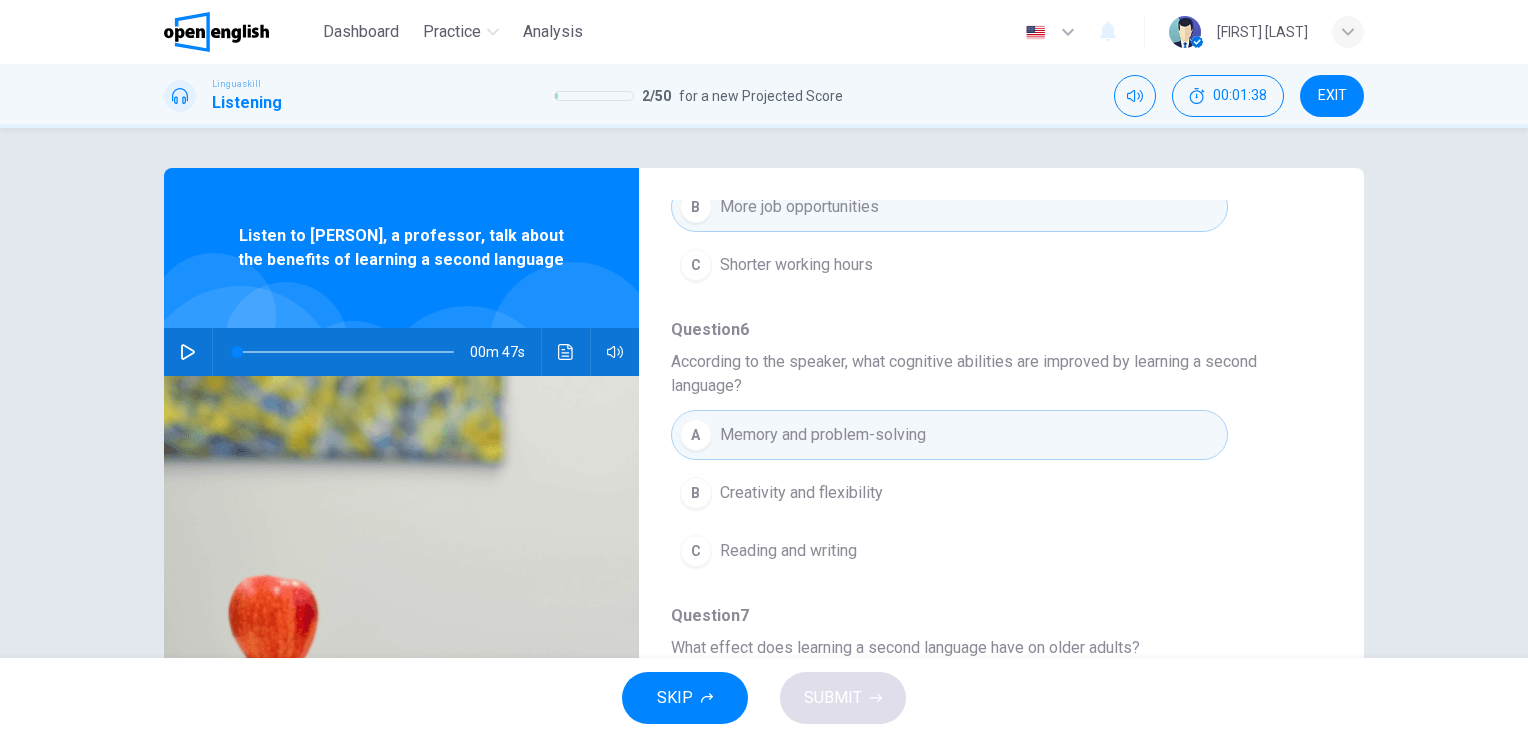 scroll, scrollTop: 904, scrollLeft: 0, axis: vertical 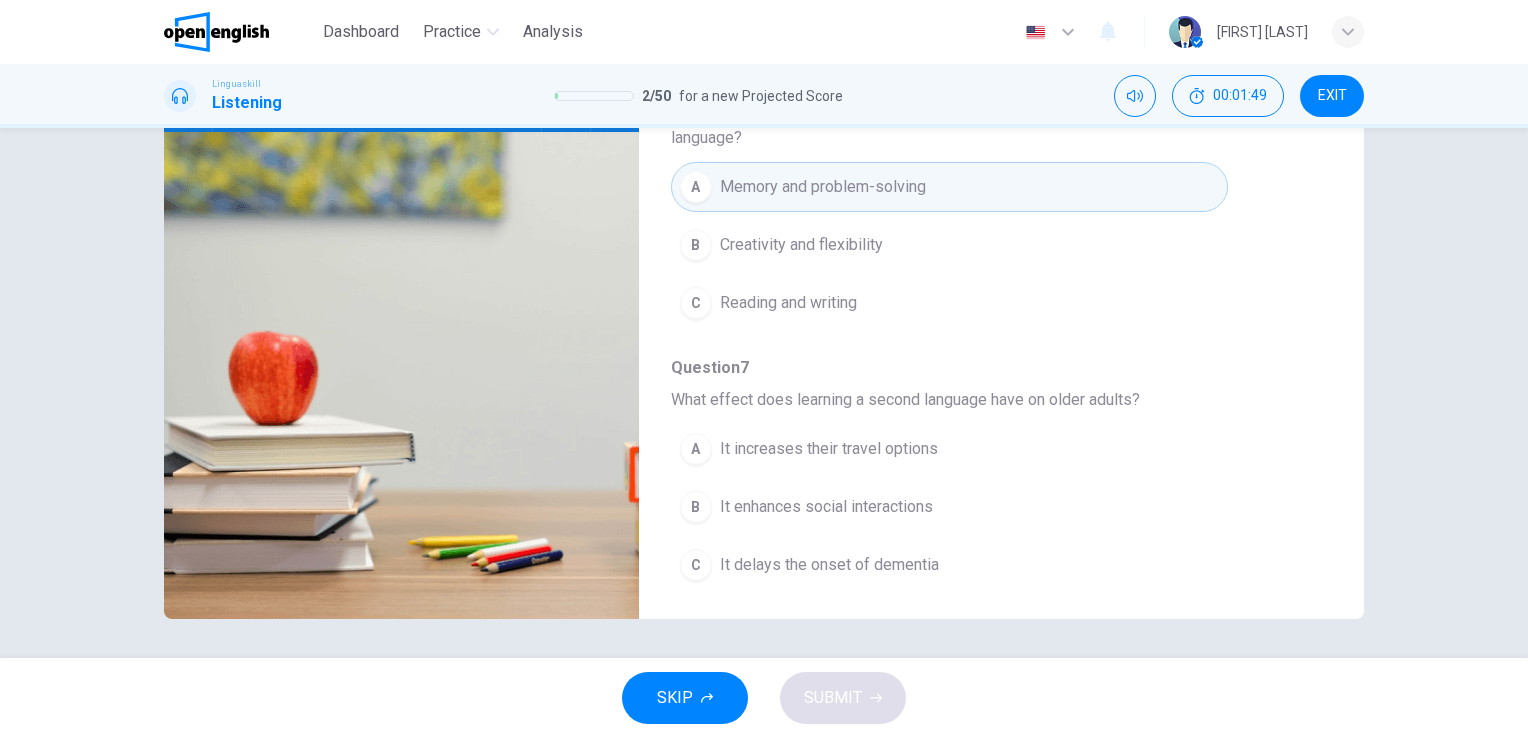 click on "It delays the onset of dementia" at bounding box center (829, 565) 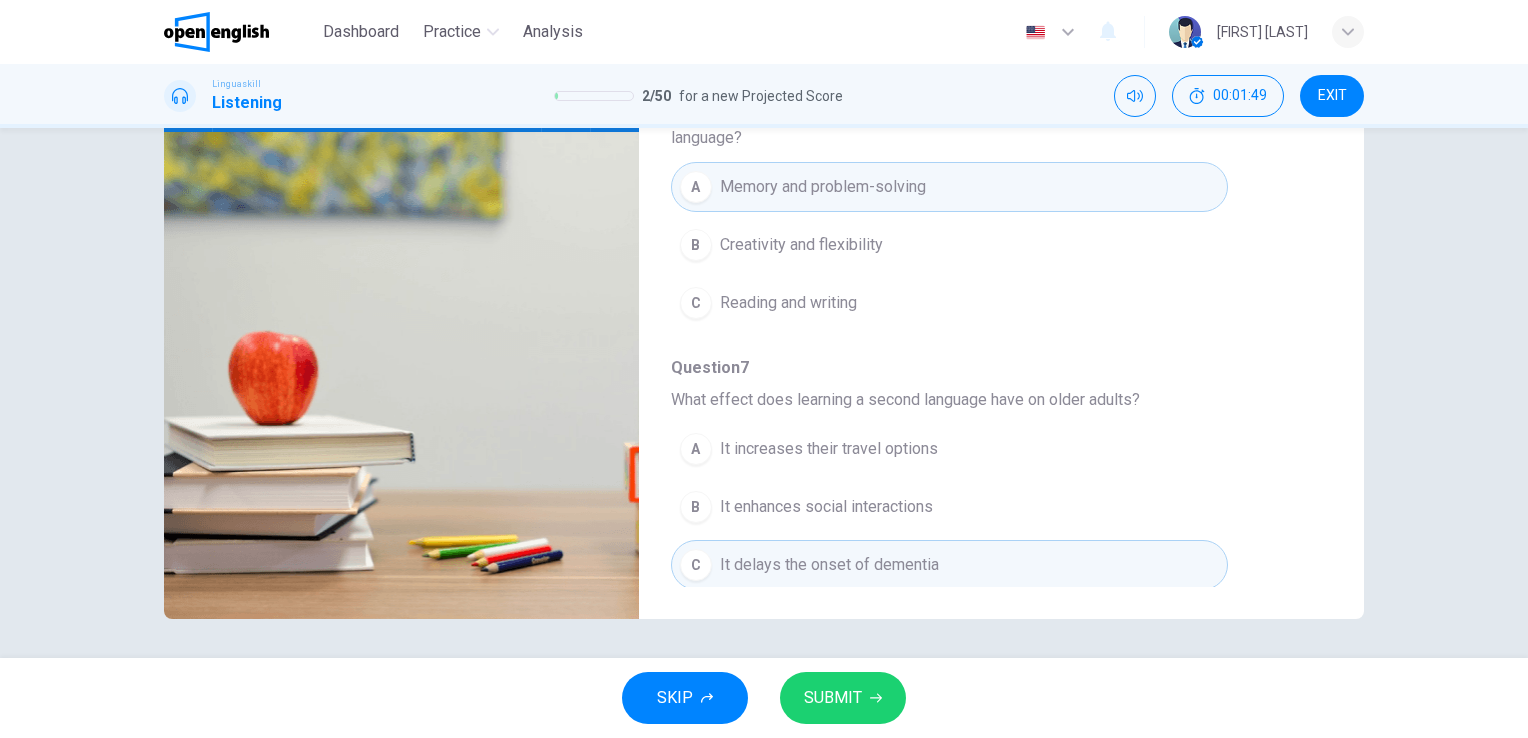 click on "SUBMIT" at bounding box center [833, 698] 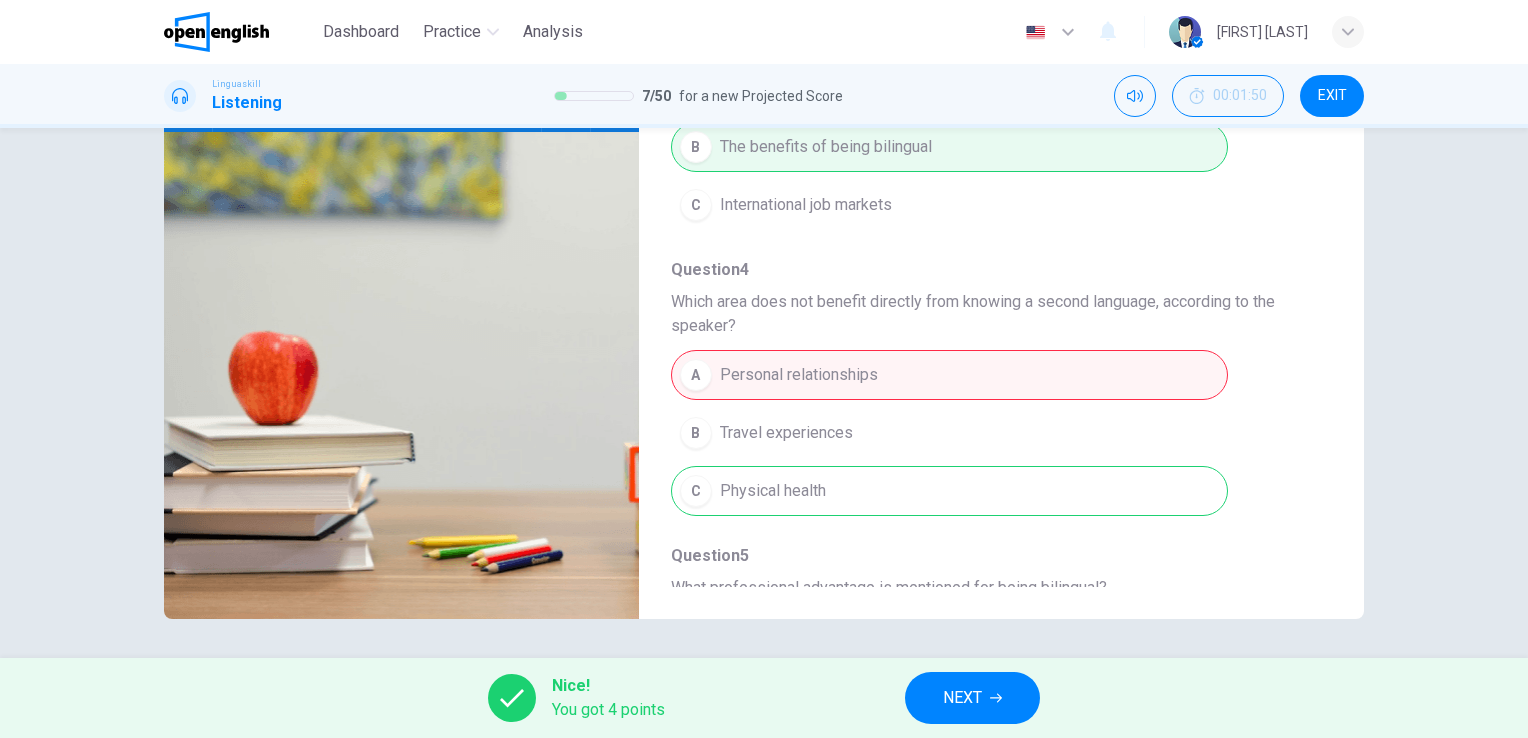 scroll, scrollTop: 104, scrollLeft: 0, axis: vertical 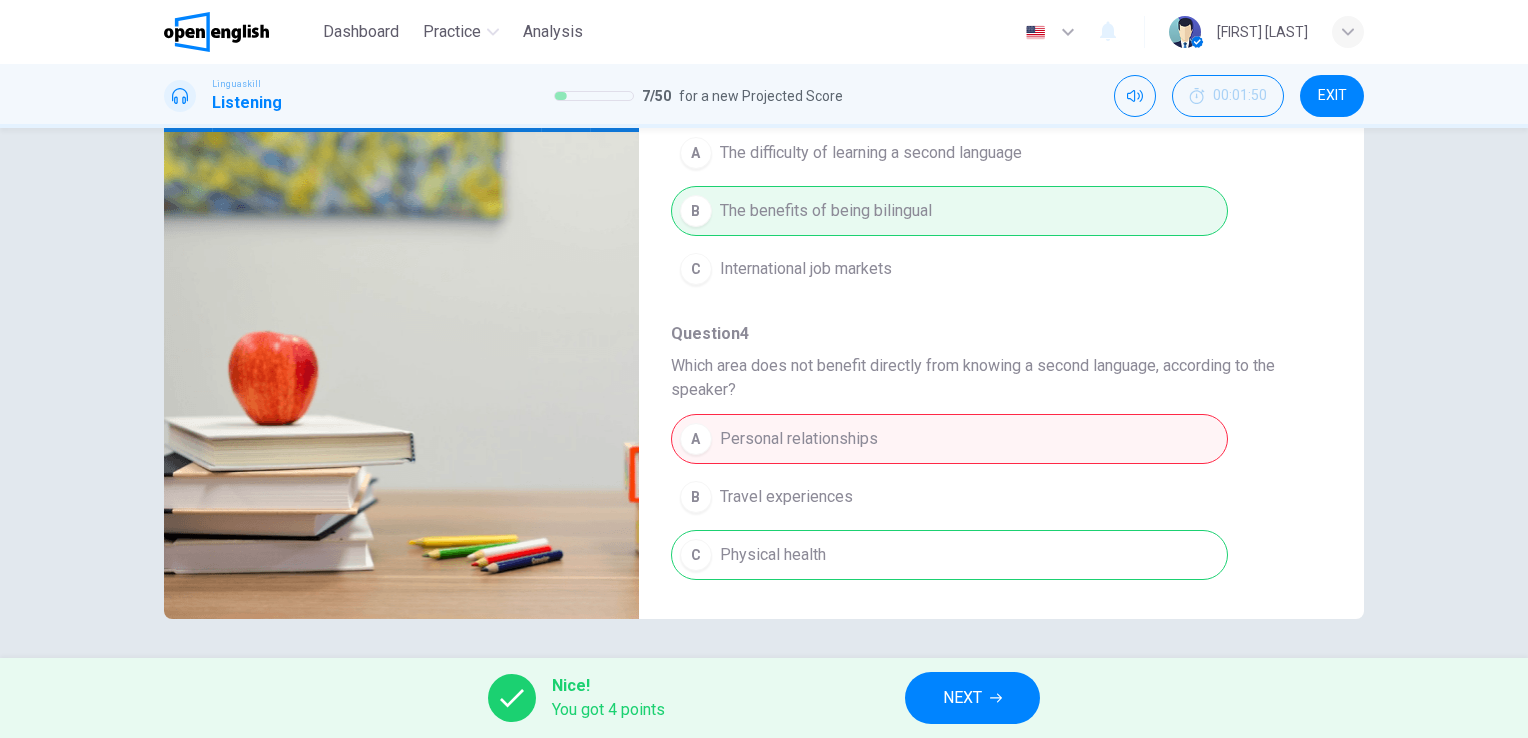 click on "NEXT" at bounding box center [962, 698] 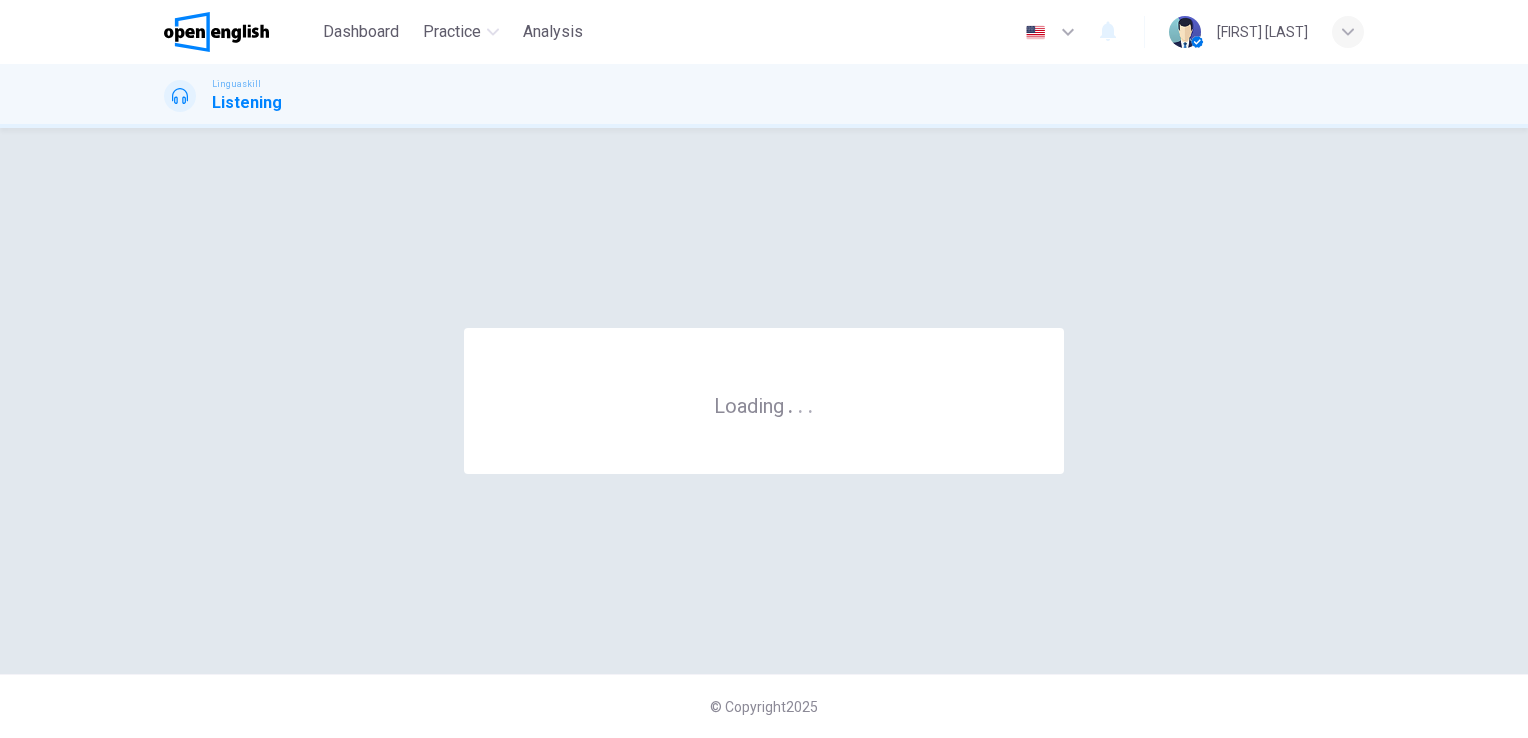 scroll, scrollTop: 0, scrollLeft: 0, axis: both 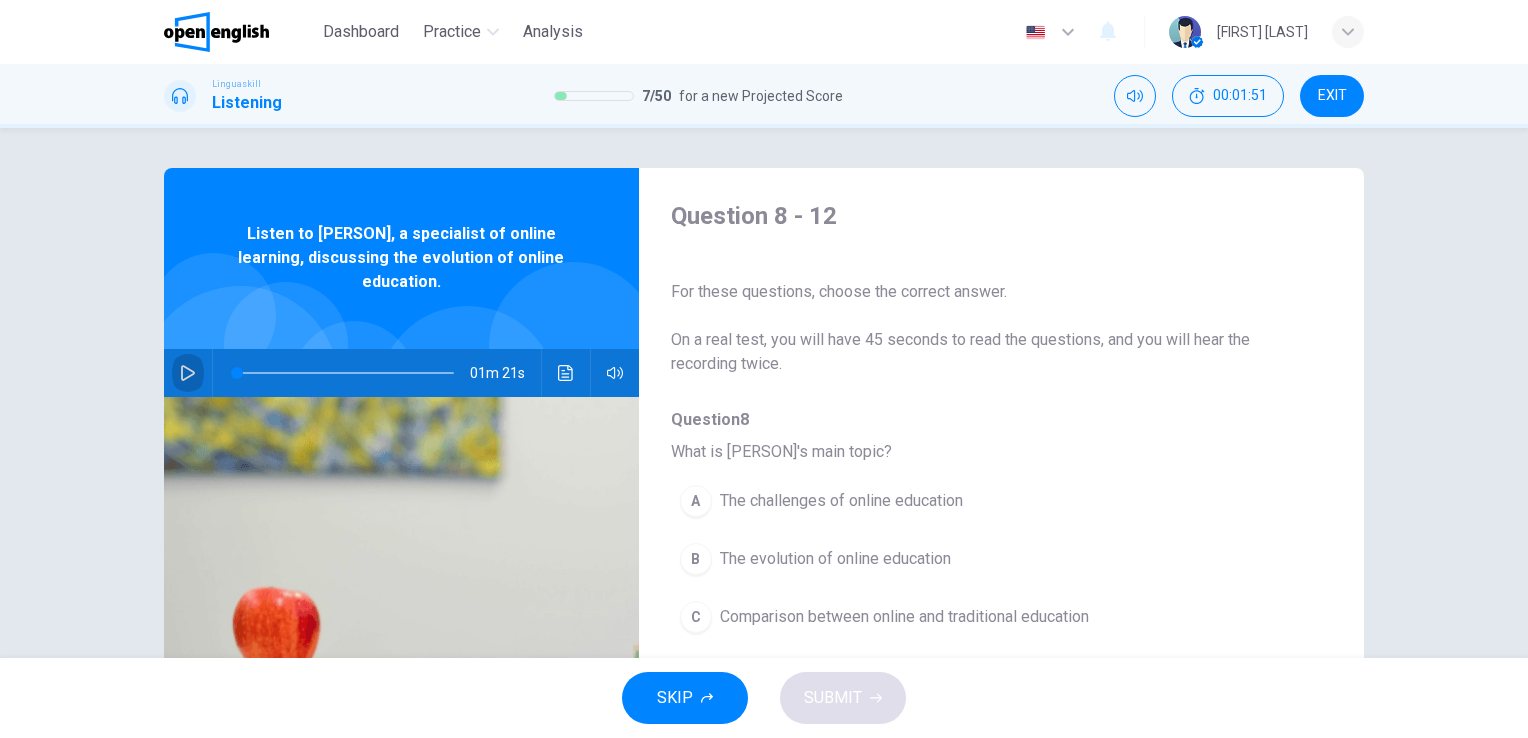 click at bounding box center (188, 373) 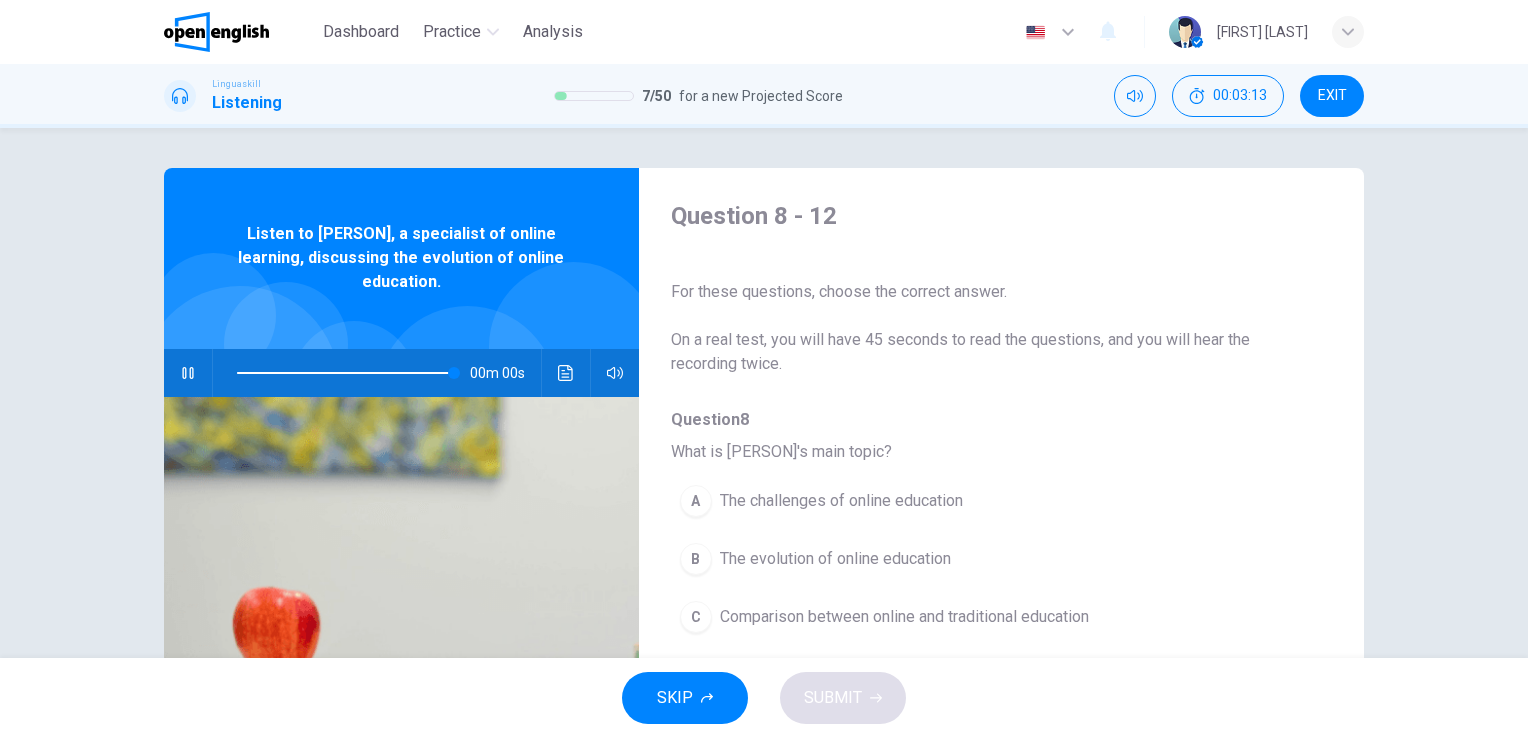 type on "*" 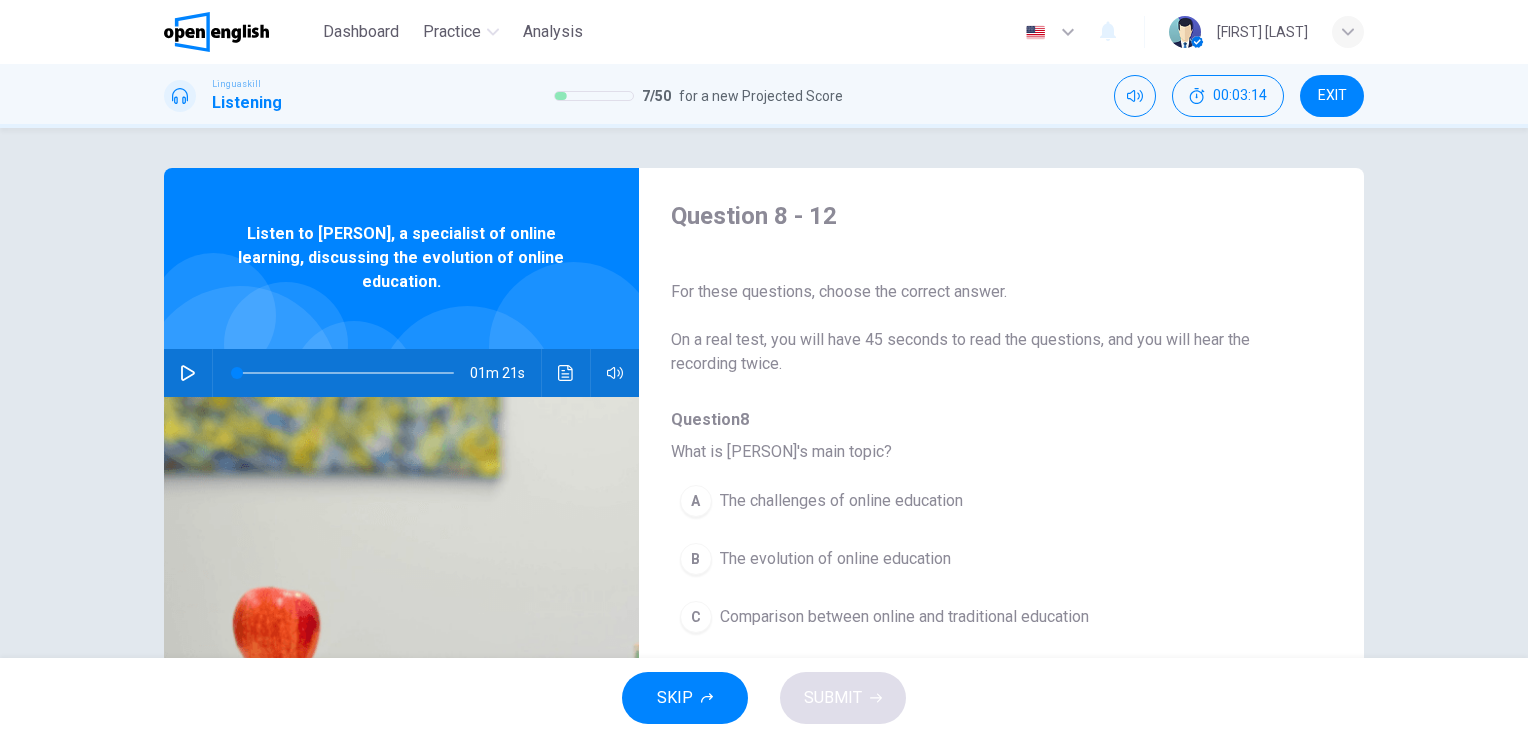 scroll, scrollTop: 100, scrollLeft: 0, axis: vertical 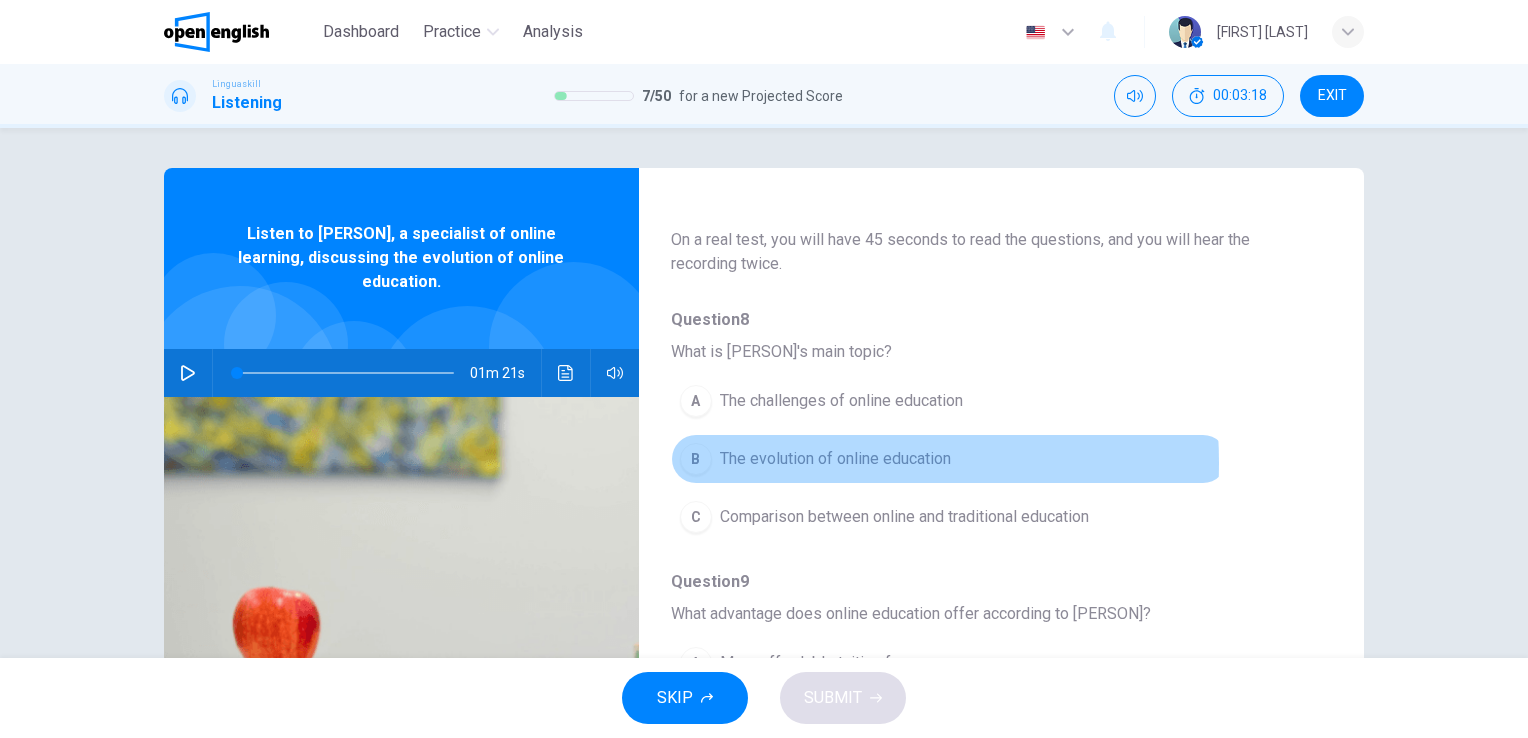 click on "The evolution of online education" at bounding box center [835, 459] 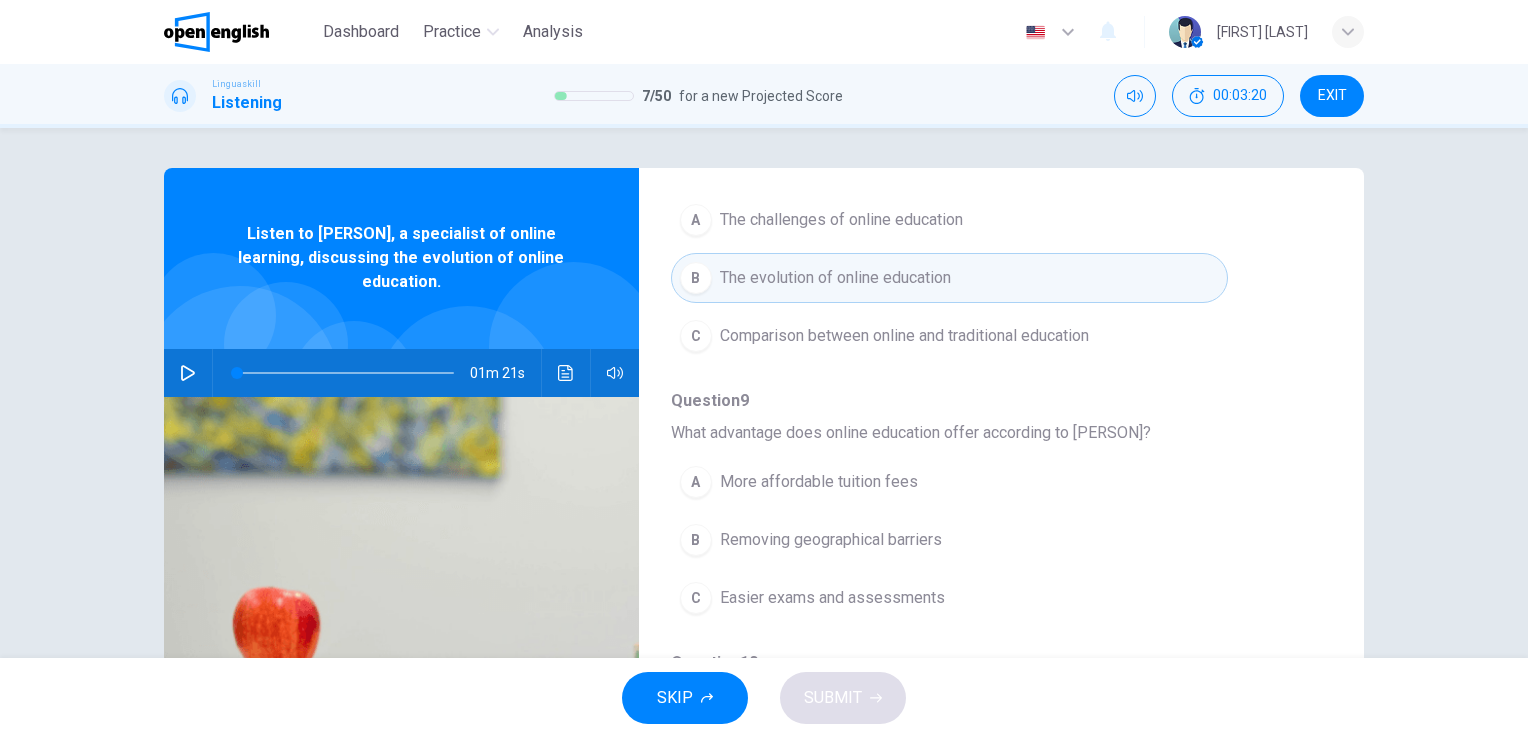 scroll, scrollTop: 300, scrollLeft: 0, axis: vertical 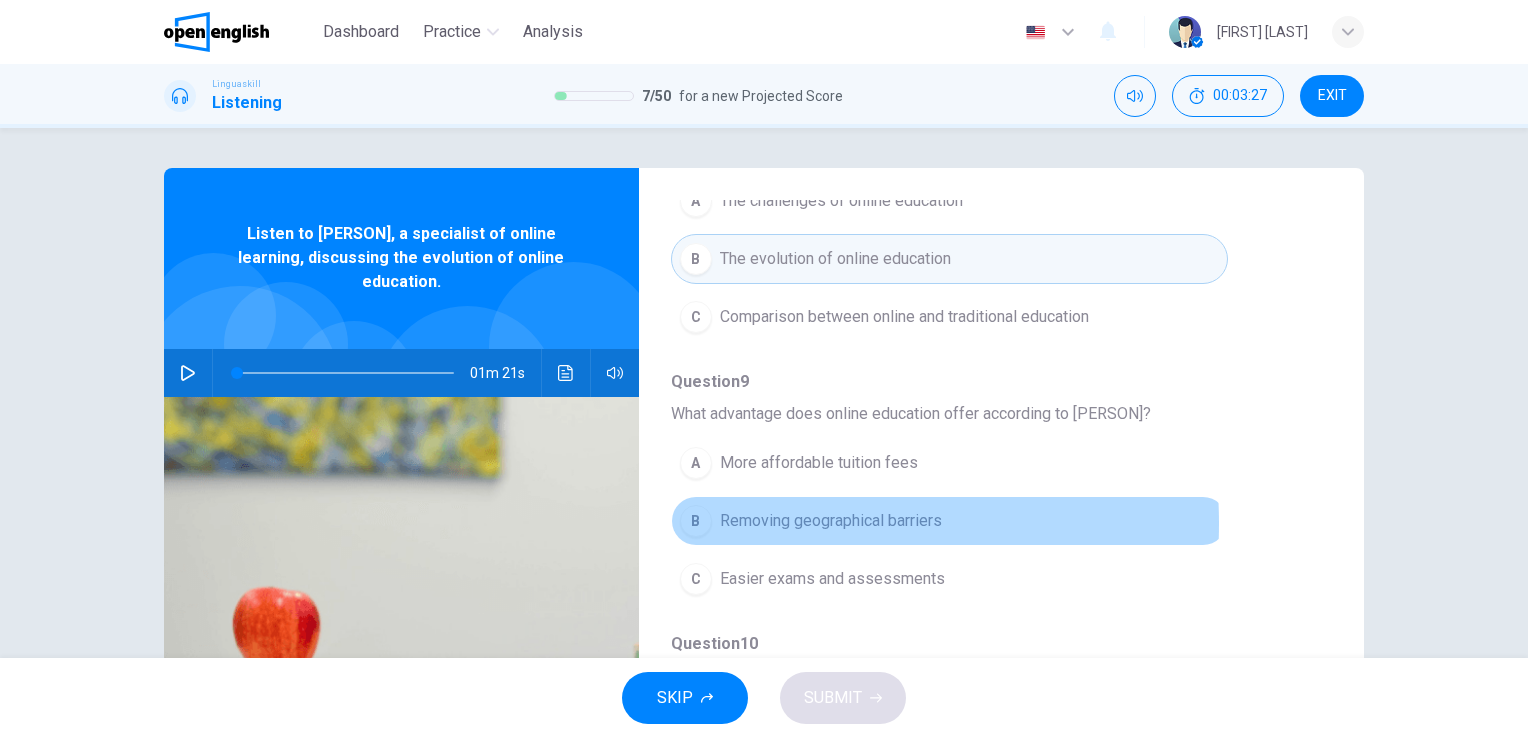 click on "Removing geographical barriers" at bounding box center (831, 521) 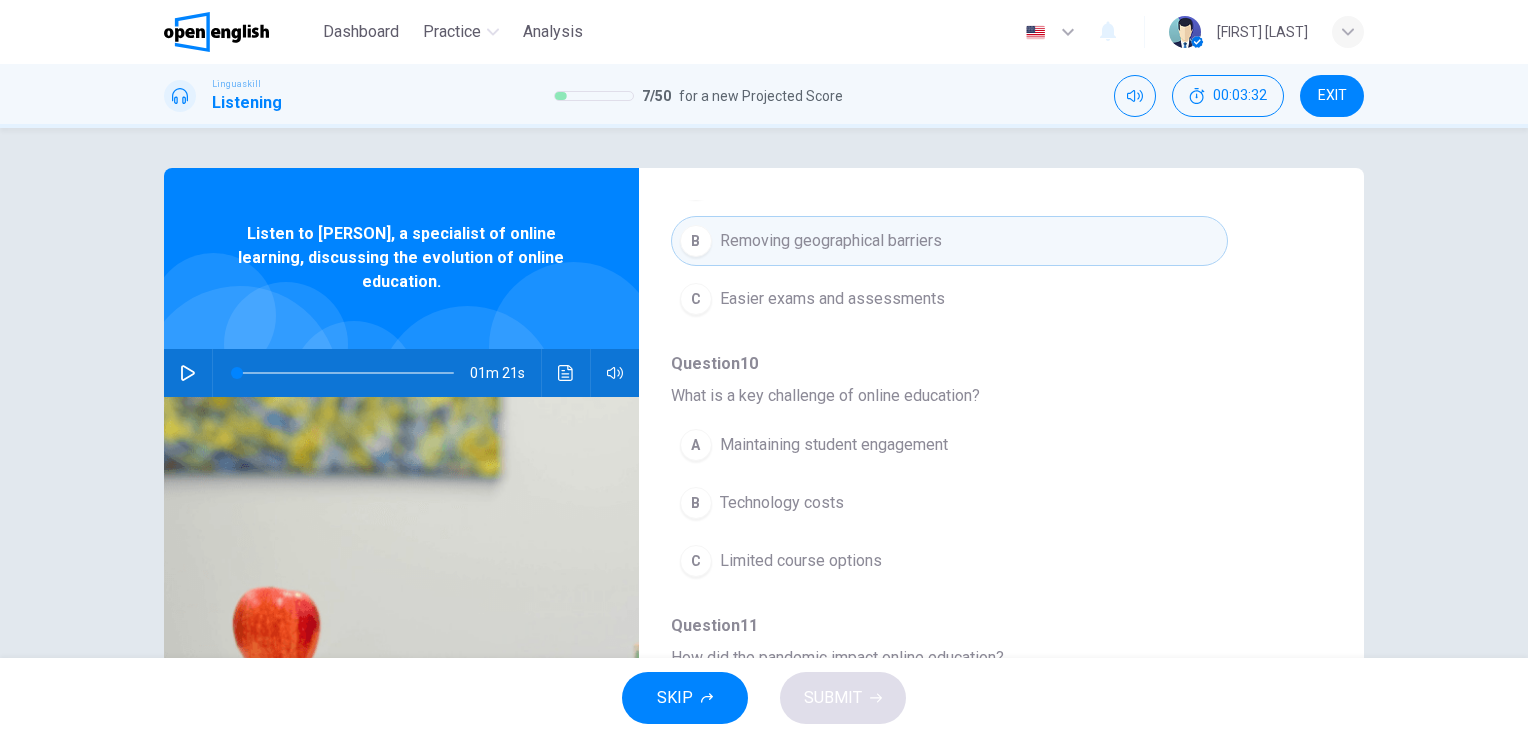 scroll, scrollTop: 600, scrollLeft: 0, axis: vertical 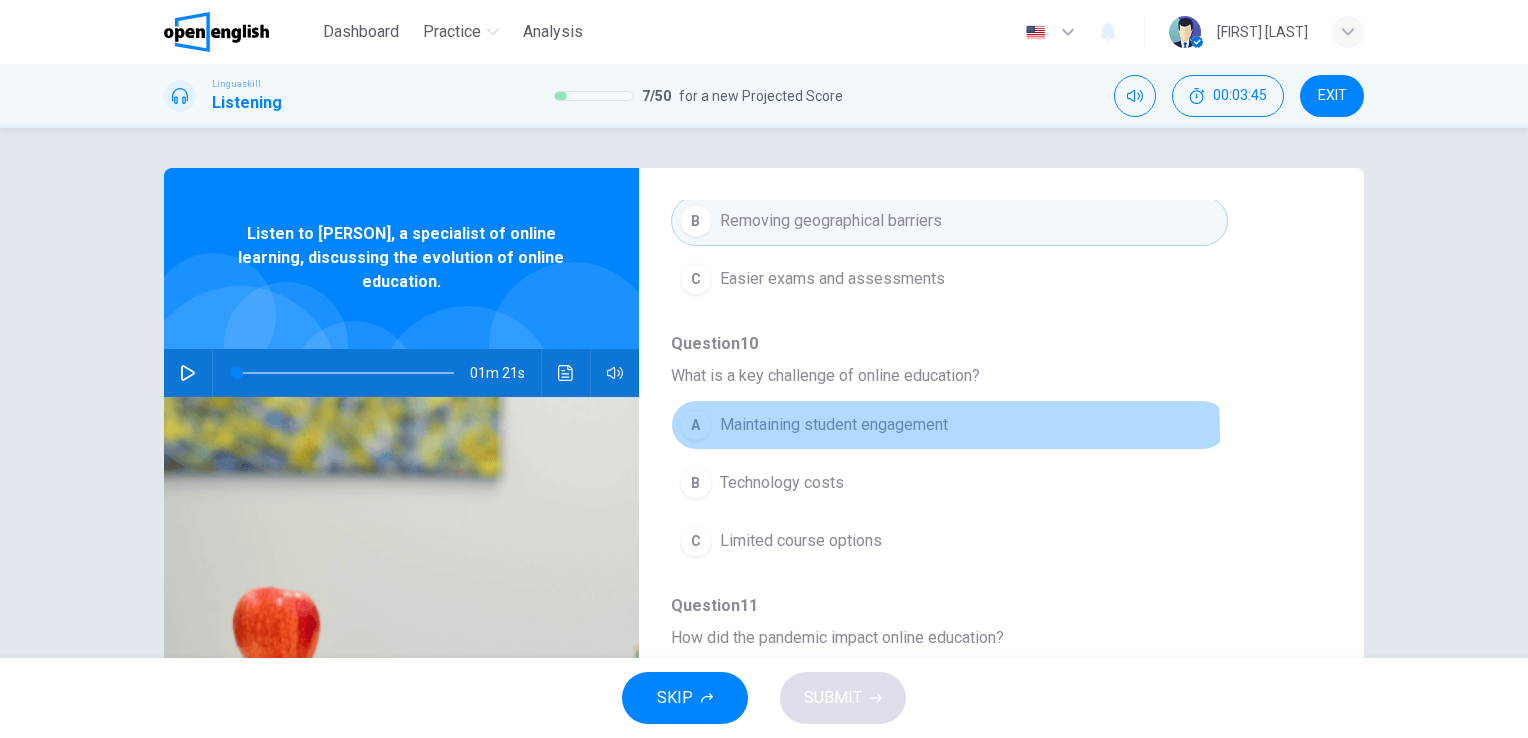 click on "Maintaining student engagement" at bounding box center (834, 425) 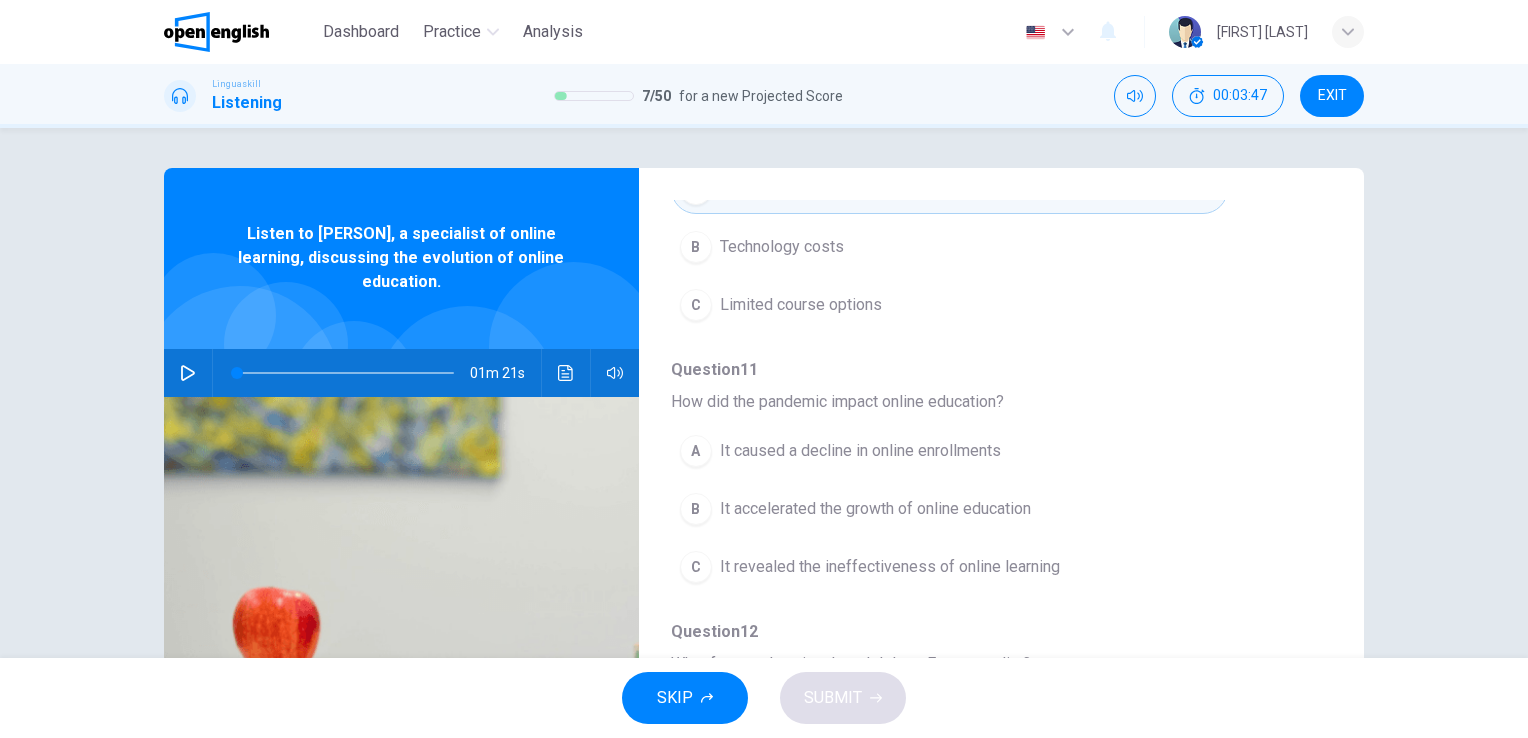 scroll, scrollTop: 856, scrollLeft: 0, axis: vertical 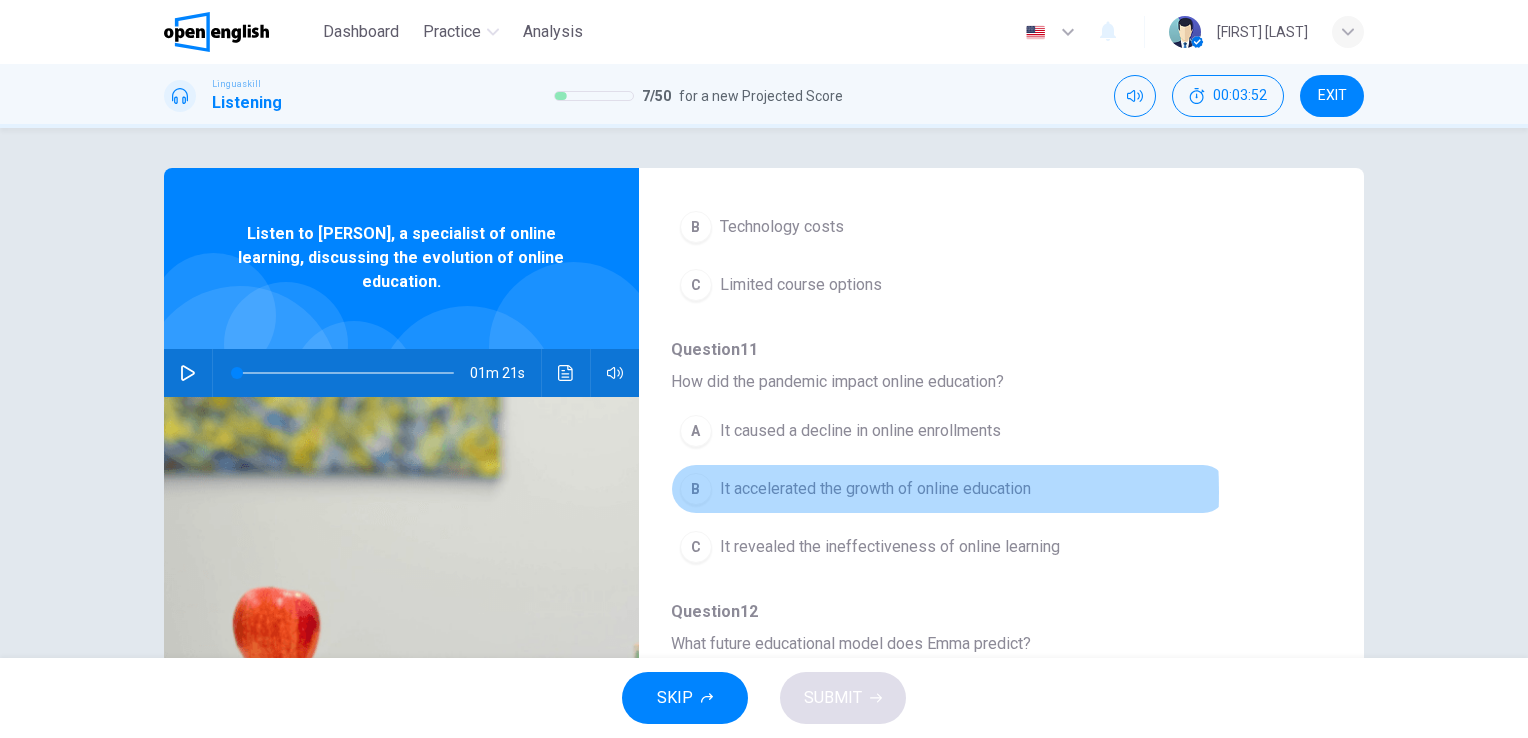 click on "It accelerated the growth of online education" at bounding box center [875, 489] 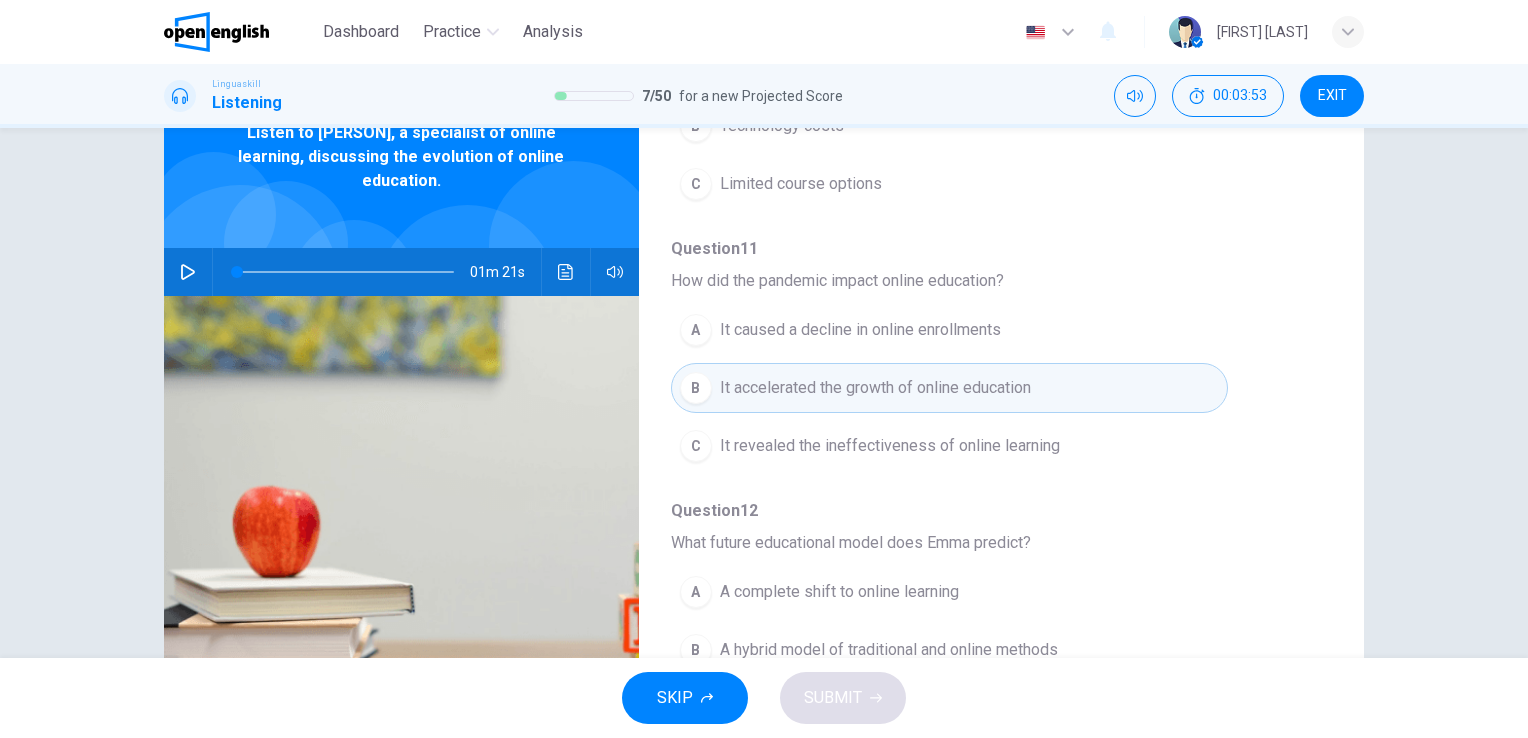 scroll, scrollTop: 200, scrollLeft: 0, axis: vertical 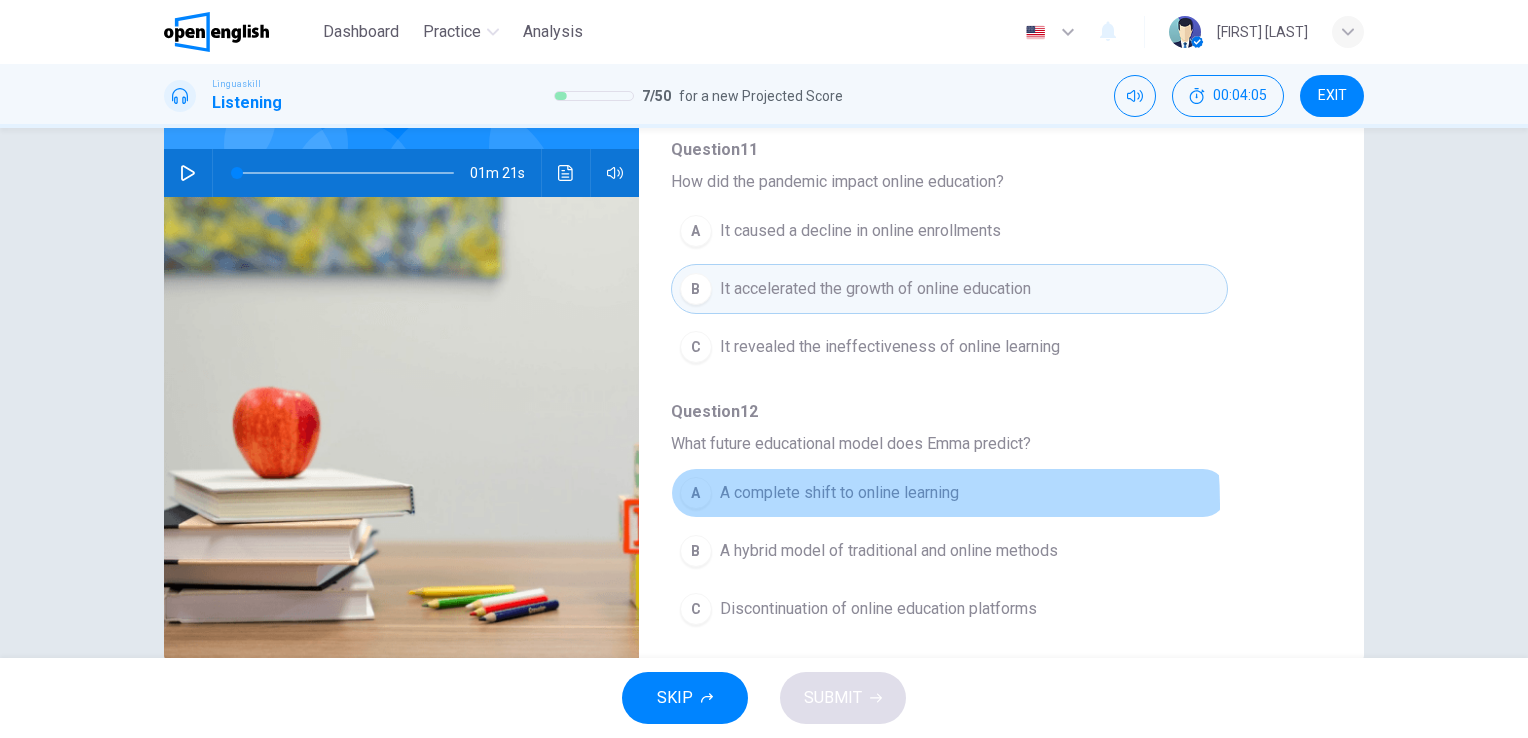 click on "A complete shift to online learning" at bounding box center [839, 493] 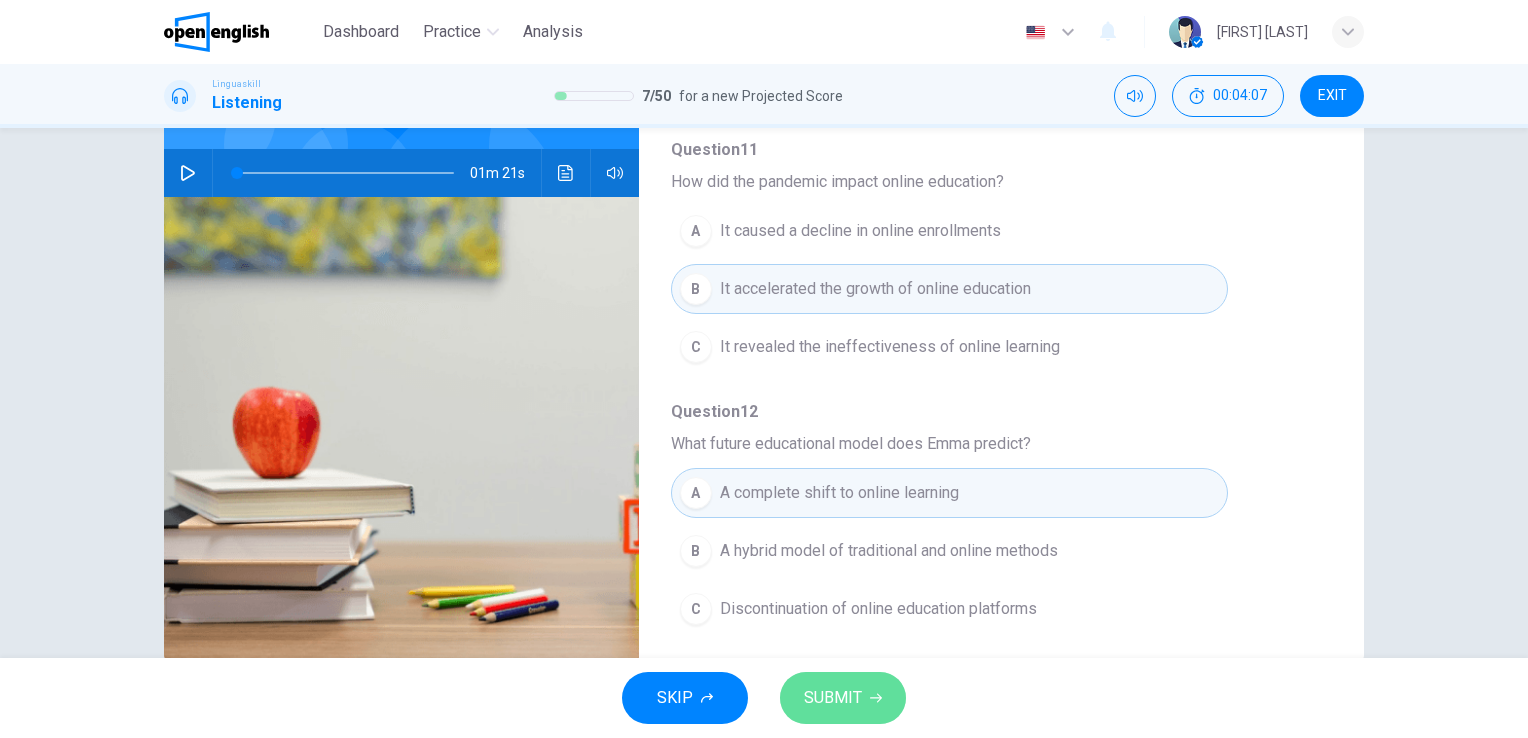 click on "SUBMIT" at bounding box center (833, 698) 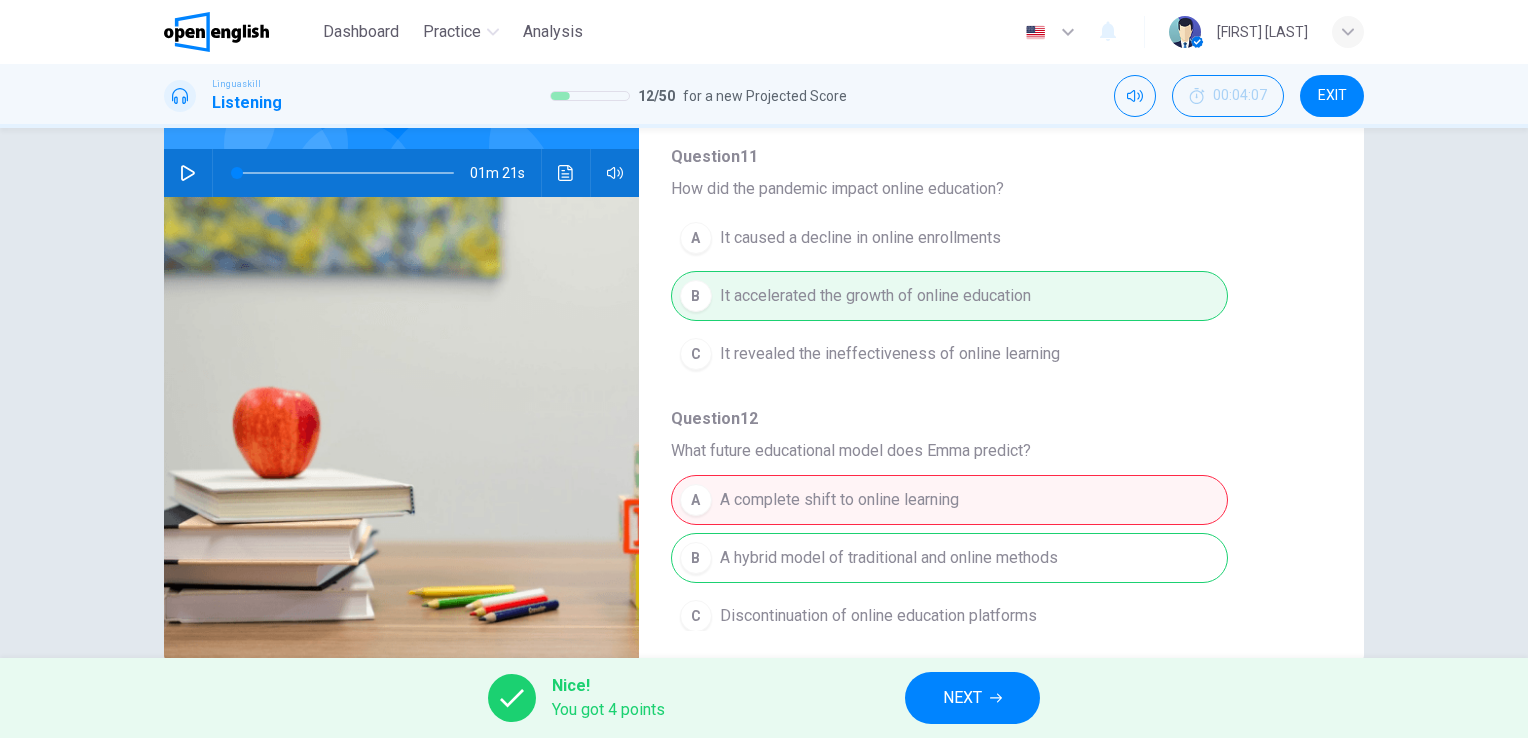 scroll, scrollTop: 856, scrollLeft: 0, axis: vertical 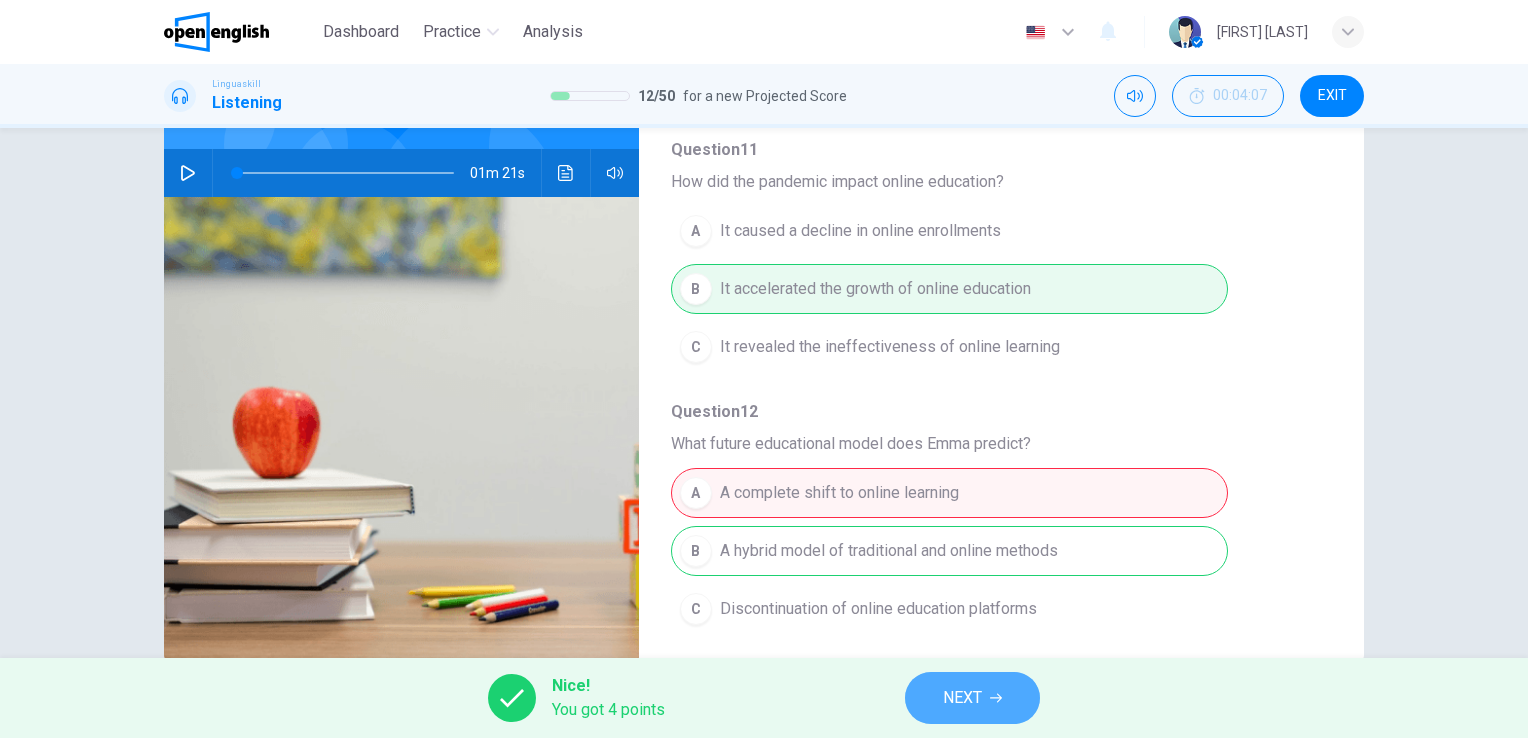 click on "NEXT" at bounding box center (962, 698) 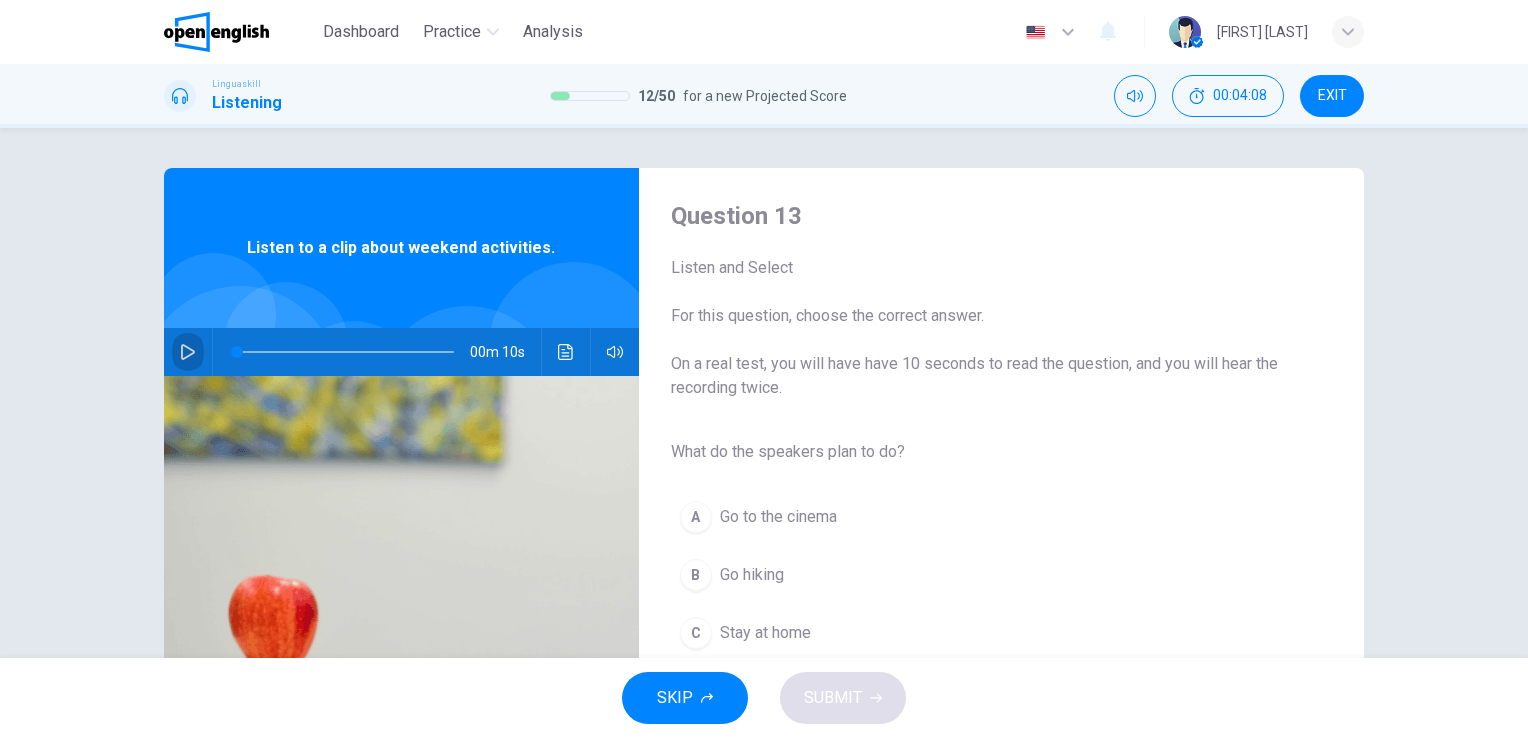 click 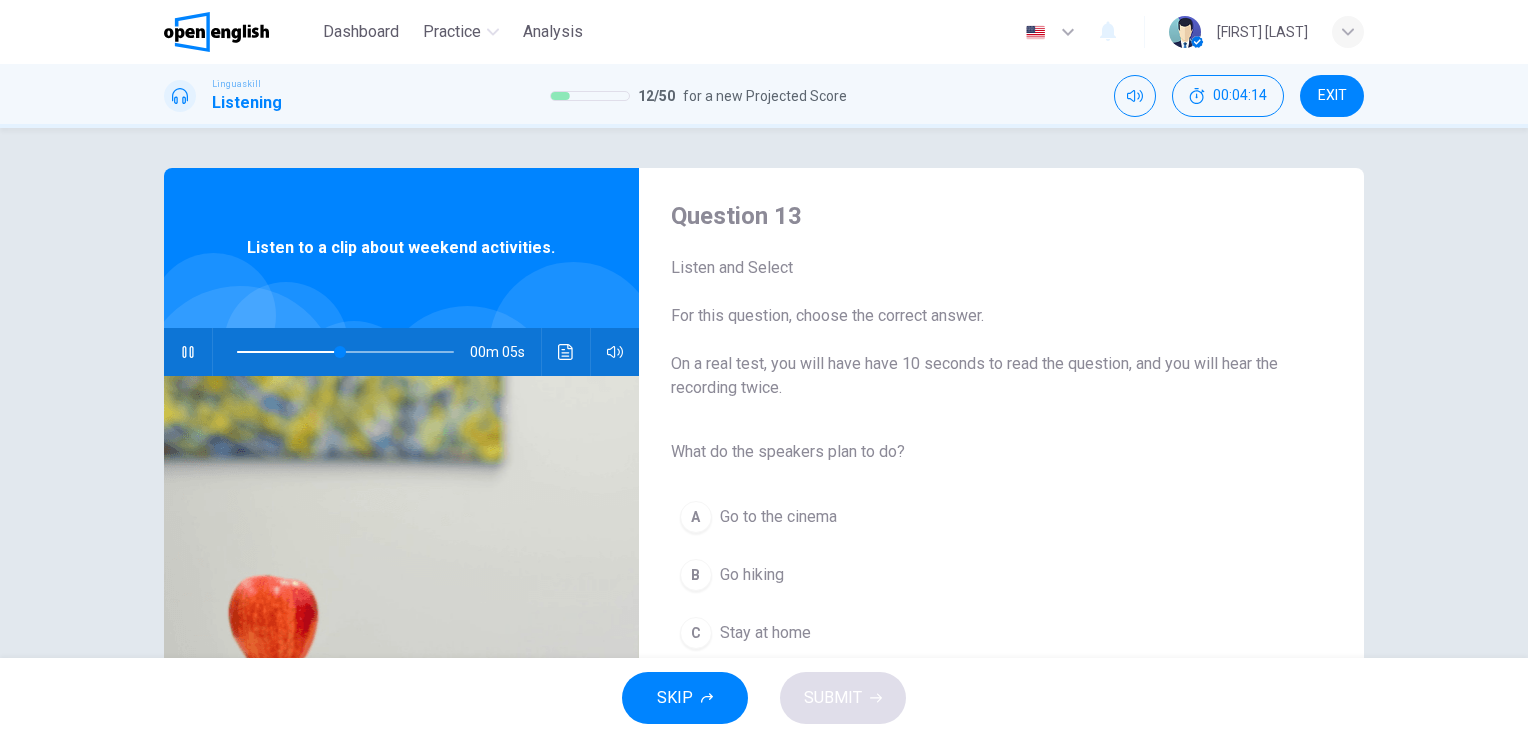 scroll, scrollTop: 100, scrollLeft: 0, axis: vertical 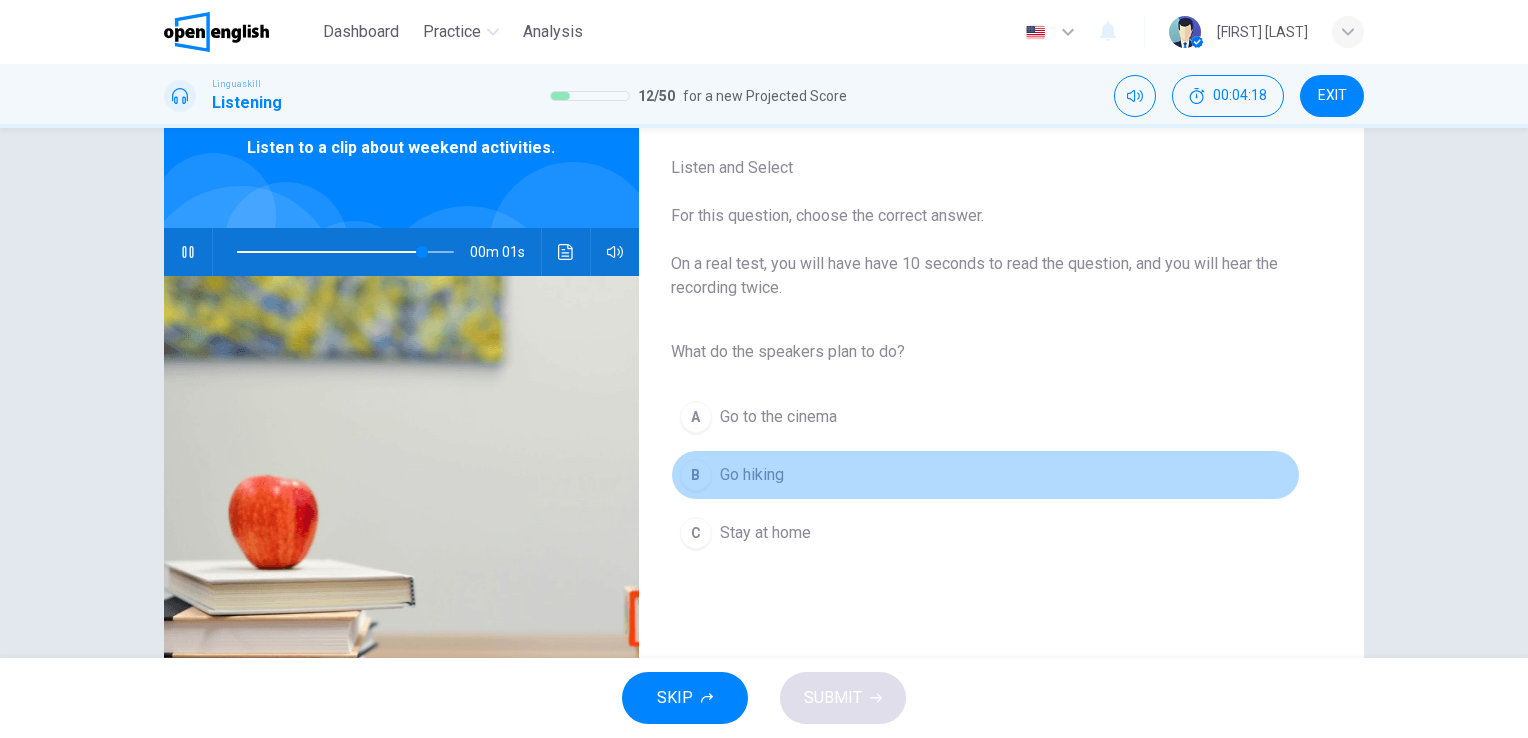 click on "Go hiking" at bounding box center [752, 475] 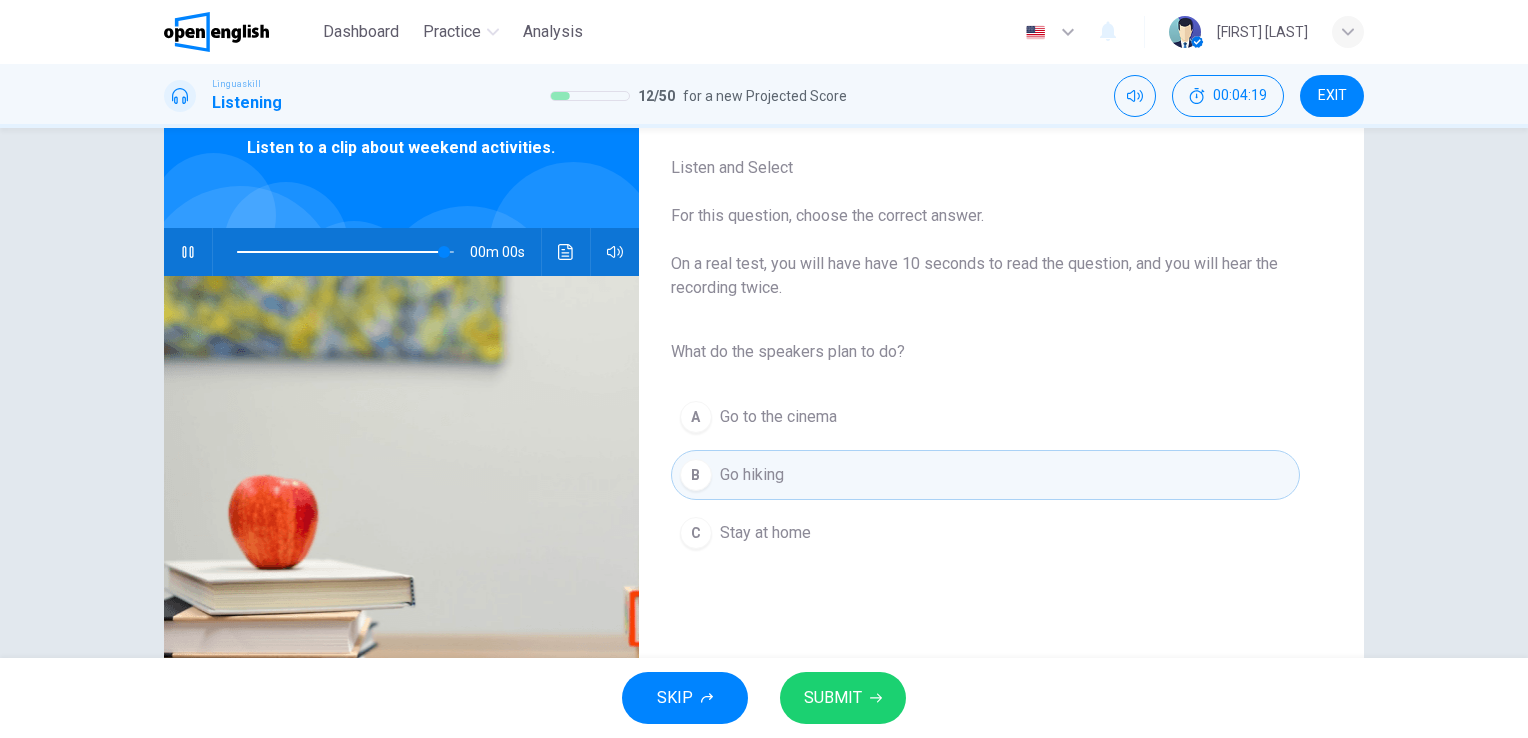 type on "*" 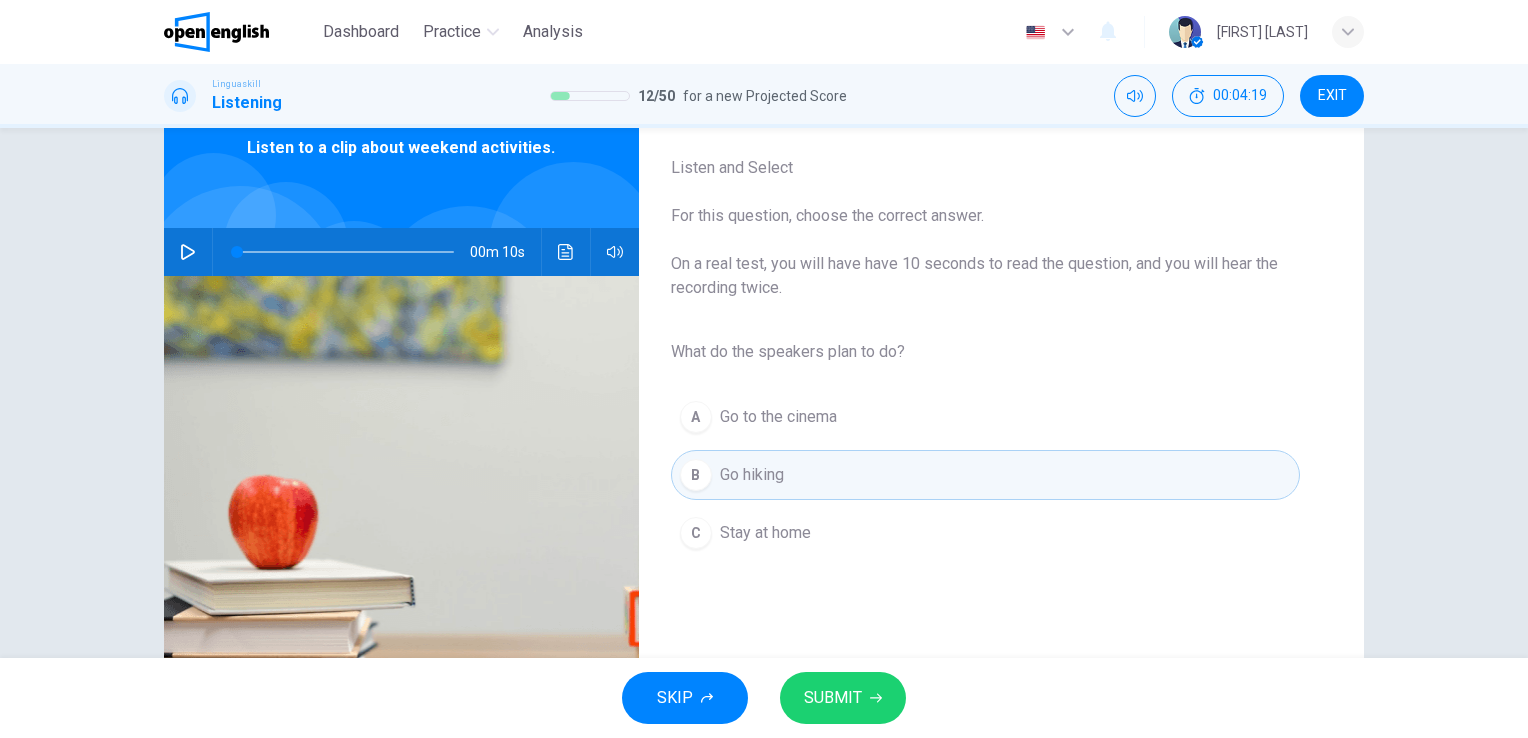 click on "SUBMIT" at bounding box center (833, 698) 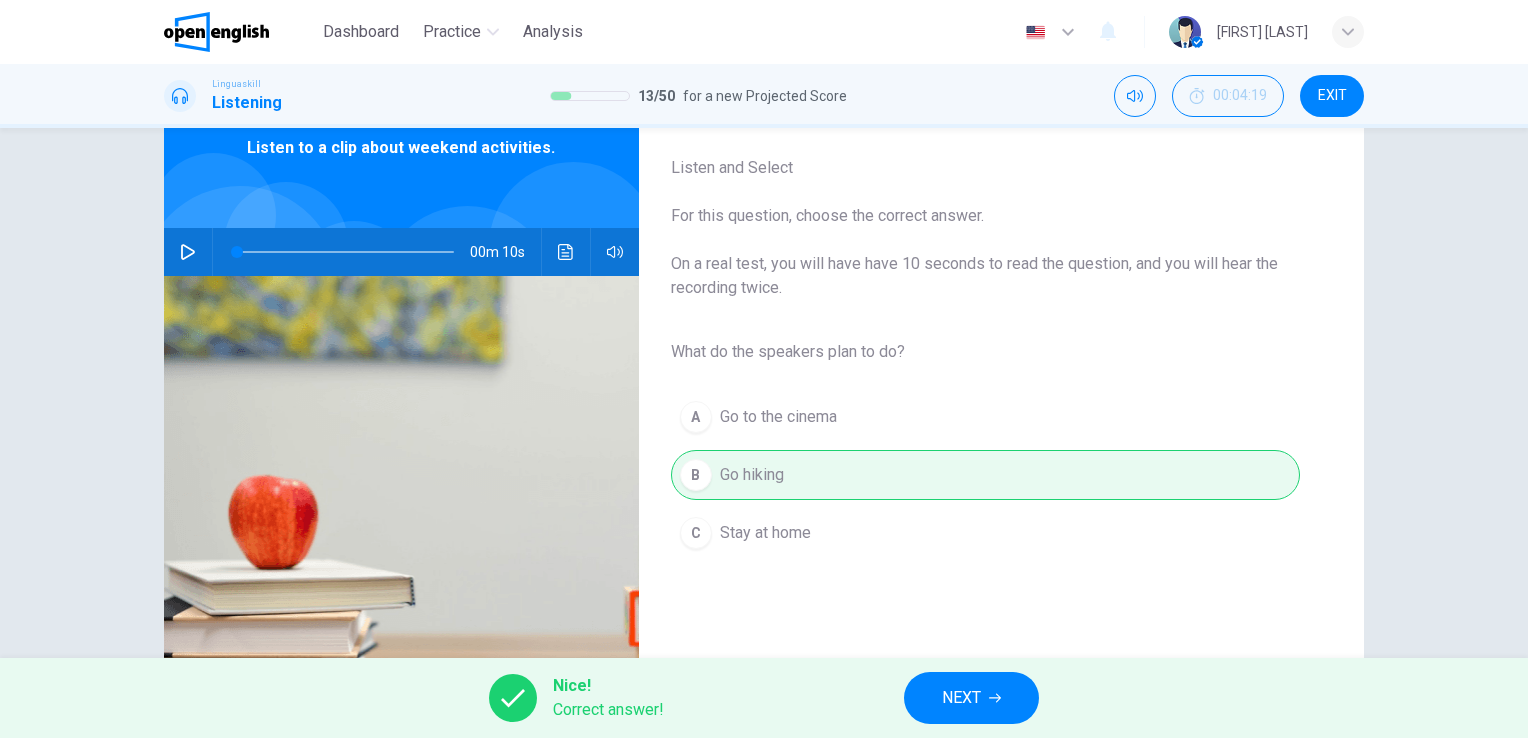 click on "NEXT" at bounding box center (961, 698) 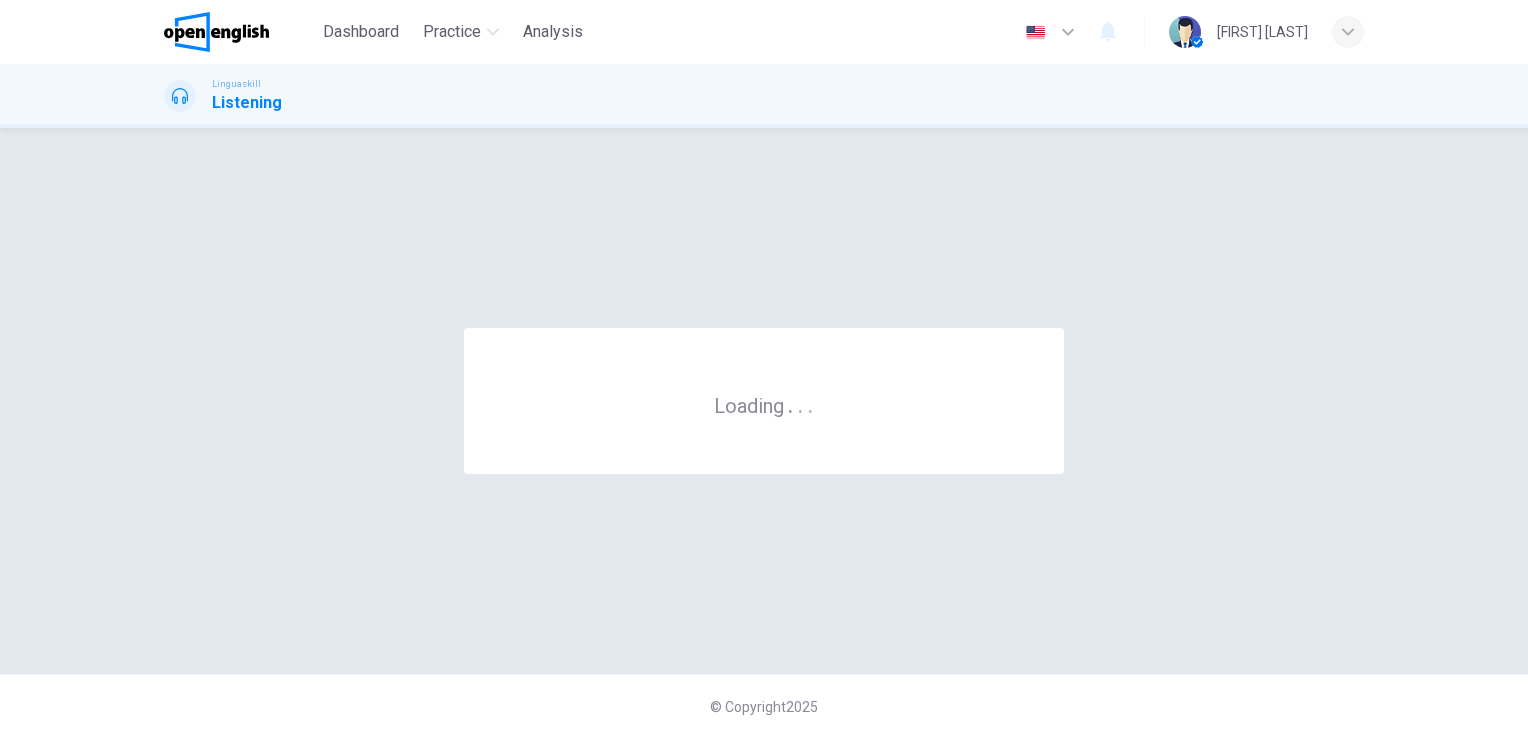 scroll, scrollTop: 0, scrollLeft: 0, axis: both 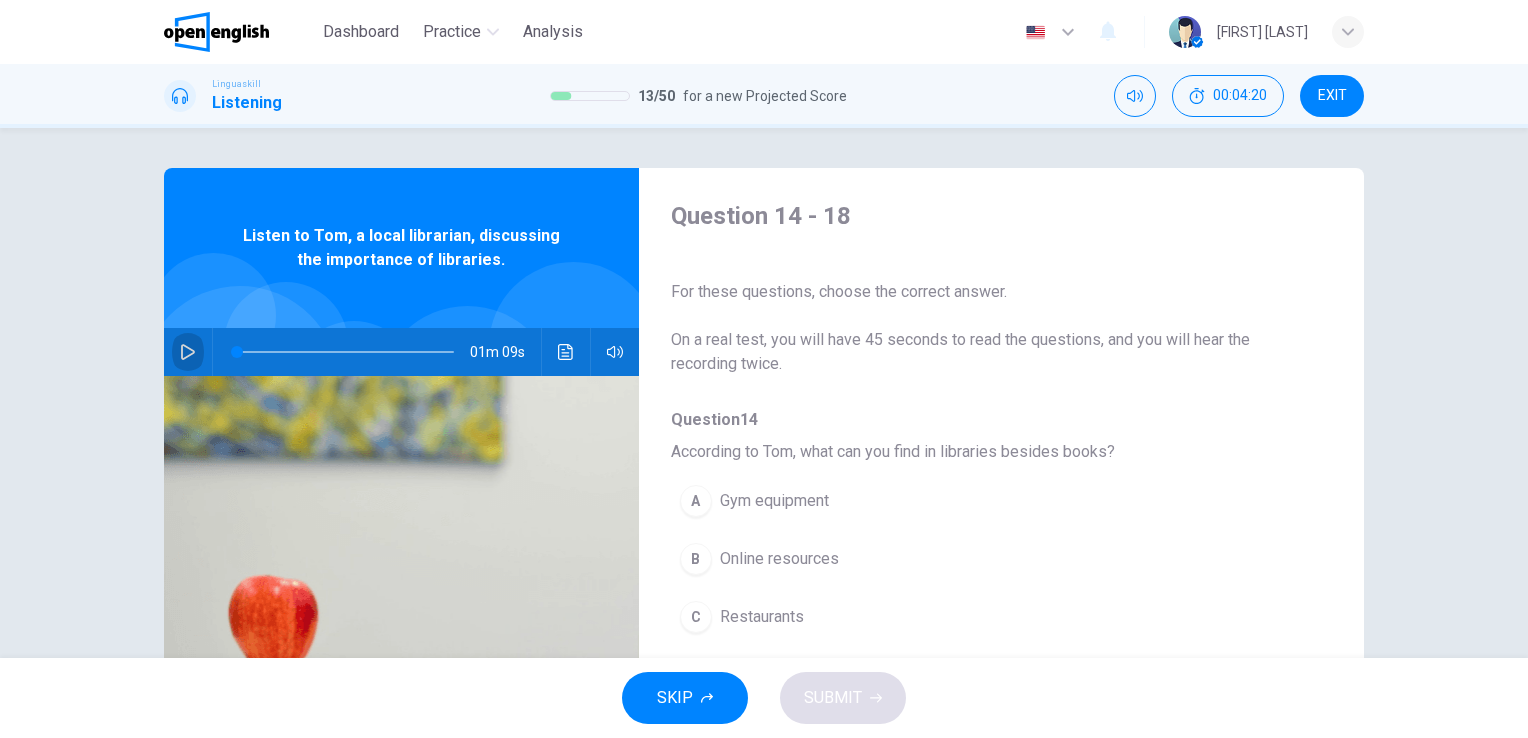 click at bounding box center (188, 352) 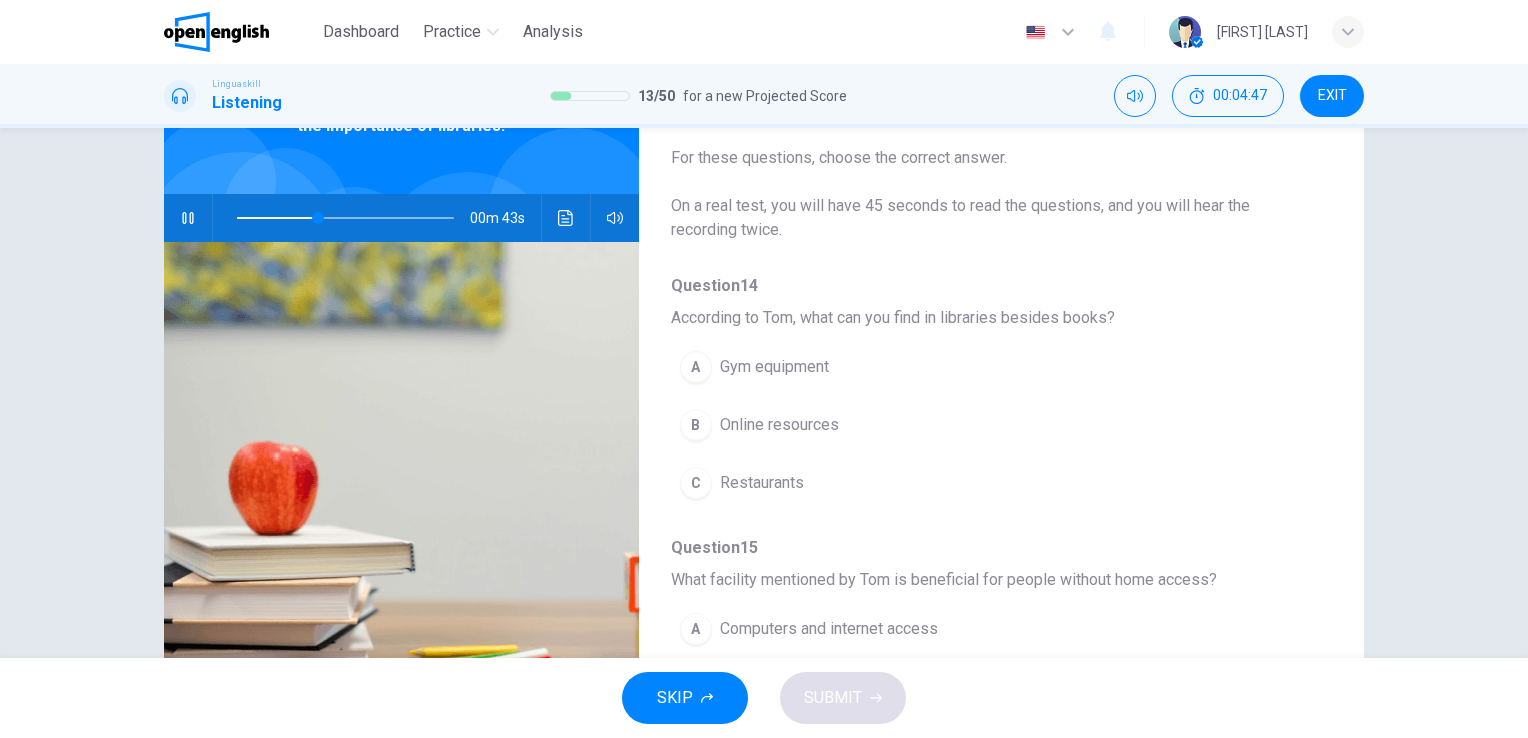 scroll, scrollTop: 100, scrollLeft: 0, axis: vertical 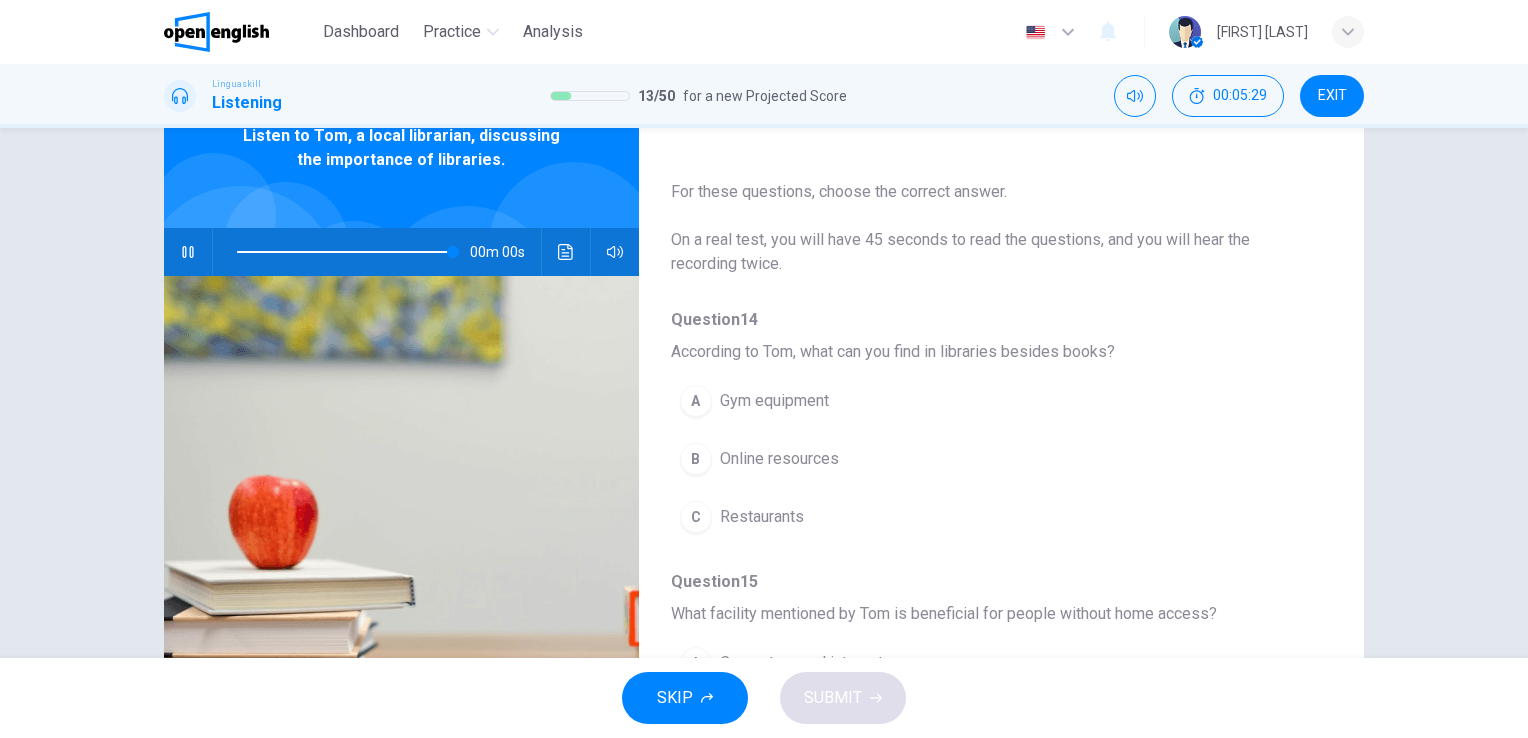 type on "*" 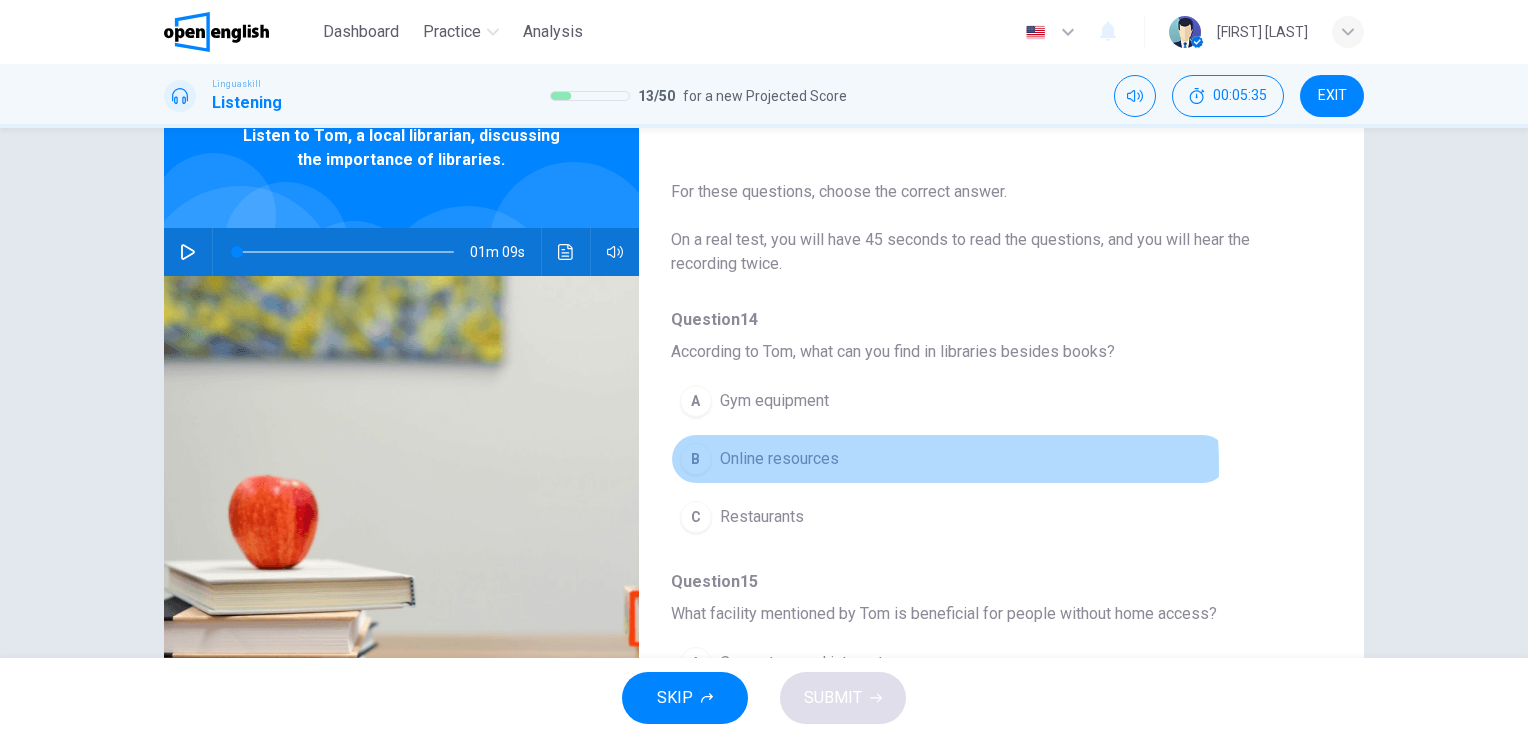click on "Online resources" at bounding box center [779, 459] 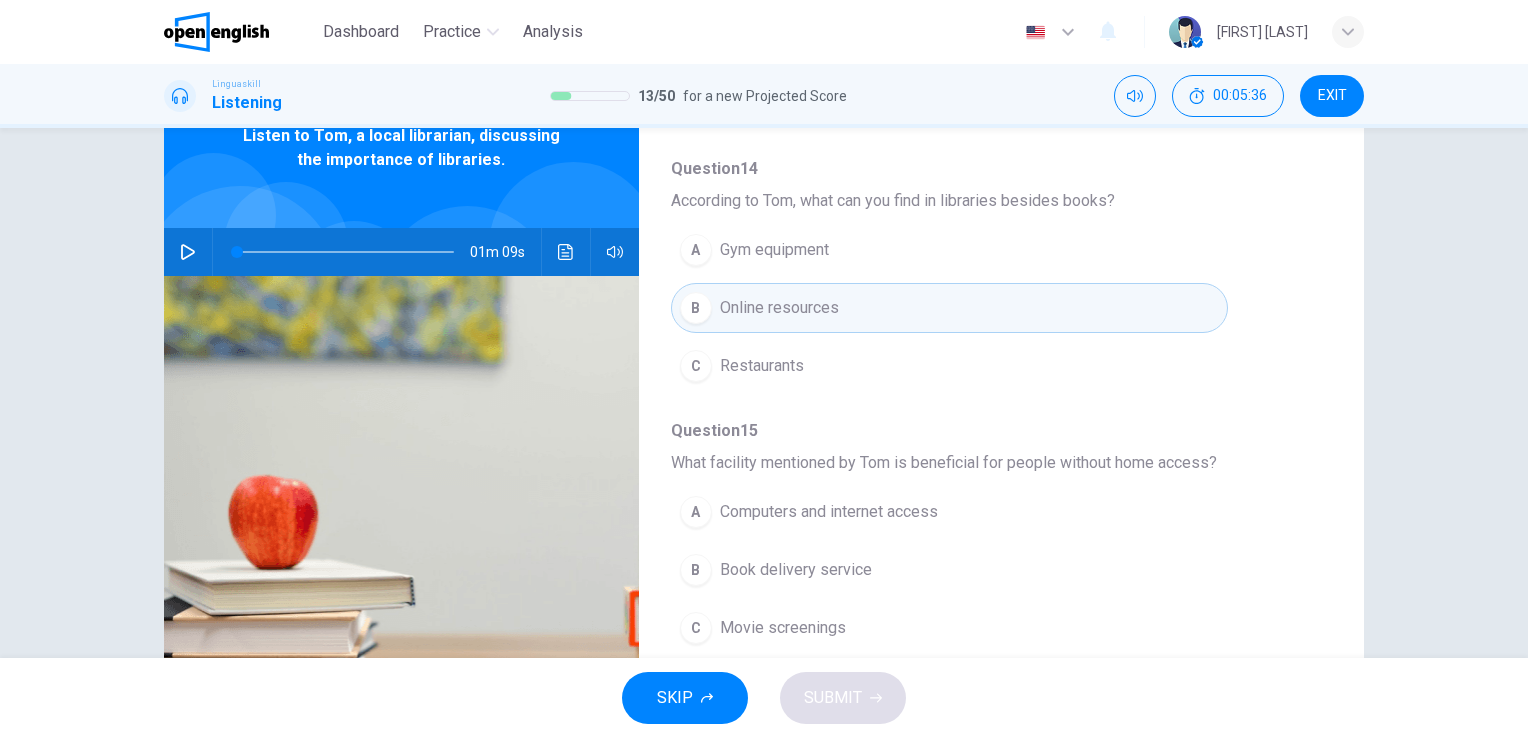 scroll, scrollTop: 300, scrollLeft: 0, axis: vertical 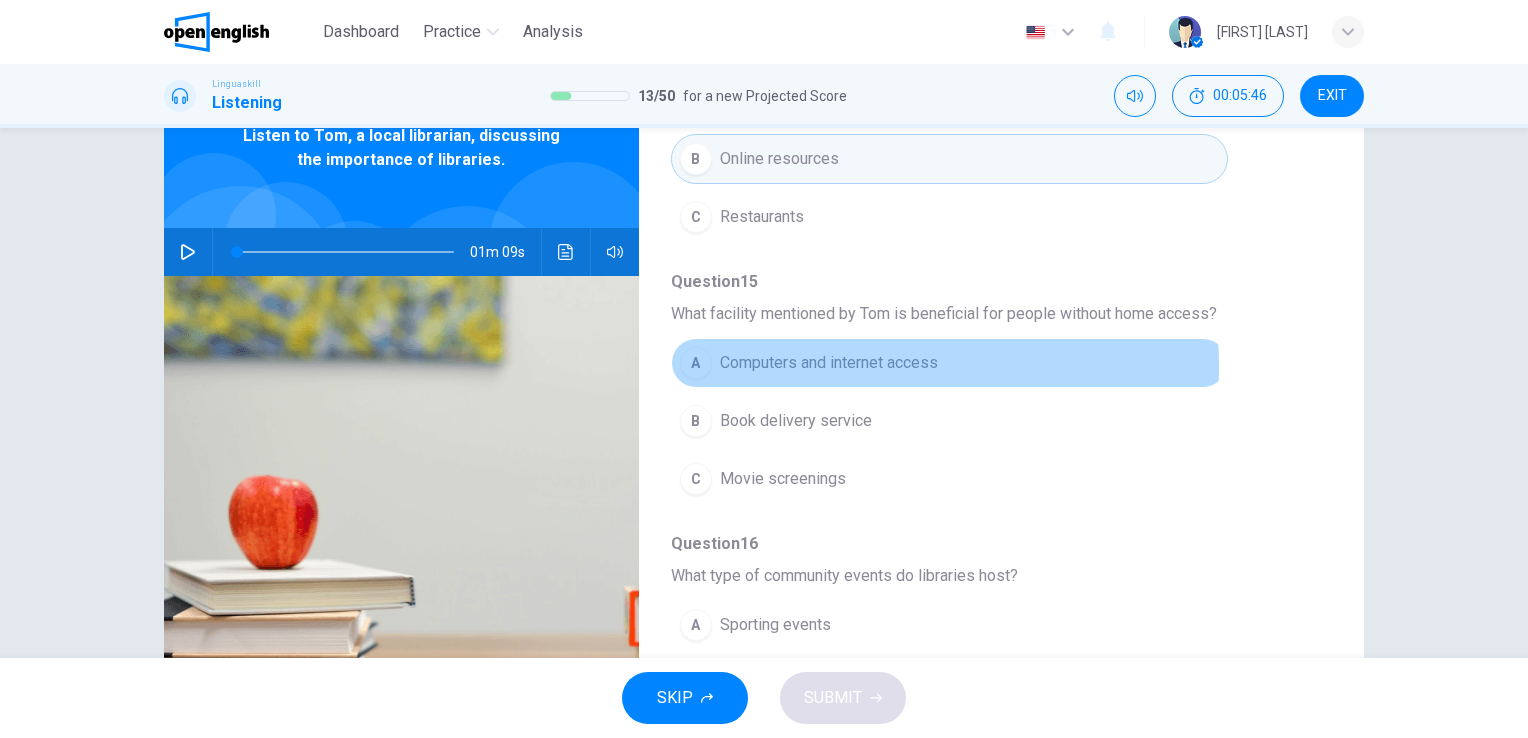 click on "Computers and internet access" at bounding box center [829, 363] 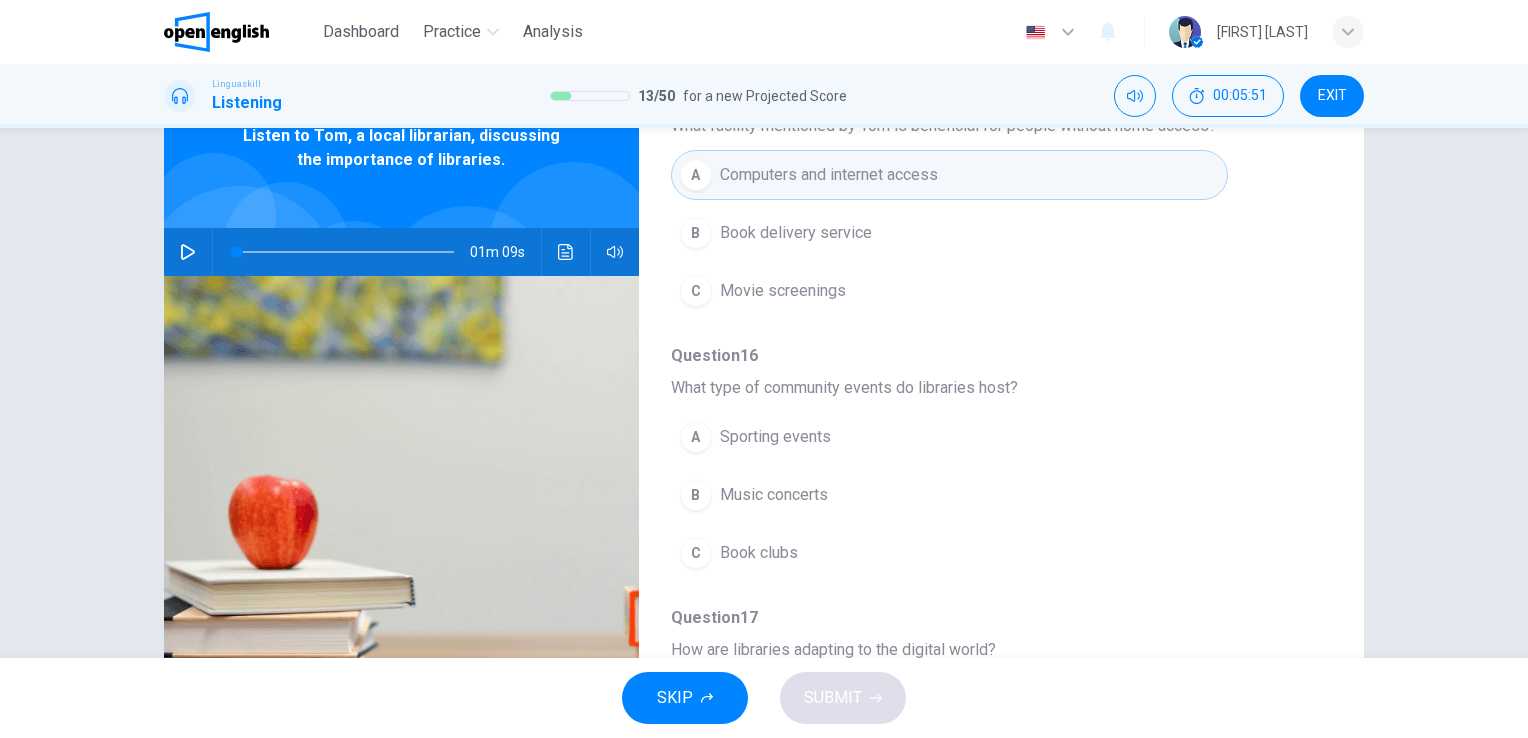 scroll, scrollTop: 500, scrollLeft: 0, axis: vertical 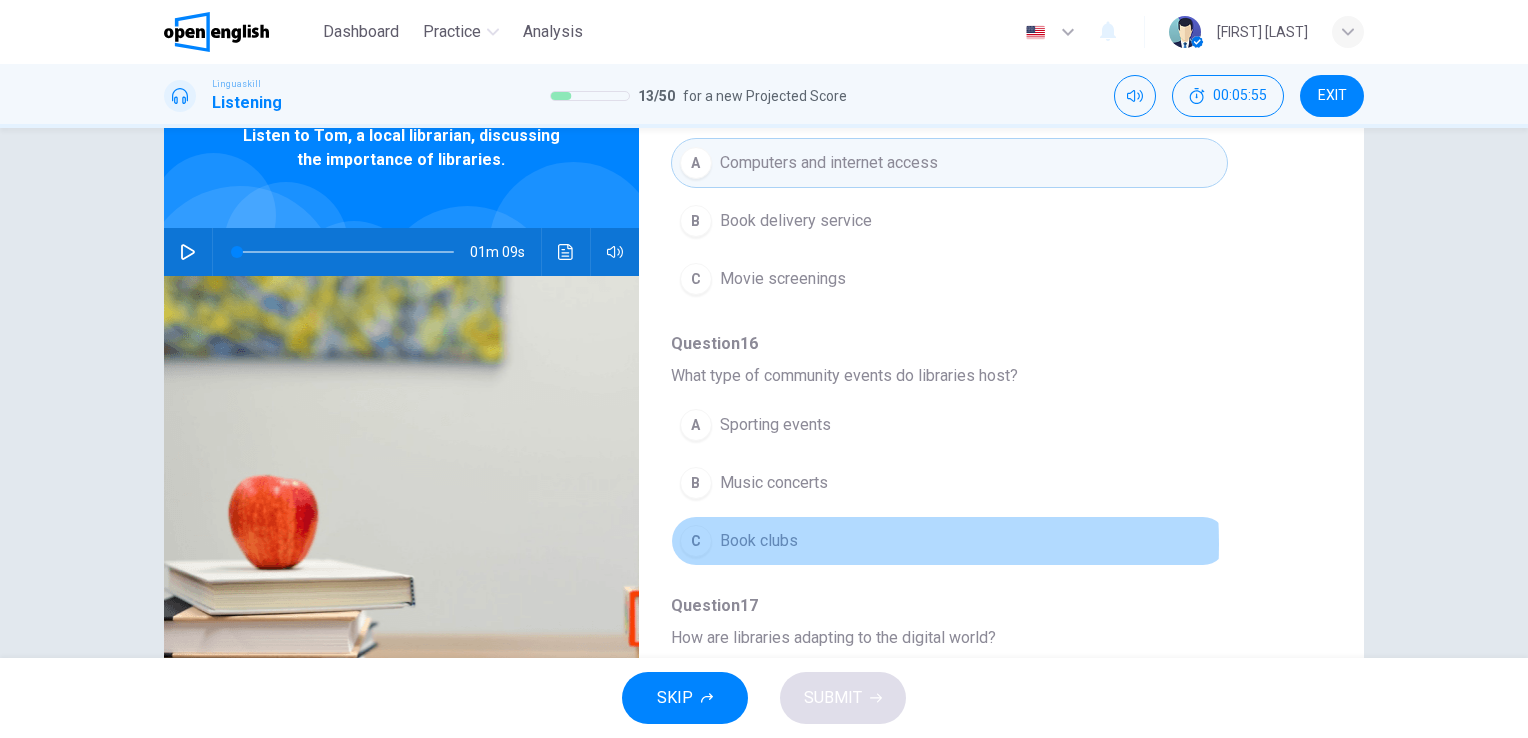 click on "Book clubs" at bounding box center (759, 541) 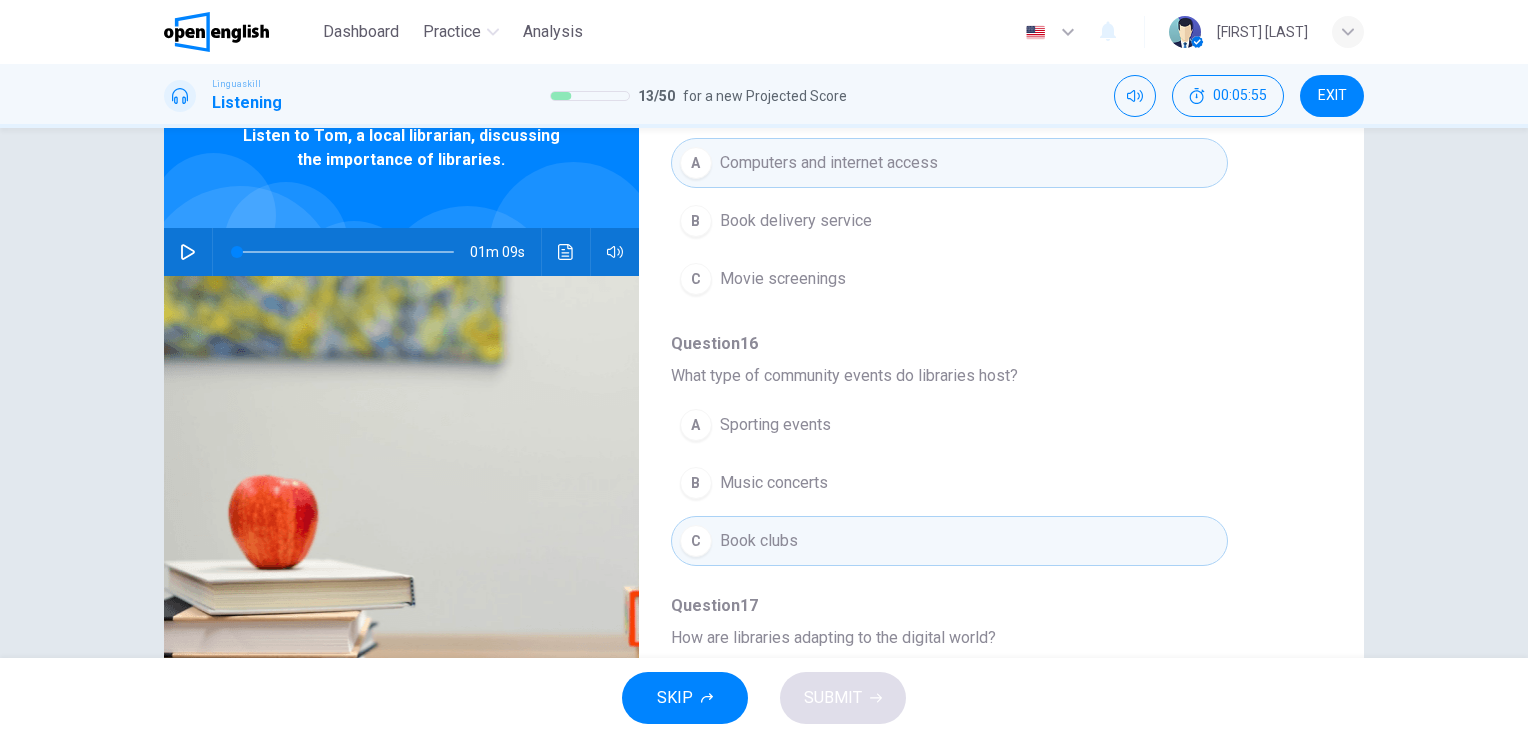 scroll, scrollTop: 800, scrollLeft: 0, axis: vertical 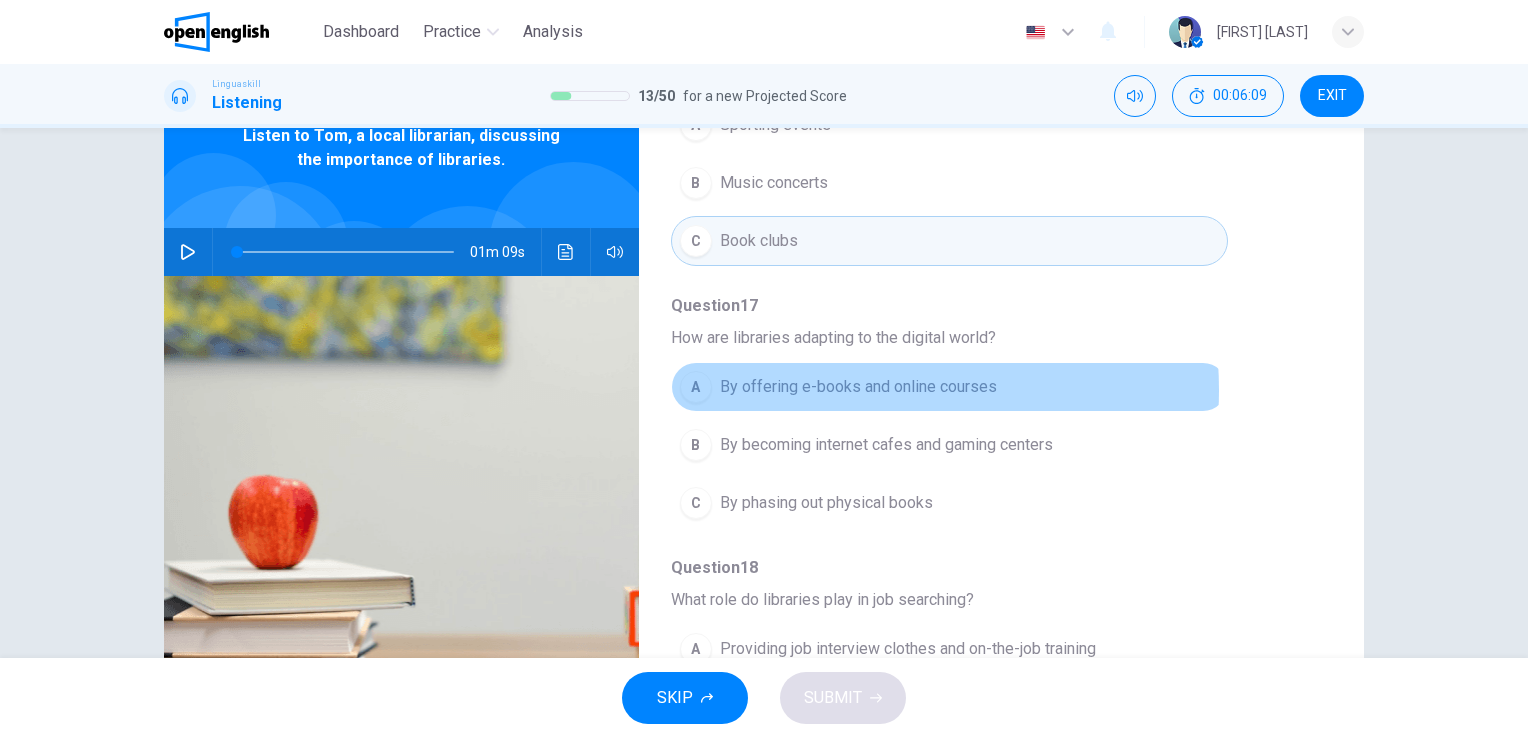 click on "By offering e-books and online courses" at bounding box center [858, 387] 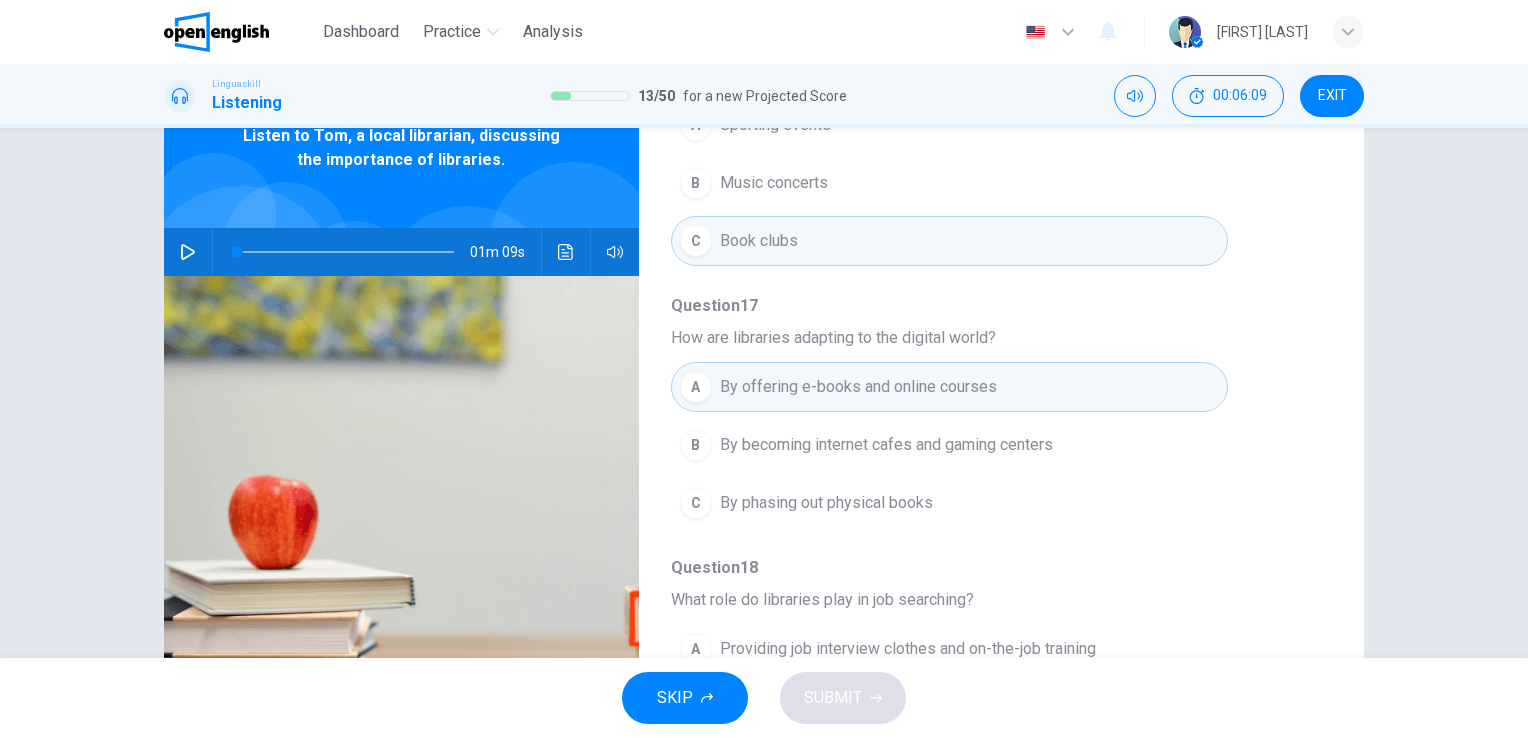 scroll, scrollTop: 856, scrollLeft: 0, axis: vertical 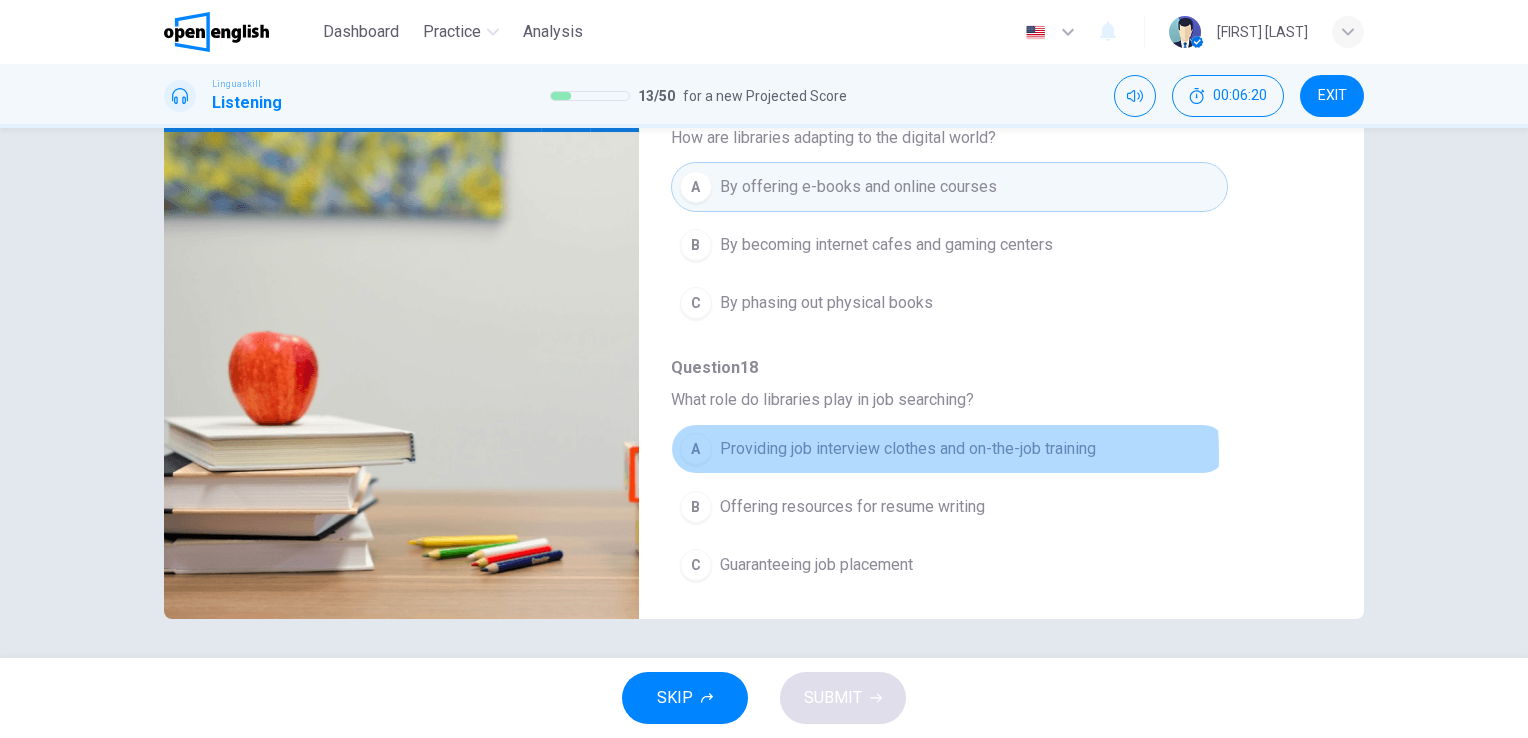 click on "Providing job interview clothes and on-the-job training" at bounding box center [908, 449] 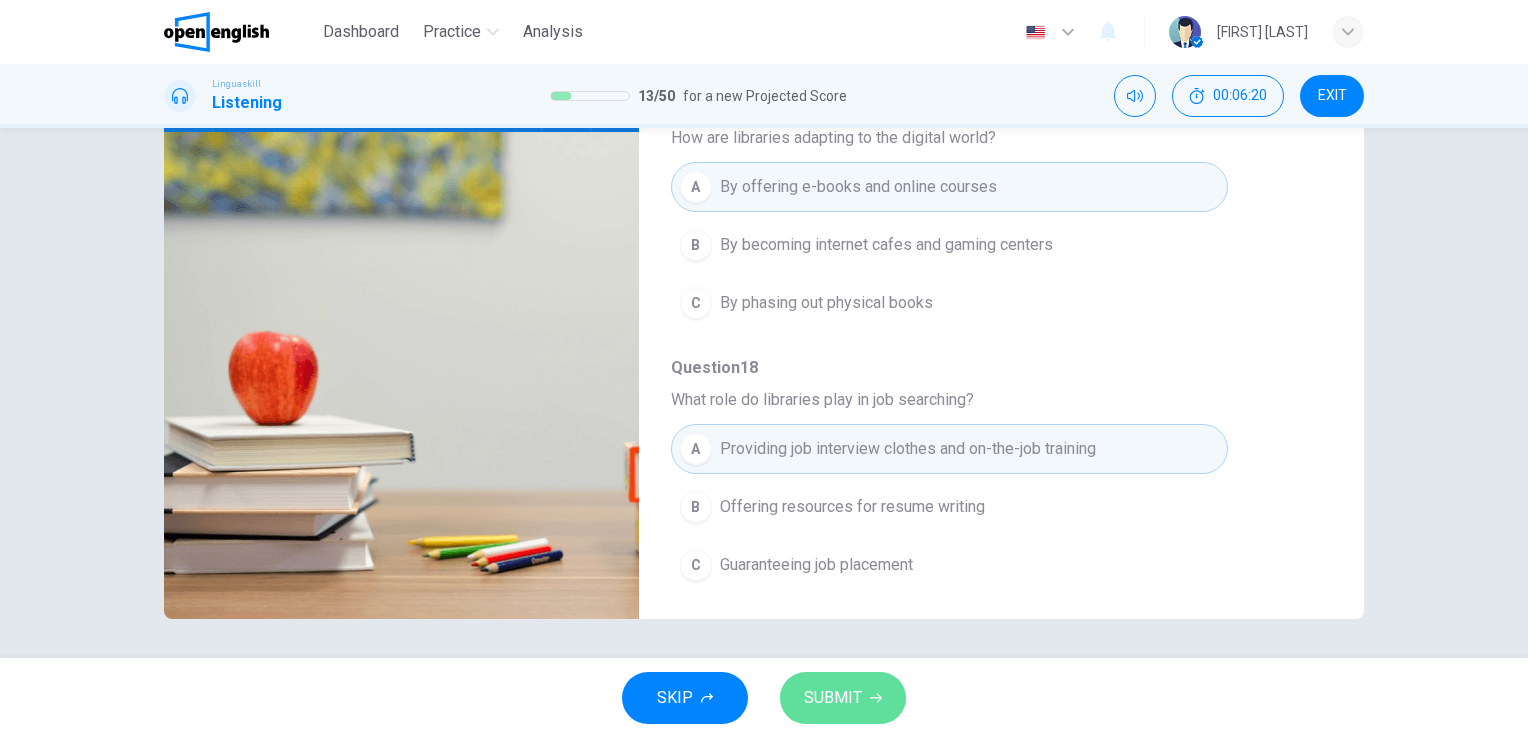click on "SUBMIT" at bounding box center [843, 698] 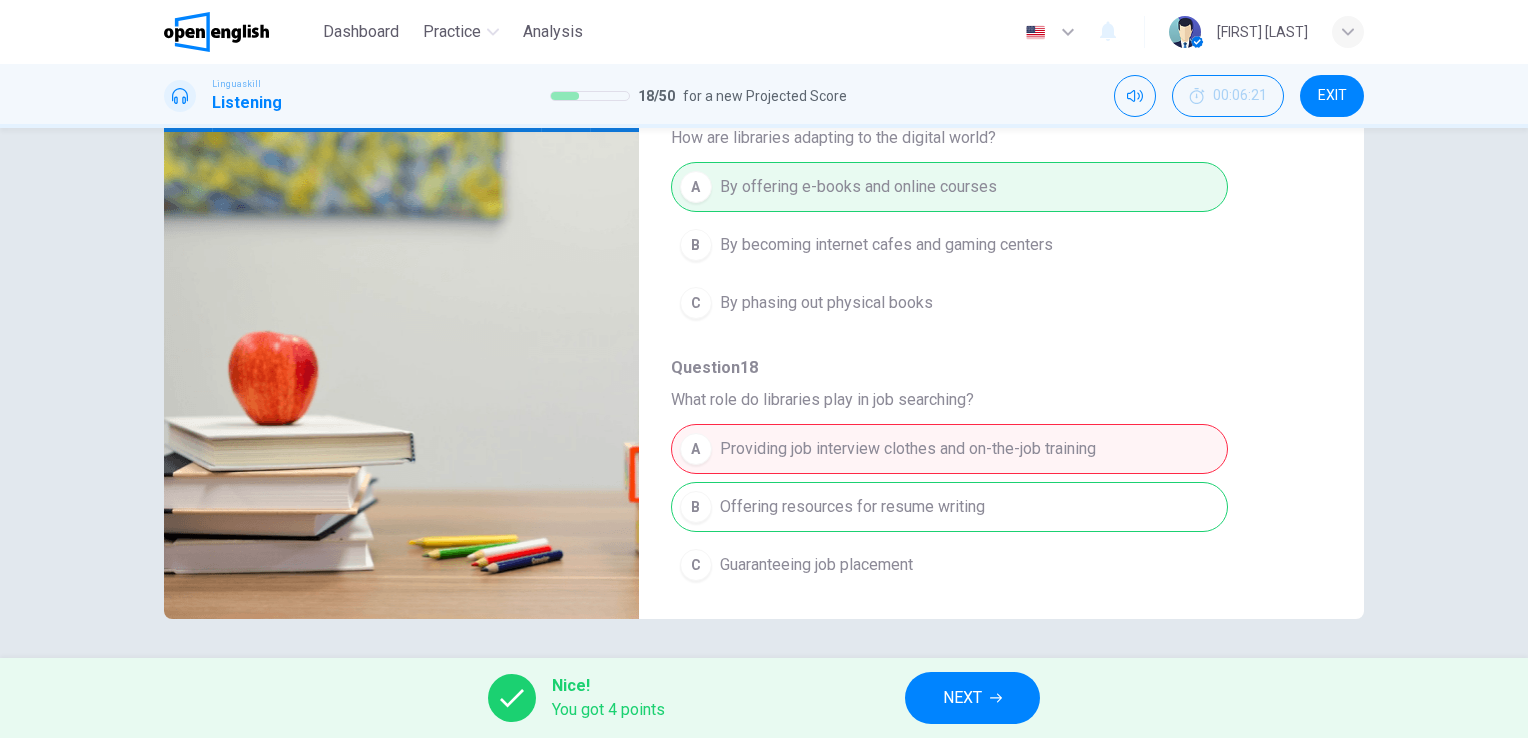 scroll, scrollTop: 0, scrollLeft: 0, axis: both 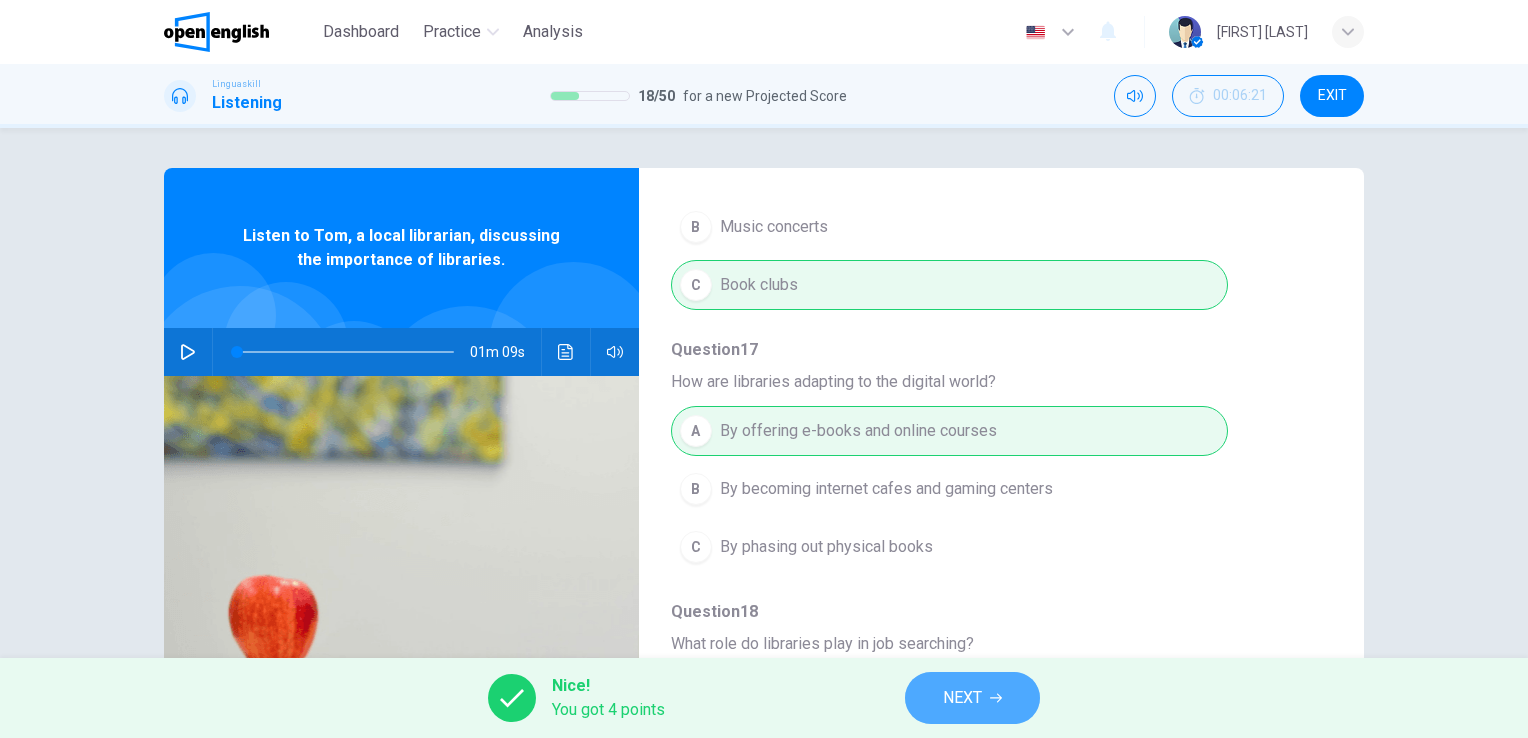 click on "NEXT" at bounding box center (962, 698) 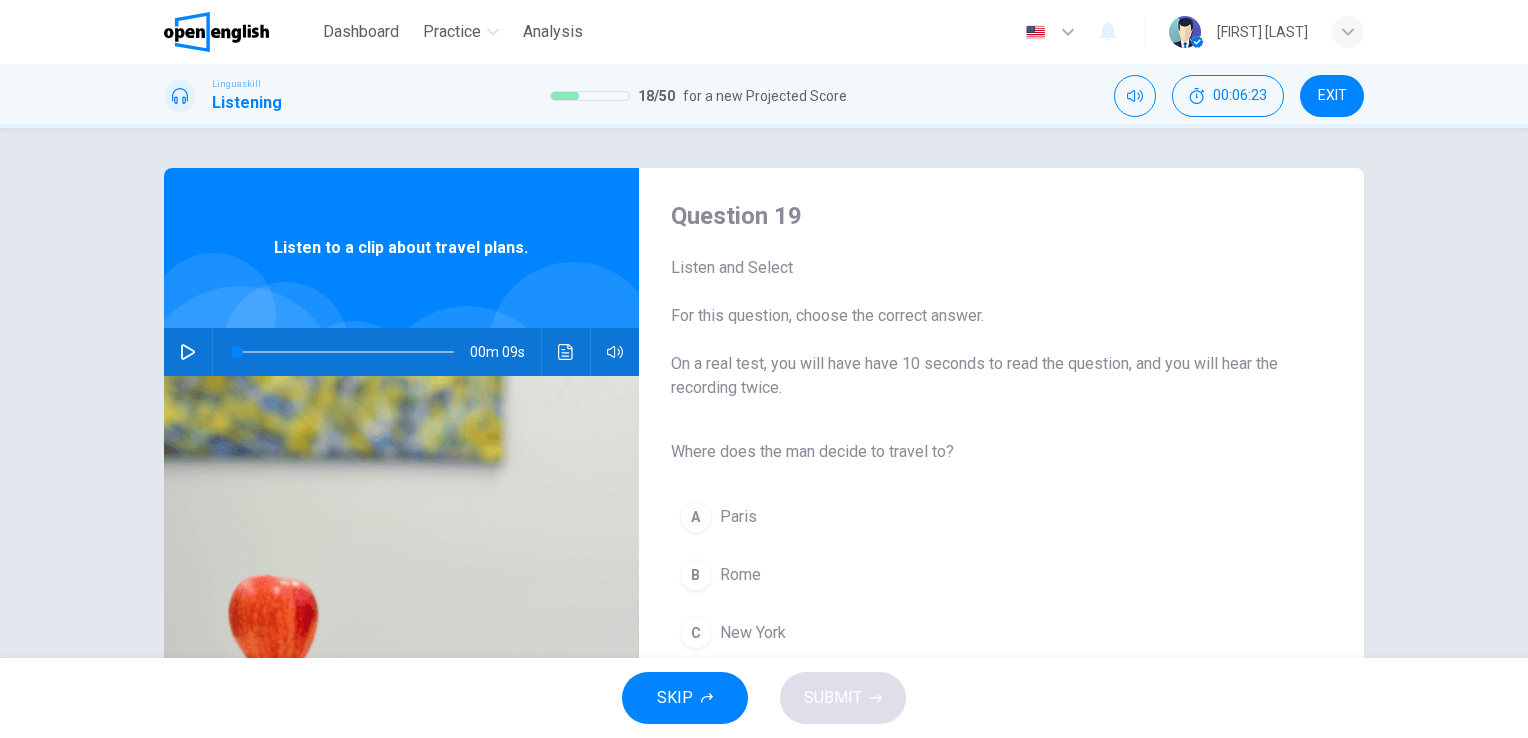 click 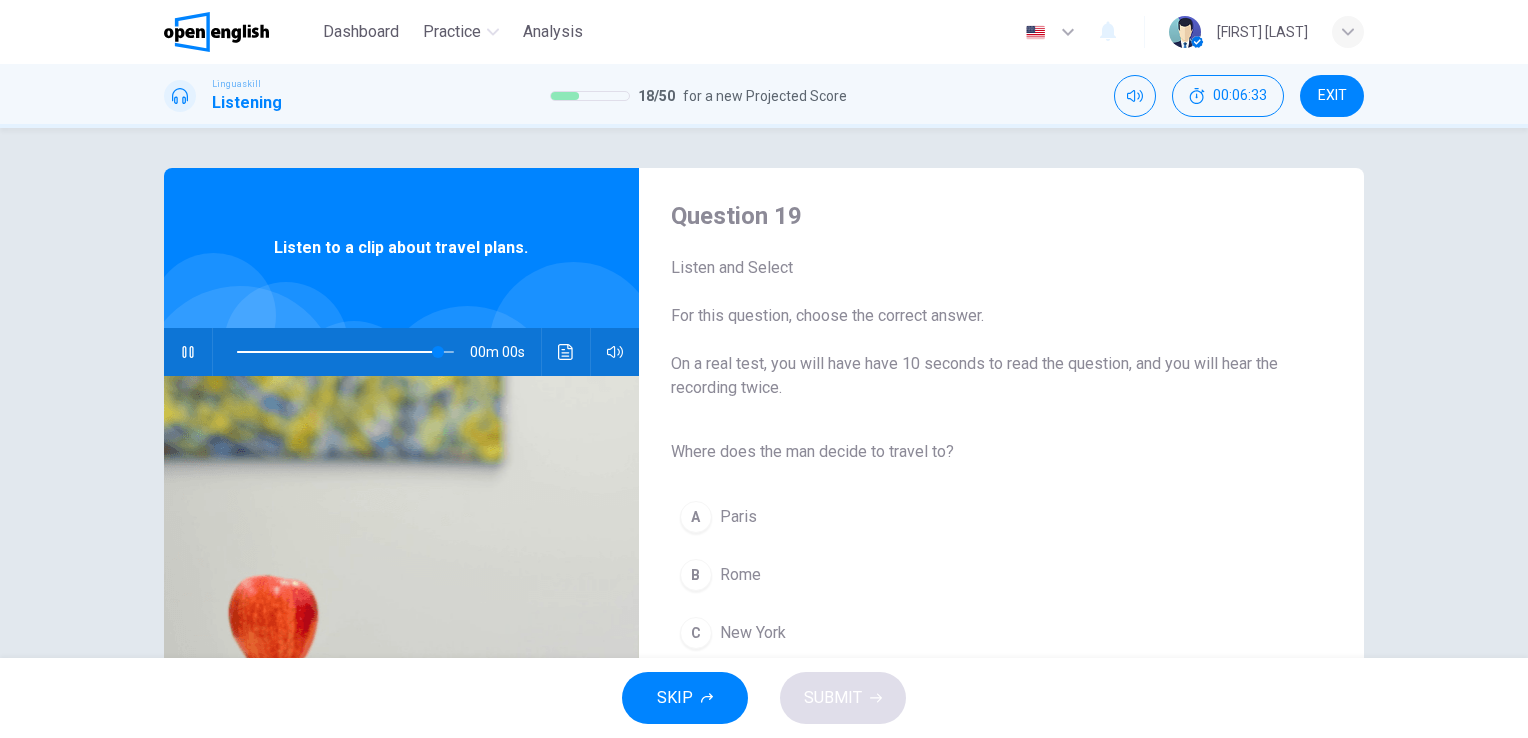 type on "*" 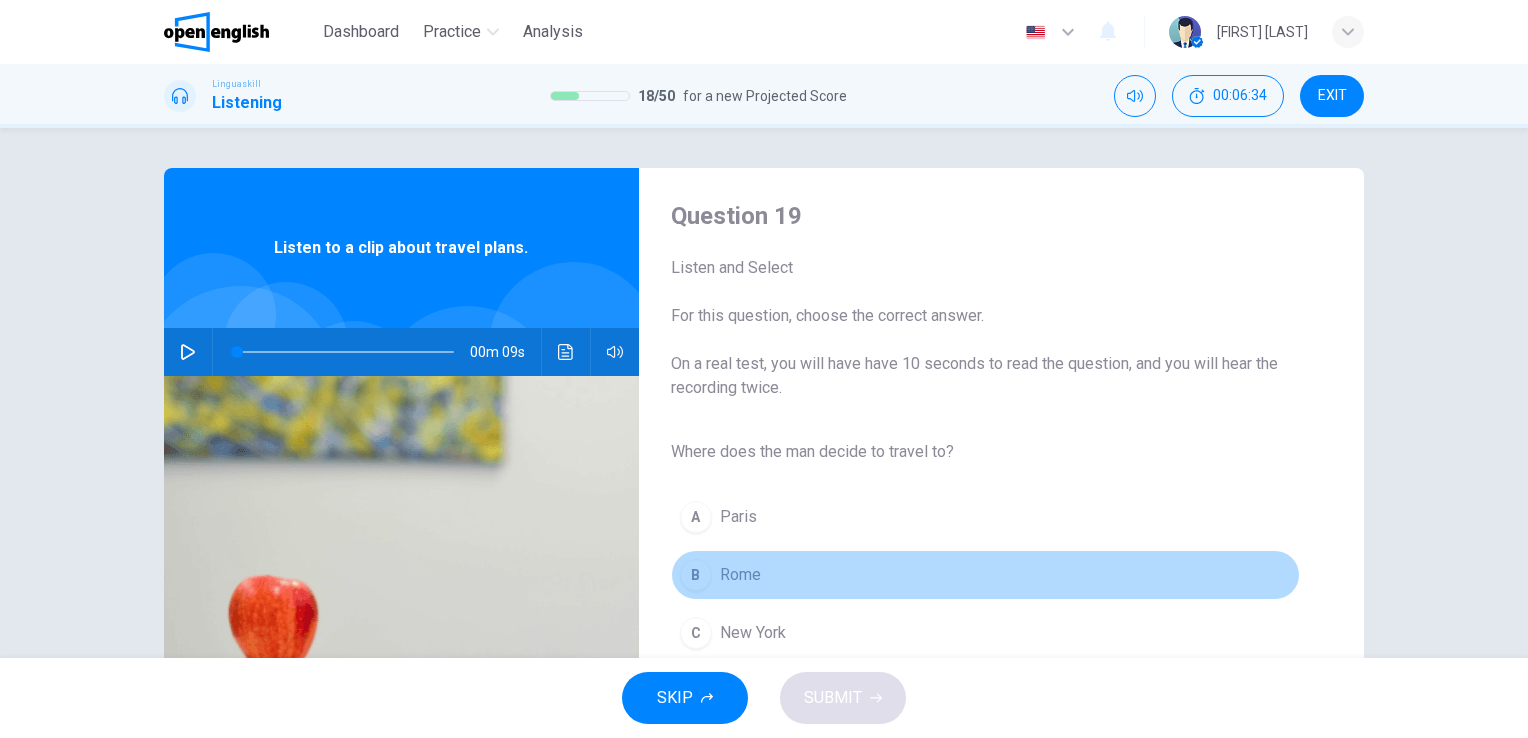 click on "Rome" at bounding box center (740, 575) 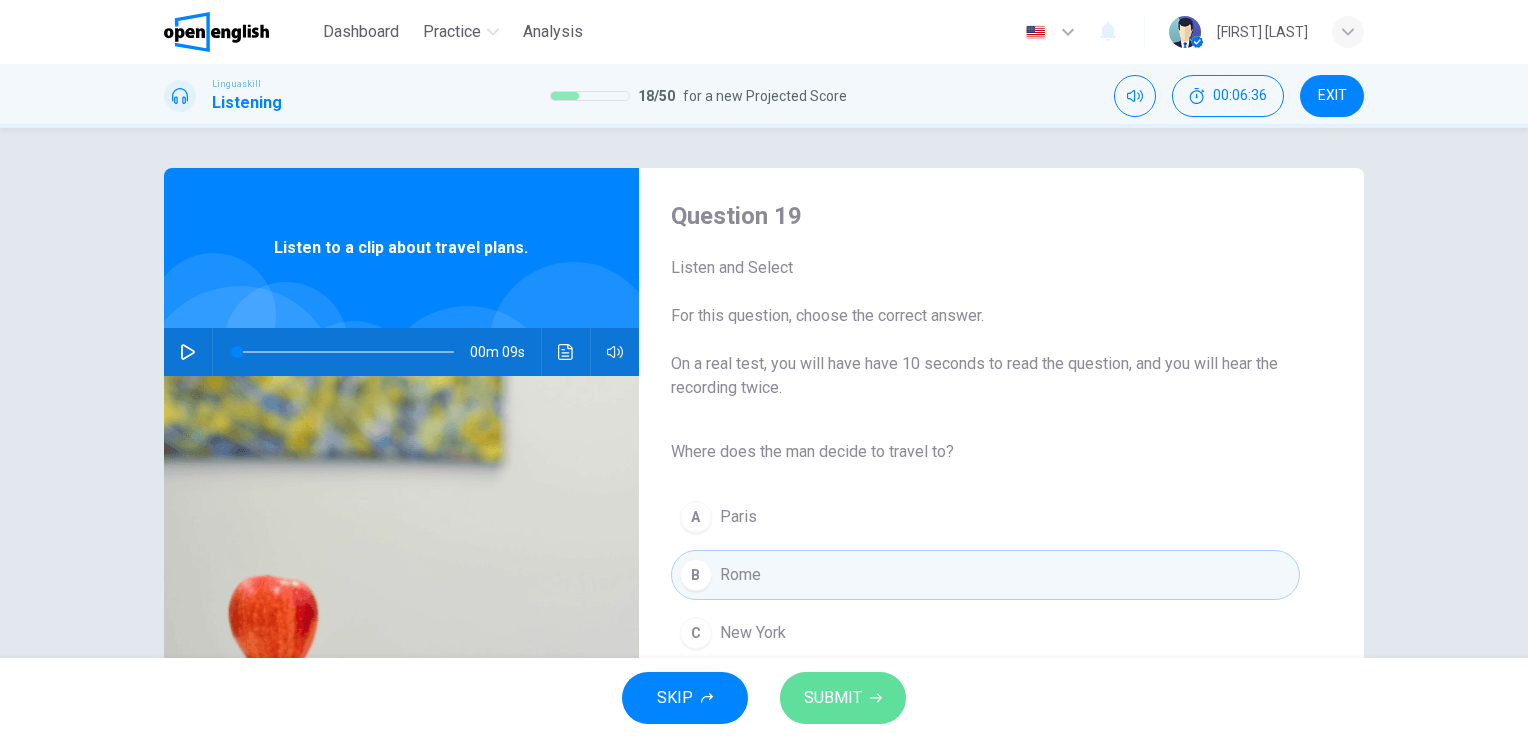 click on "SUBMIT" at bounding box center [833, 698] 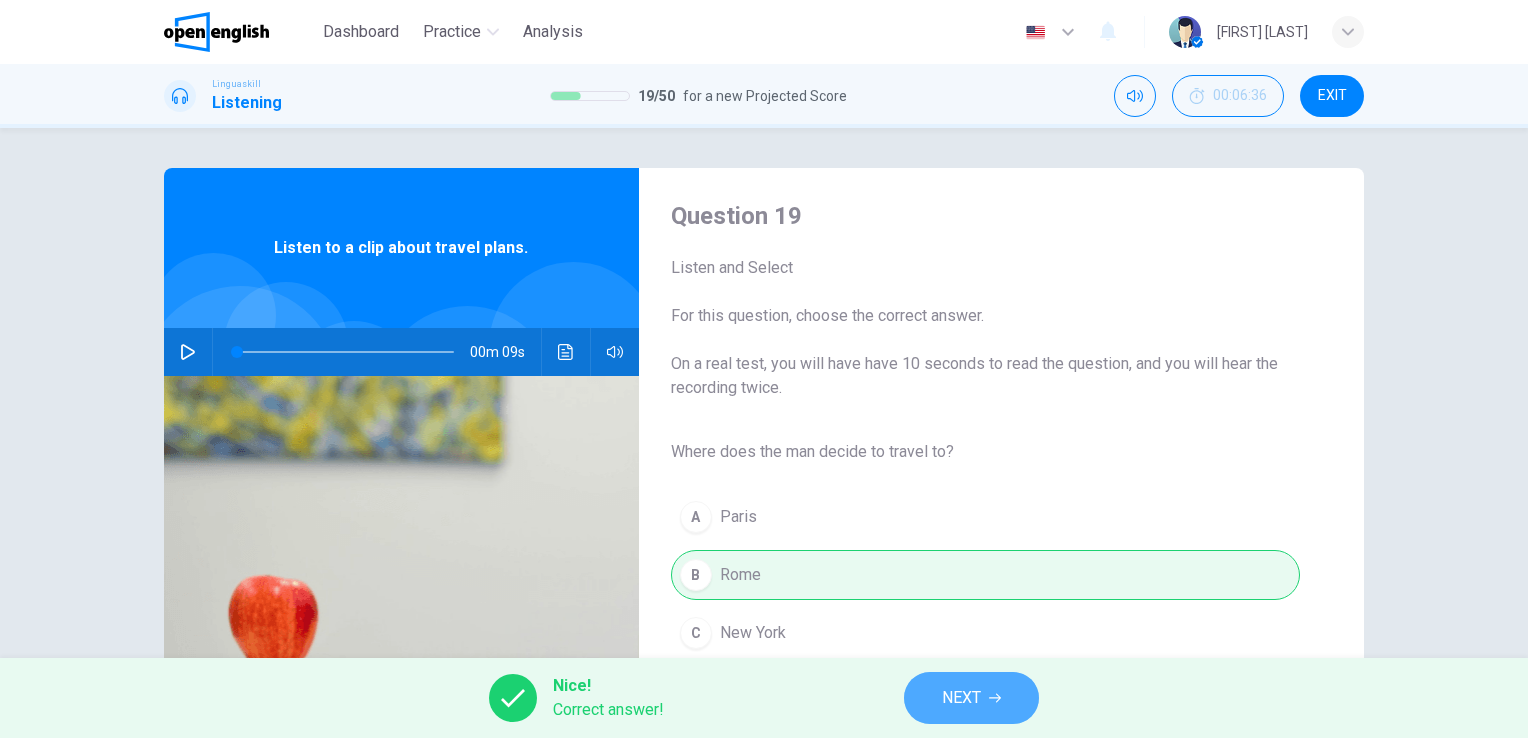 click on "NEXT" at bounding box center (971, 698) 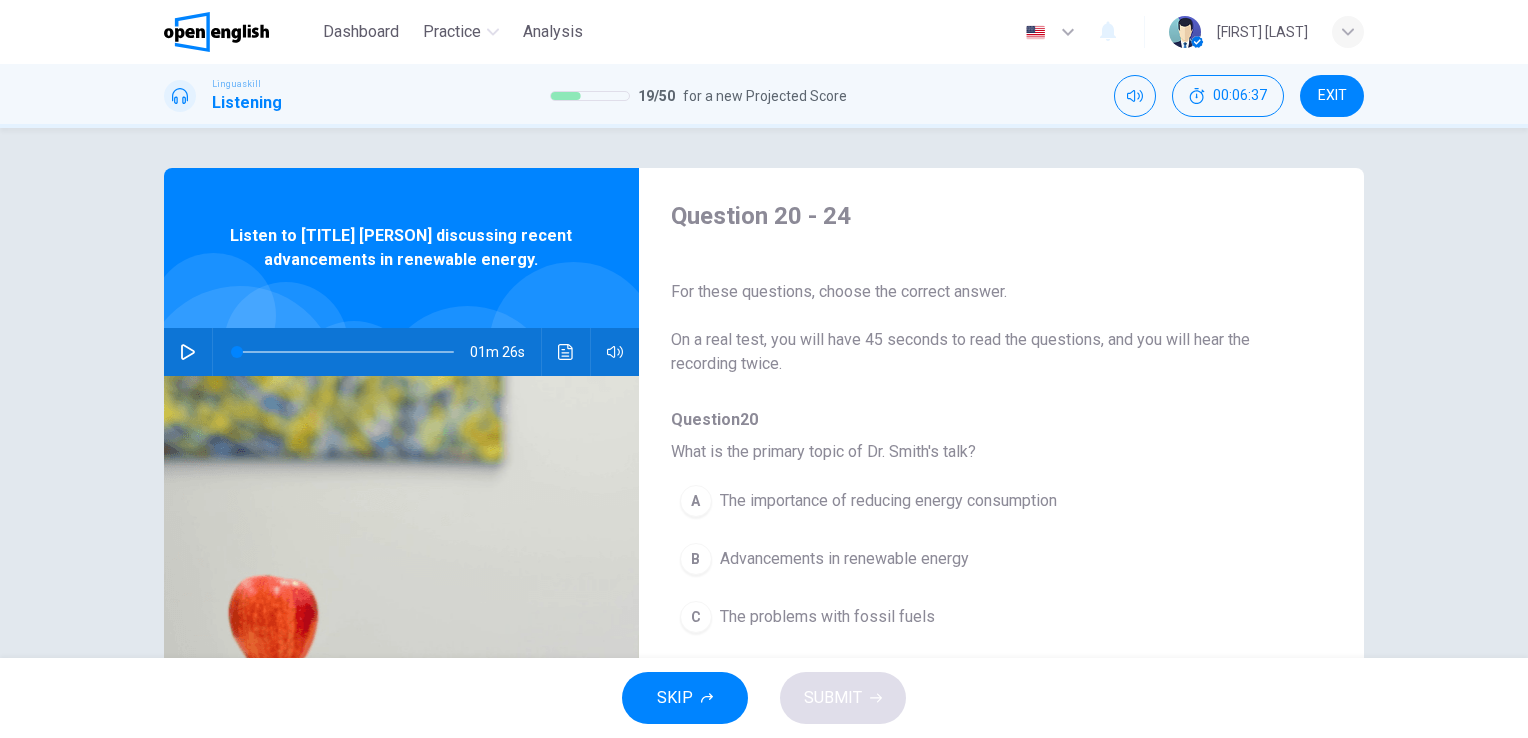 click 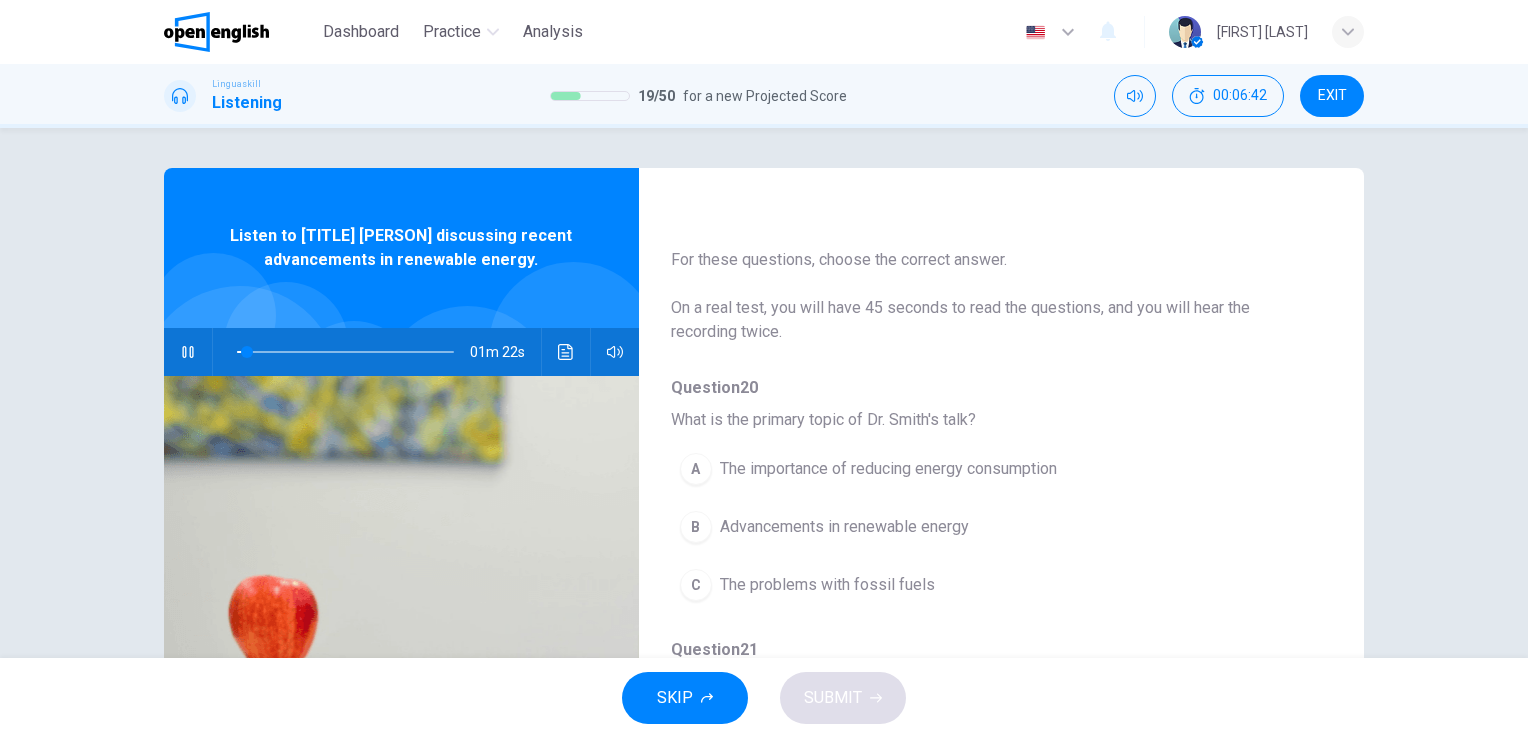 scroll, scrollTop: 0, scrollLeft: 0, axis: both 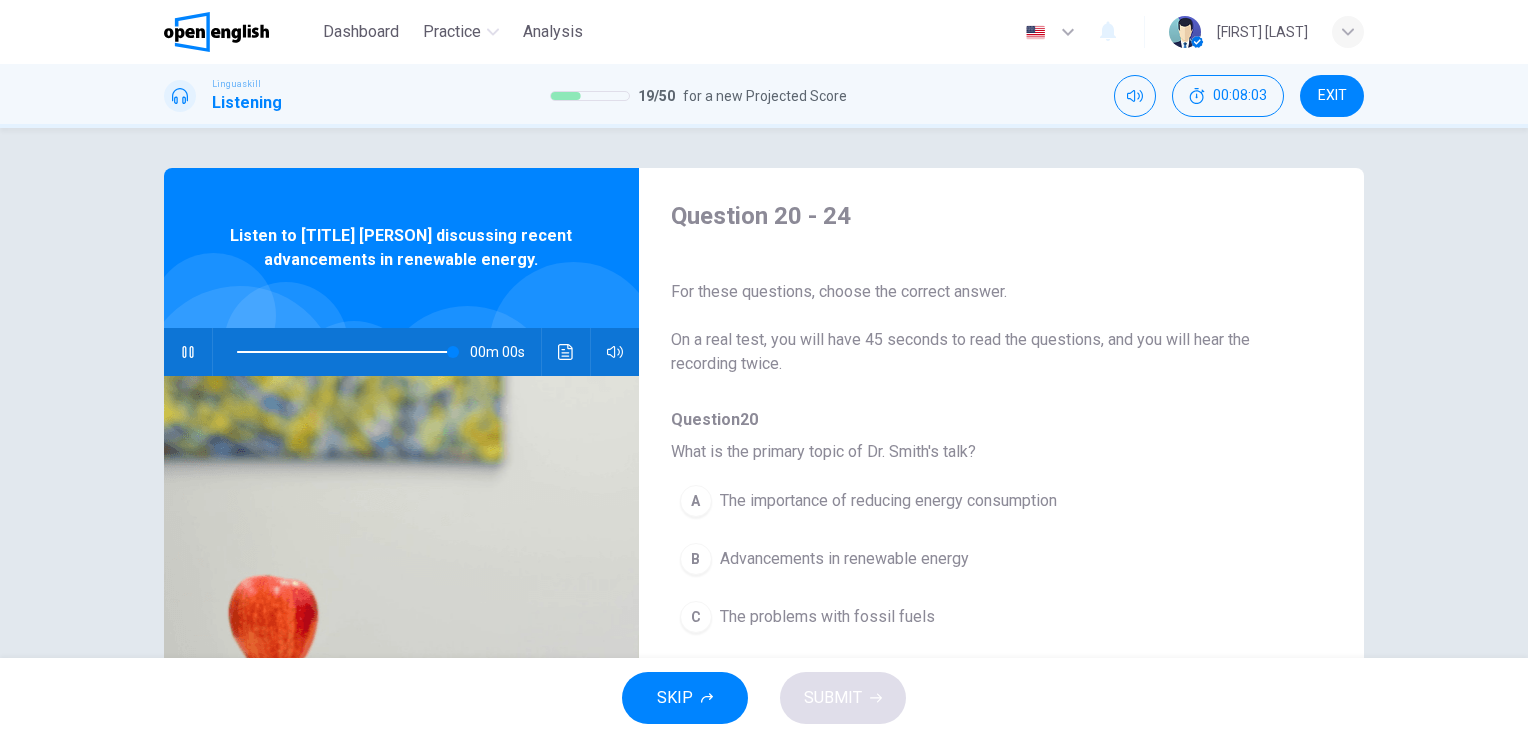 type on "*" 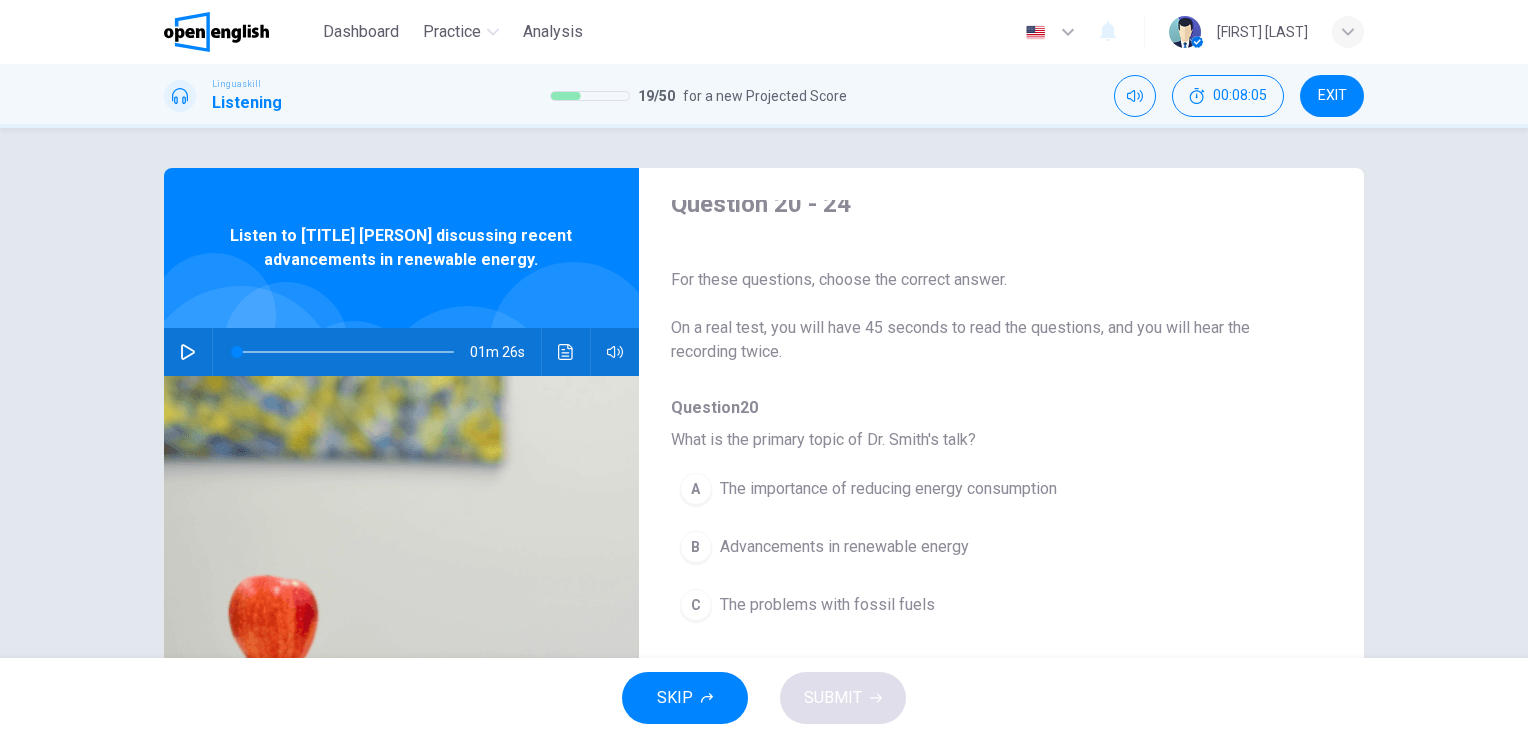 scroll, scrollTop: 0, scrollLeft: 0, axis: both 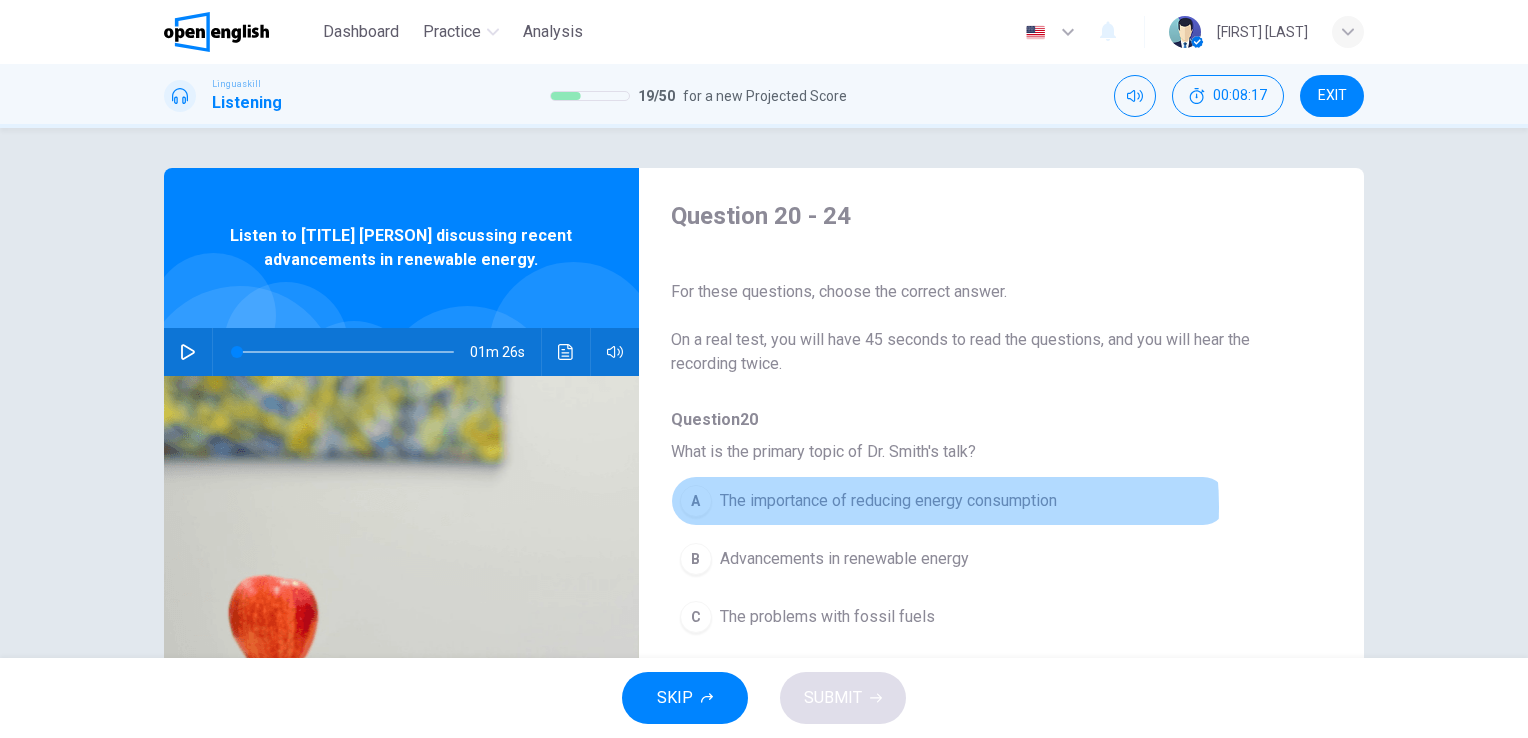 click on "The importance of reducing energy consumption" at bounding box center [888, 501] 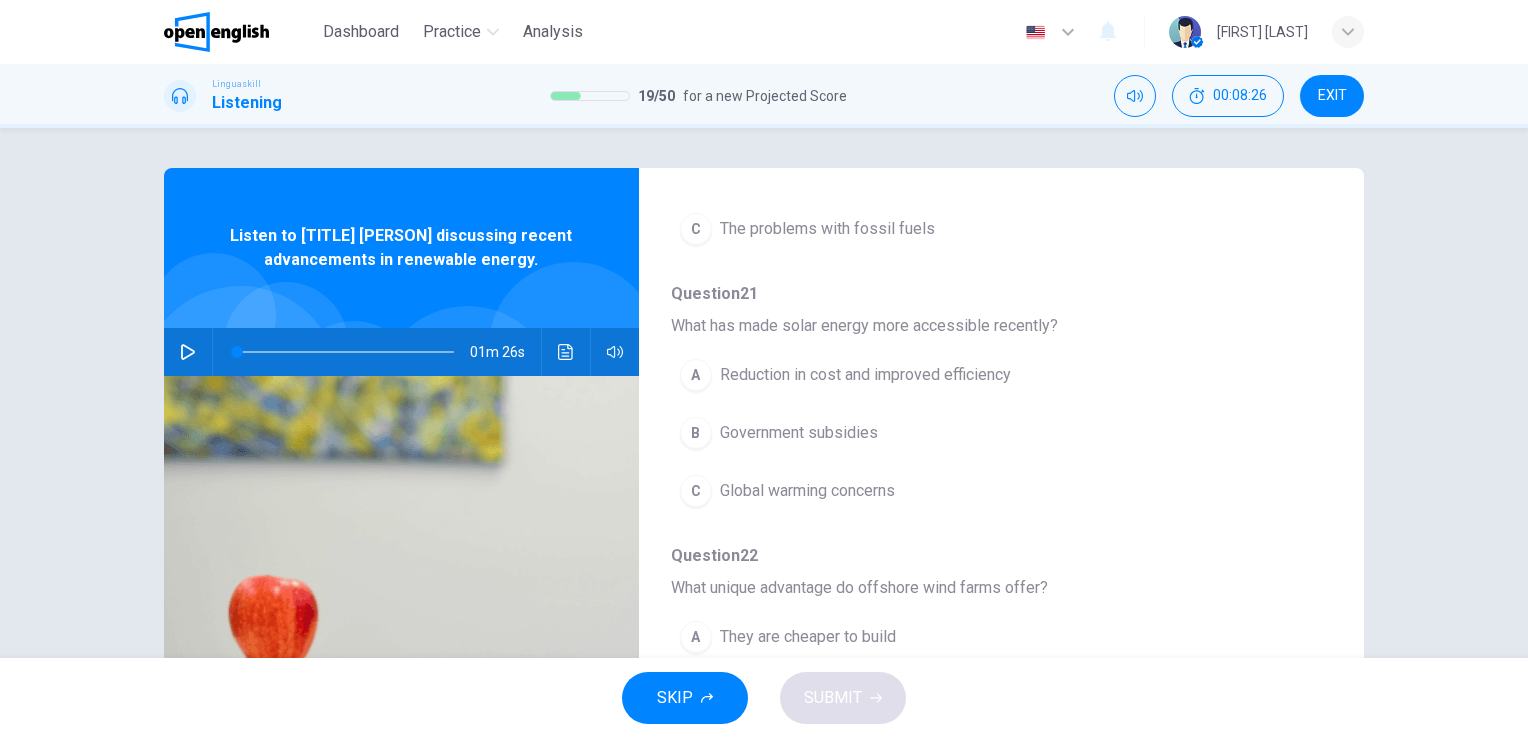scroll, scrollTop: 400, scrollLeft: 0, axis: vertical 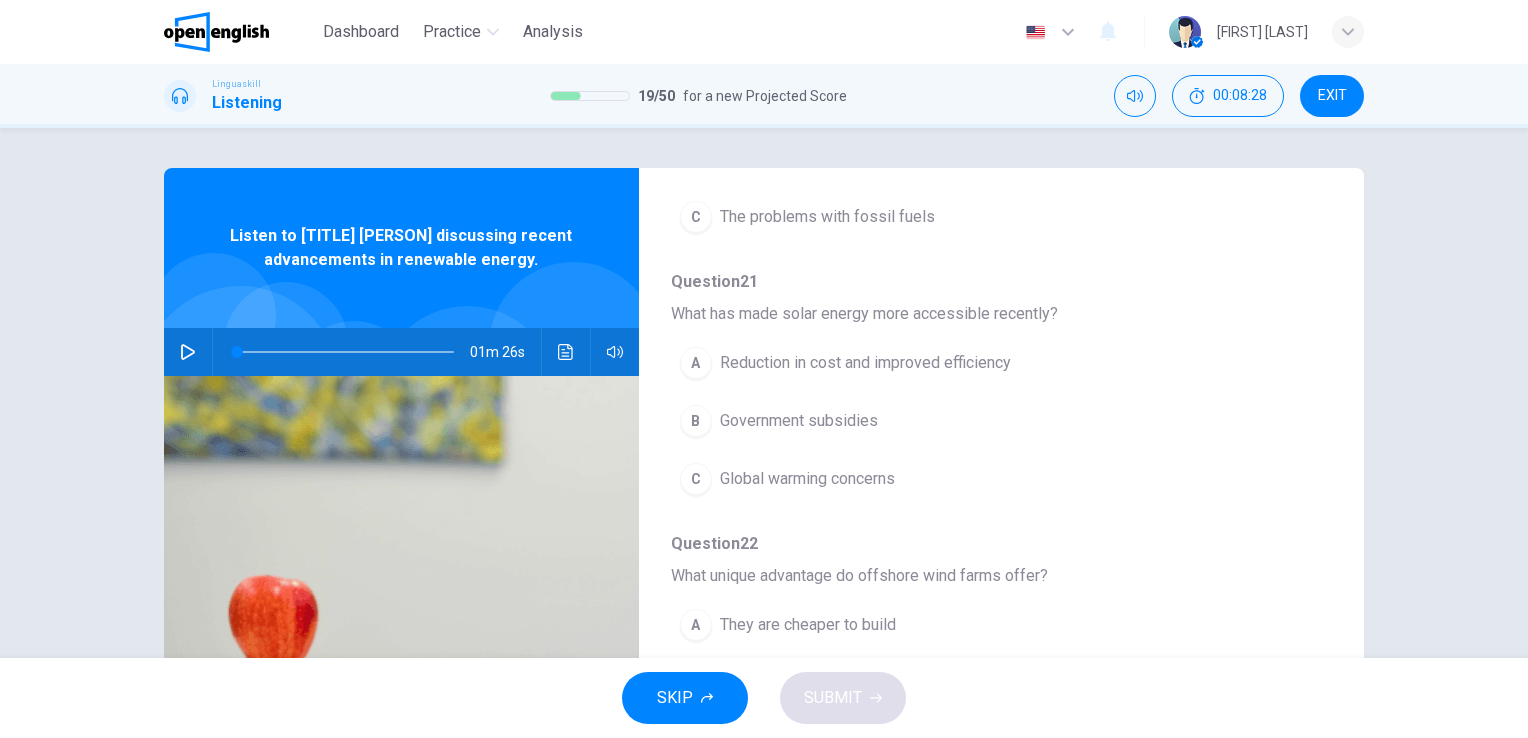 click on "Government subsidies" at bounding box center [799, 421] 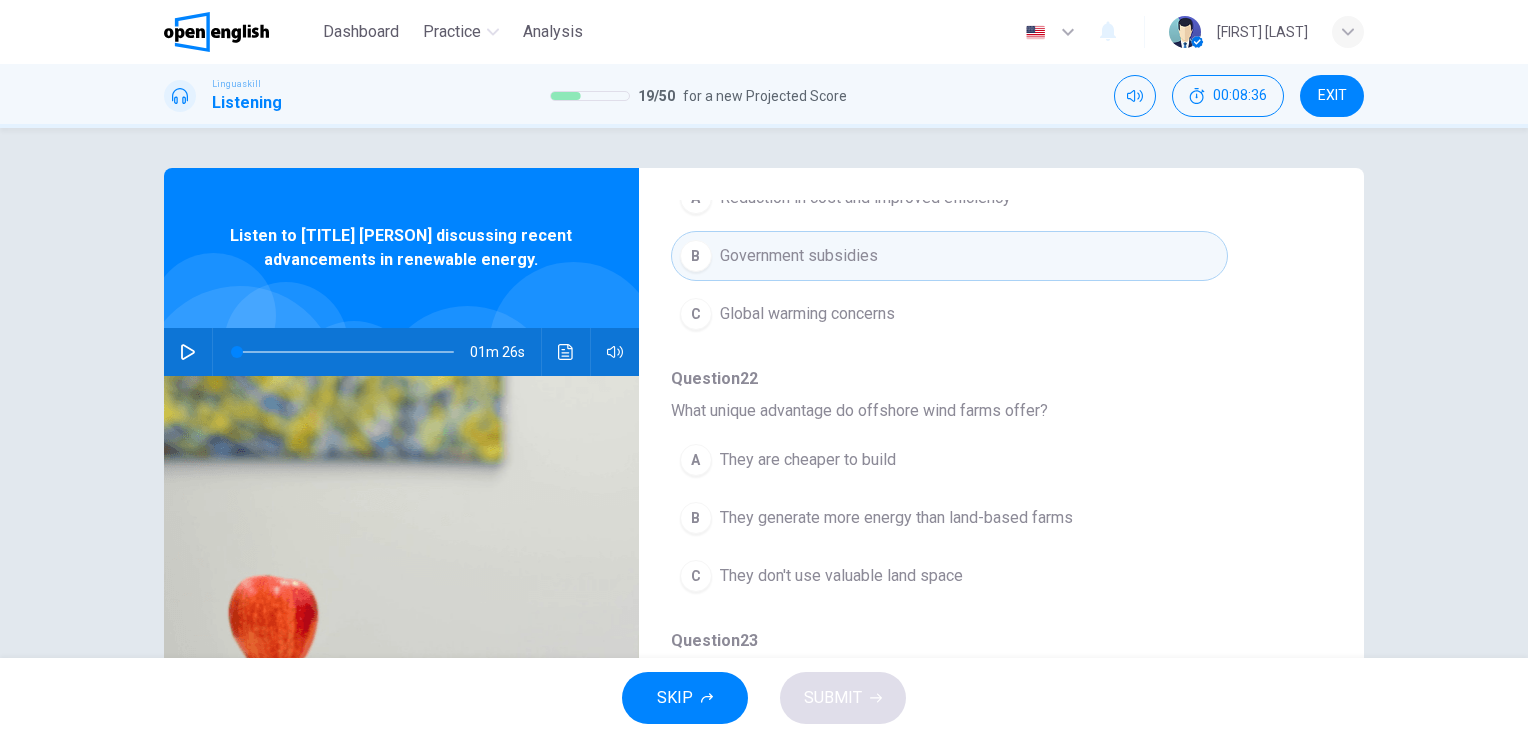 scroll, scrollTop: 600, scrollLeft: 0, axis: vertical 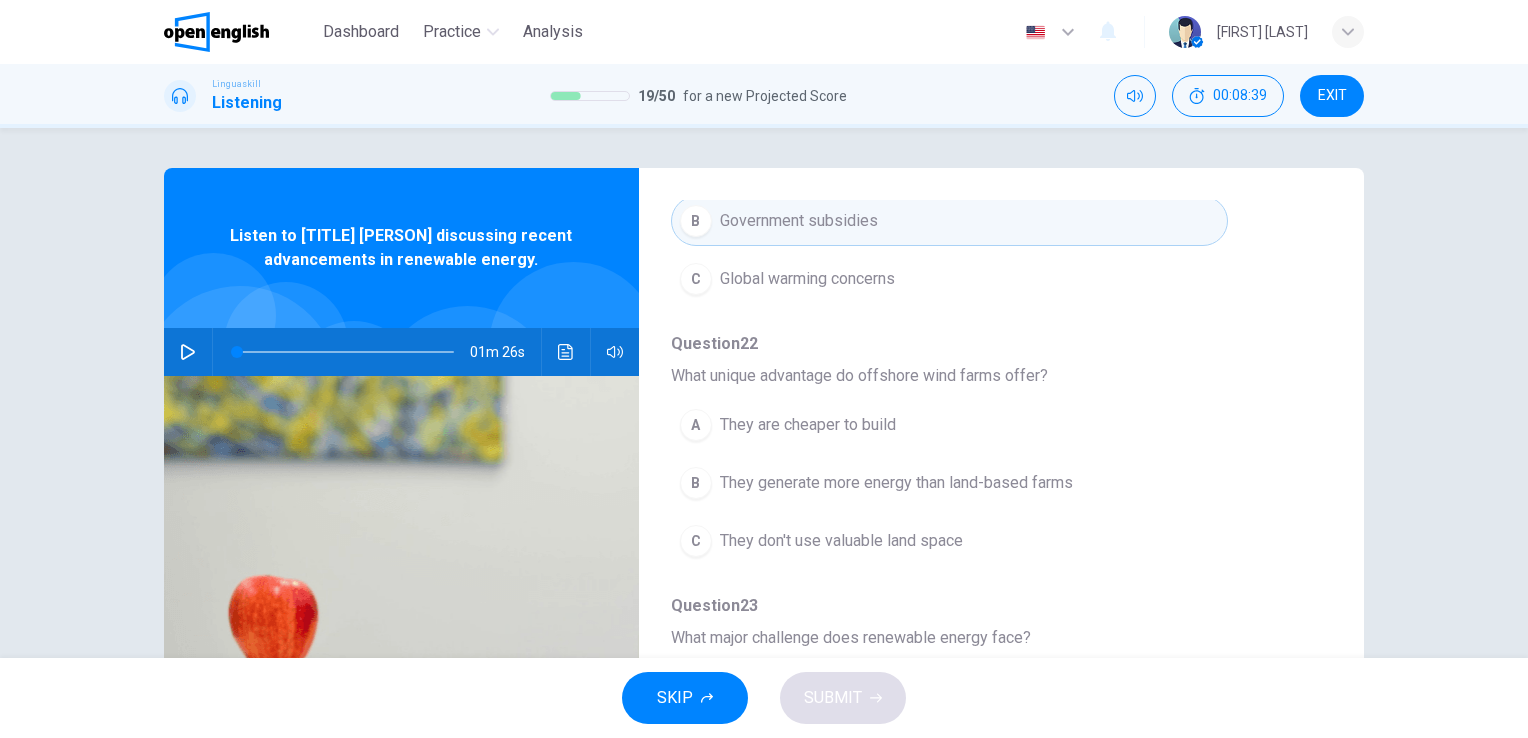 click on "They generate more energy than land-based farms" at bounding box center (896, 483) 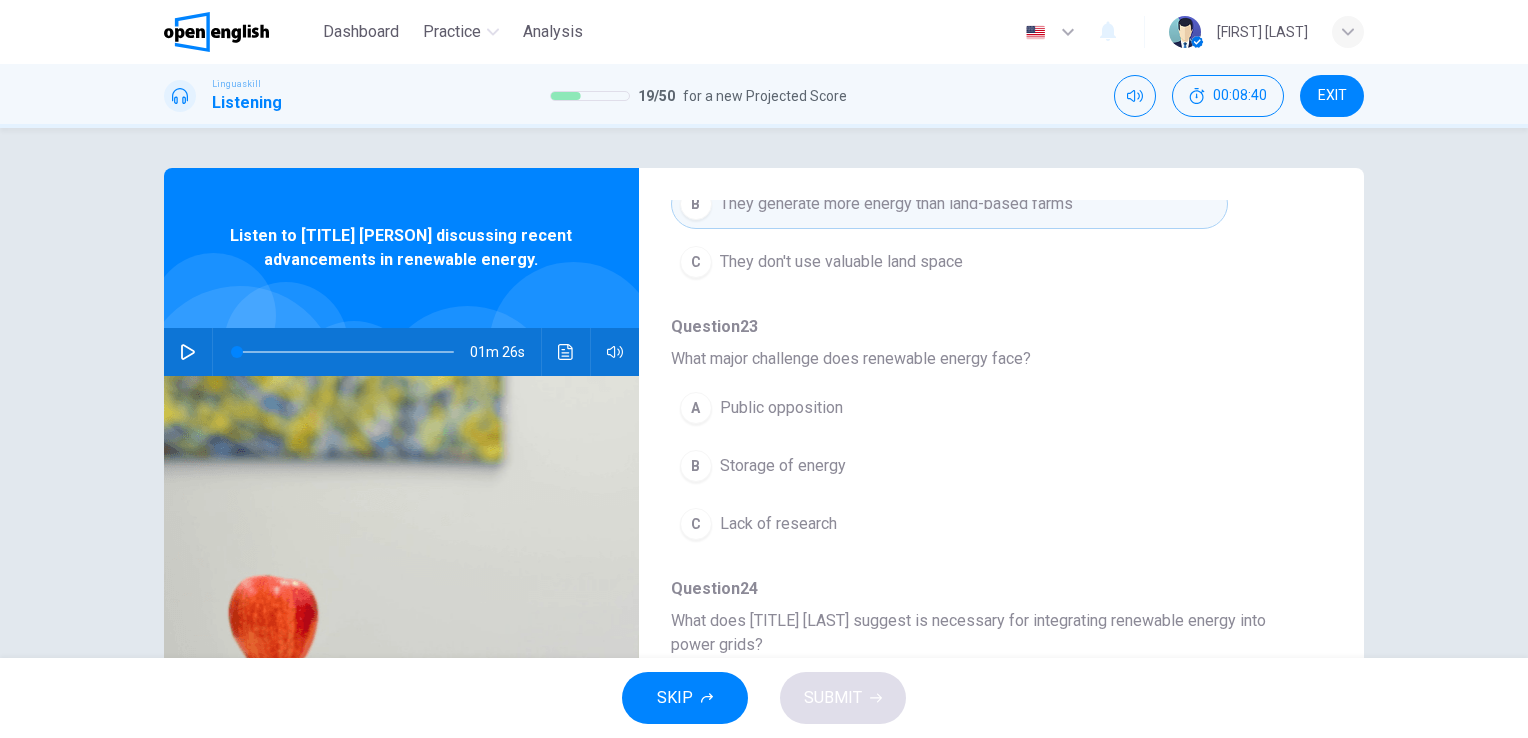 scroll, scrollTop: 880, scrollLeft: 0, axis: vertical 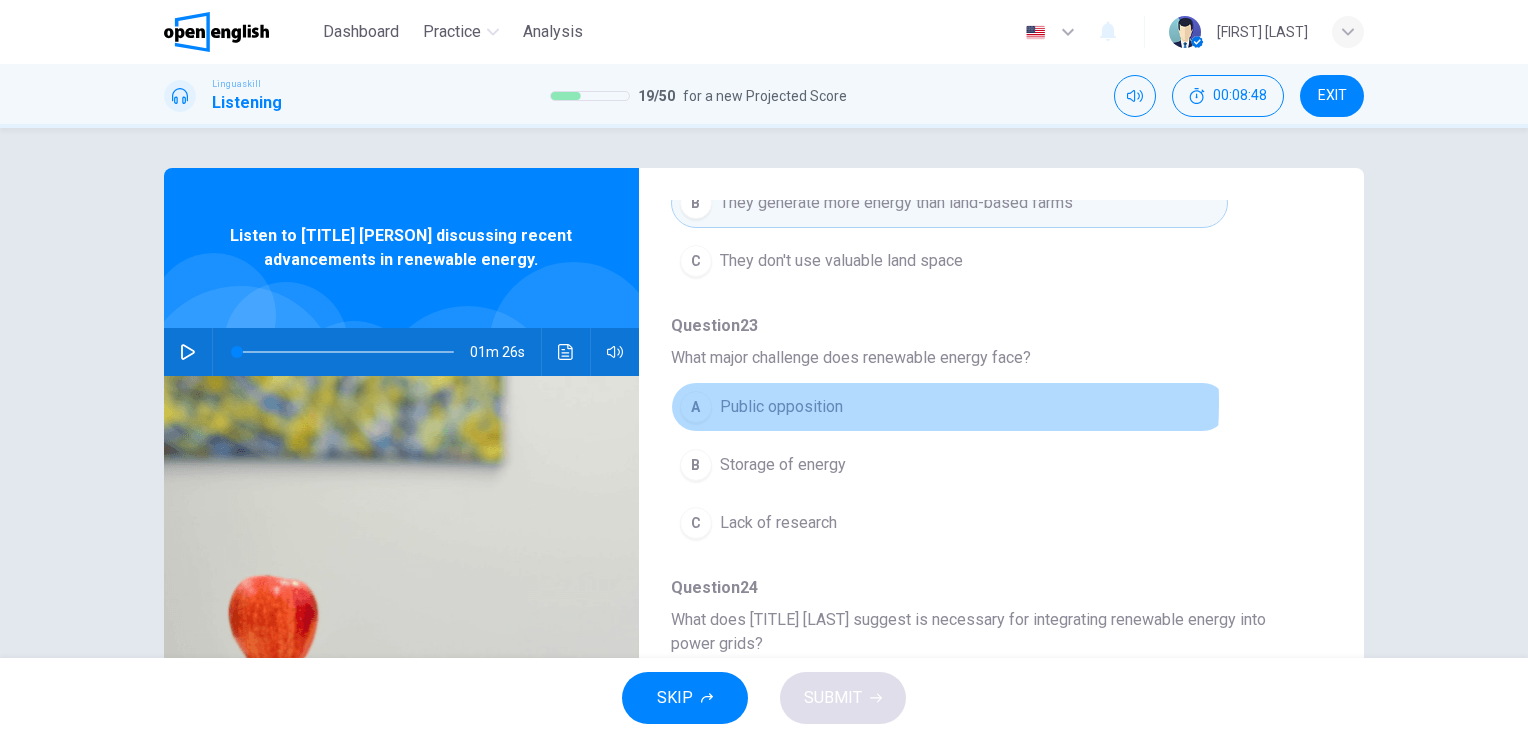 click on "Public opposition" at bounding box center [781, 407] 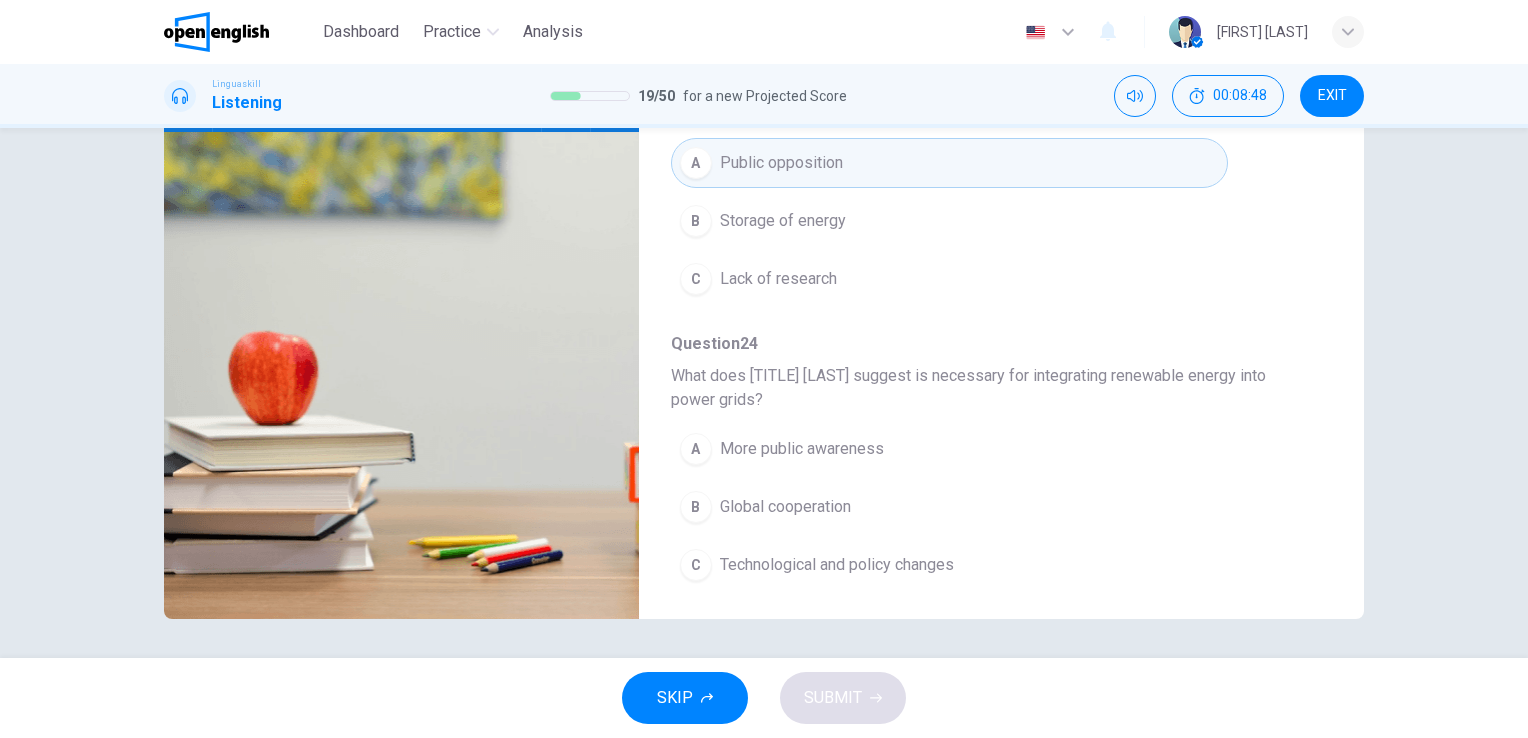scroll, scrollTop: 244, scrollLeft: 0, axis: vertical 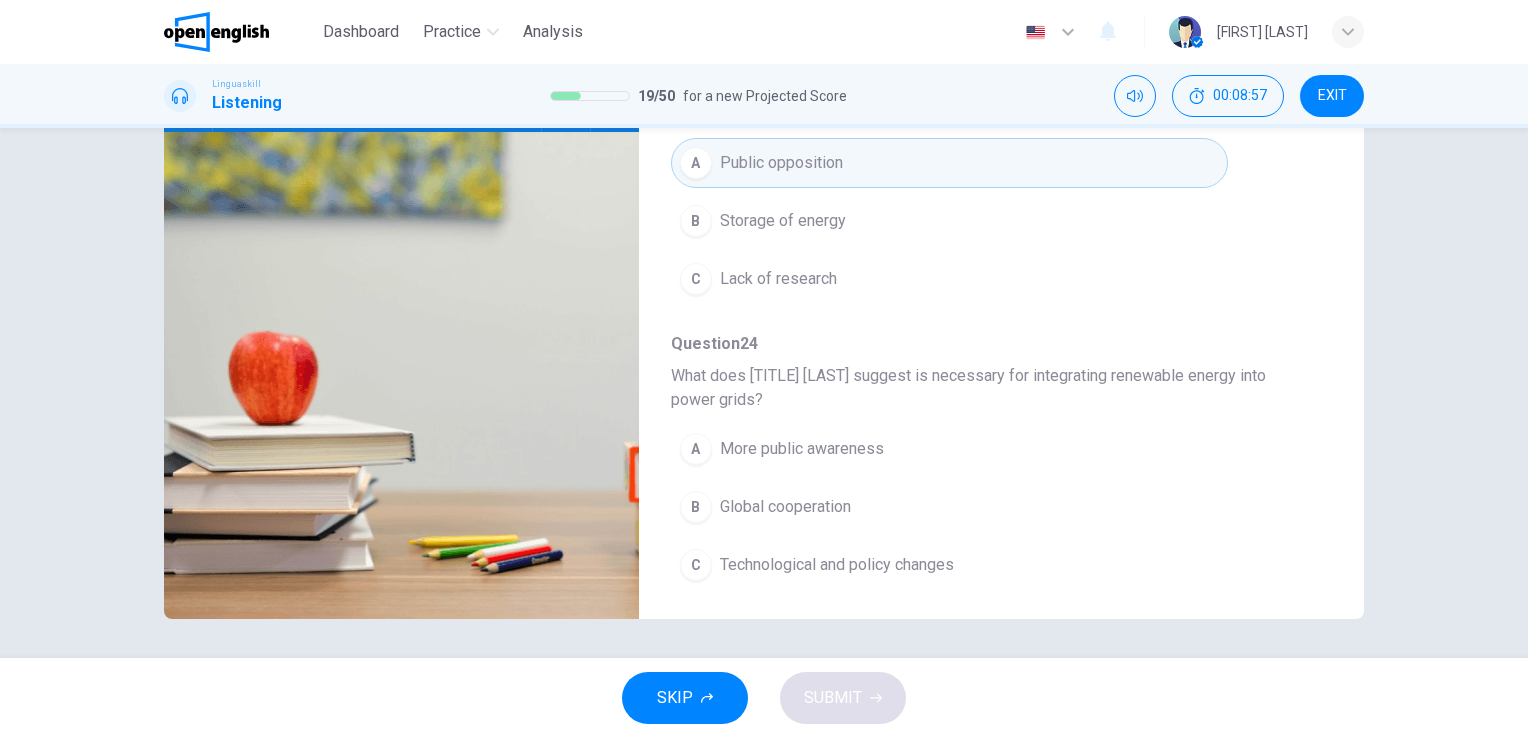 click on "Technological and policy changes" at bounding box center (837, 565) 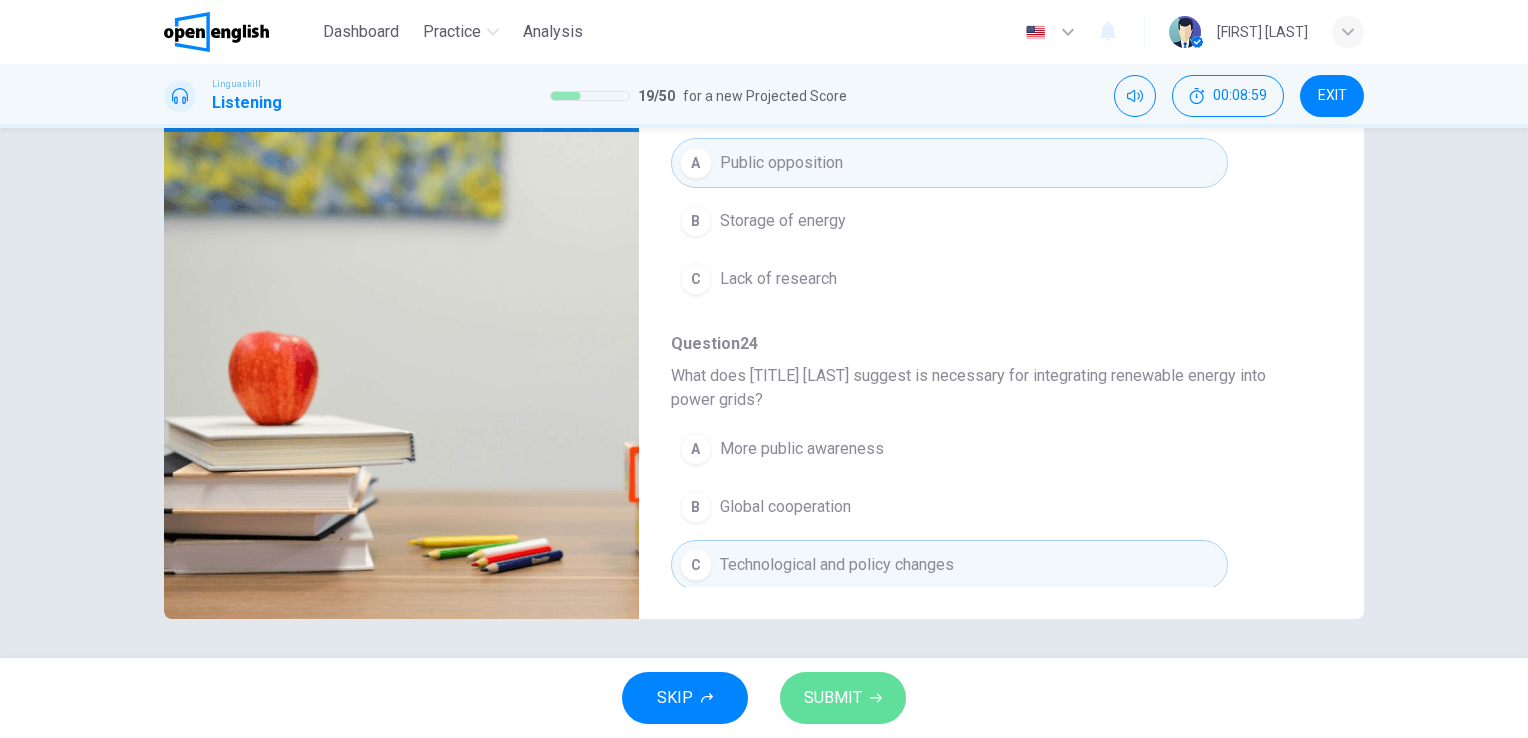 click on "SUBMIT" at bounding box center [843, 698] 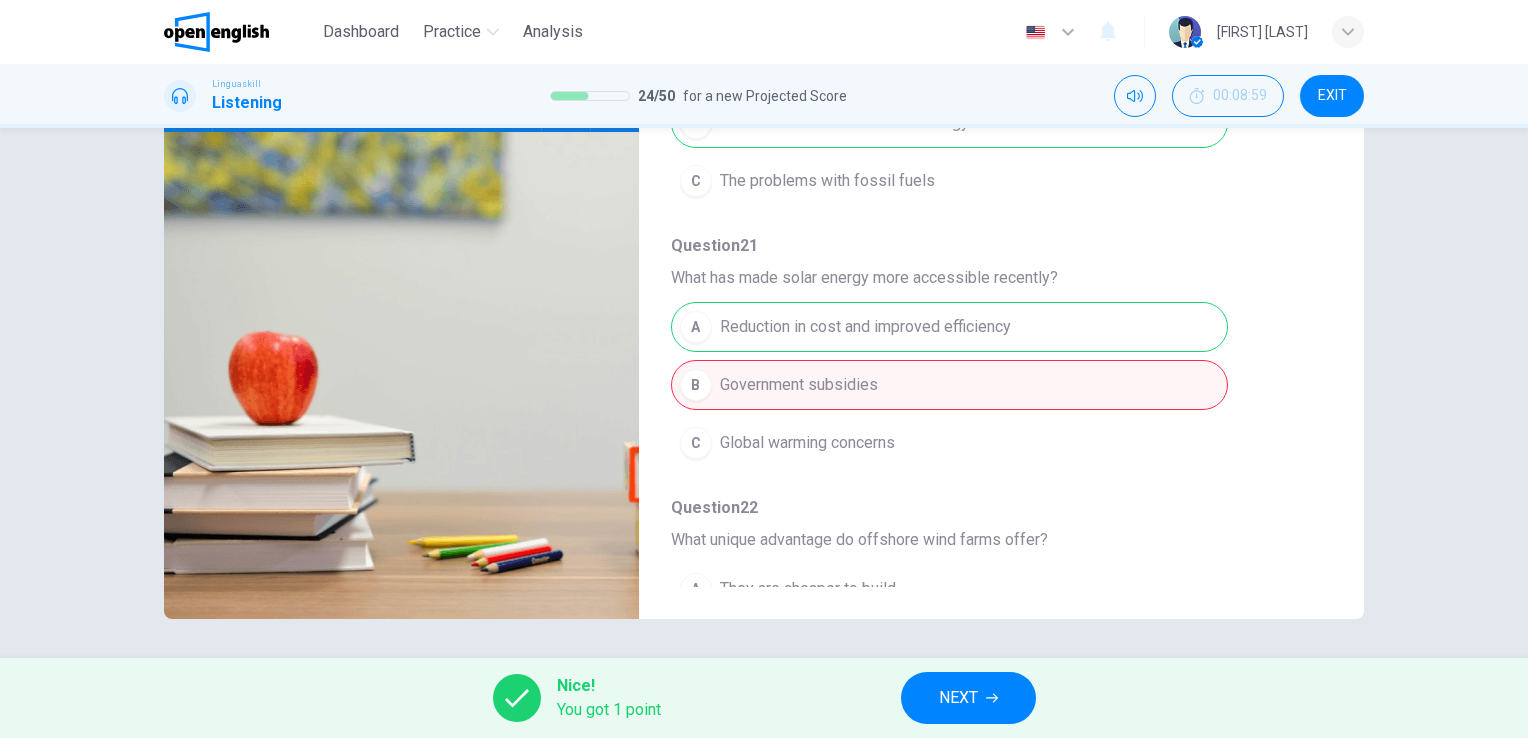 scroll, scrollTop: 0, scrollLeft: 0, axis: both 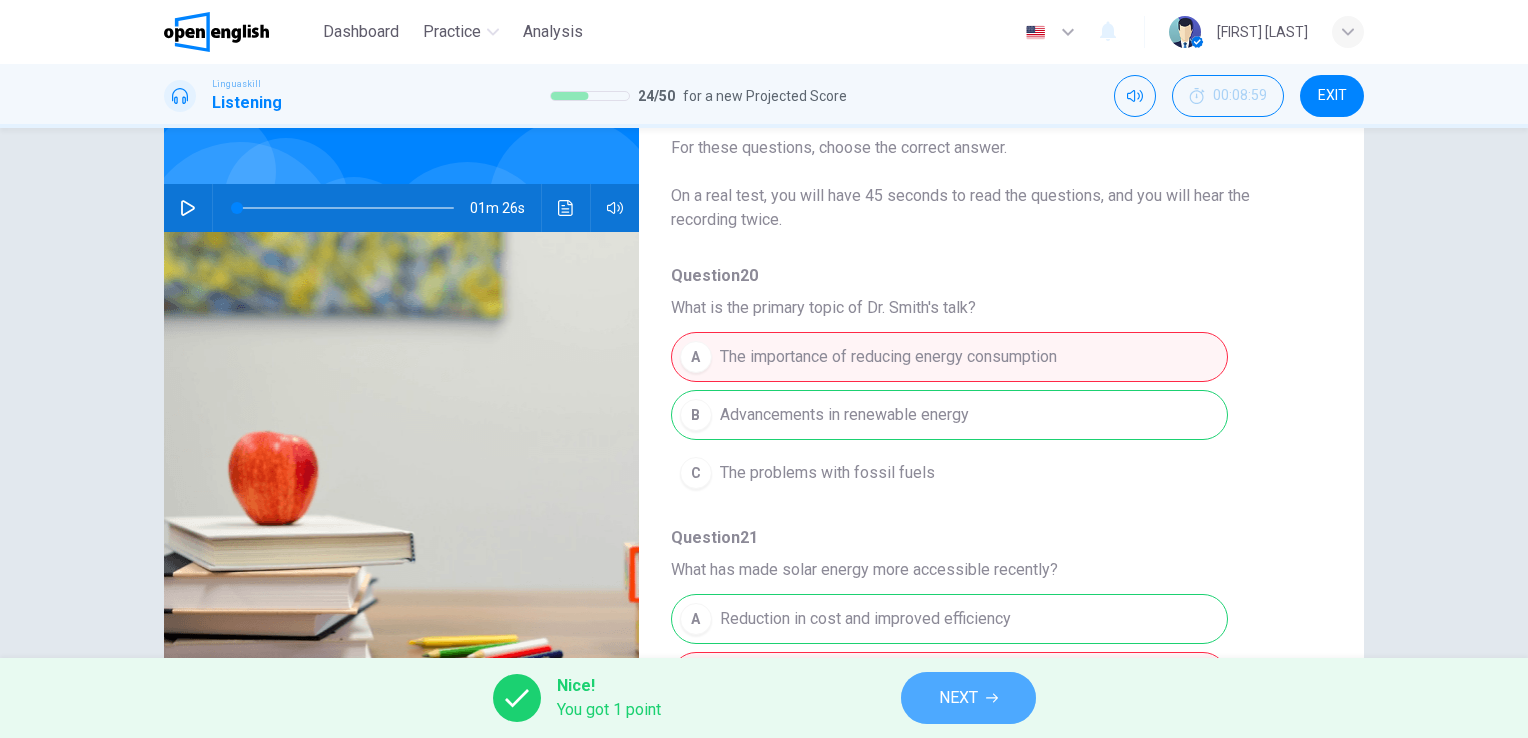 click on "NEXT" at bounding box center (968, 698) 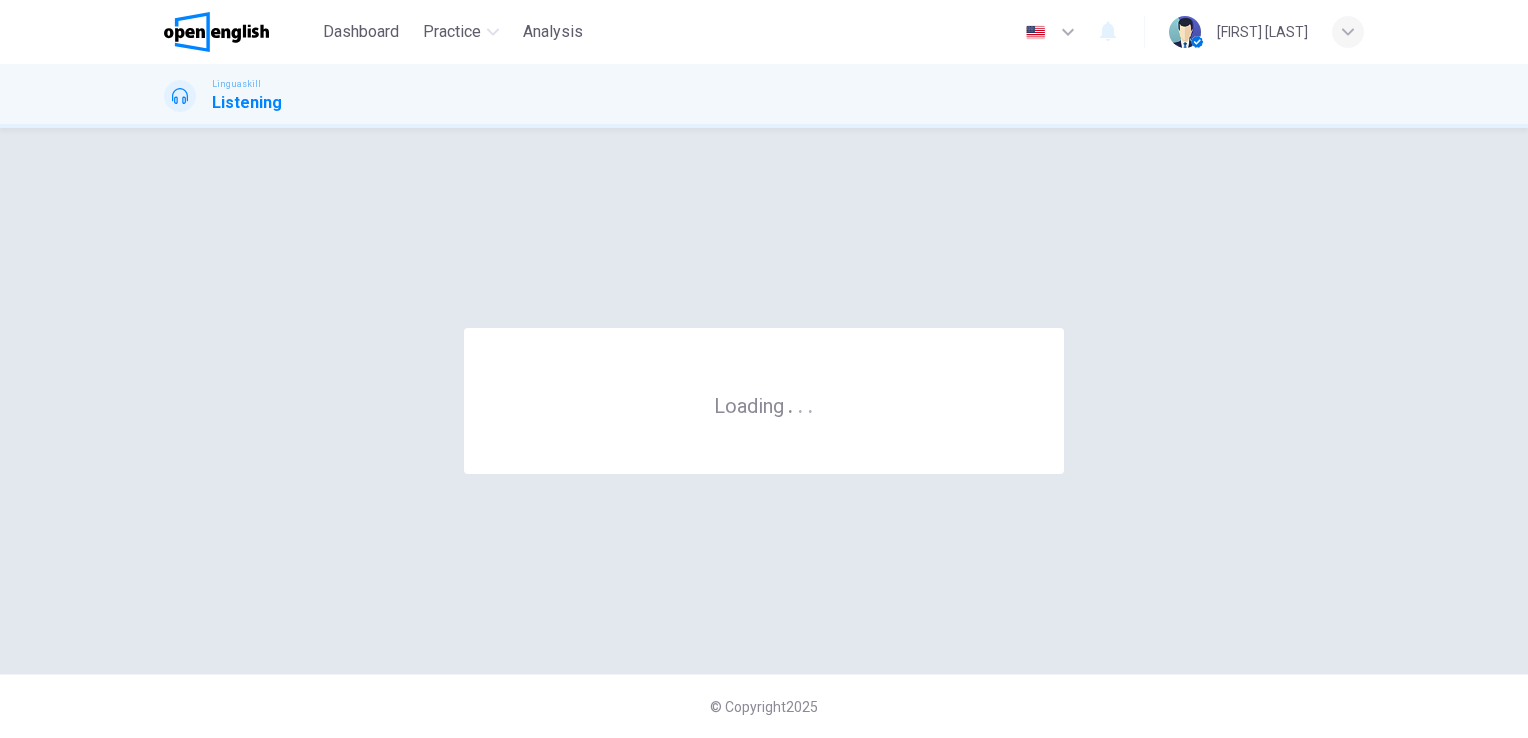 scroll, scrollTop: 0, scrollLeft: 0, axis: both 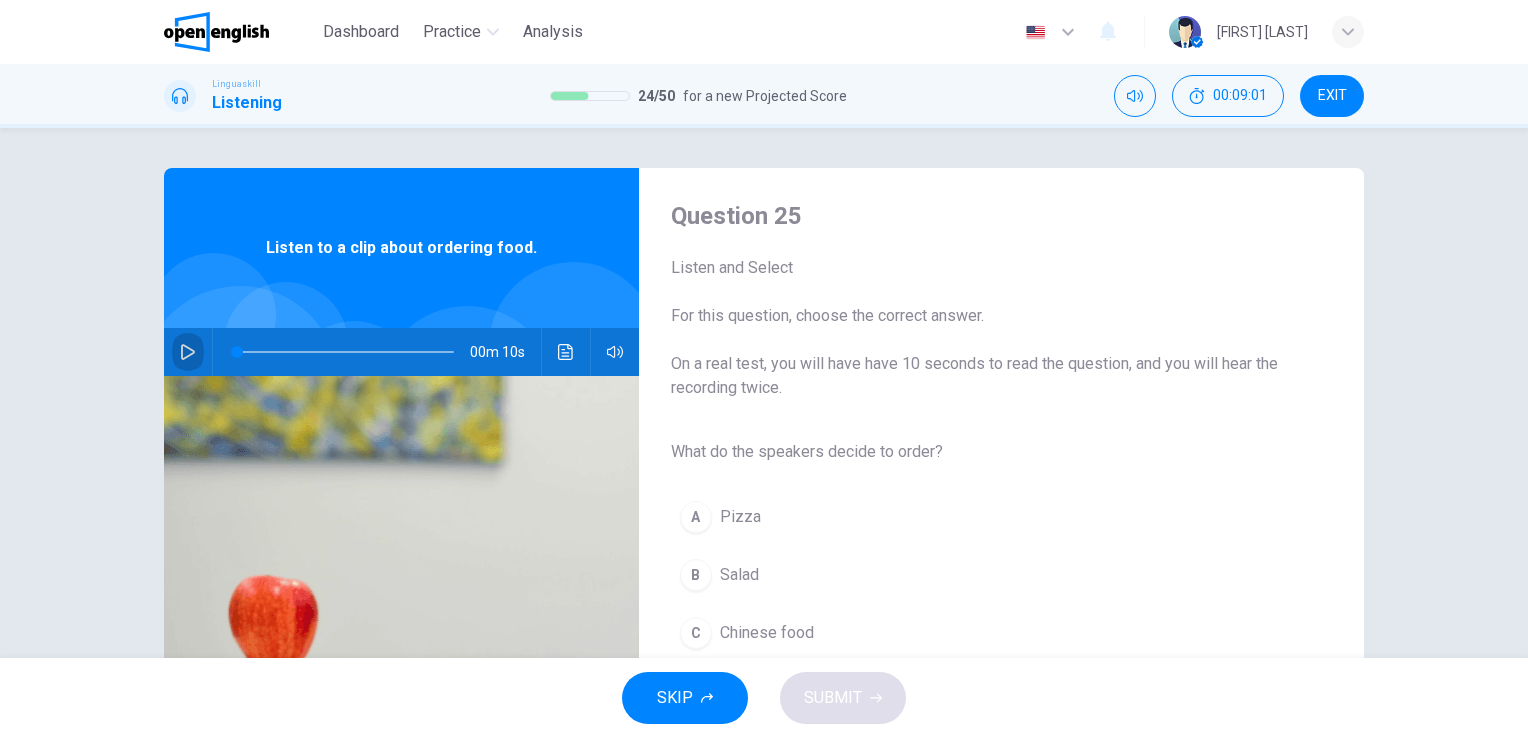 click 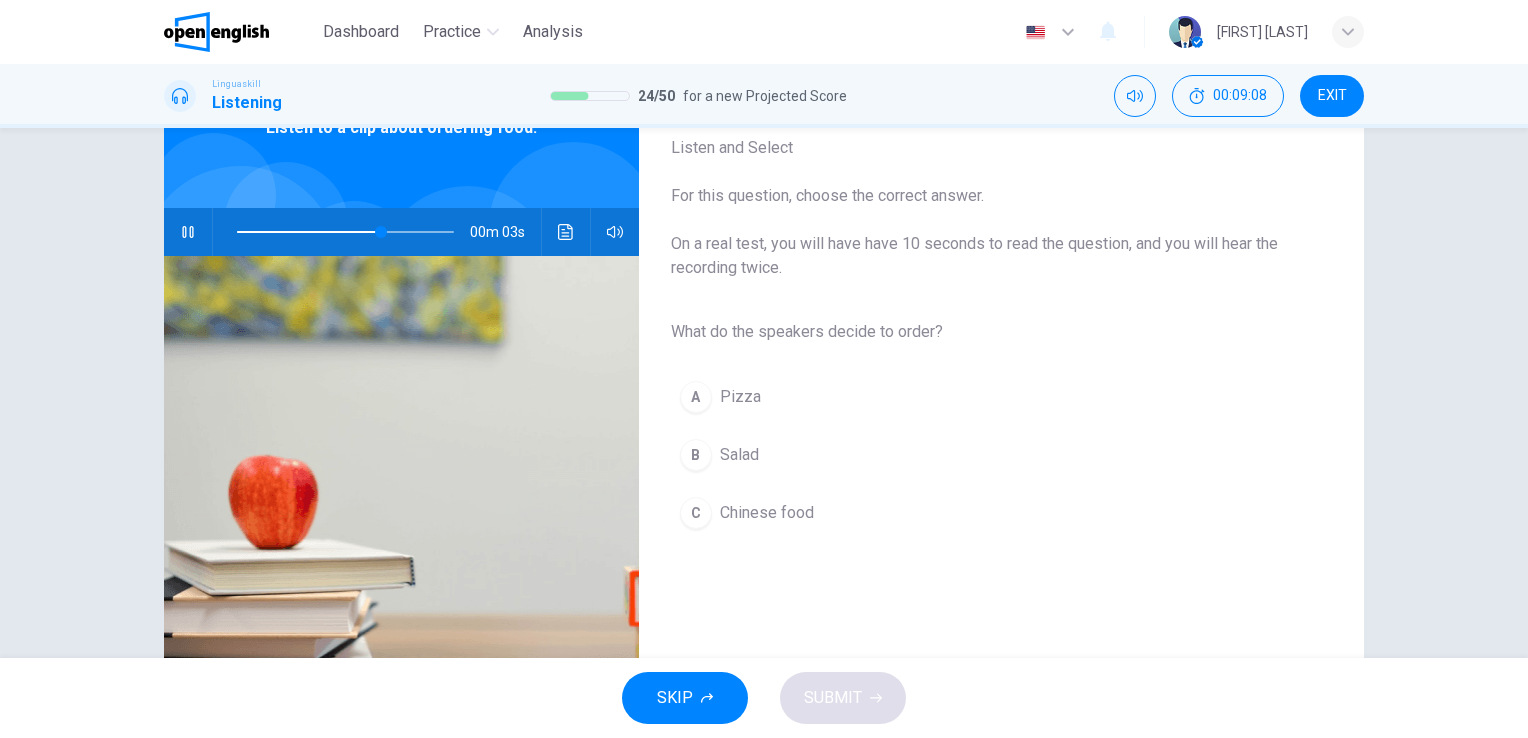 scroll, scrollTop: 200, scrollLeft: 0, axis: vertical 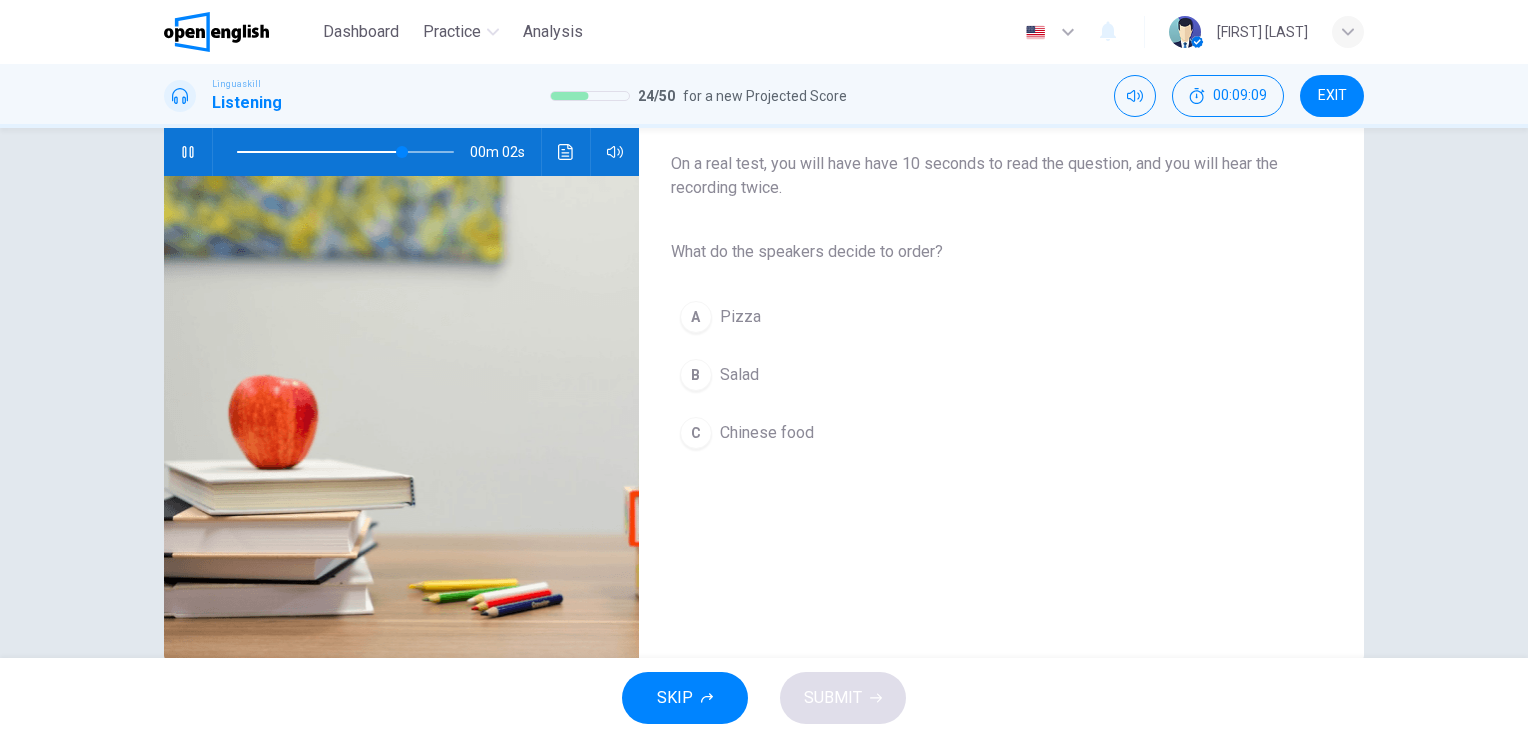click on "Salad" at bounding box center [739, 375] 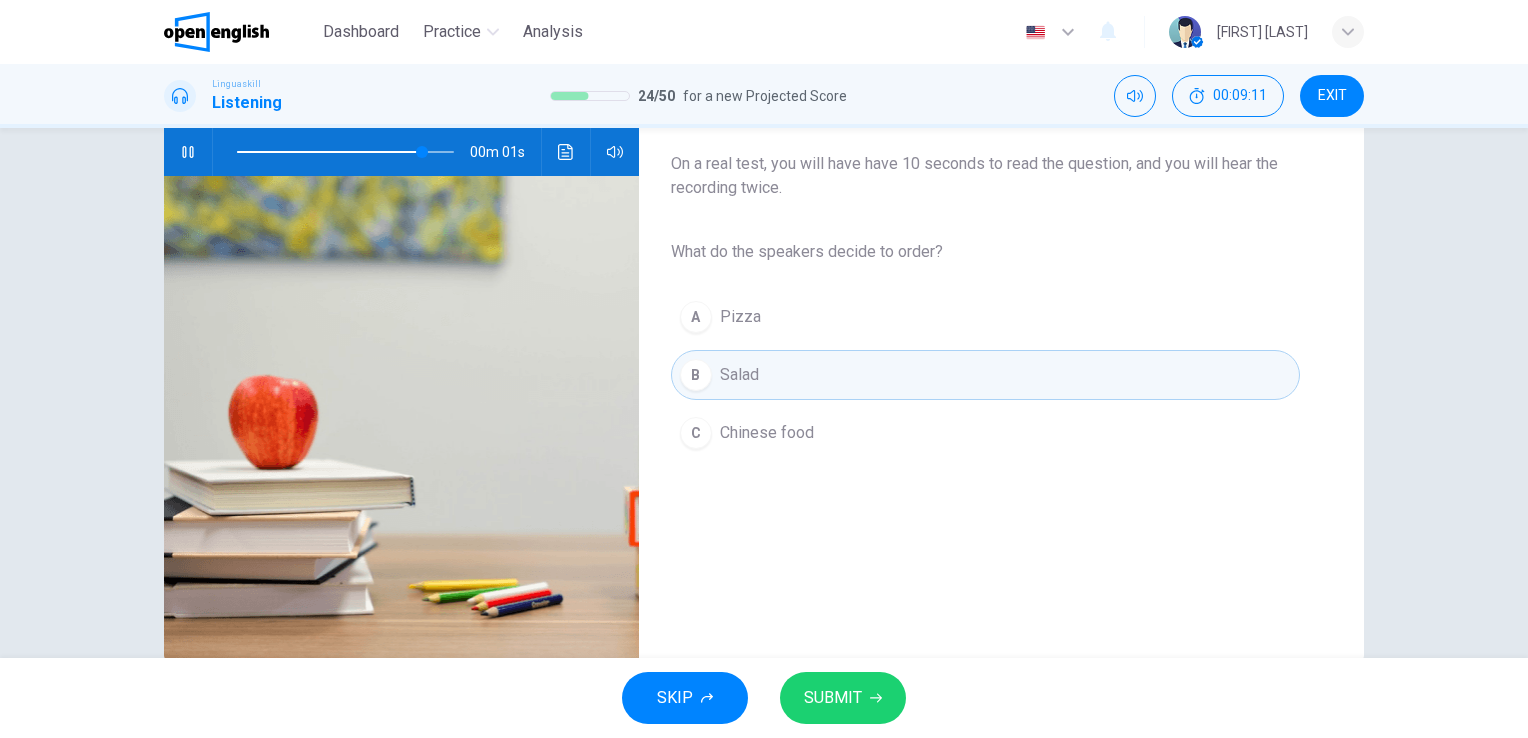 click on "SUBMIT" at bounding box center (833, 698) 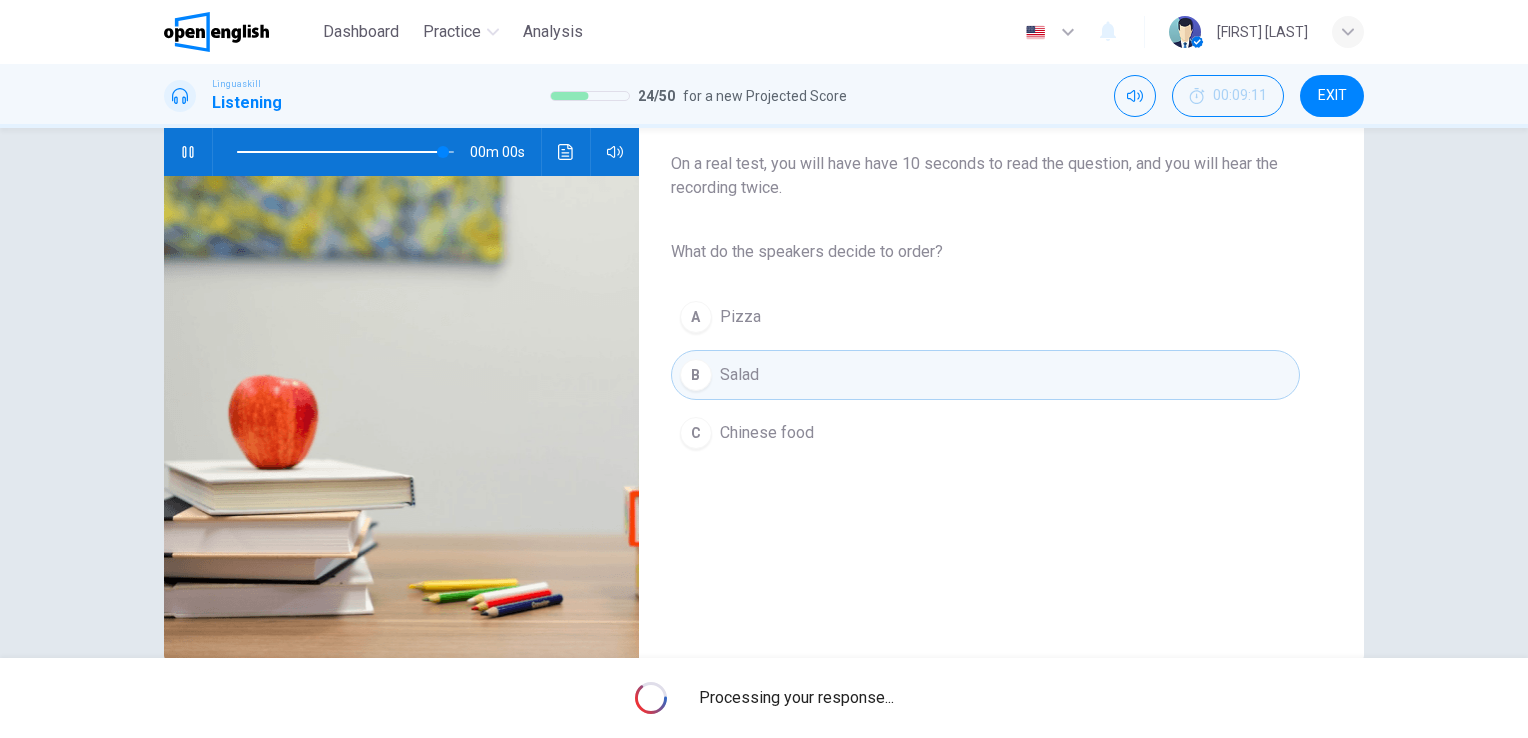 type on "*" 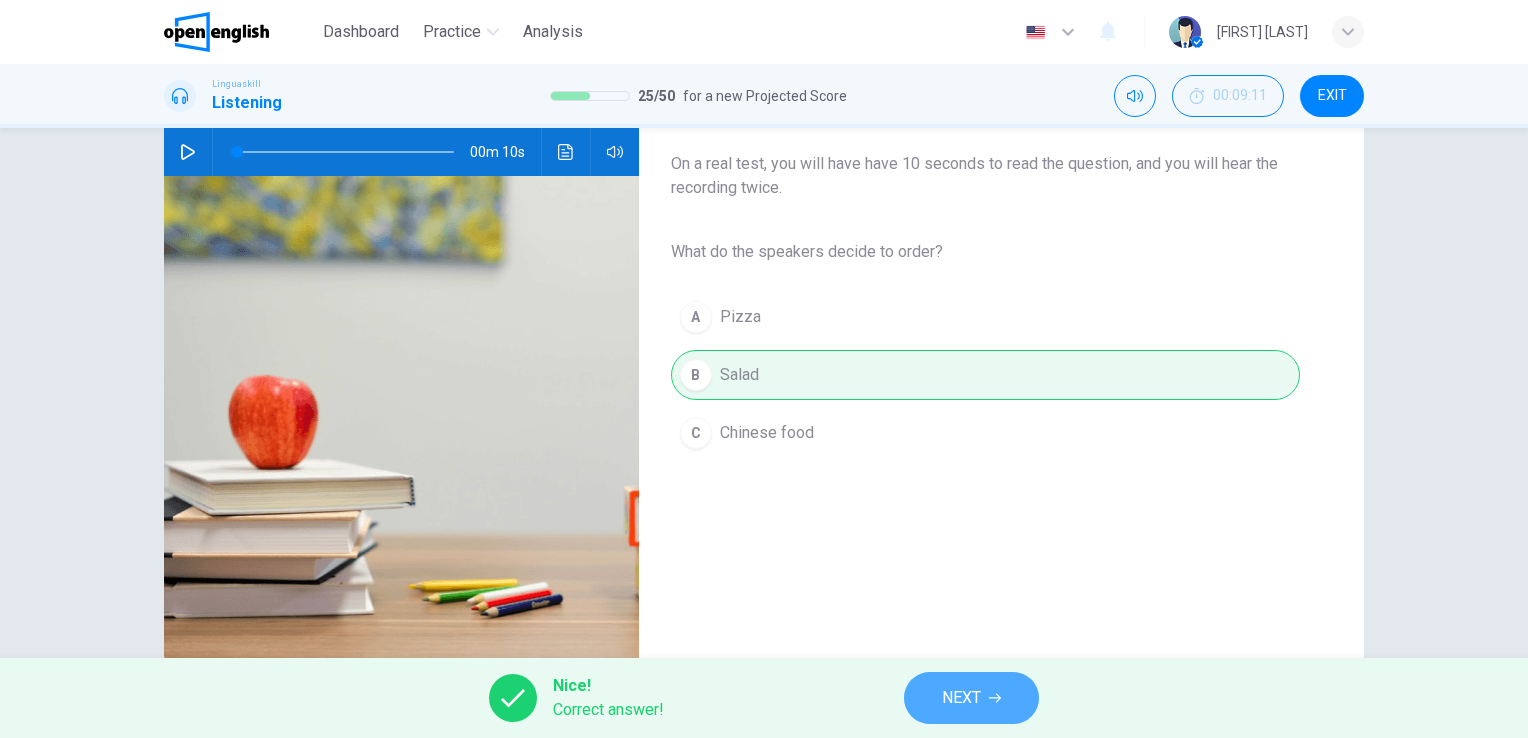click on "NEXT" at bounding box center (971, 698) 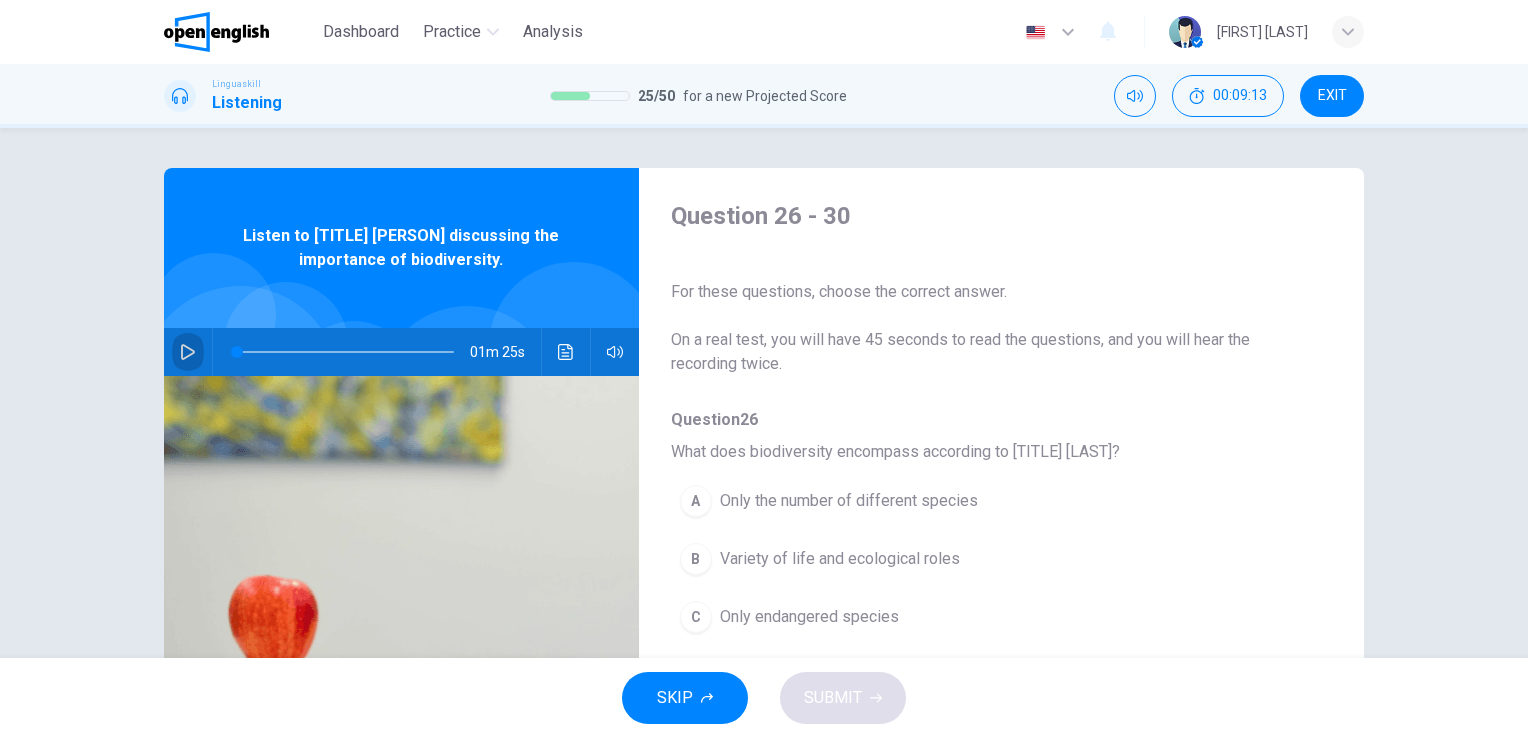 click 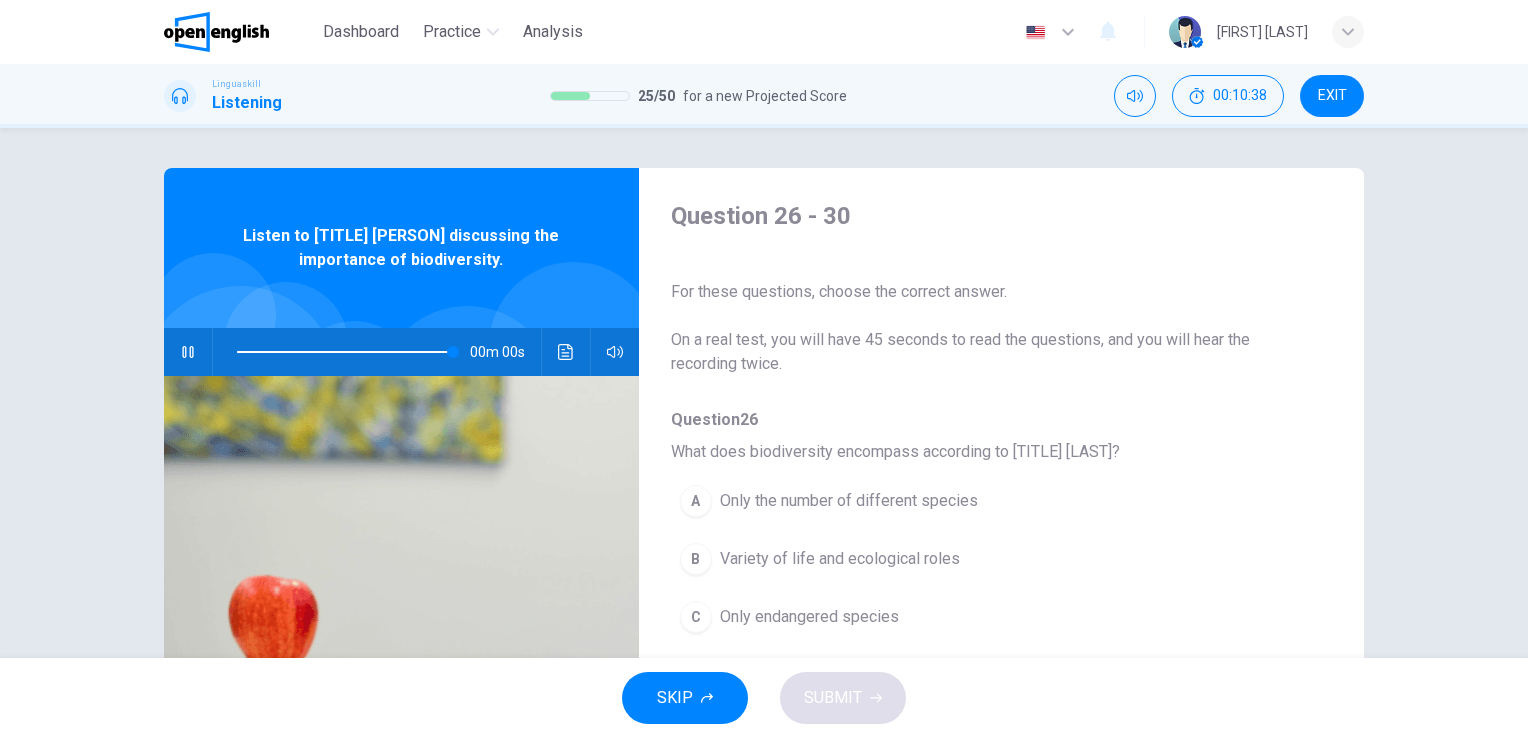 type on "*" 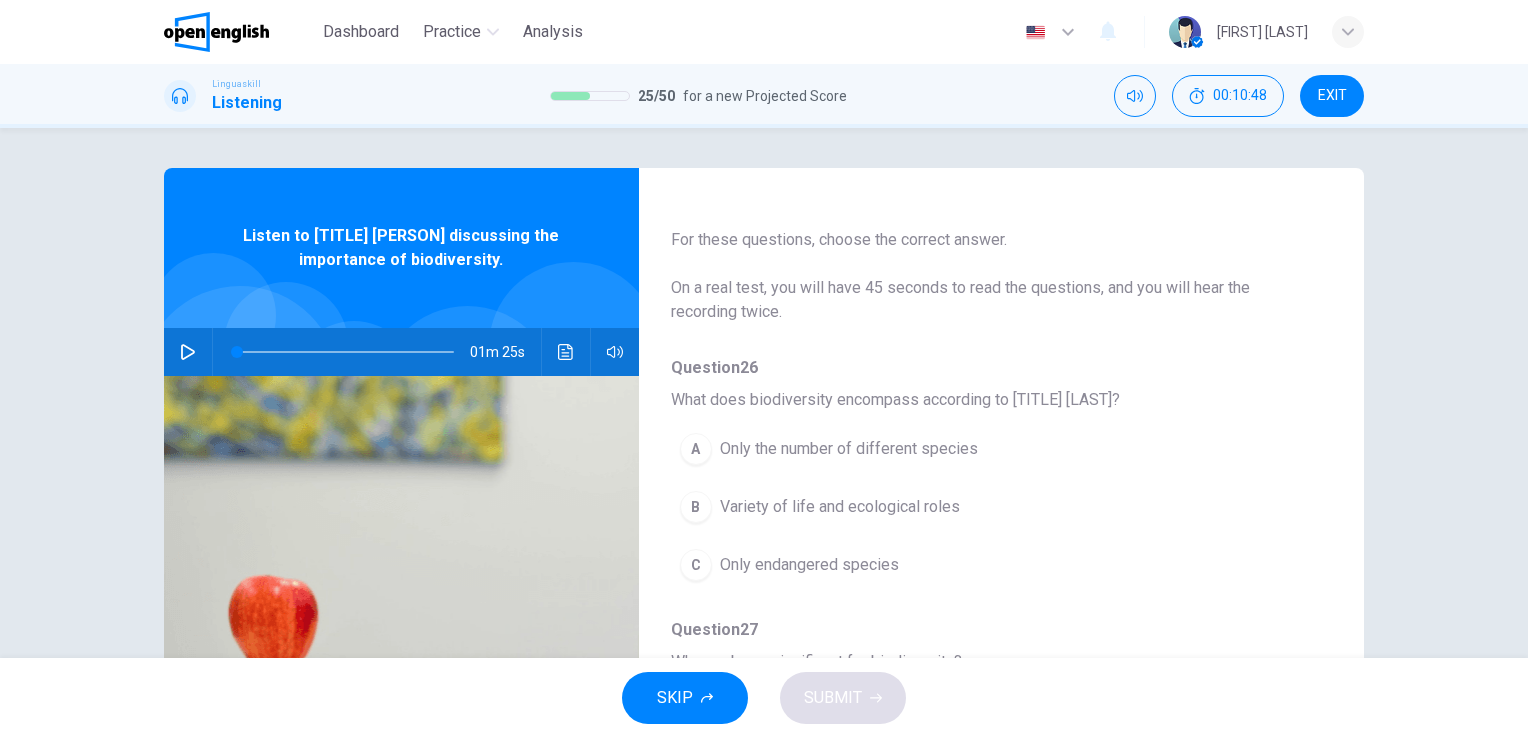 scroll, scrollTop: 100, scrollLeft: 0, axis: vertical 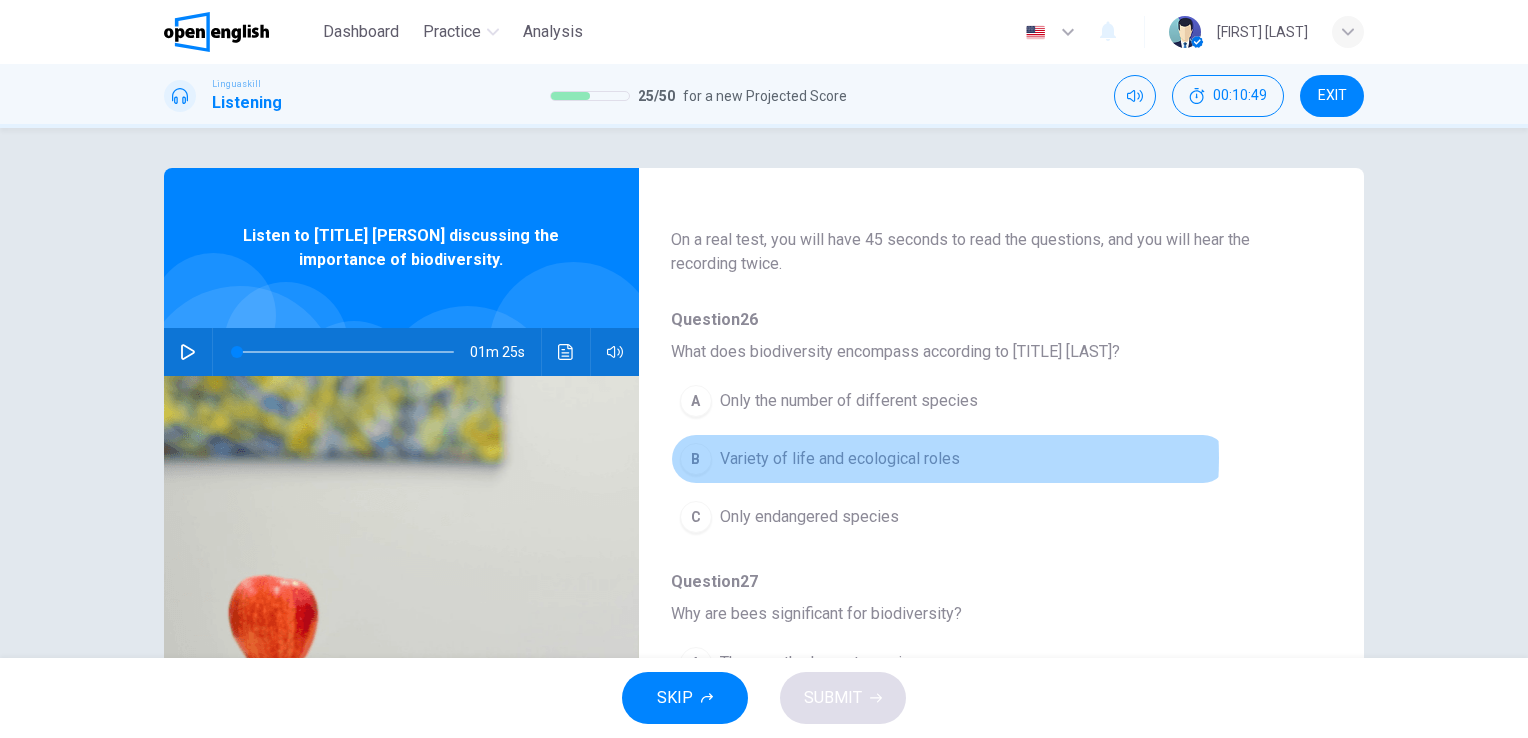 click on "Variety of life and ecological roles" at bounding box center [840, 459] 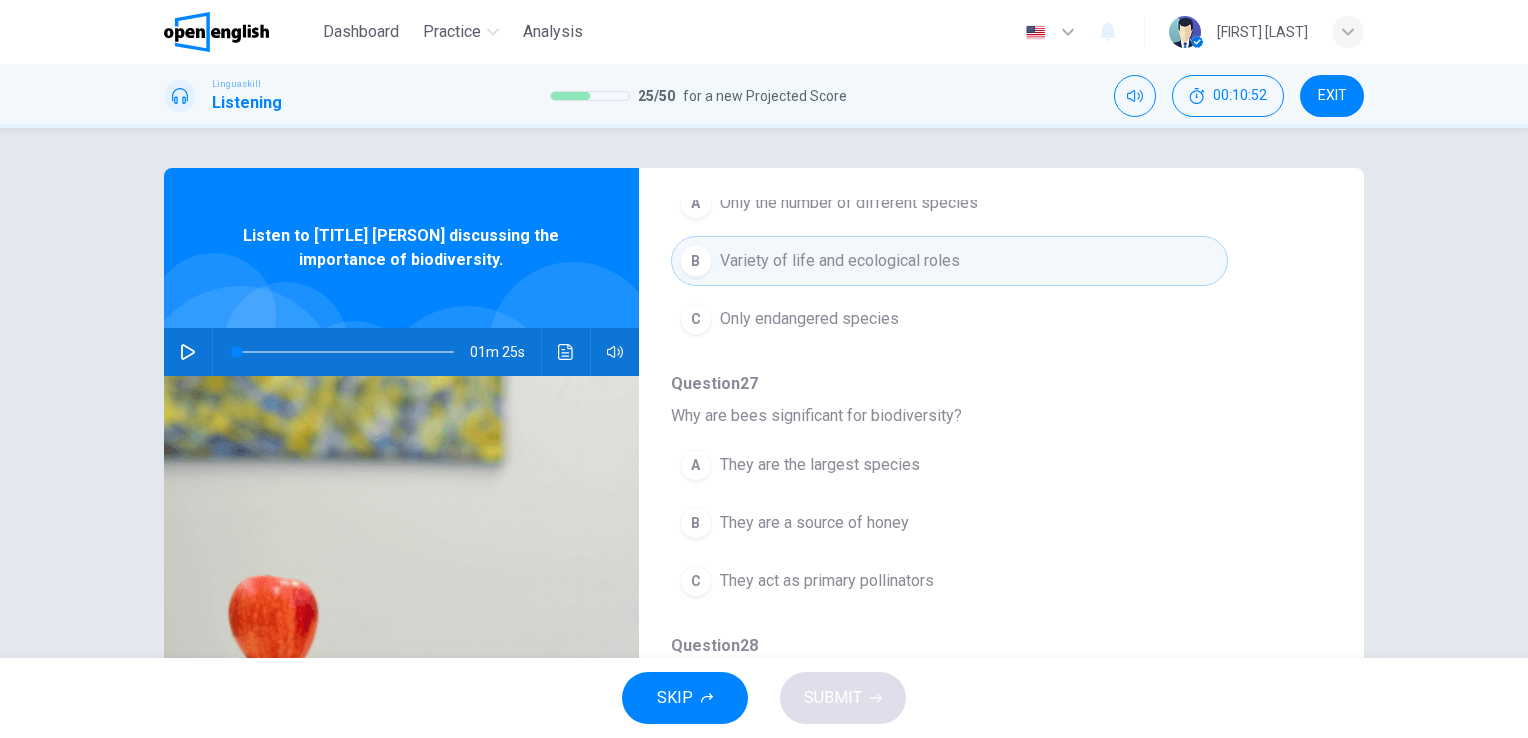 scroll, scrollTop: 300, scrollLeft: 0, axis: vertical 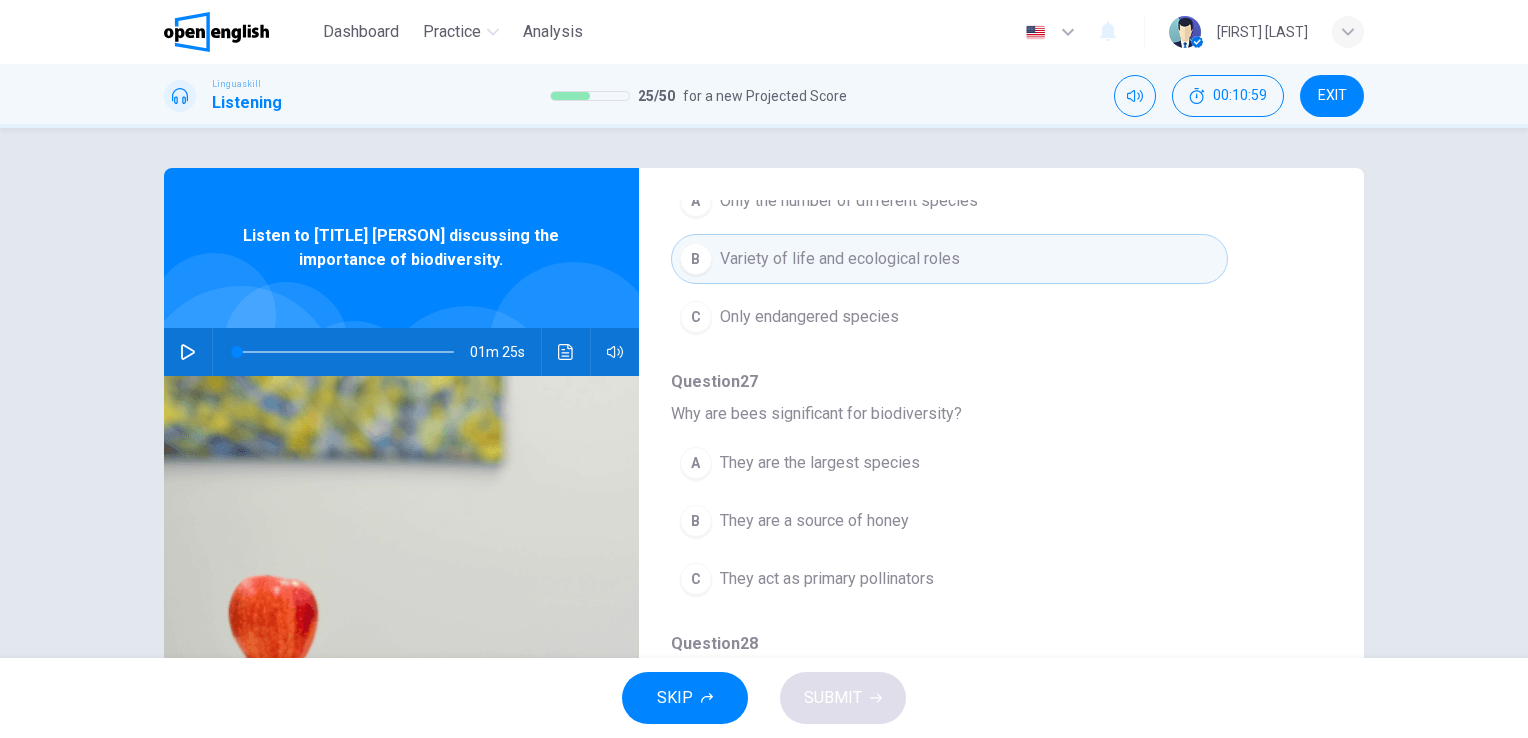 click on "They are the largest species" at bounding box center (820, 463) 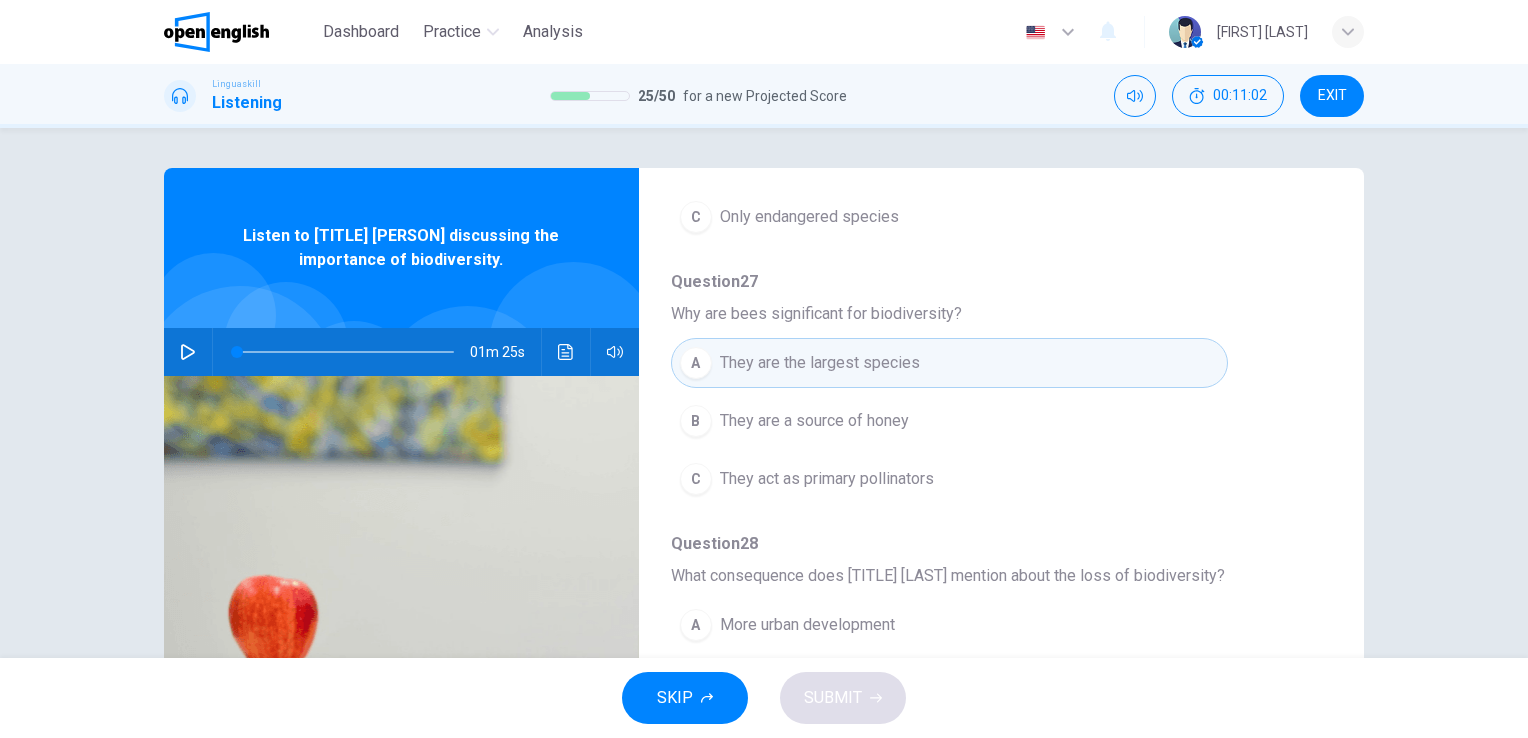 scroll, scrollTop: 500, scrollLeft: 0, axis: vertical 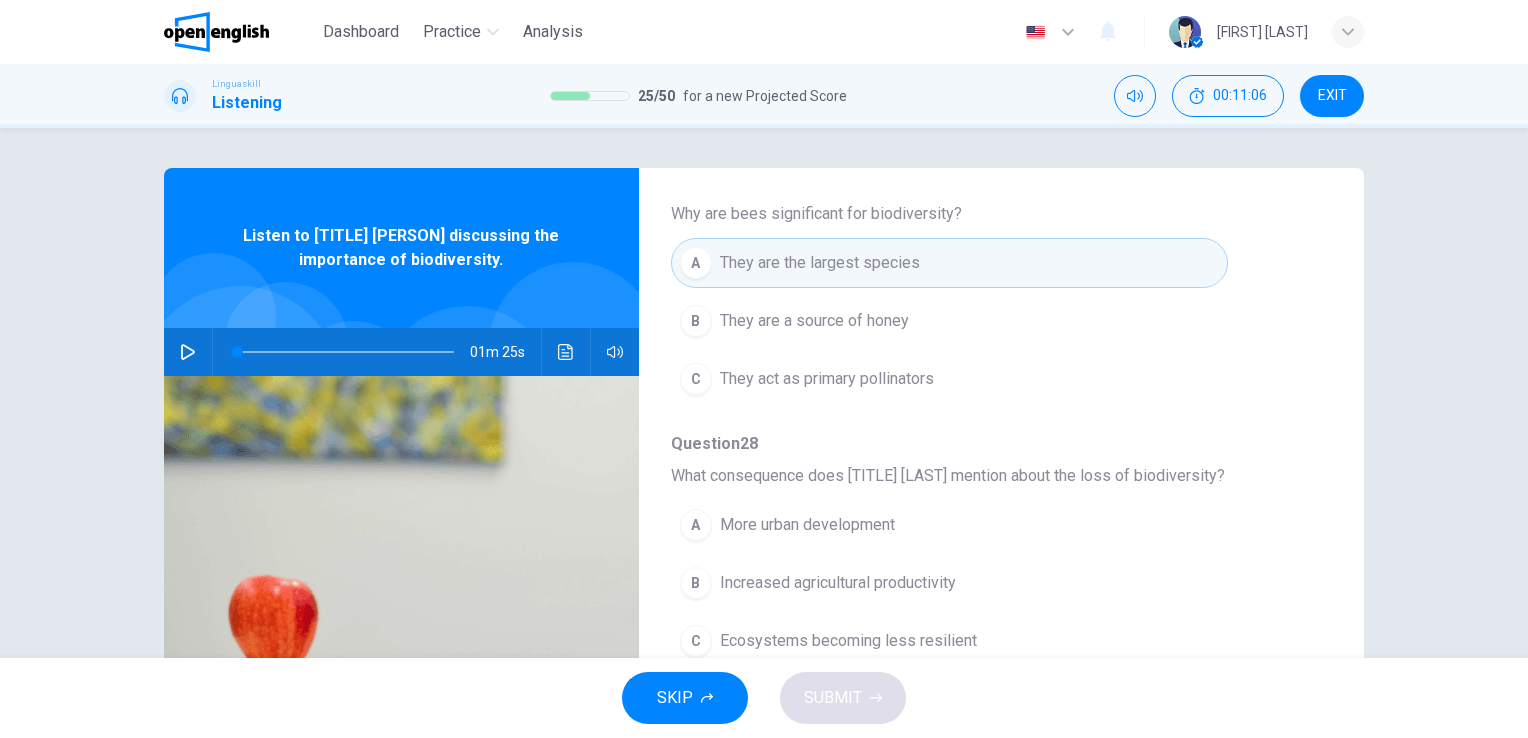 click on "They act as primary pollinators" at bounding box center (827, 379) 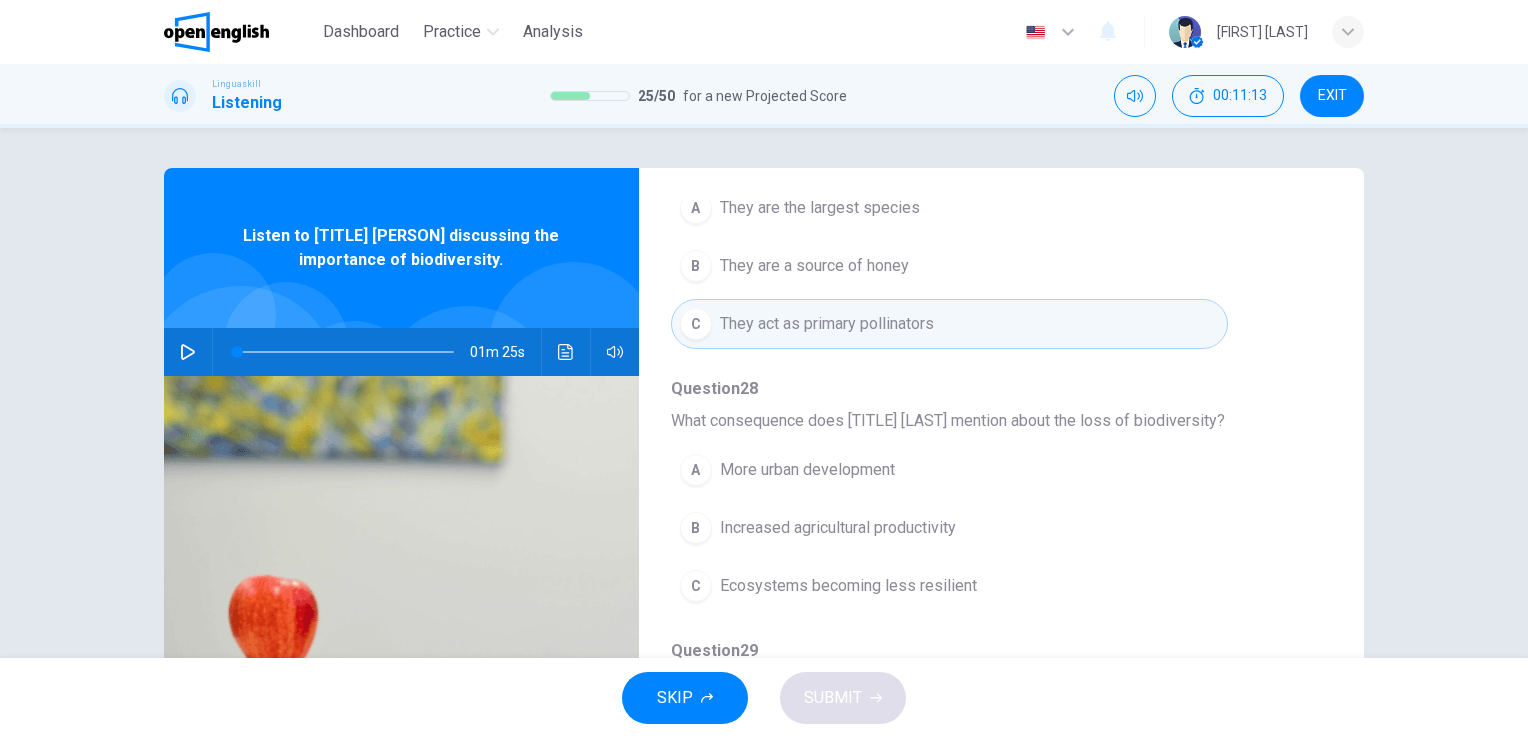 scroll, scrollTop: 600, scrollLeft: 0, axis: vertical 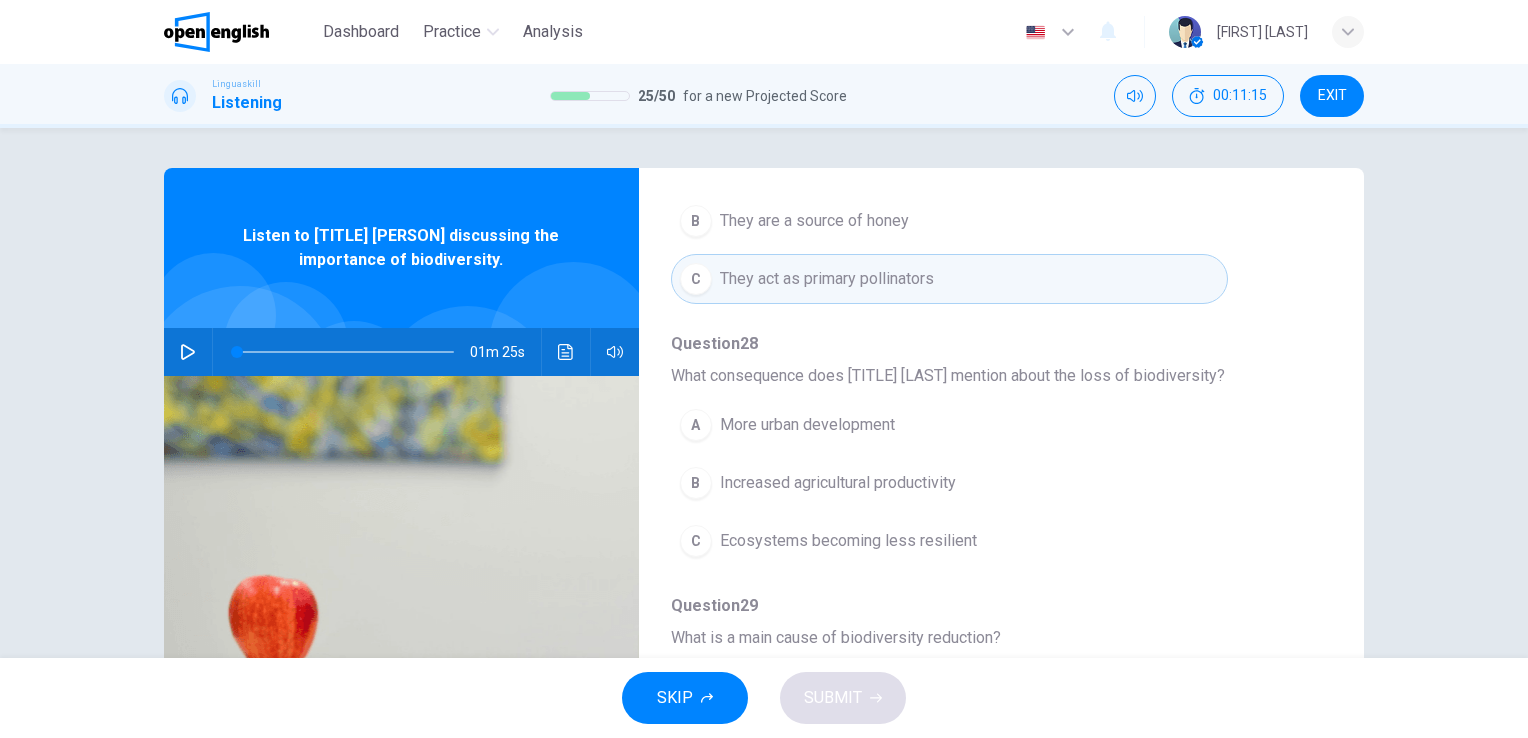 click on "Ecosystems becoming less resilient" at bounding box center [848, 541] 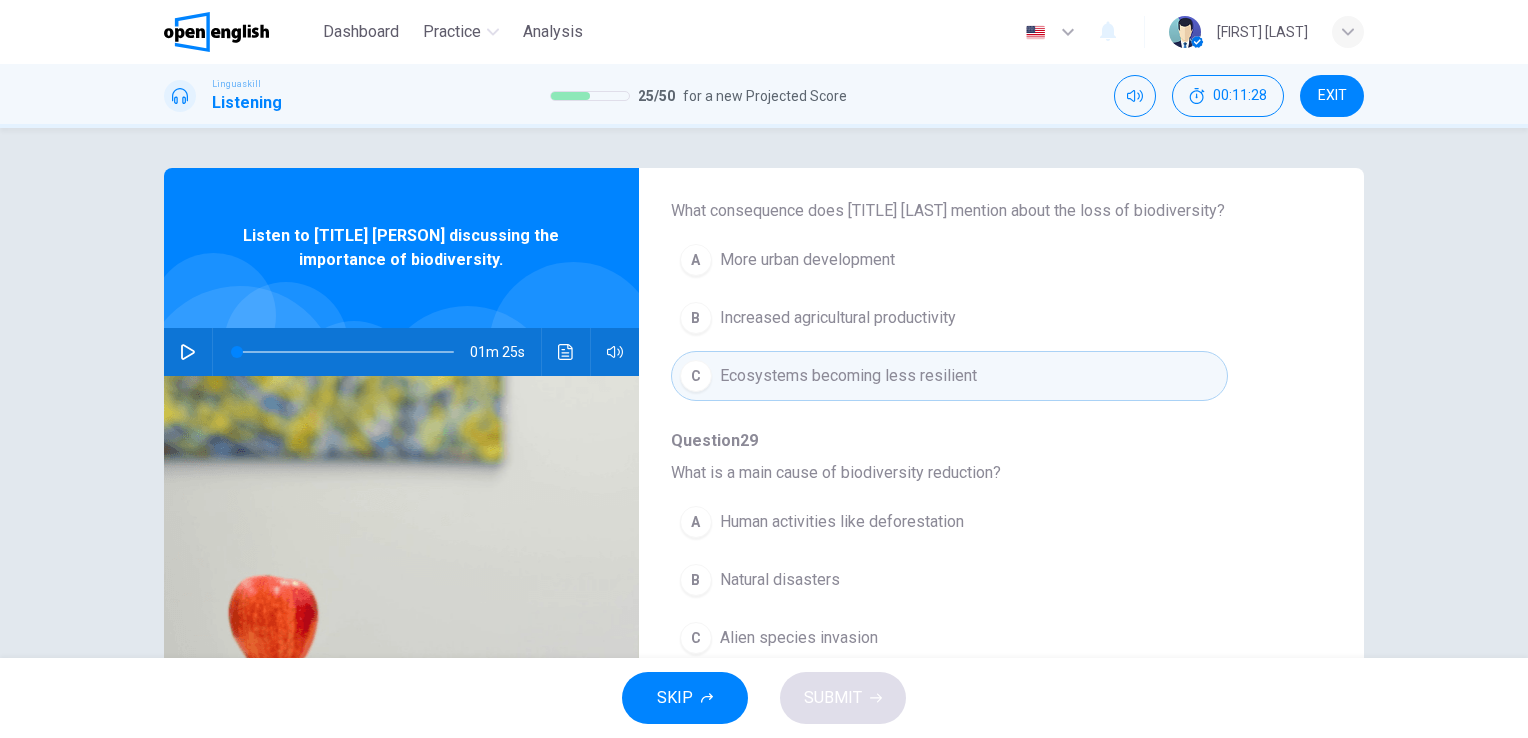 scroll, scrollTop: 800, scrollLeft: 0, axis: vertical 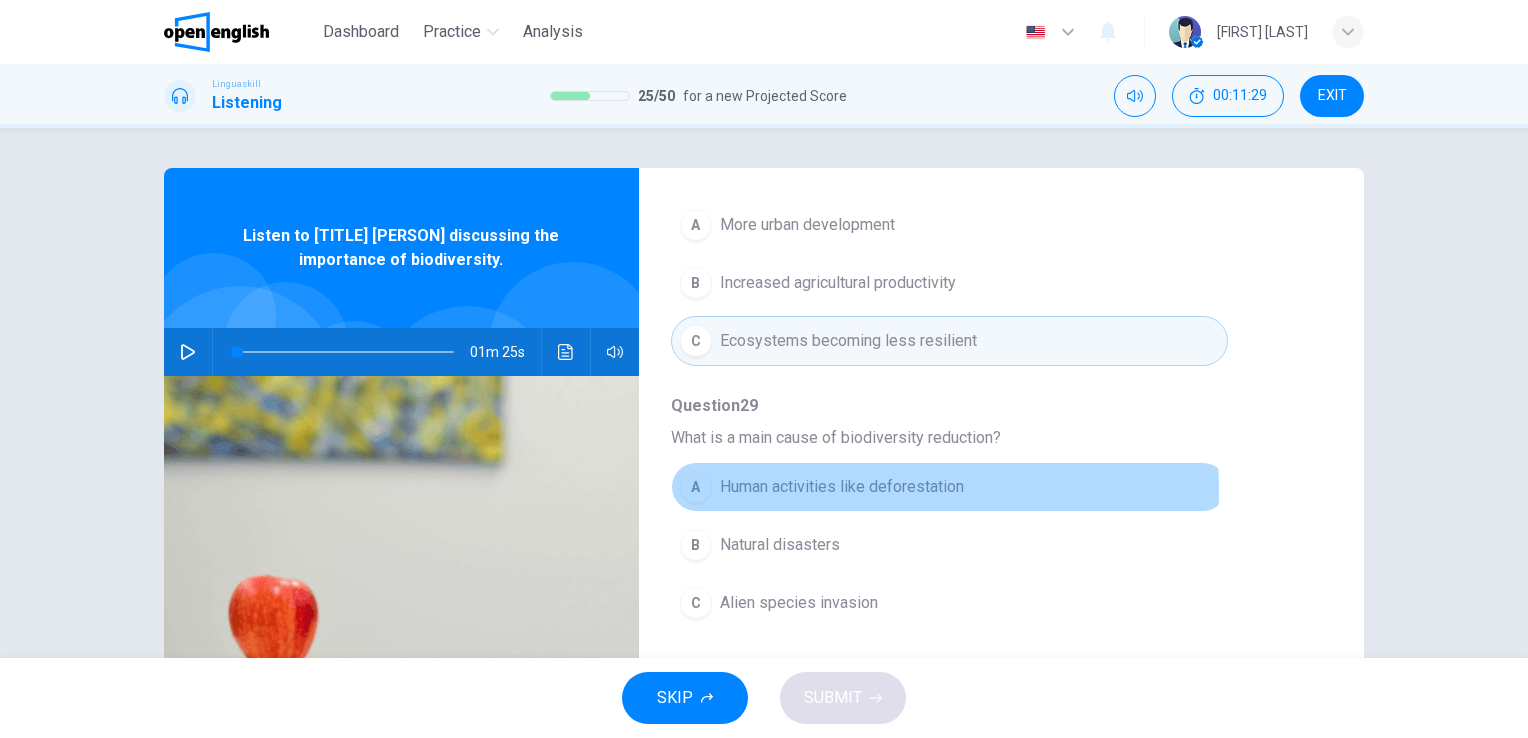click on "Human activities like deforestation" at bounding box center [842, 487] 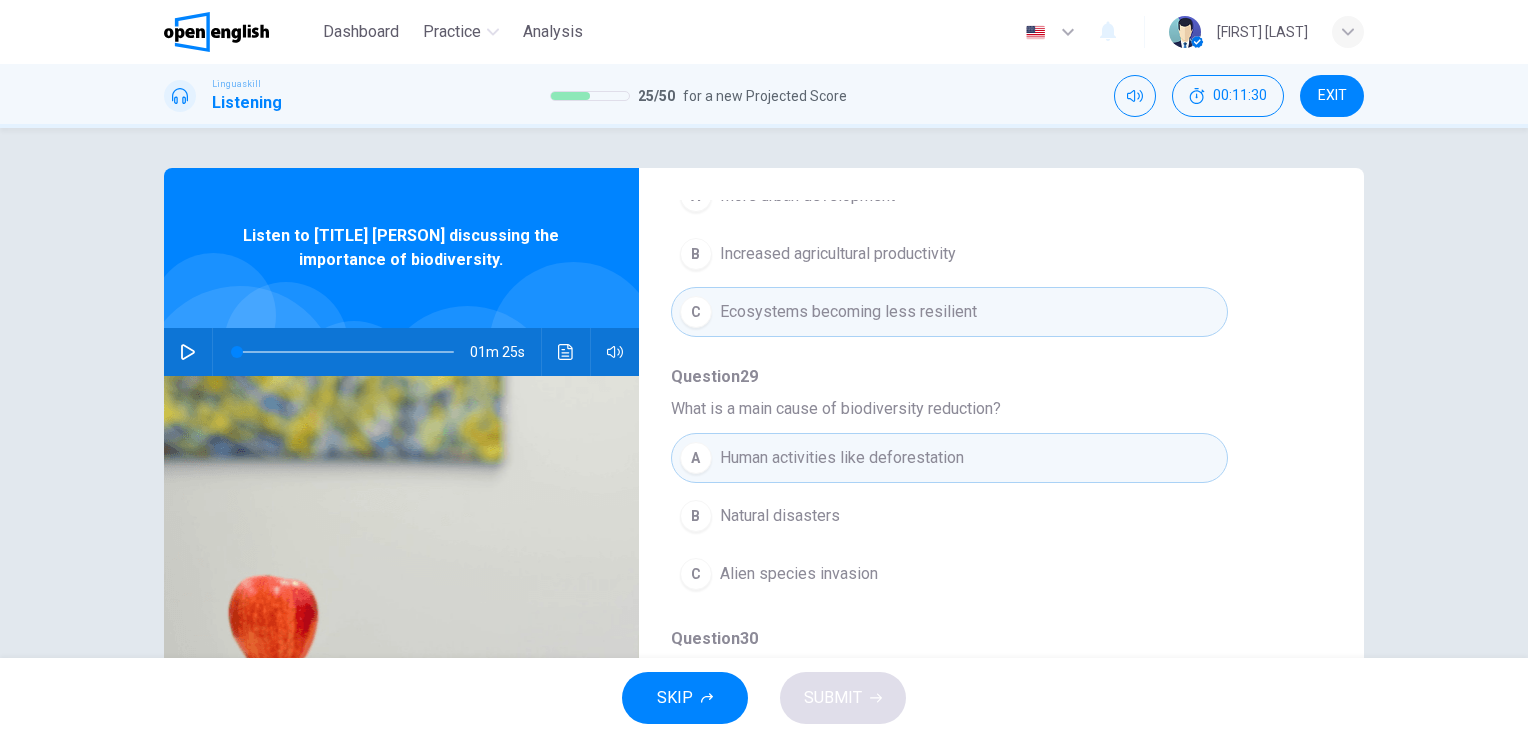 scroll, scrollTop: 856, scrollLeft: 0, axis: vertical 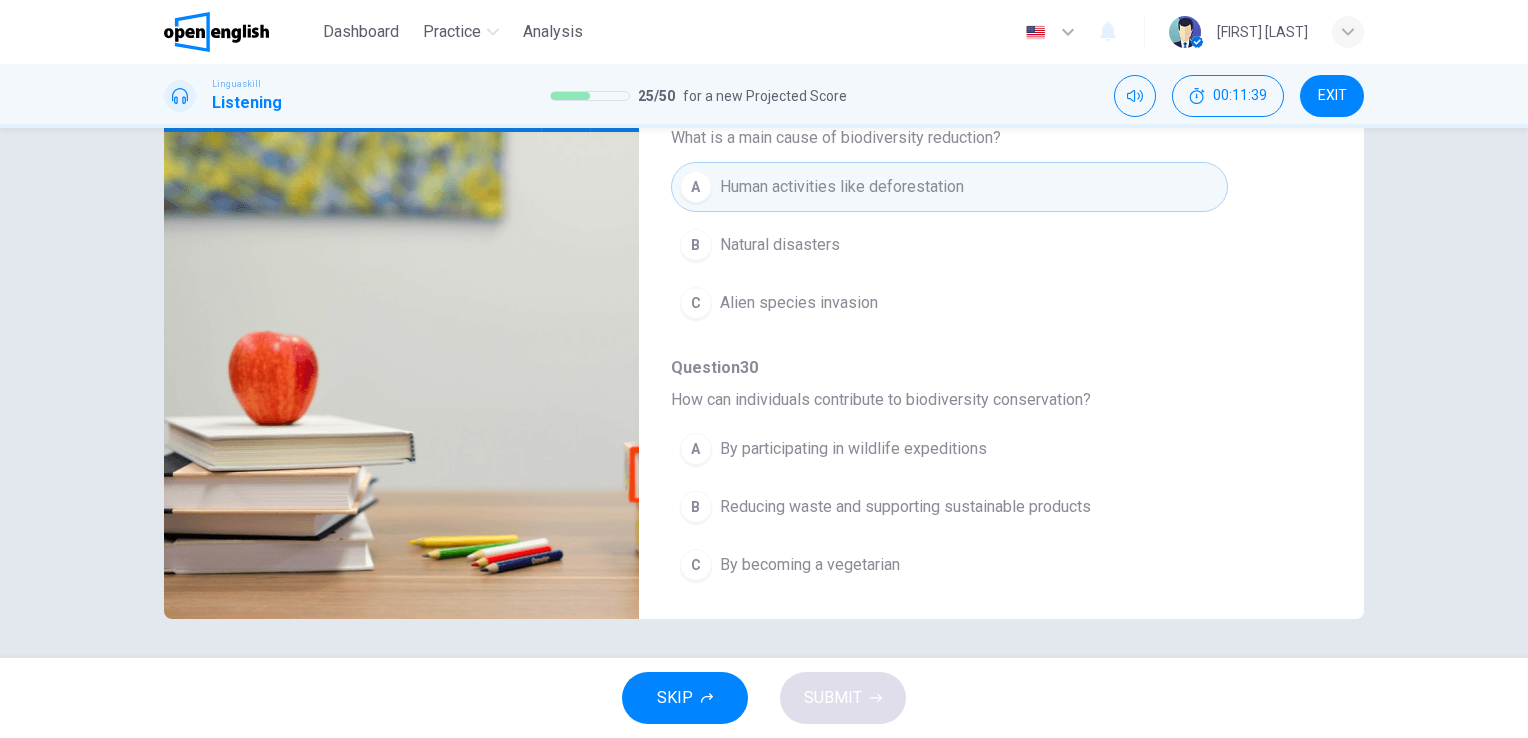 click on "Reducing waste and supporting sustainable products" at bounding box center (905, 507) 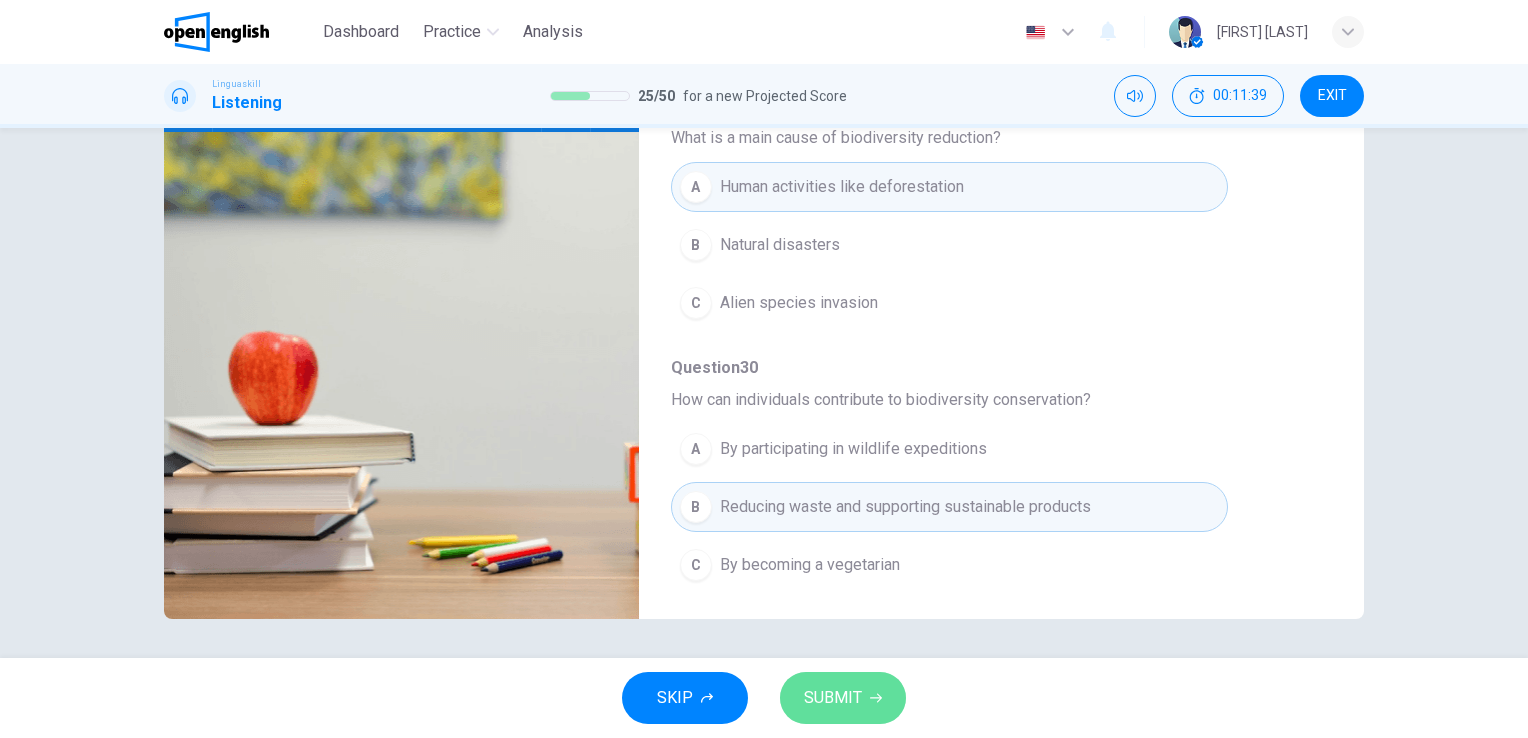 click on "SUBMIT" at bounding box center (843, 698) 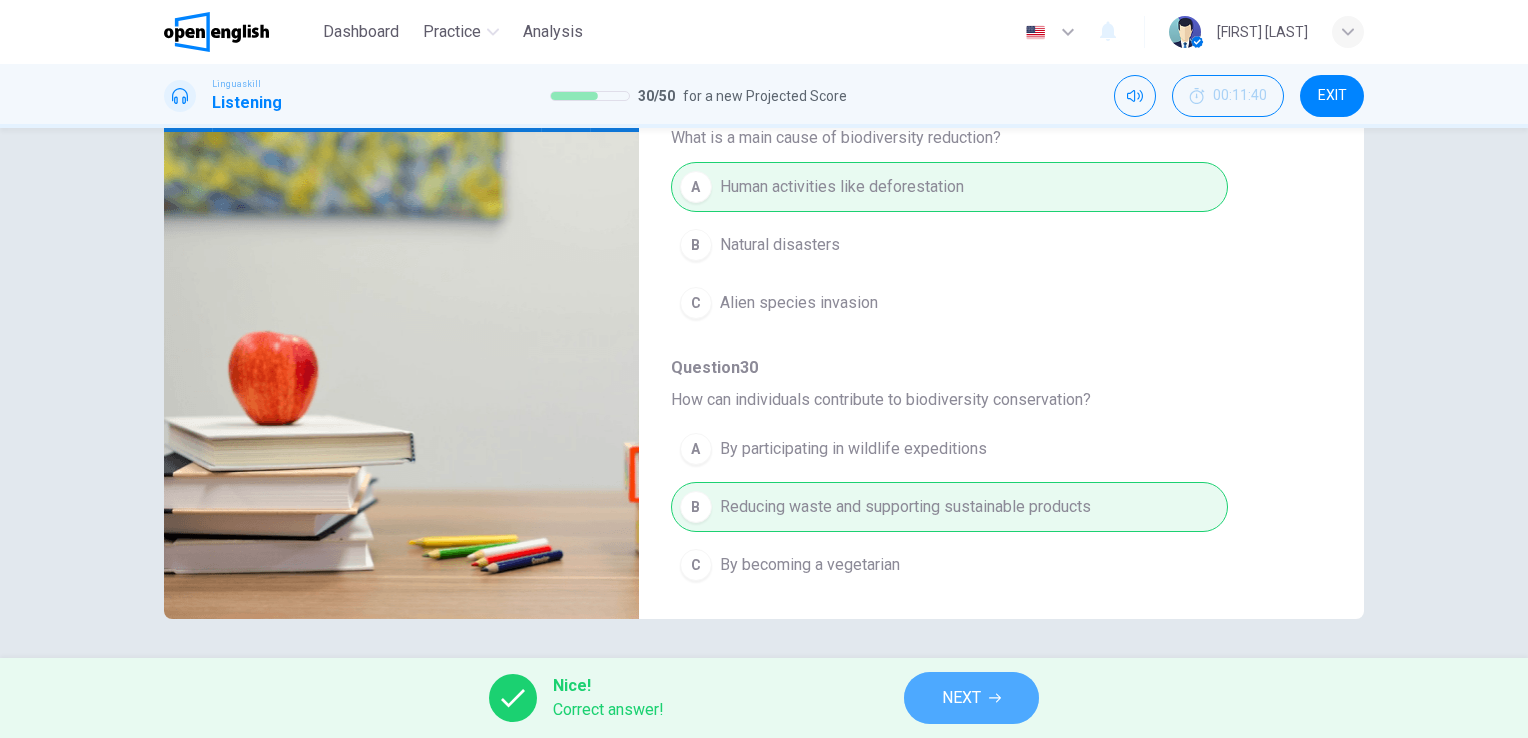 click 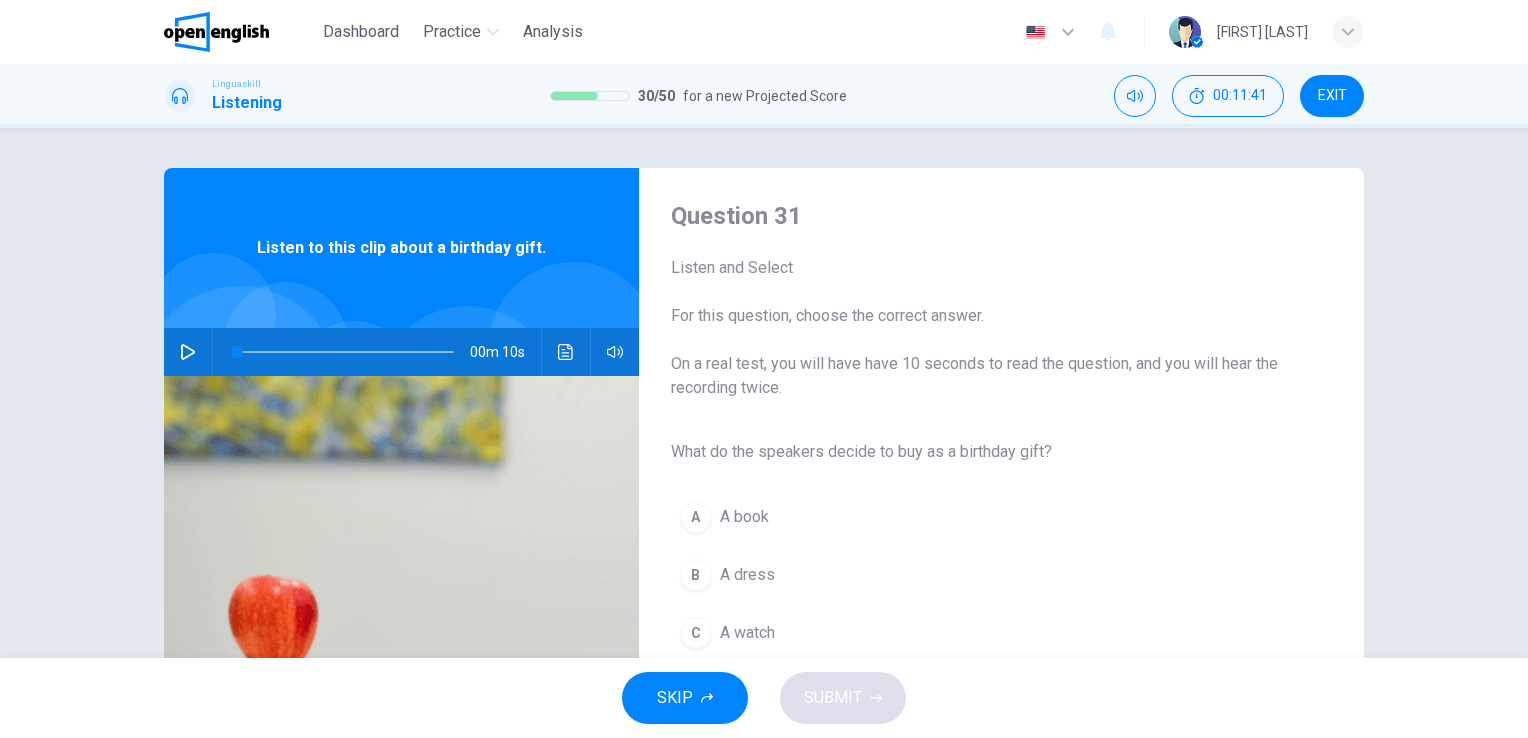 click at bounding box center [188, 352] 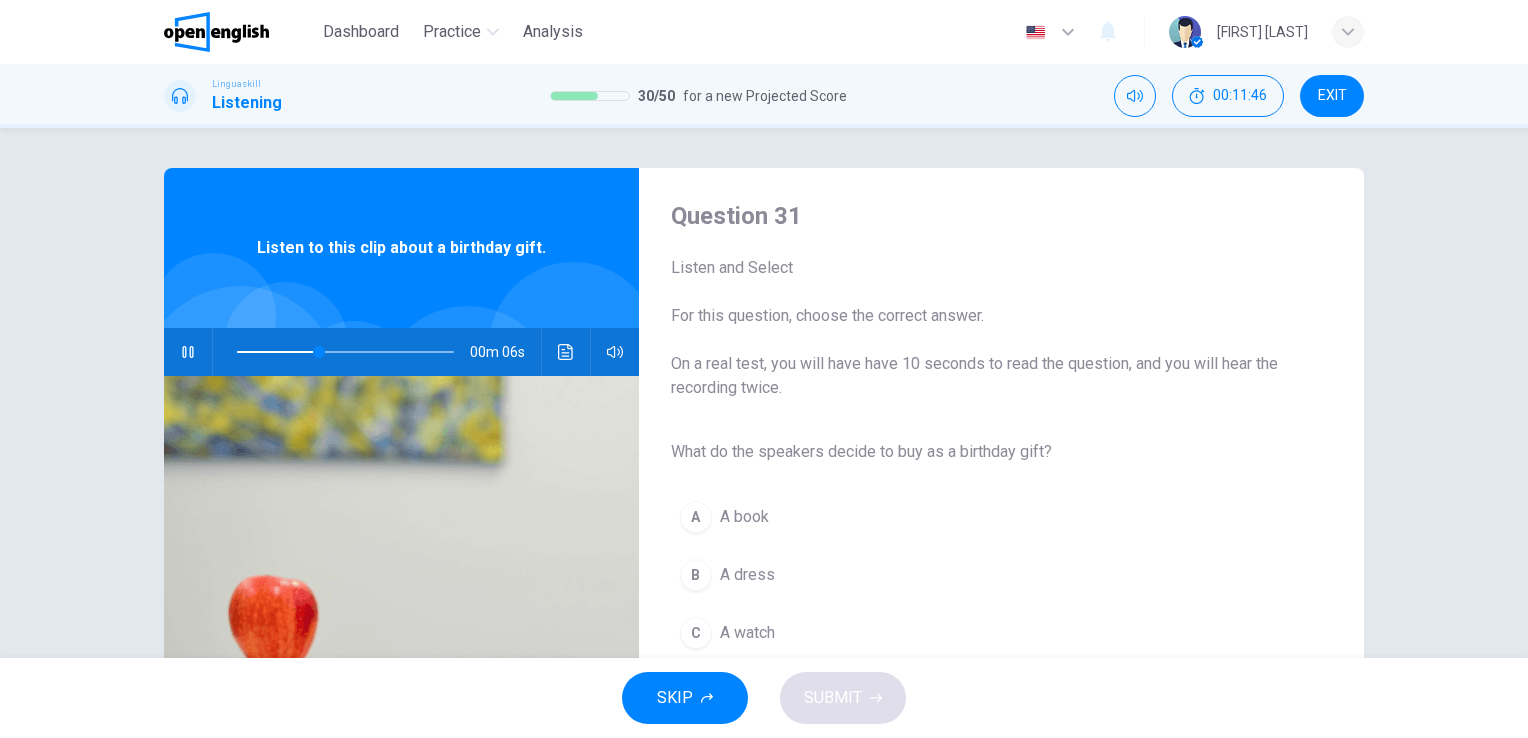 scroll, scrollTop: 100, scrollLeft: 0, axis: vertical 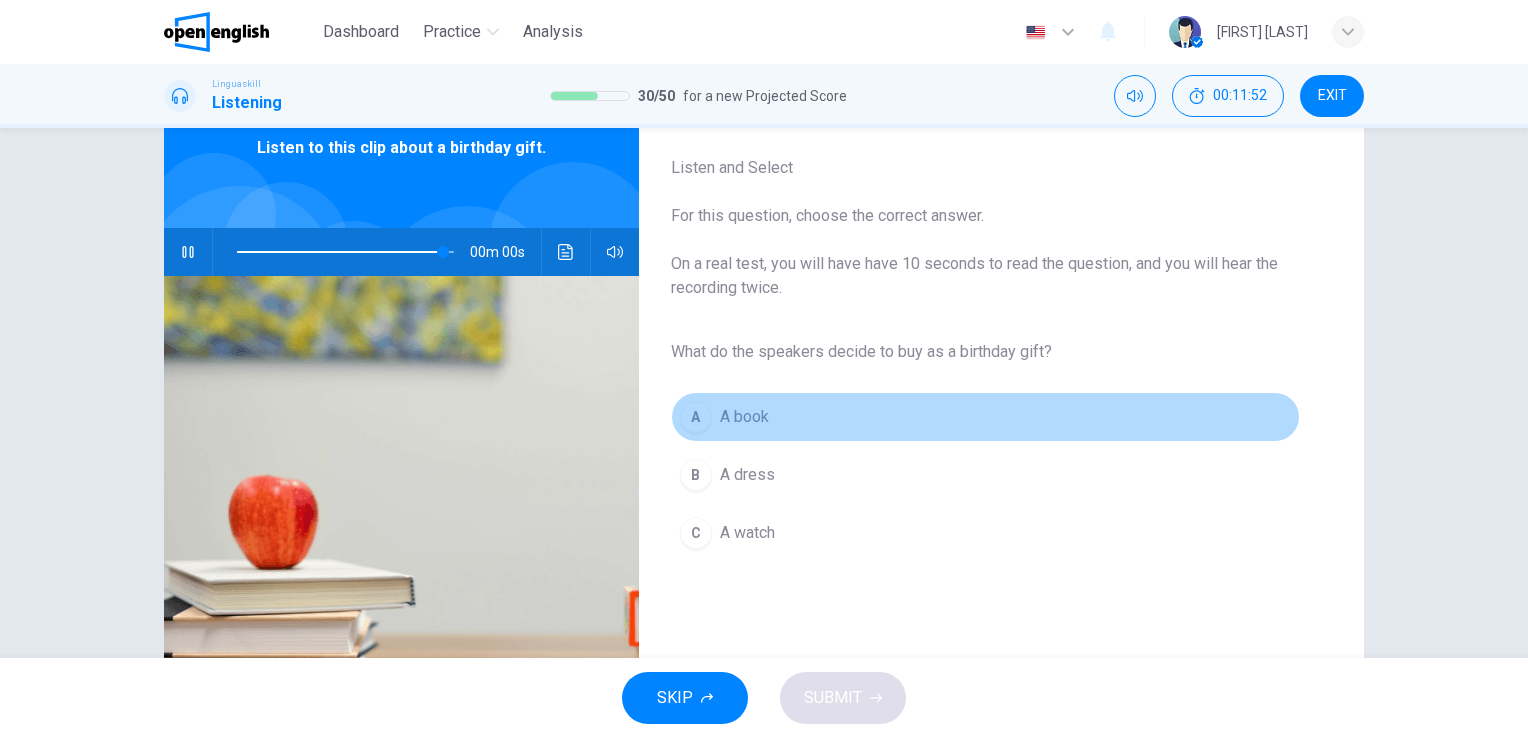click on "A book" at bounding box center (744, 417) 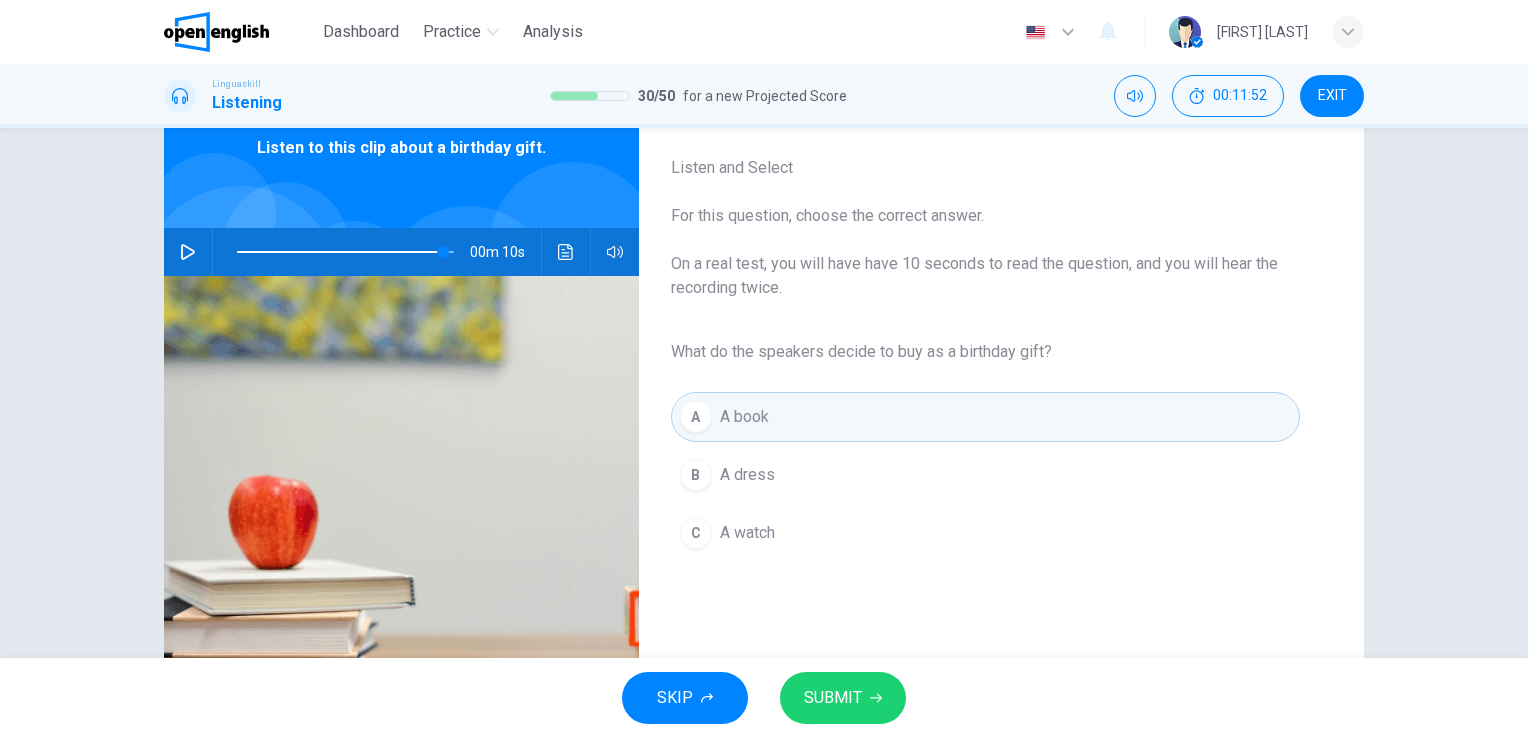 type on "*" 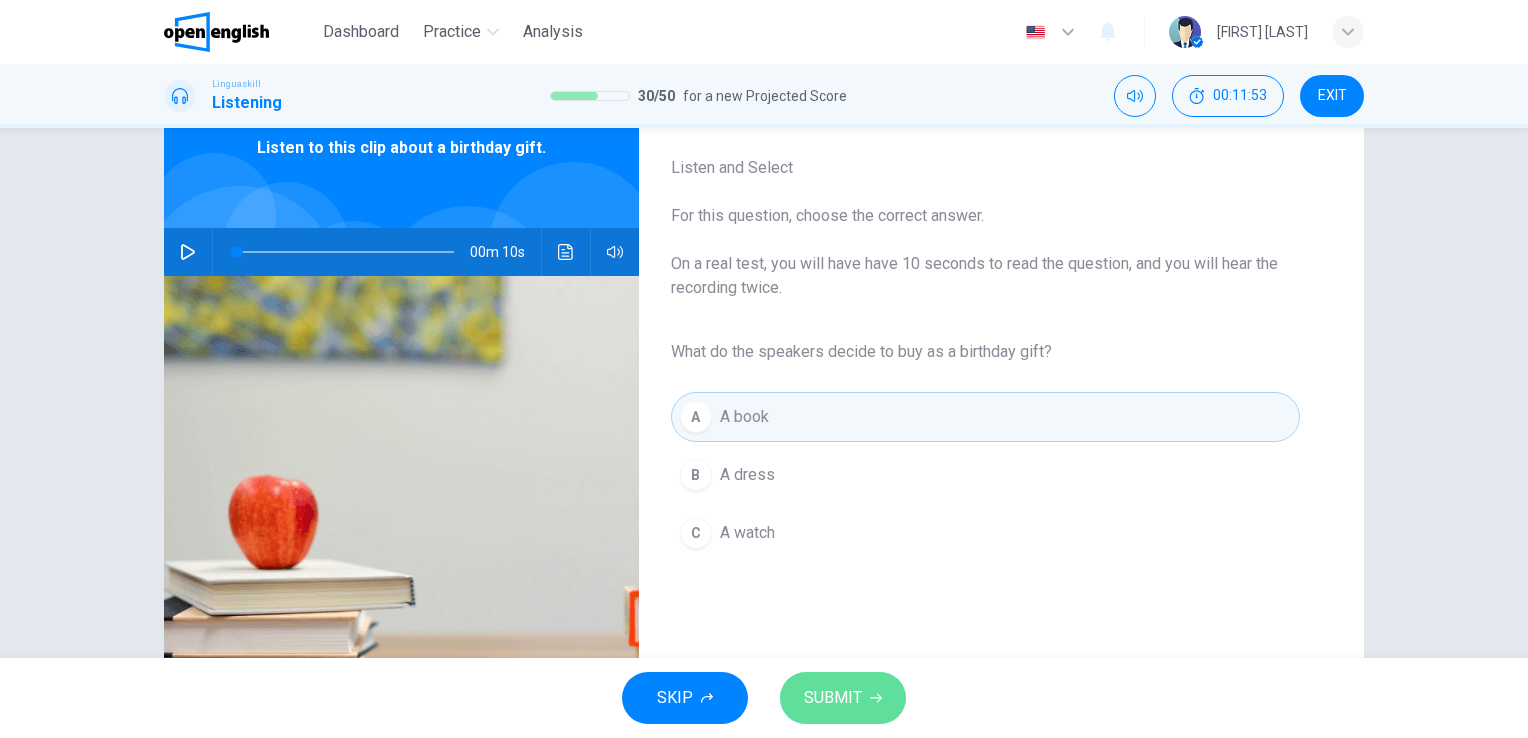 click on "SUBMIT" at bounding box center (843, 698) 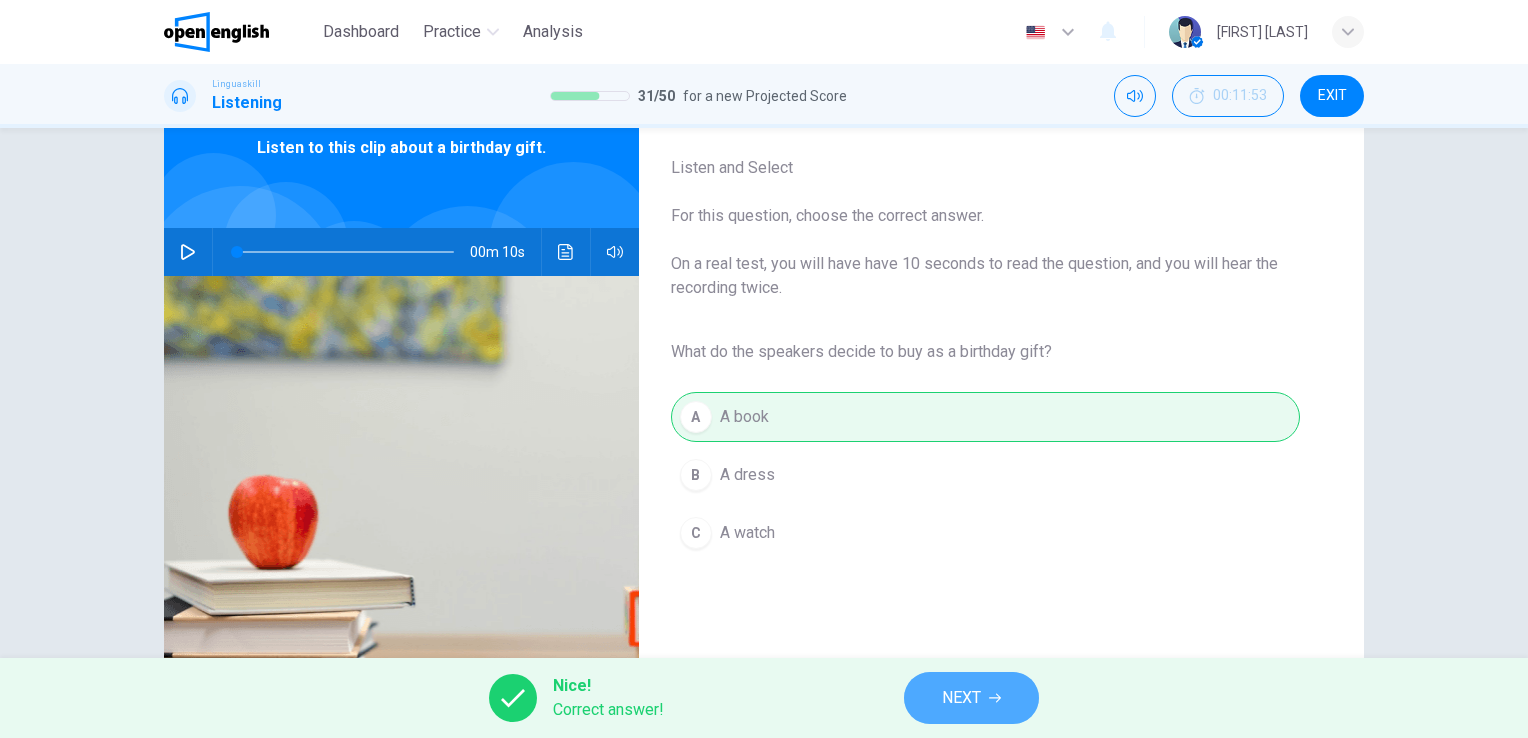 click on "NEXT" at bounding box center [971, 698] 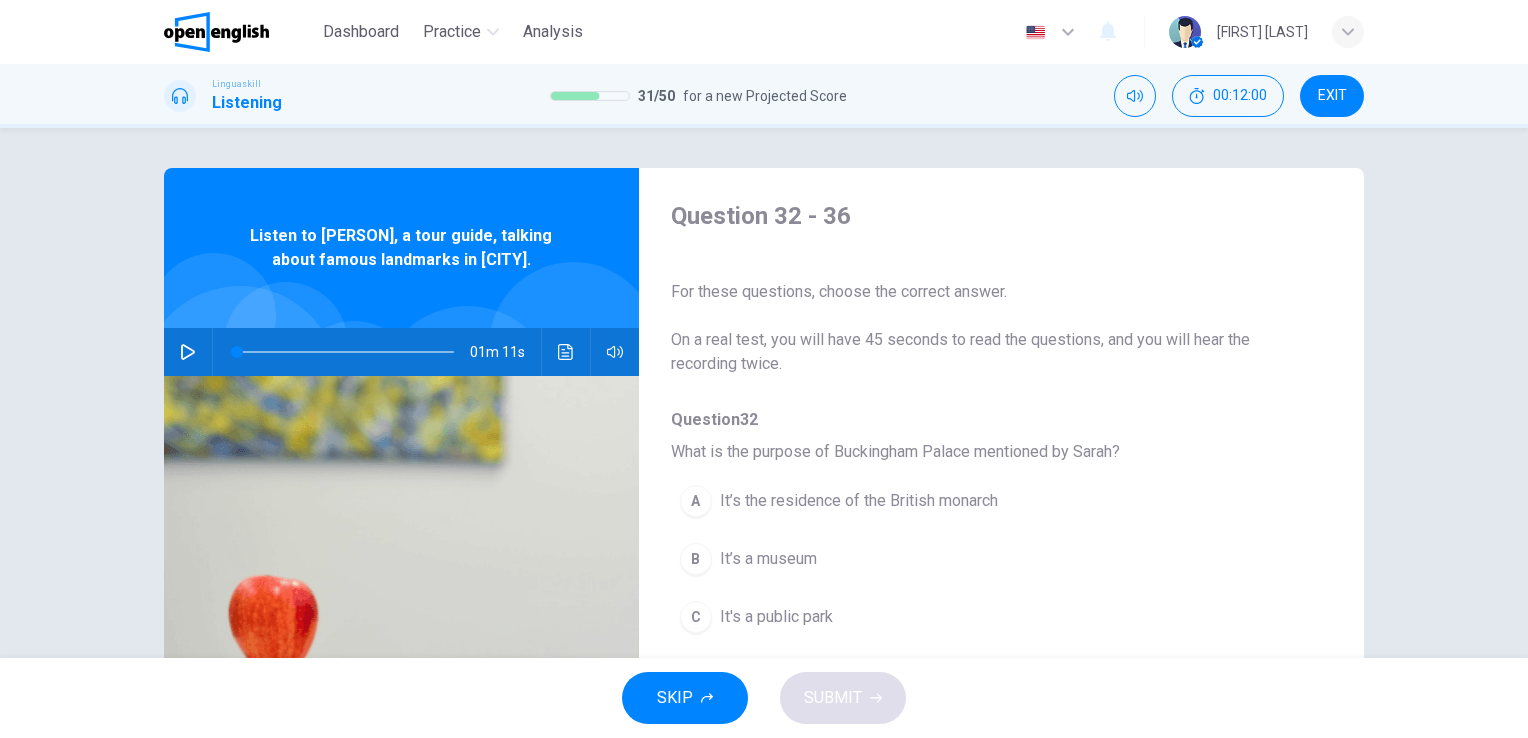 click on "01m 11s" at bounding box center (401, 352) 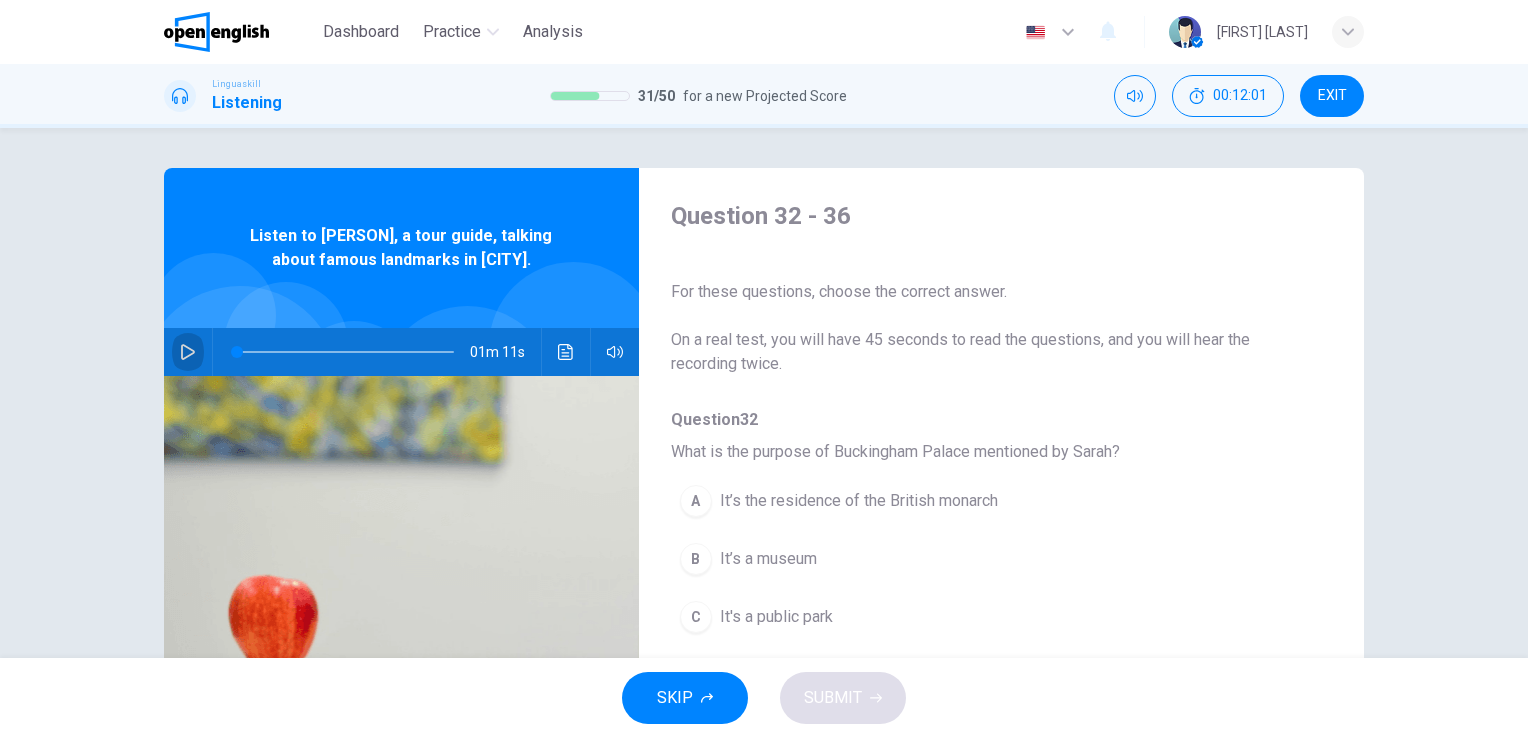 click at bounding box center (188, 352) 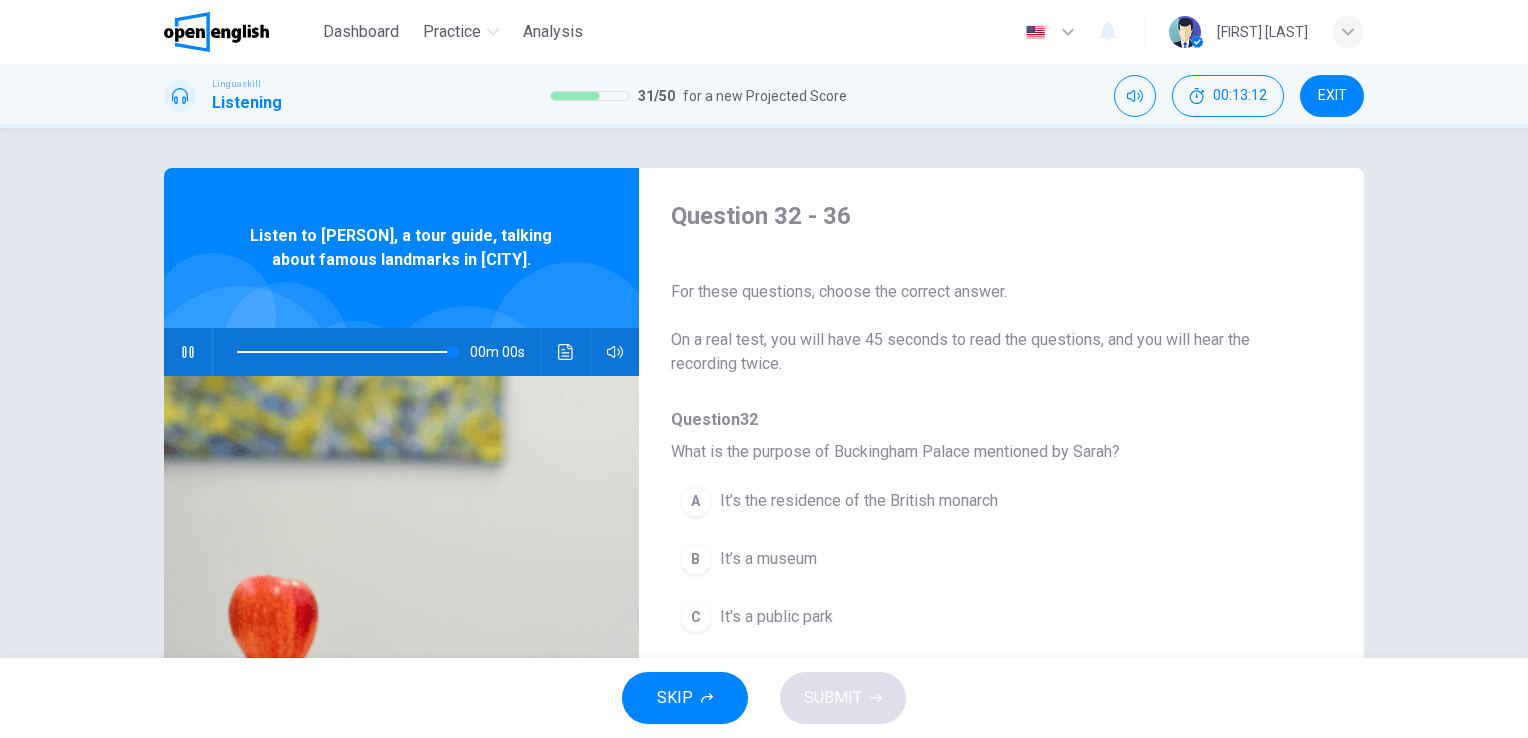 type on "*" 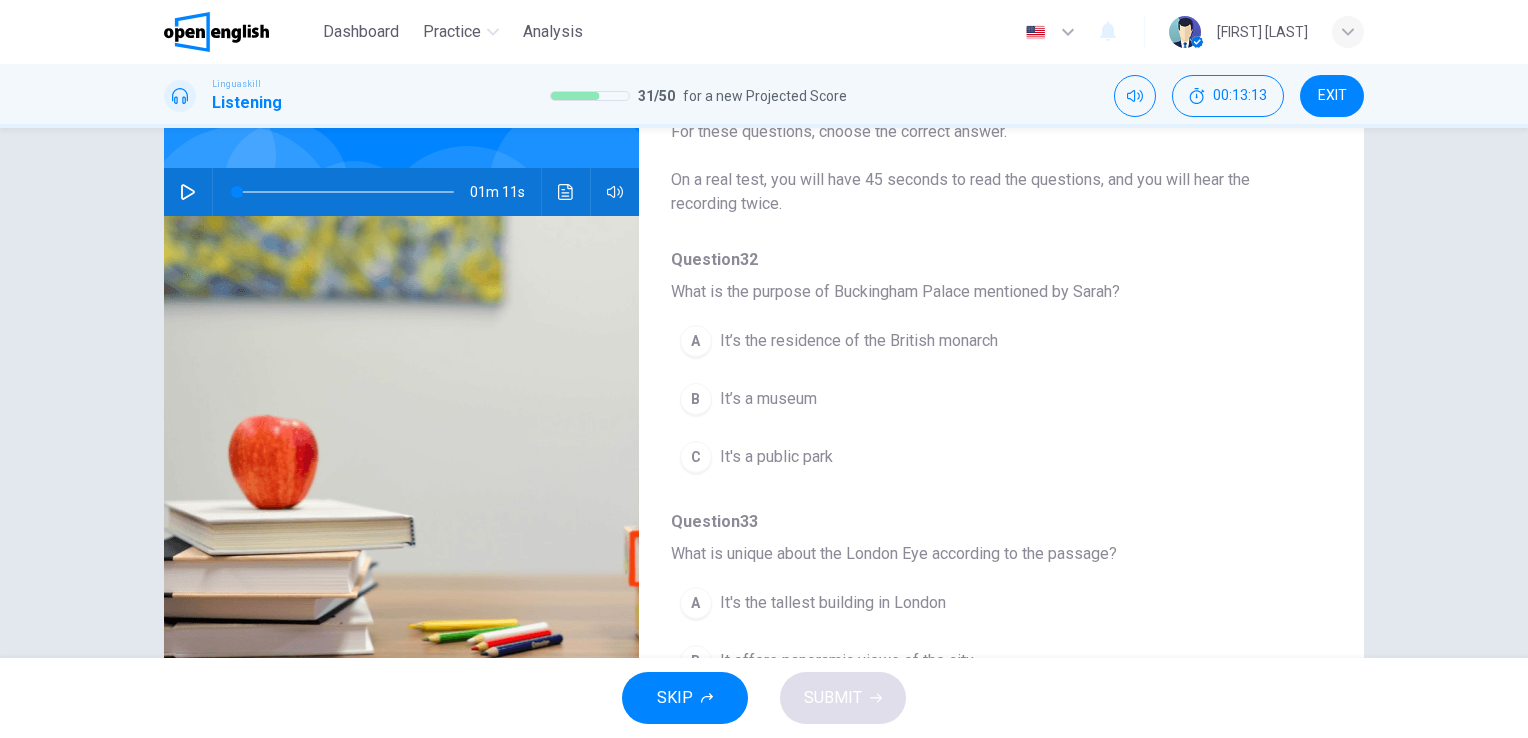 scroll, scrollTop: 200, scrollLeft: 0, axis: vertical 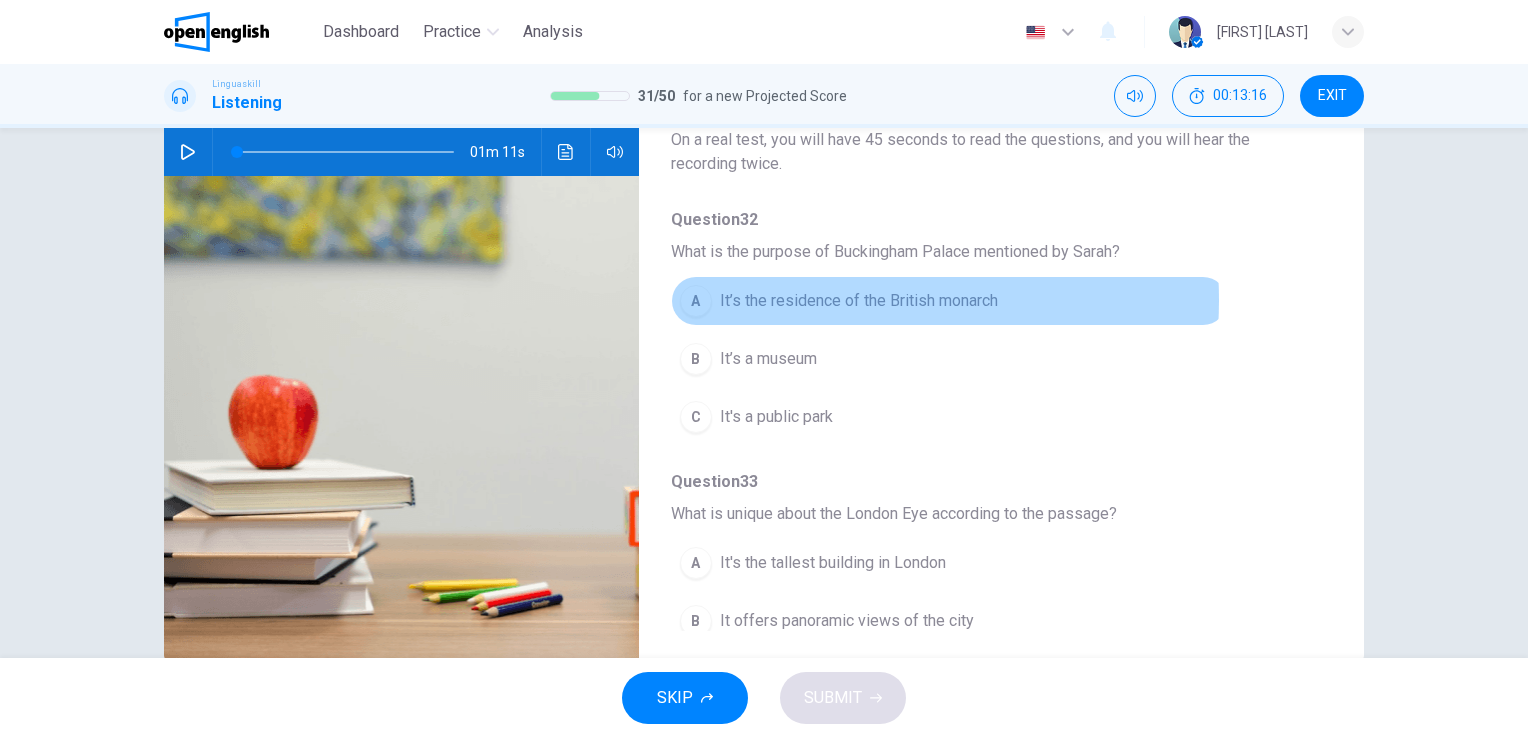 click on "It’s the residence of the British monarch" at bounding box center (859, 301) 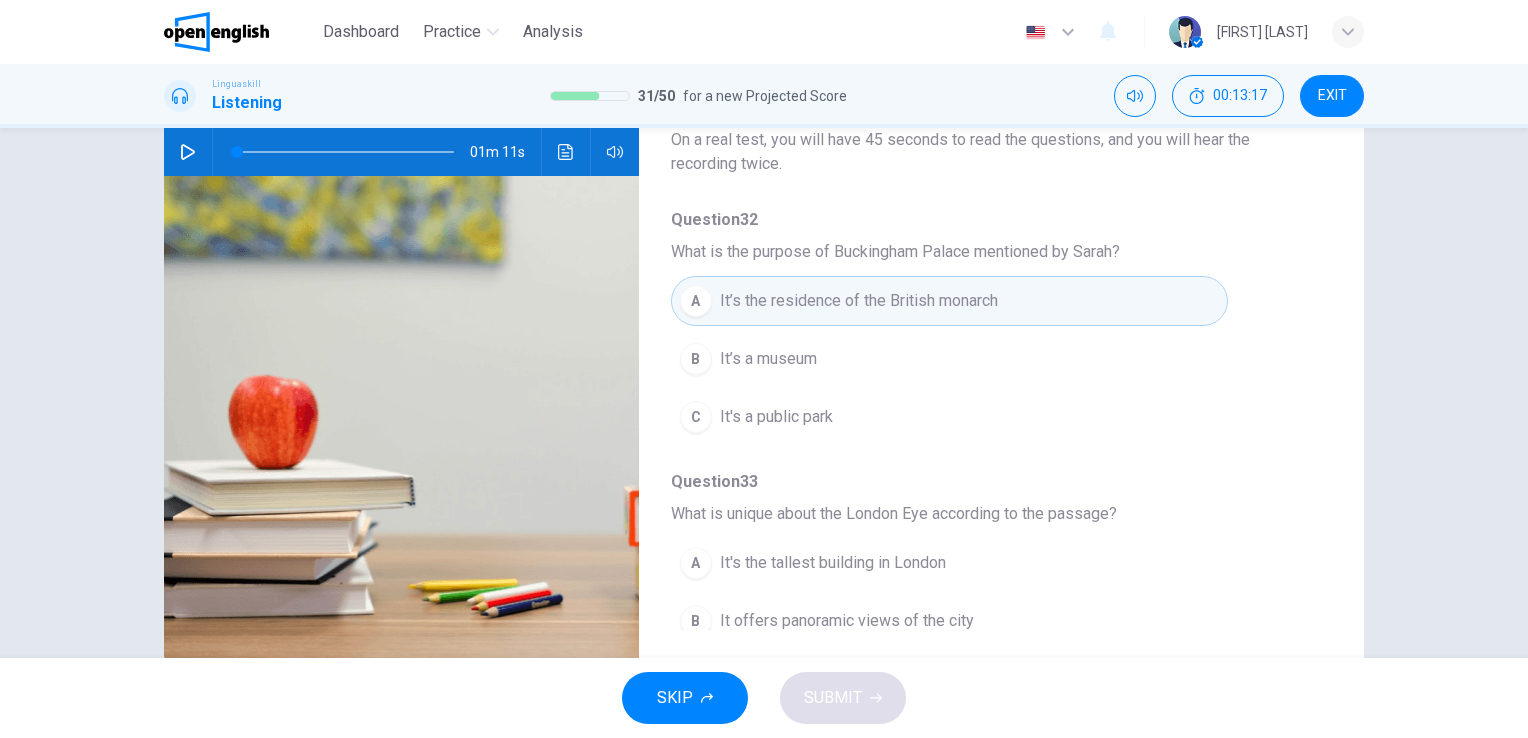 scroll, scrollTop: 100, scrollLeft: 0, axis: vertical 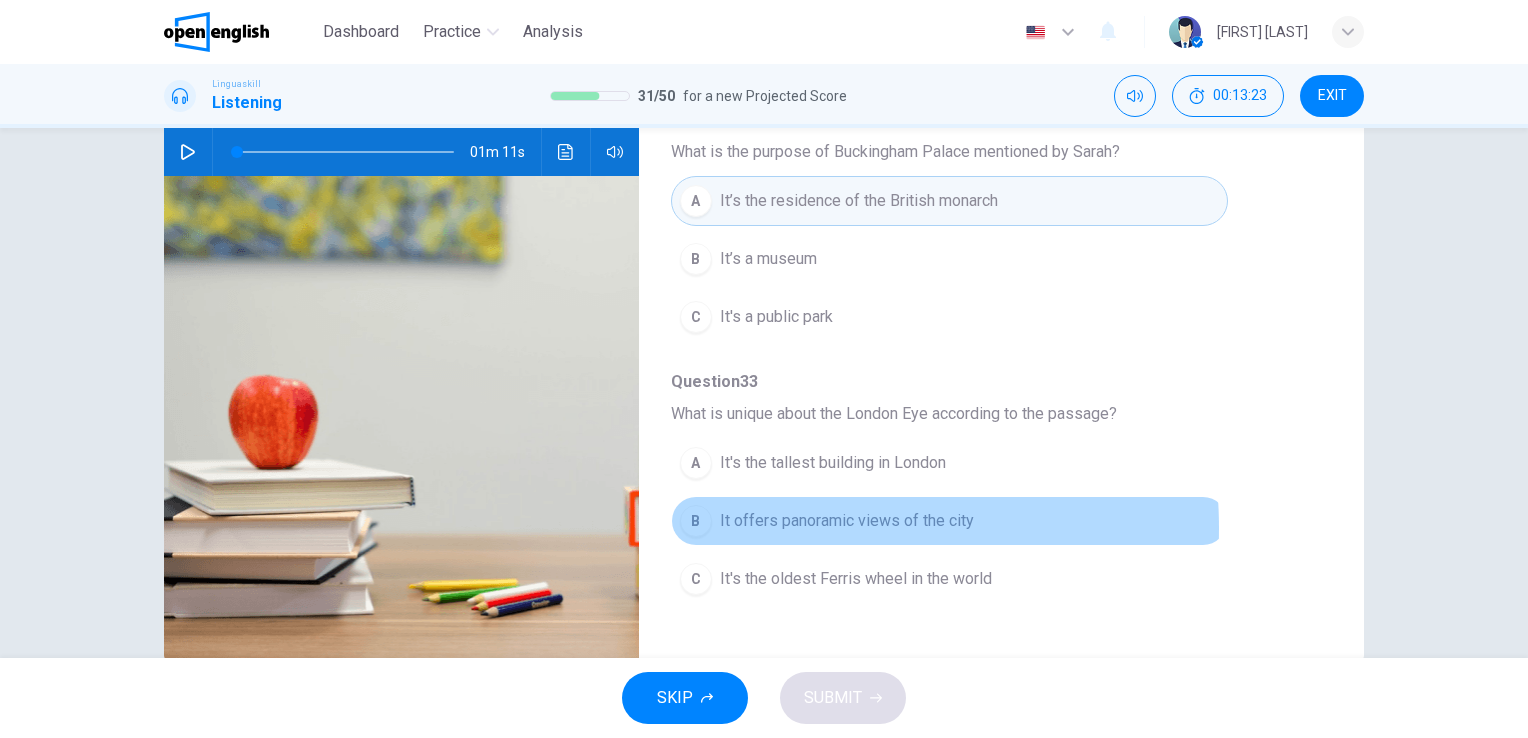 click on "It offers panoramic views of the city" at bounding box center [847, 521] 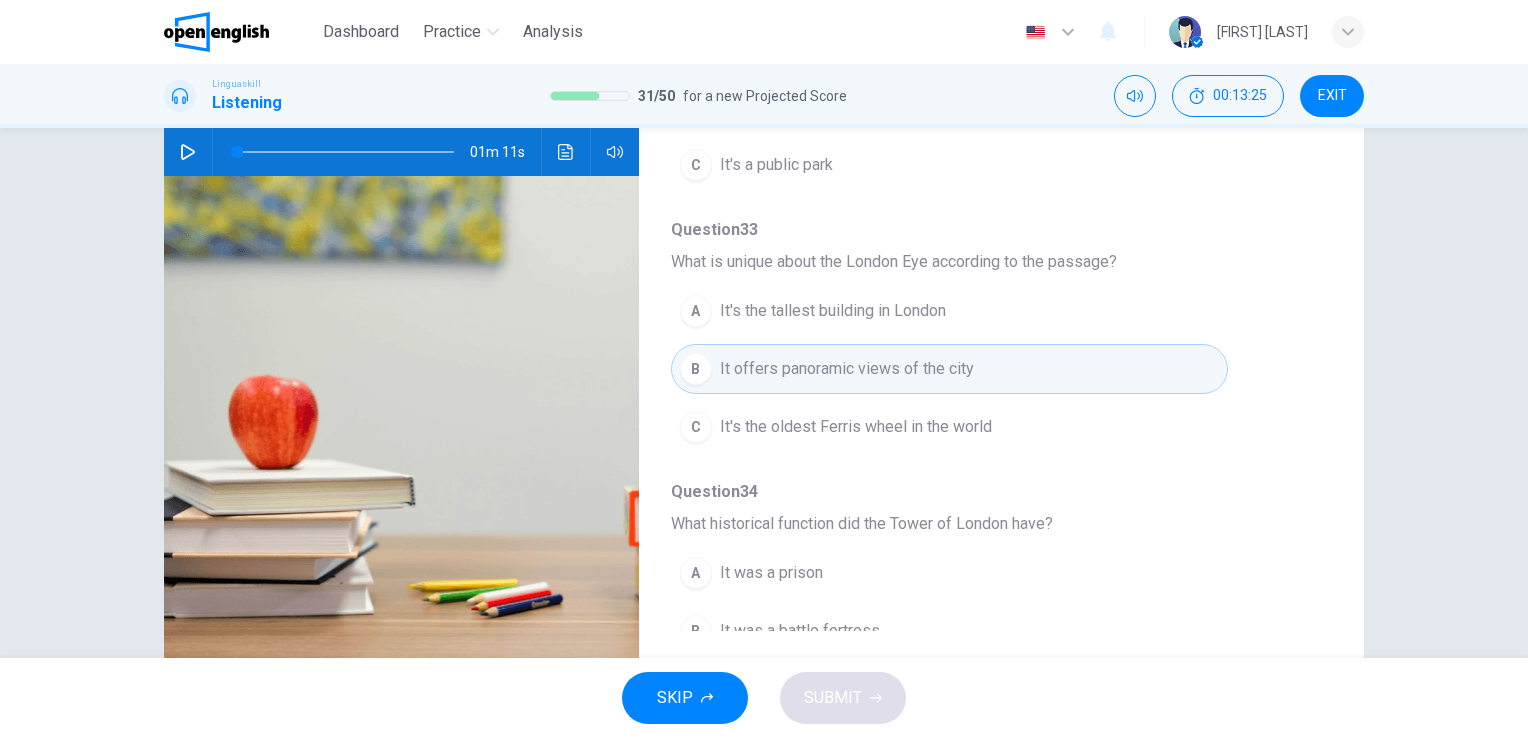scroll, scrollTop: 400, scrollLeft: 0, axis: vertical 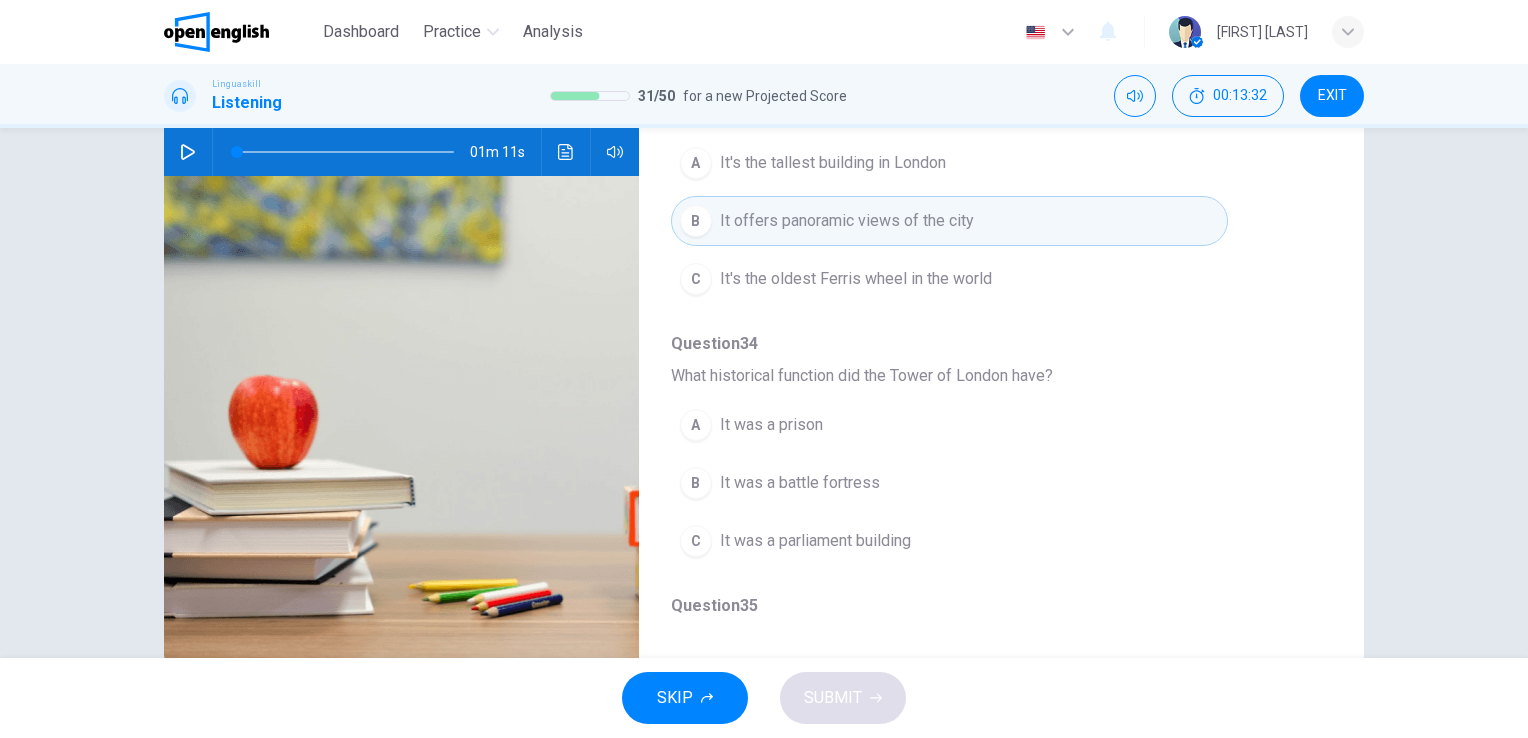 click on "It was a parliament building" at bounding box center [815, 541] 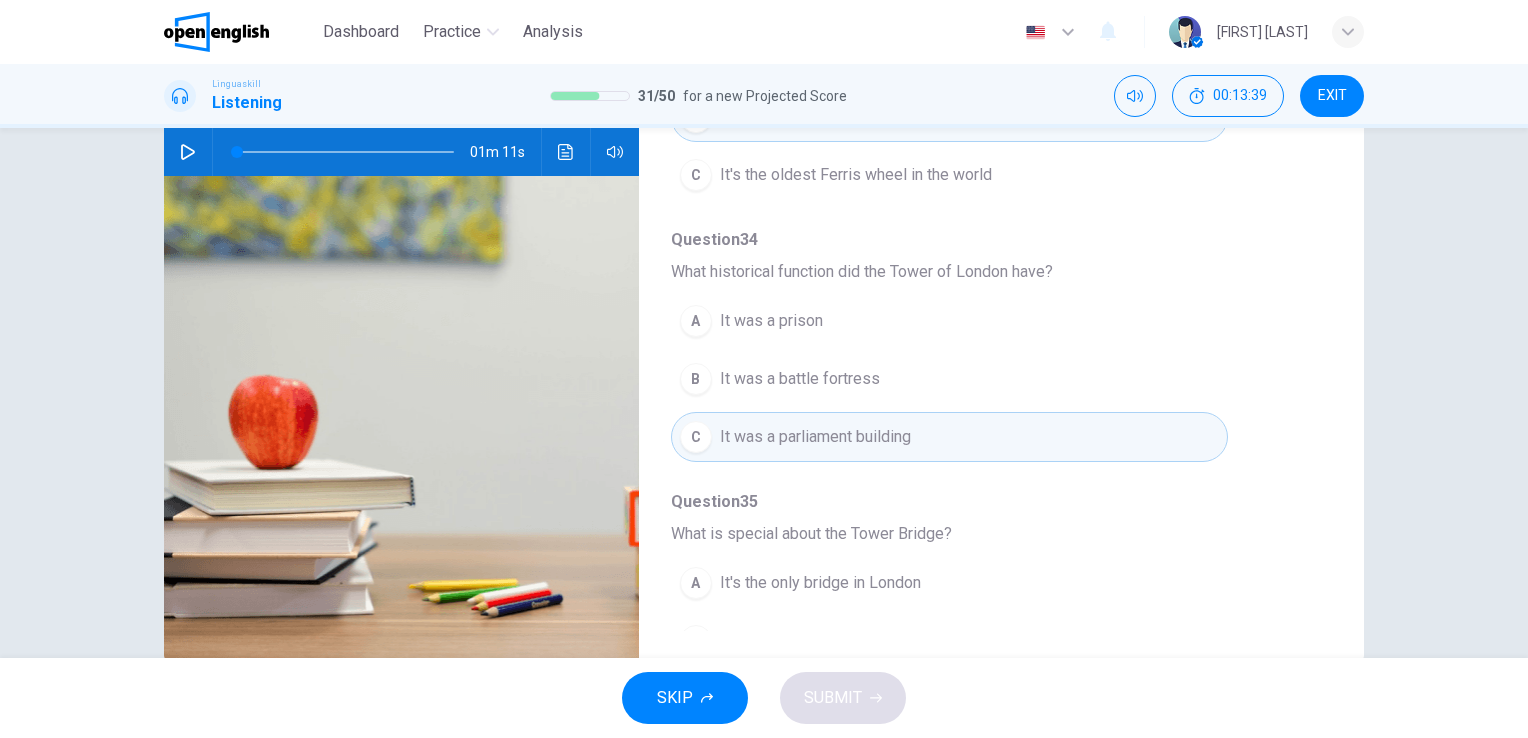 scroll, scrollTop: 700, scrollLeft: 0, axis: vertical 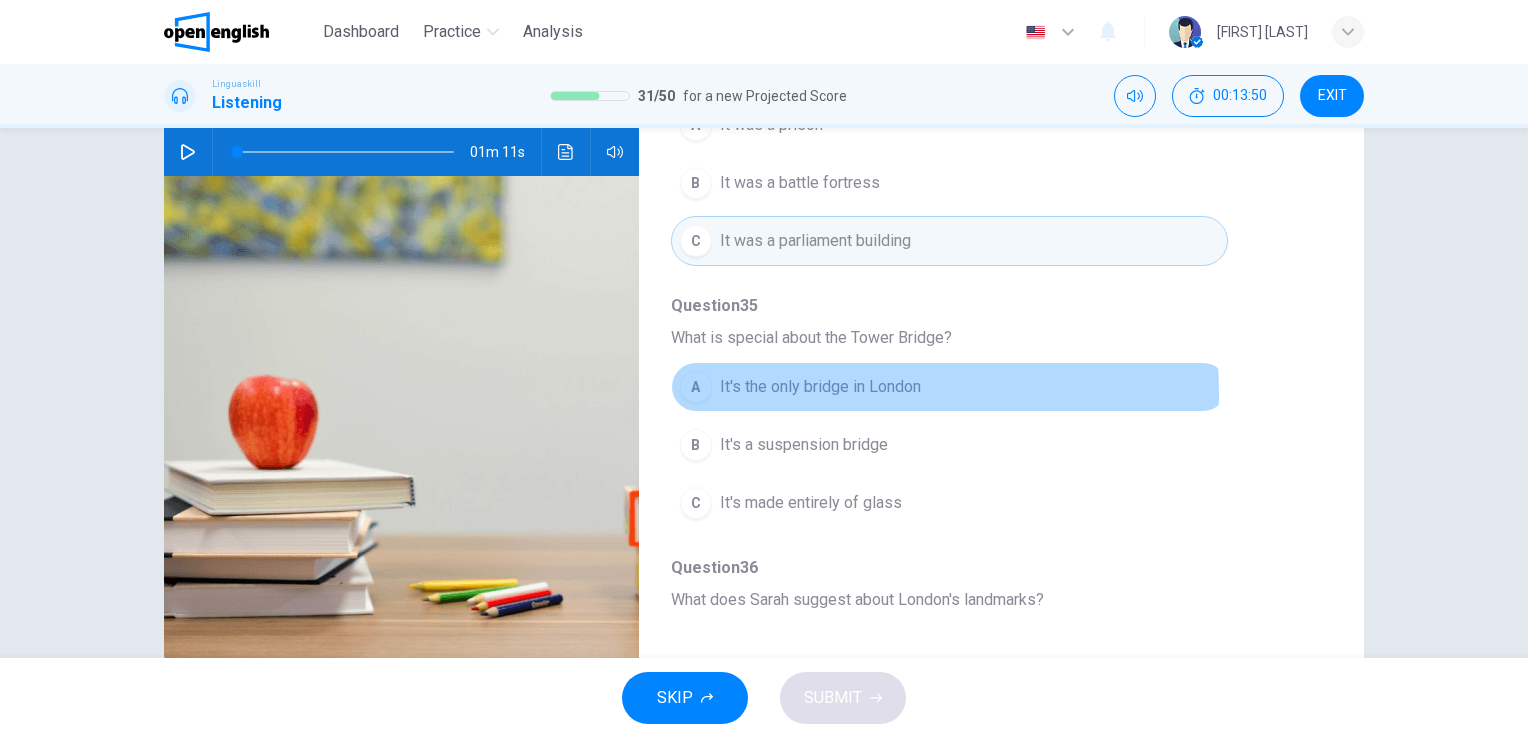 click on "It's the only bridge in London" at bounding box center [820, 387] 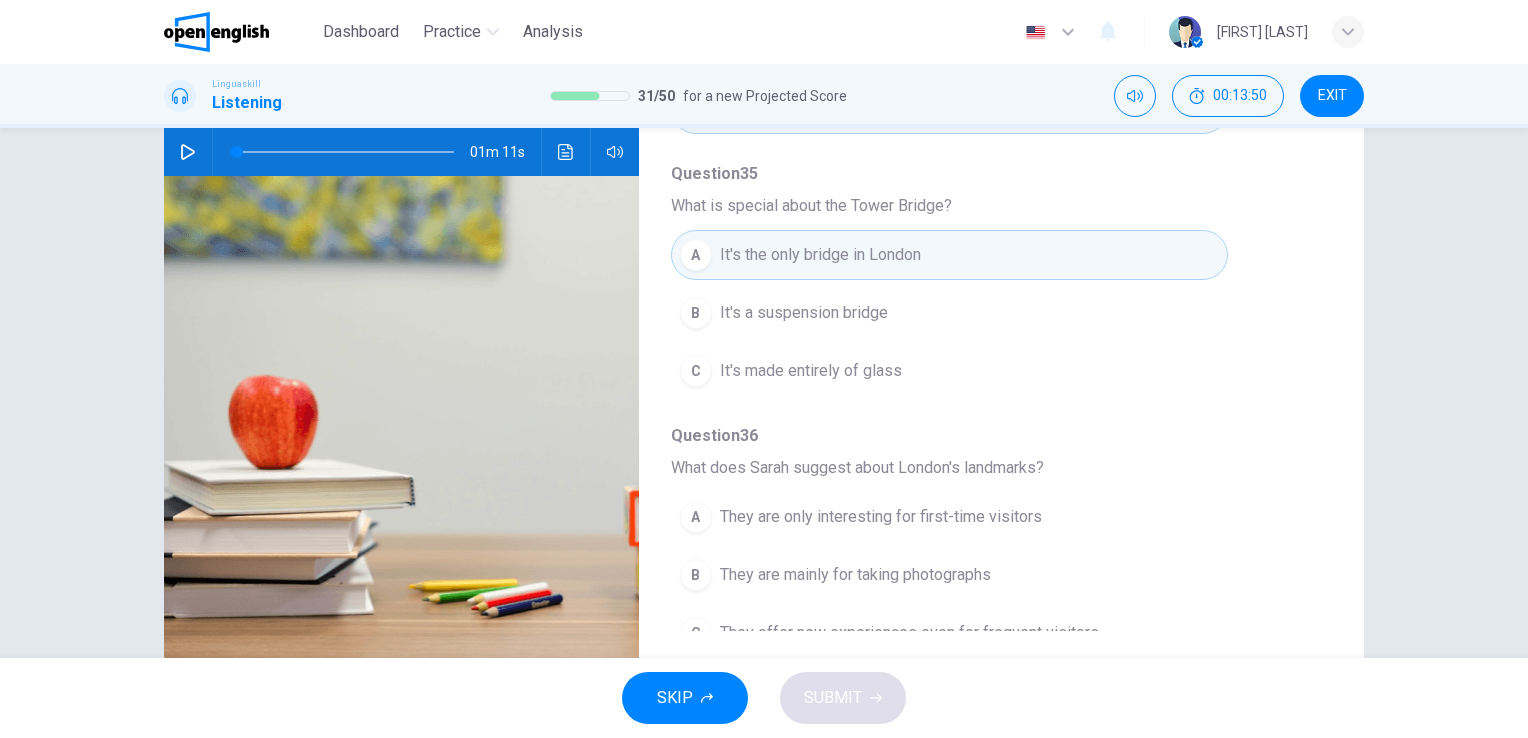 scroll, scrollTop: 856, scrollLeft: 0, axis: vertical 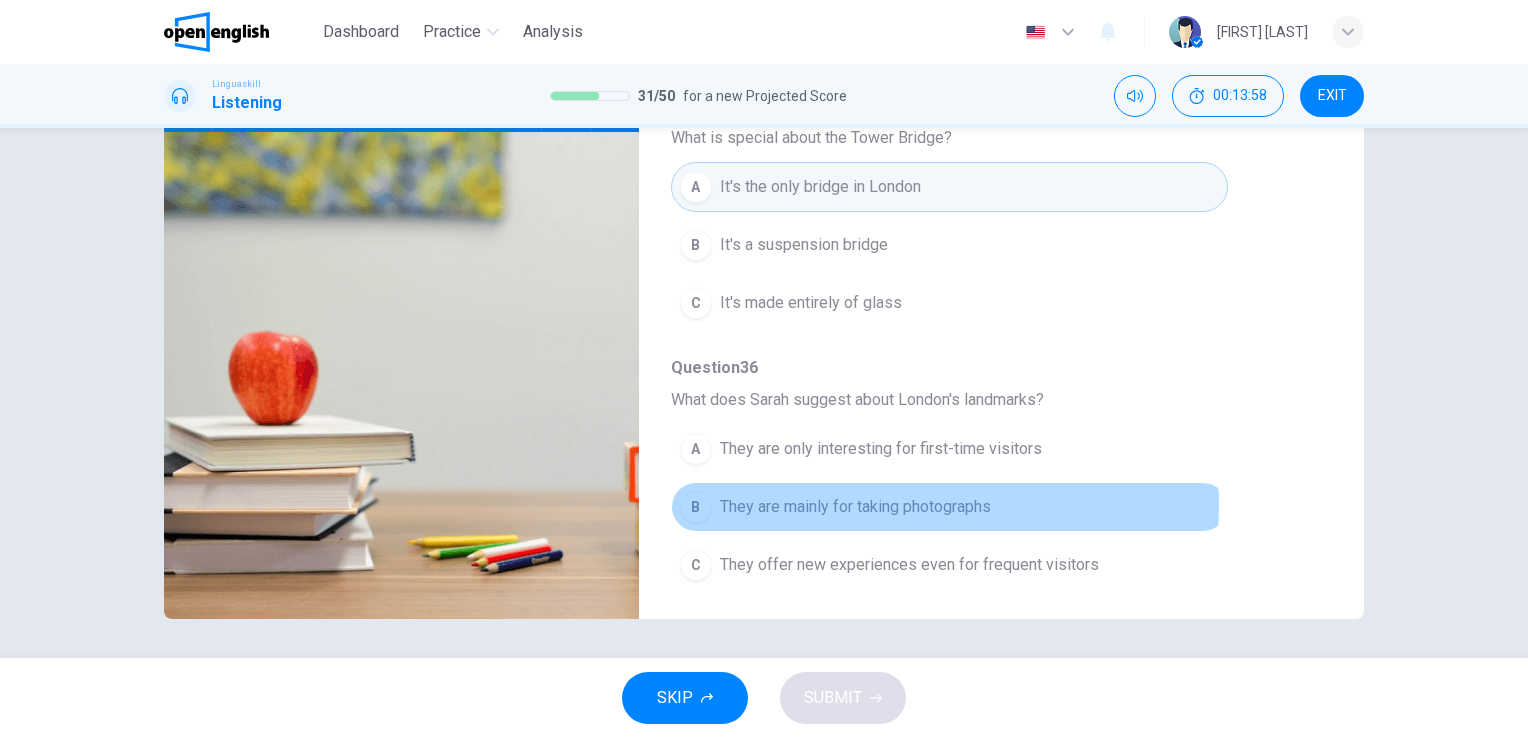 click on "They are mainly for taking photographs" at bounding box center [855, 507] 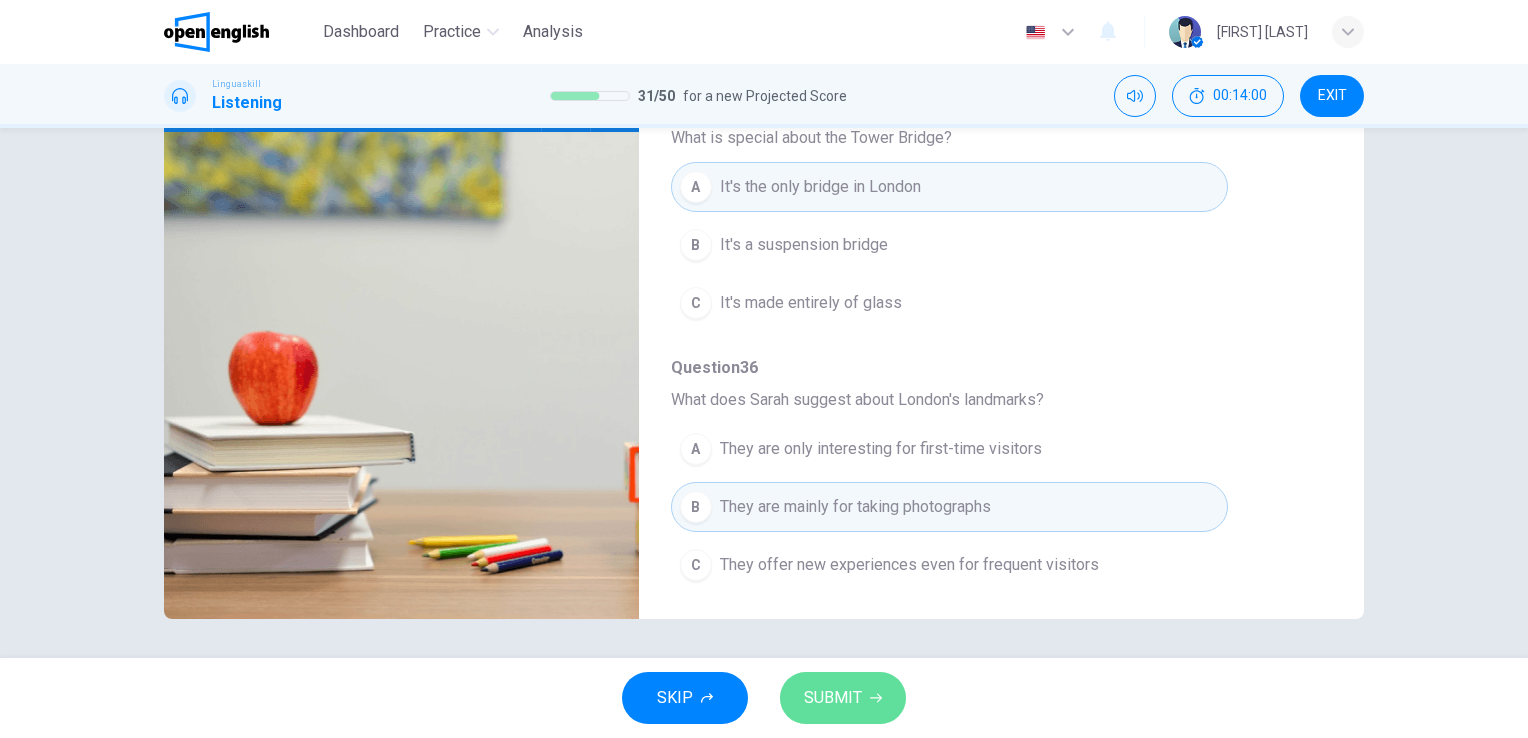 click on "SUBMIT" at bounding box center (843, 698) 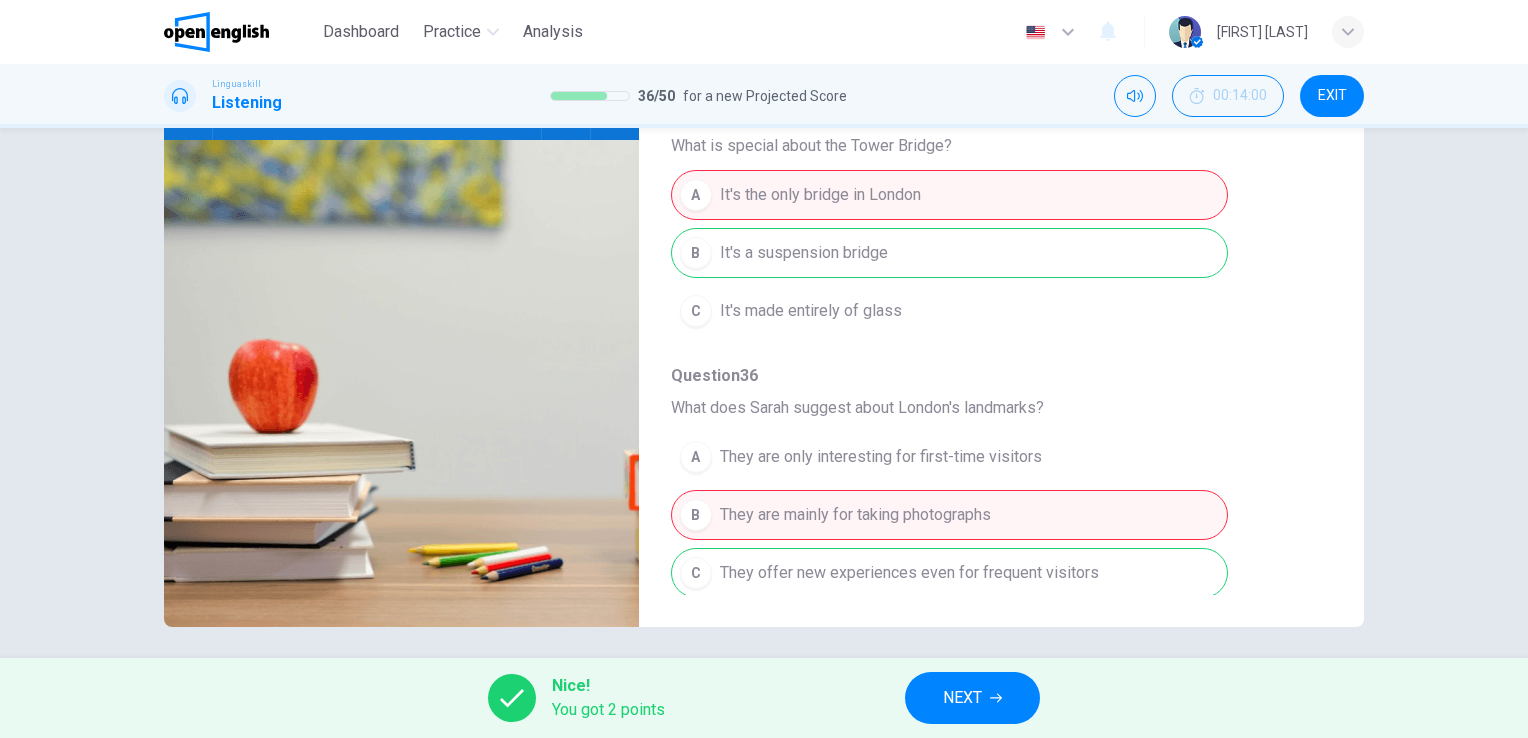 scroll, scrollTop: 244, scrollLeft: 0, axis: vertical 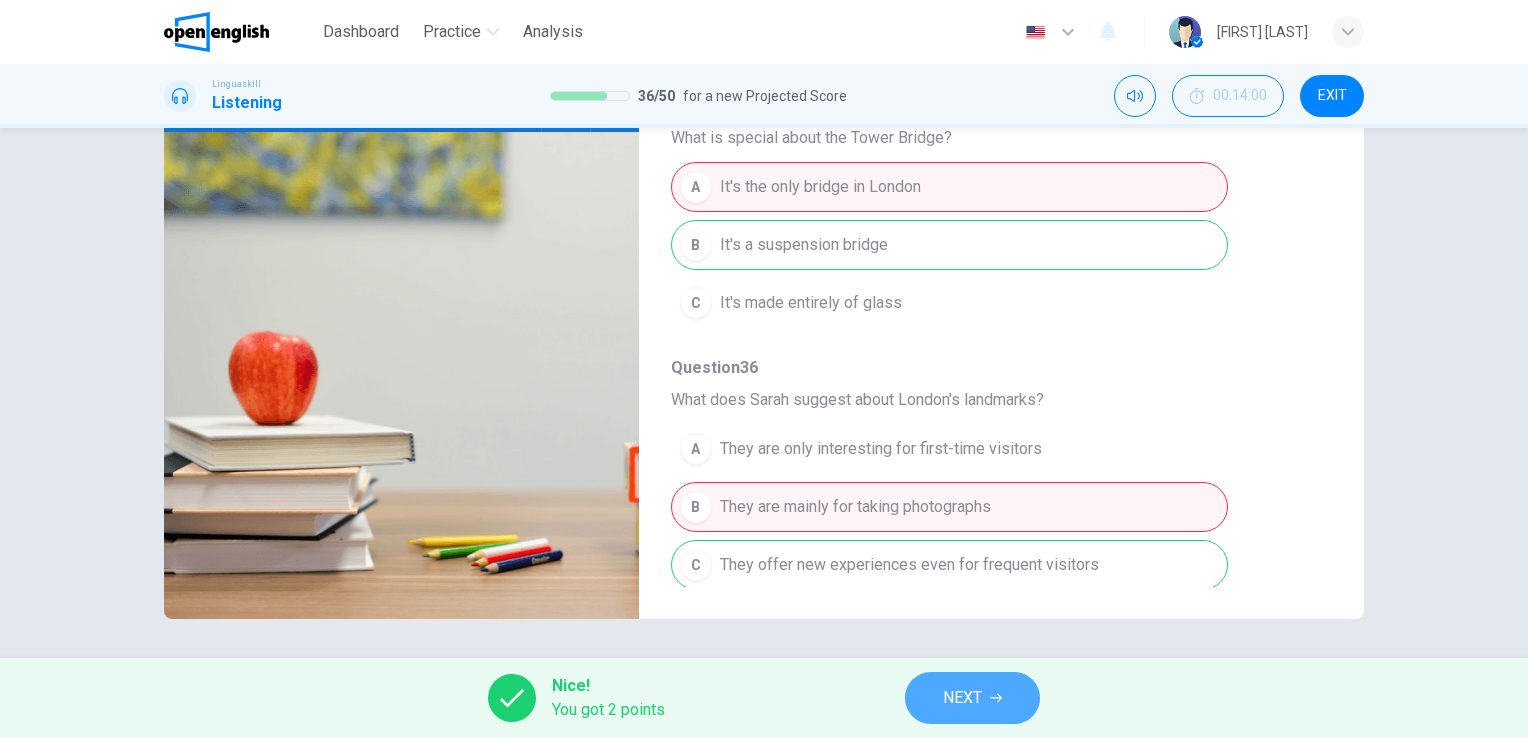 click on "NEXT" at bounding box center (962, 698) 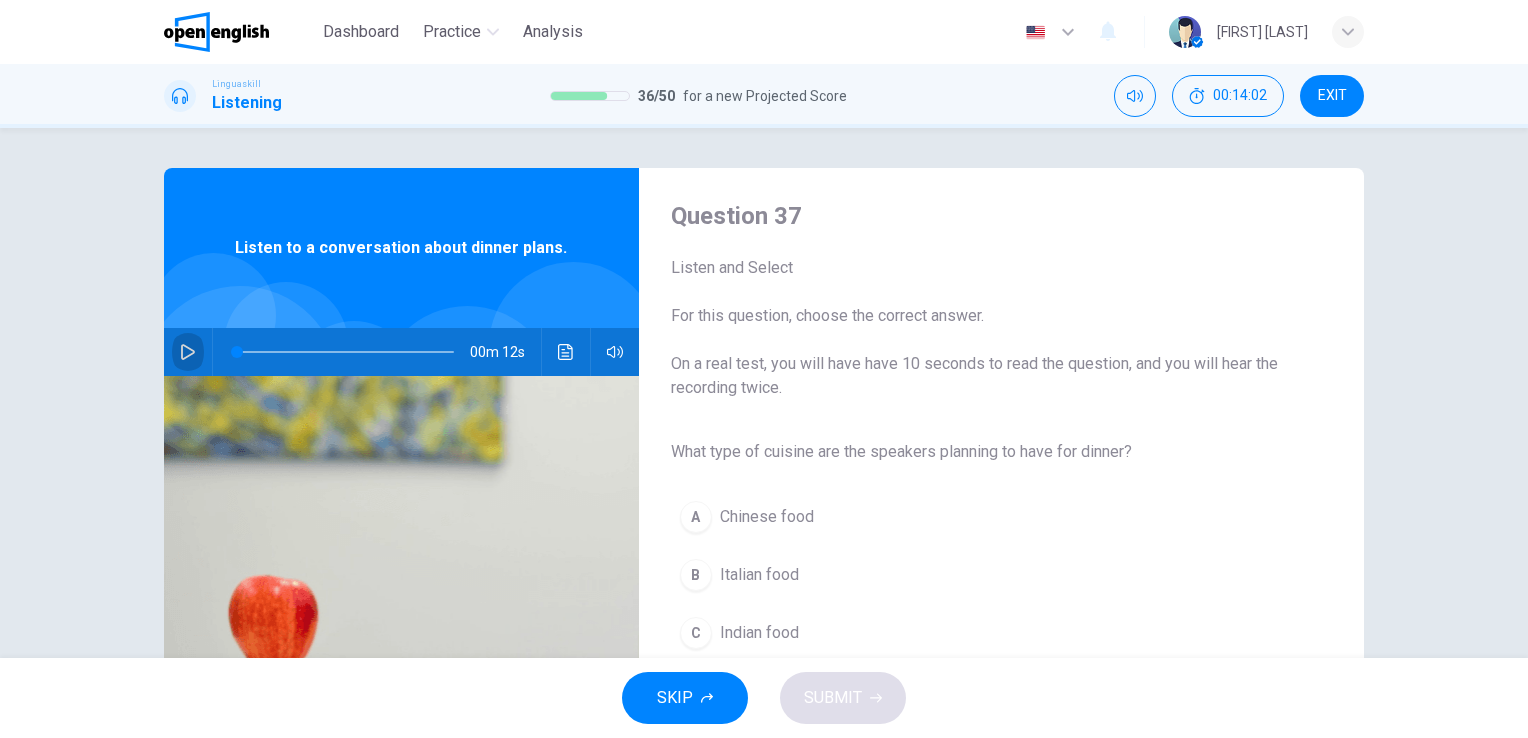 click at bounding box center [188, 352] 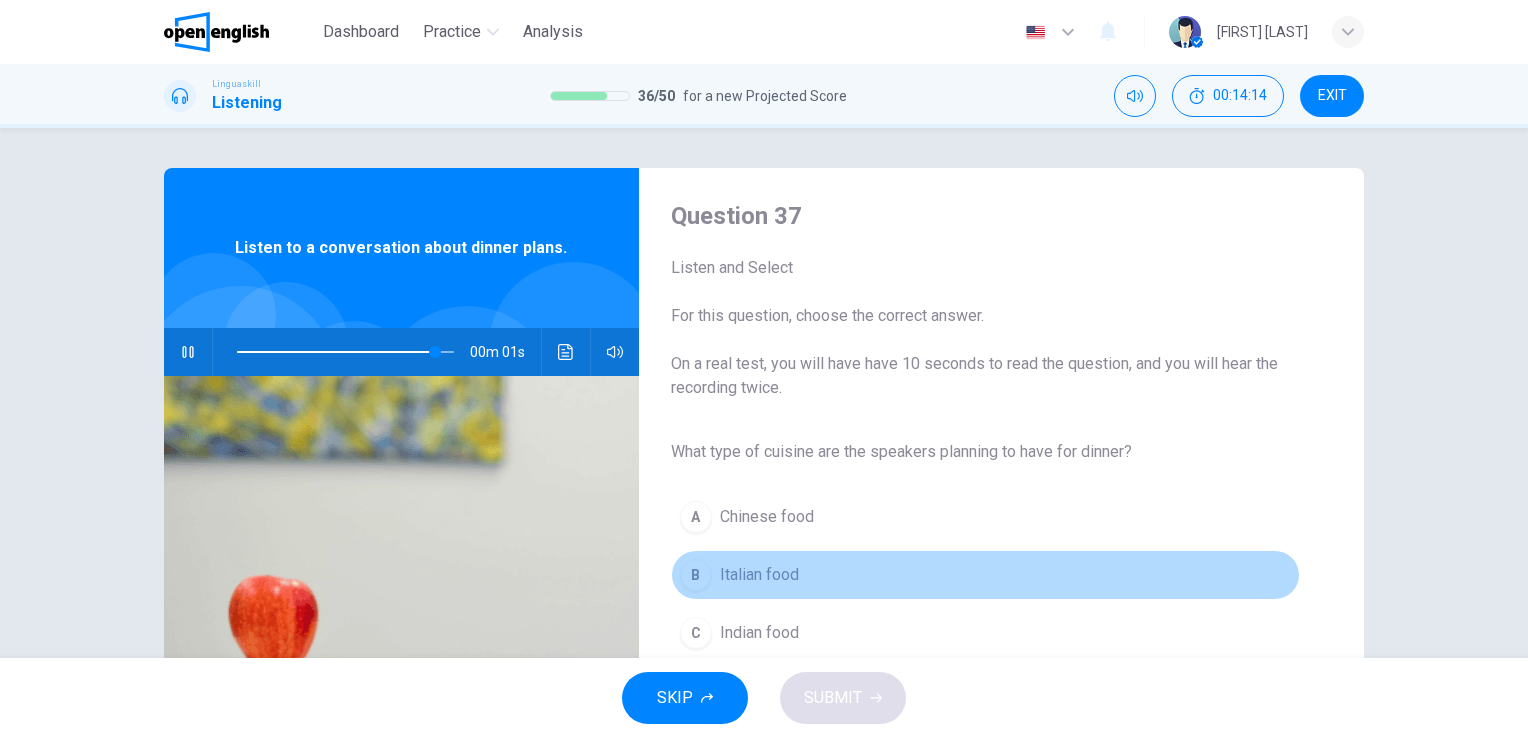 click on "Italian food" at bounding box center [759, 575] 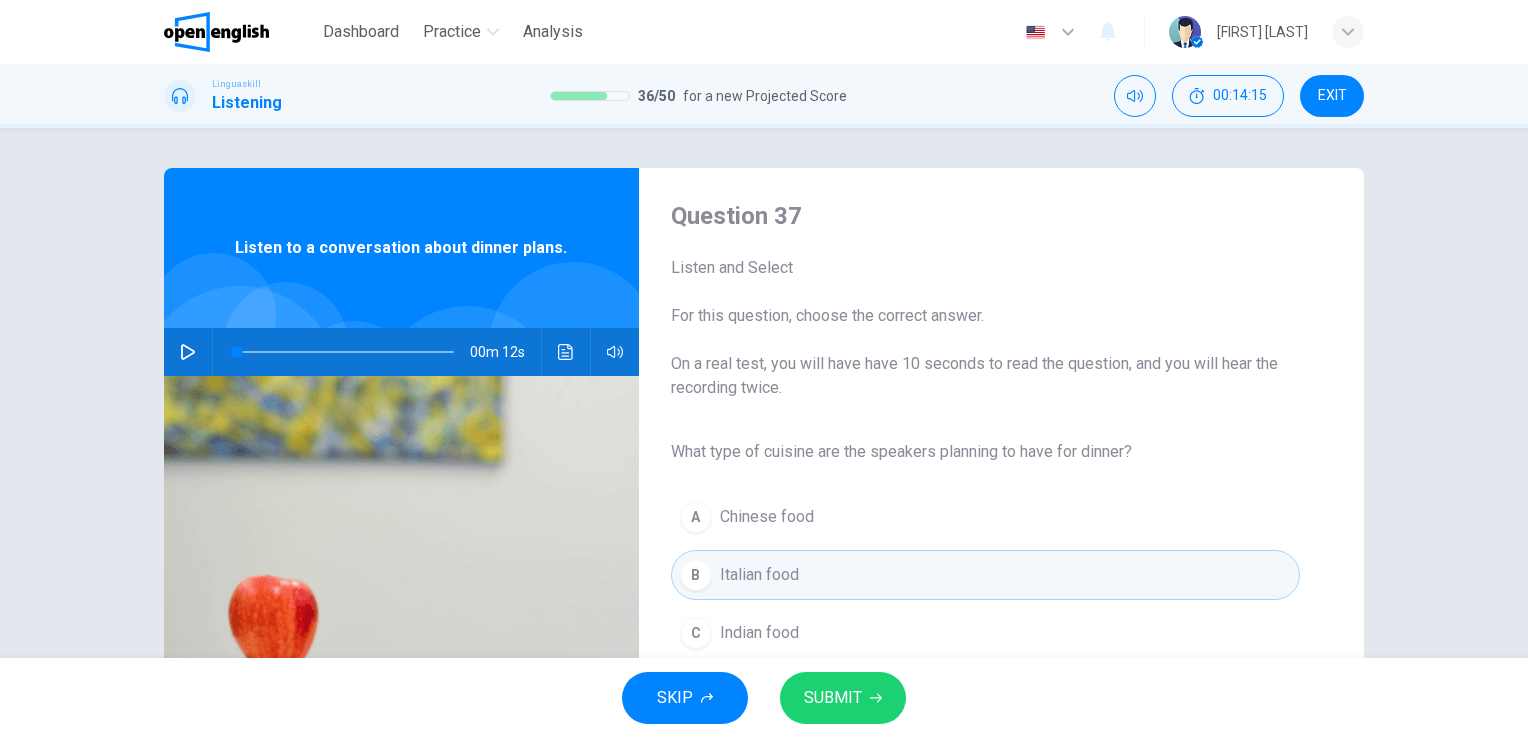 click on "SUBMIT" at bounding box center (833, 698) 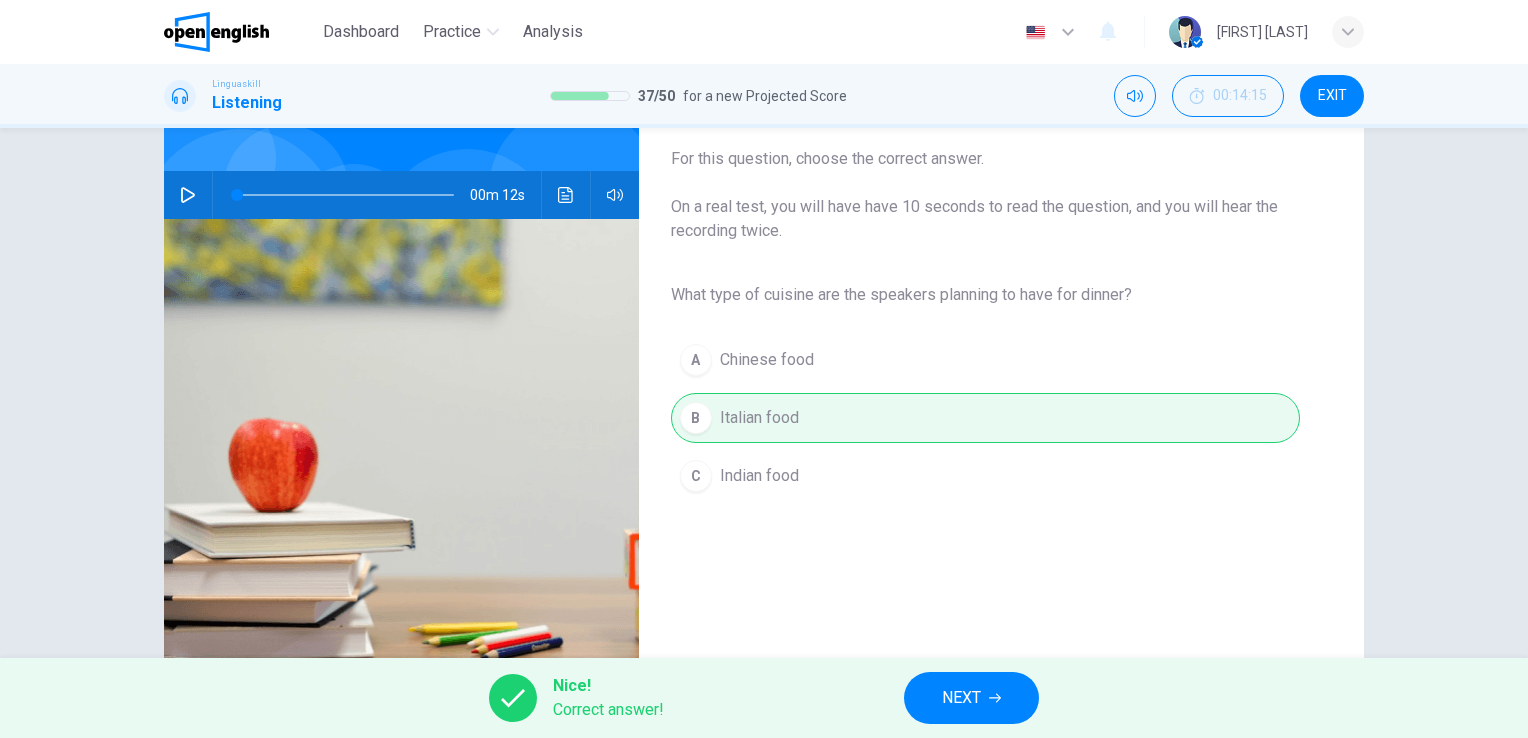 scroll, scrollTop: 200, scrollLeft: 0, axis: vertical 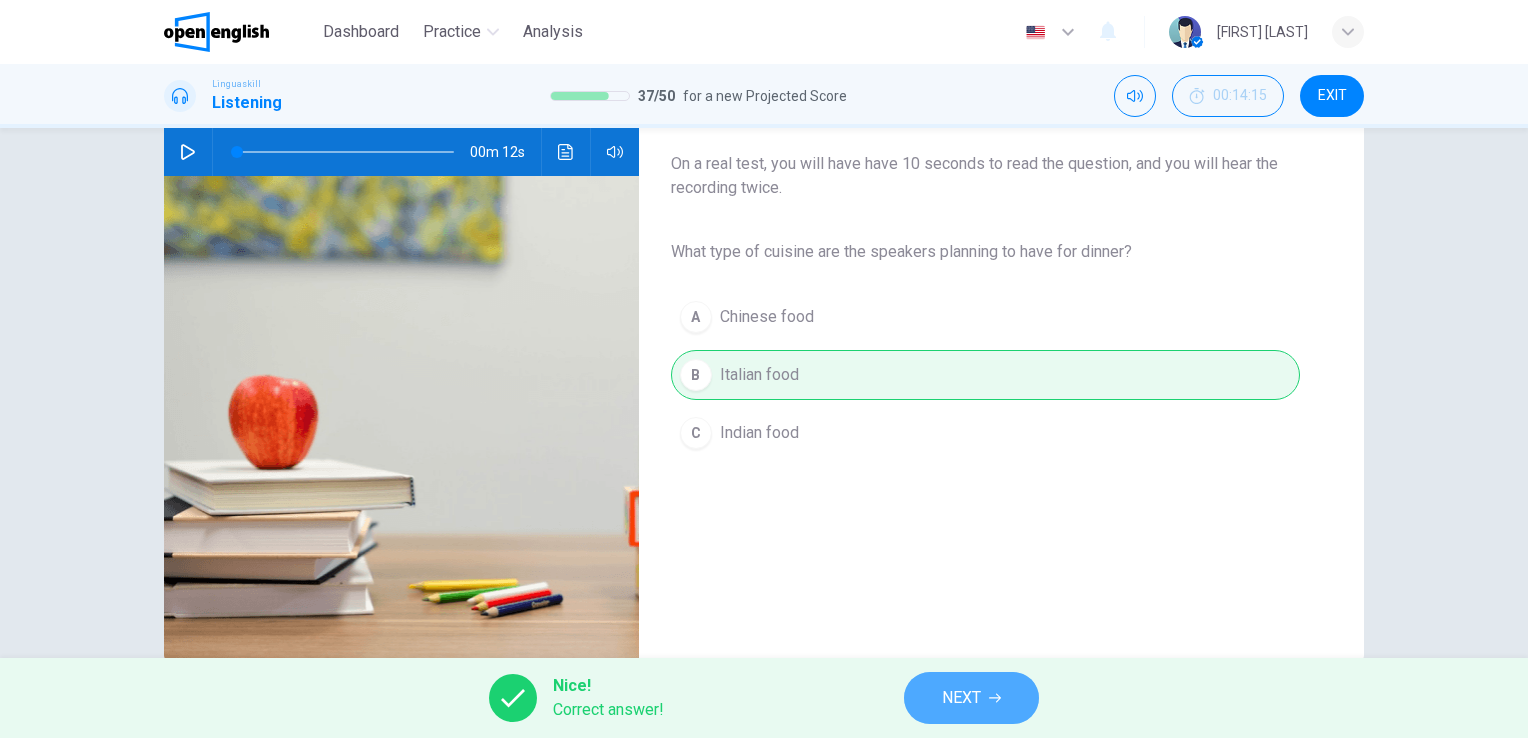click on "NEXT" at bounding box center (961, 698) 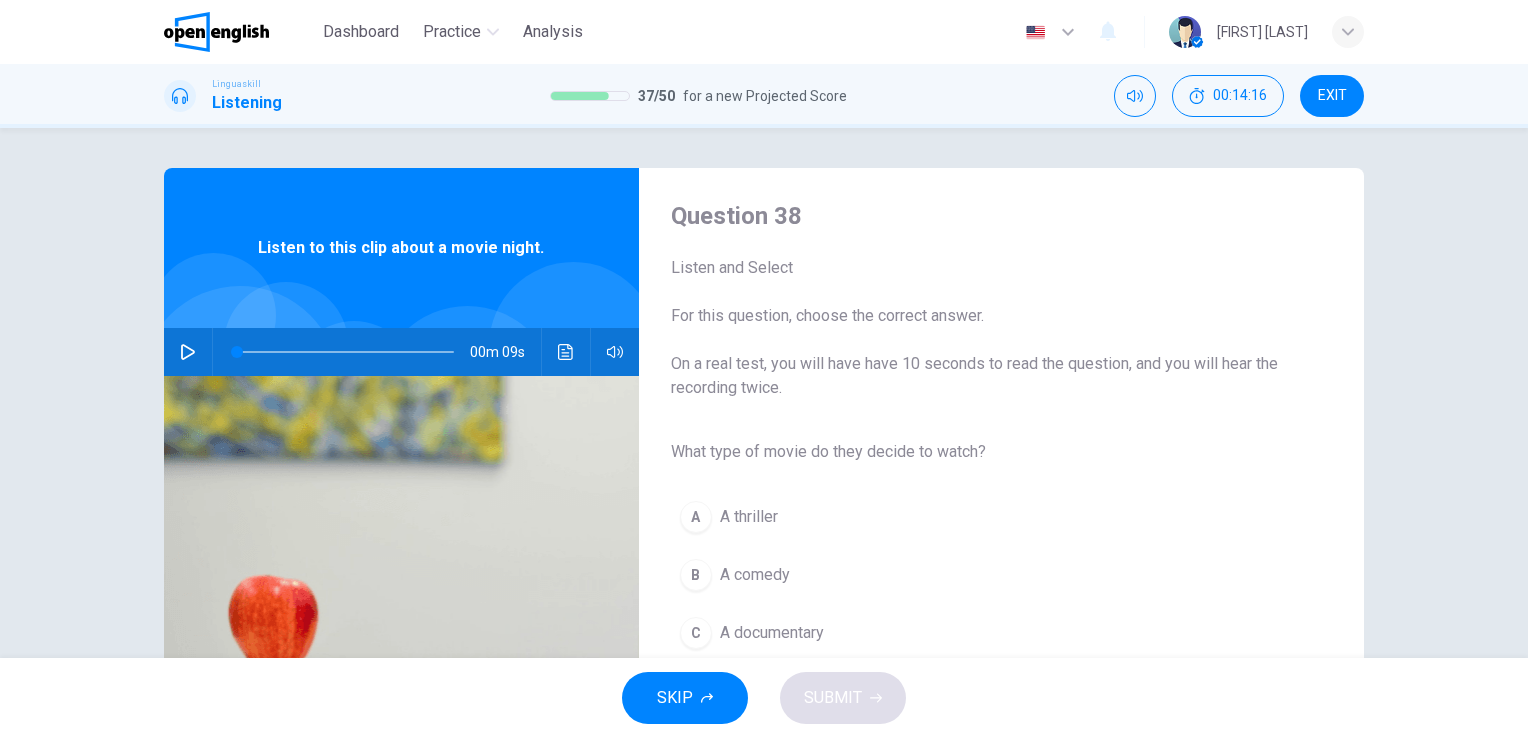 click 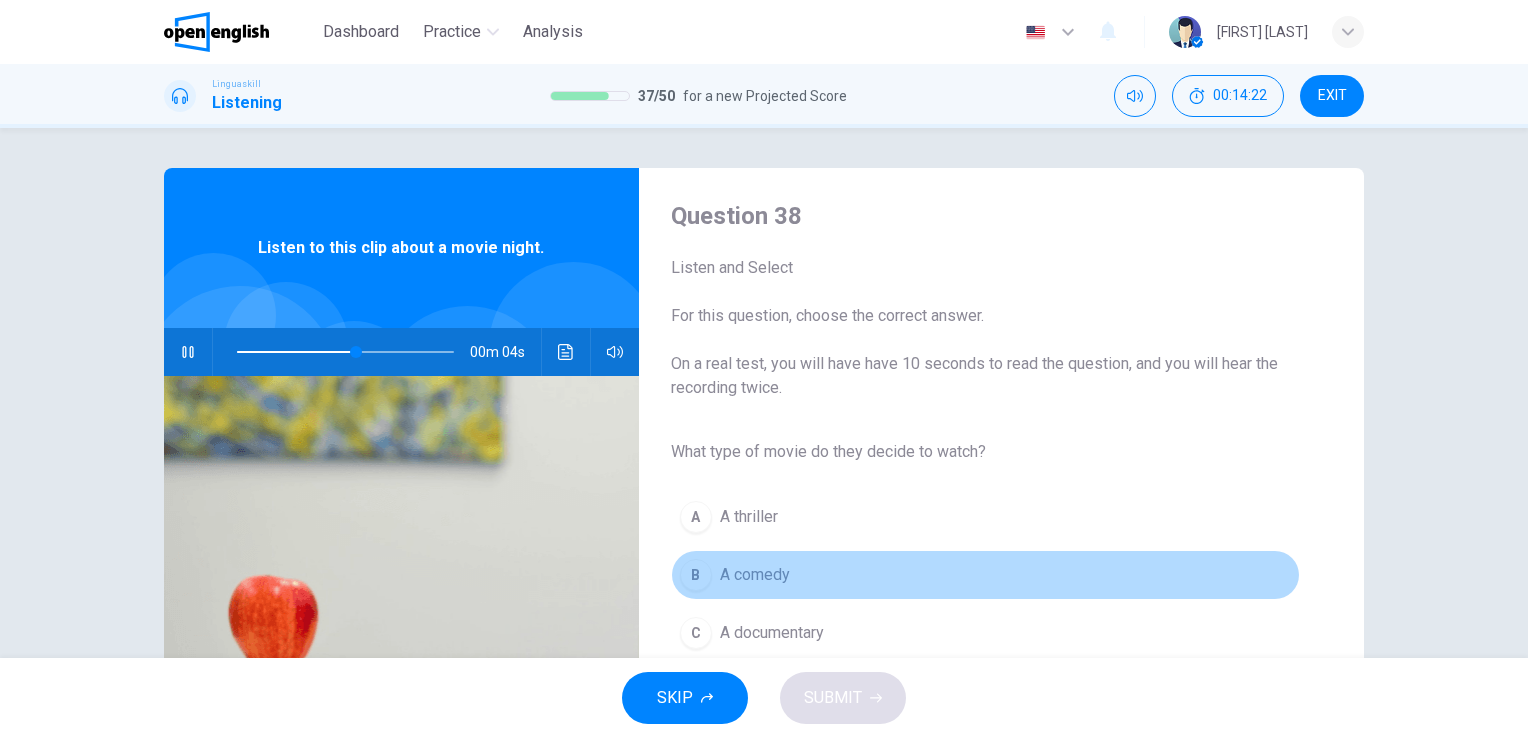 click on "A comedy" at bounding box center [755, 575] 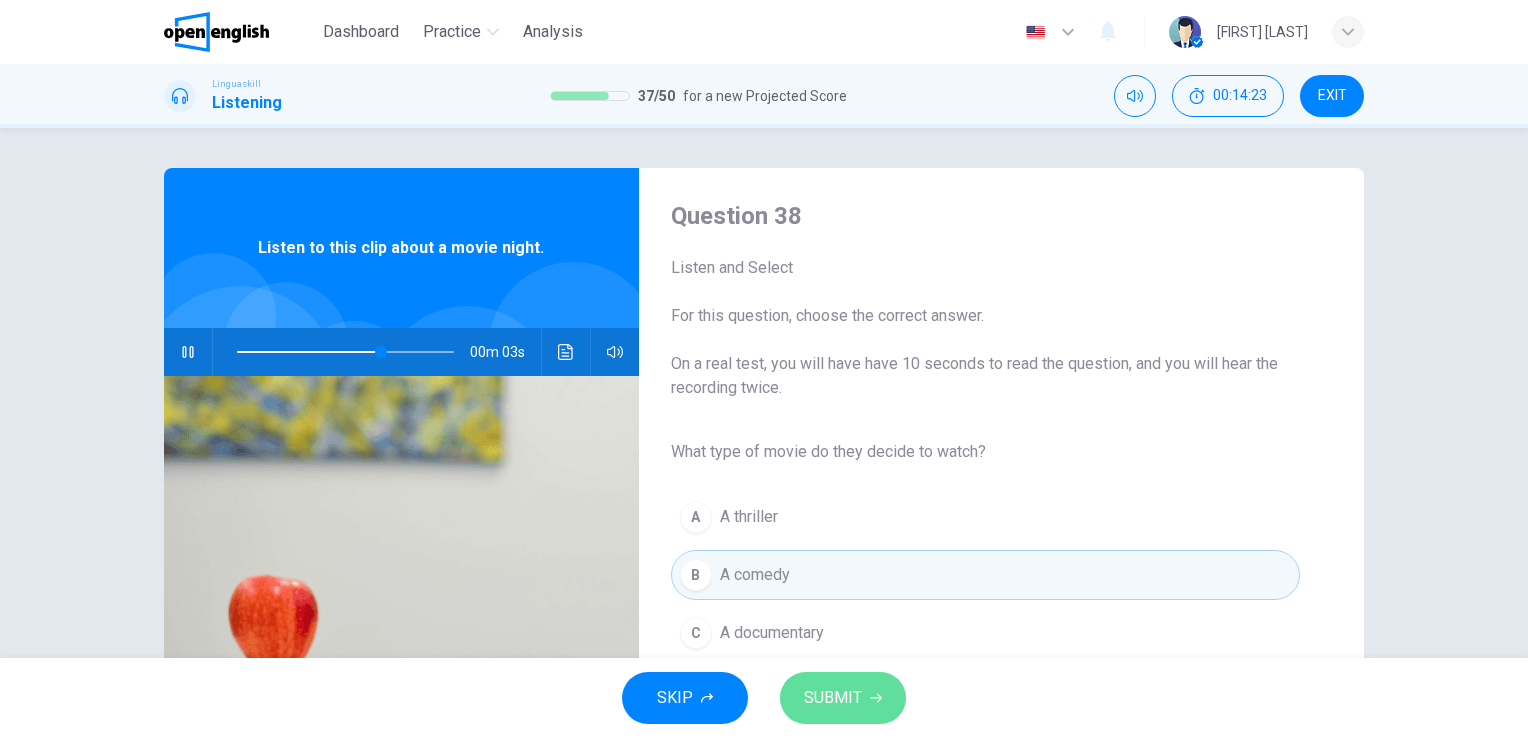 click on "SUBMIT" at bounding box center (843, 698) 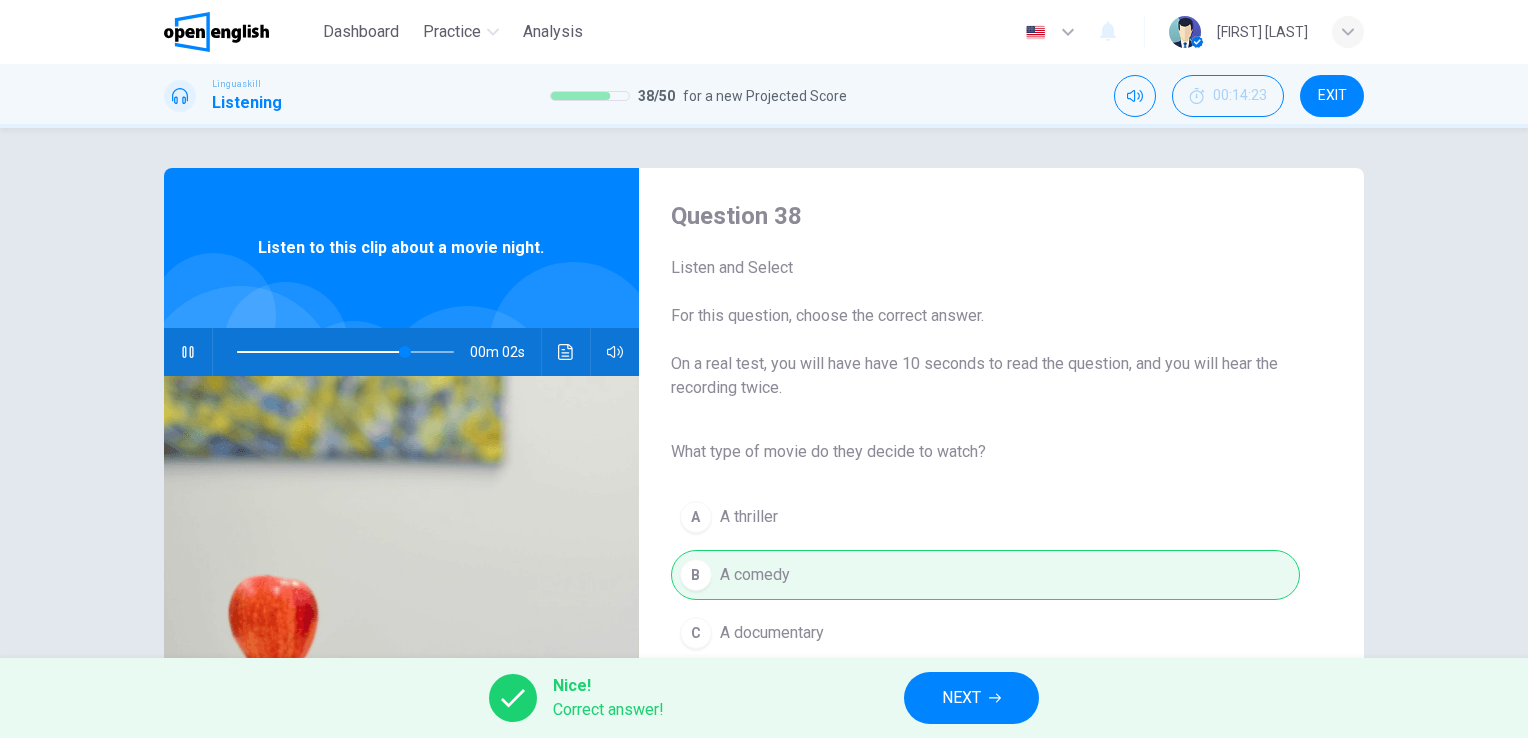 type on "**" 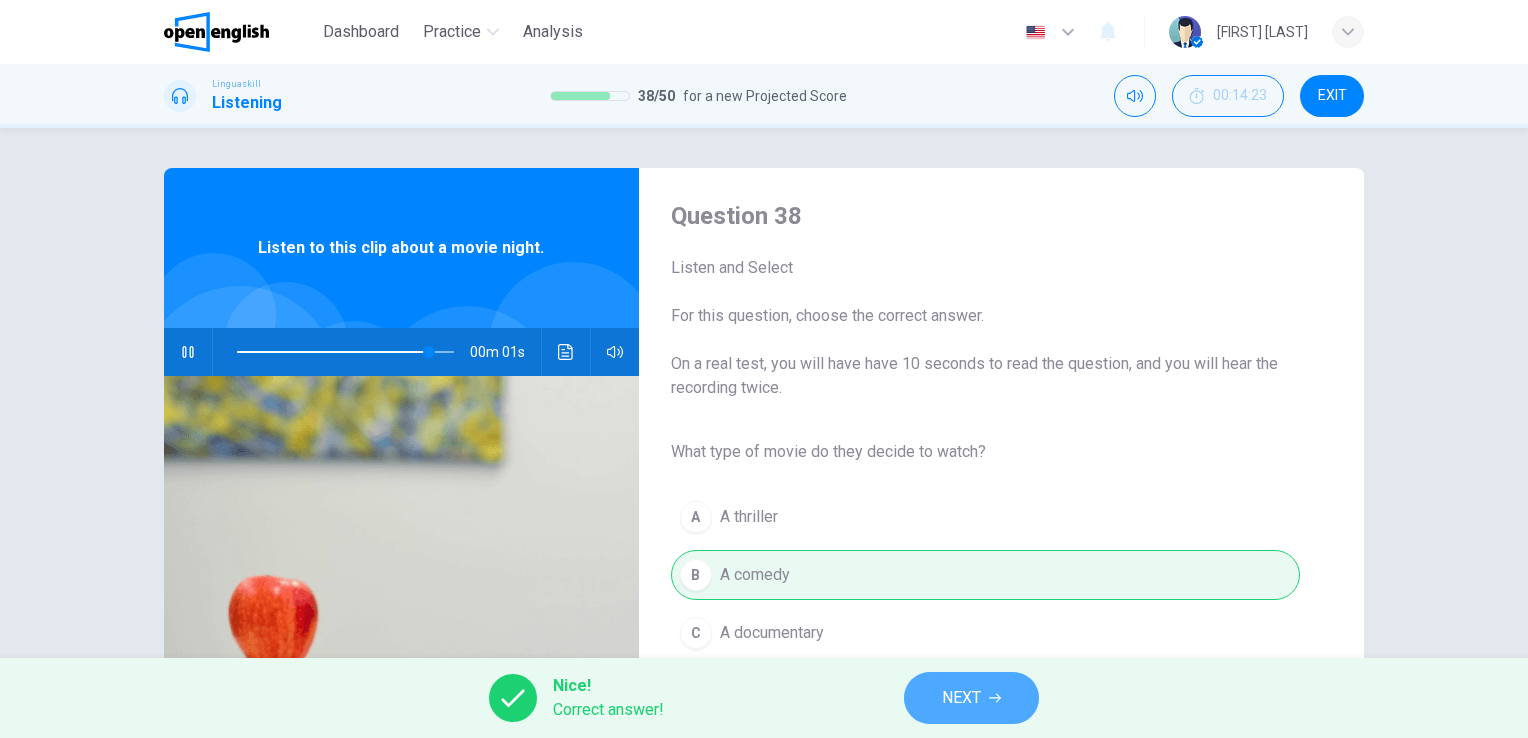 click on "NEXT" at bounding box center (971, 698) 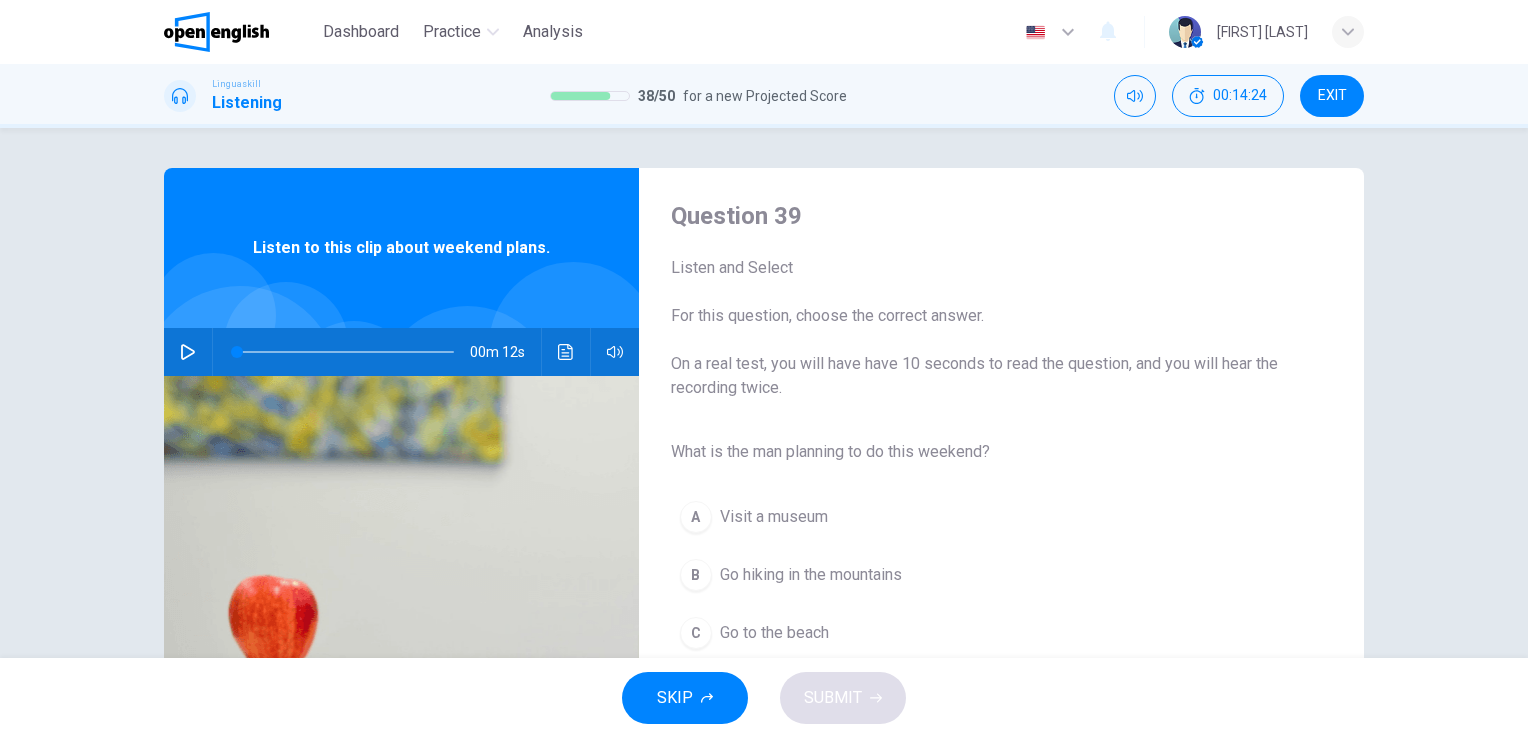 click 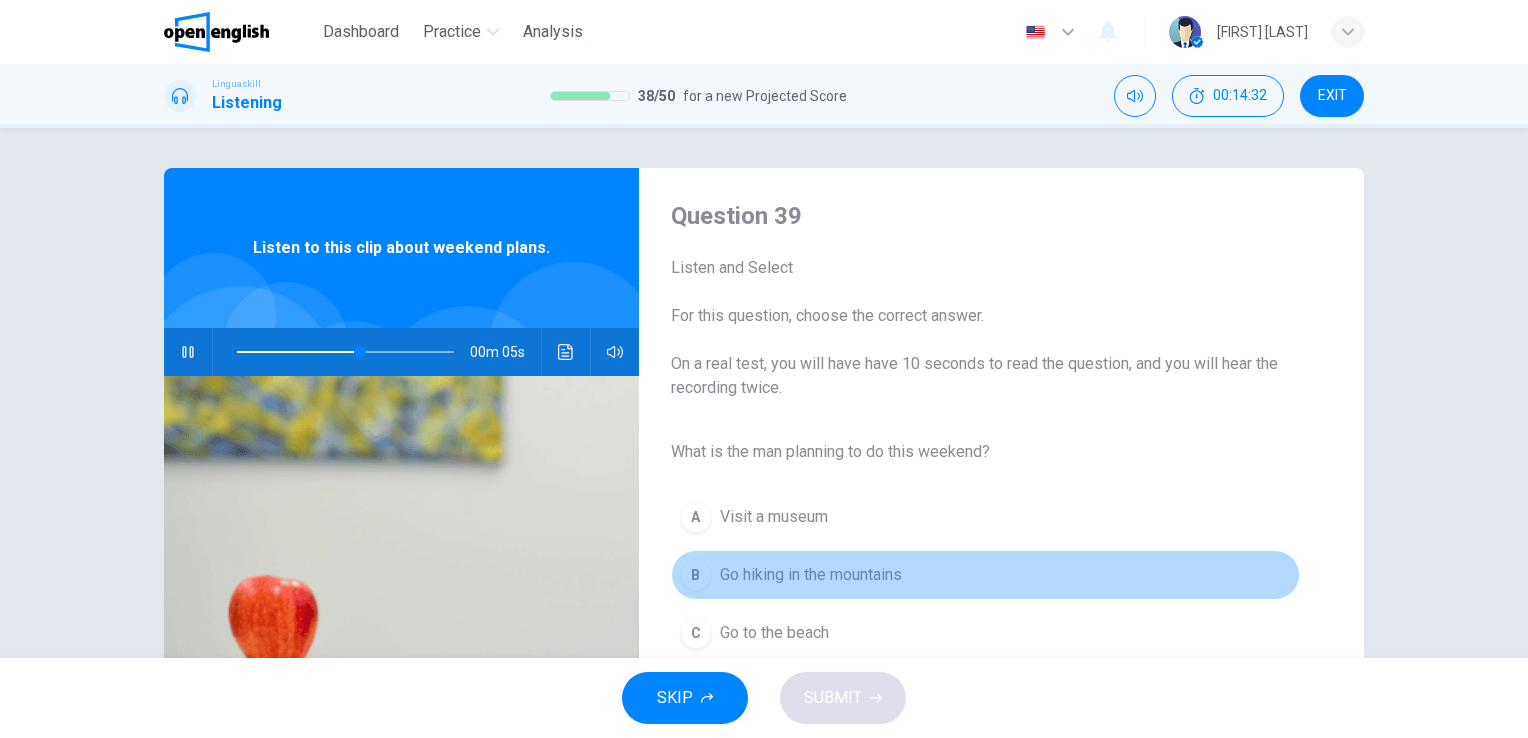 click on "Go hiking in the mountains" at bounding box center (811, 575) 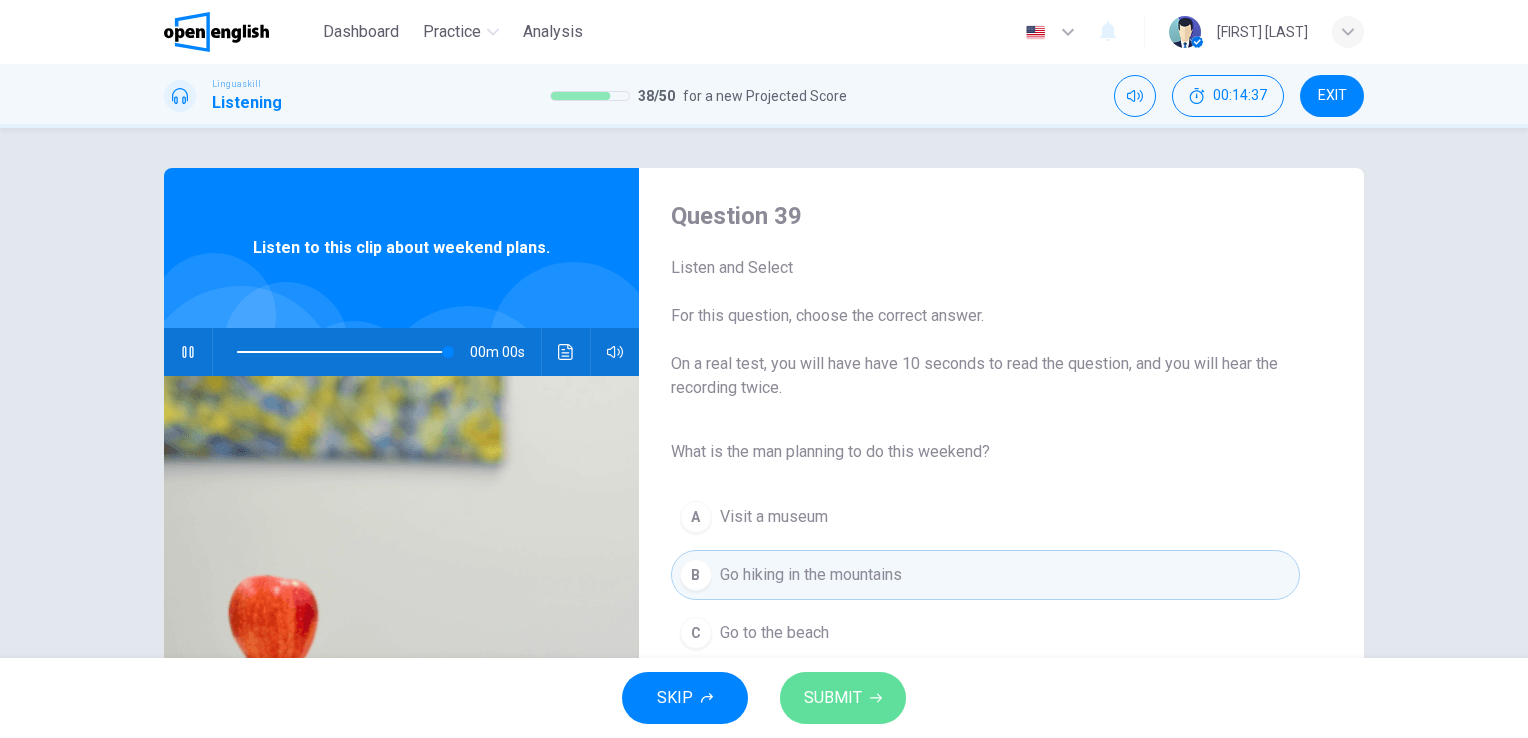 click on "SUBMIT" at bounding box center (833, 698) 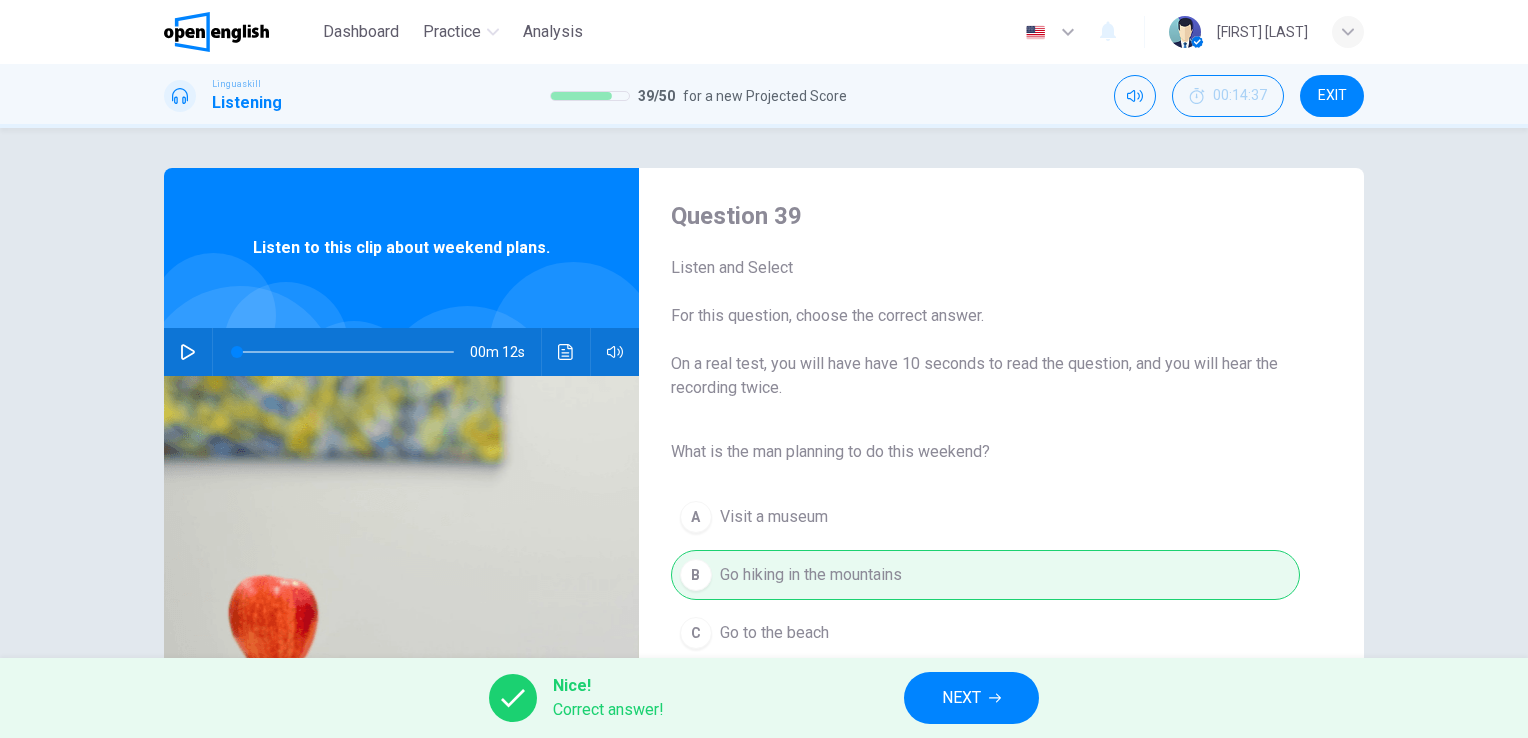 click on "00m 12s" at bounding box center [401, 352] 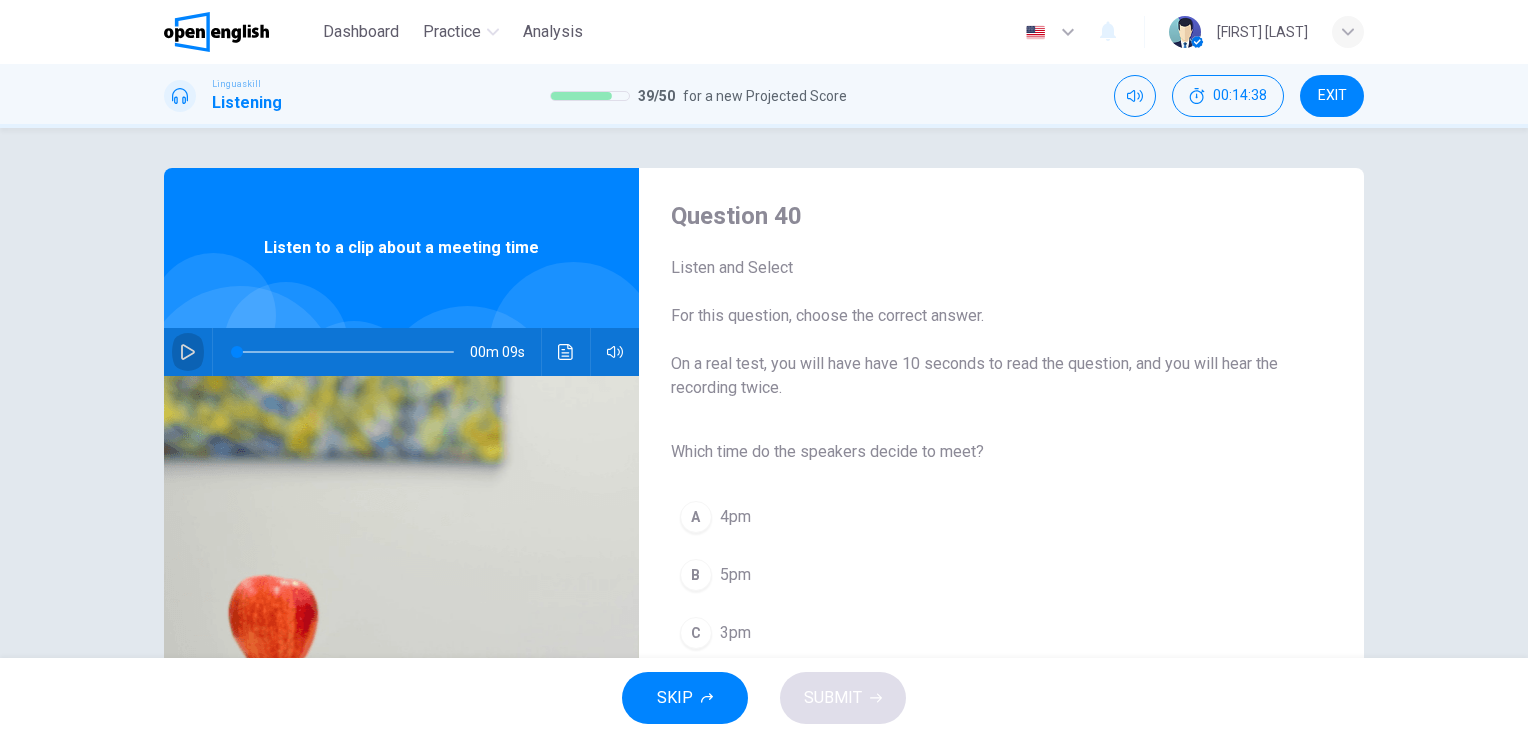 click at bounding box center (188, 352) 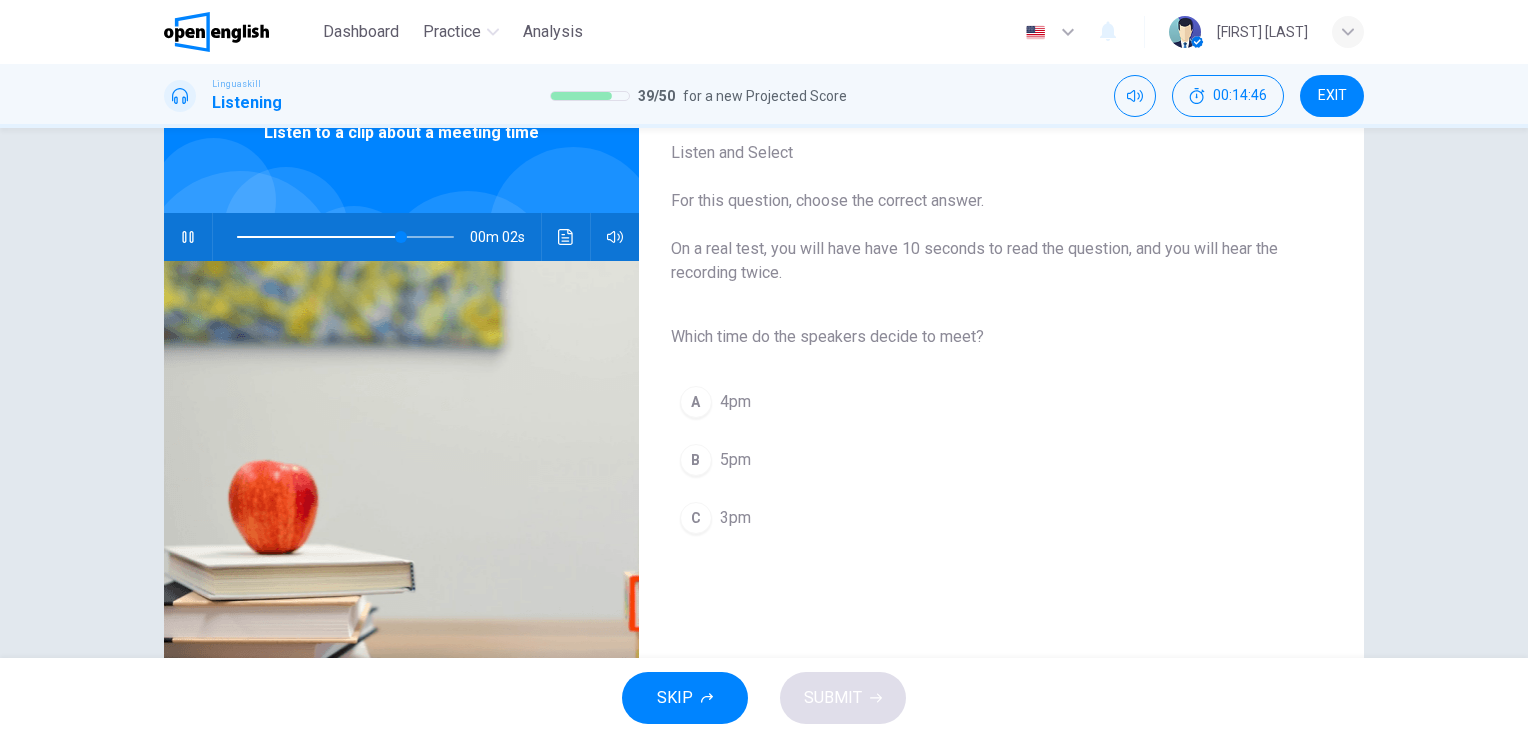 scroll, scrollTop: 200, scrollLeft: 0, axis: vertical 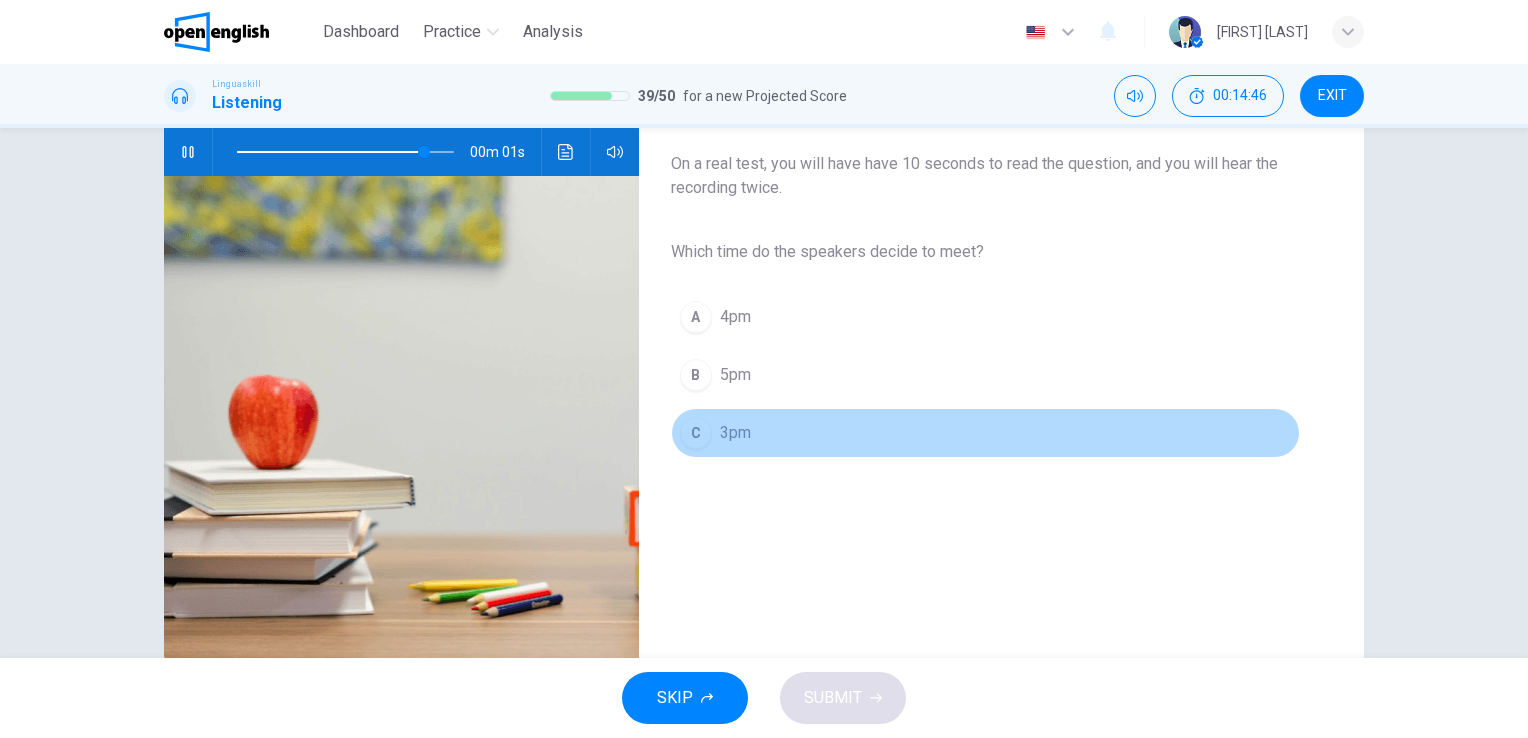 click on "C" at bounding box center (696, 433) 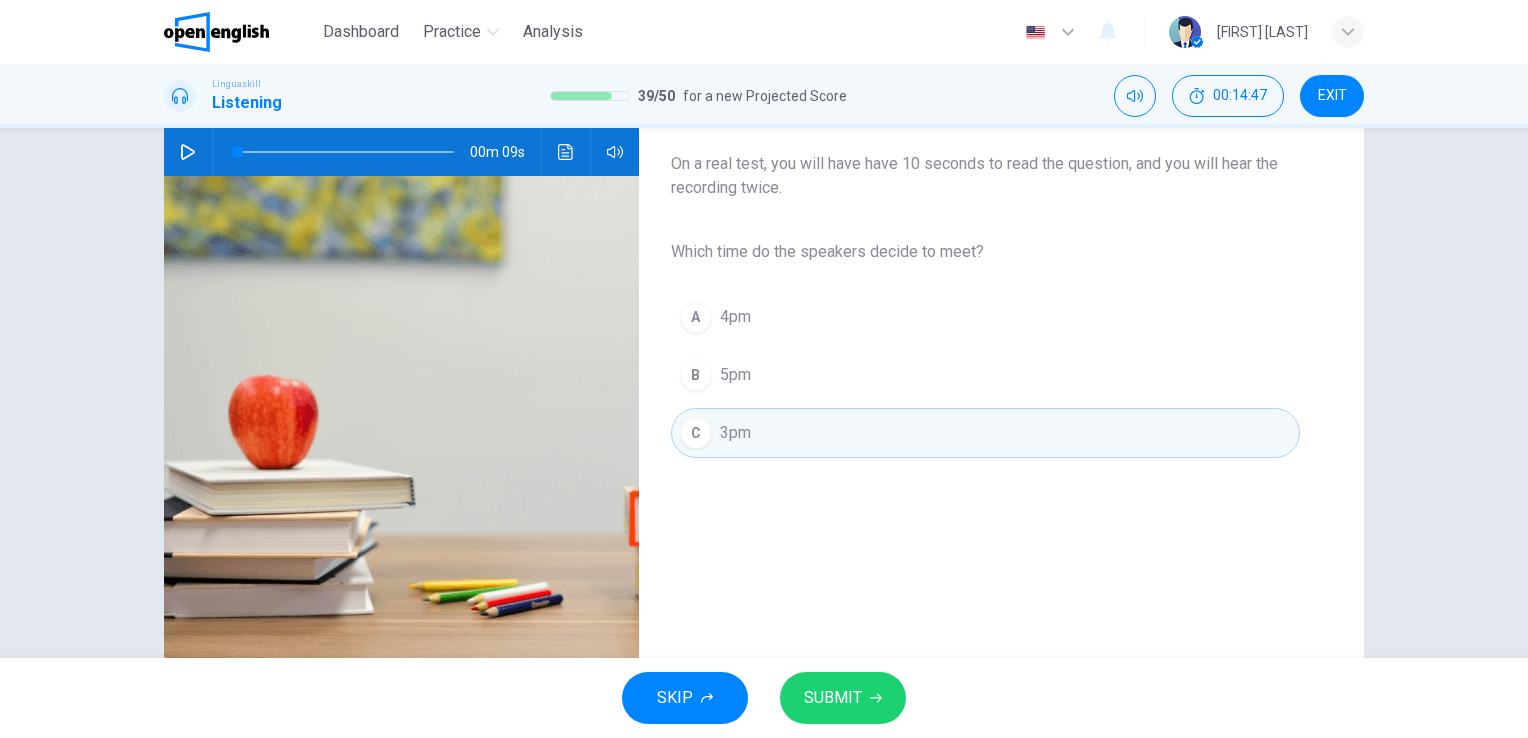 click on "SUBMIT" at bounding box center [833, 698] 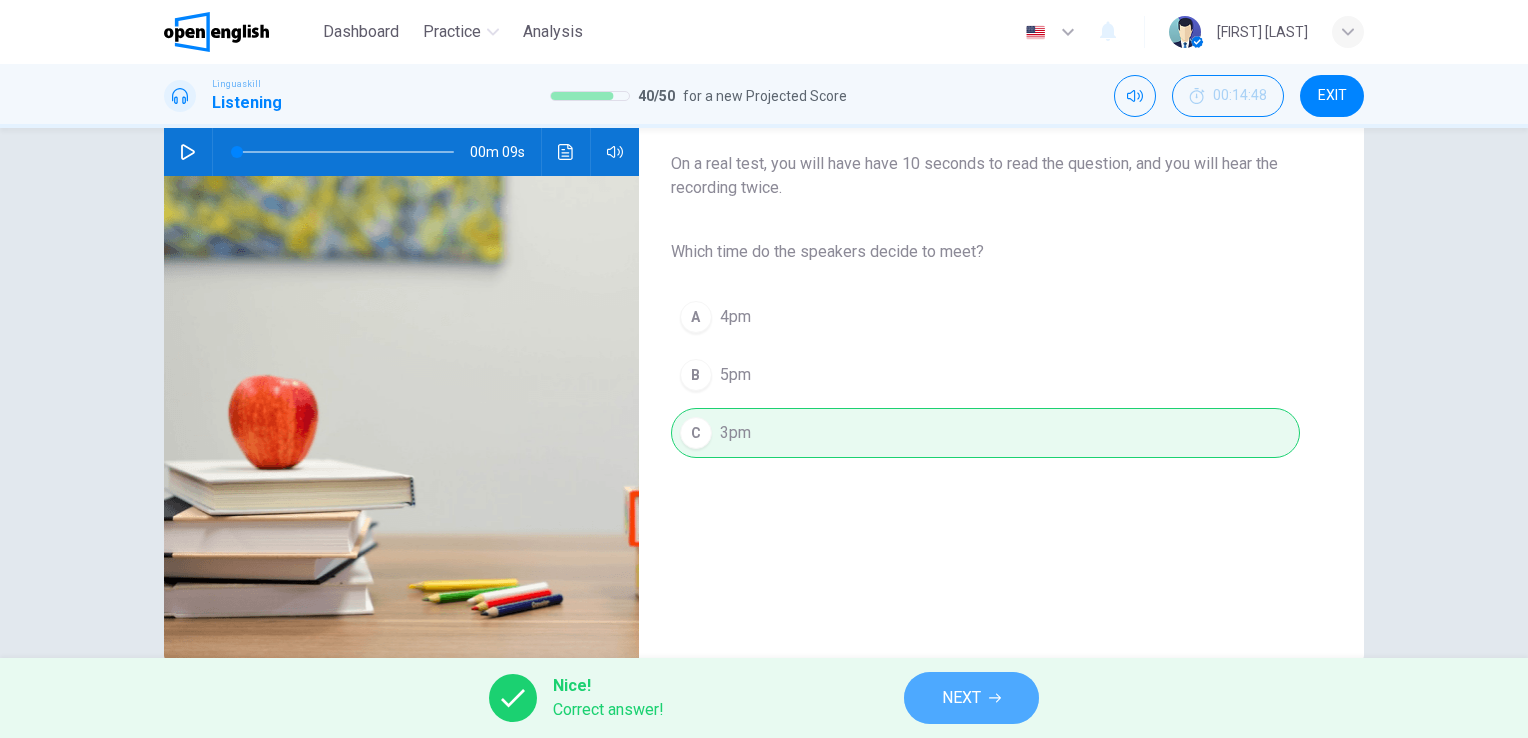click on "NEXT" at bounding box center (971, 698) 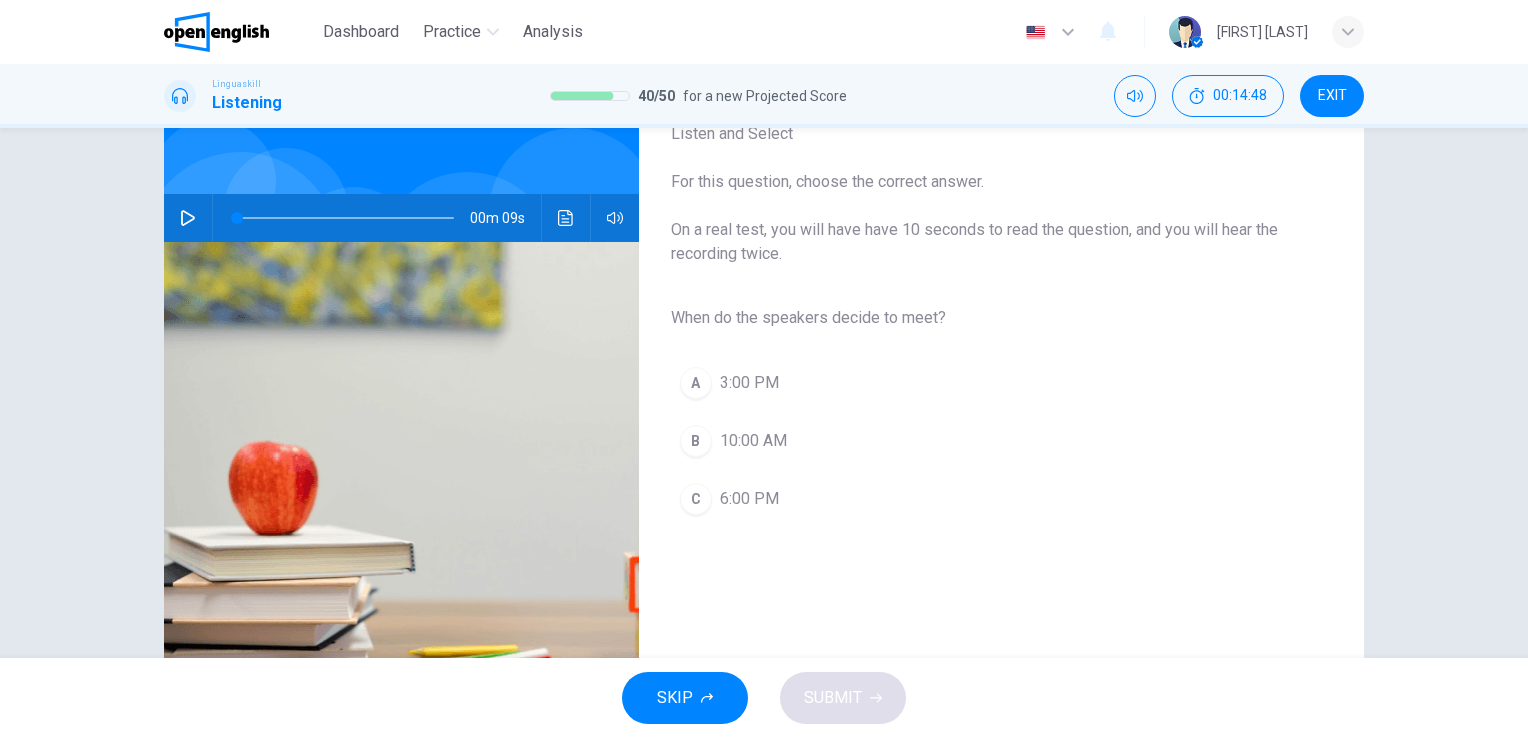 scroll, scrollTop: 0, scrollLeft: 0, axis: both 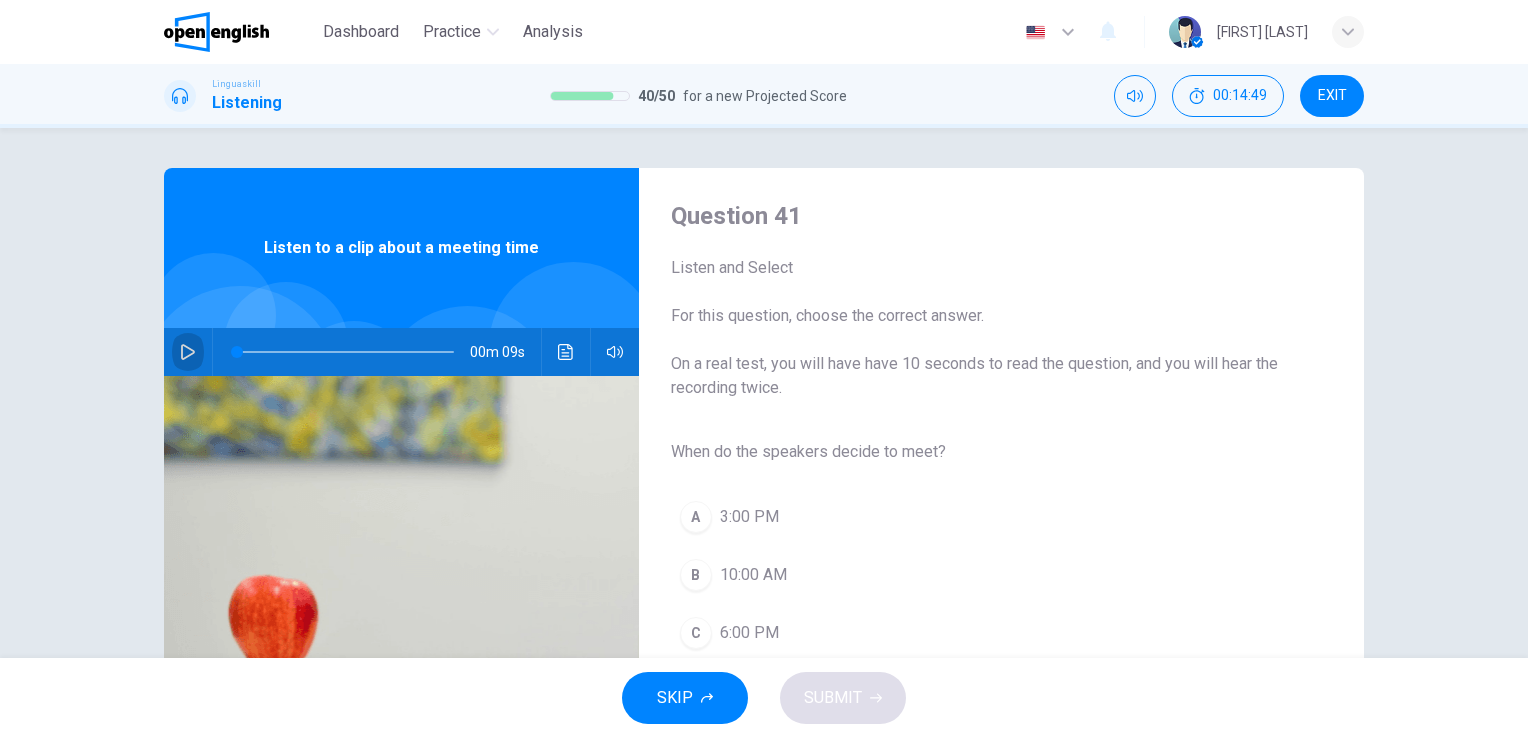 click at bounding box center [188, 352] 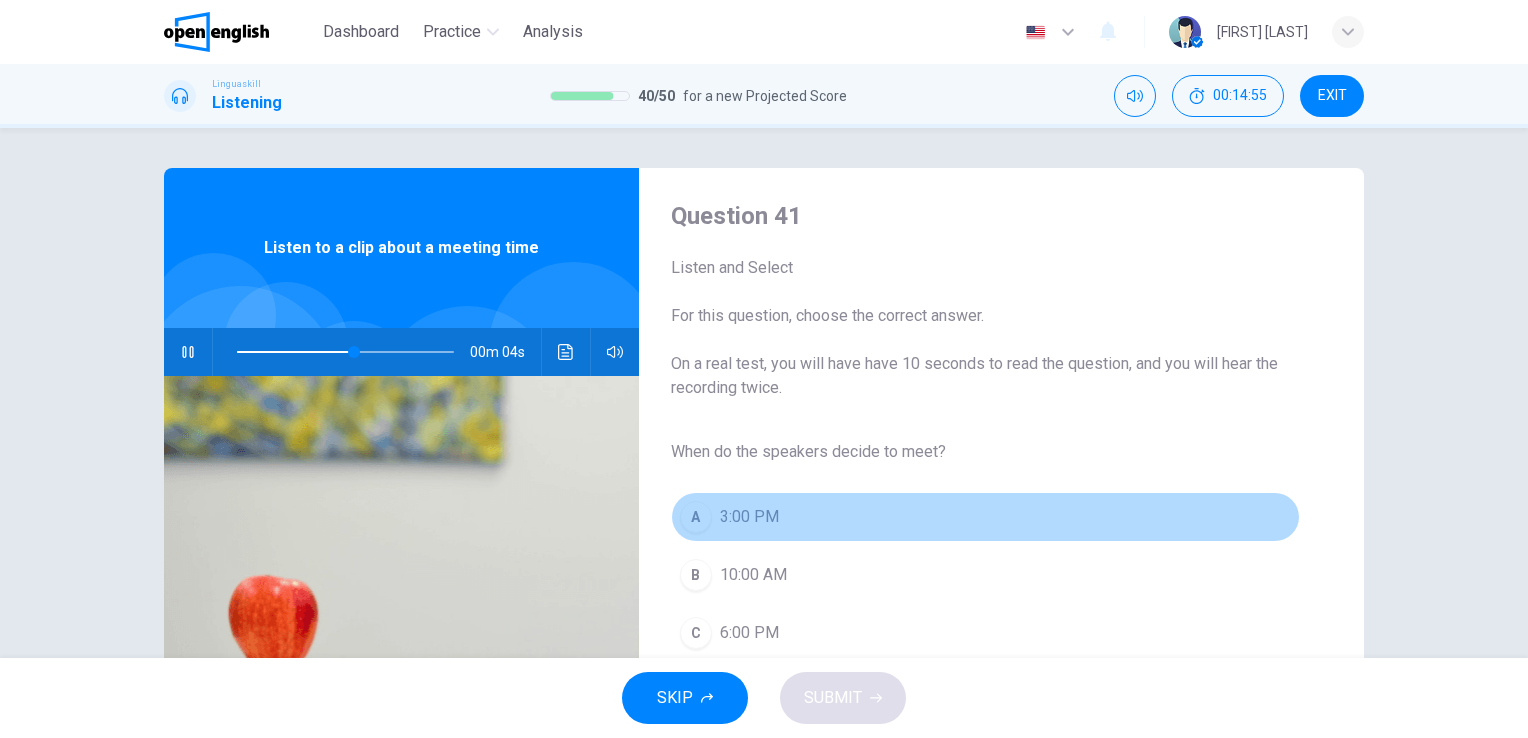 click on "3:00 PM" at bounding box center (749, 517) 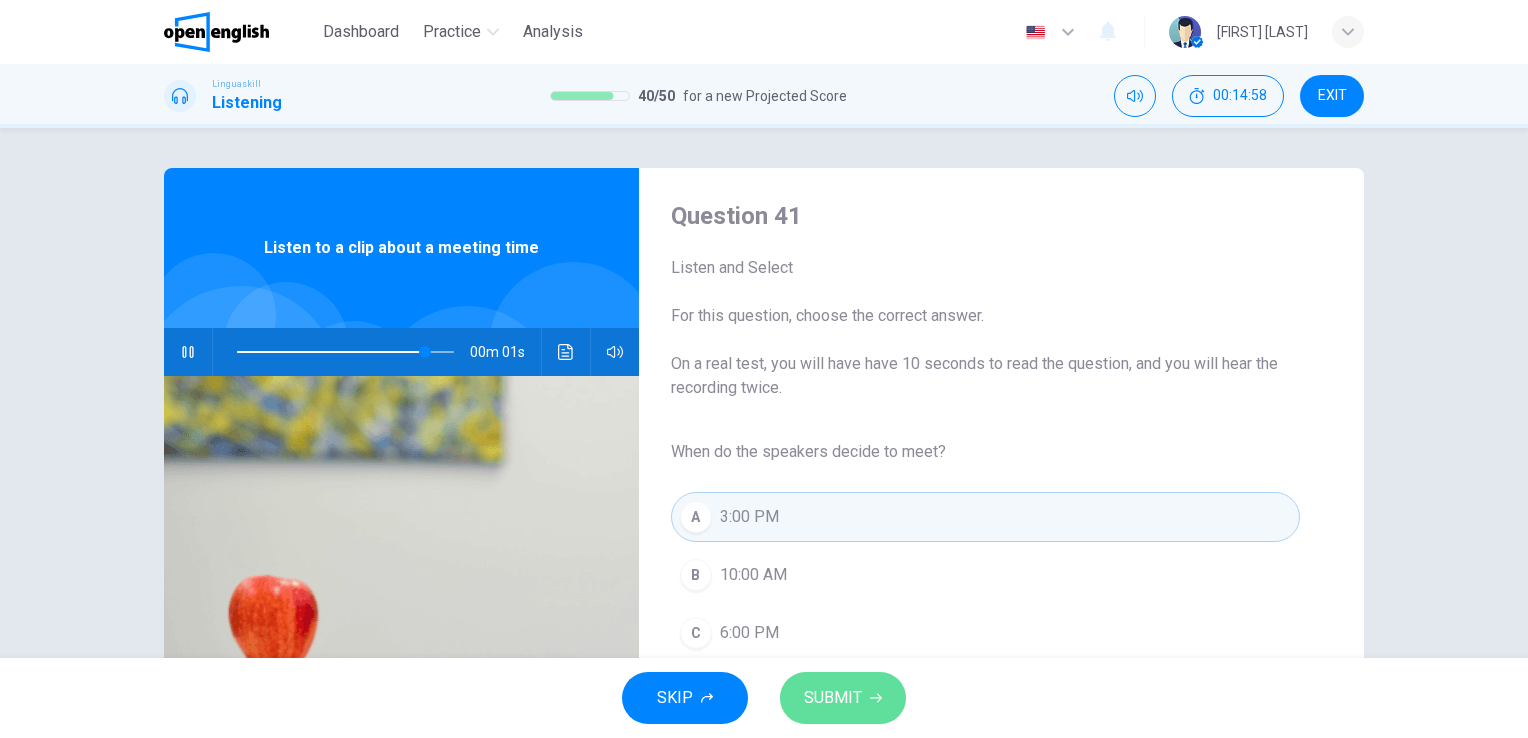 click on "SUBMIT" at bounding box center [833, 698] 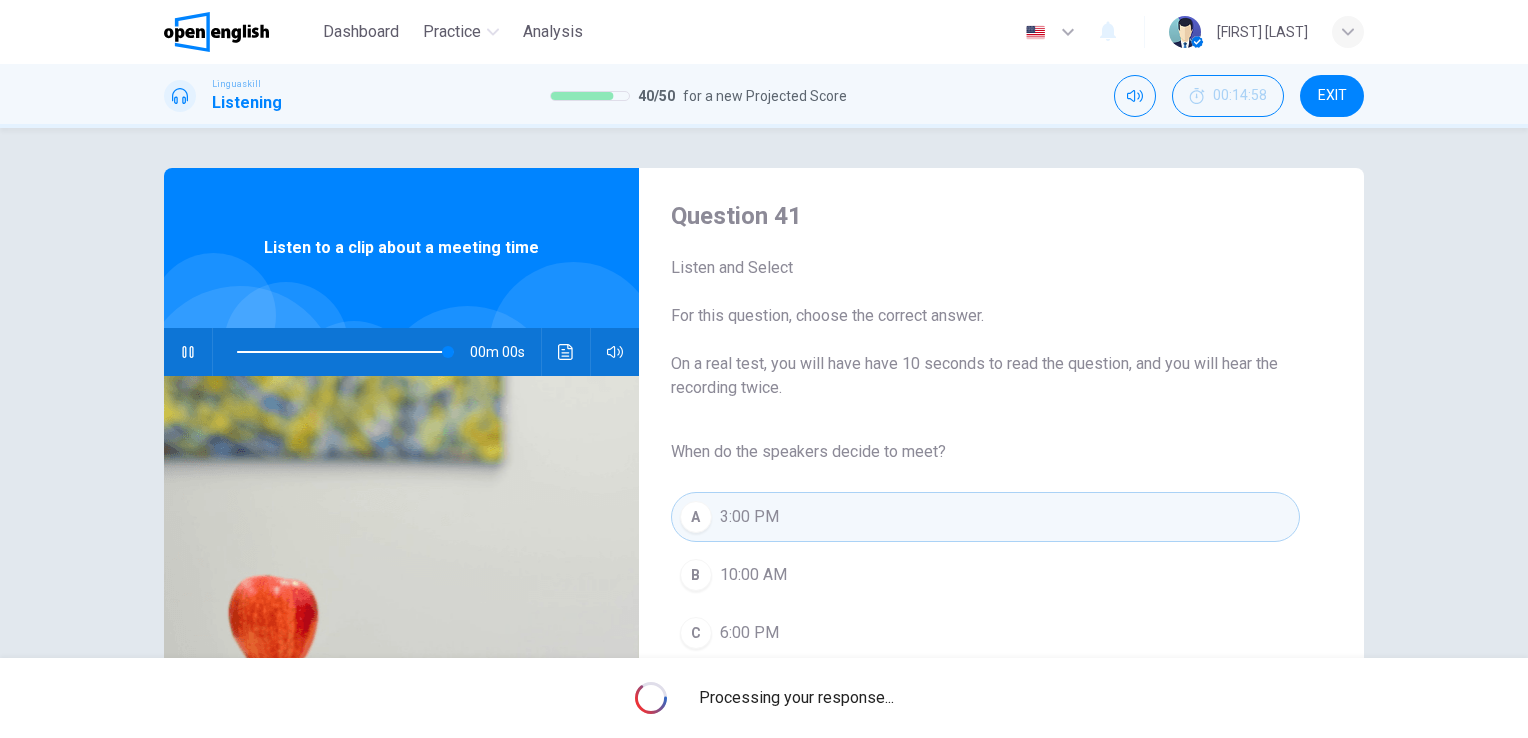 type on "*" 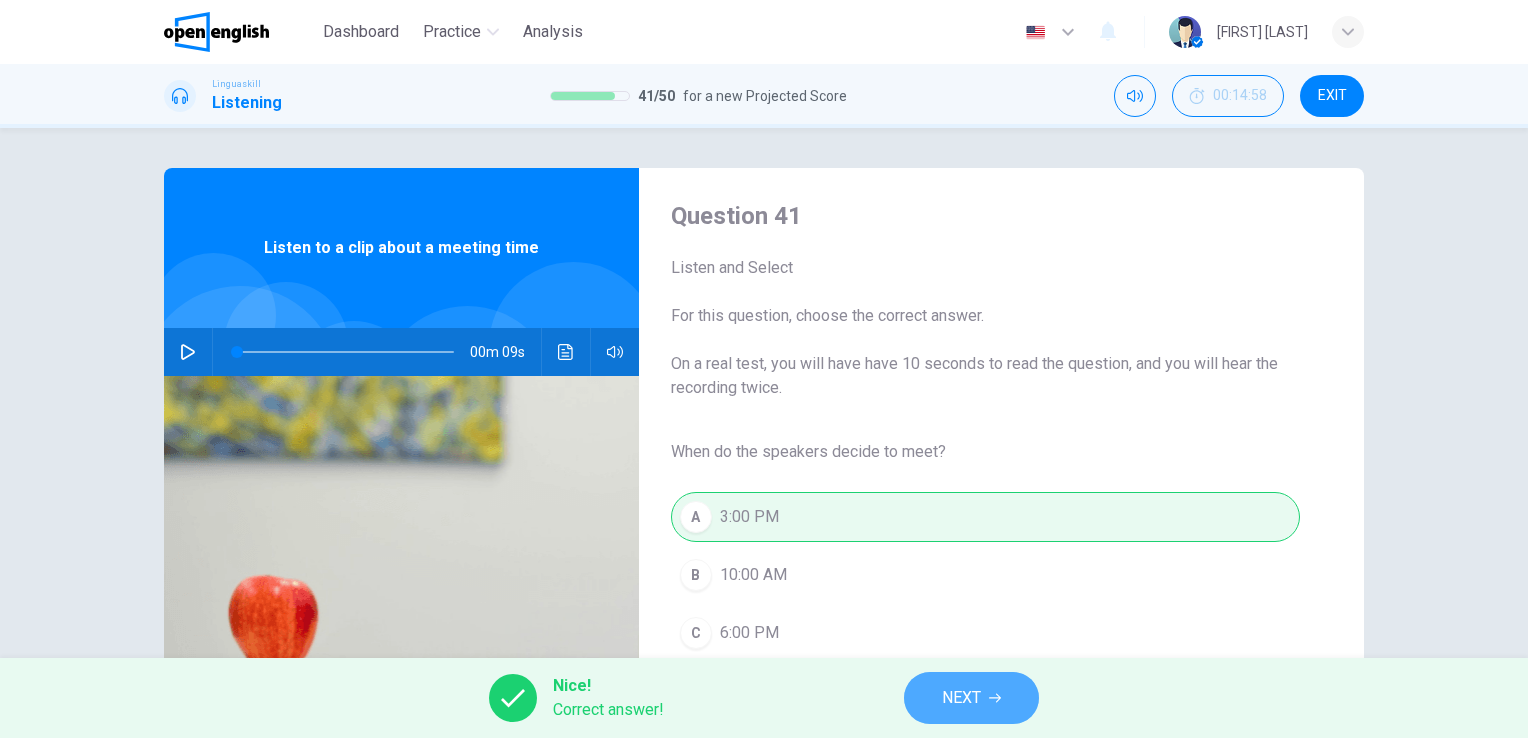 click on "NEXT" at bounding box center (961, 698) 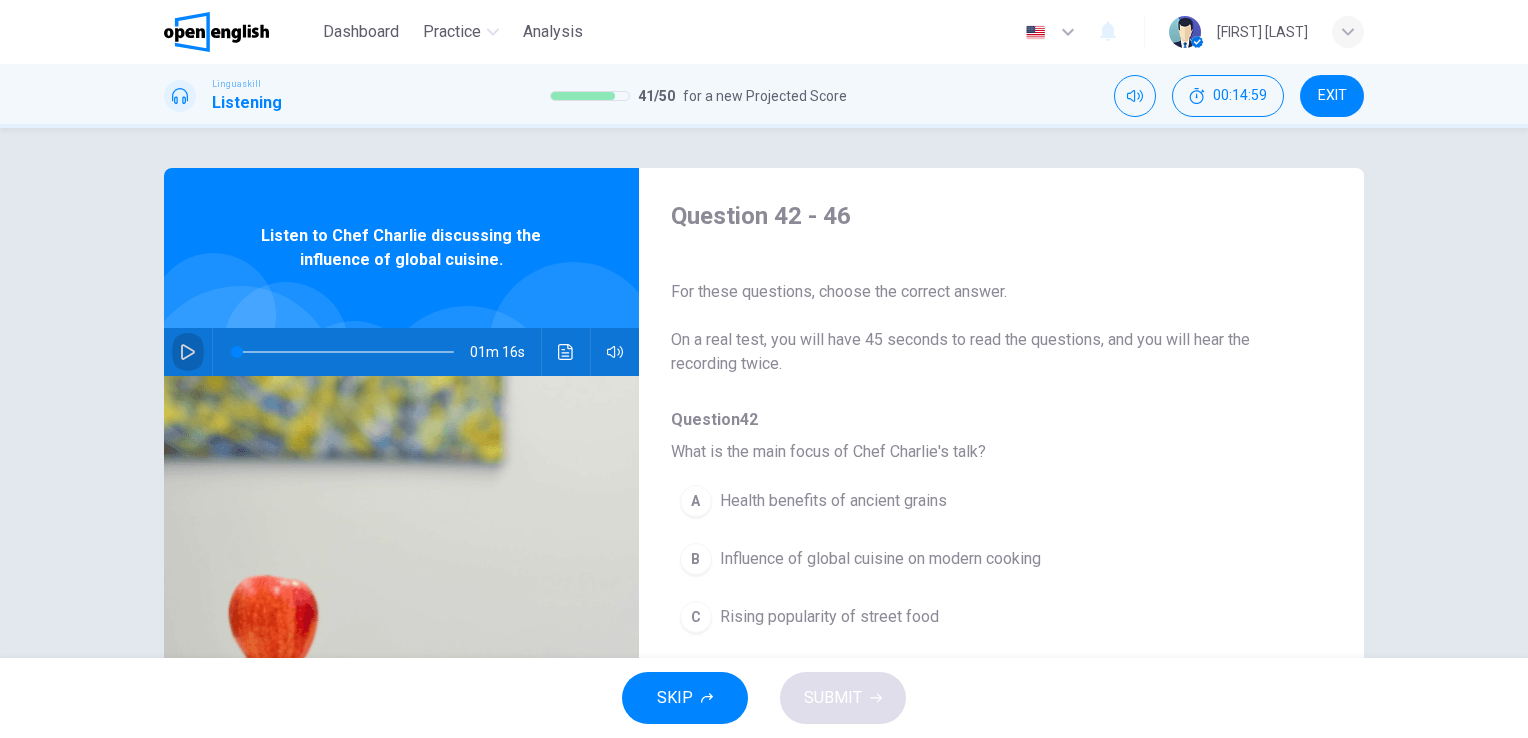 click at bounding box center (188, 352) 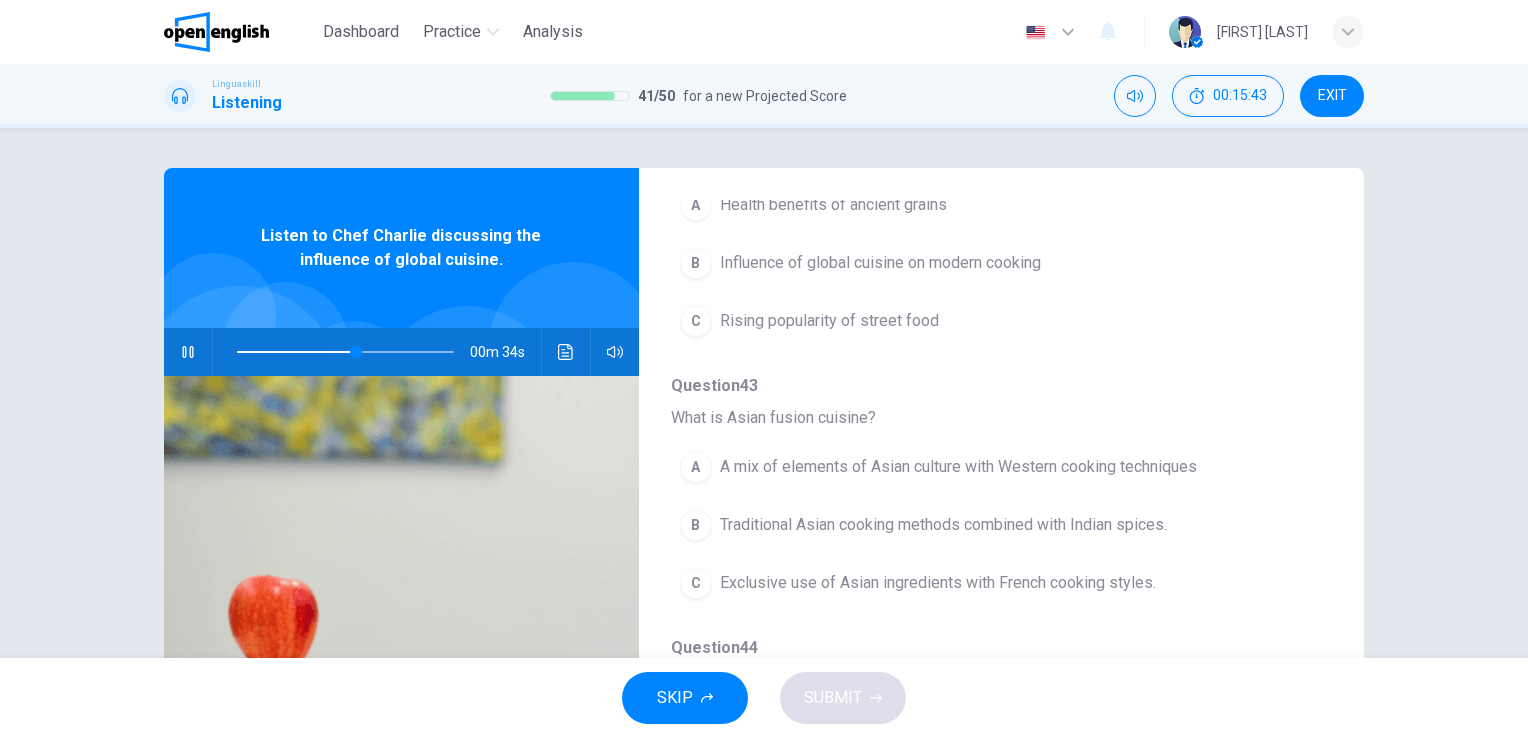 scroll, scrollTop: 300, scrollLeft: 0, axis: vertical 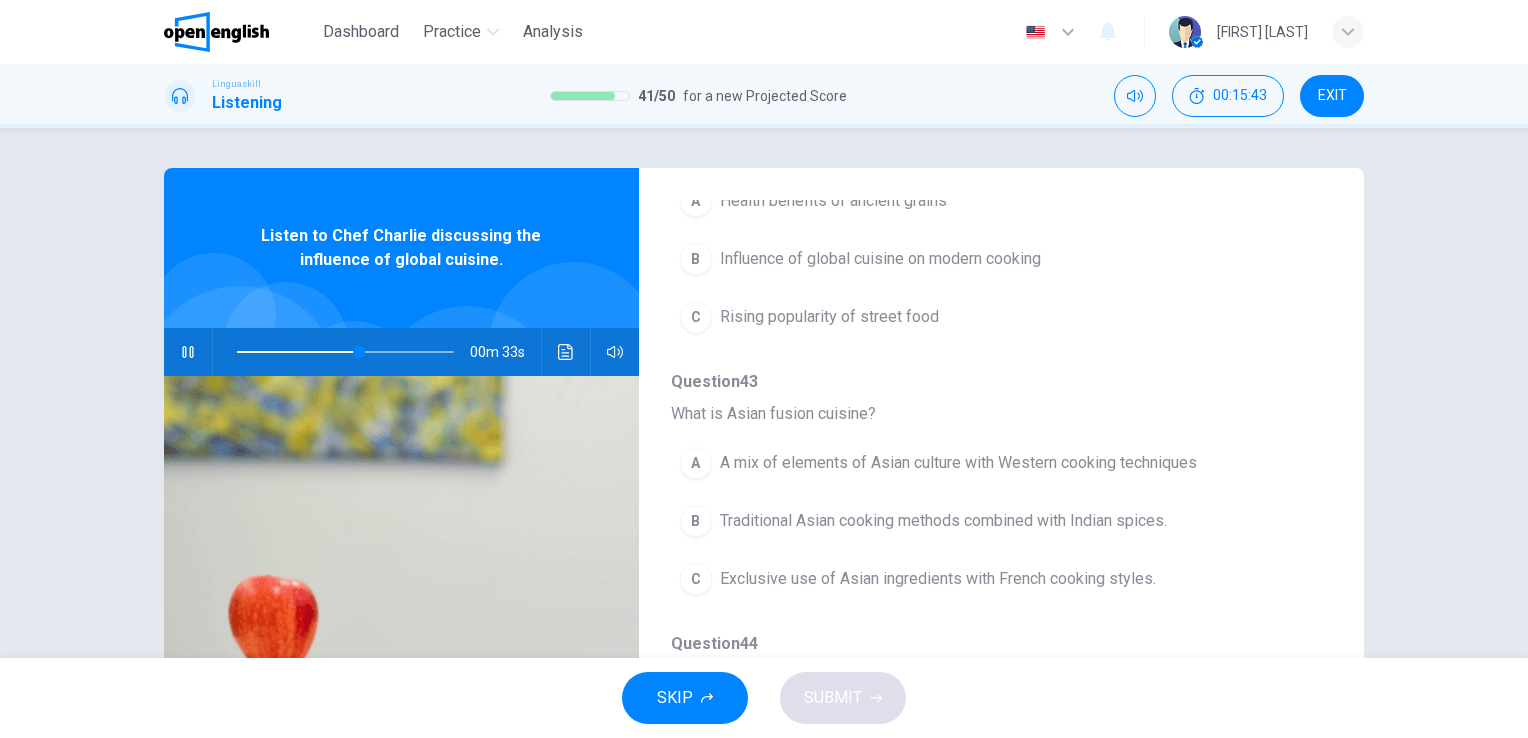 click on "B" at bounding box center (696, 259) 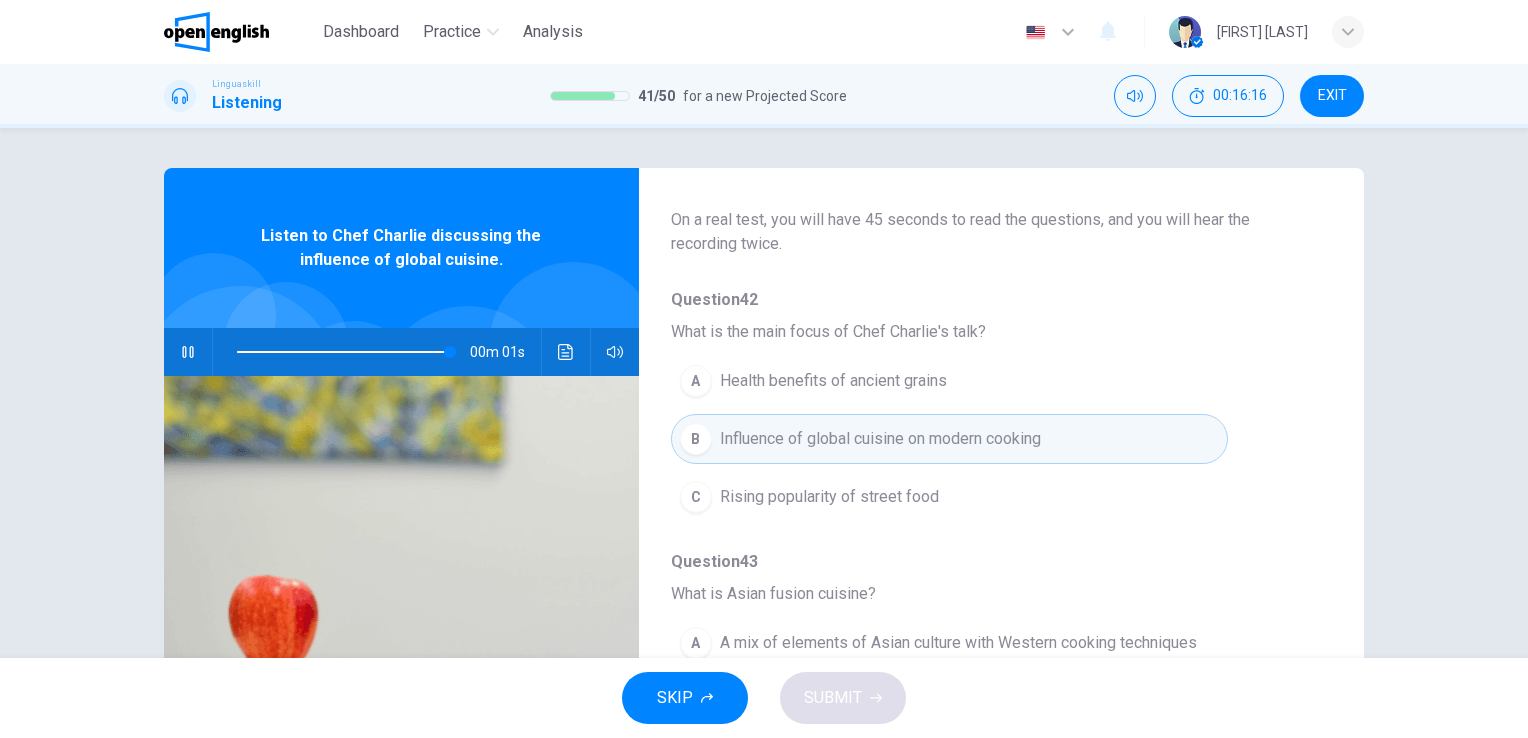 scroll, scrollTop: 100, scrollLeft: 0, axis: vertical 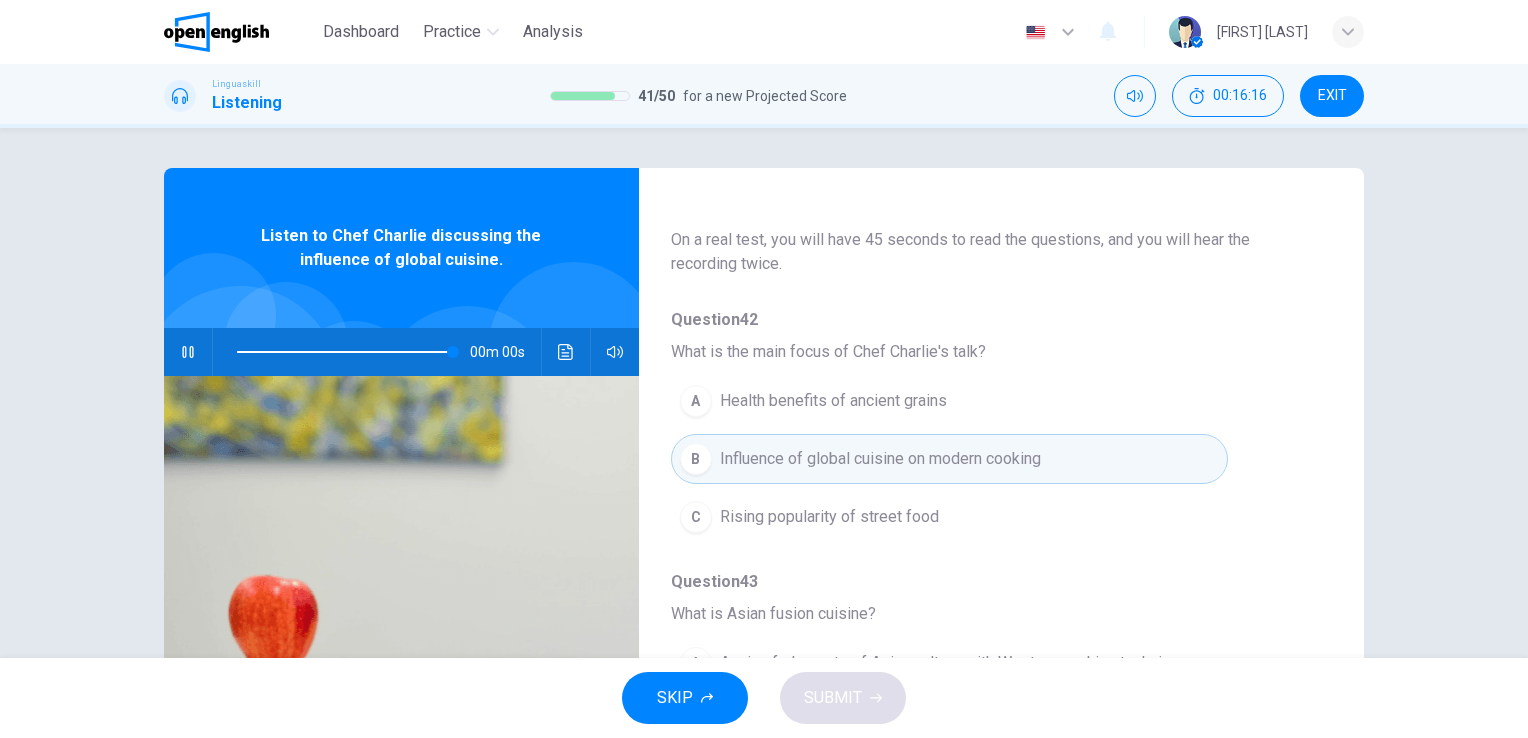type on "*" 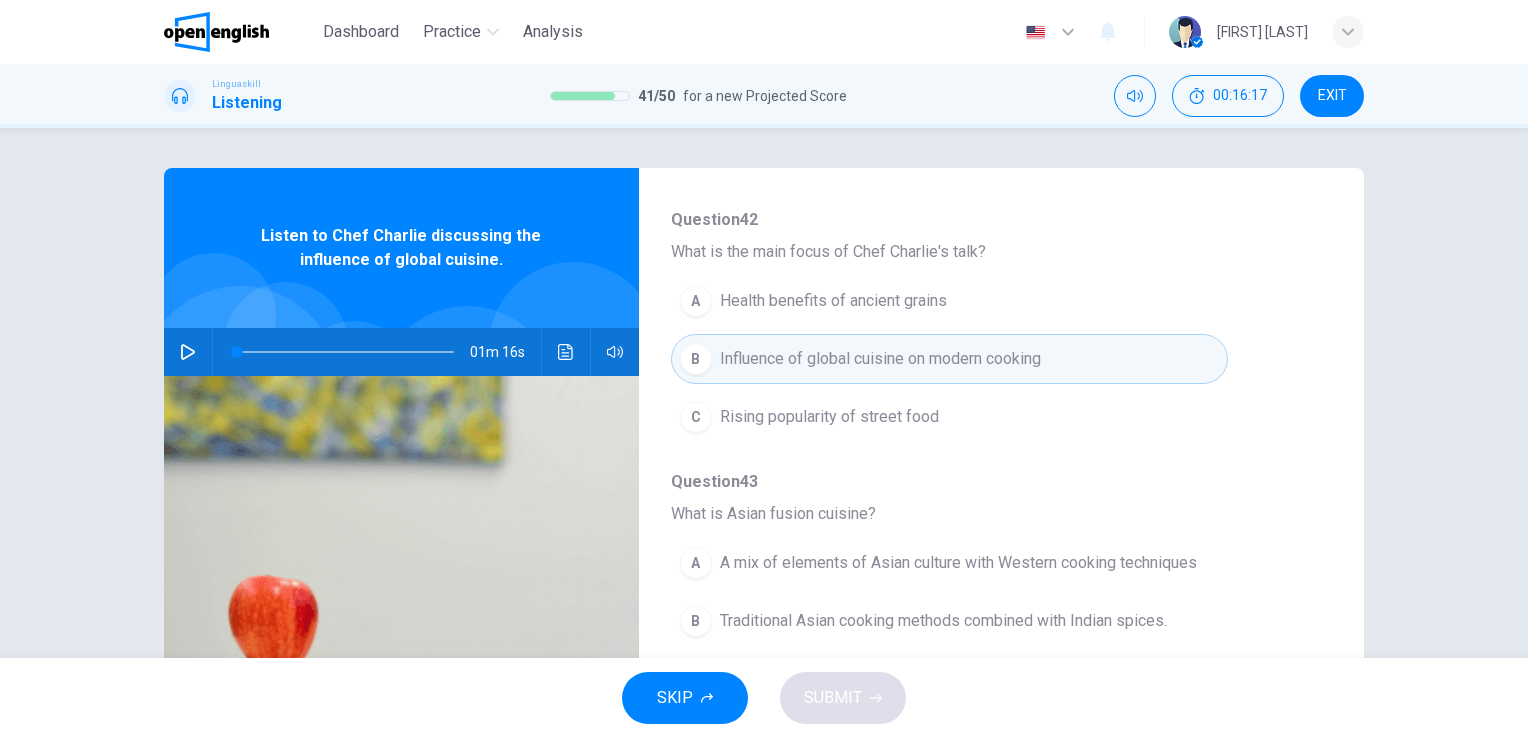 scroll, scrollTop: 300, scrollLeft: 0, axis: vertical 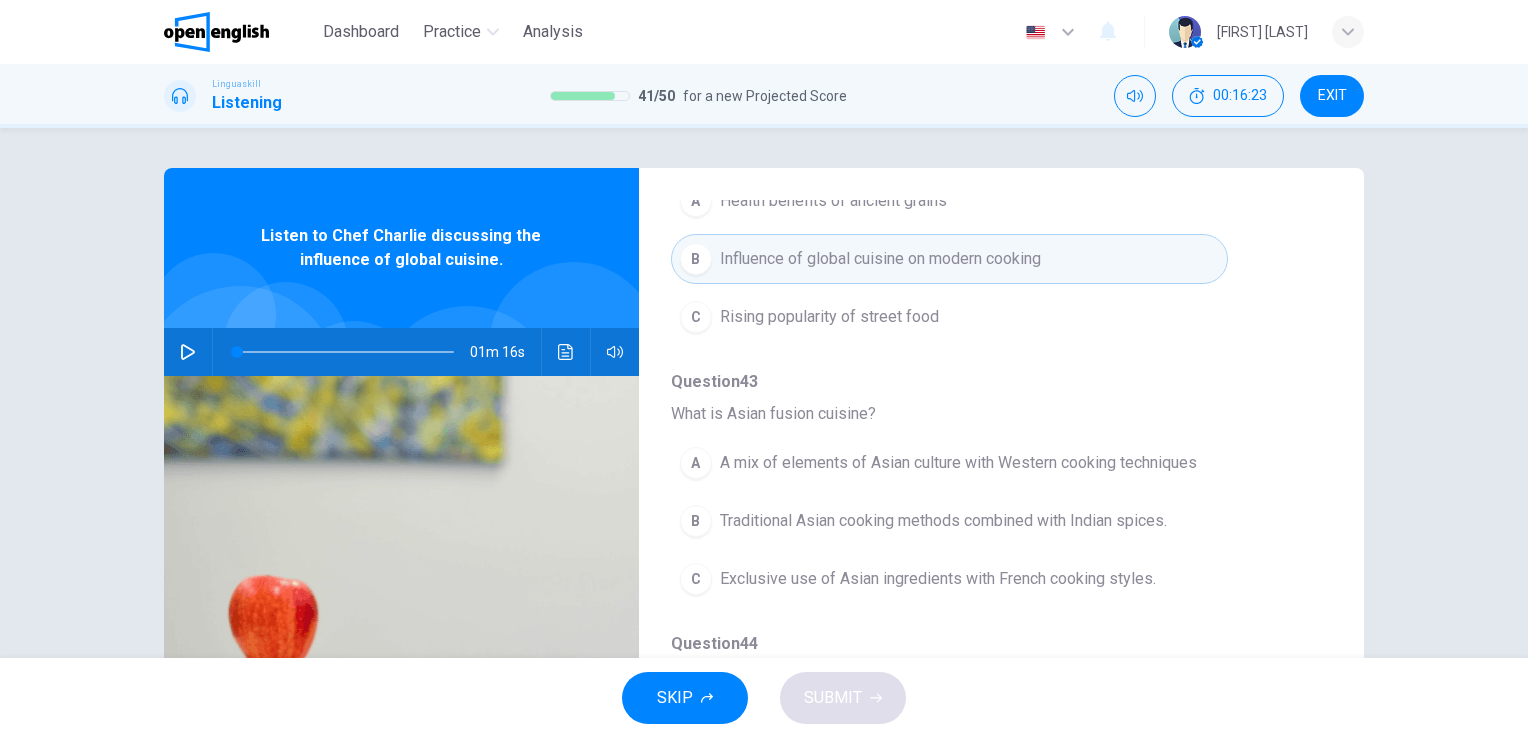 click on "A mix of elements of Asian culture with Western cooking techniques" at bounding box center [958, 463] 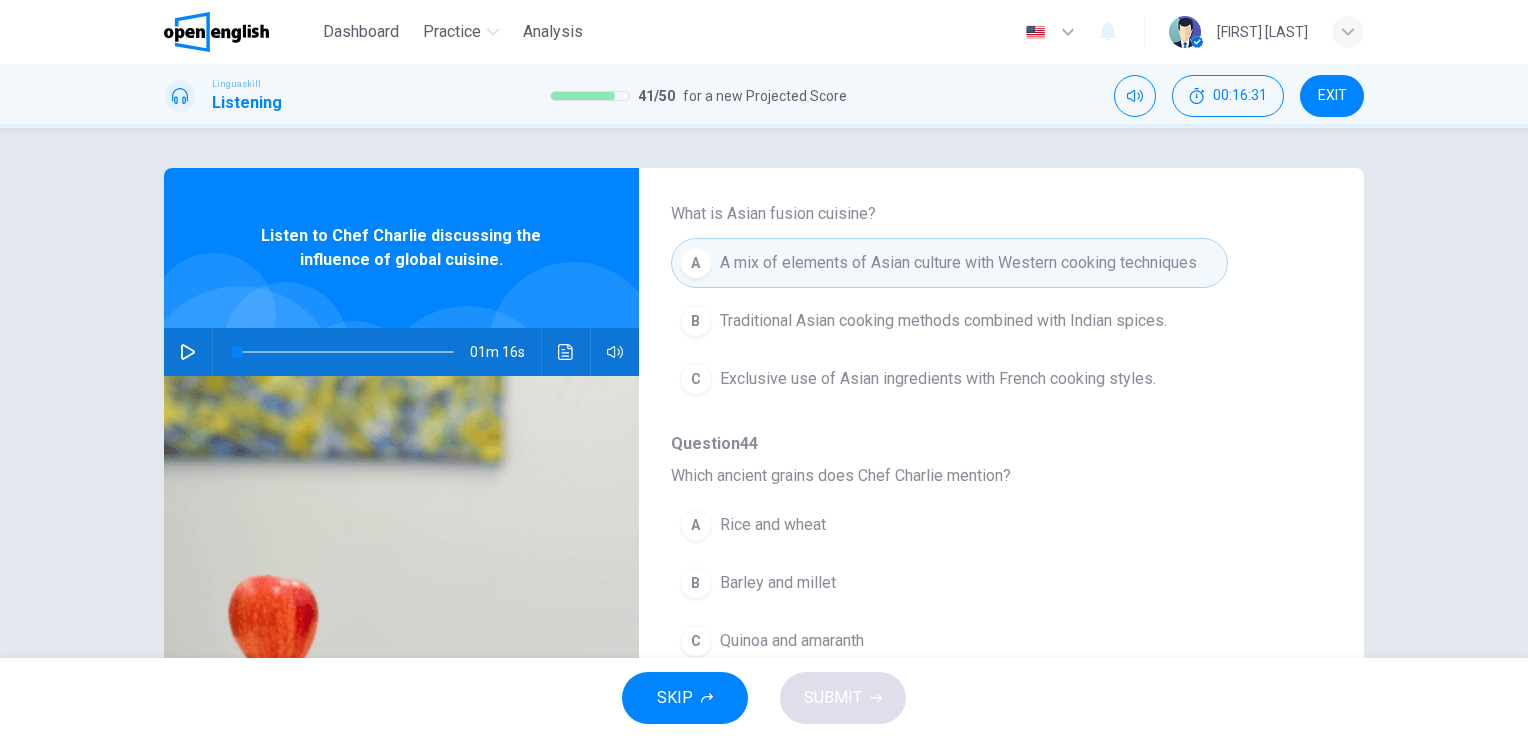 scroll, scrollTop: 600, scrollLeft: 0, axis: vertical 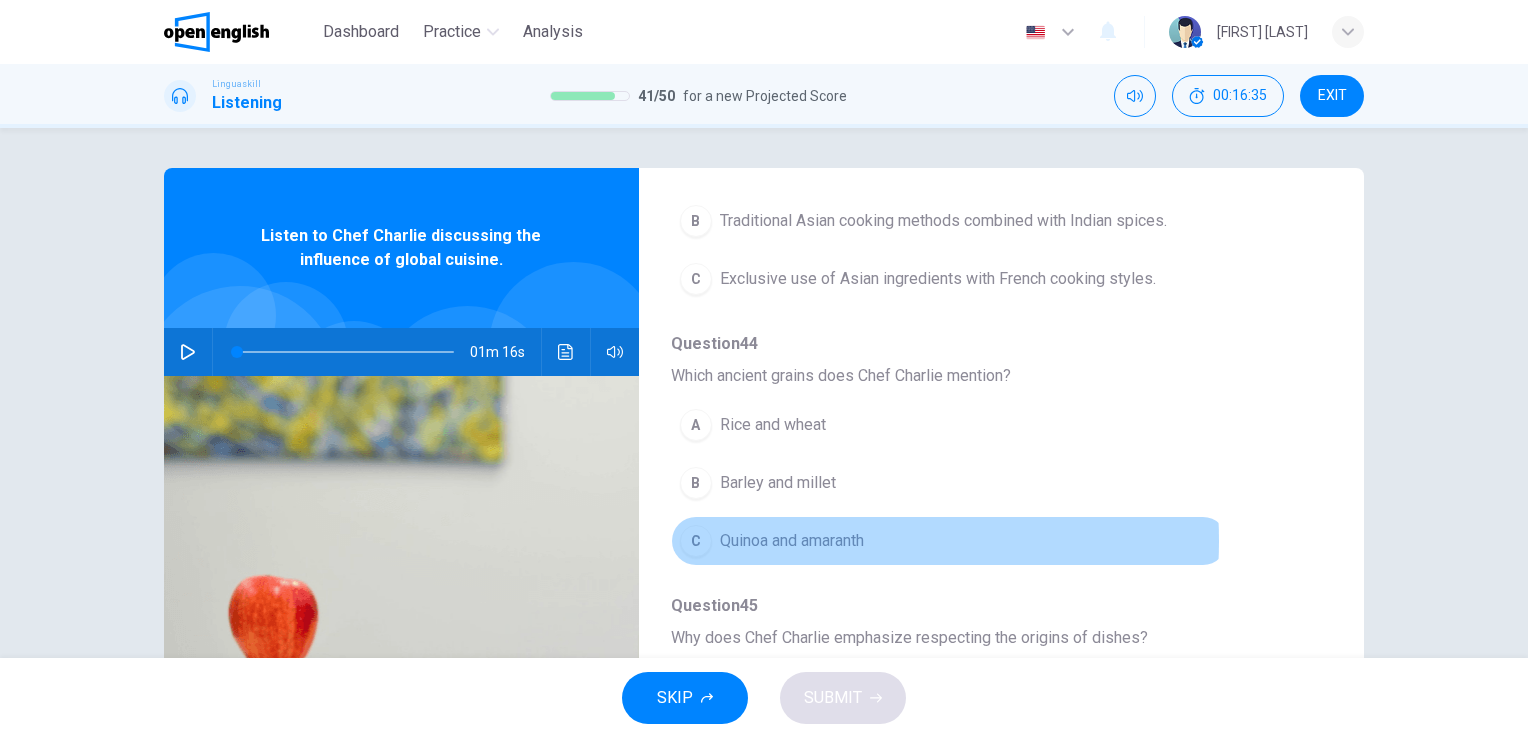click on "Quinoa and amaranth" at bounding box center [792, 541] 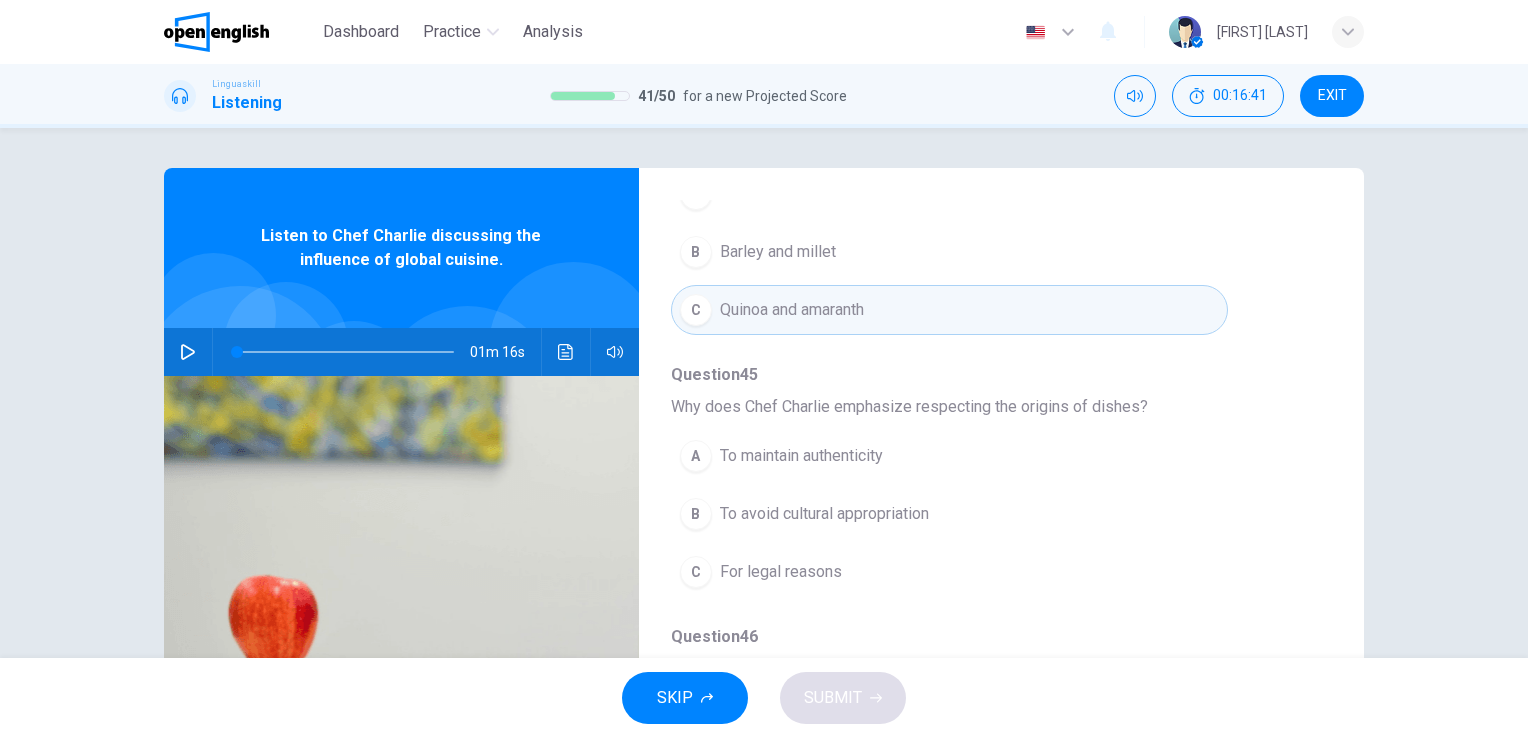 scroll, scrollTop: 856, scrollLeft: 0, axis: vertical 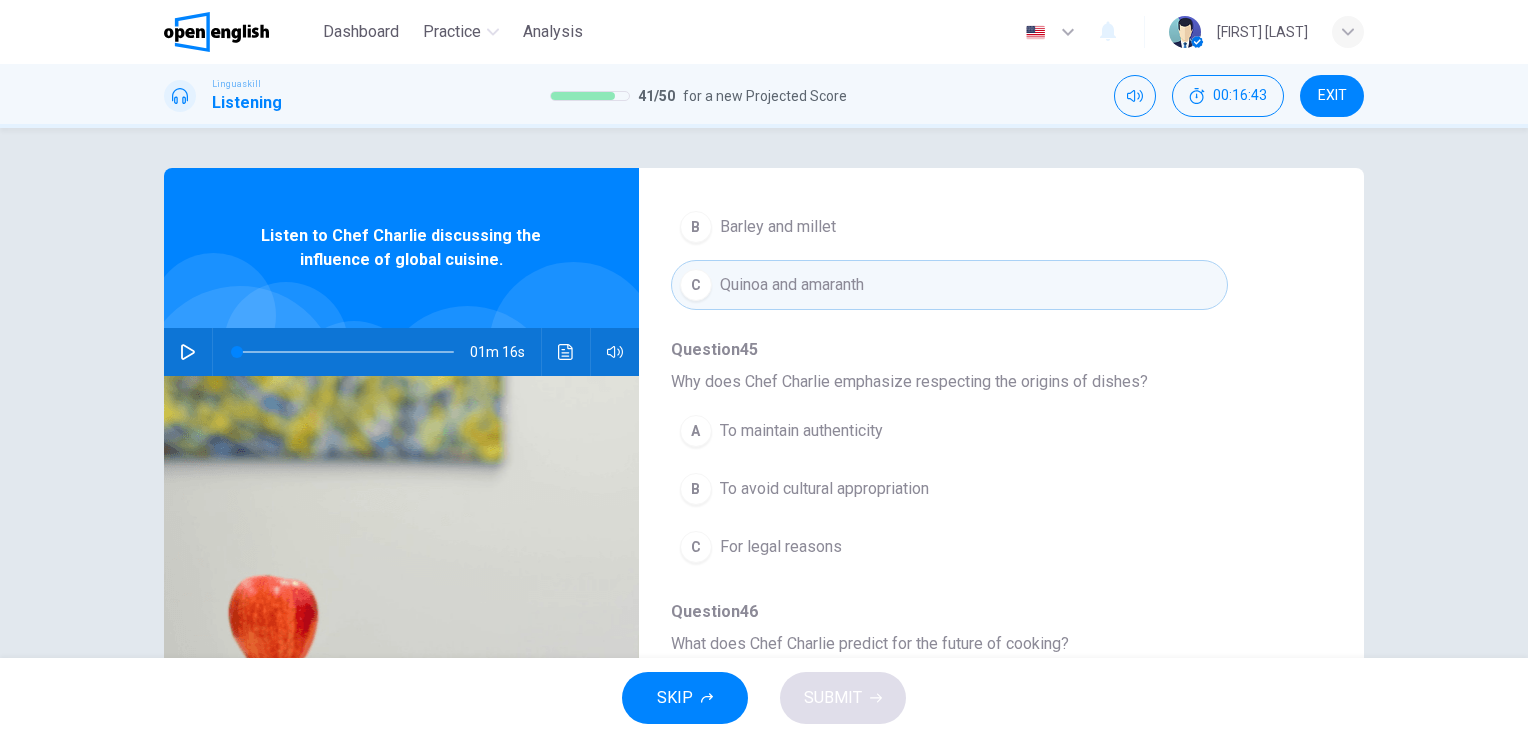 click on "For legal reasons" at bounding box center (781, 547) 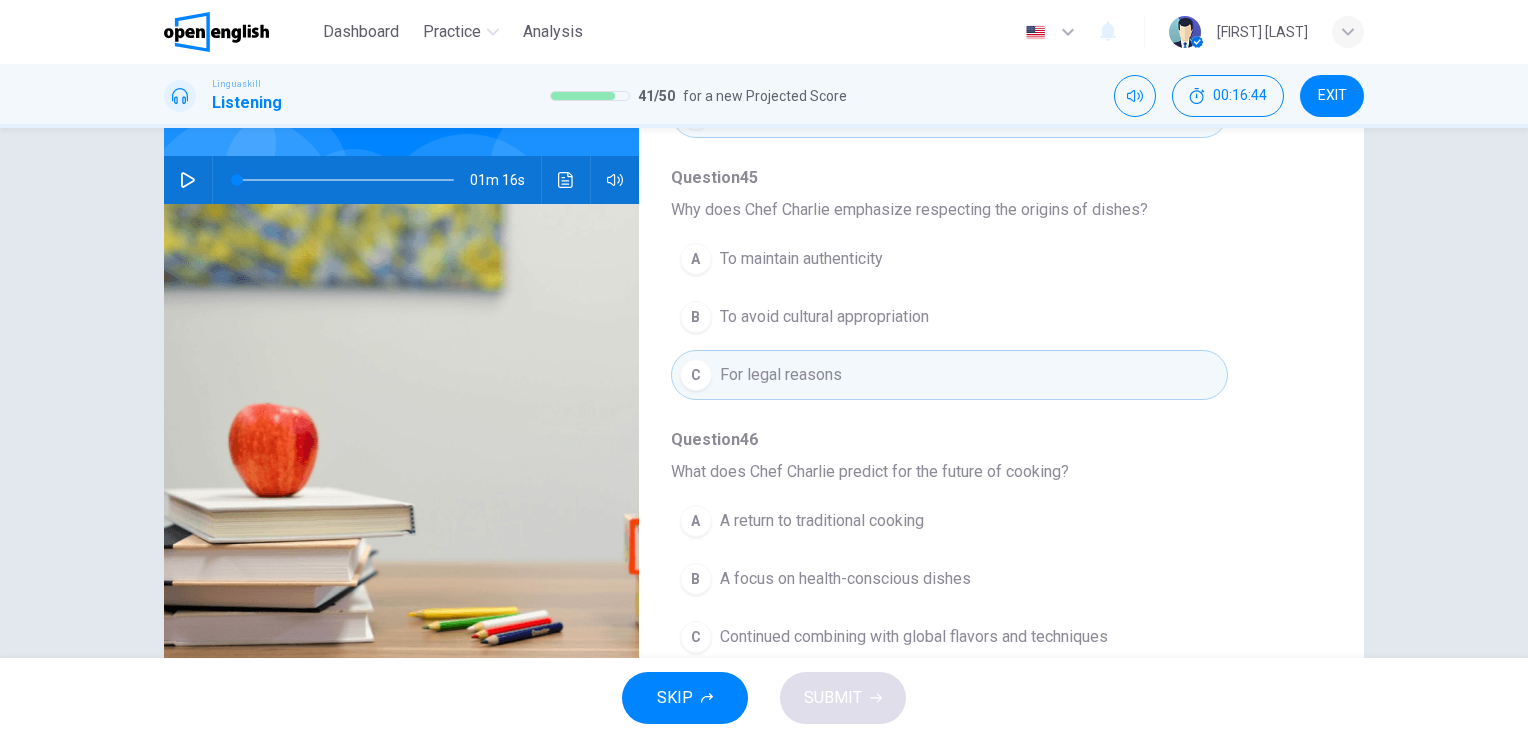 scroll, scrollTop: 200, scrollLeft: 0, axis: vertical 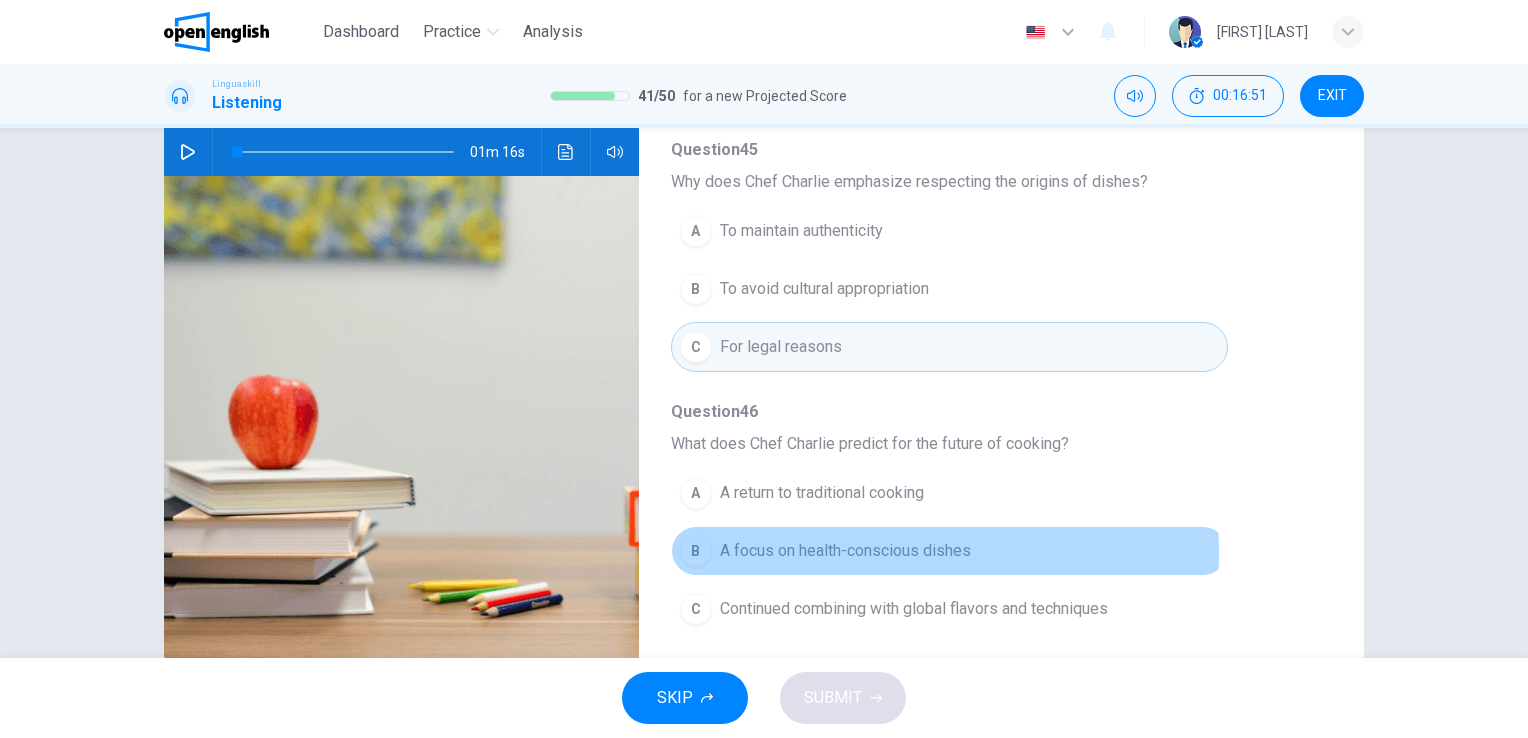 click on "A focus on health-conscious dishes" at bounding box center (845, 551) 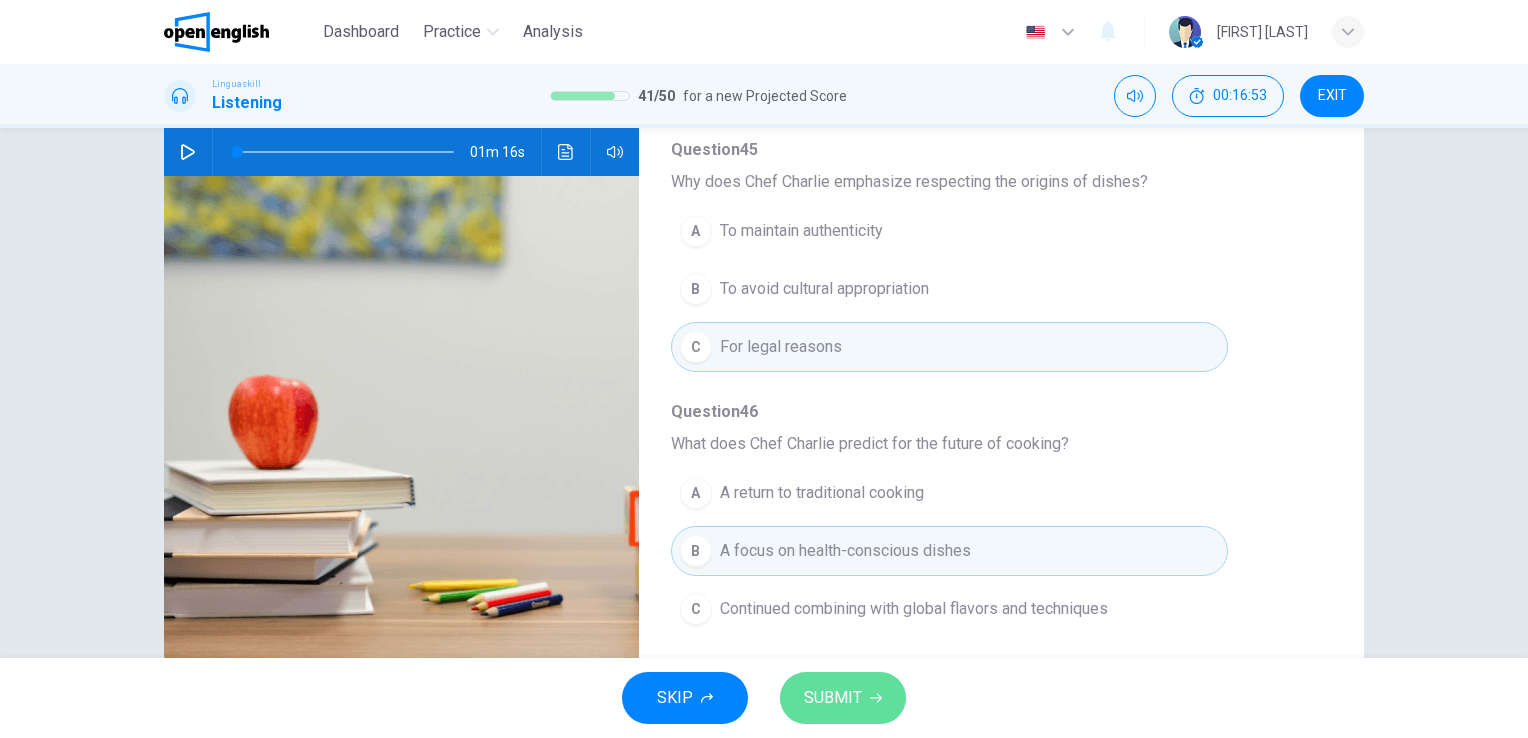 click on "SUBMIT" at bounding box center (833, 698) 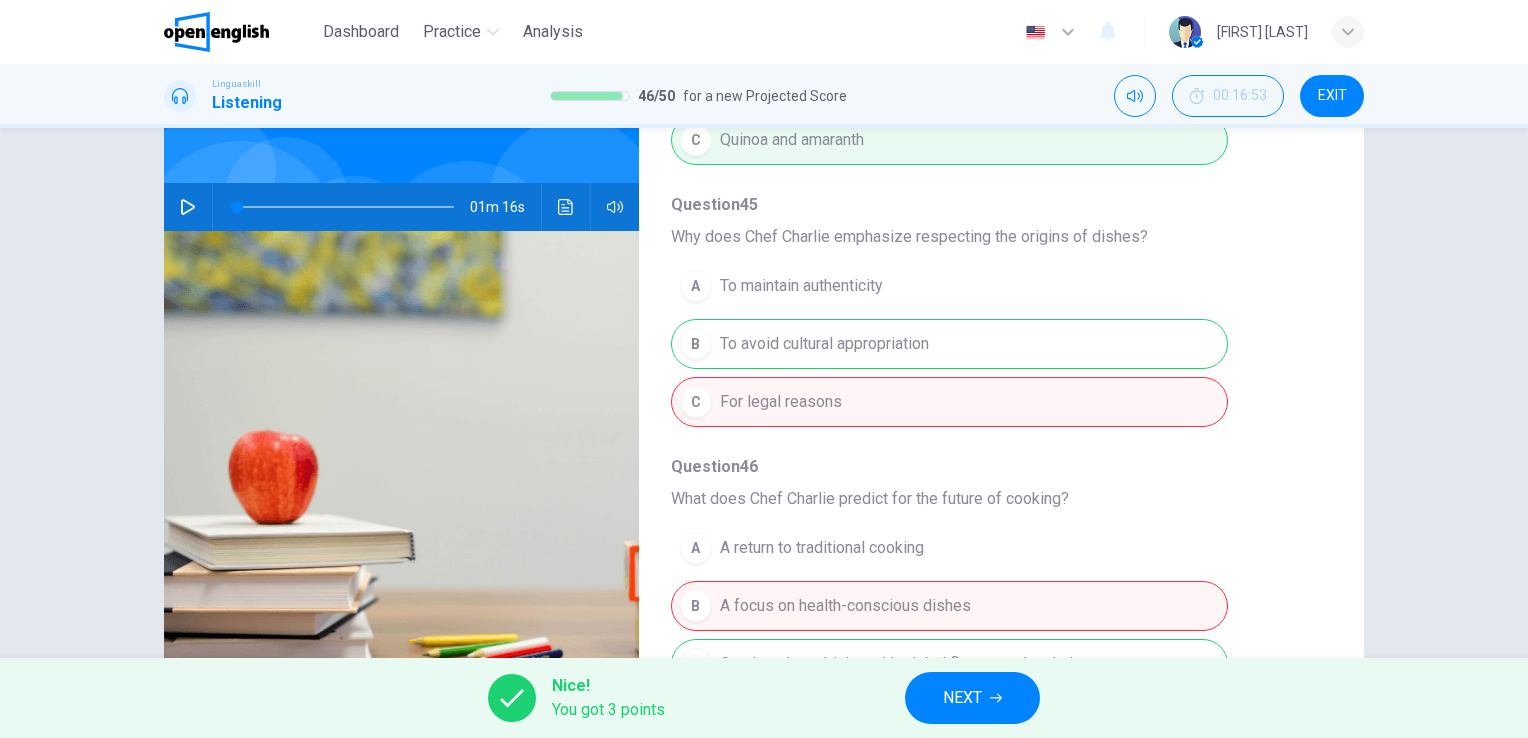 scroll, scrollTop: 0, scrollLeft: 0, axis: both 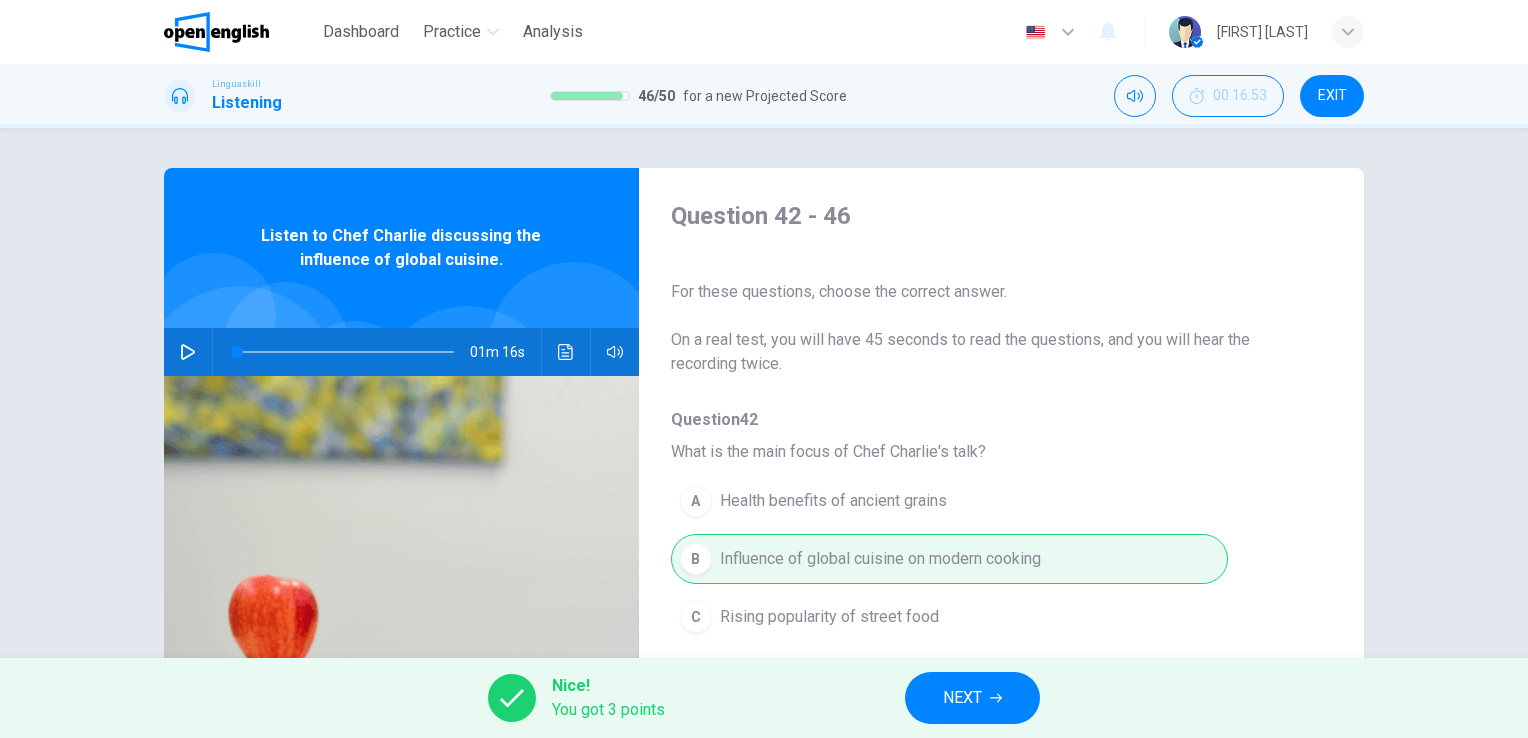 click on "NEXT" at bounding box center [972, 698] 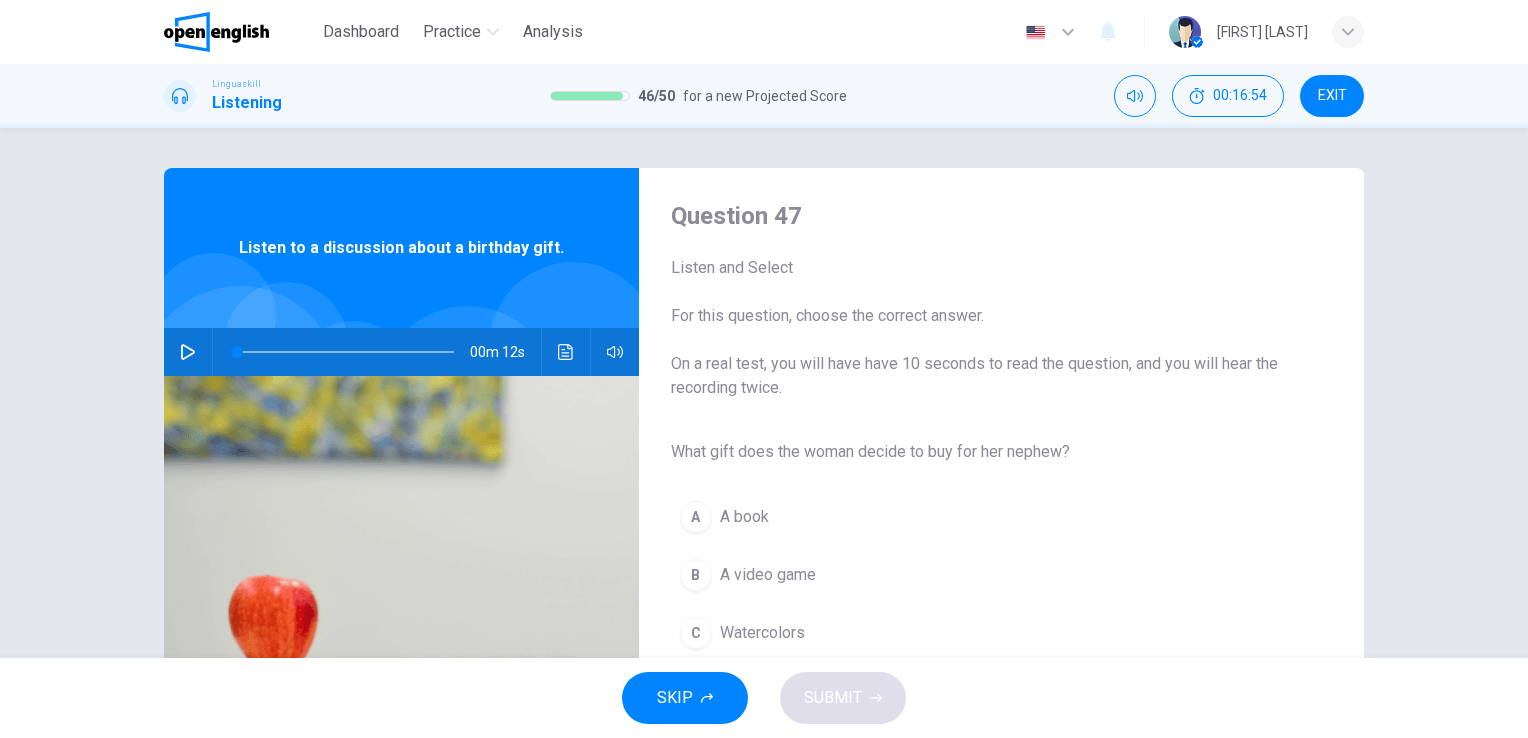 click on "00m 12s" at bounding box center [401, 352] 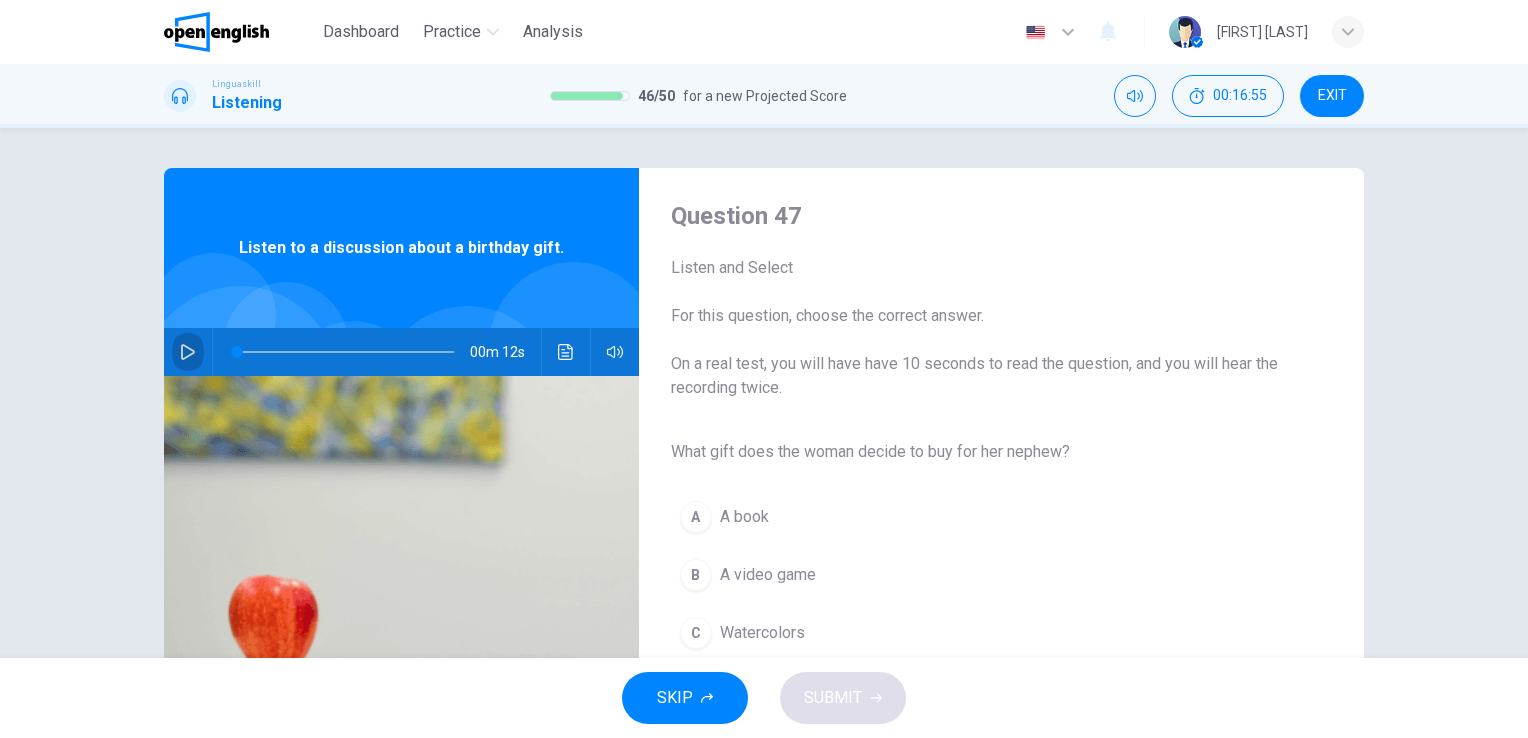 click at bounding box center [188, 352] 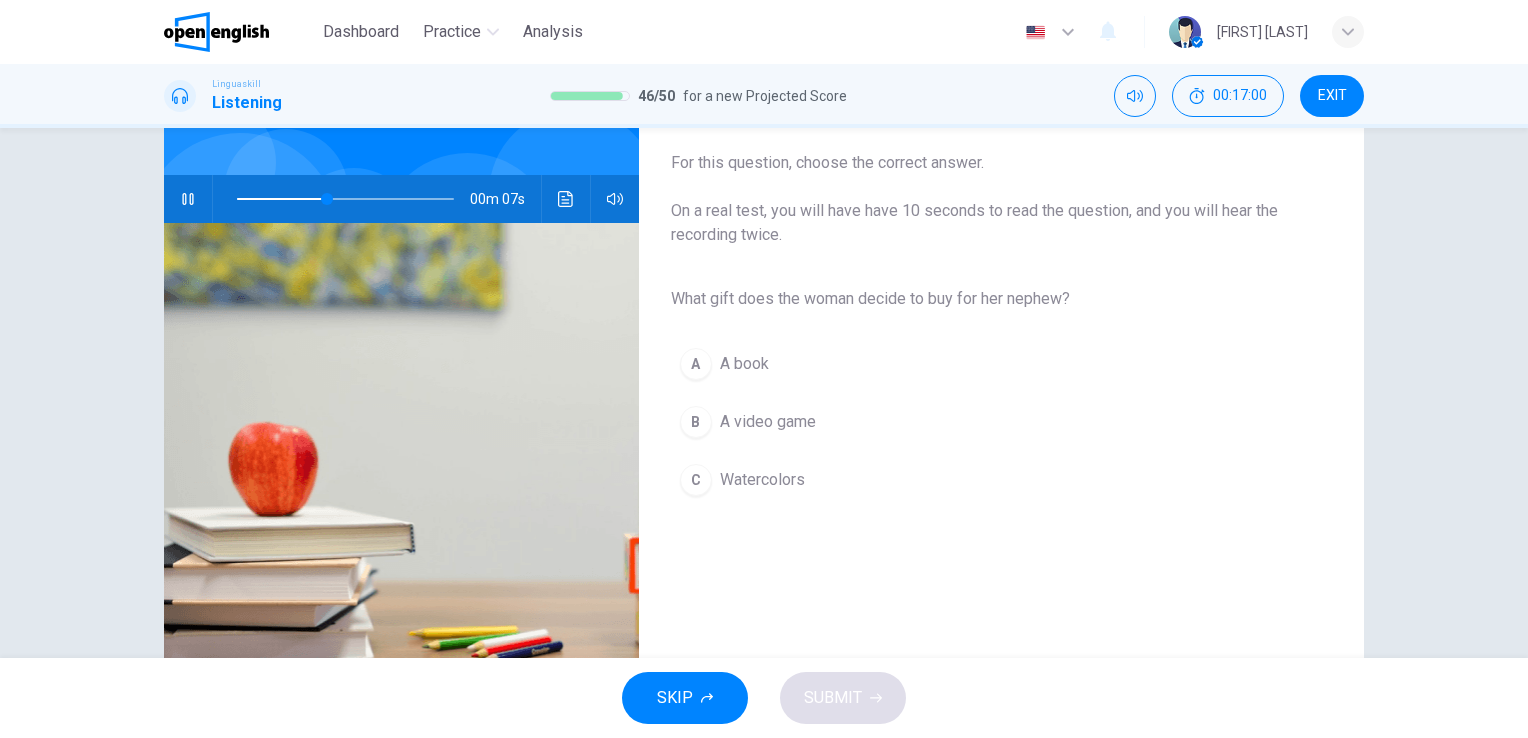 scroll, scrollTop: 200, scrollLeft: 0, axis: vertical 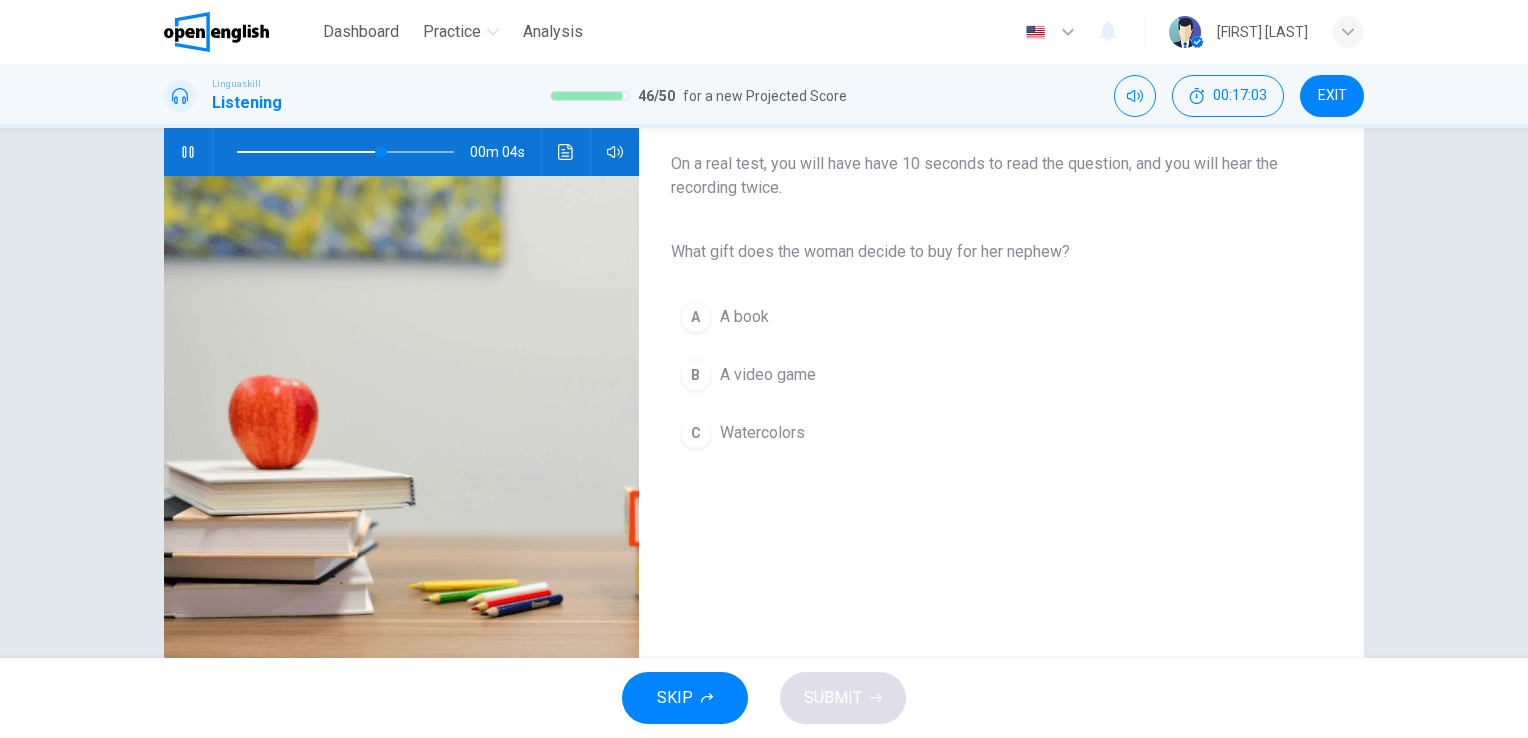 click on "Watercolors" at bounding box center (762, 433) 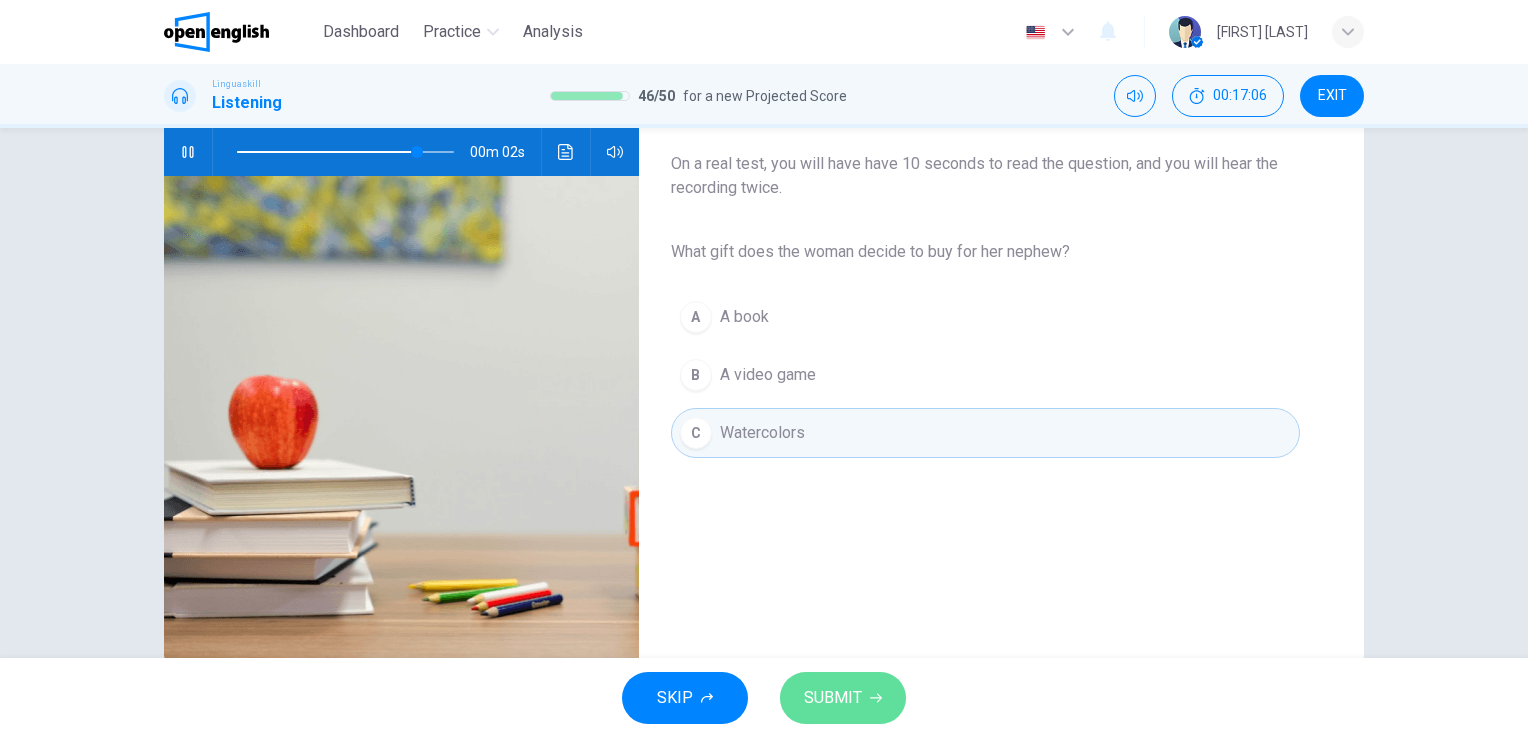 click on "SUBMIT" at bounding box center (833, 698) 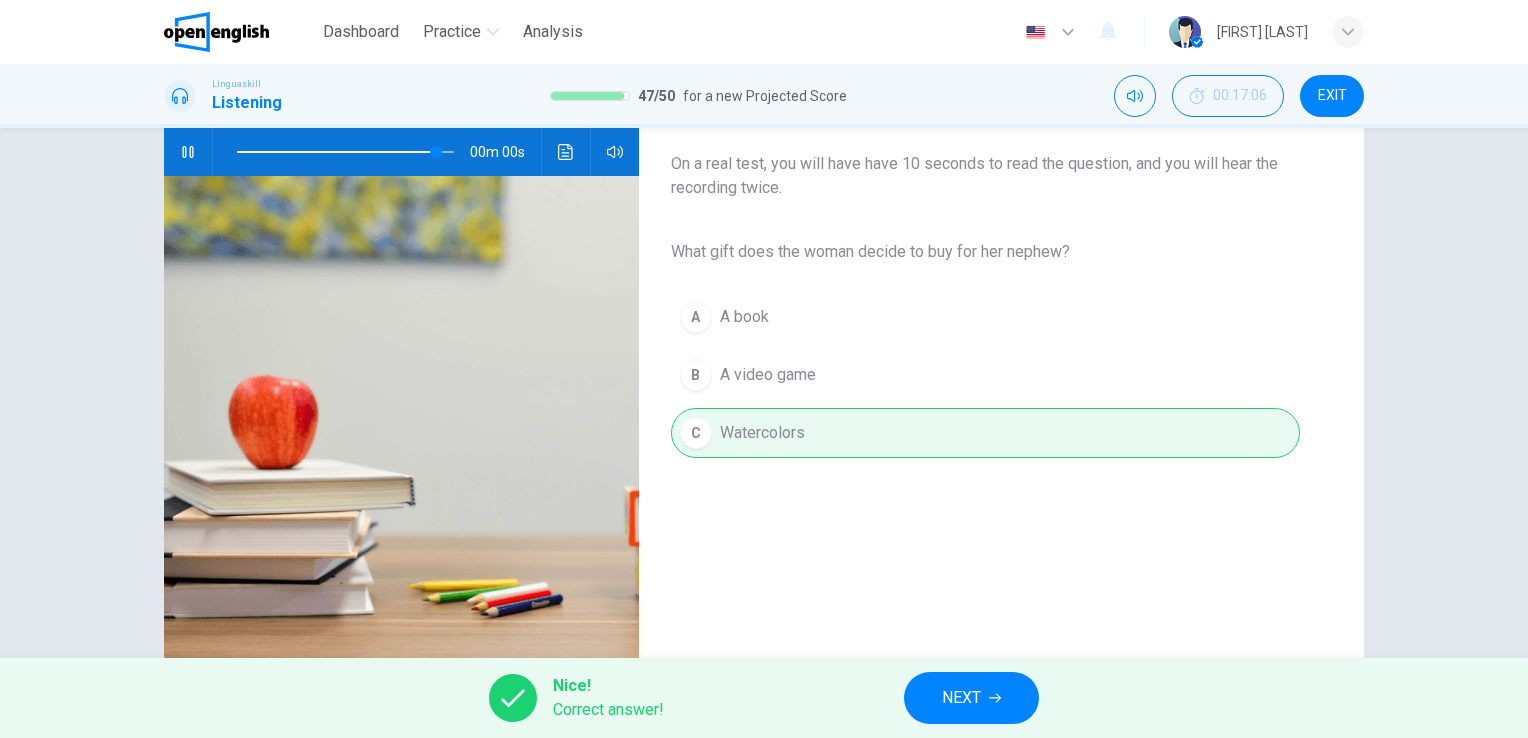 type on "*" 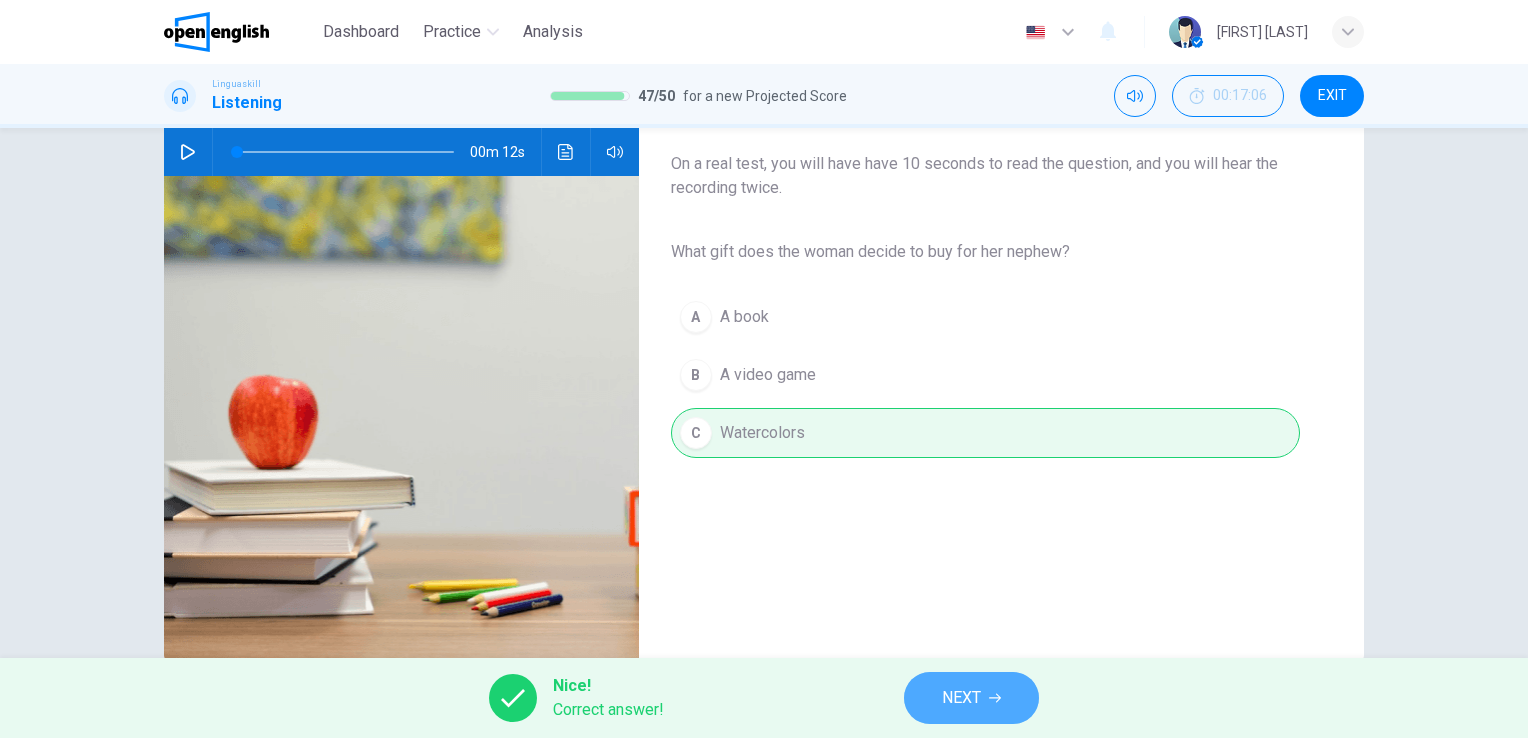click on "NEXT" at bounding box center [971, 698] 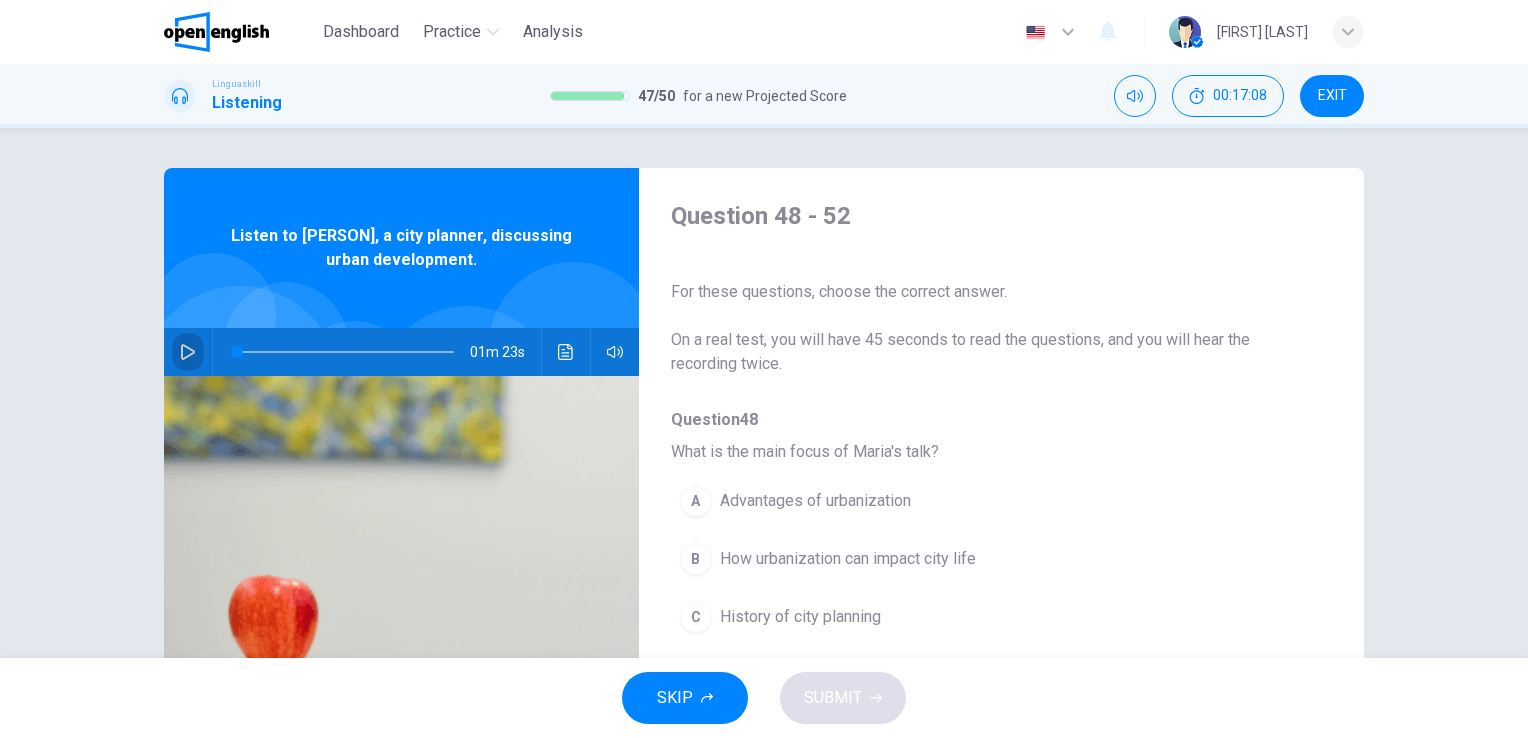 click 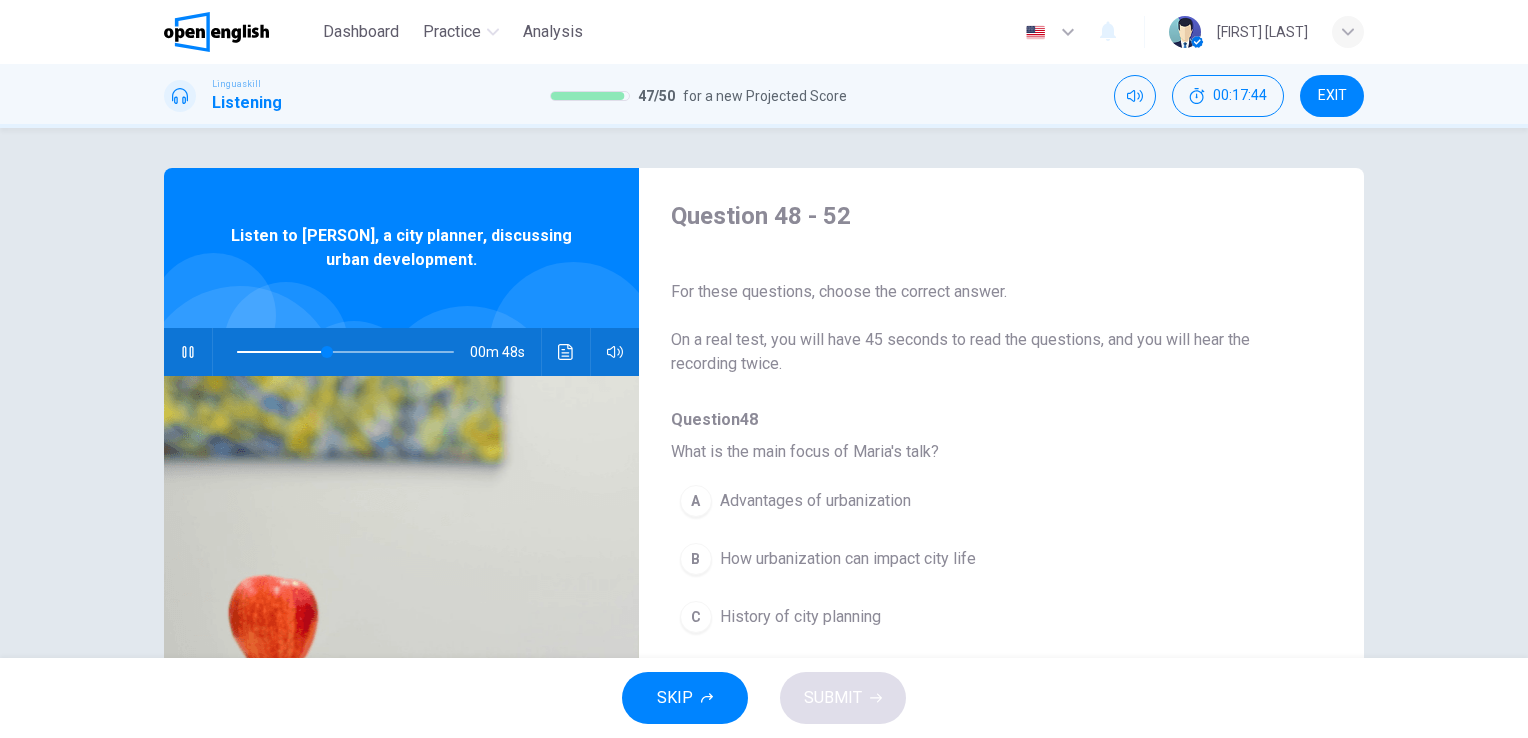 scroll, scrollTop: 100, scrollLeft: 0, axis: vertical 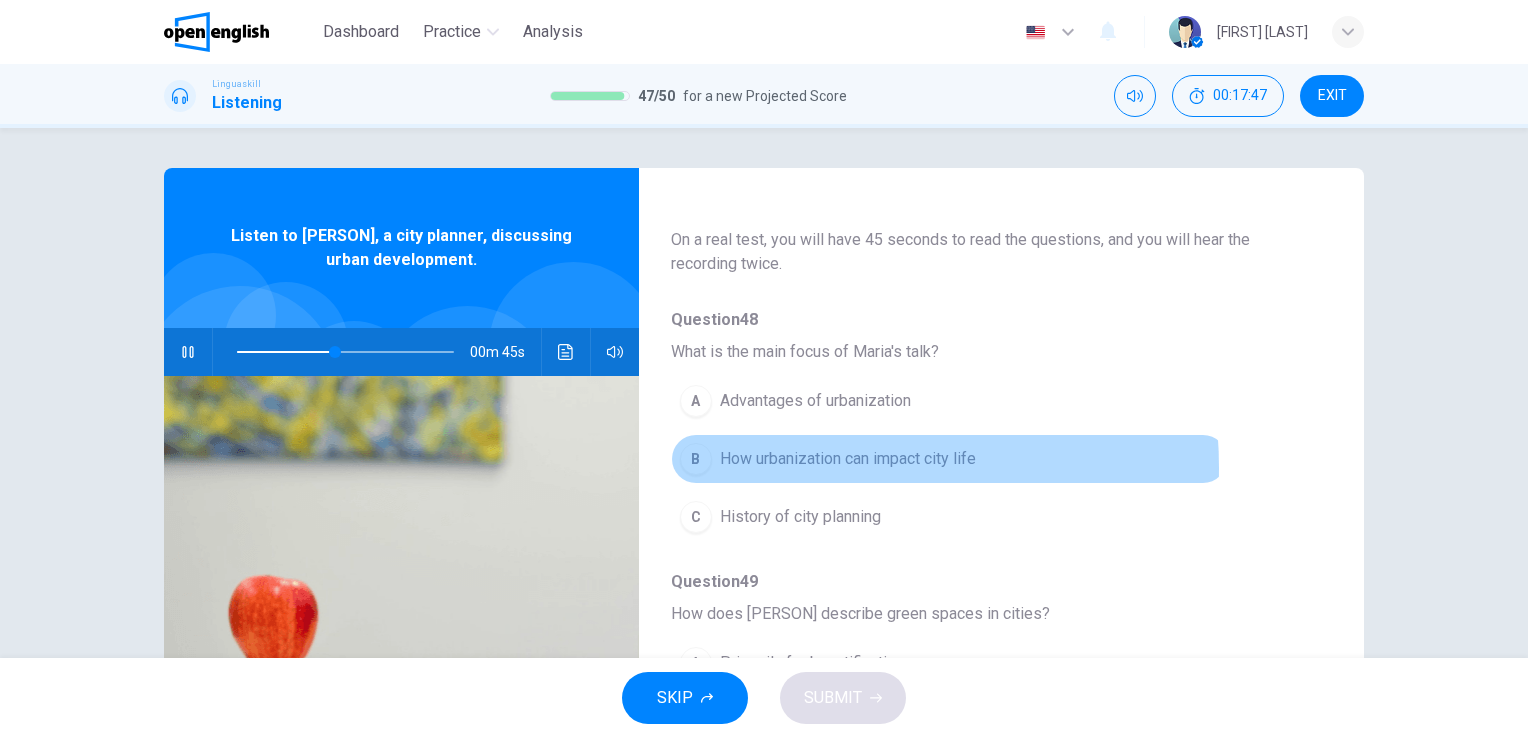 click on "How urbanization can impact city life" at bounding box center [848, 459] 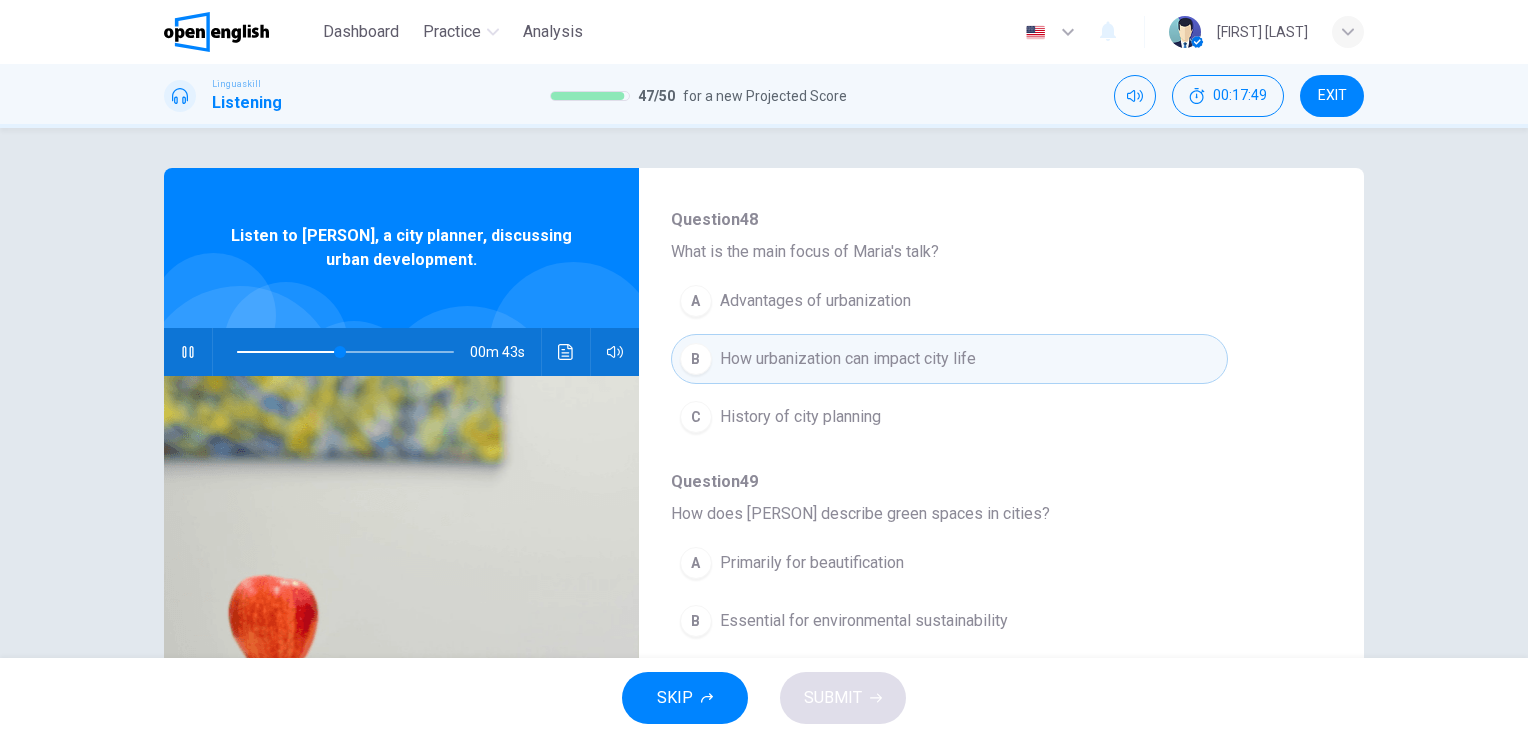 scroll, scrollTop: 300, scrollLeft: 0, axis: vertical 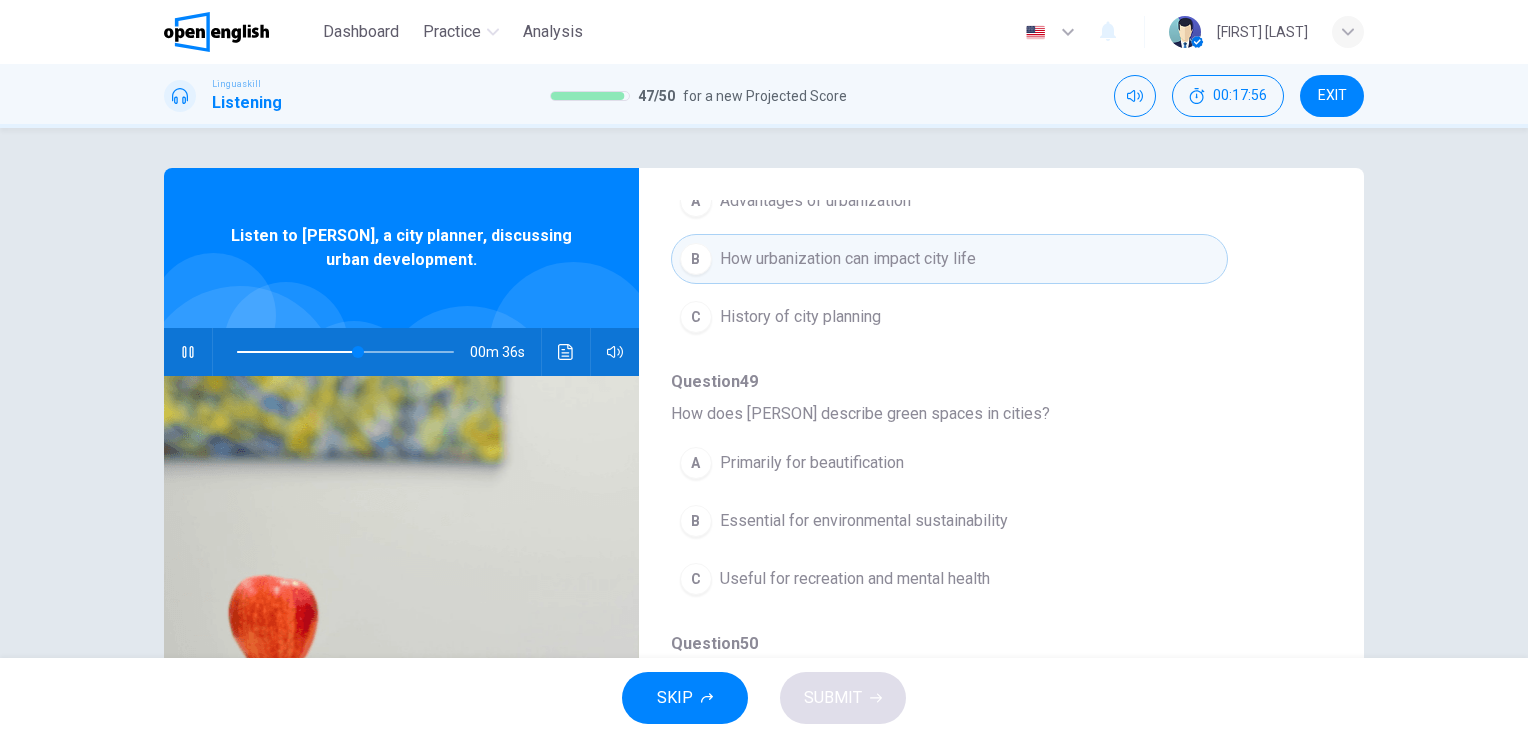 click on "Essential for environmental sustainability" at bounding box center (864, 521) 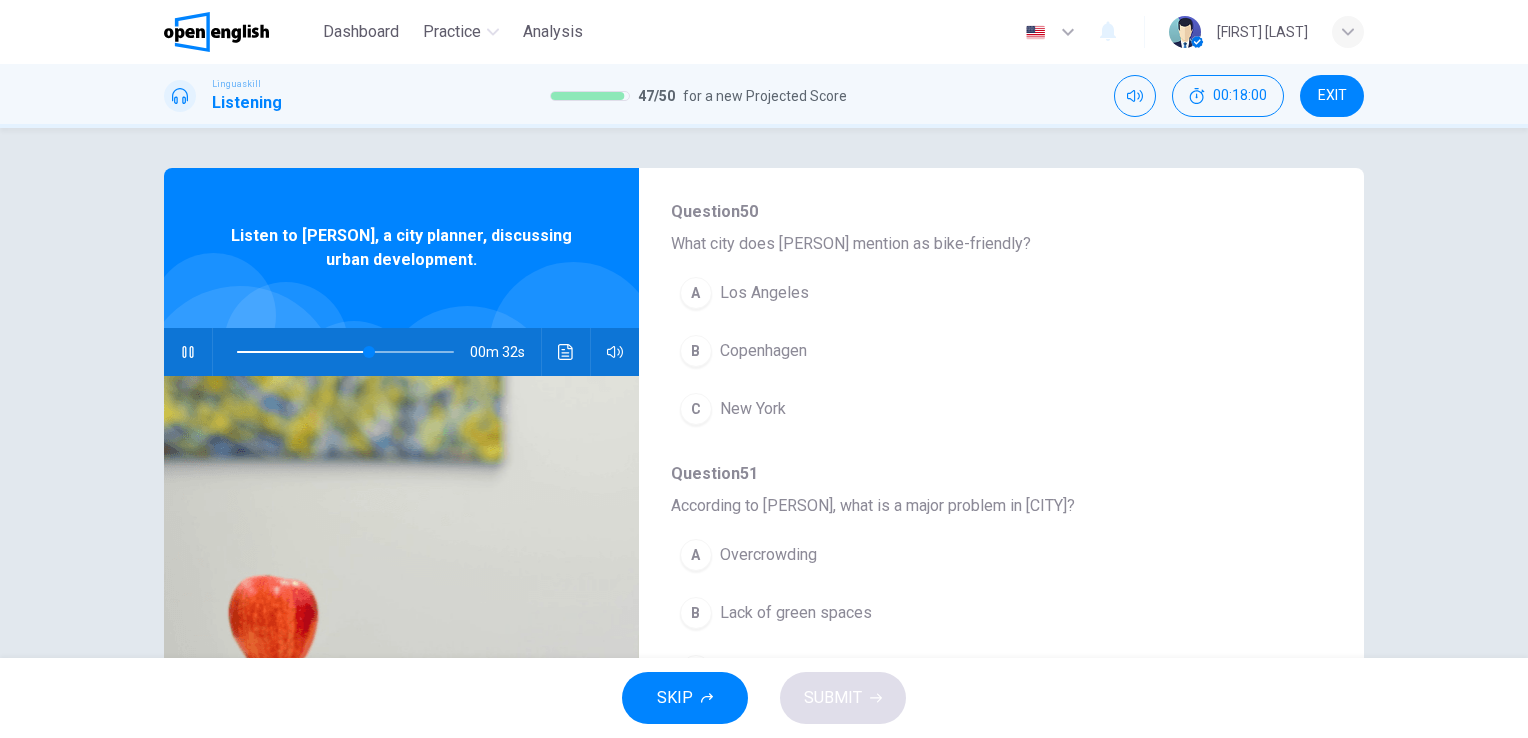 scroll, scrollTop: 700, scrollLeft: 0, axis: vertical 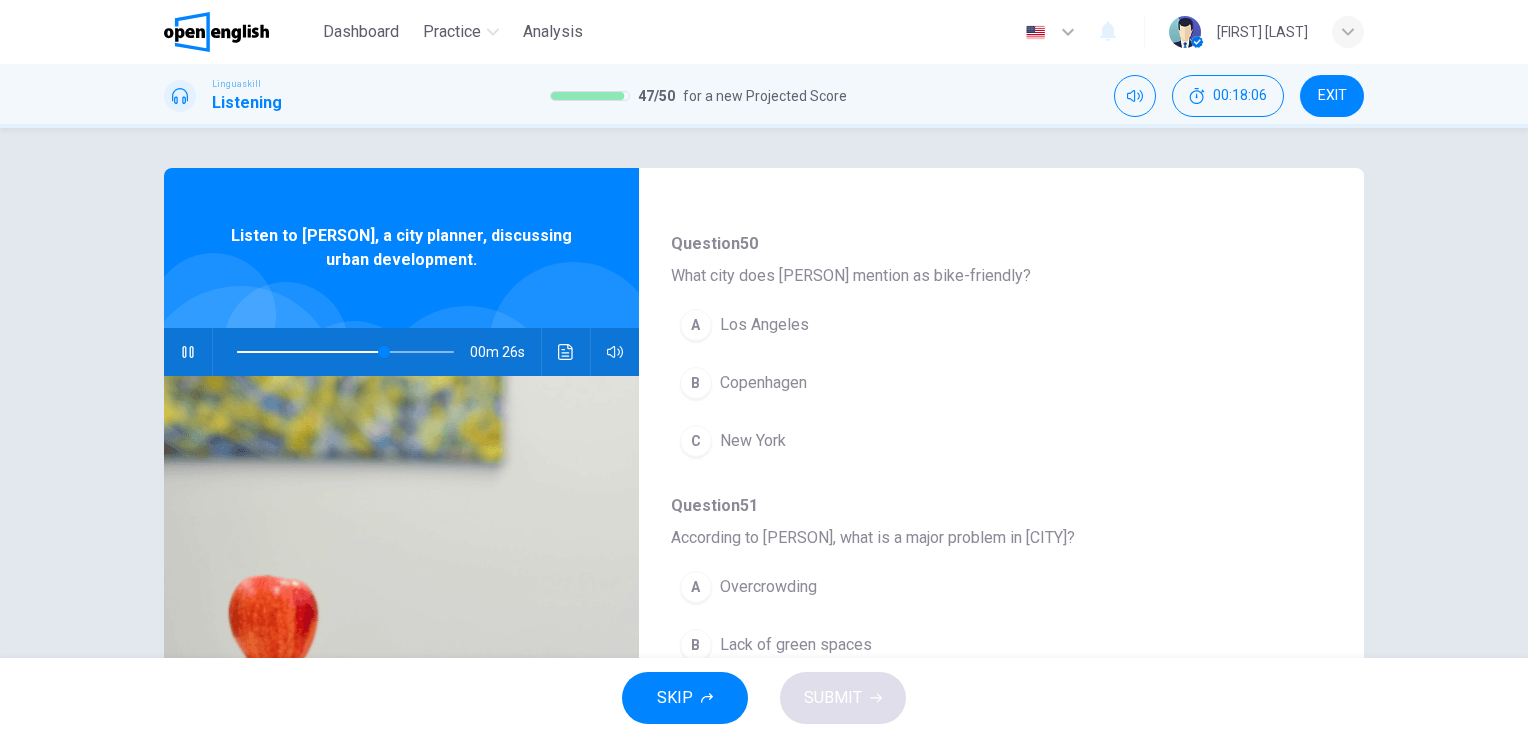 click on "B Copenhagen" at bounding box center [949, 383] 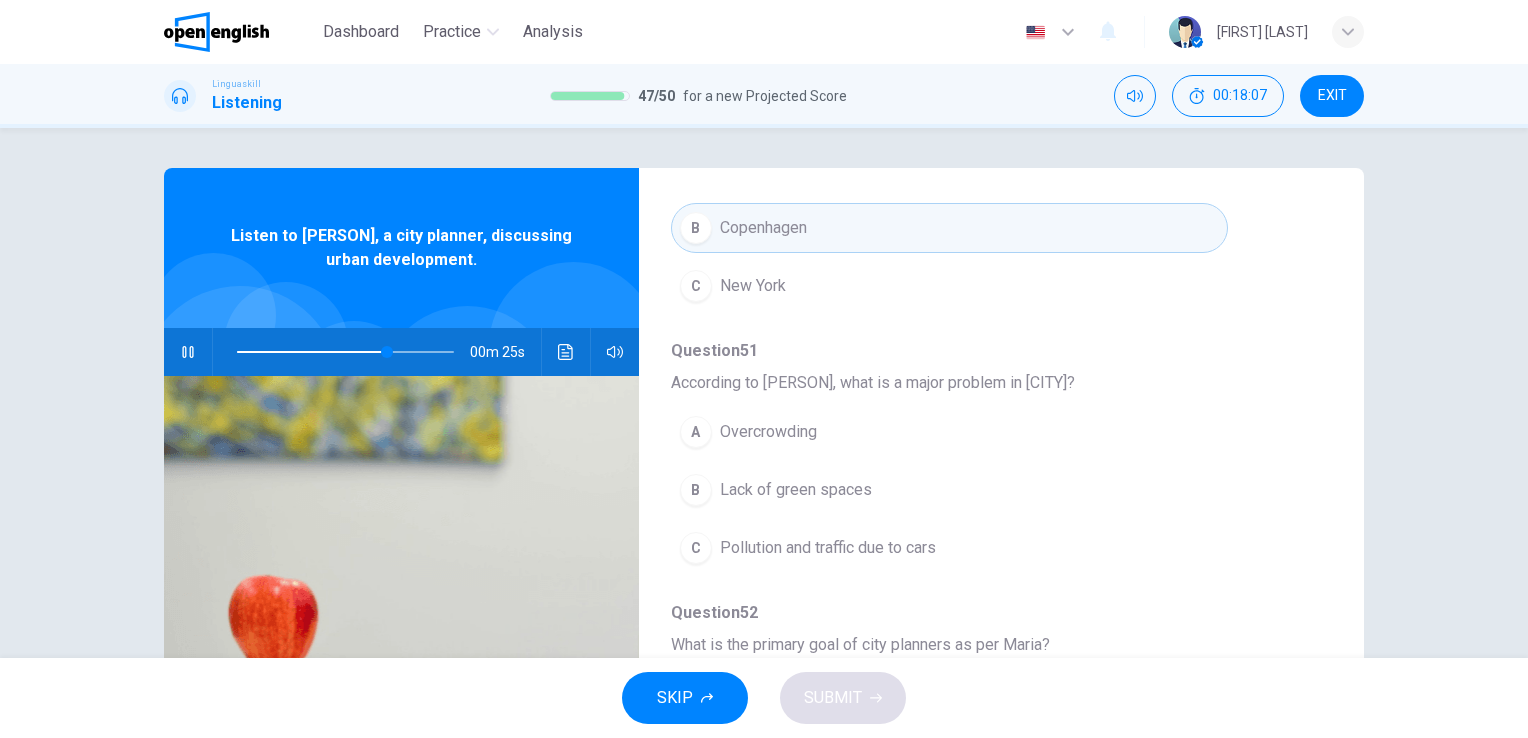 scroll, scrollTop: 856, scrollLeft: 0, axis: vertical 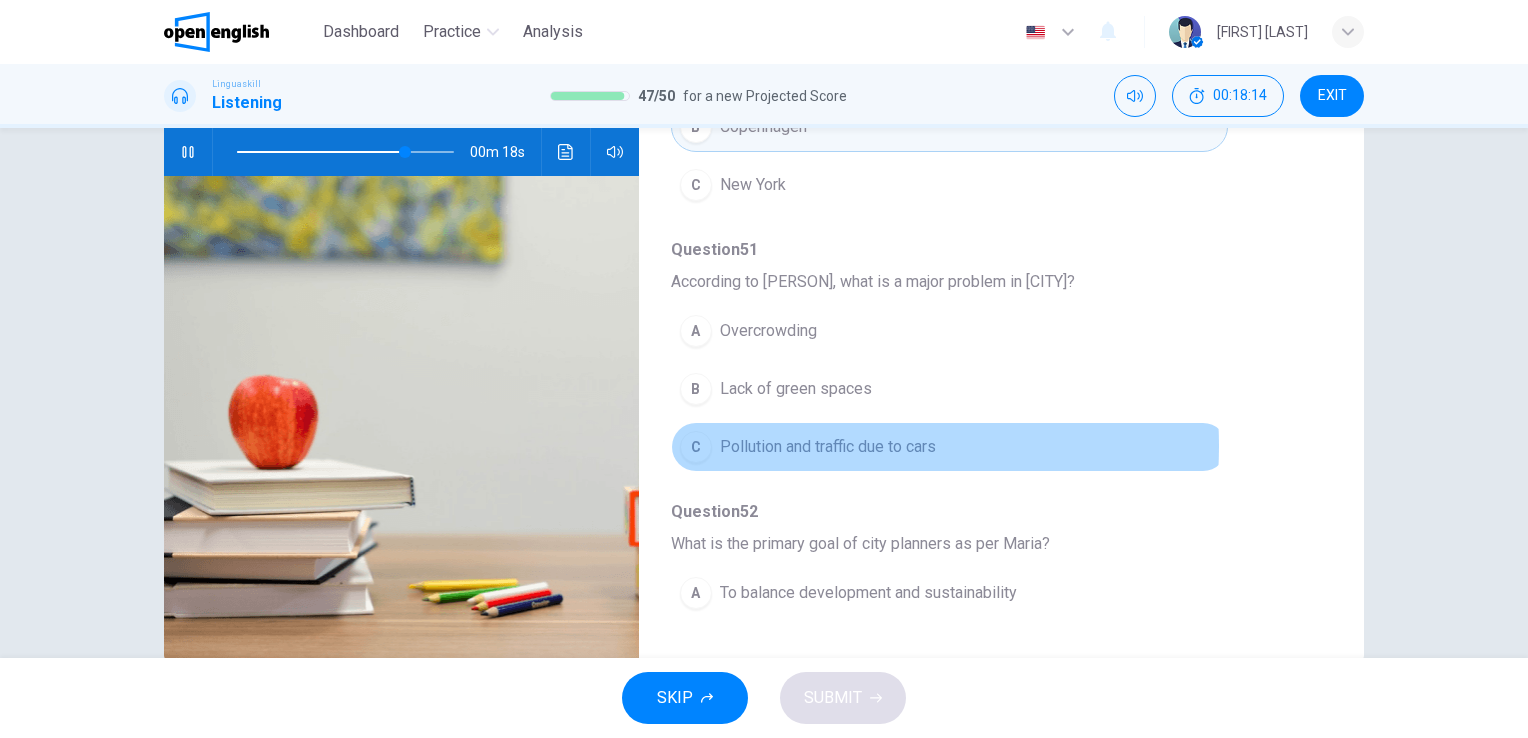 click on "Pollution and traffic due to cars" at bounding box center [828, 447] 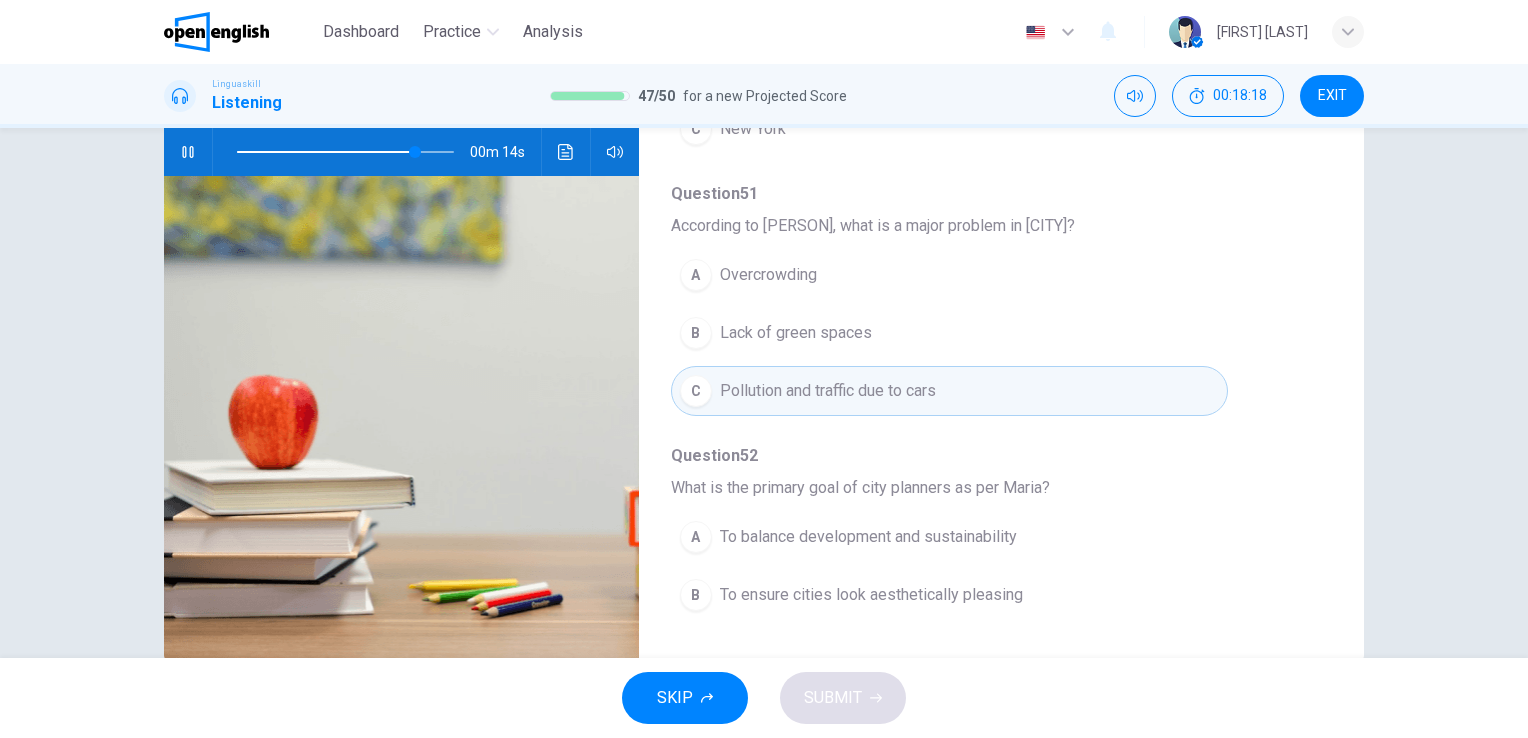 scroll, scrollTop: 856, scrollLeft: 0, axis: vertical 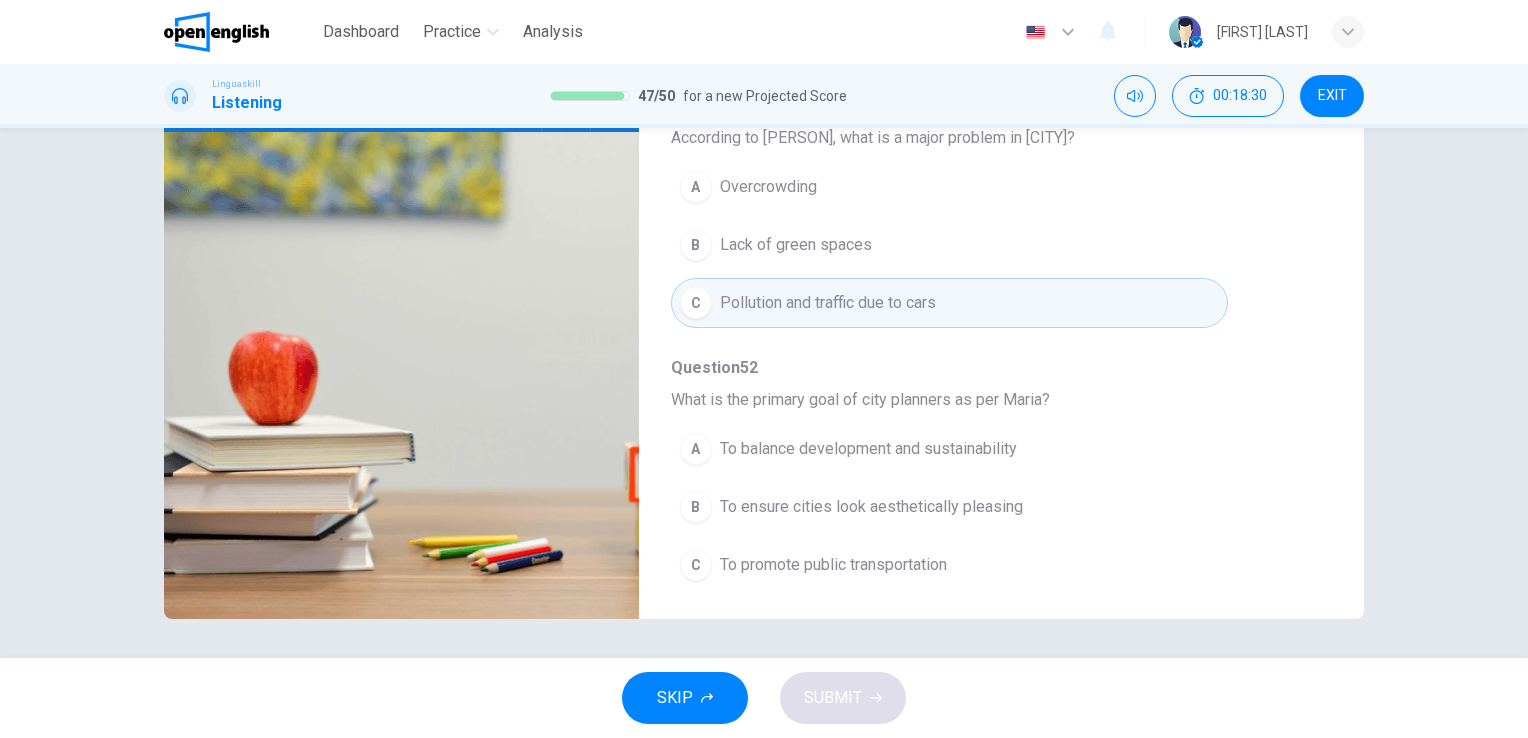 click on "A To balance development and sustainability" at bounding box center [949, 449] 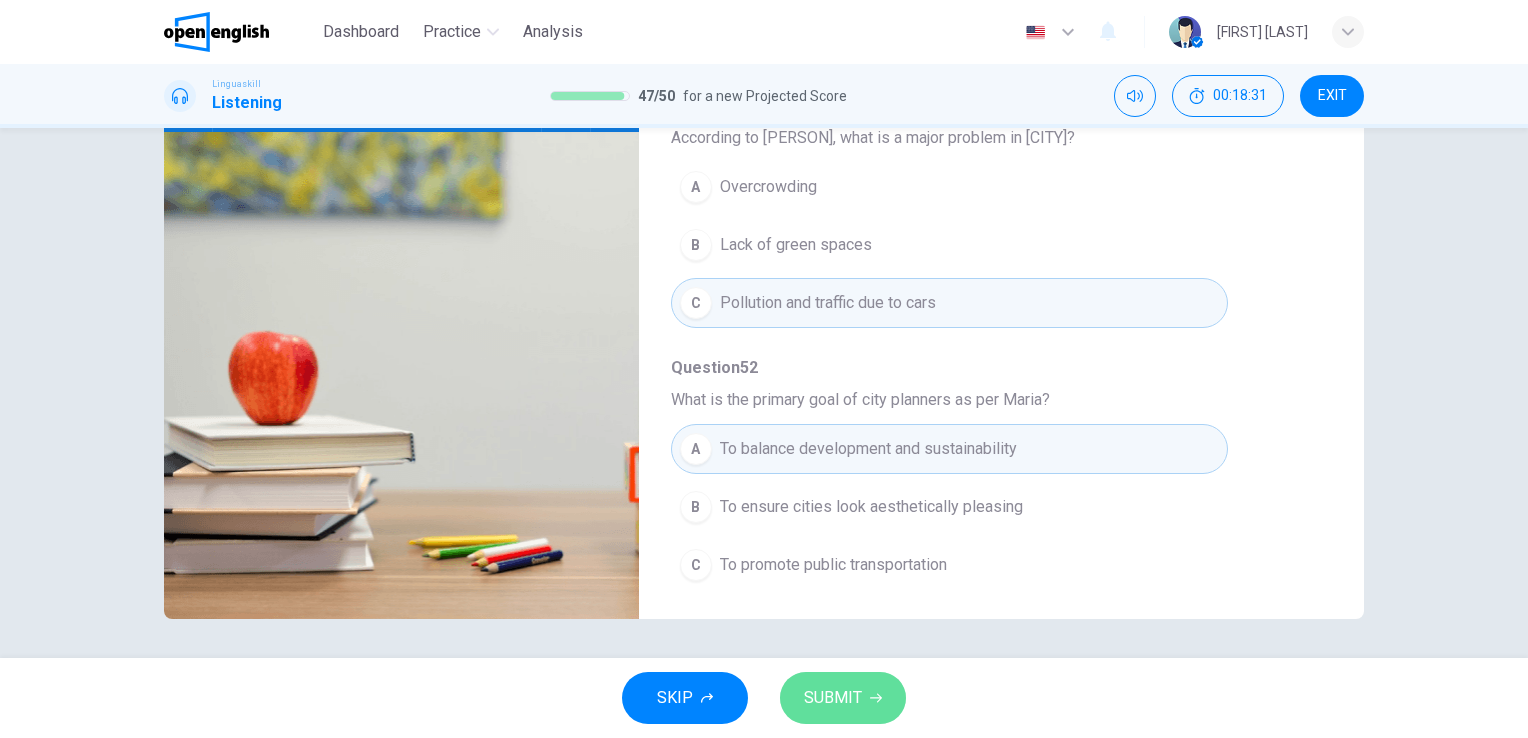 click on "SUBMIT" at bounding box center [833, 698] 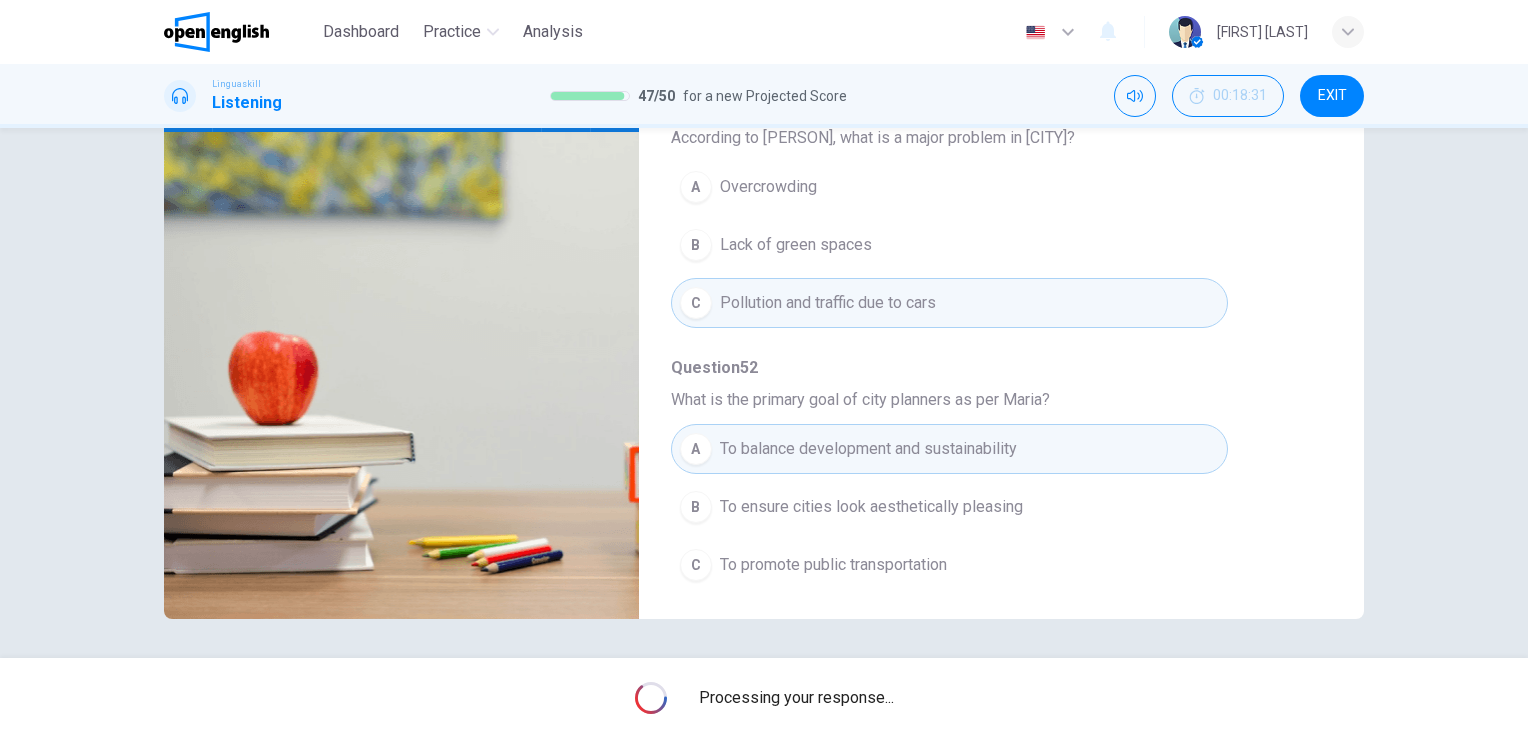 type on "*" 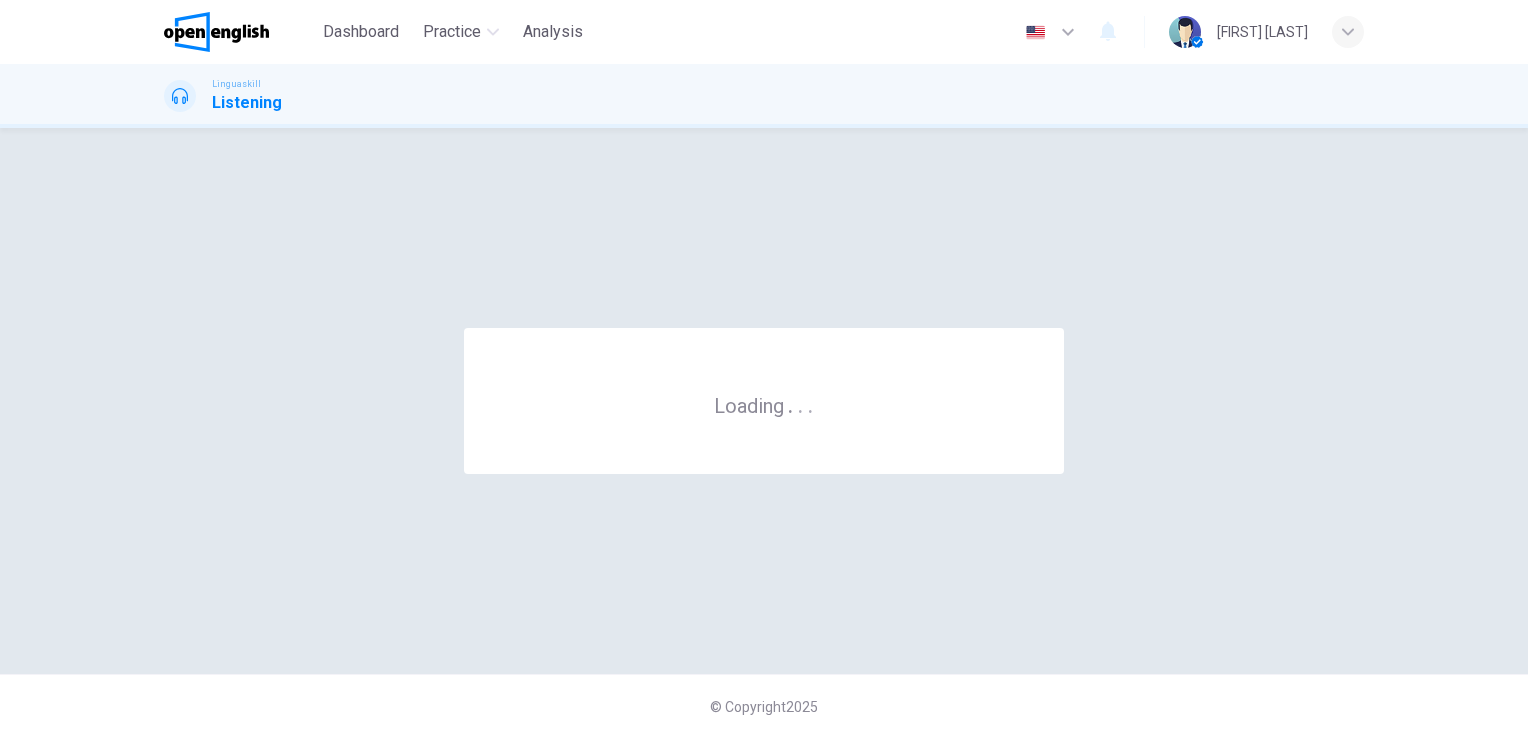 scroll, scrollTop: 0, scrollLeft: 0, axis: both 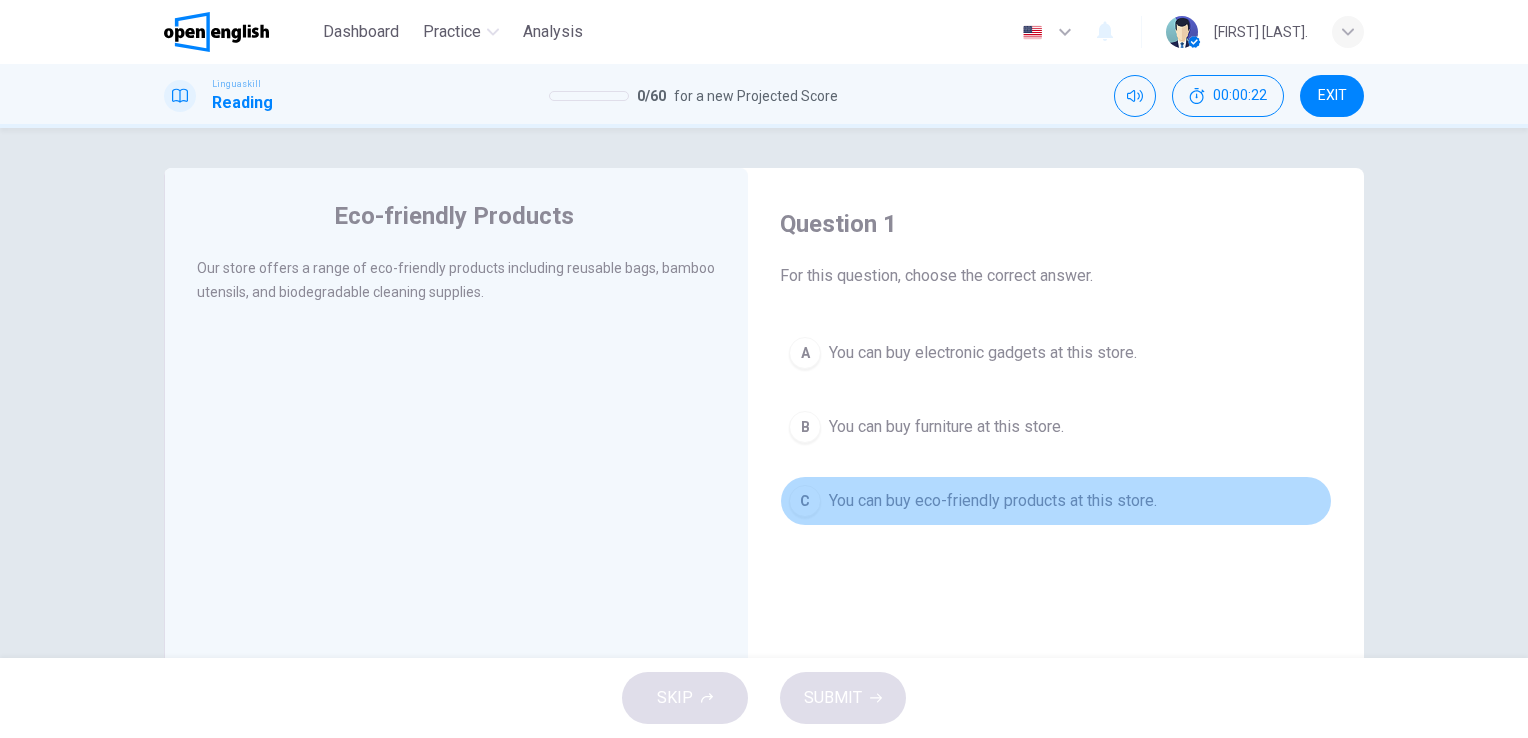 click on "You can buy eco-friendly products at this store." at bounding box center (993, 501) 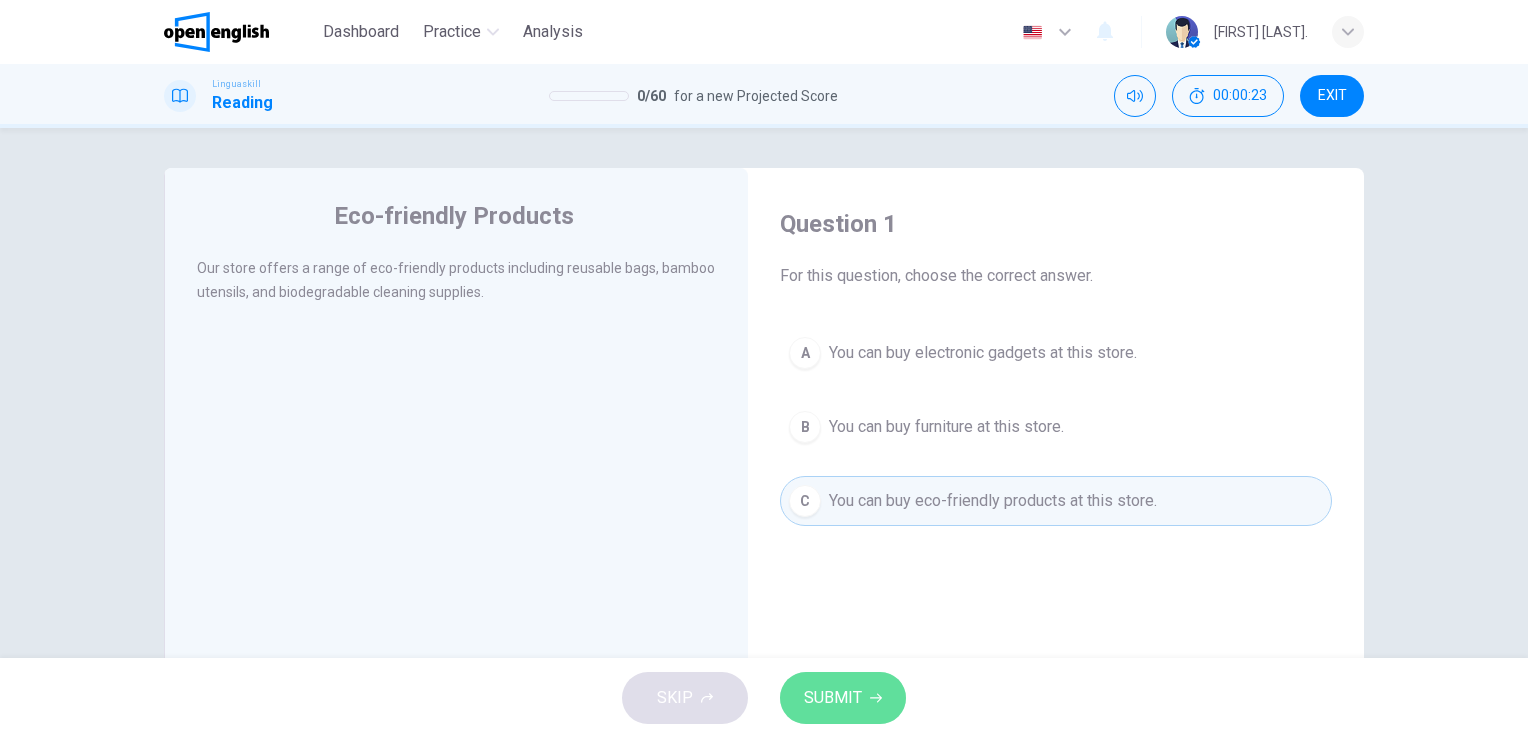 click on "SUBMIT" at bounding box center (833, 698) 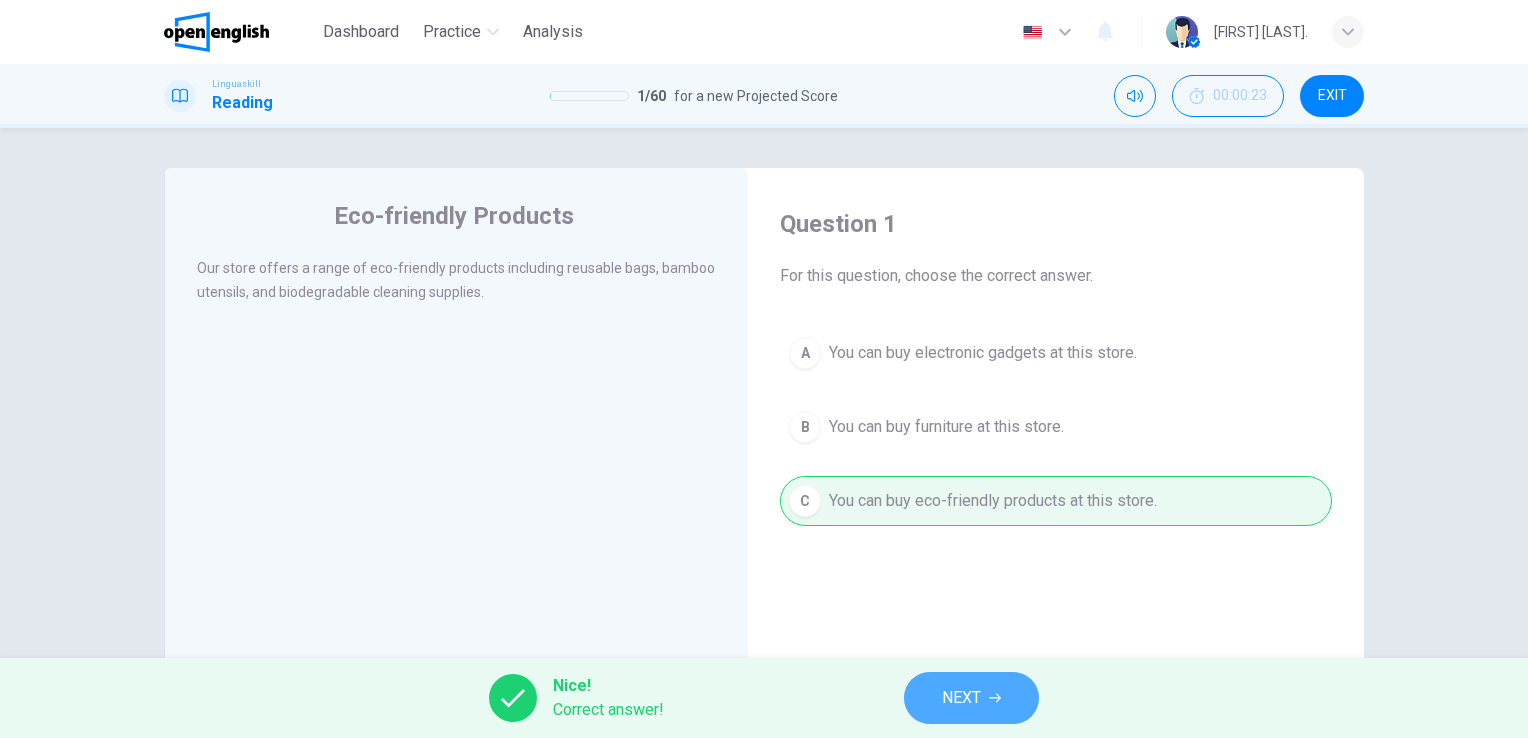 click on "NEXT" at bounding box center [961, 698] 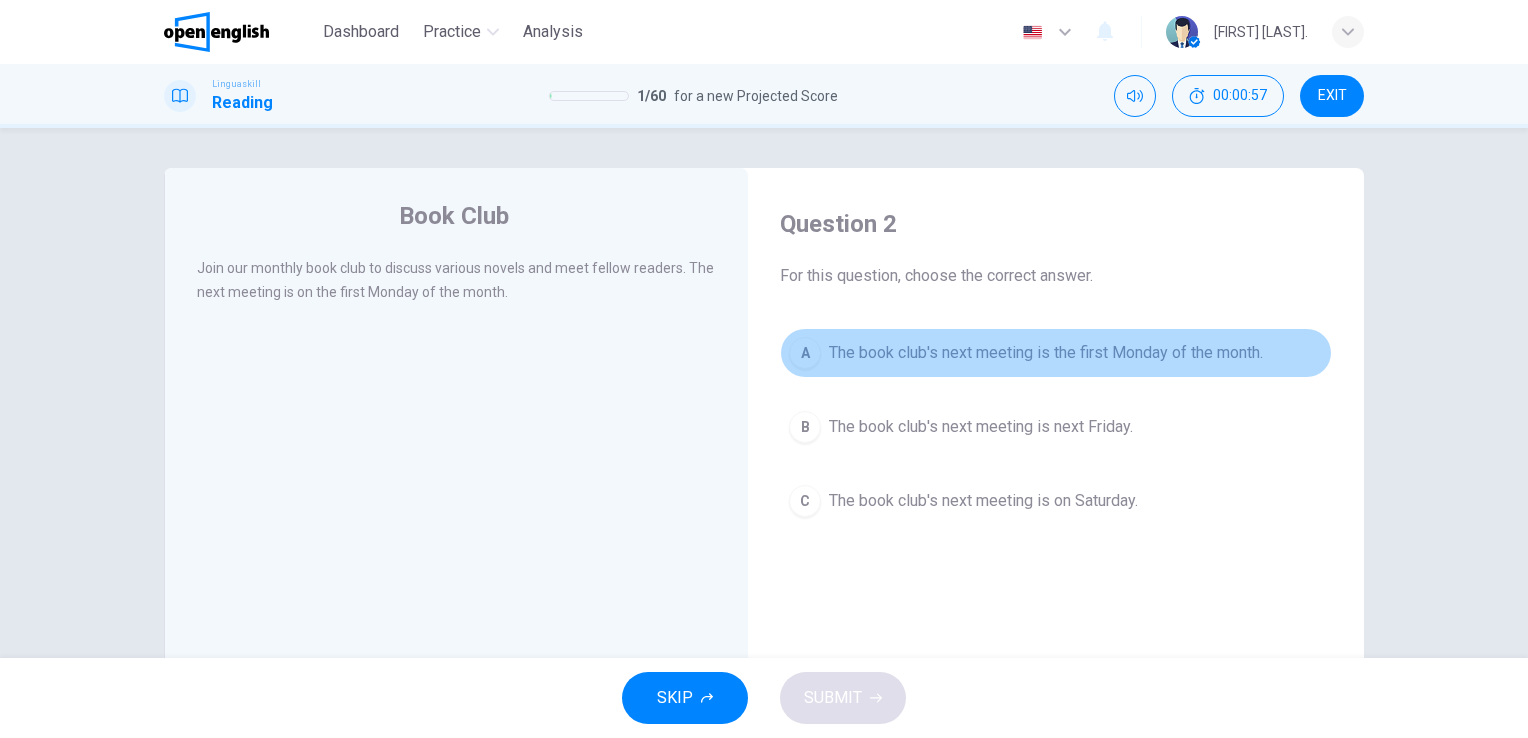 click on "The book club's next meeting is the first Monday of the month." at bounding box center [1046, 353] 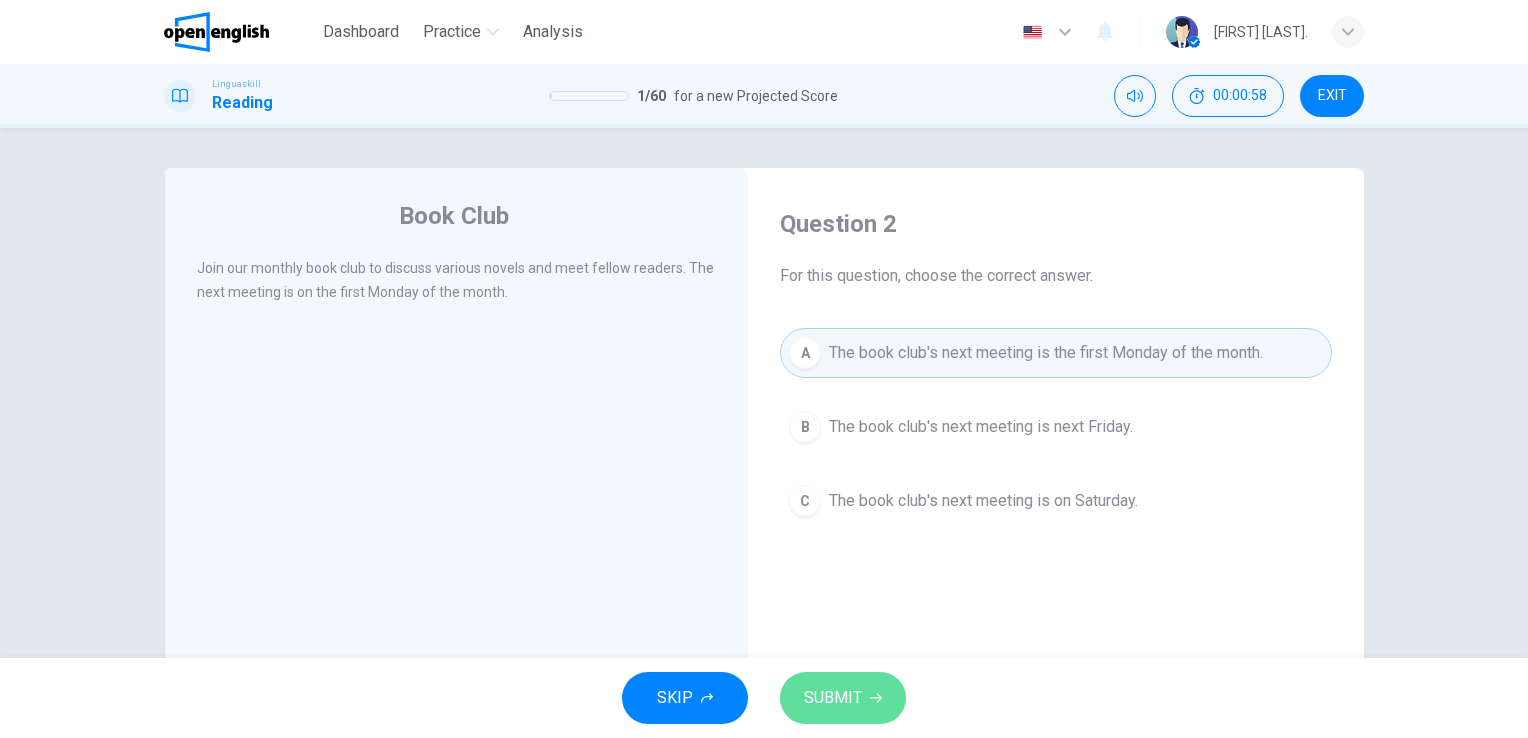 click on "SUBMIT" at bounding box center (833, 698) 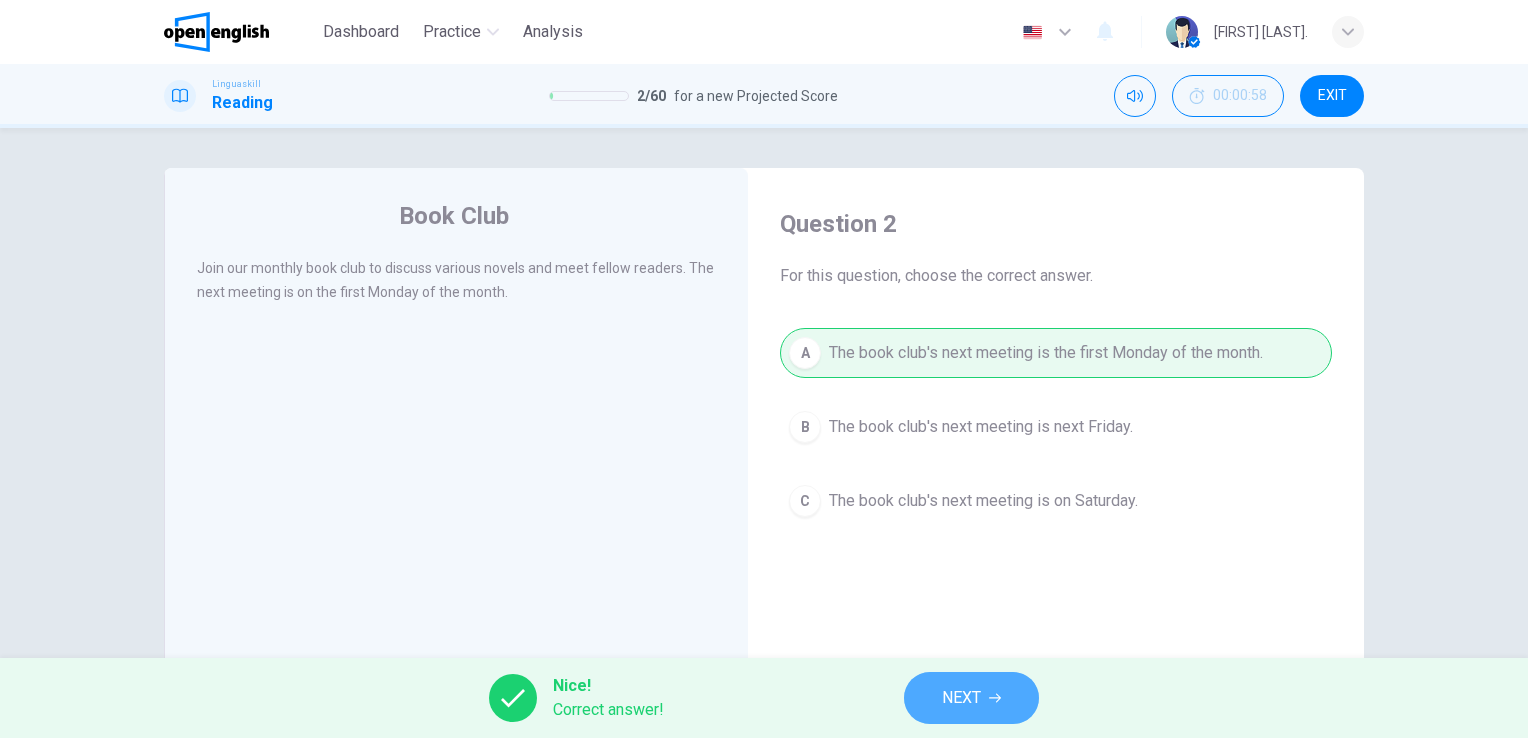 click on "NEXT" at bounding box center (971, 698) 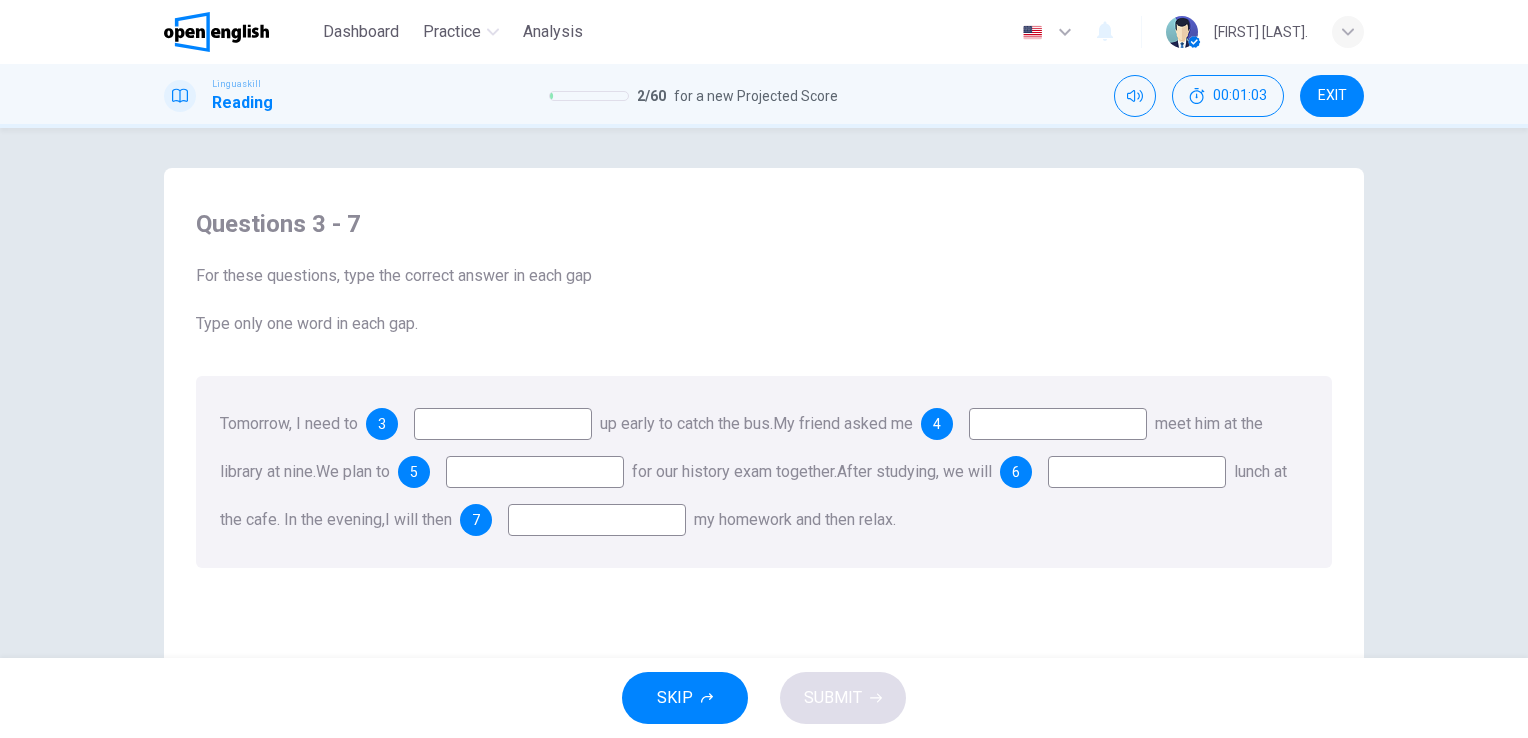 click at bounding box center (503, 424) 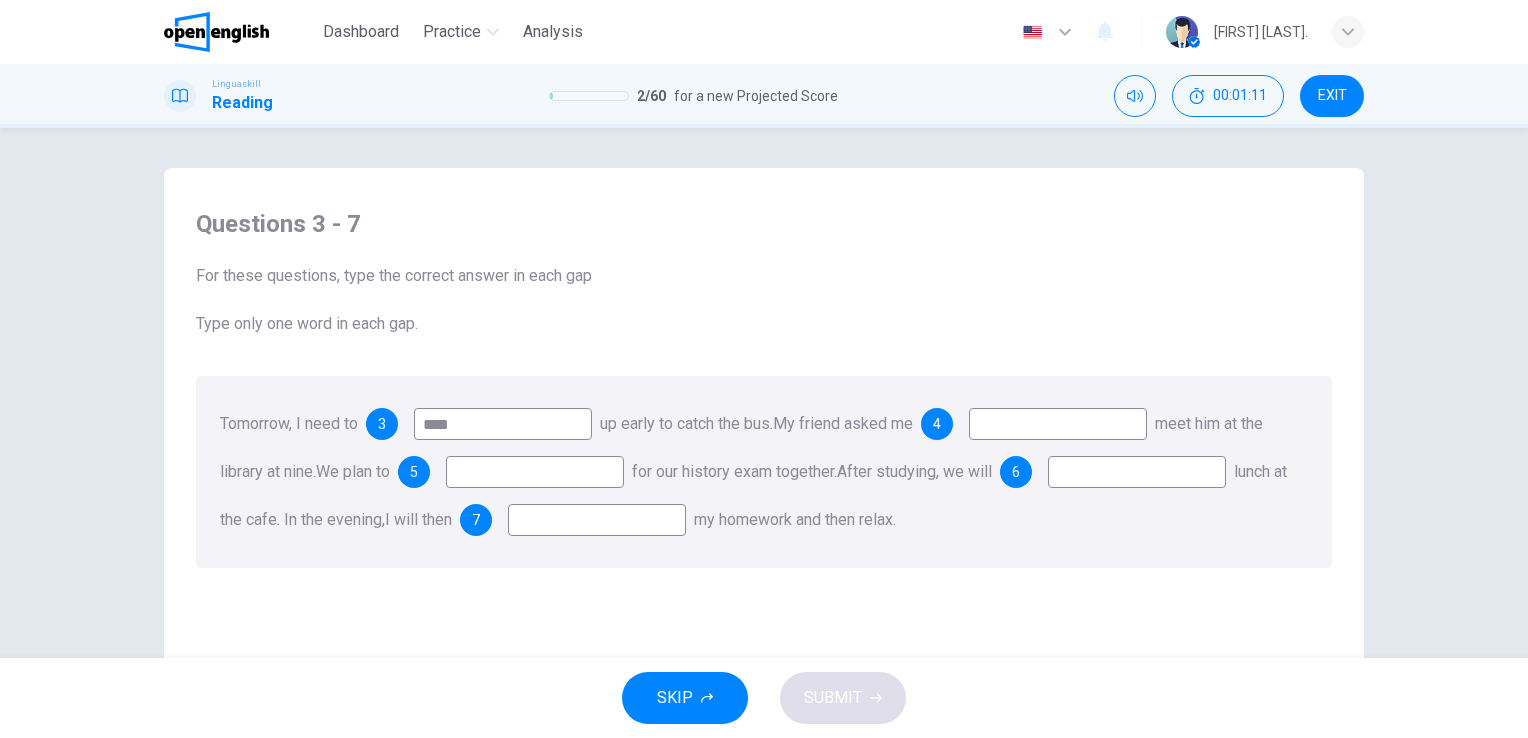type on "****" 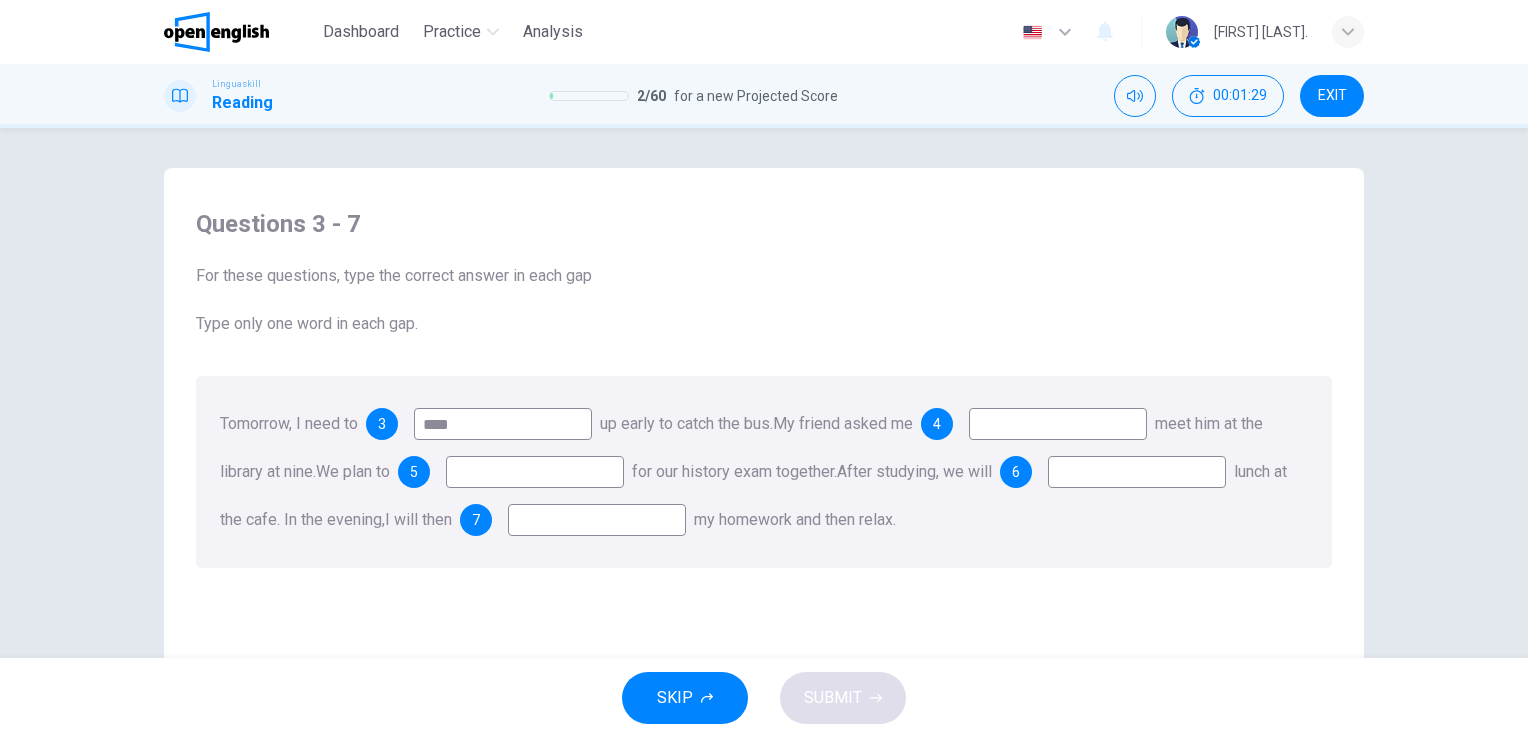 type on "*" 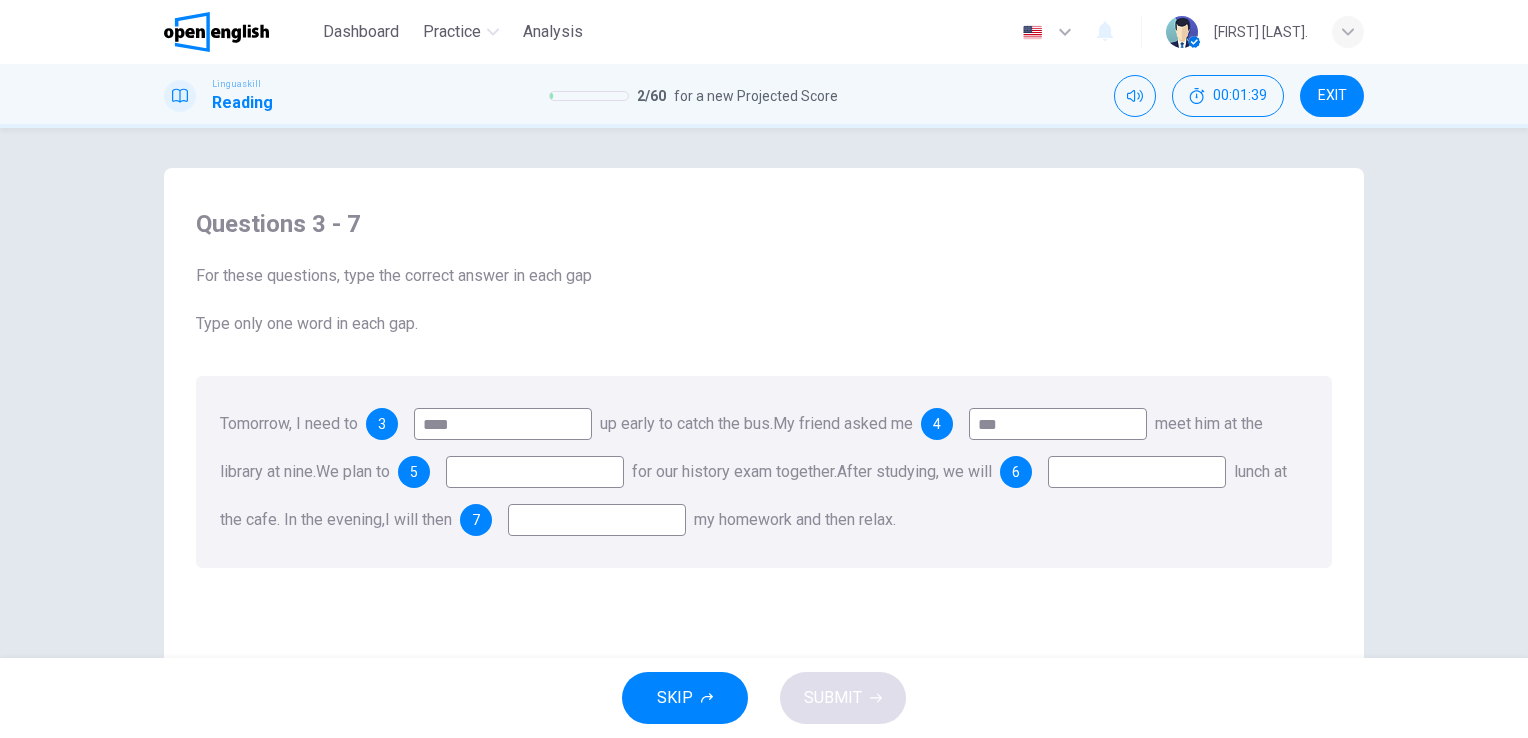 type on "***" 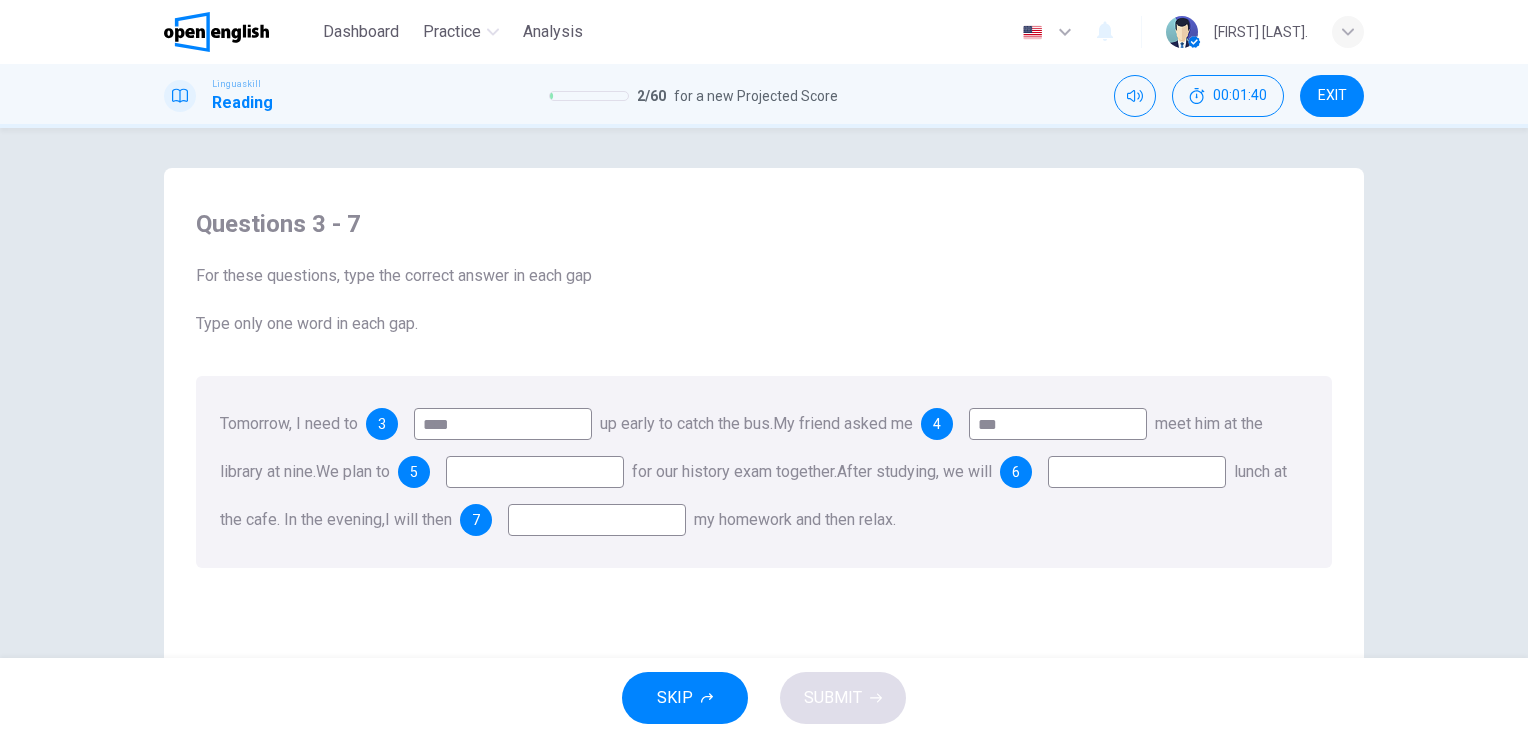 click at bounding box center (535, 472) 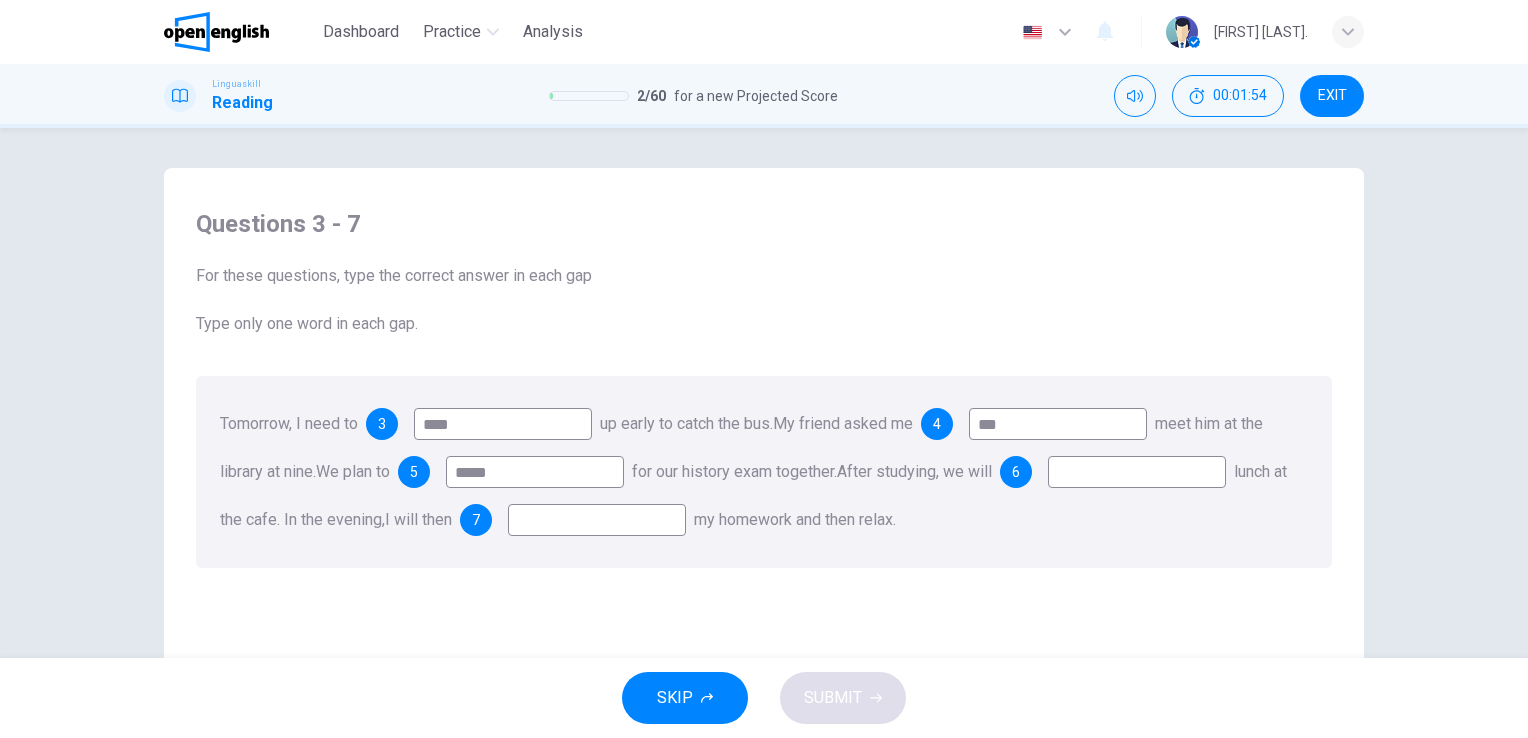 type on "*****" 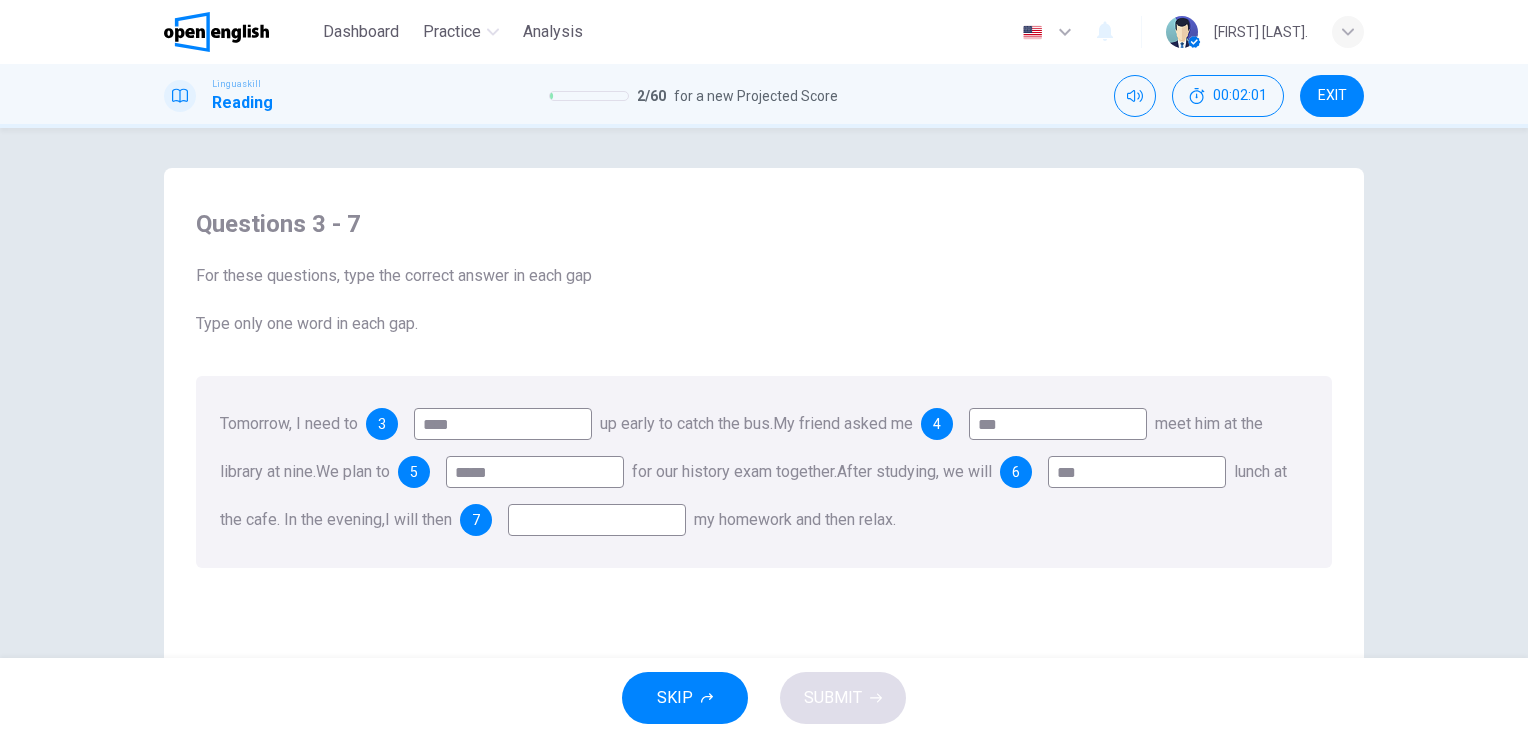 type on "***" 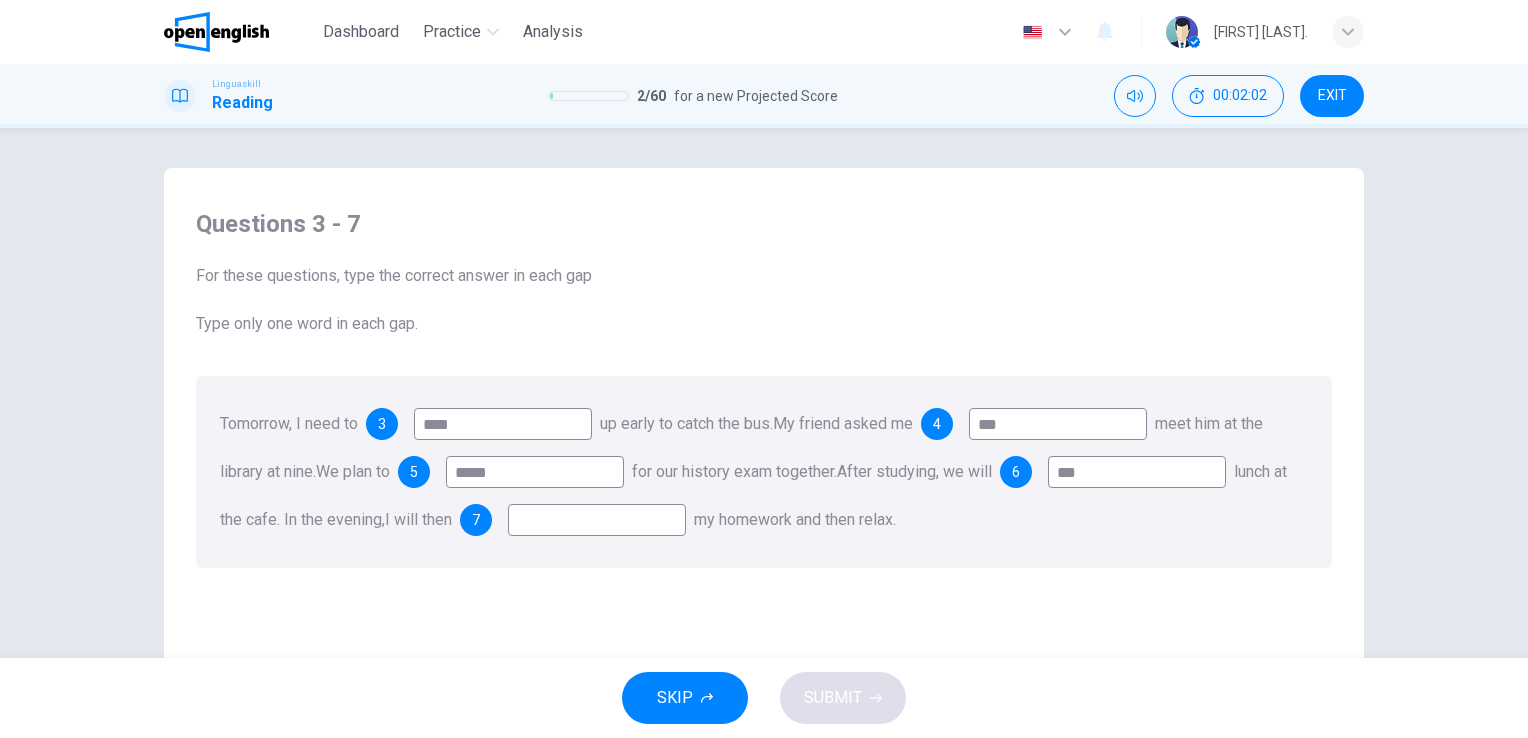 click at bounding box center [597, 520] 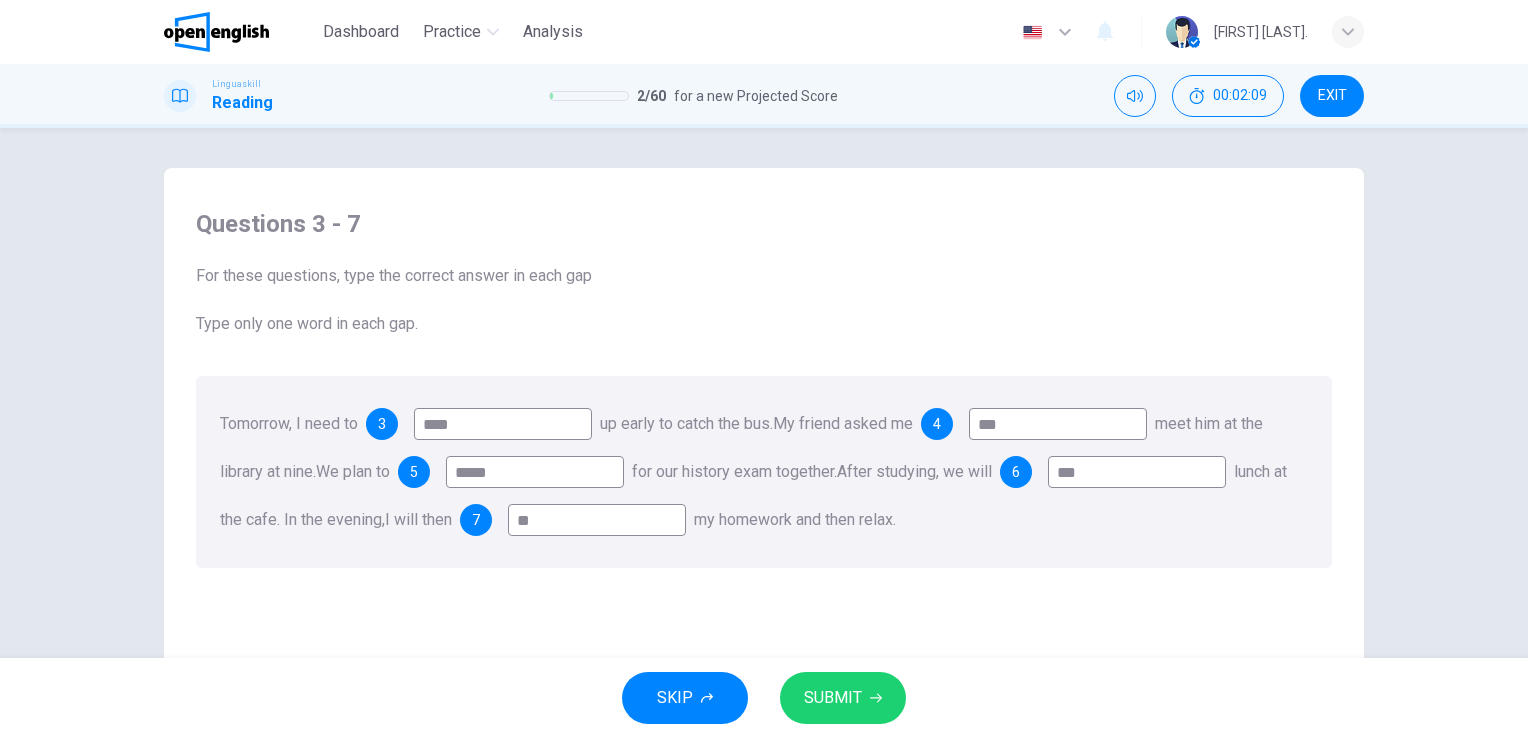 type on "**" 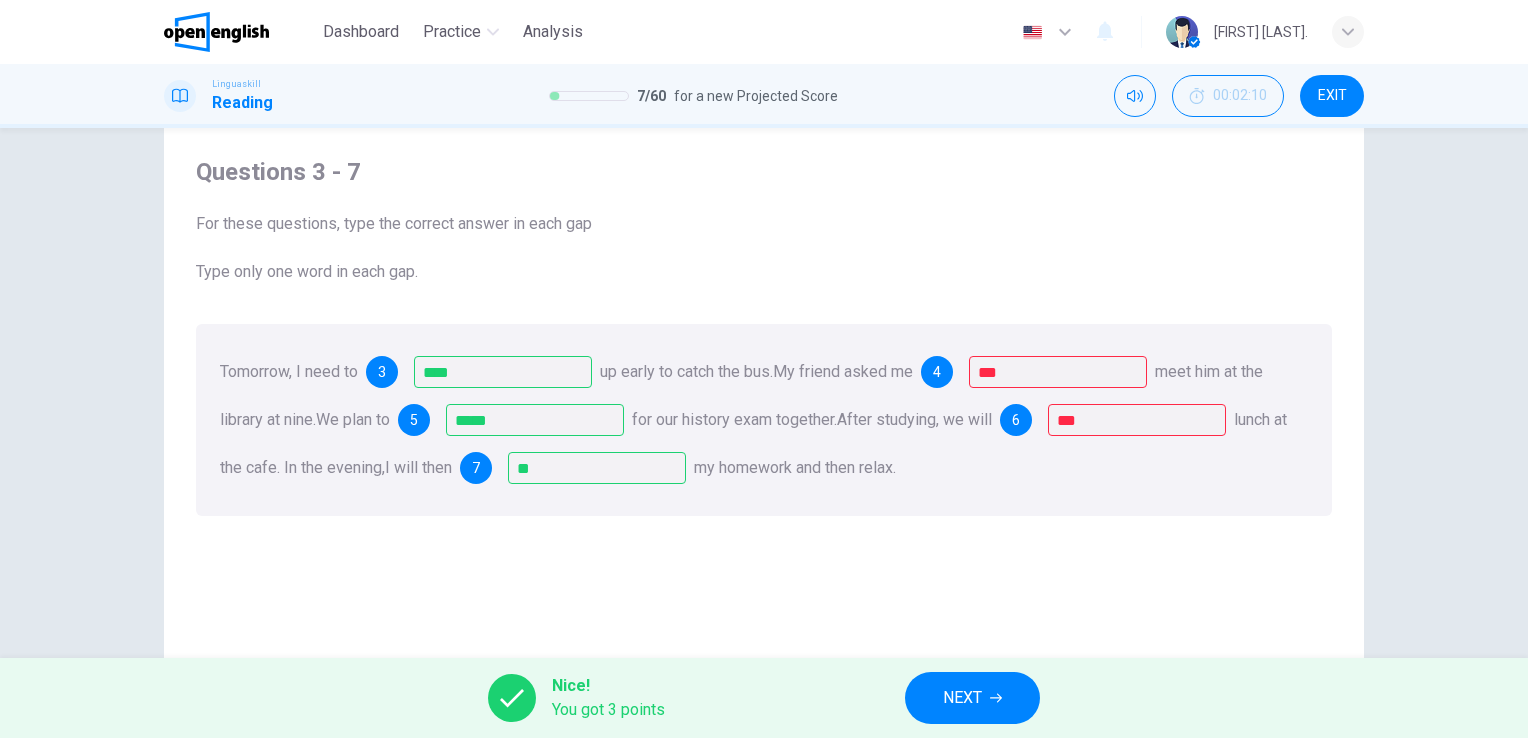 scroll, scrollTop: 100, scrollLeft: 0, axis: vertical 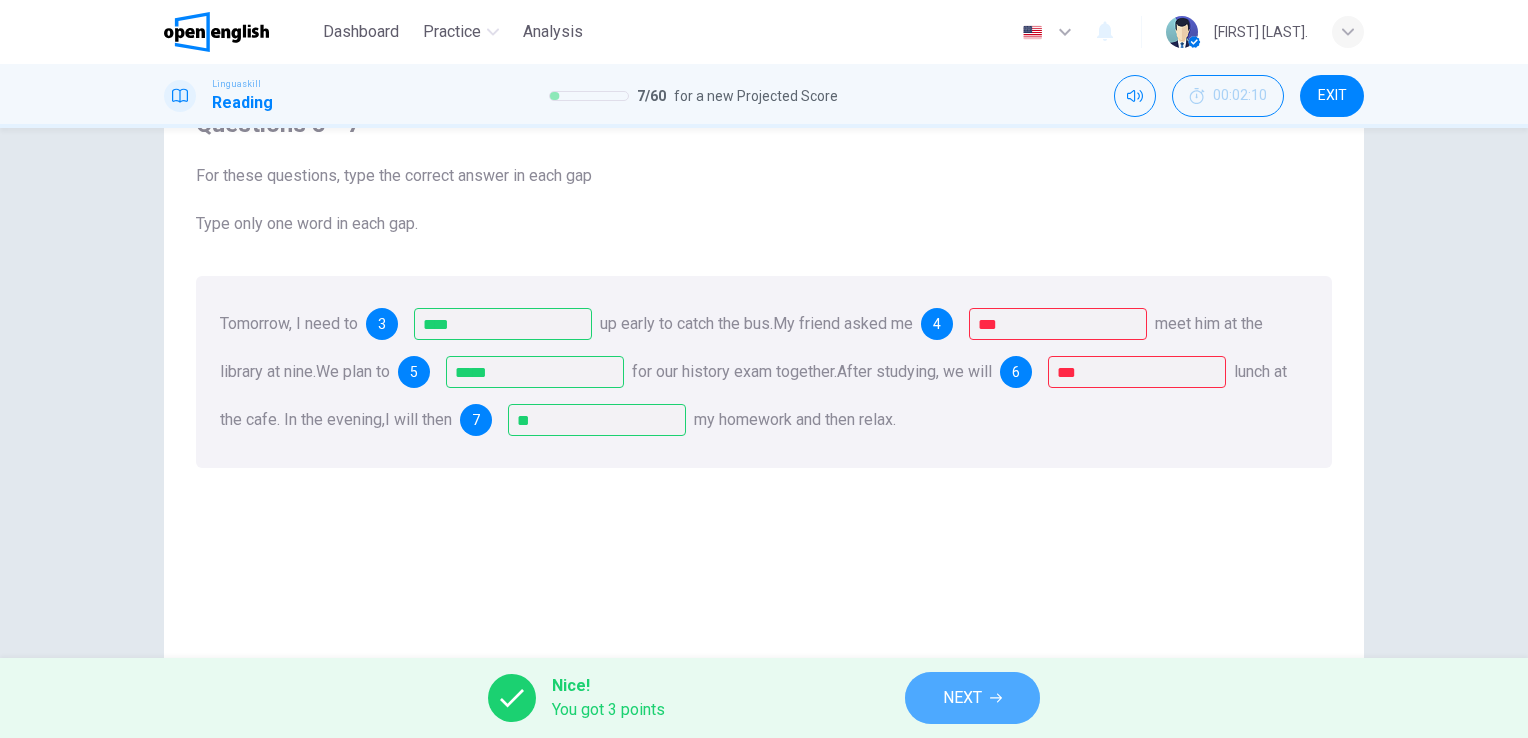 click on "NEXT" at bounding box center [962, 698] 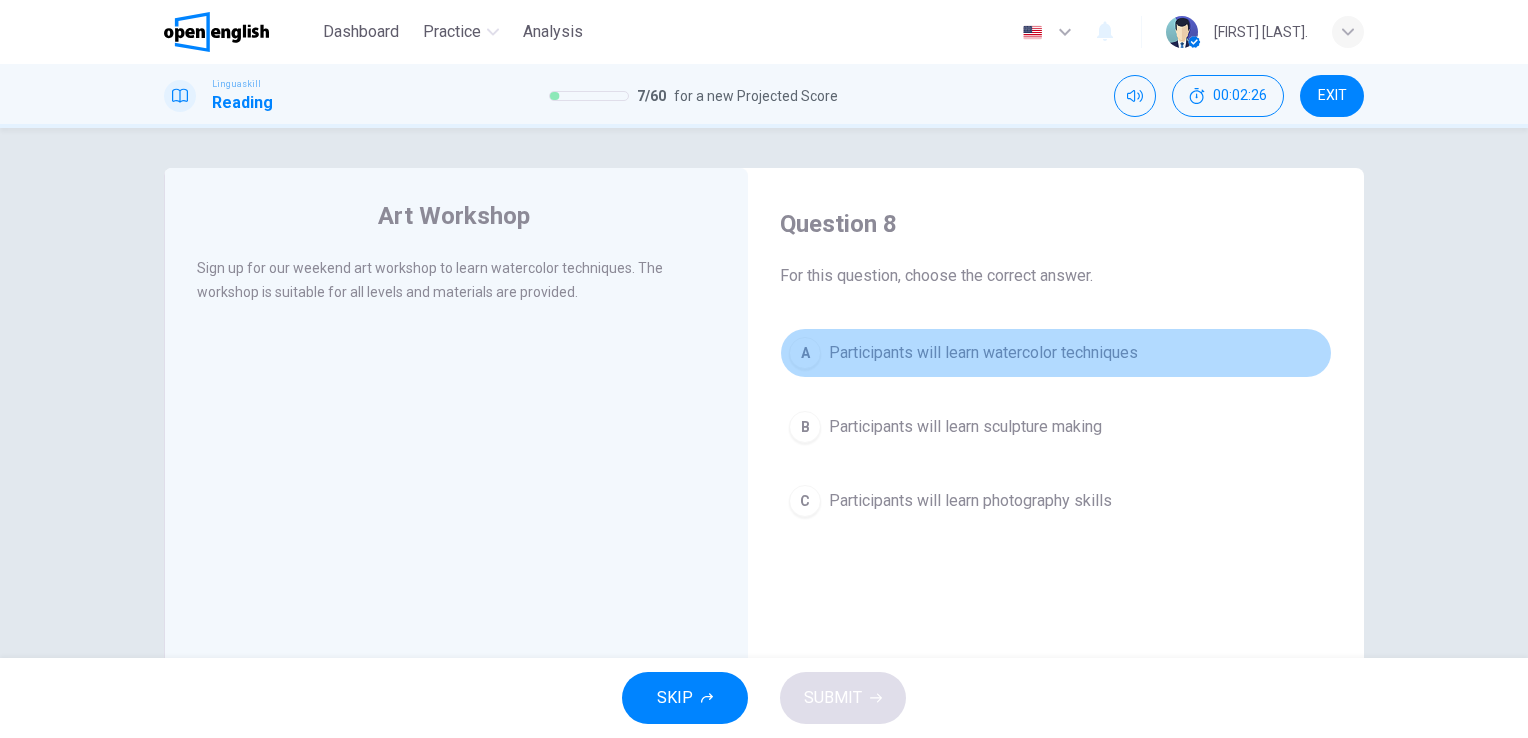click on "A" at bounding box center (805, 353) 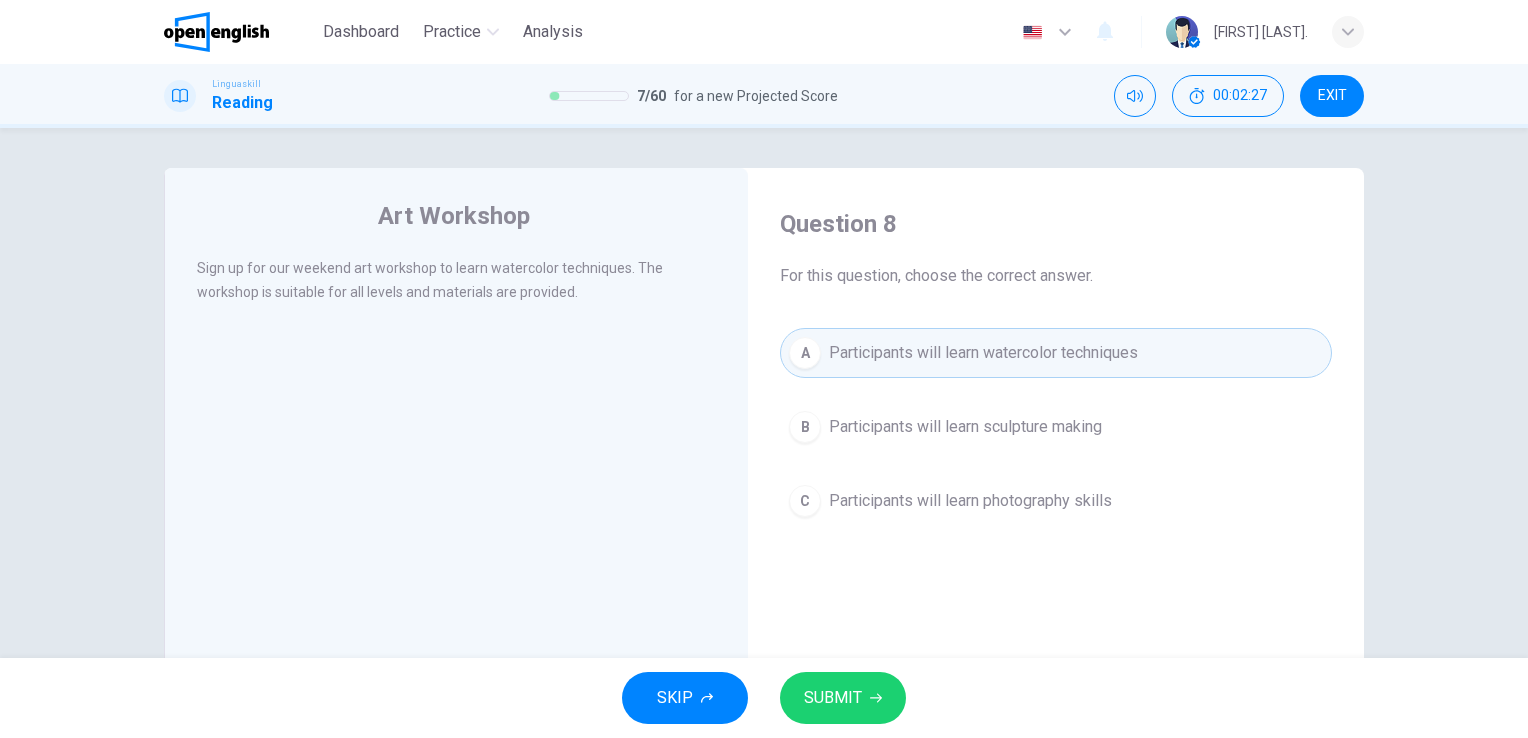 click on "SUBMIT" at bounding box center (833, 698) 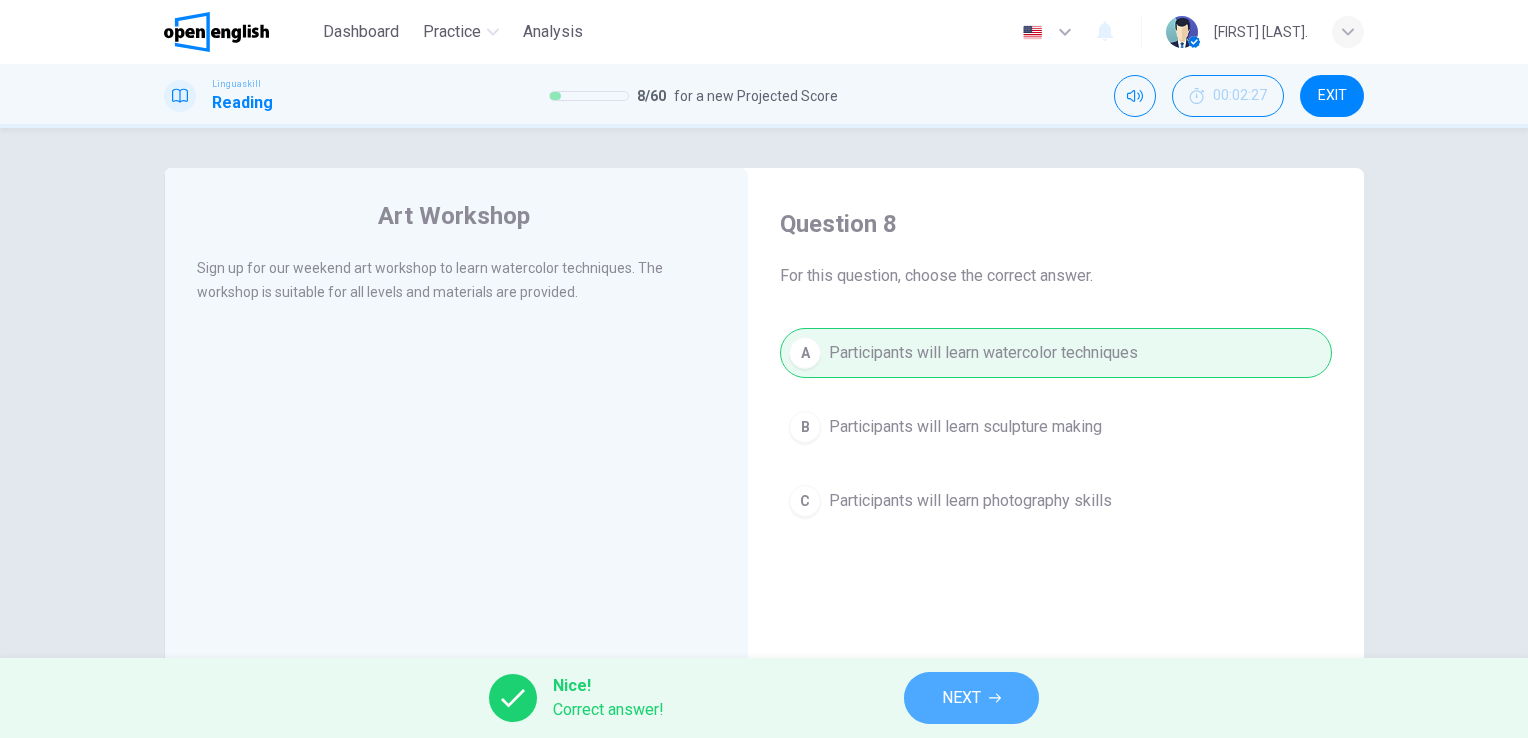 click on "NEXT" at bounding box center [971, 698] 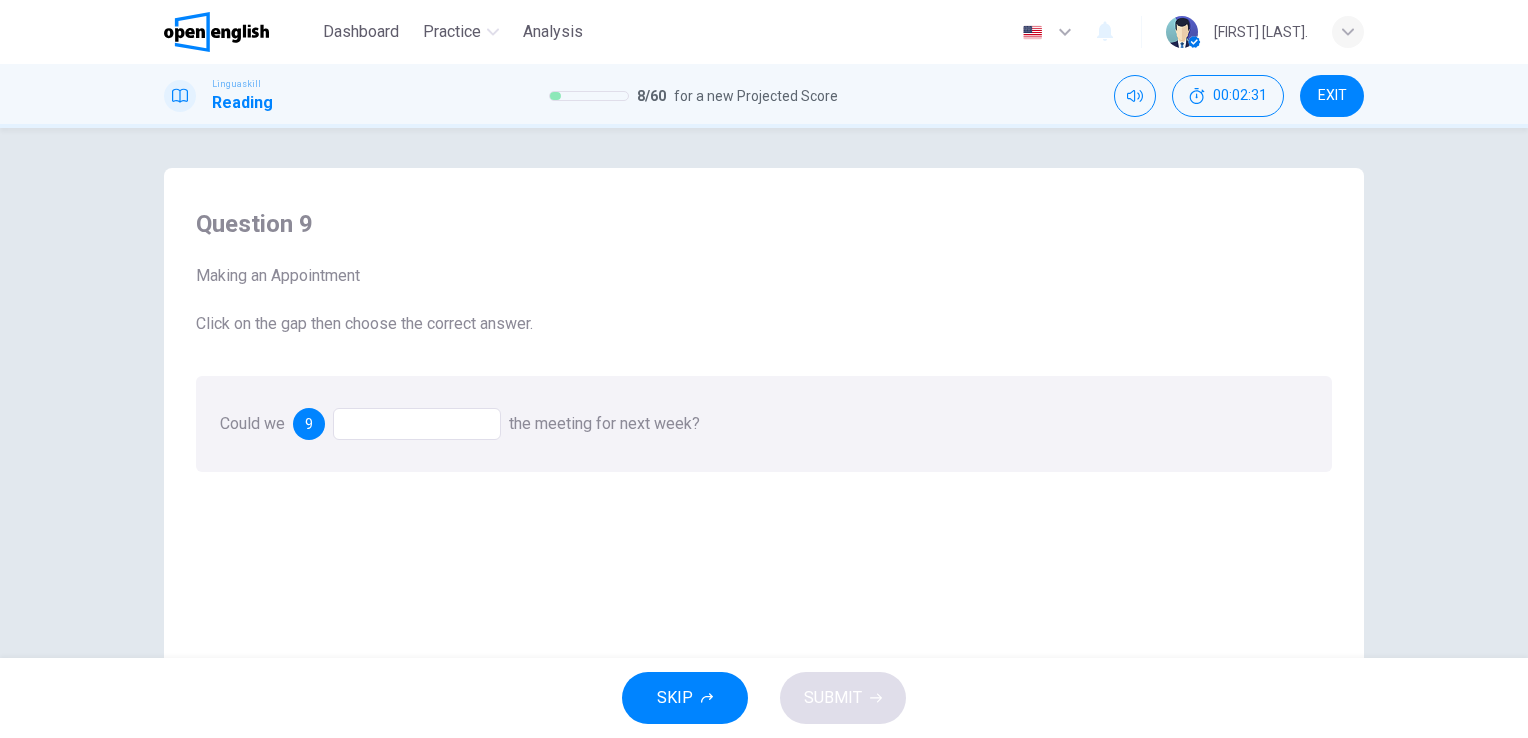 click at bounding box center [417, 424] 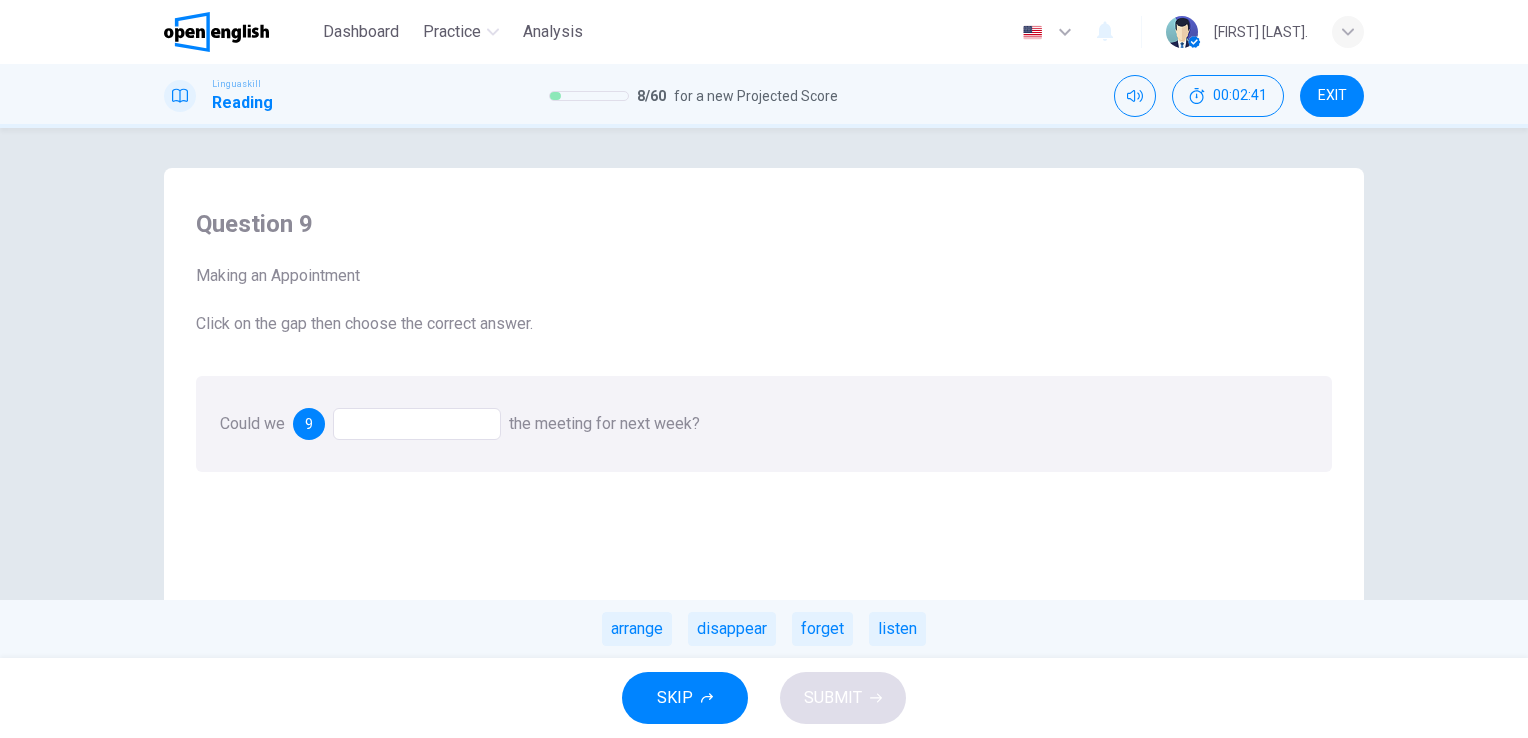 drag, startPoint x: 656, startPoint y: 638, endPoint x: 447, endPoint y: 430, distance: 294.86438 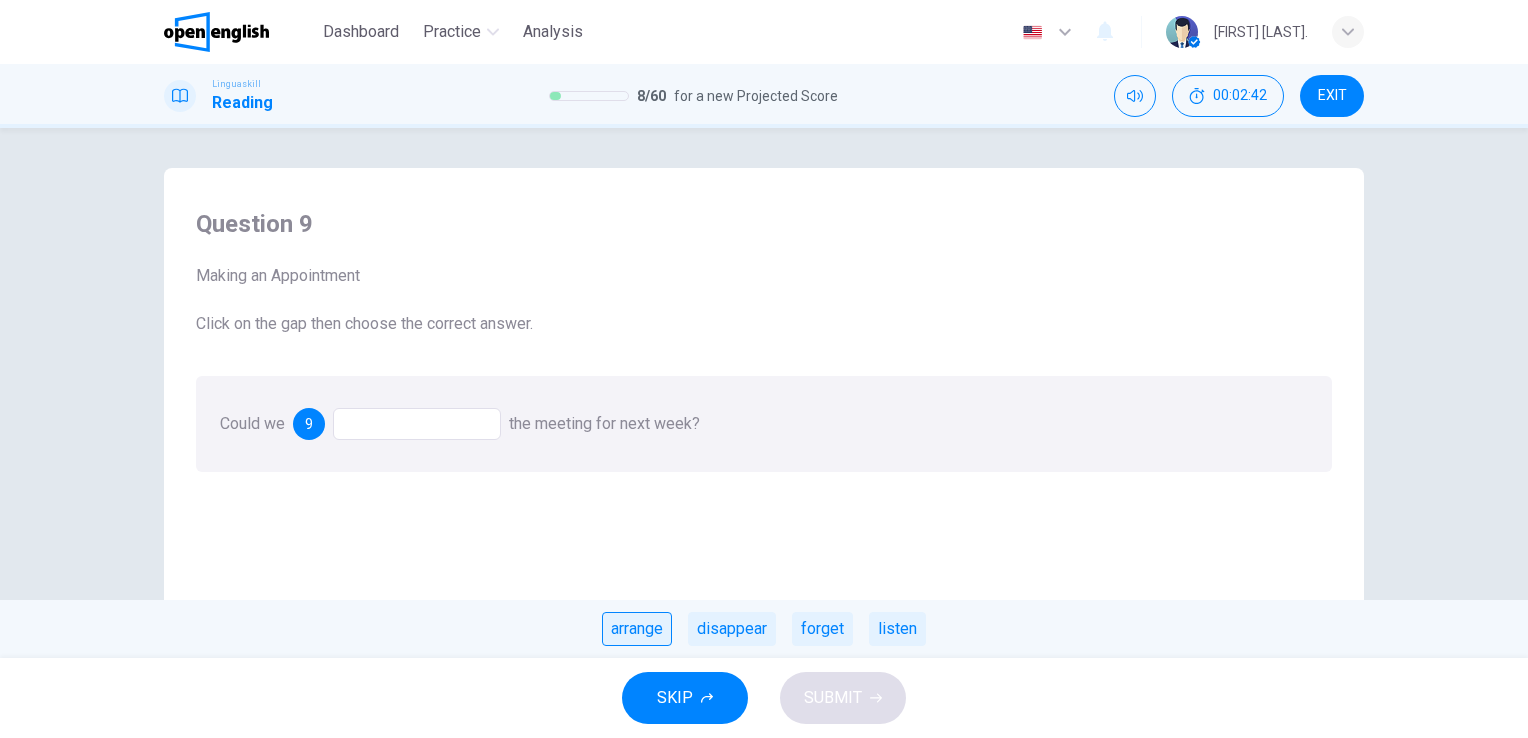 click on "arrange" at bounding box center [637, 629] 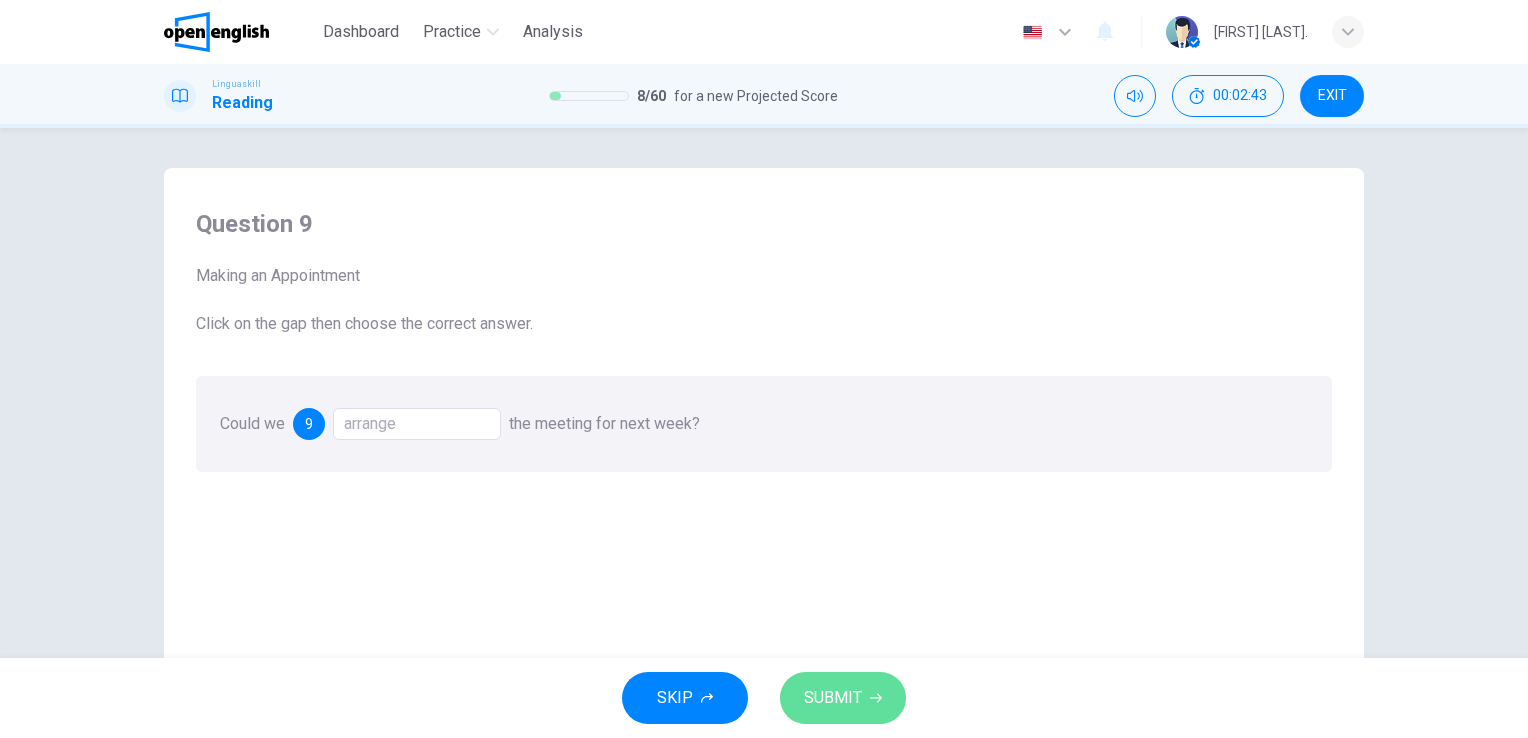 click on "SUBMIT" at bounding box center [833, 698] 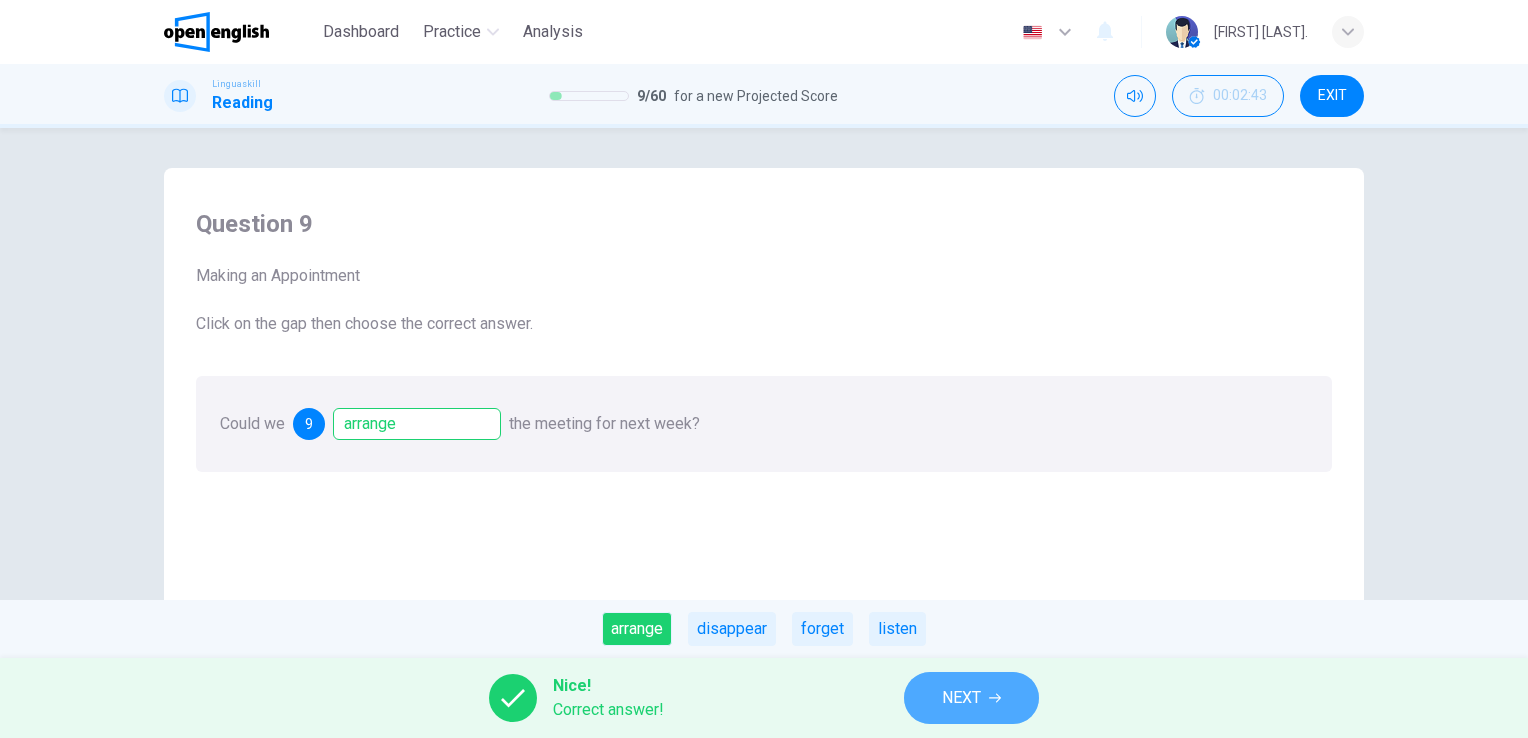 click on "NEXT" at bounding box center [961, 698] 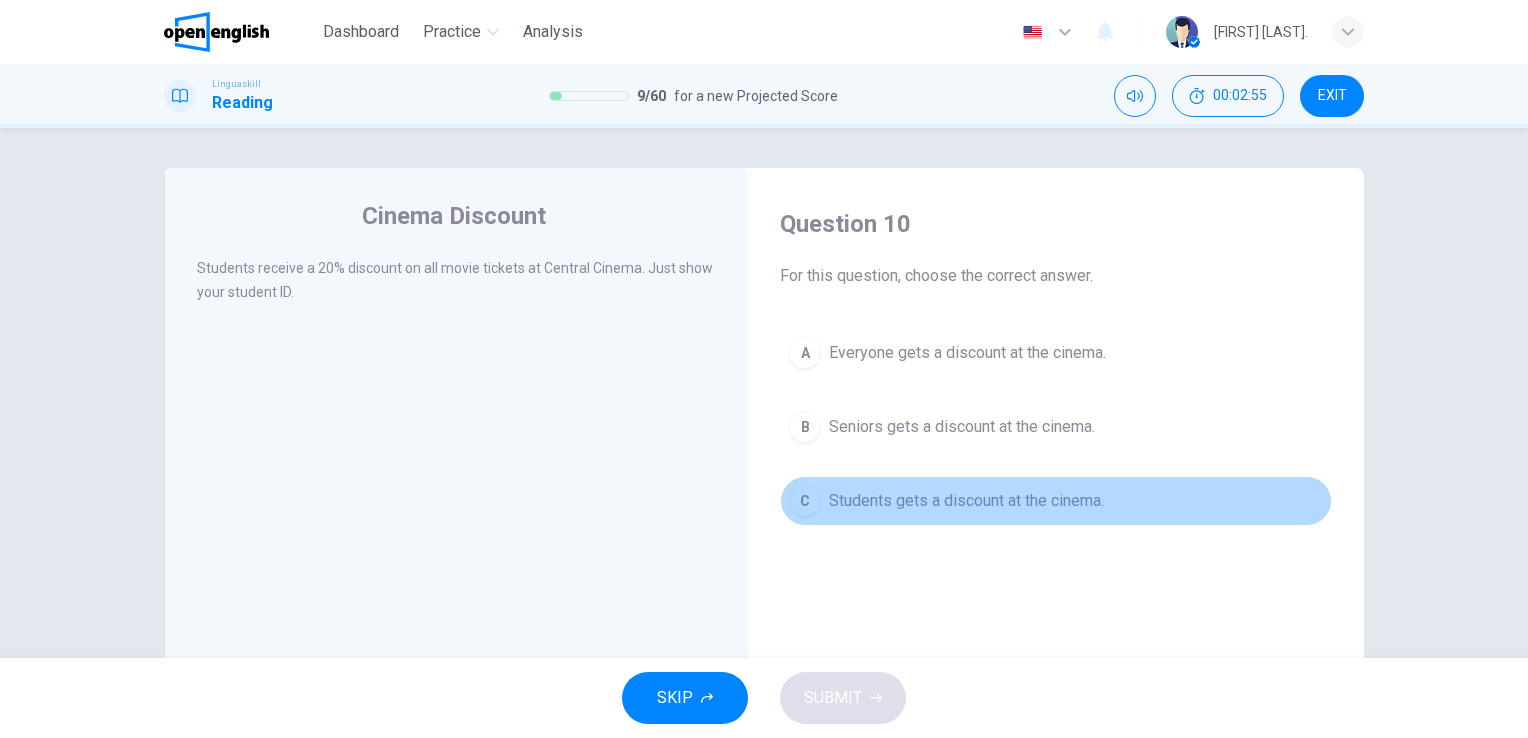 click on "Students gets a discount at the cinema." at bounding box center [966, 501] 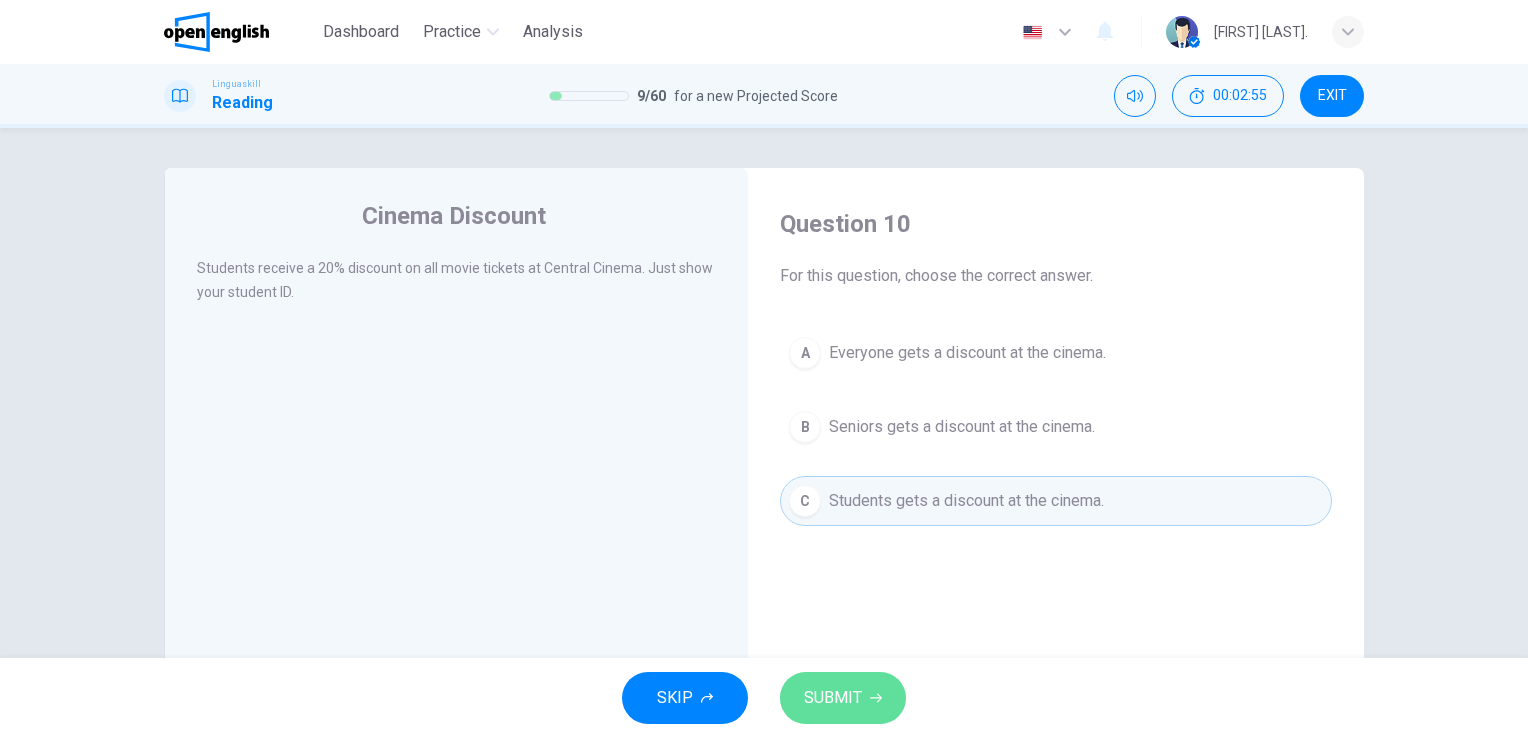click on "SUBMIT" at bounding box center [833, 698] 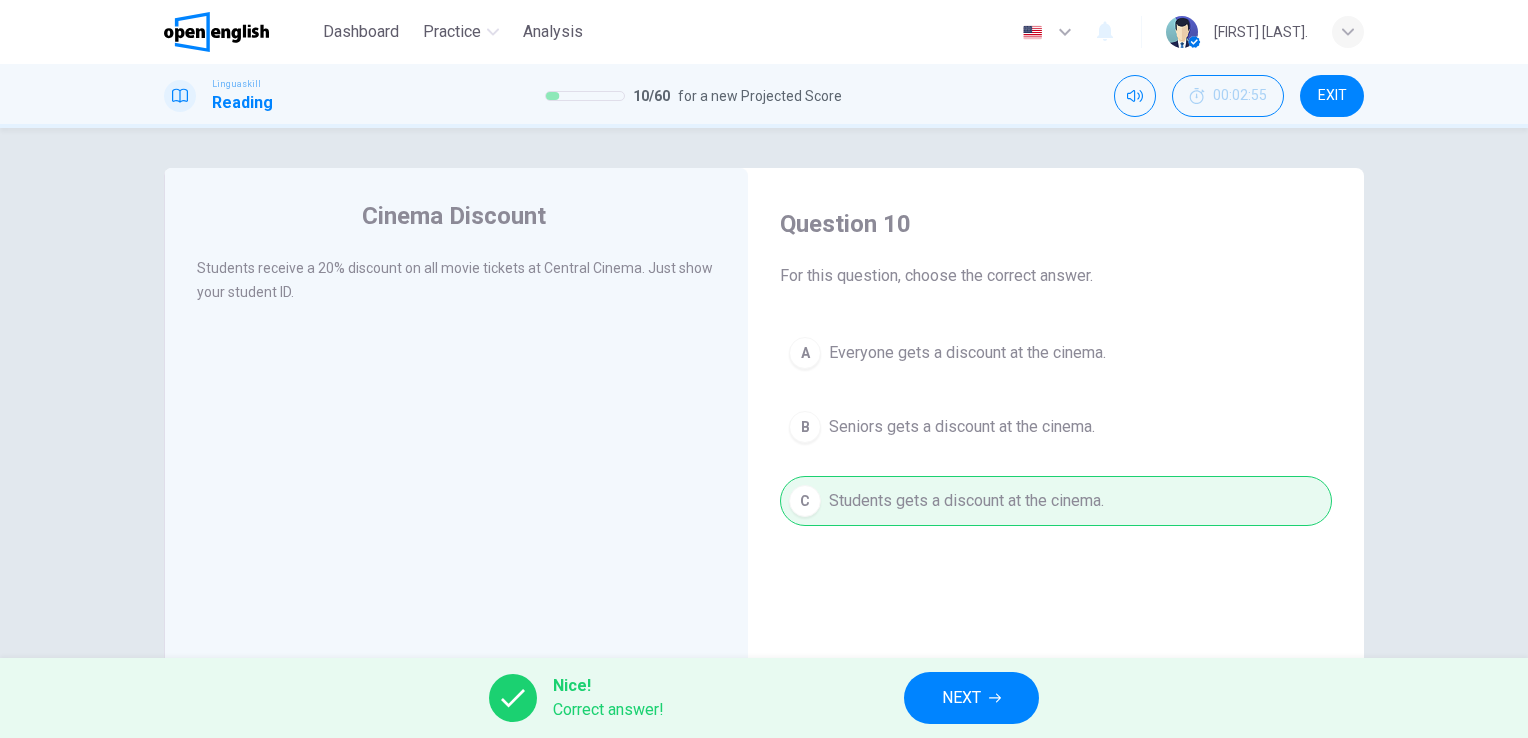 click on "NEXT" at bounding box center [971, 698] 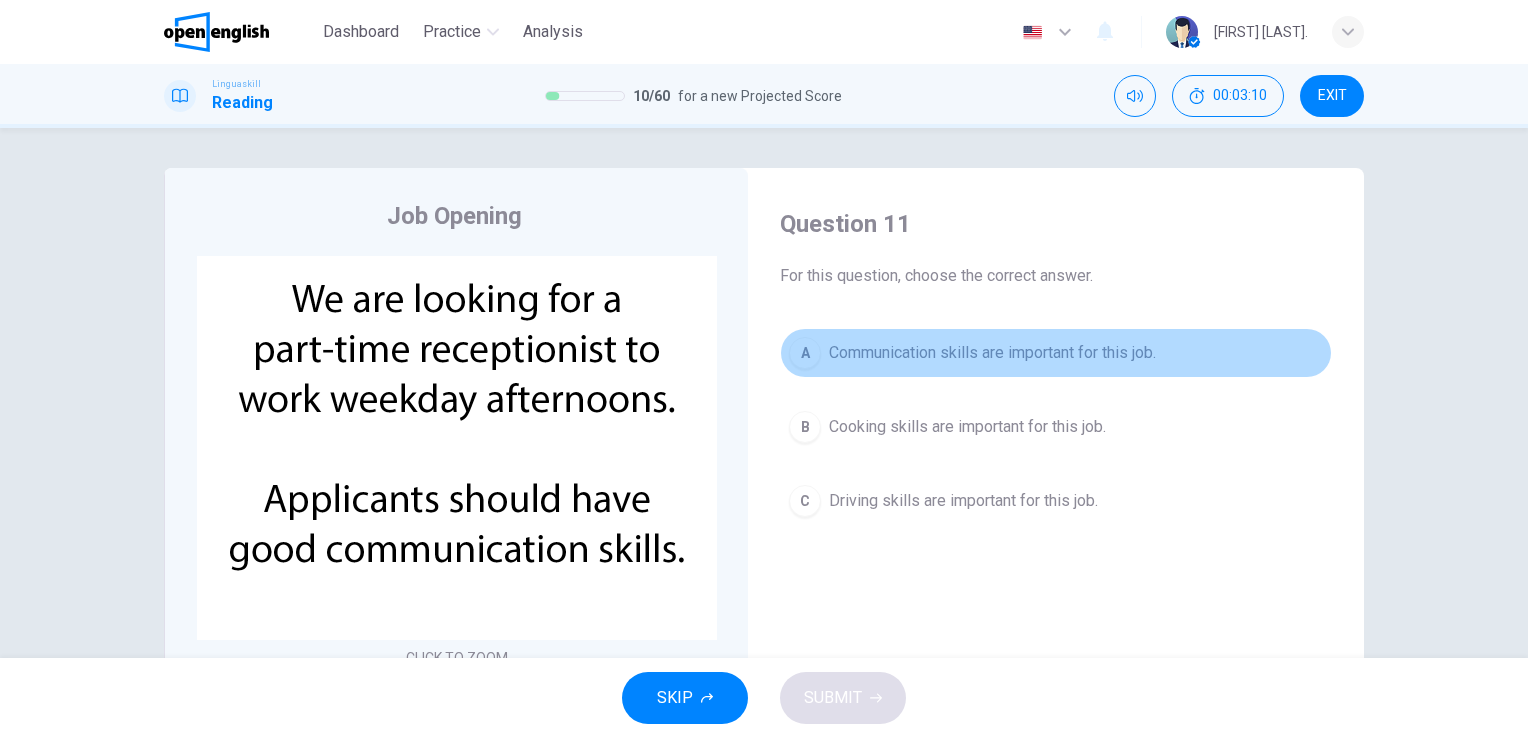 click on "Communication skills are important for this job." at bounding box center (992, 353) 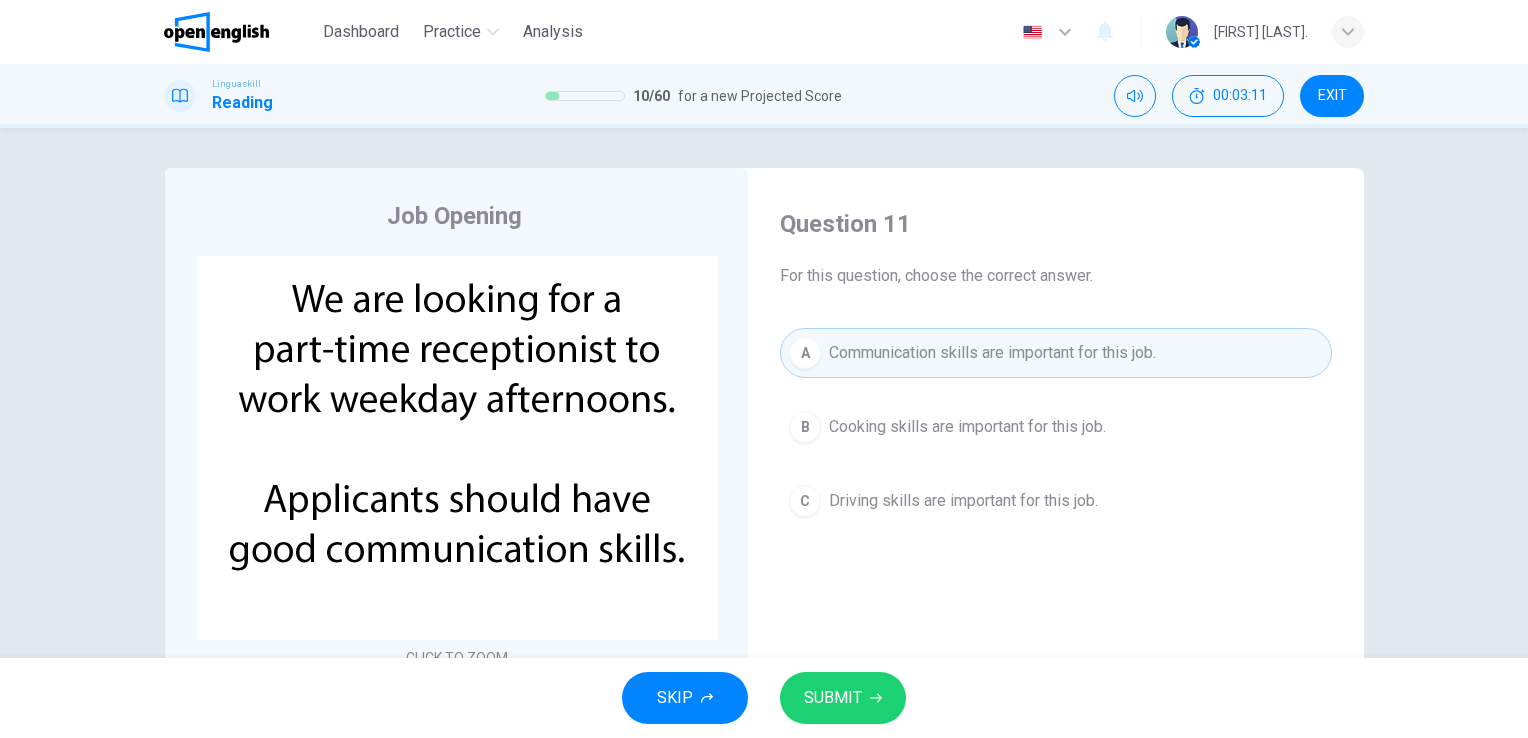 click on "SUBMIT" at bounding box center [833, 698] 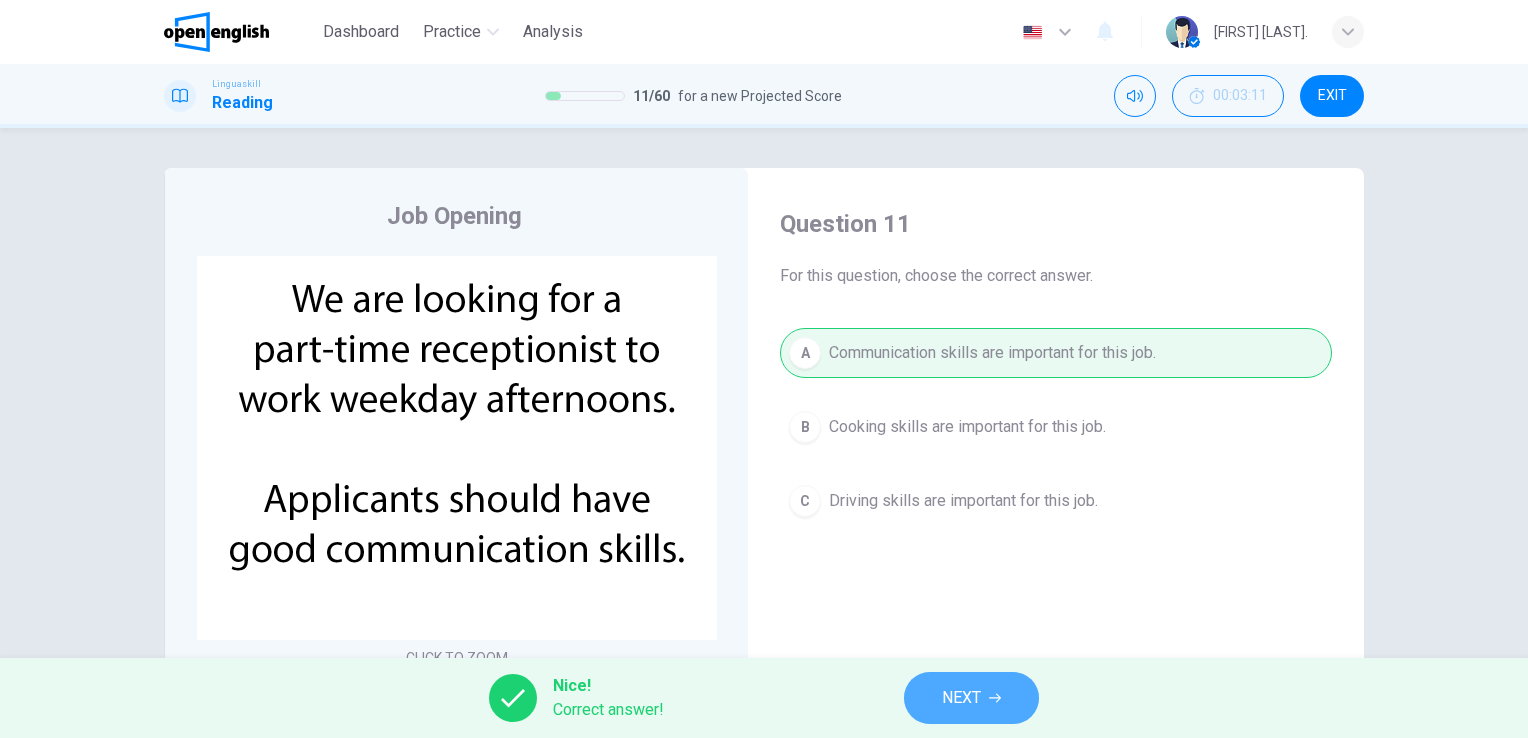 click on "NEXT" at bounding box center (961, 698) 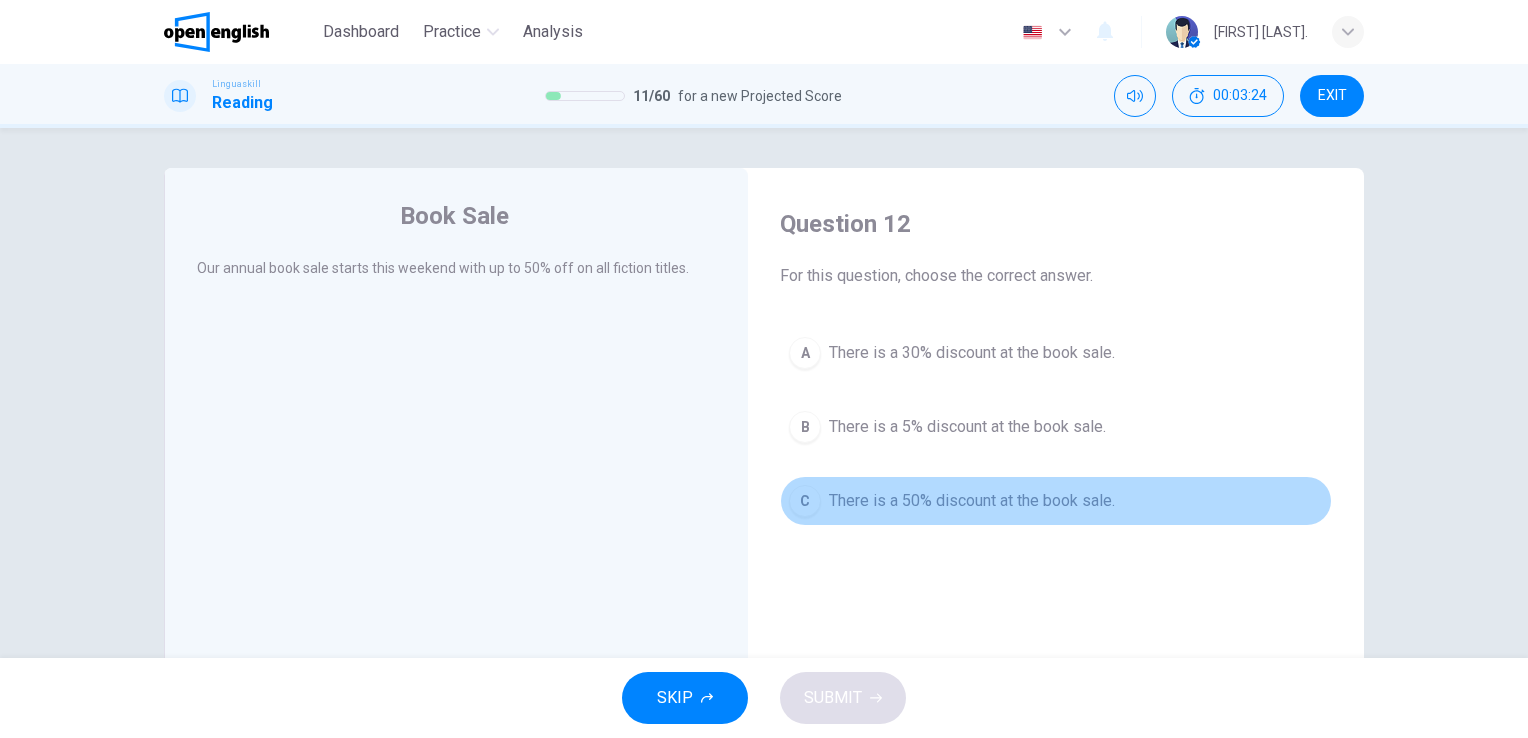 click on "There is a 50% discount at the book sale." at bounding box center [972, 501] 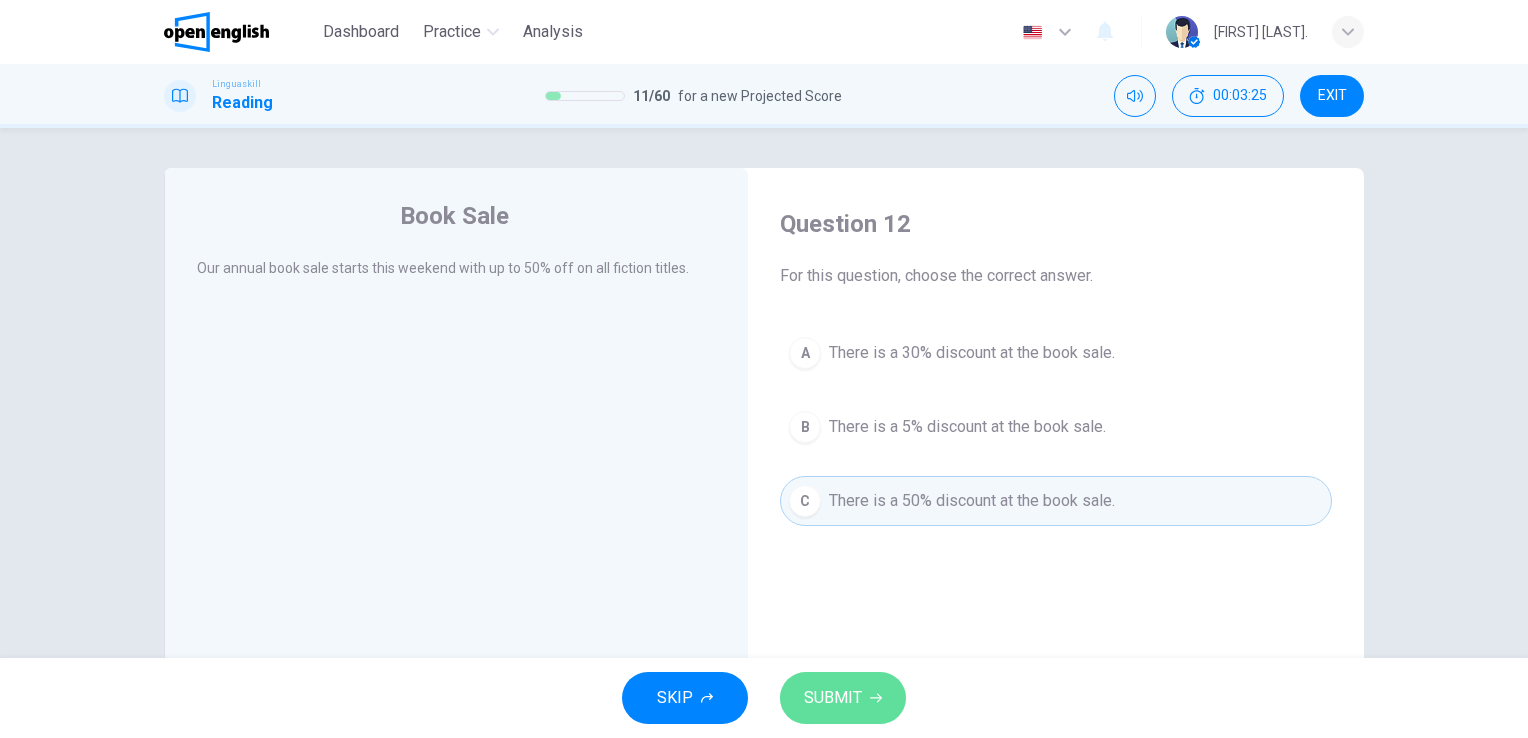 click on "SUBMIT" at bounding box center (843, 698) 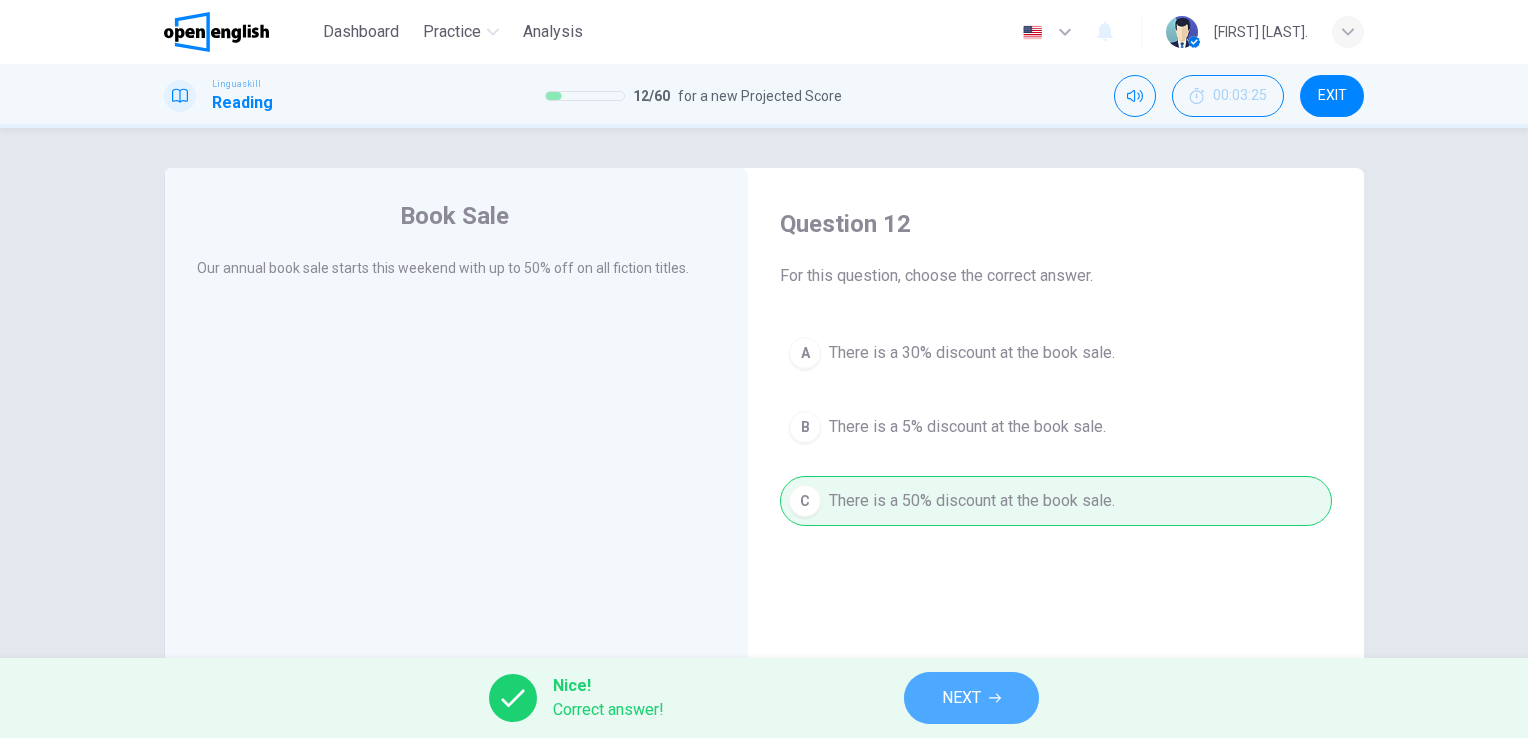 click on "NEXT" at bounding box center [971, 698] 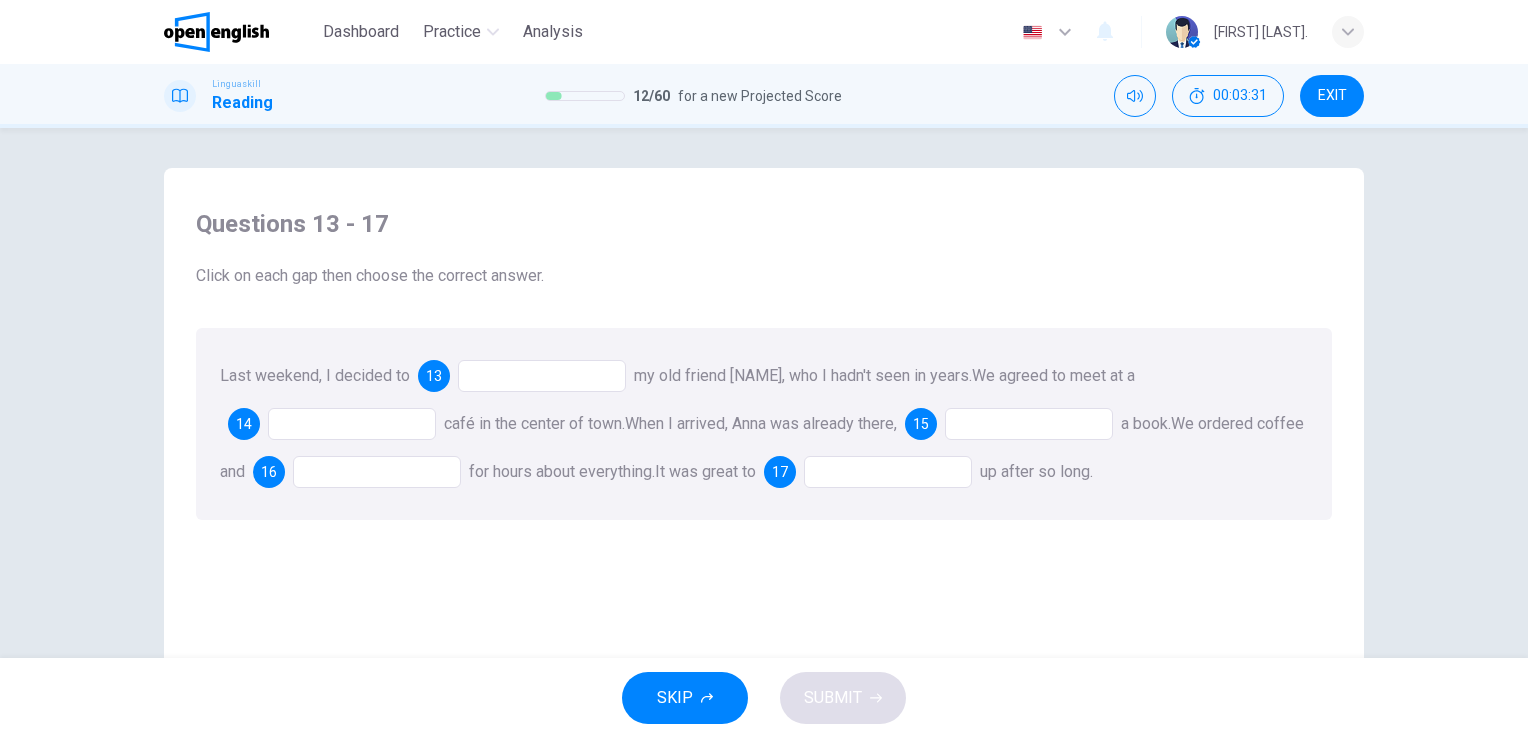 click at bounding box center [542, 376] 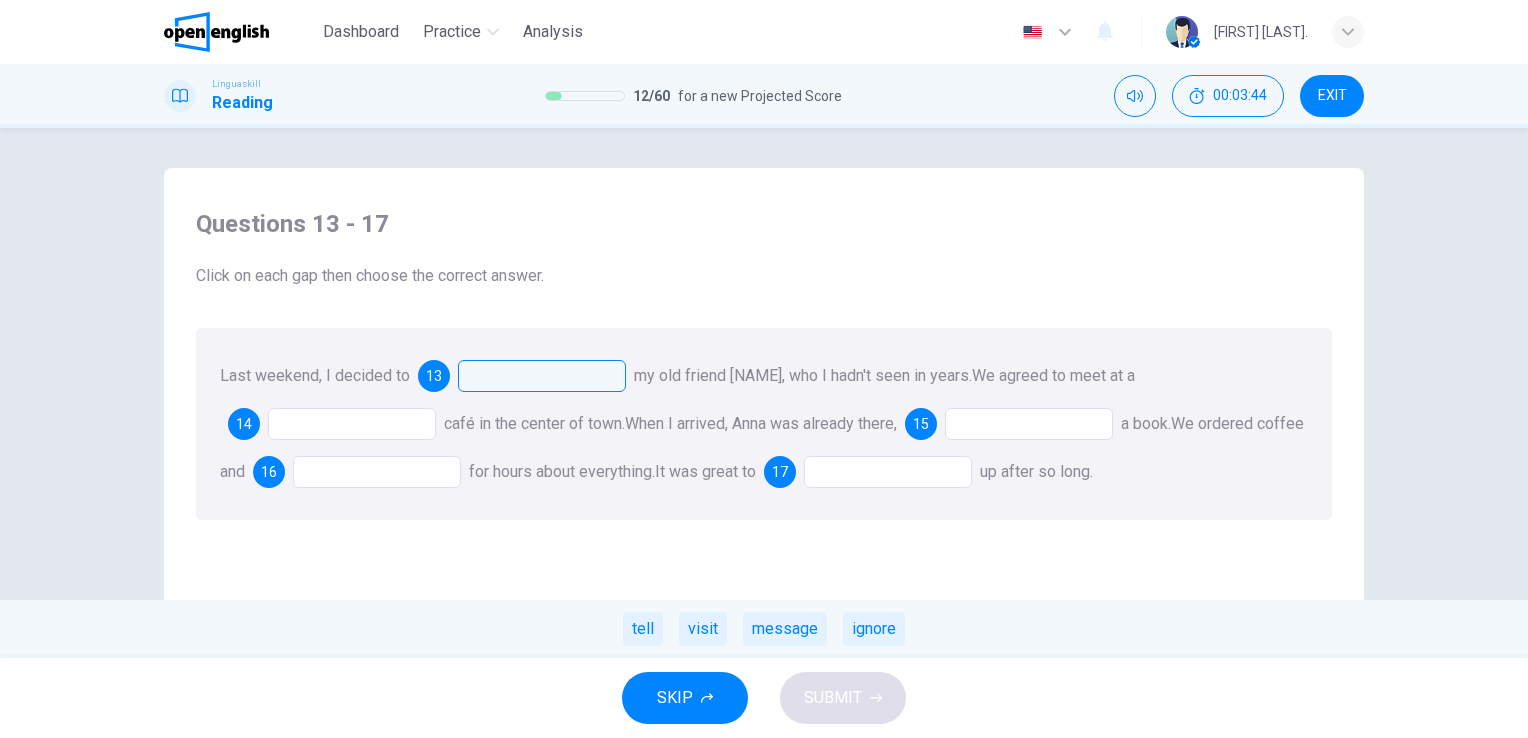 click at bounding box center [542, 376] 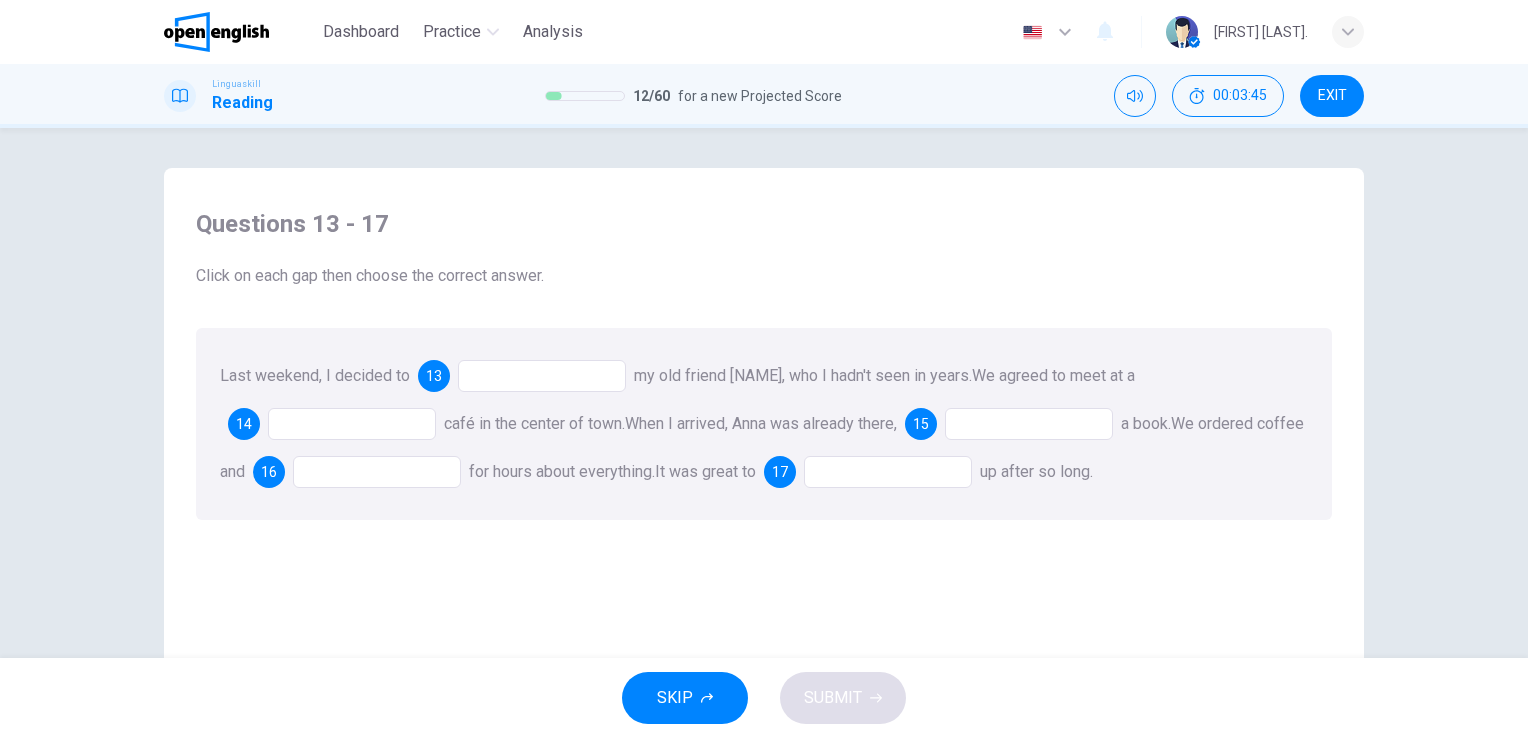 click at bounding box center (542, 376) 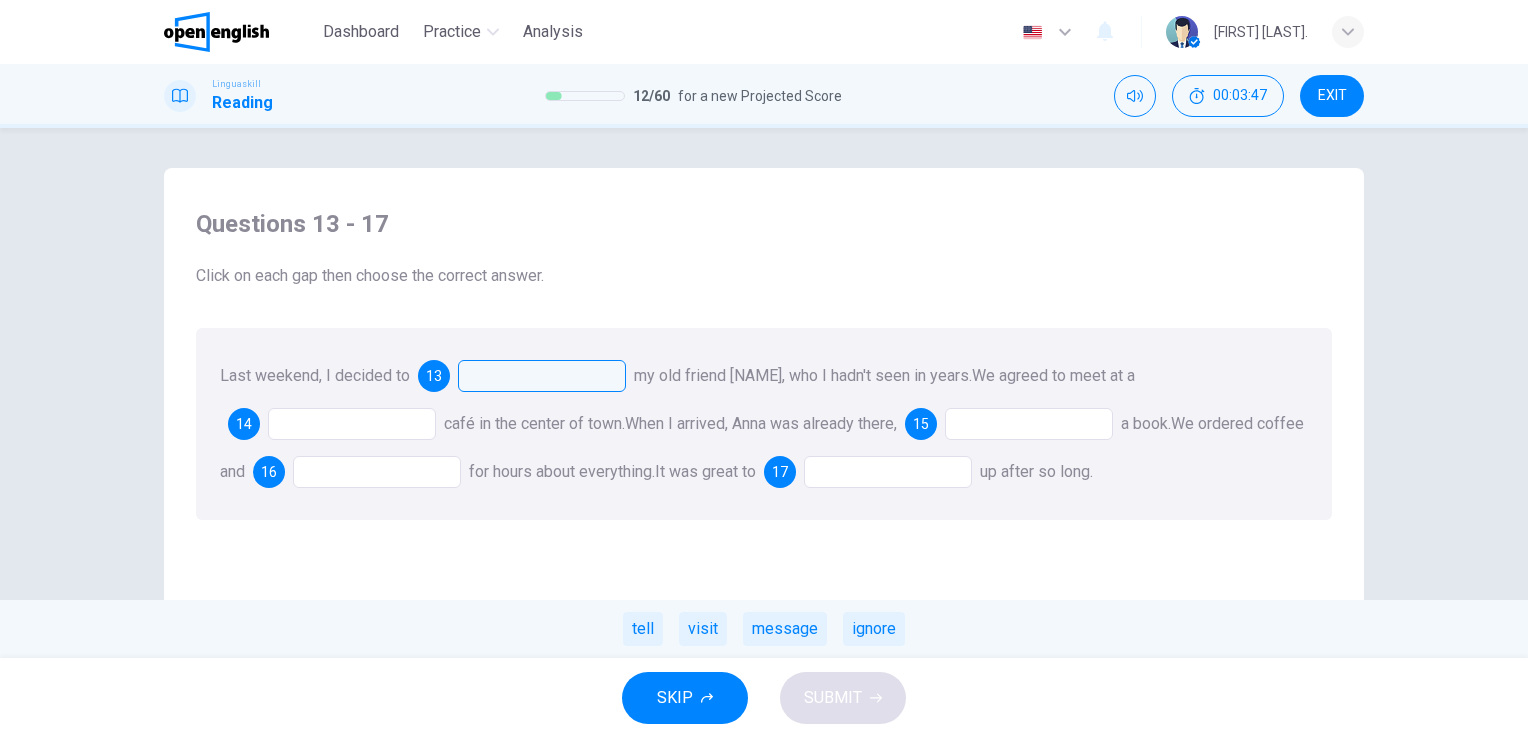 drag, startPoint x: 694, startPoint y: 636, endPoint x: 577, endPoint y: 378, distance: 283.2896 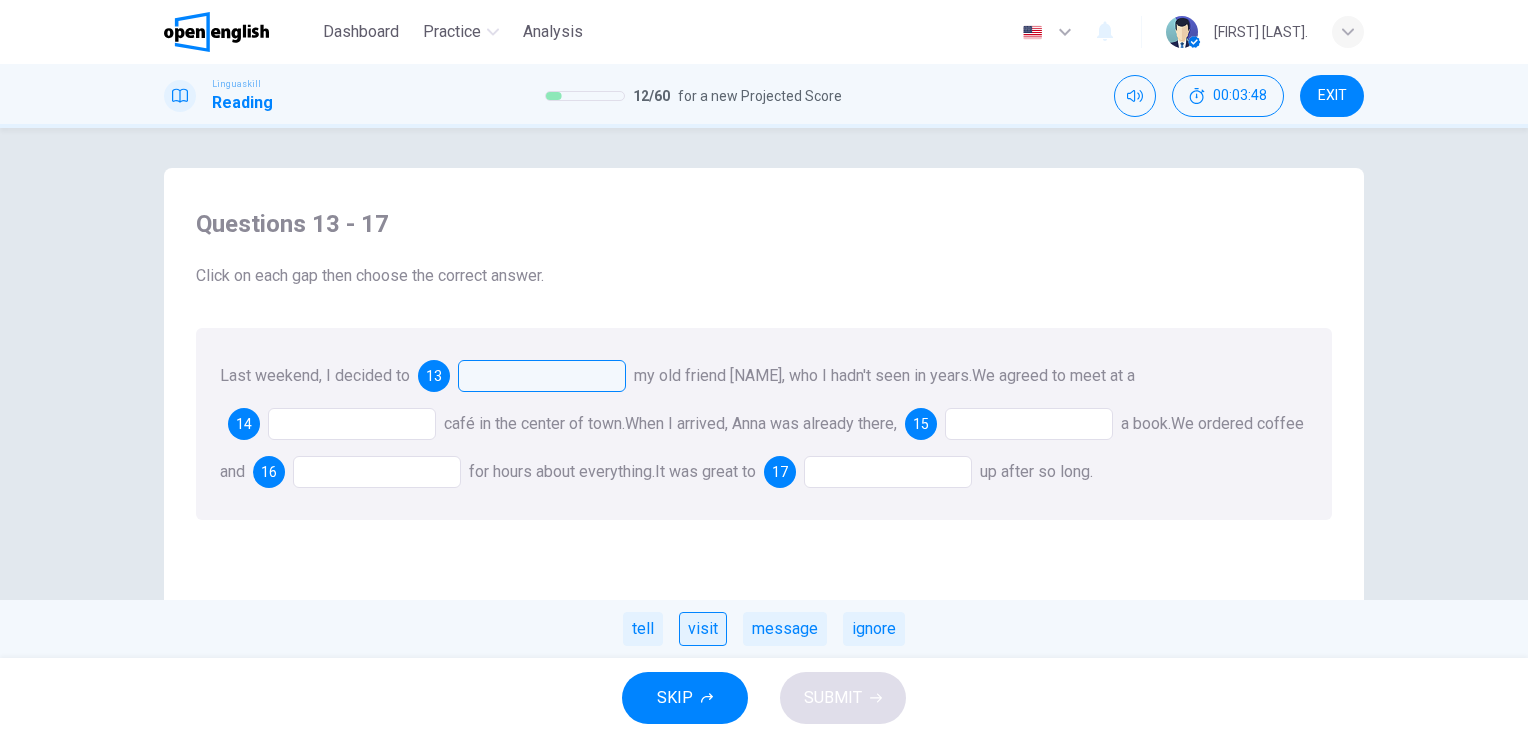 click on "visit" at bounding box center (703, 629) 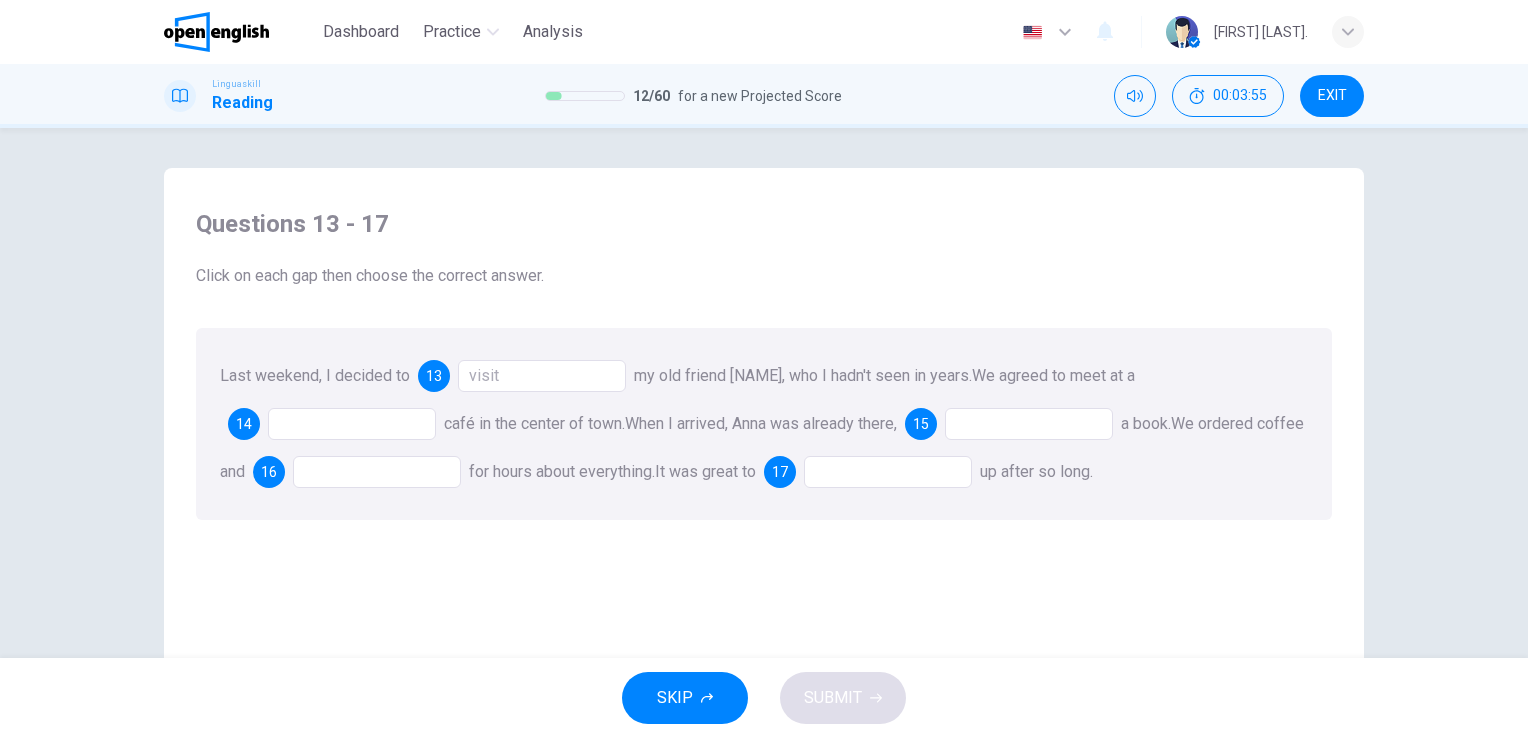 click at bounding box center [352, 424] 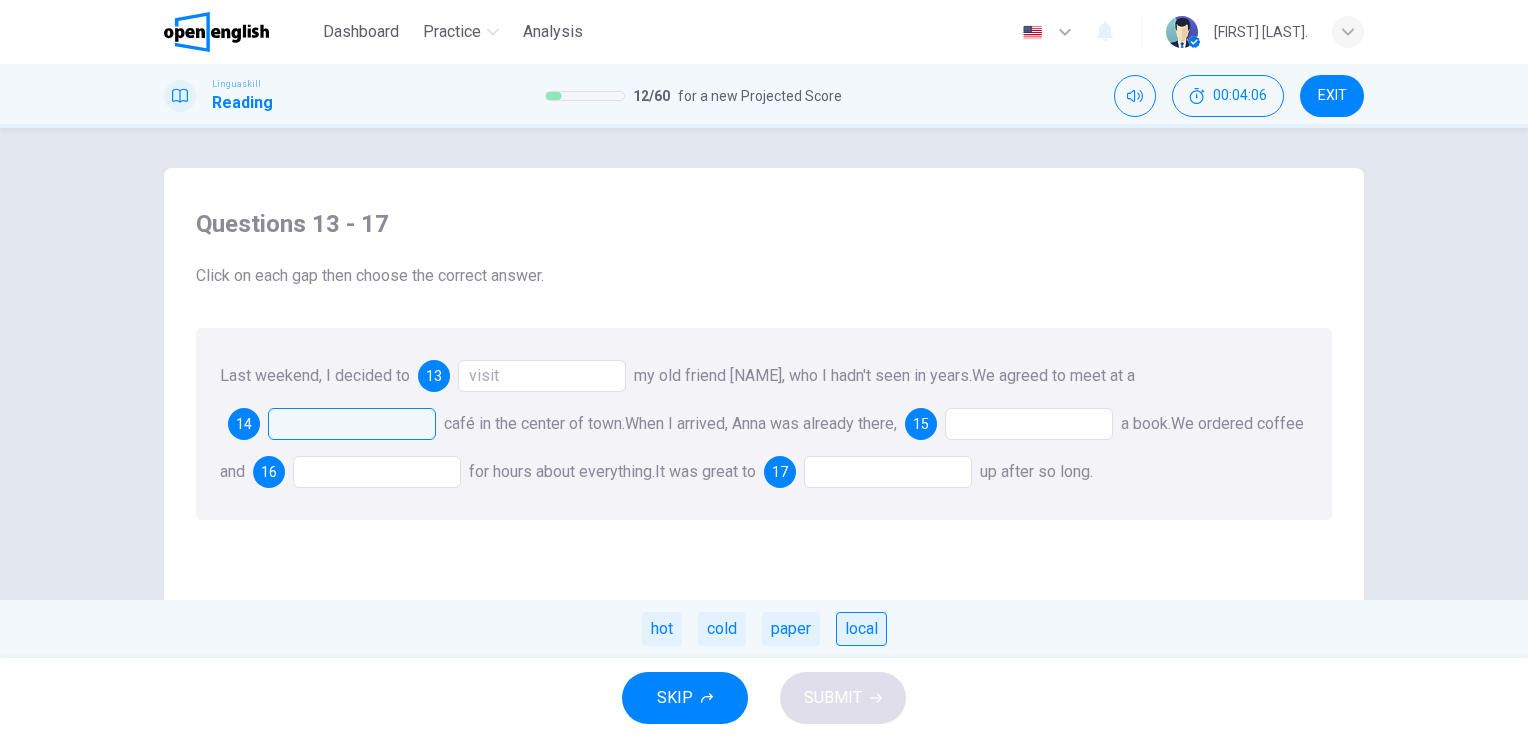 click on "local" at bounding box center [861, 629] 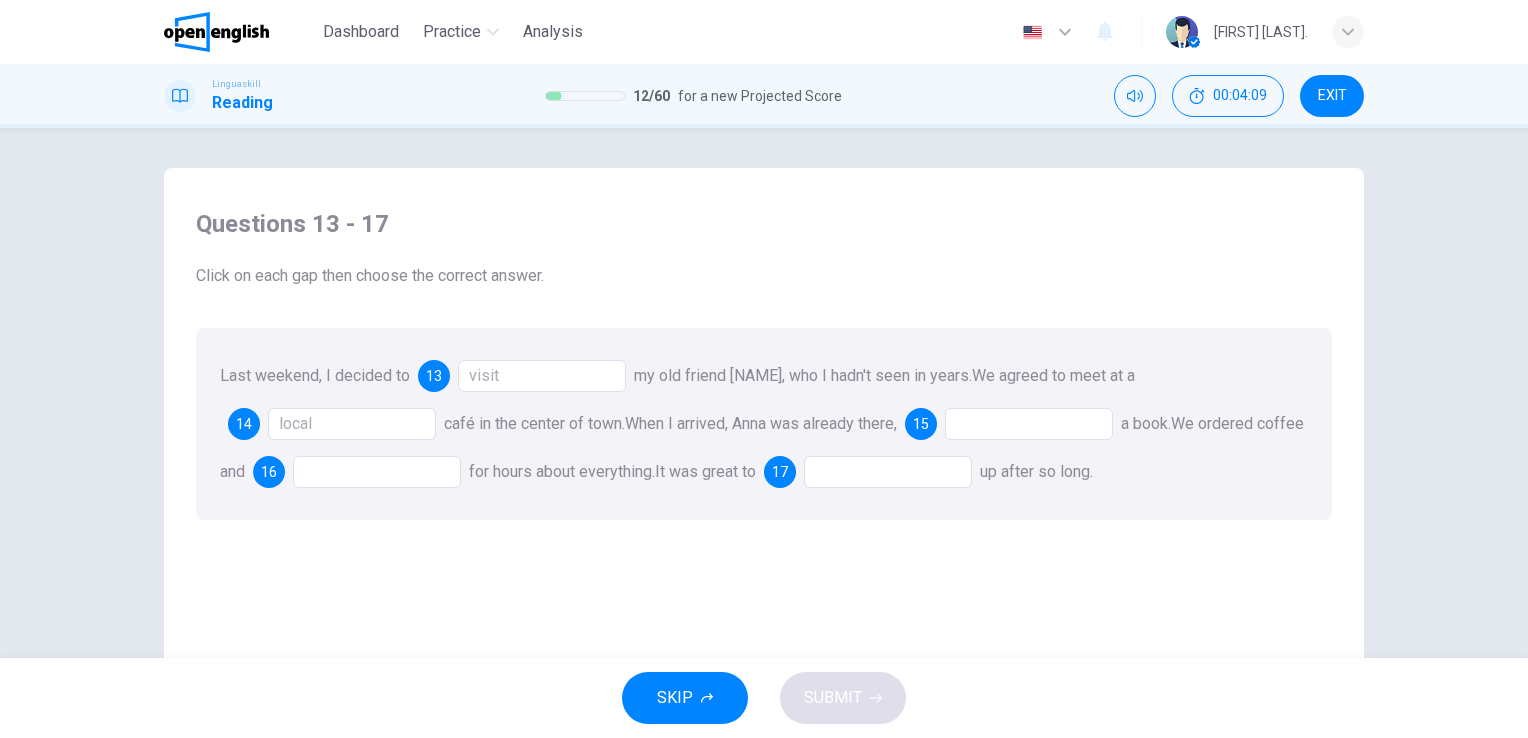 click on "local" at bounding box center (352, 424) 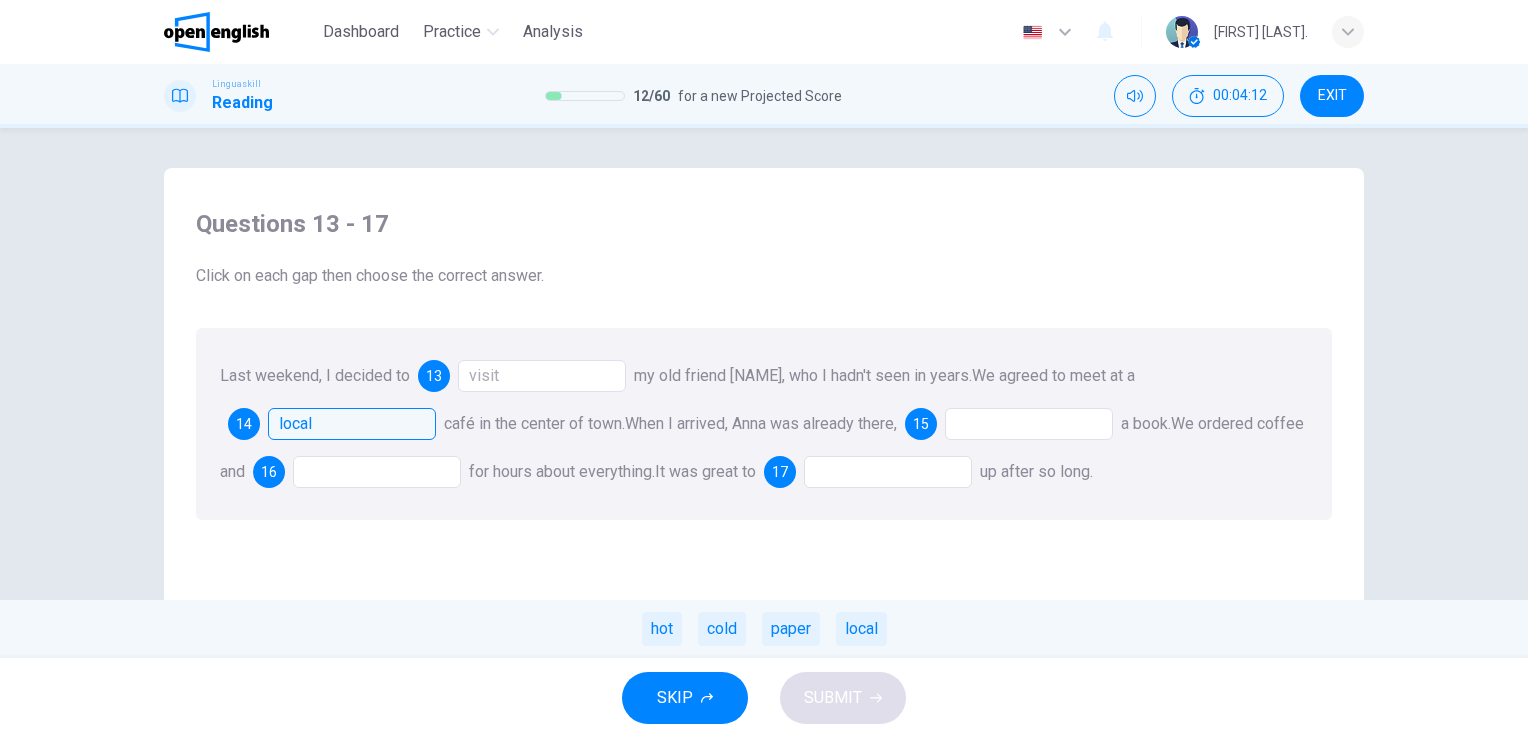 click on "local" at bounding box center (352, 424) 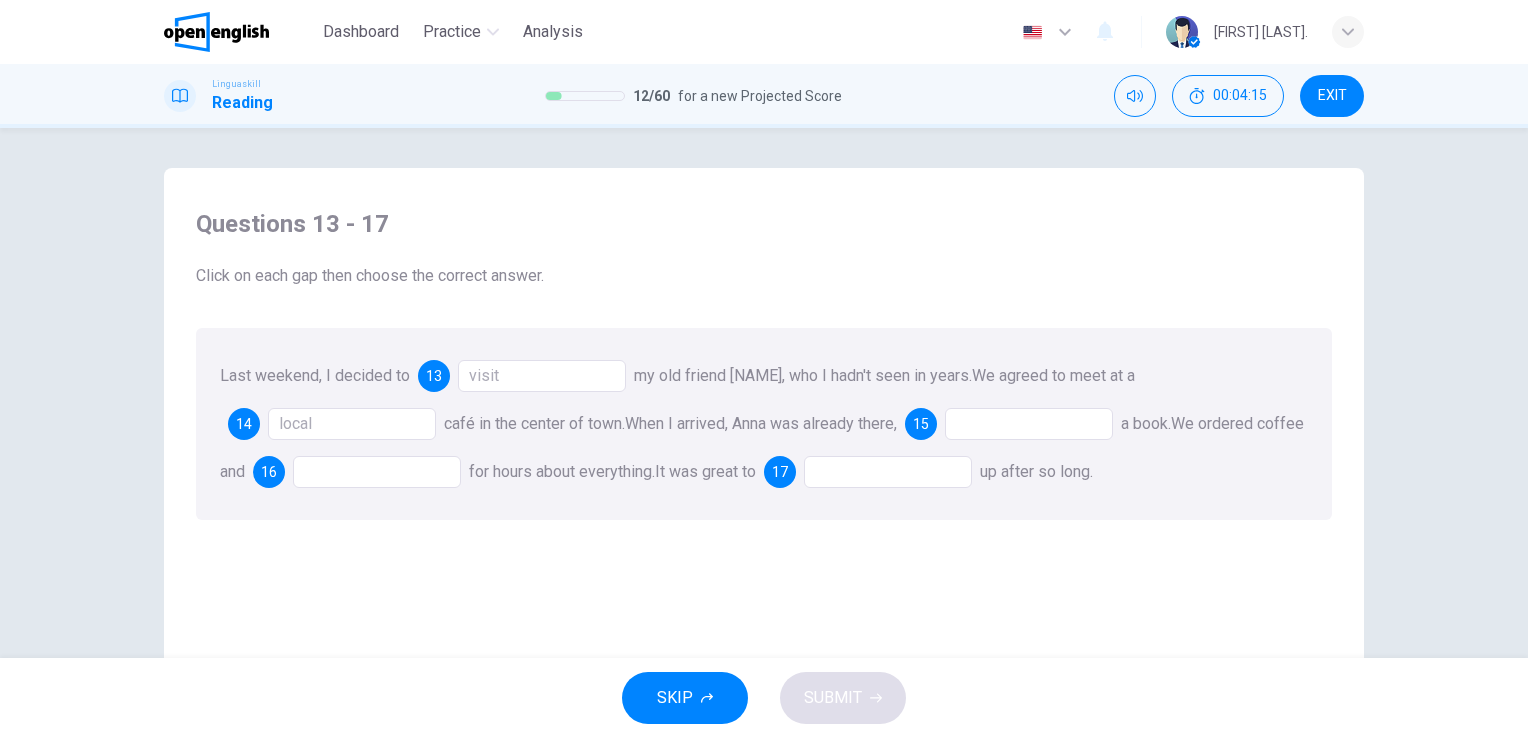 click at bounding box center [1029, 424] 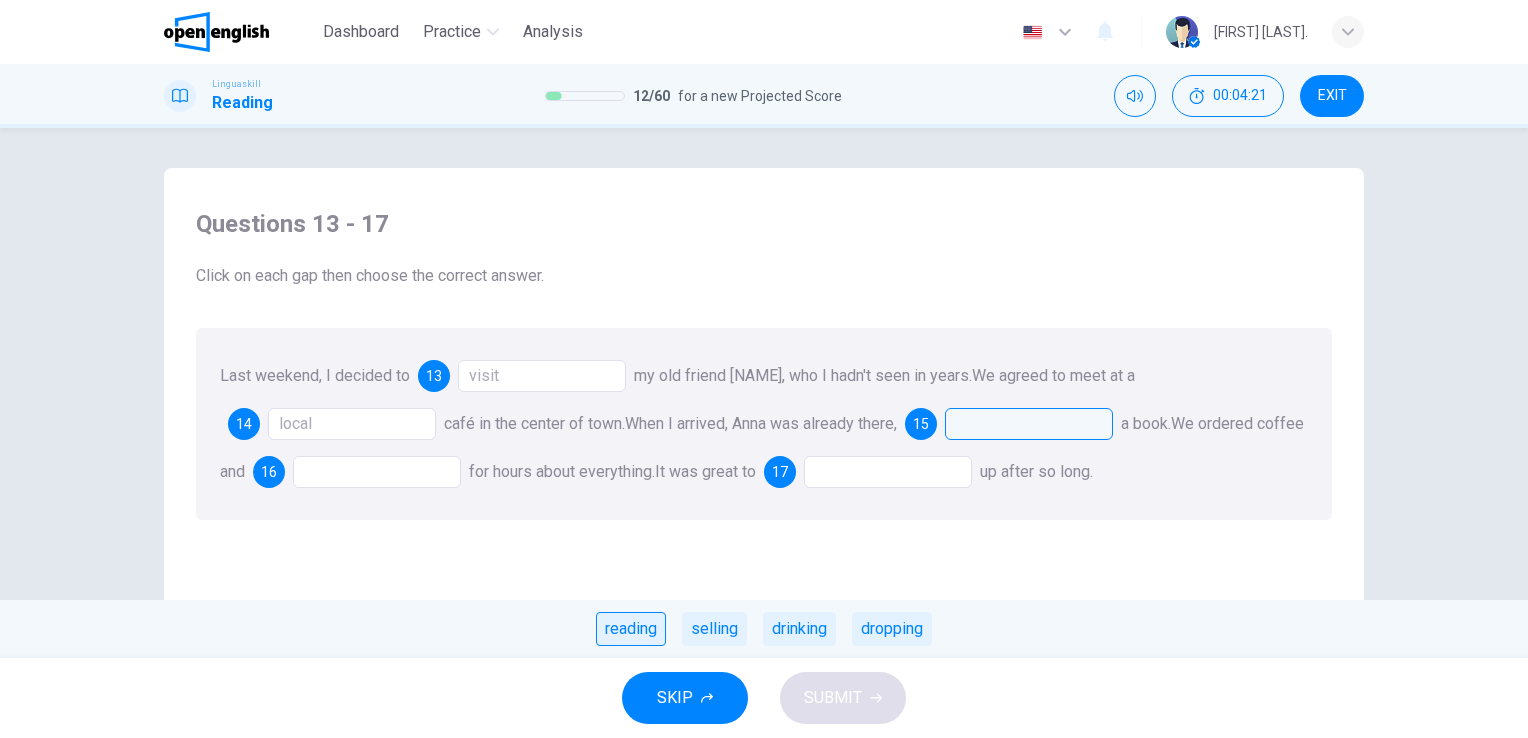 click on "reading" at bounding box center [631, 629] 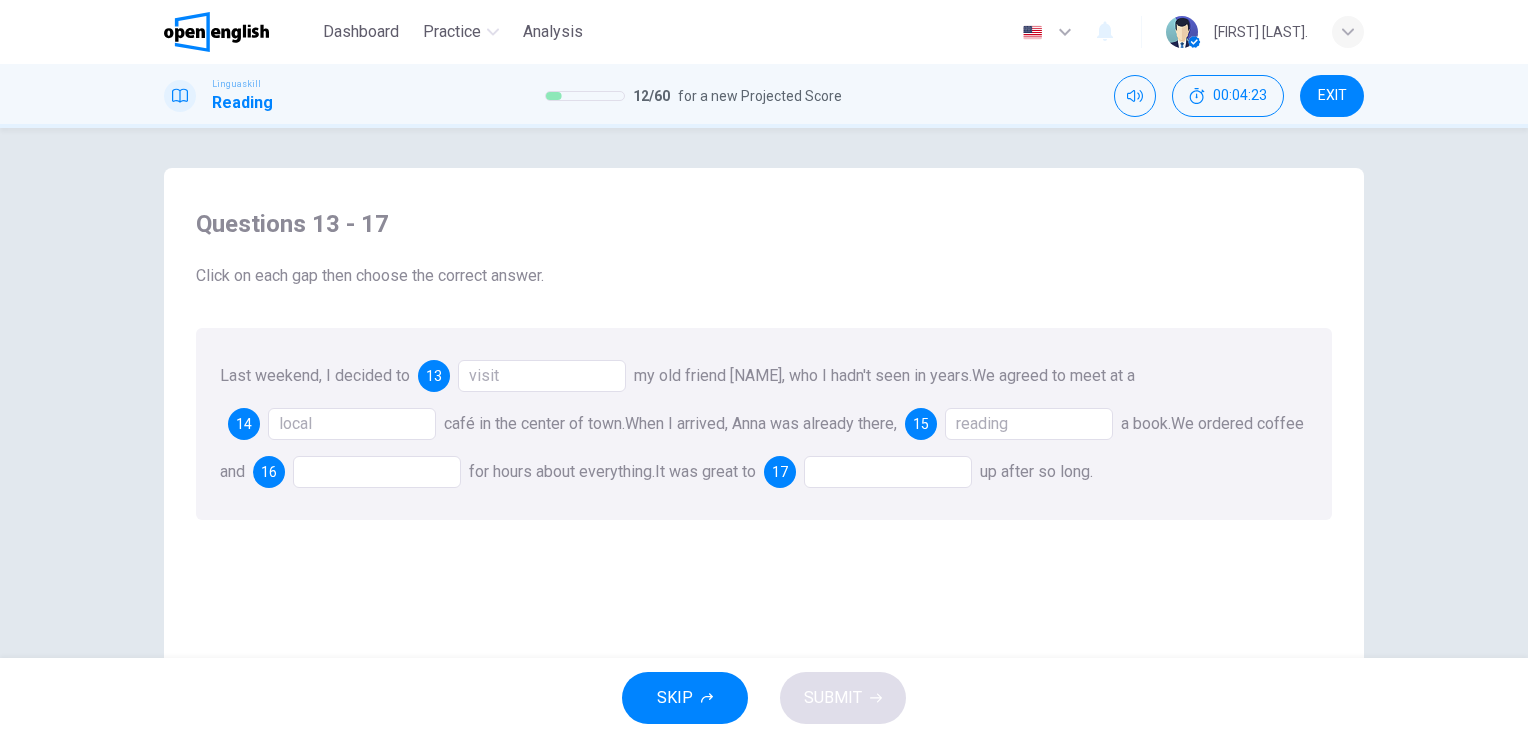 click at bounding box center [377, 472] 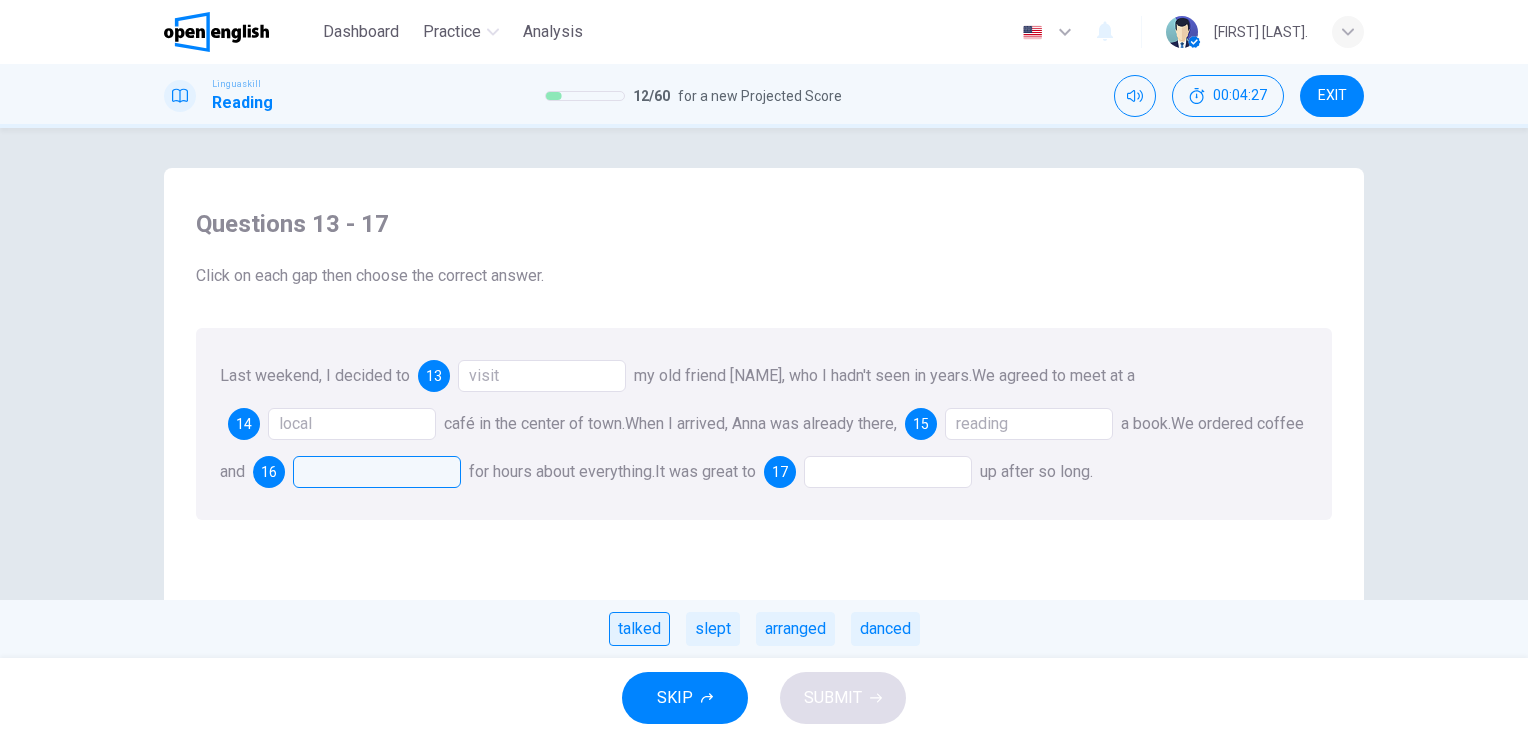 click on "talked" at bounding box center [639, 629] 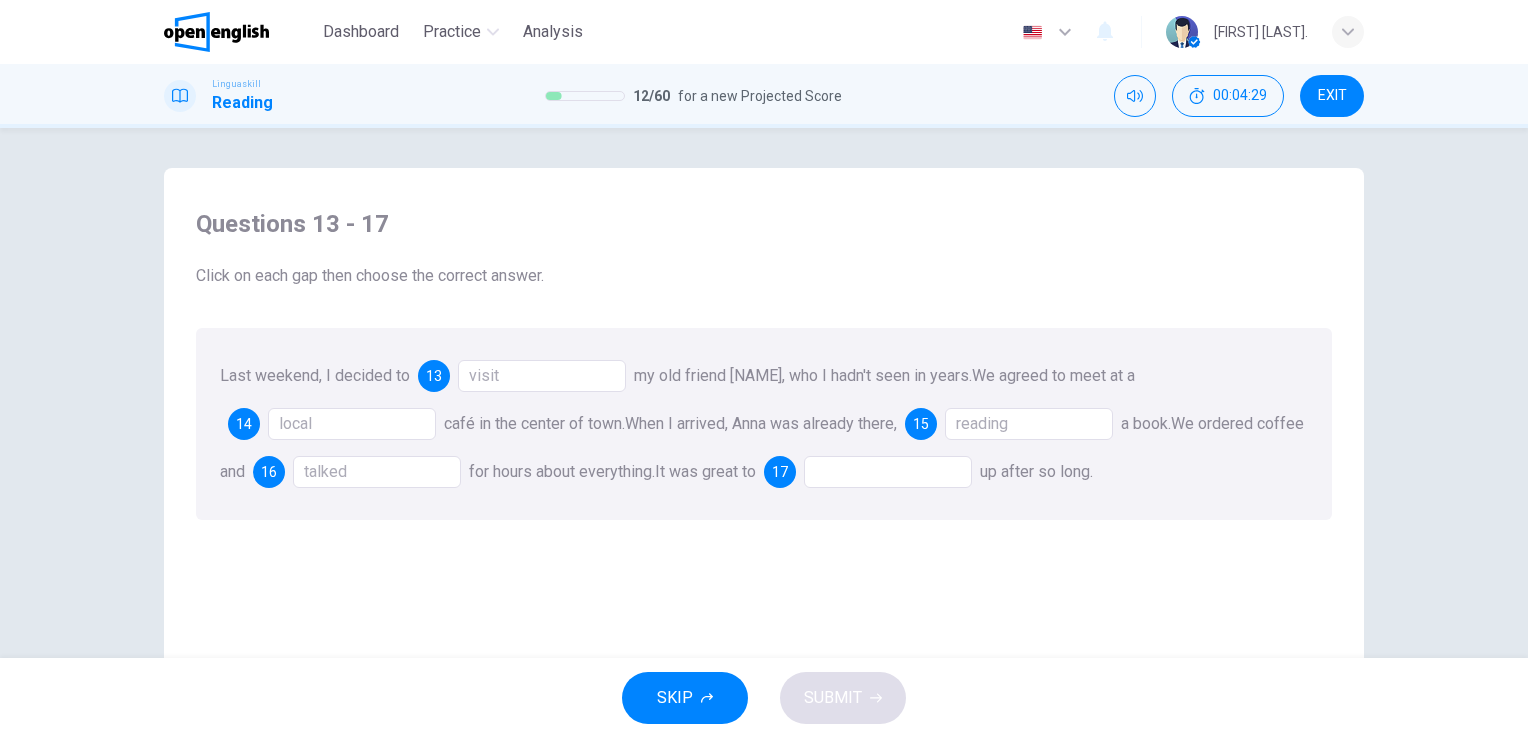 click at bounding box center [888, 472] 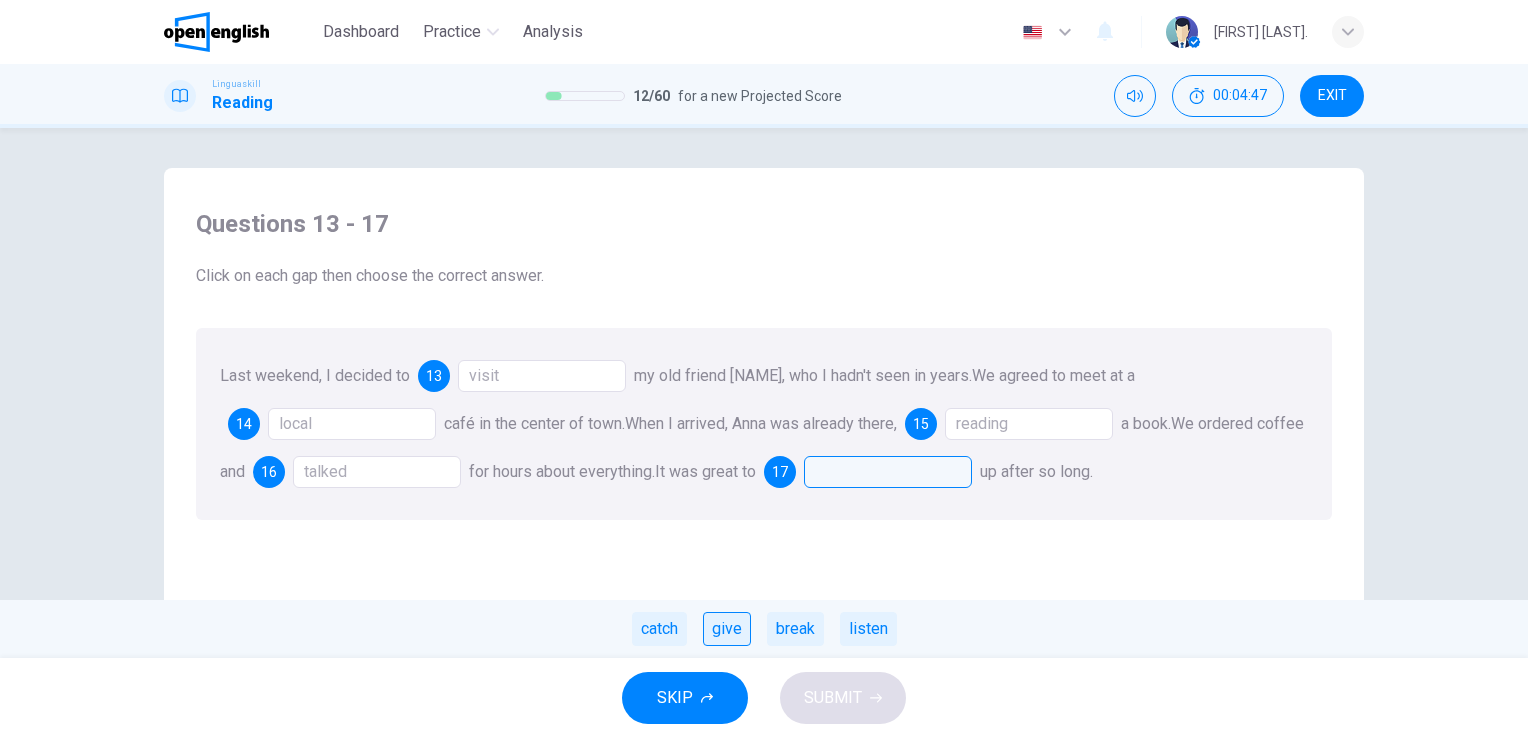 click on "give" at bounding box center [727, 629] 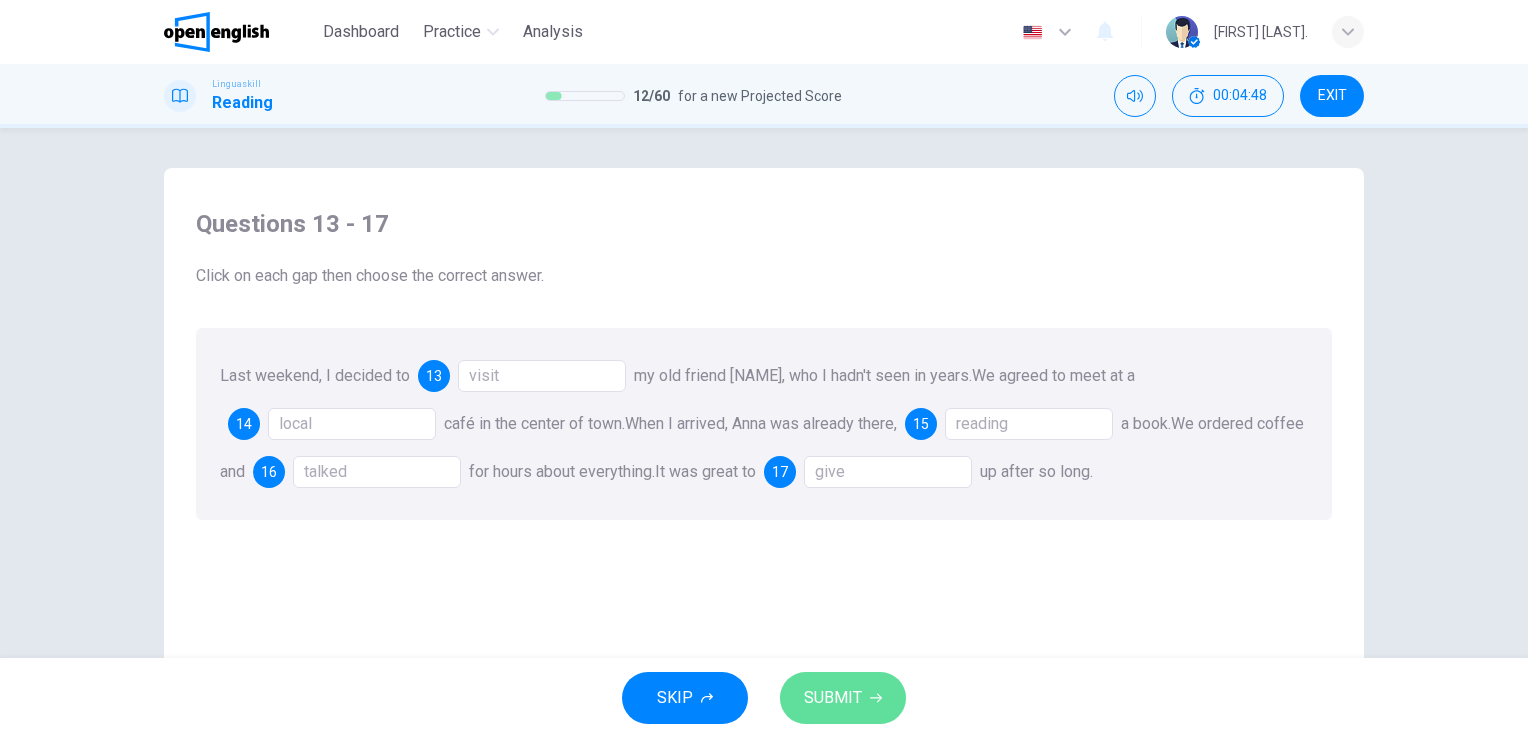 click on "SUBMIT" at bounding box center [833, 698] 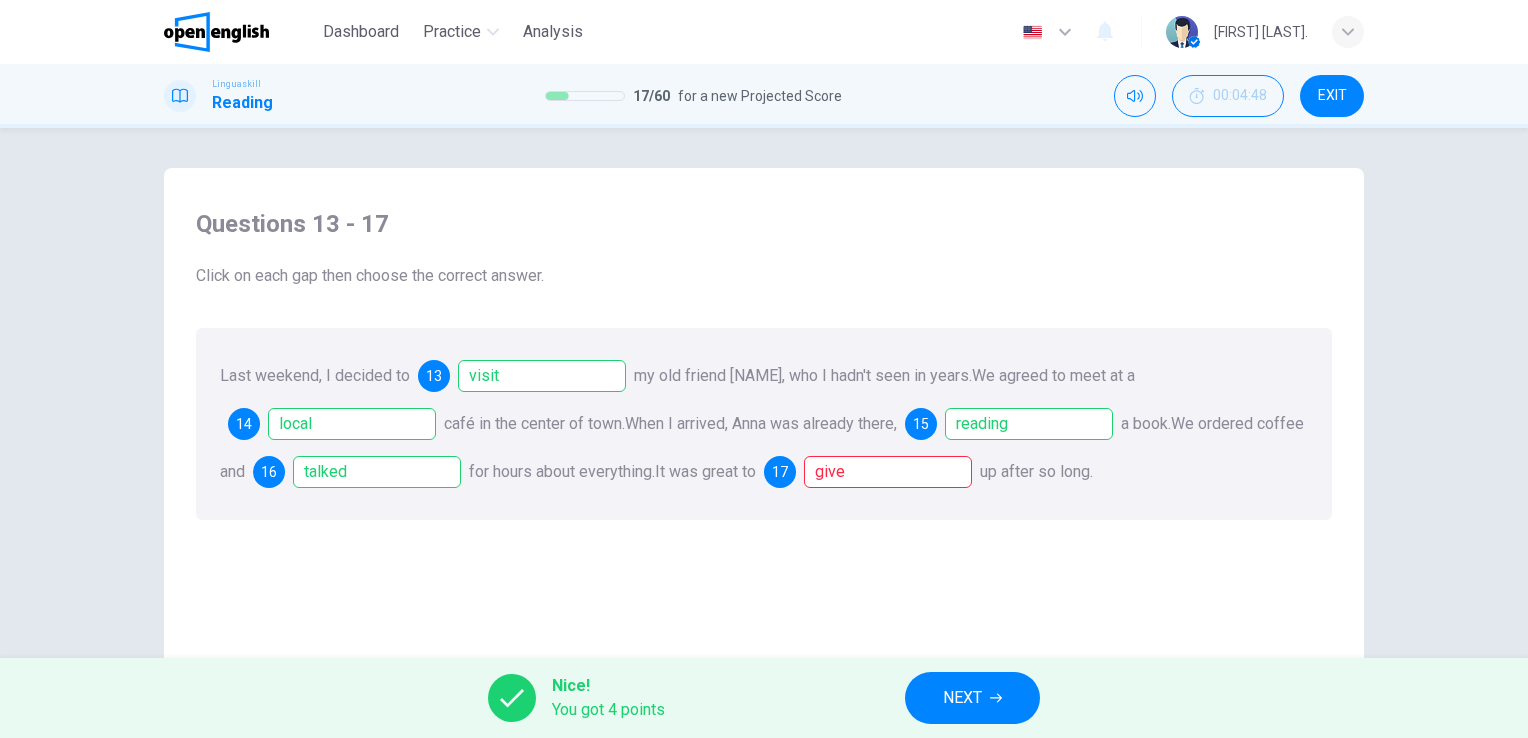click on "NEXT" at bounding box center (972, 698) 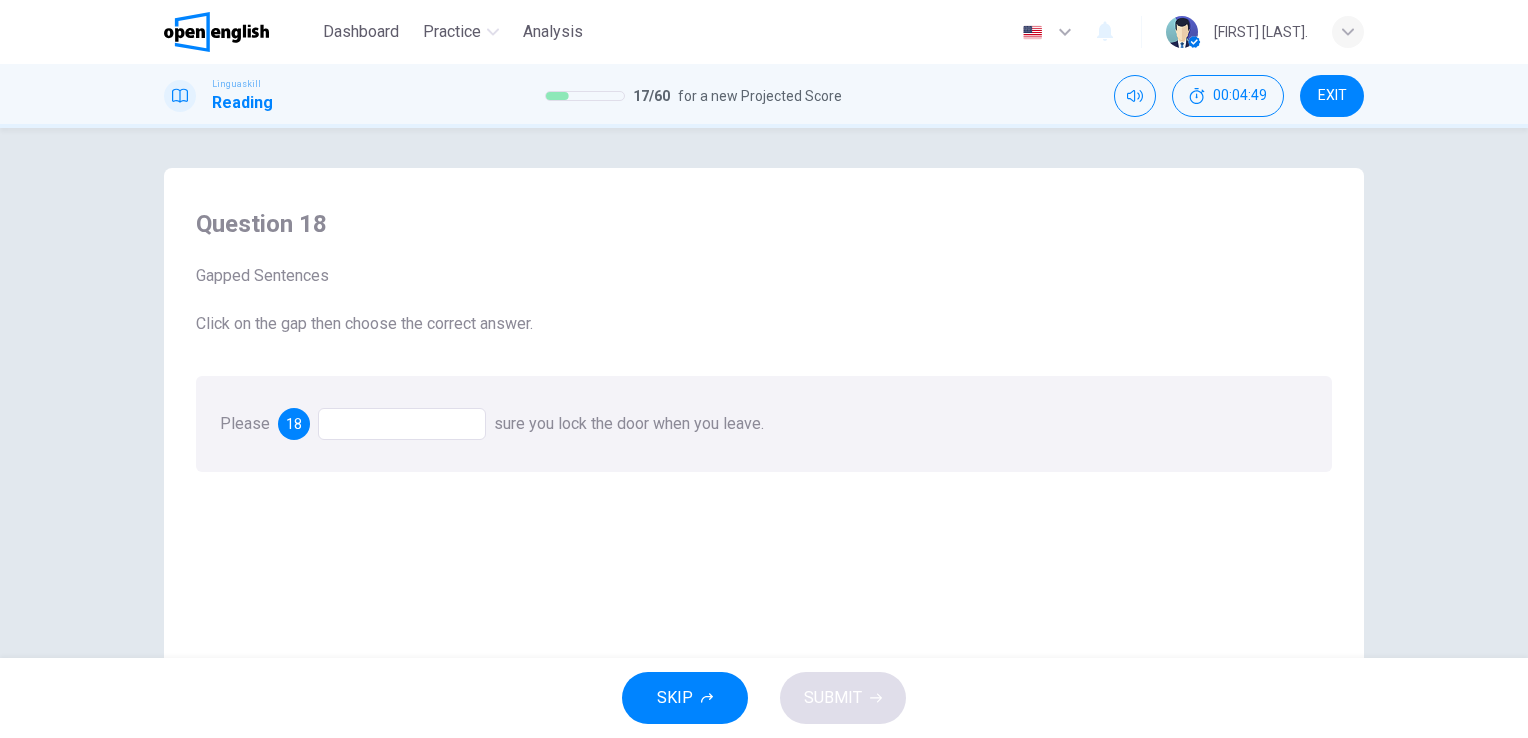 click at bounding box center [402, 424] 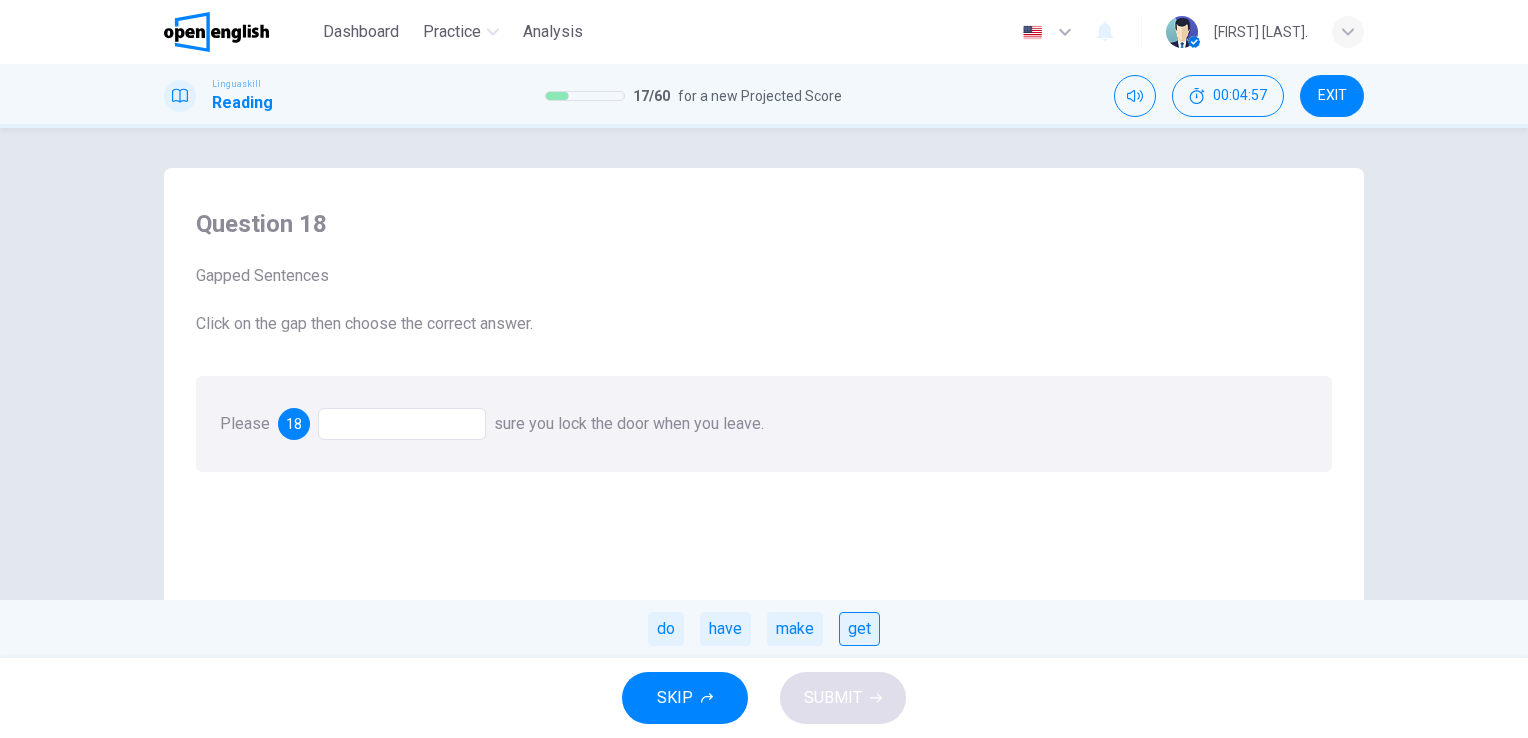 click on "get" at bounding box center [859, 629] 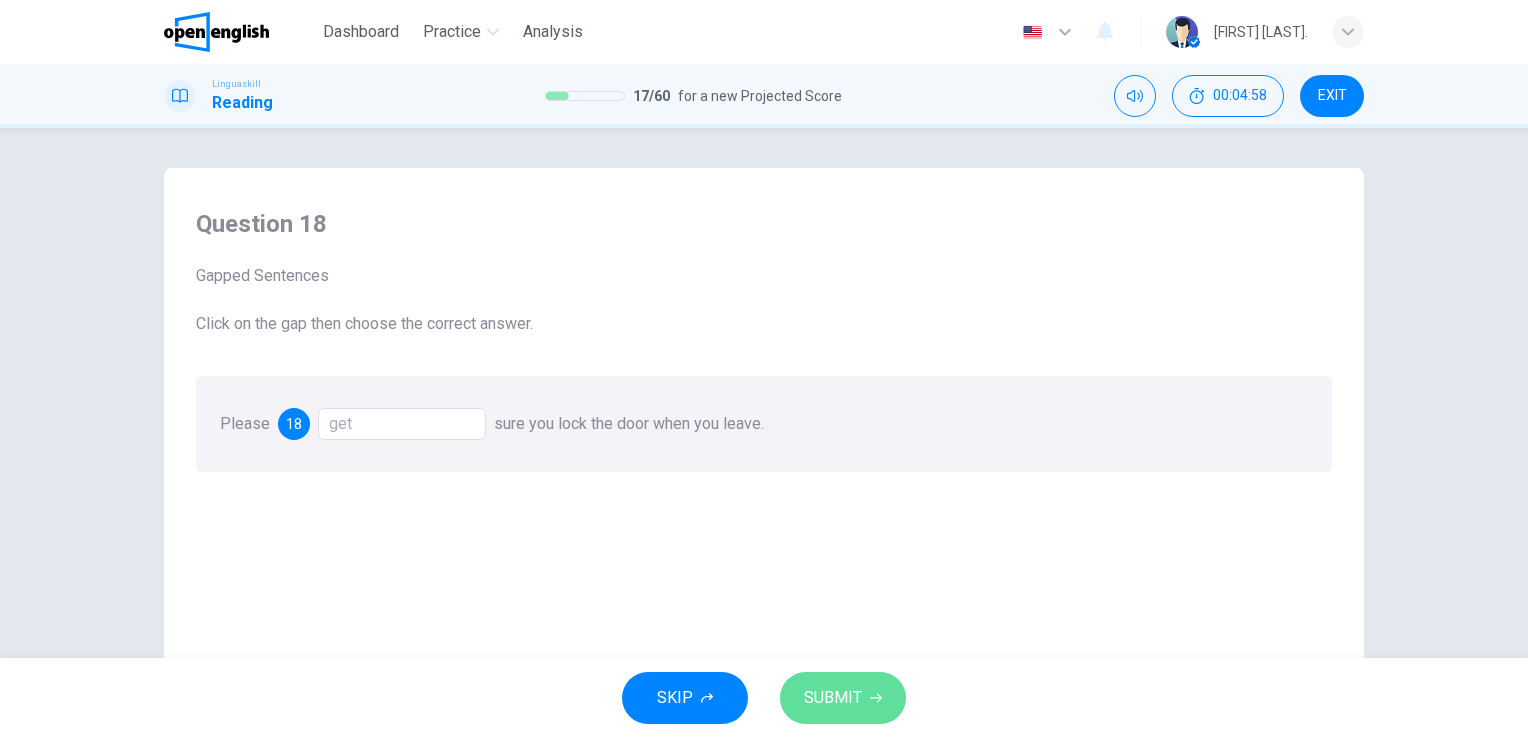 click 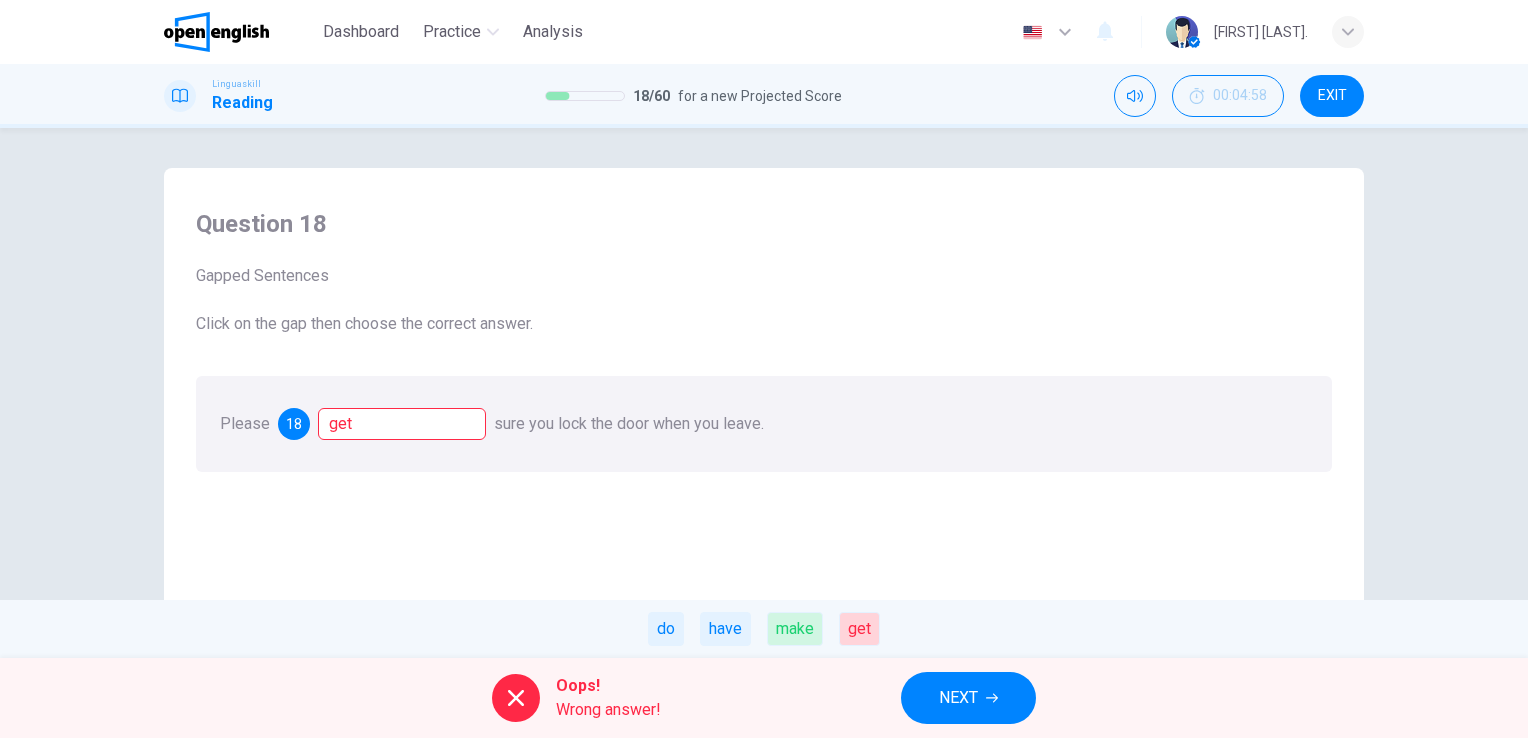 click on "NEXT" at bounding box center [958, 698] 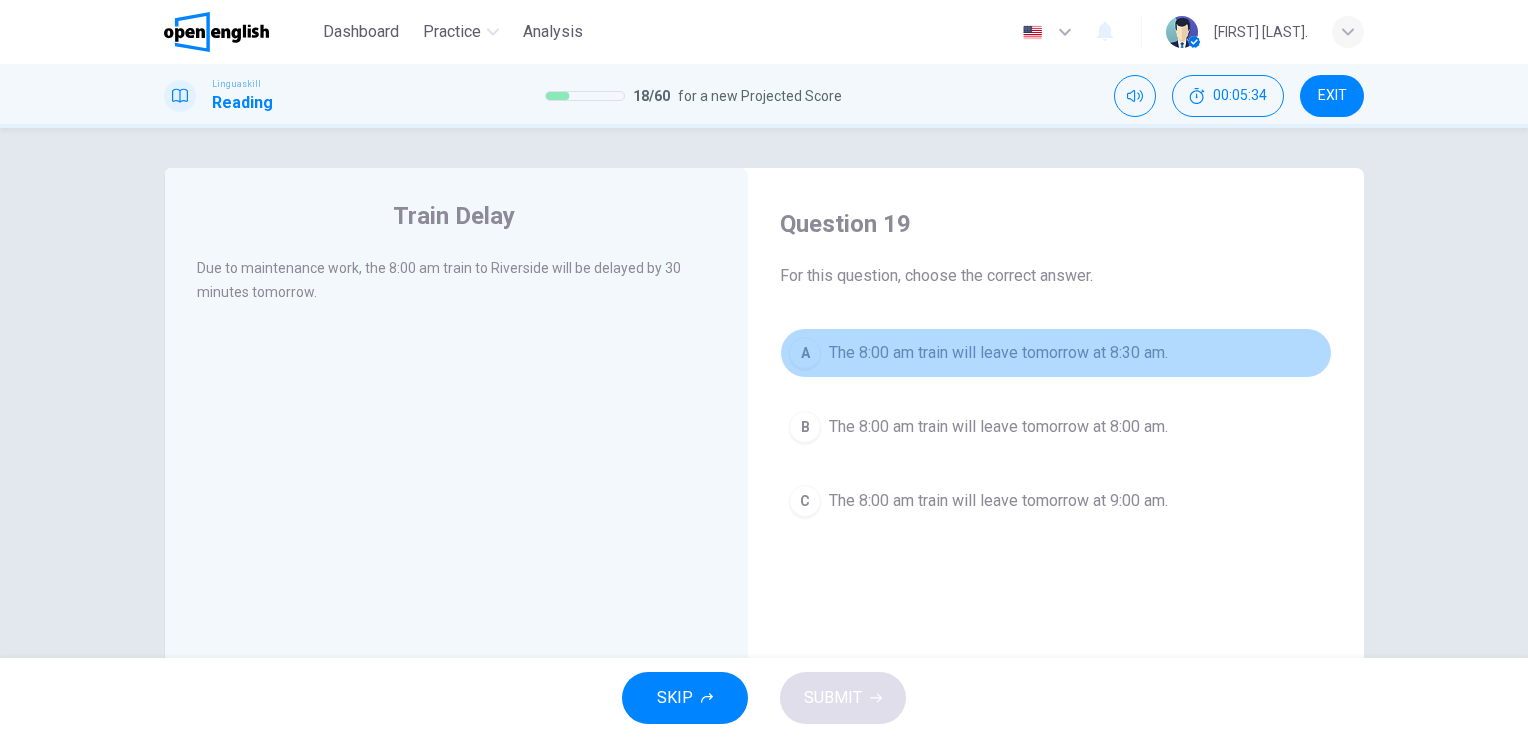 click on "The 8:00 am train will leave tomorrow at 8:30 am." at bounding box center (998, 353) 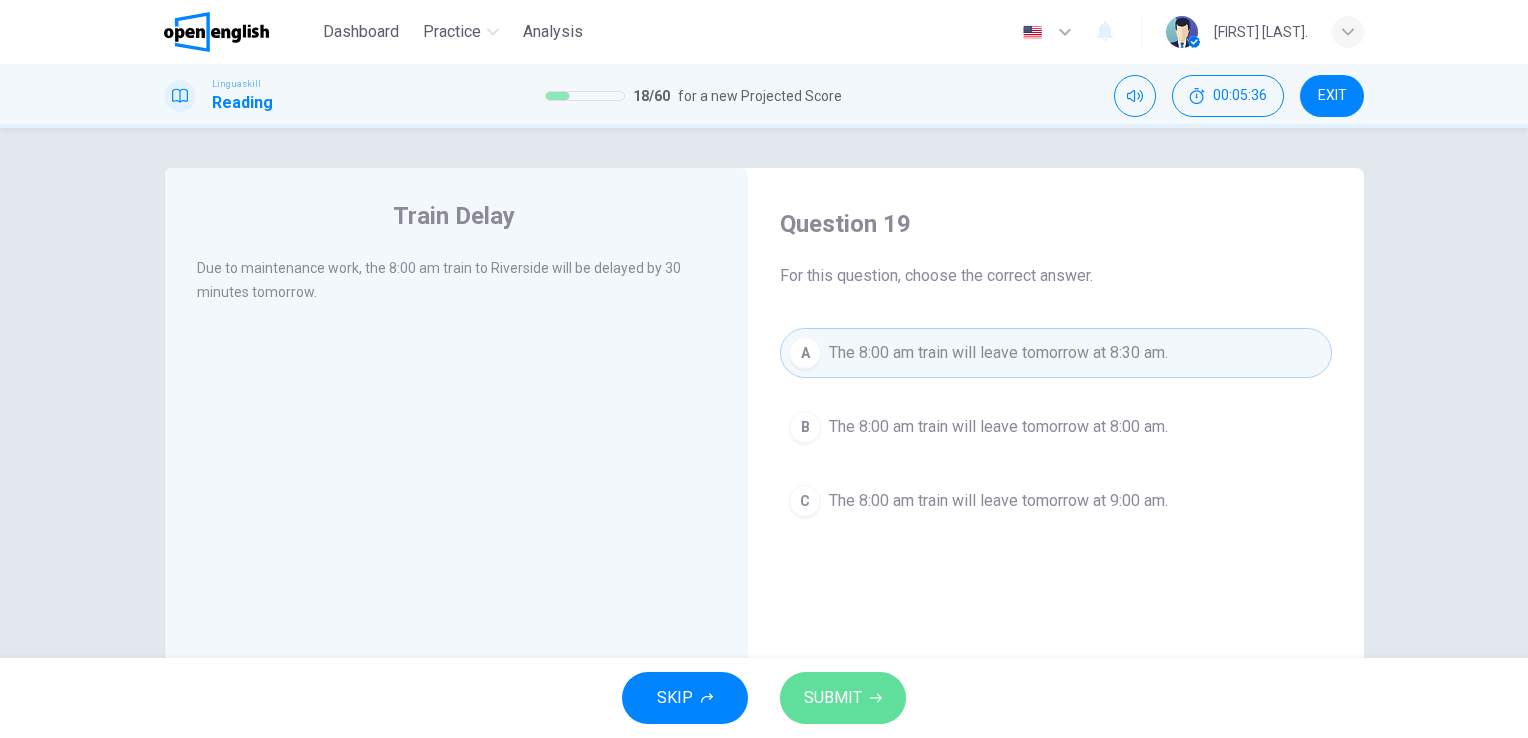 click on "SUBMIT" at bounding box center (843, 698) 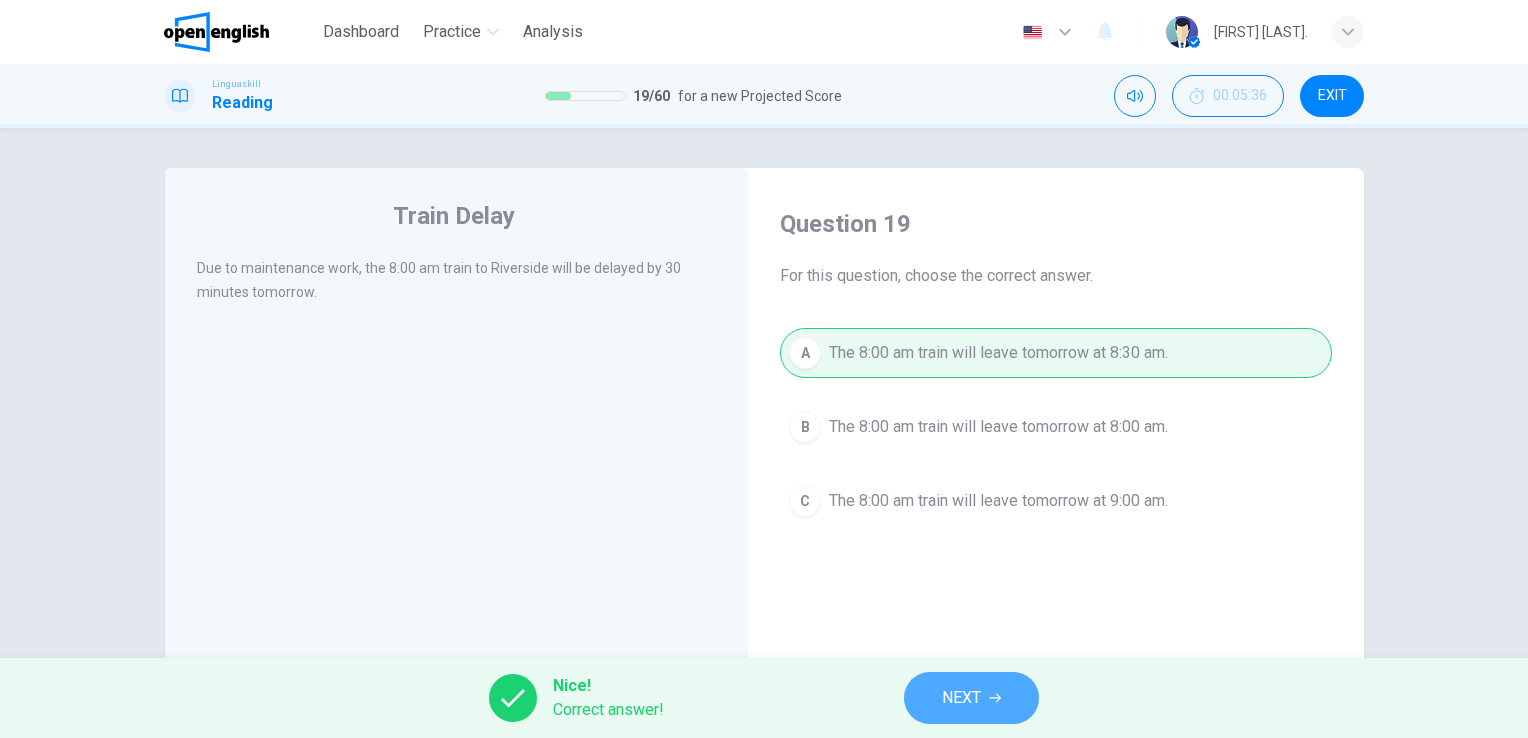 click on "NEXT" at bounding box center [961, 698] 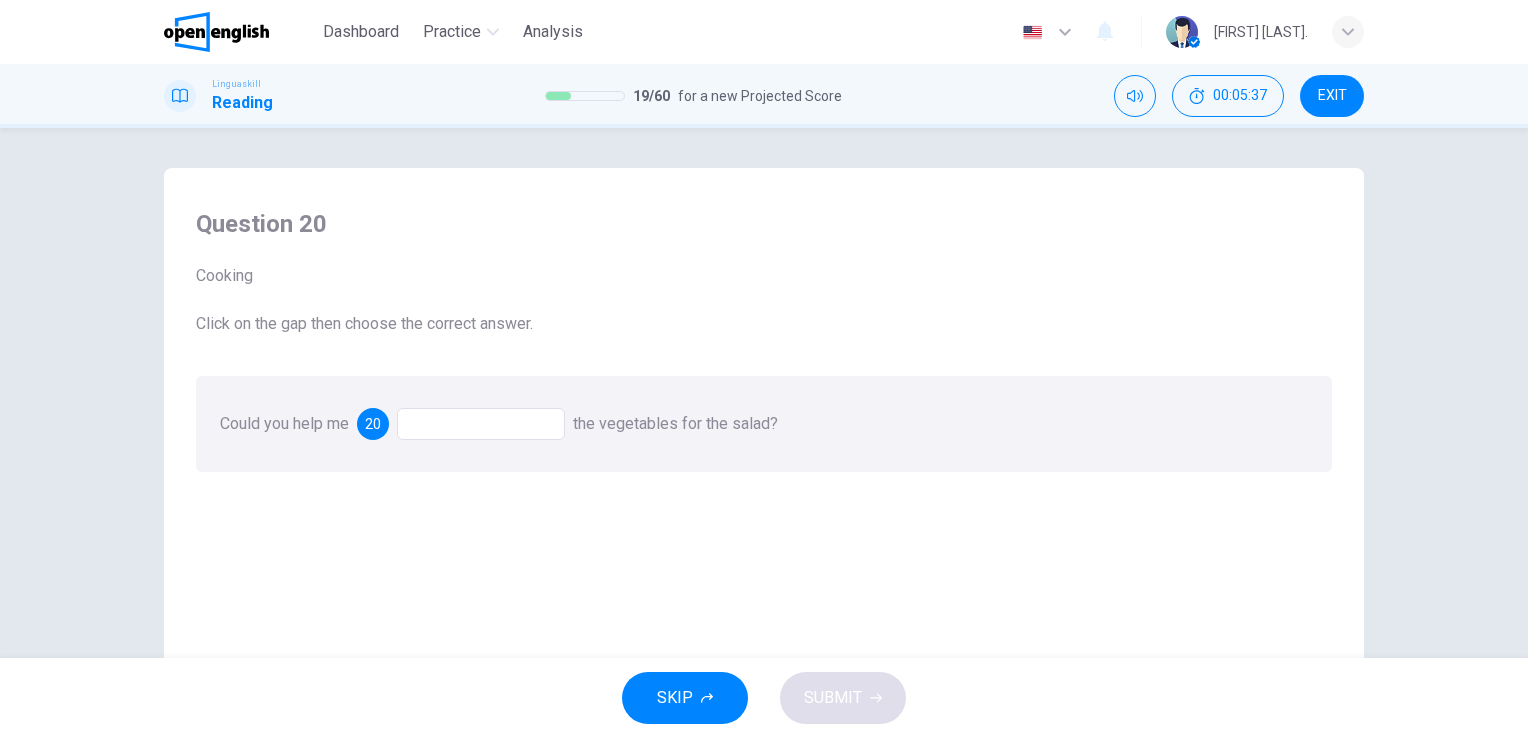click at bounding box center (481, 424) 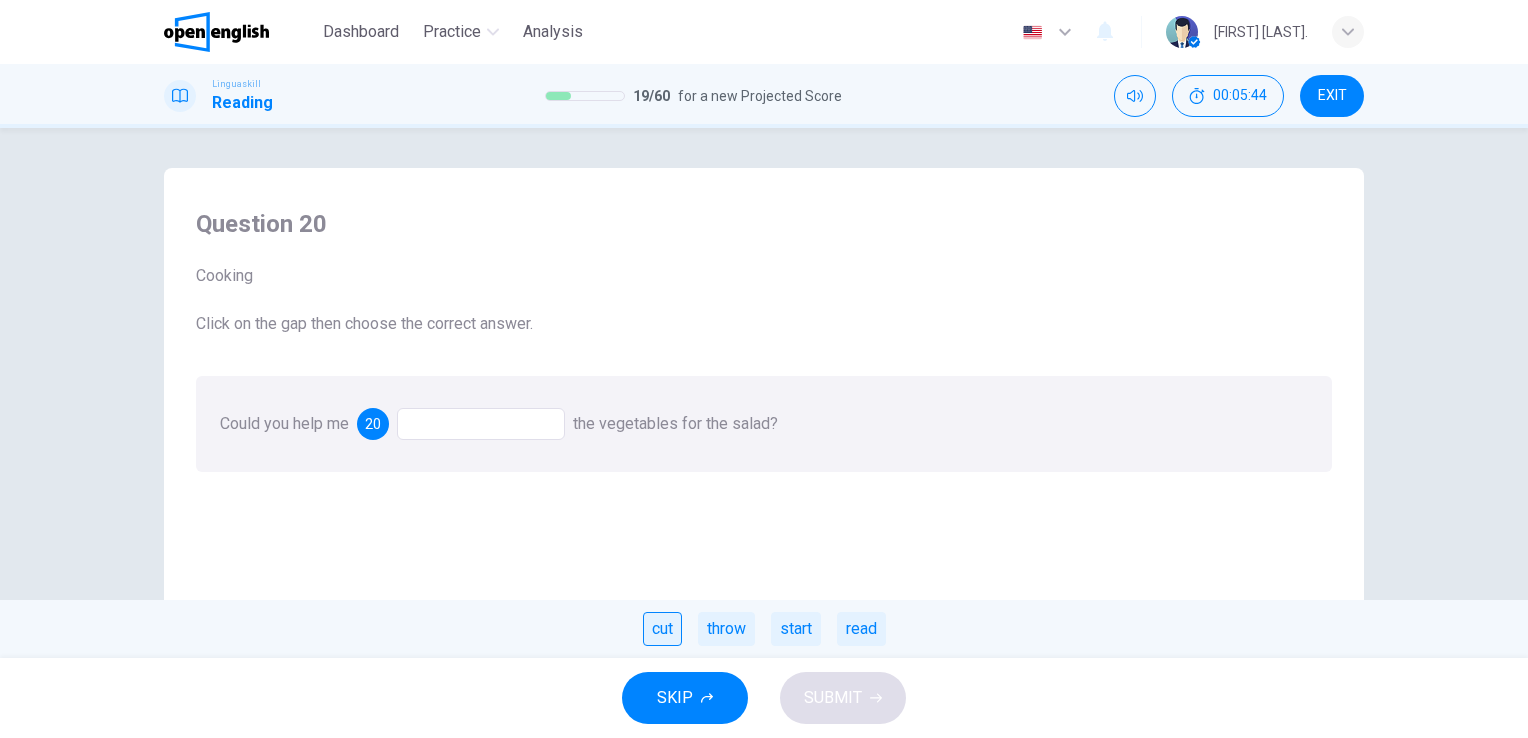 click on "cut" at bounding box center [662, 629] 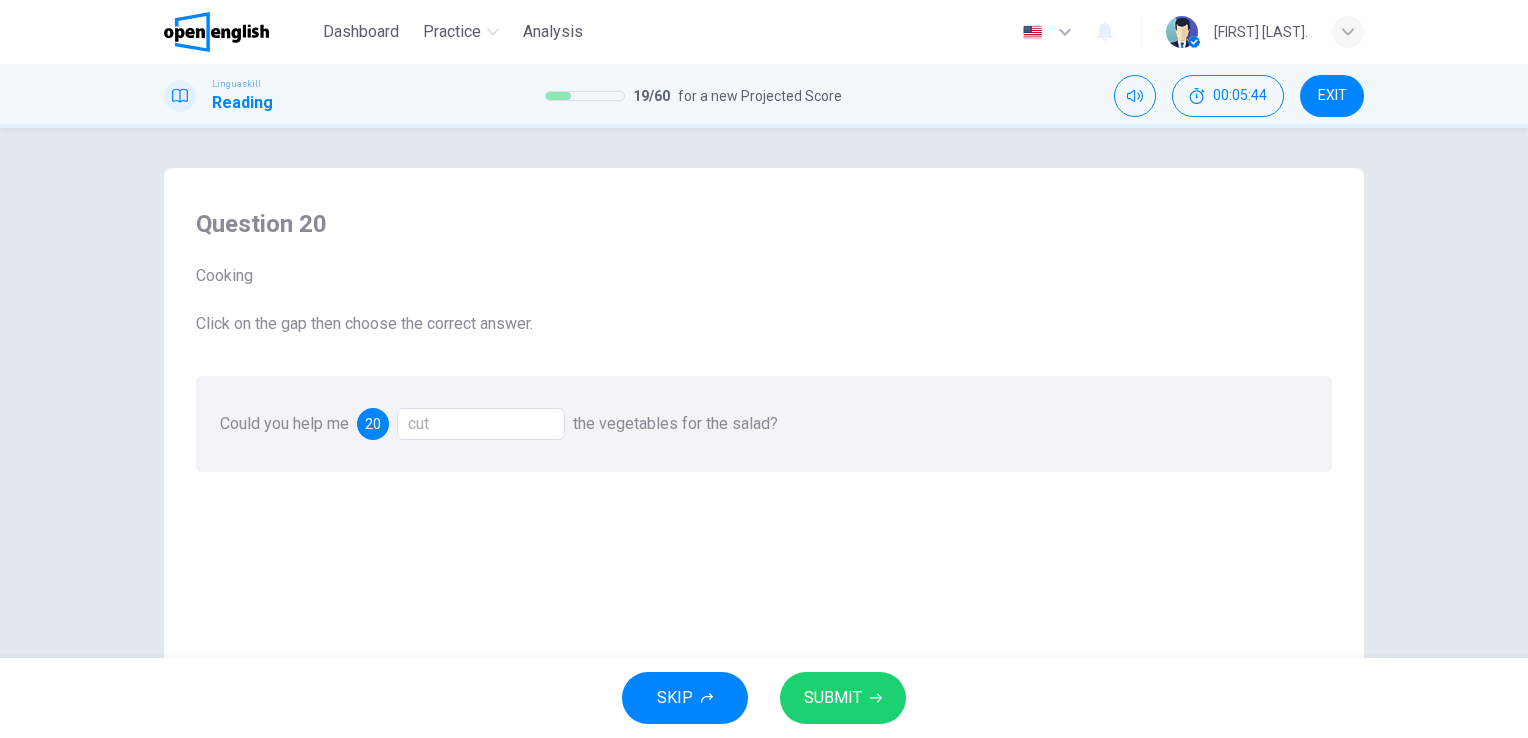 click on "SUBMIT" at bounding box center (833, 698) 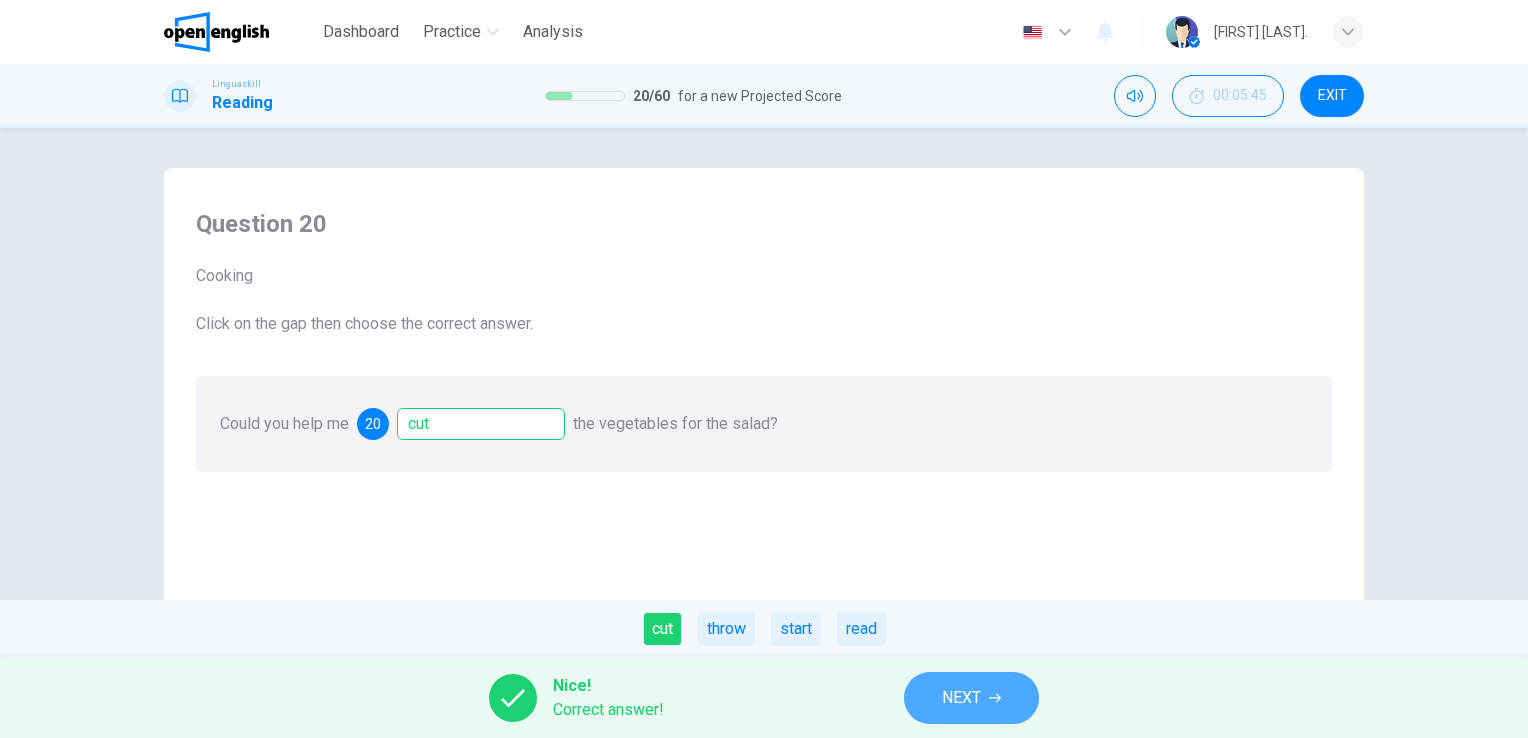 click on "NEXT" at bounding box center (971, 698) 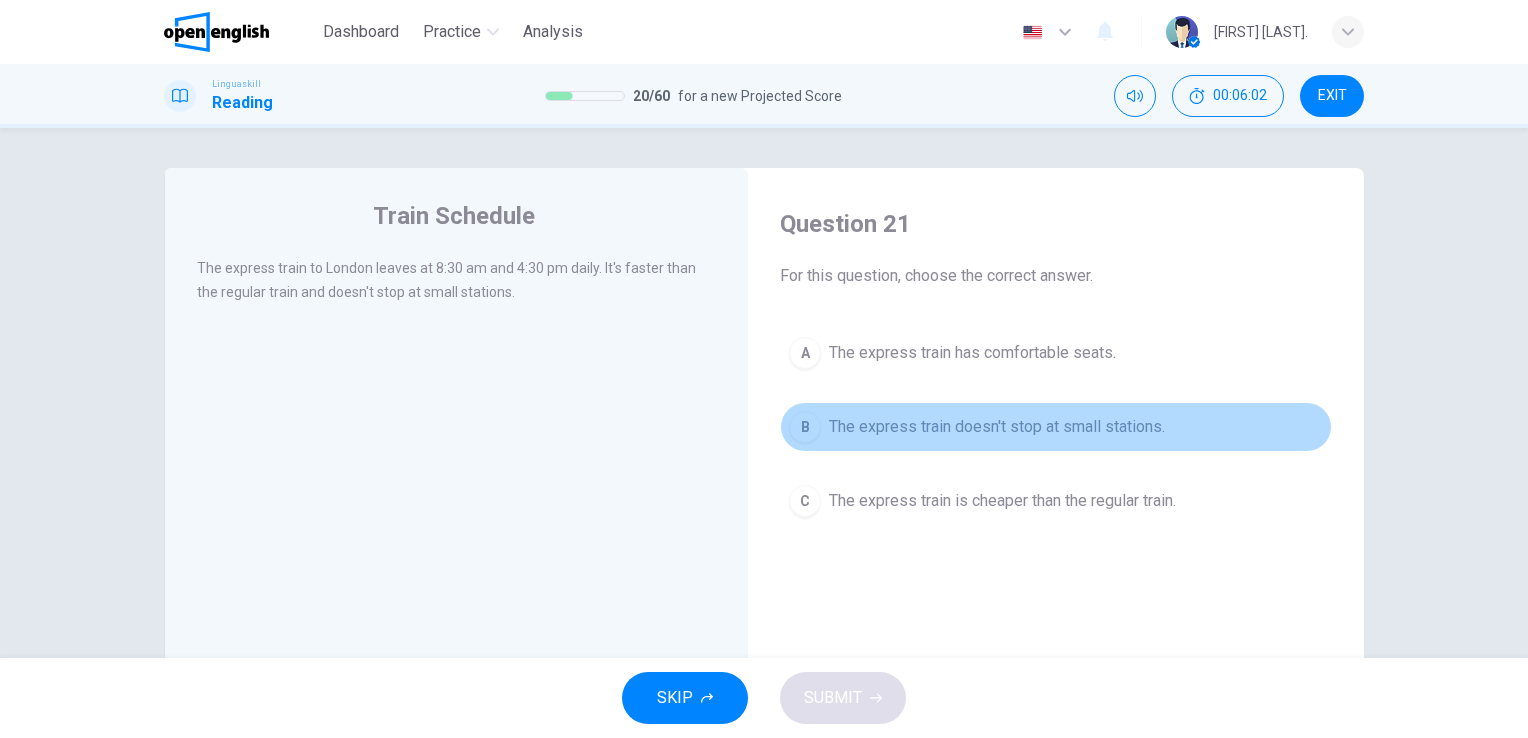 click on "The express train doesn't stop at small stations." at bounding box center (997, 427) 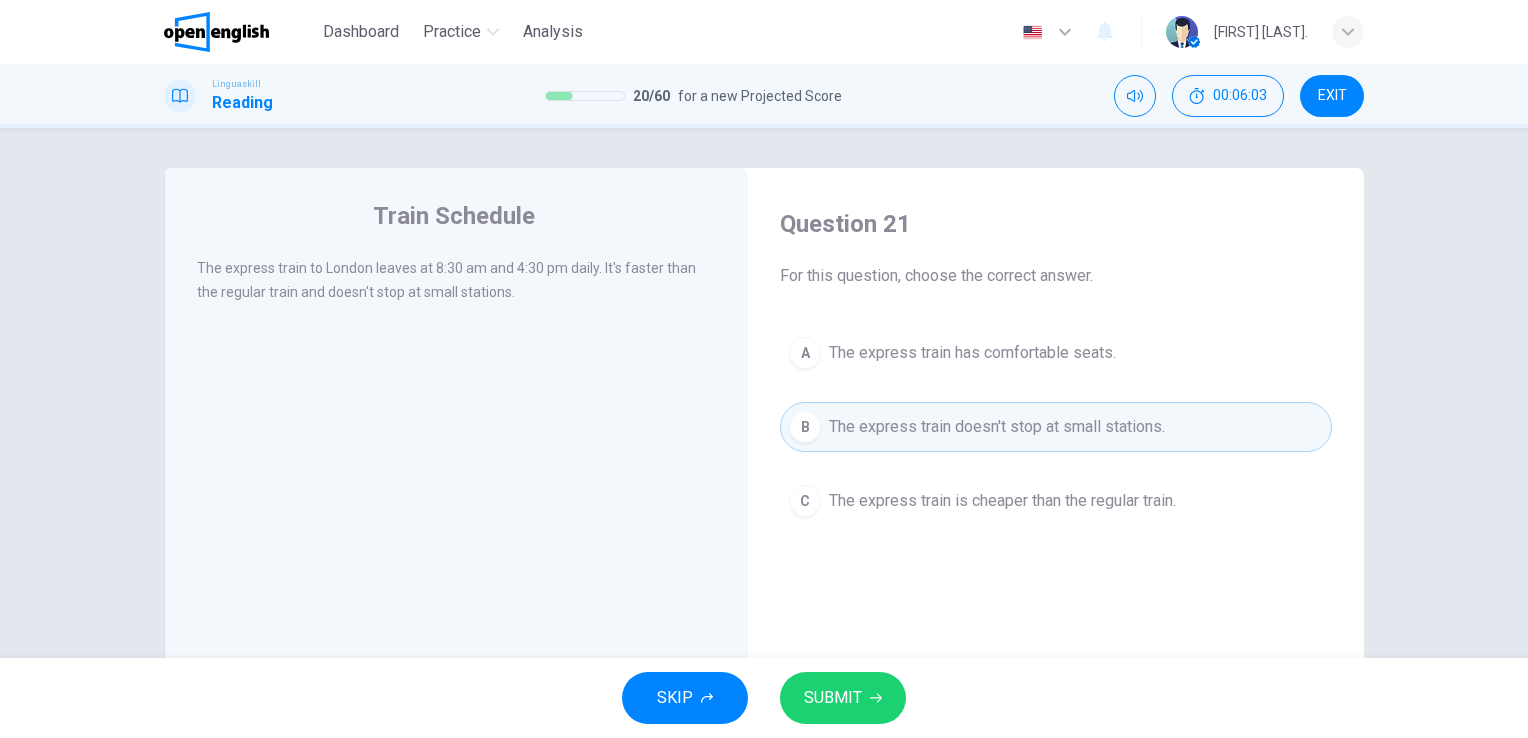click on "SUBMIT" at bounding box center (833, 698) 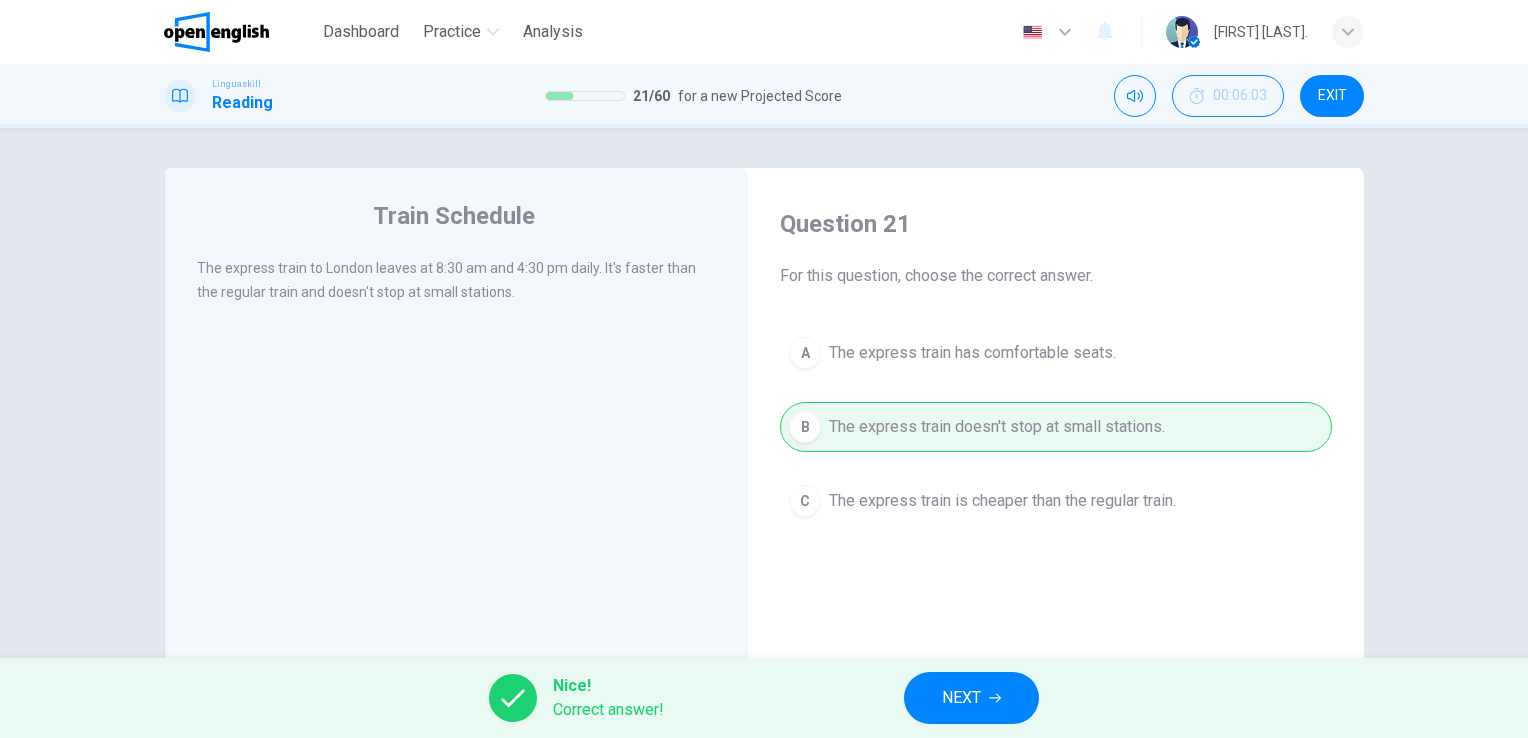 click on "NEXT" at bounding box center [971, 698] 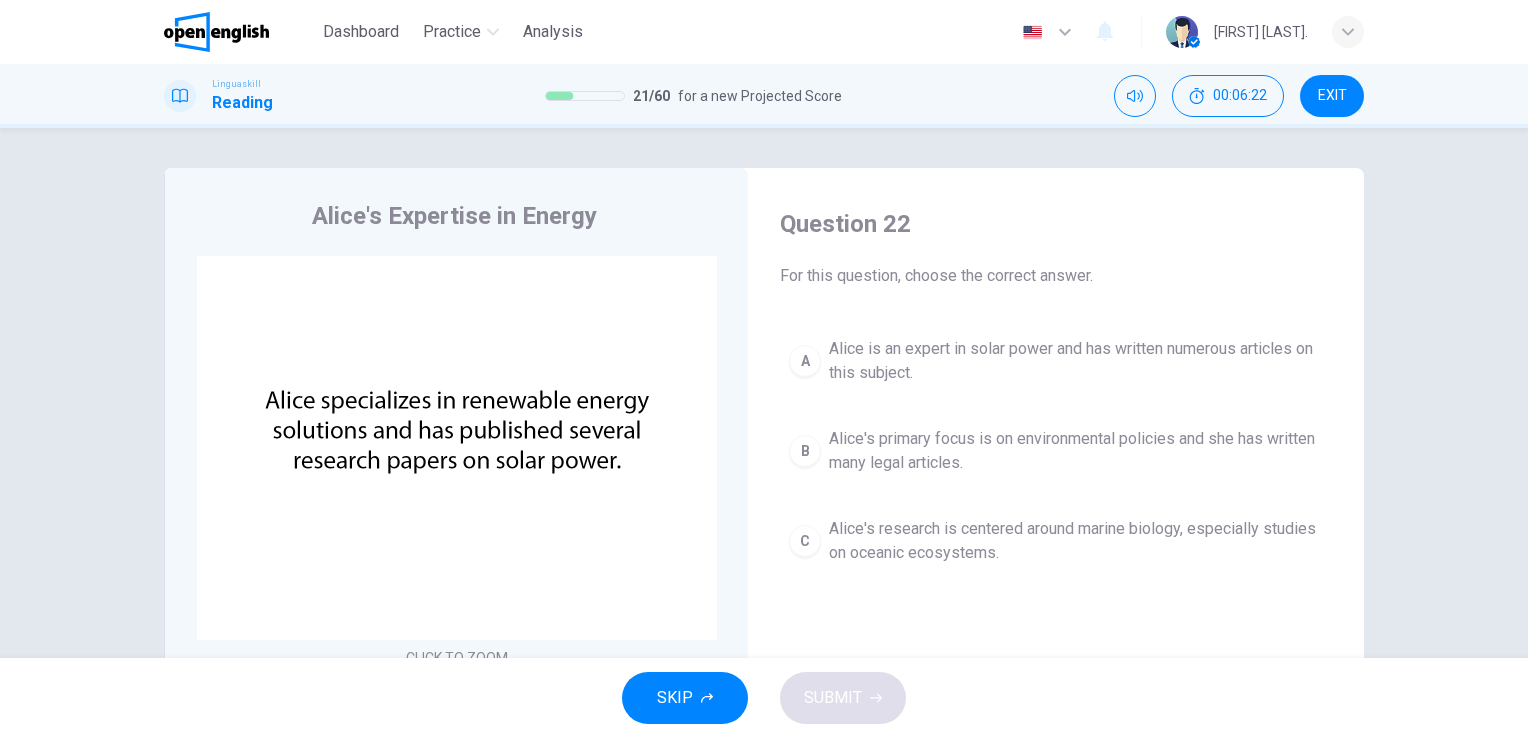 click on "Alice is an expert in solar power and has written numerous articles on this subject." at bounding box center (1076, 361) 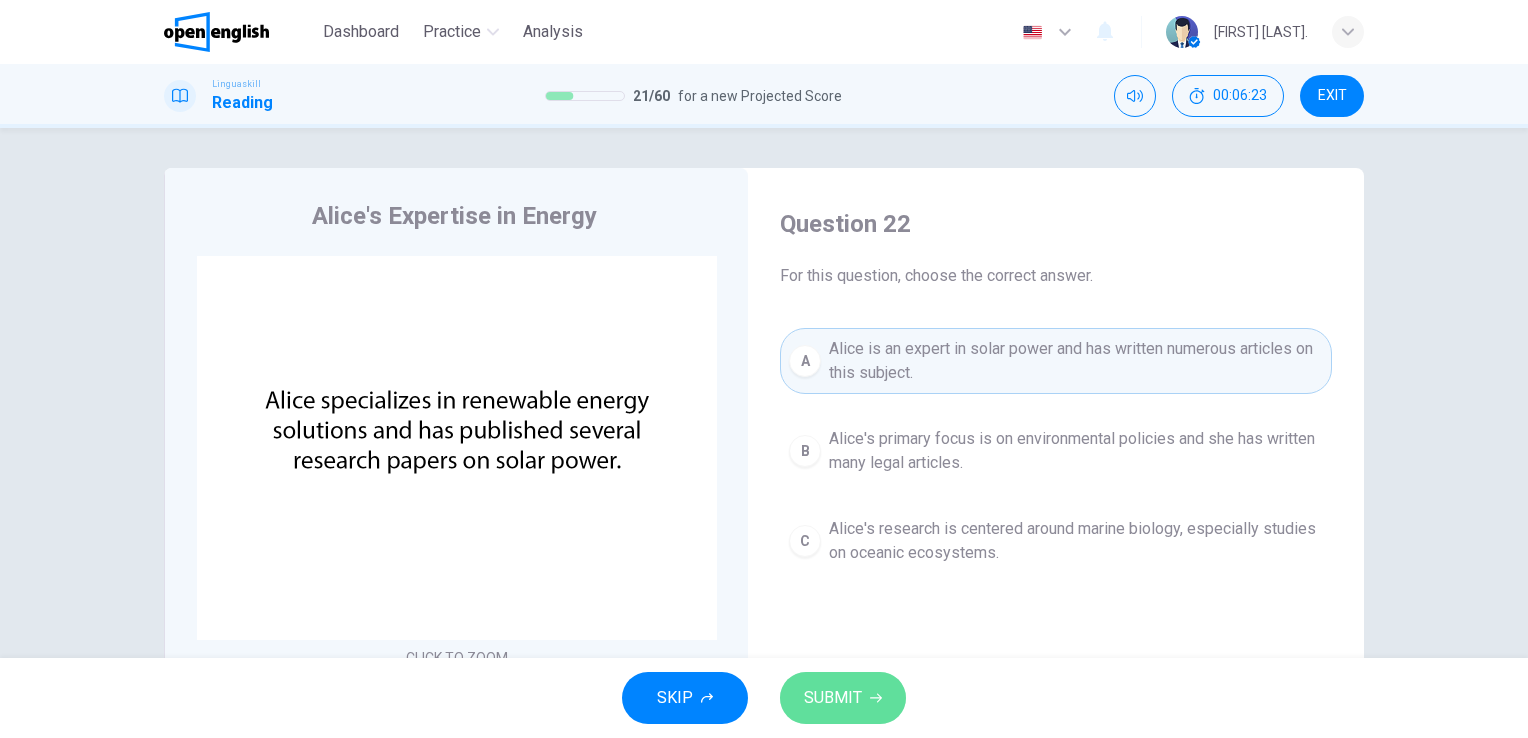 click on "SUBMIT" at bounding box center (843, 698) 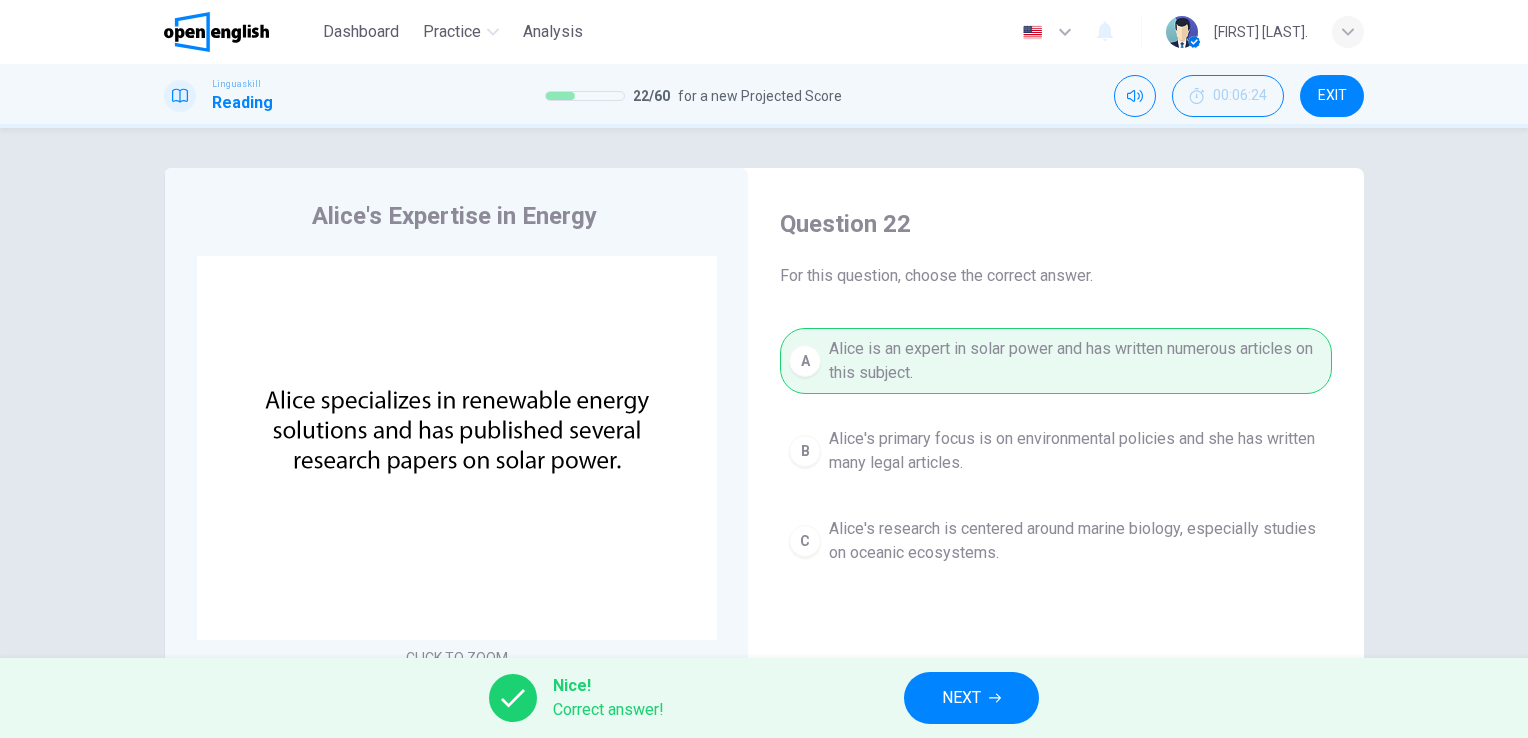 click on "NEXT" at bounding box center [961, 698] 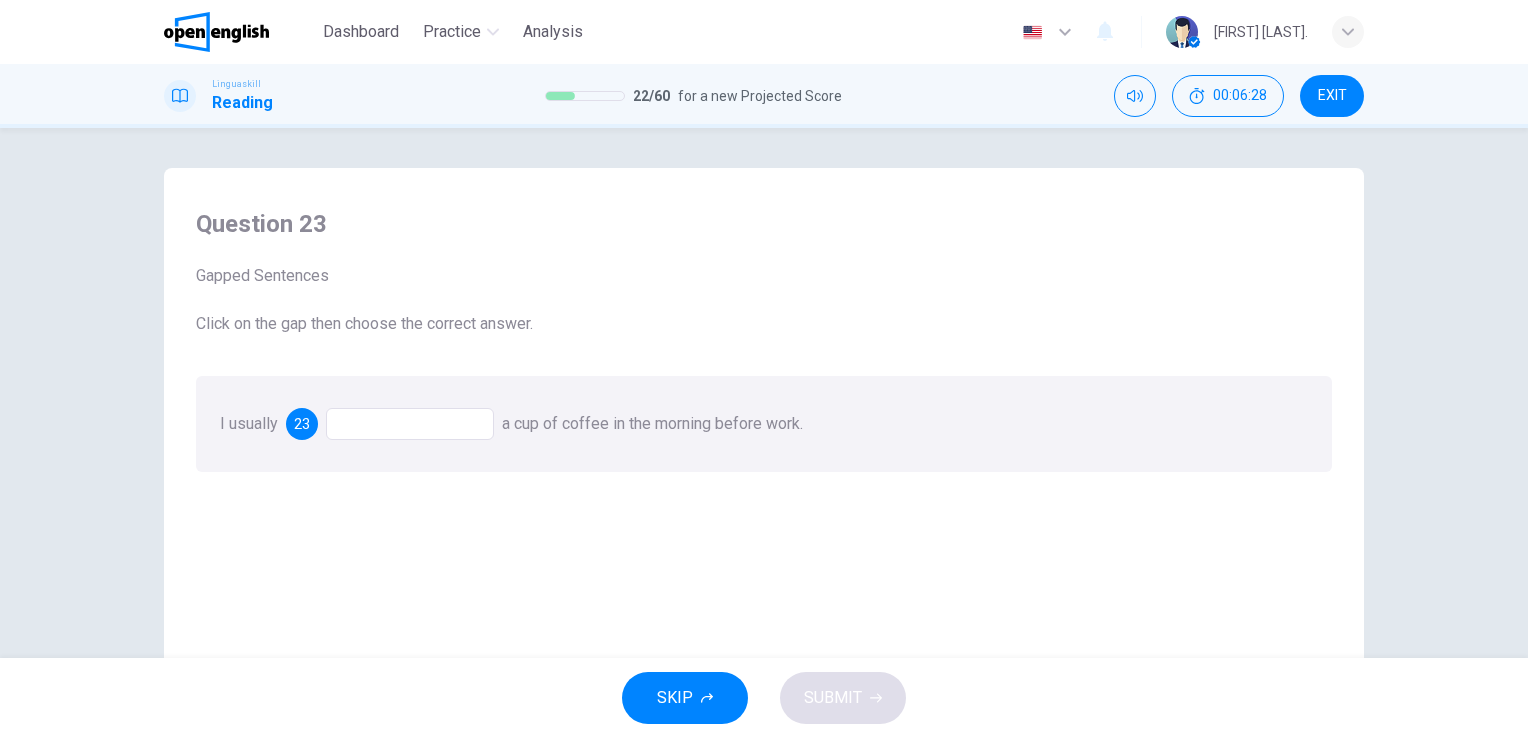 click at bounding box center [410, 424] 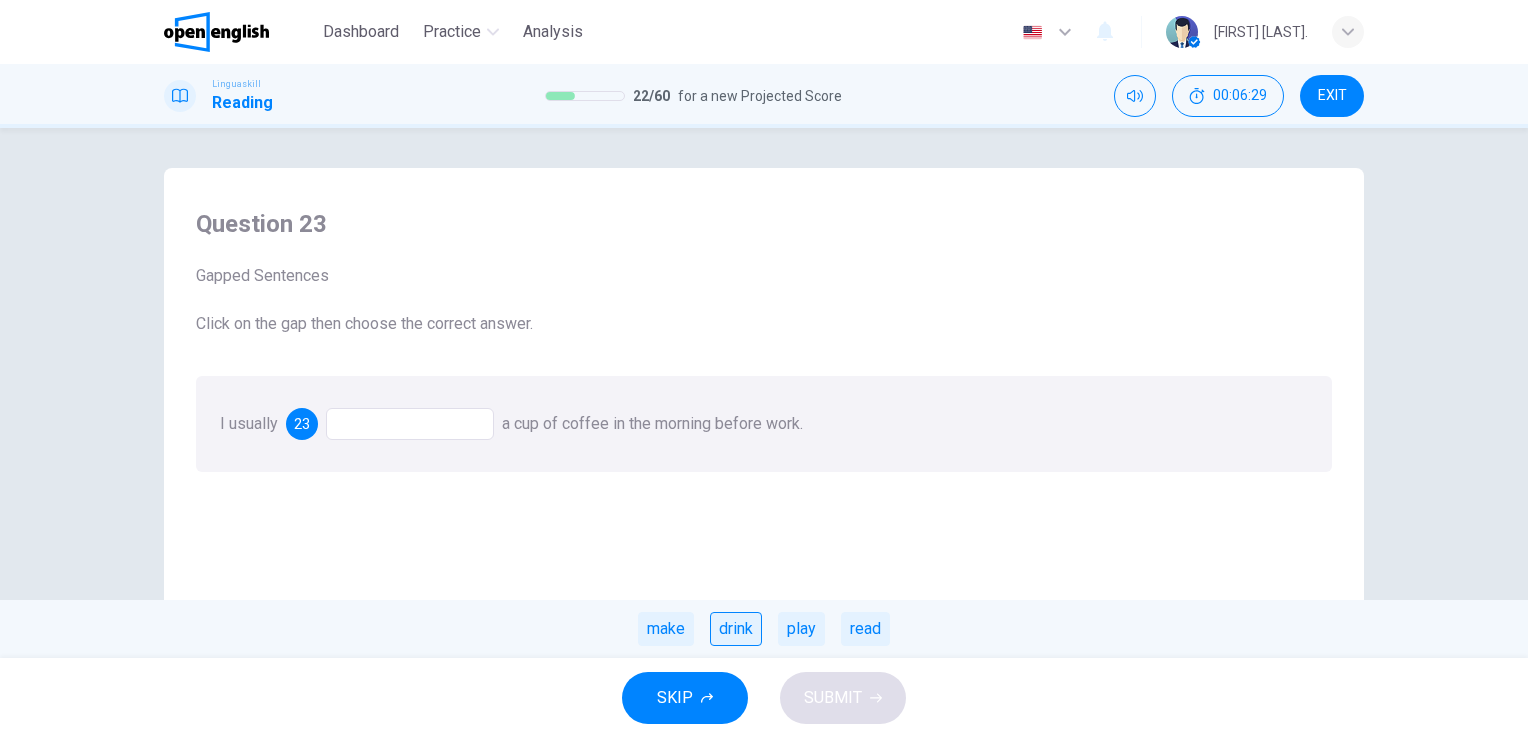 click on "drink" at bounding box center (736, 629) 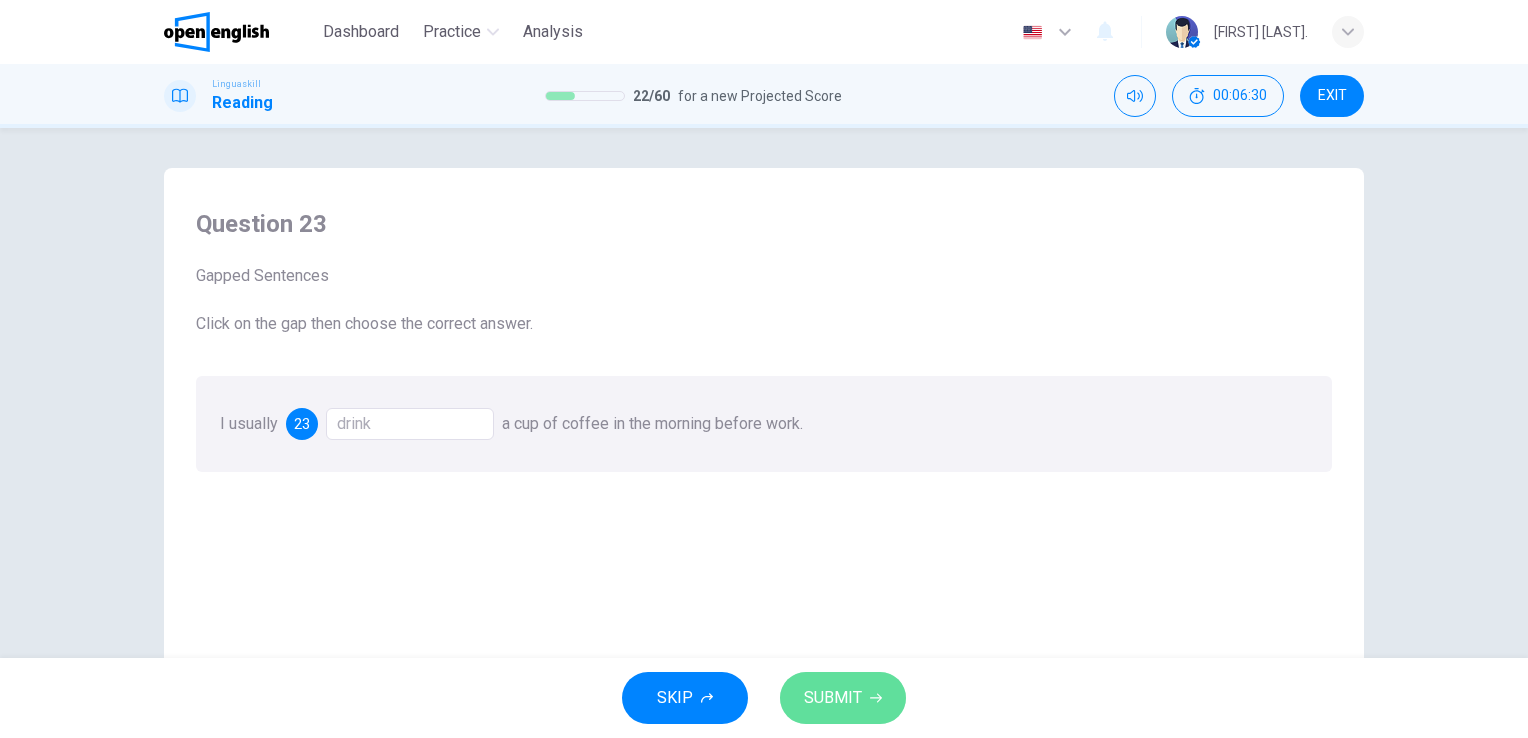 click on "SUBMIT" at bounding box center [833, 698] 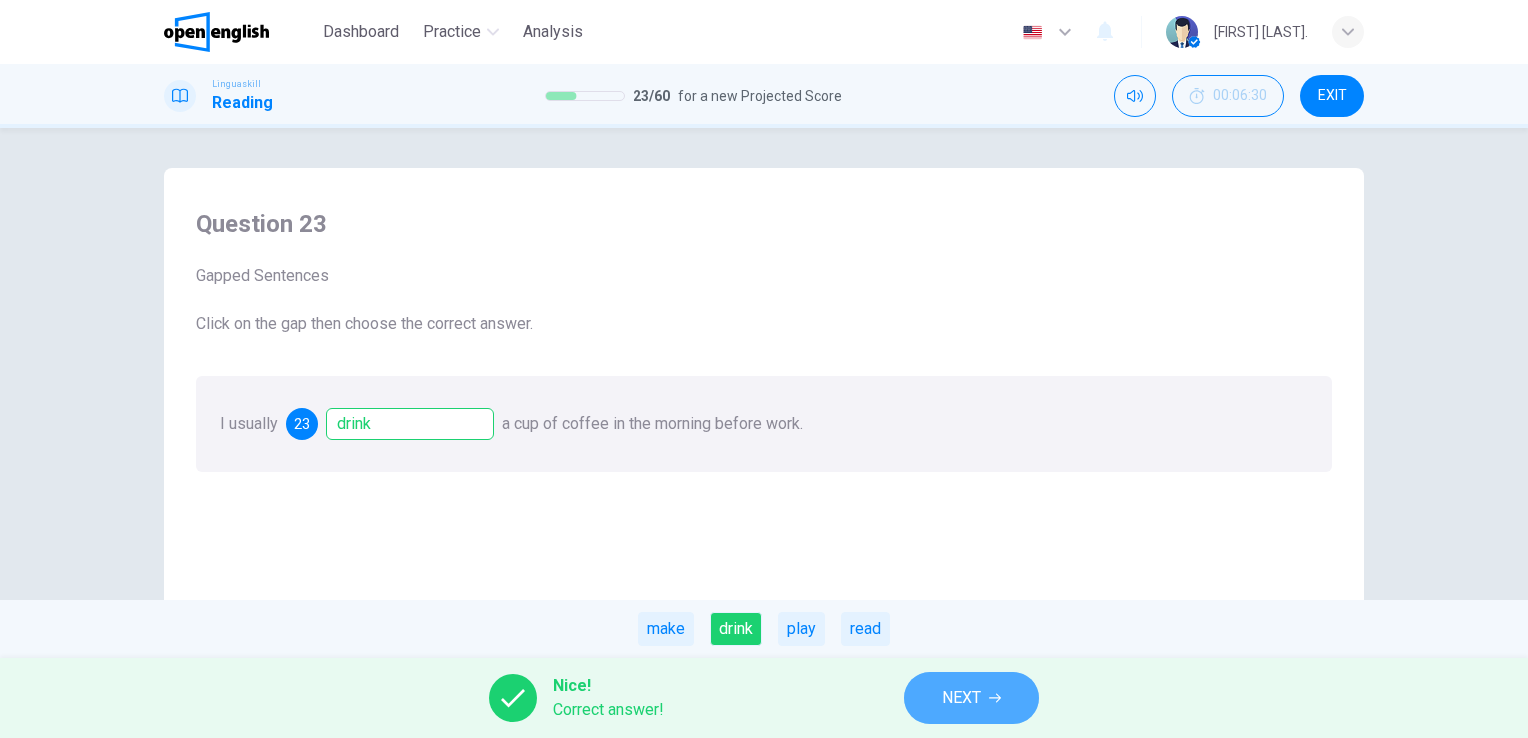 click on "NEXT" at bounding box center [971, 698] 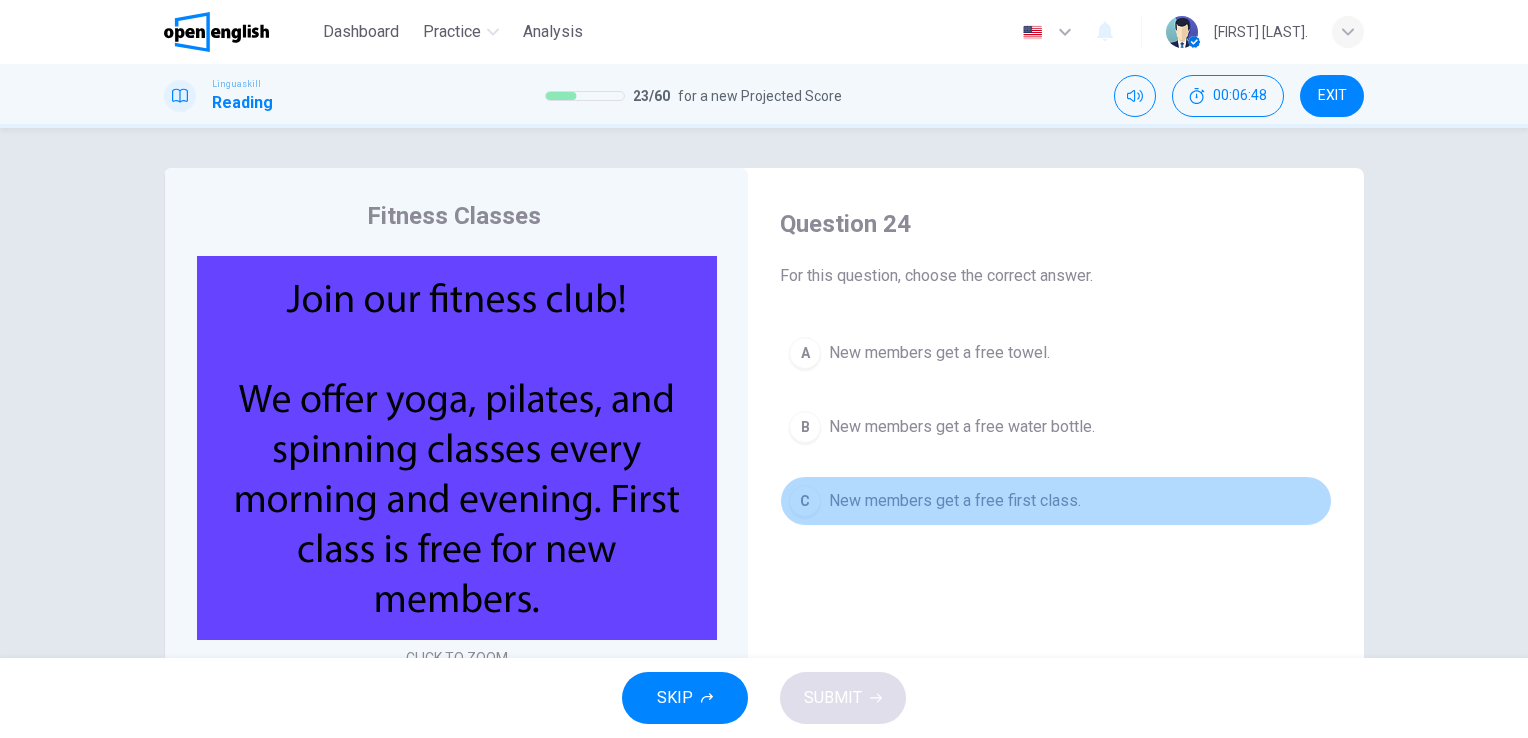 click on "New members get a free first class." at bounding box center [955, 501] 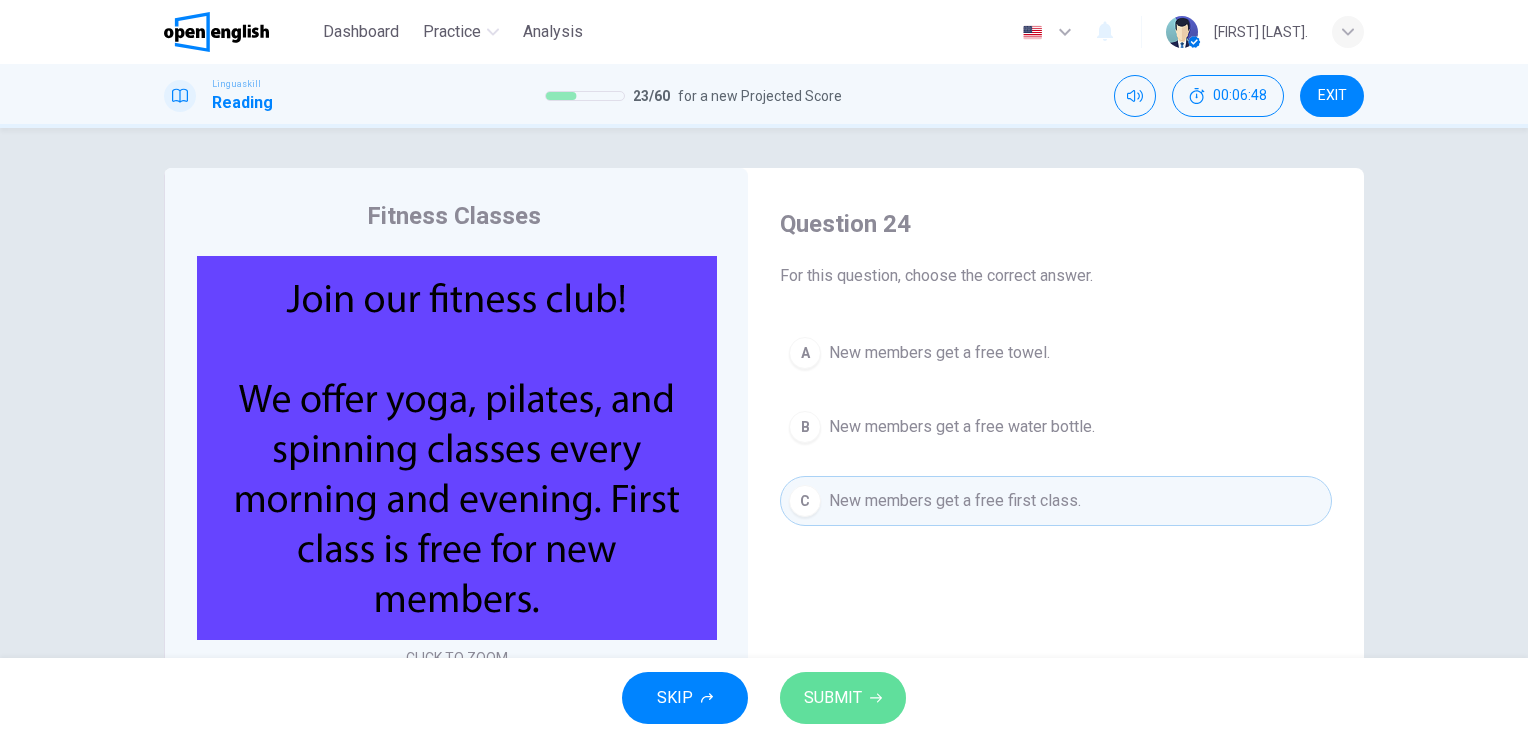 click on "SUBMIT" at bounding box center [833, 698] 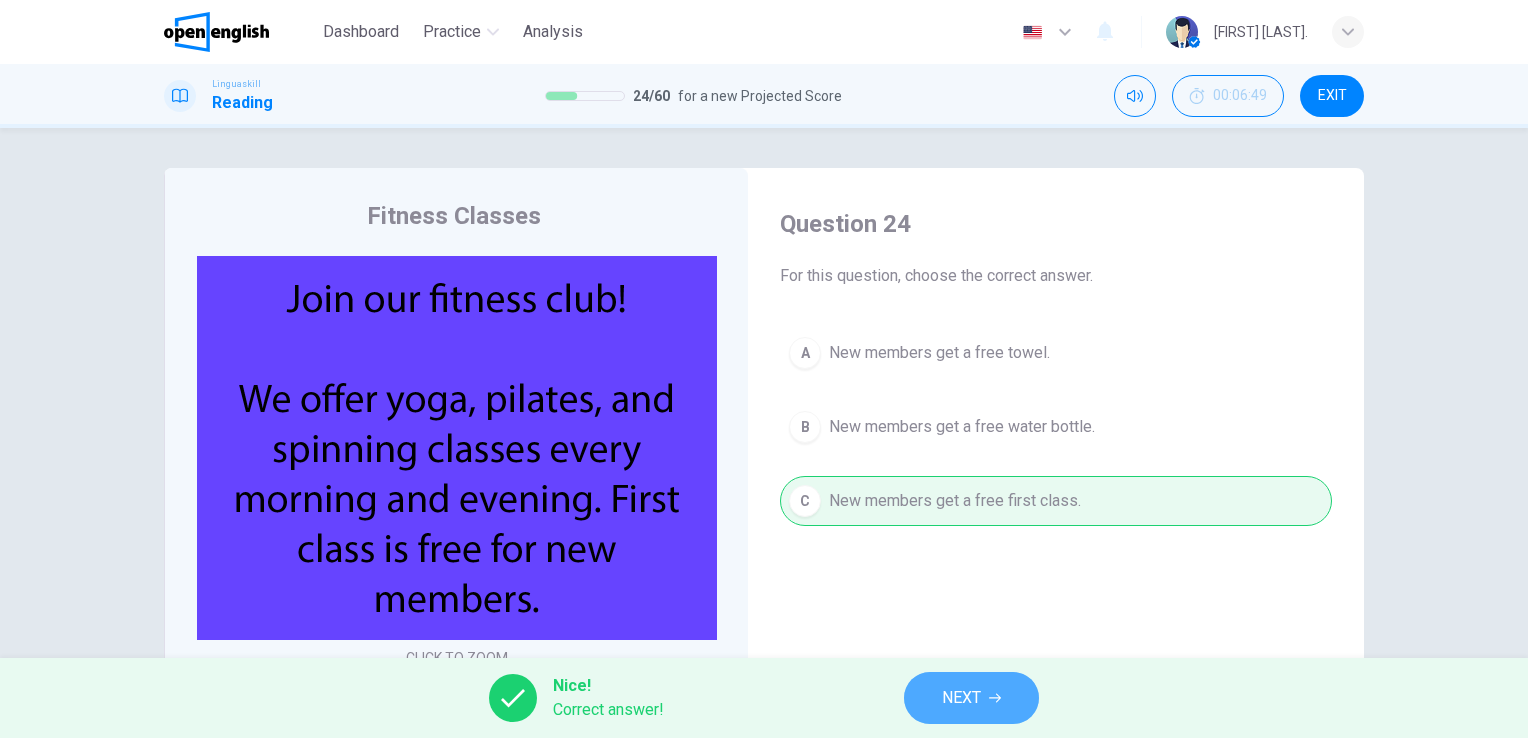click on "NEXT" at bounding box center [971, 698] 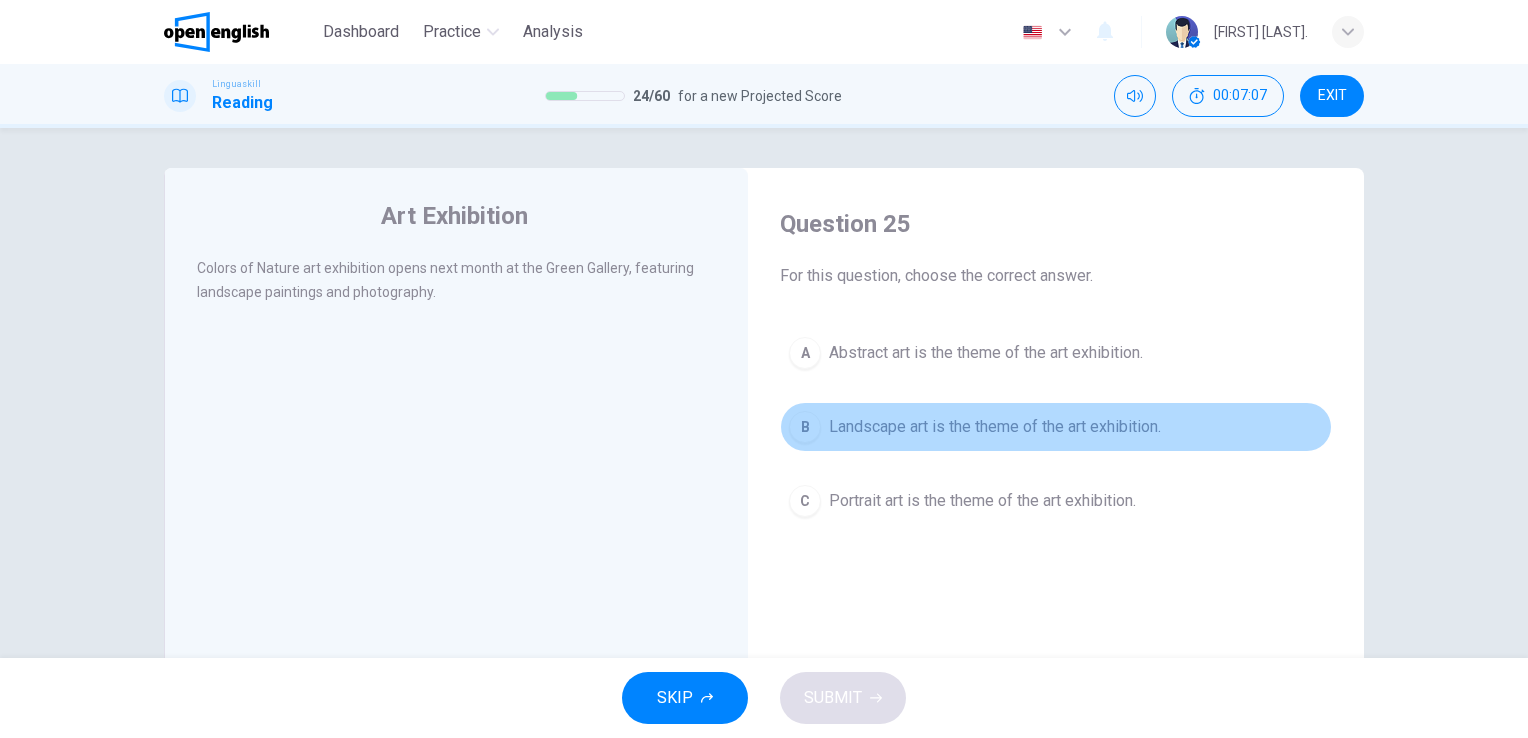 click on "Landscape art is the theme of the art exhibition." at bounding box center [995, 427] 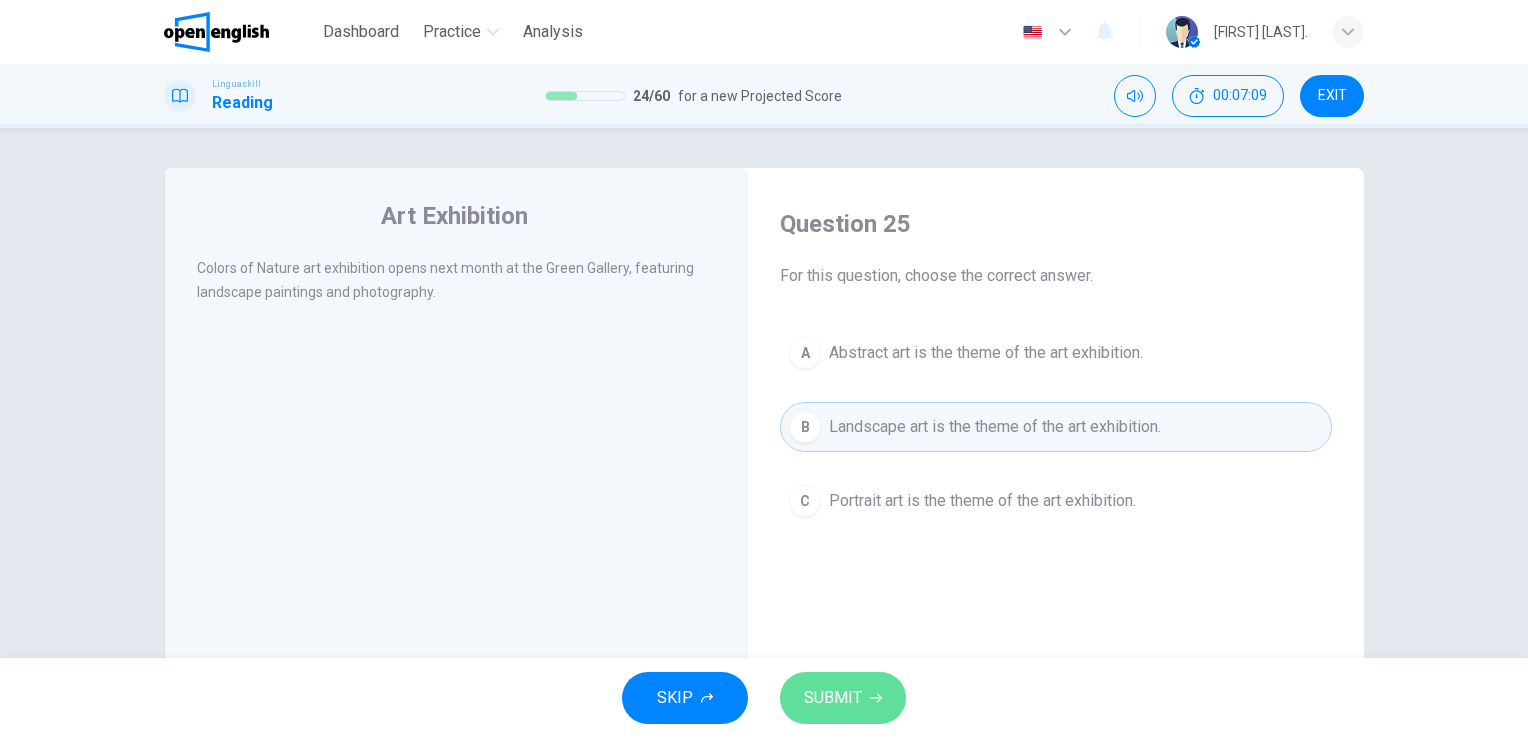 click on "SUBMIT" at bounding box center (833, 698) 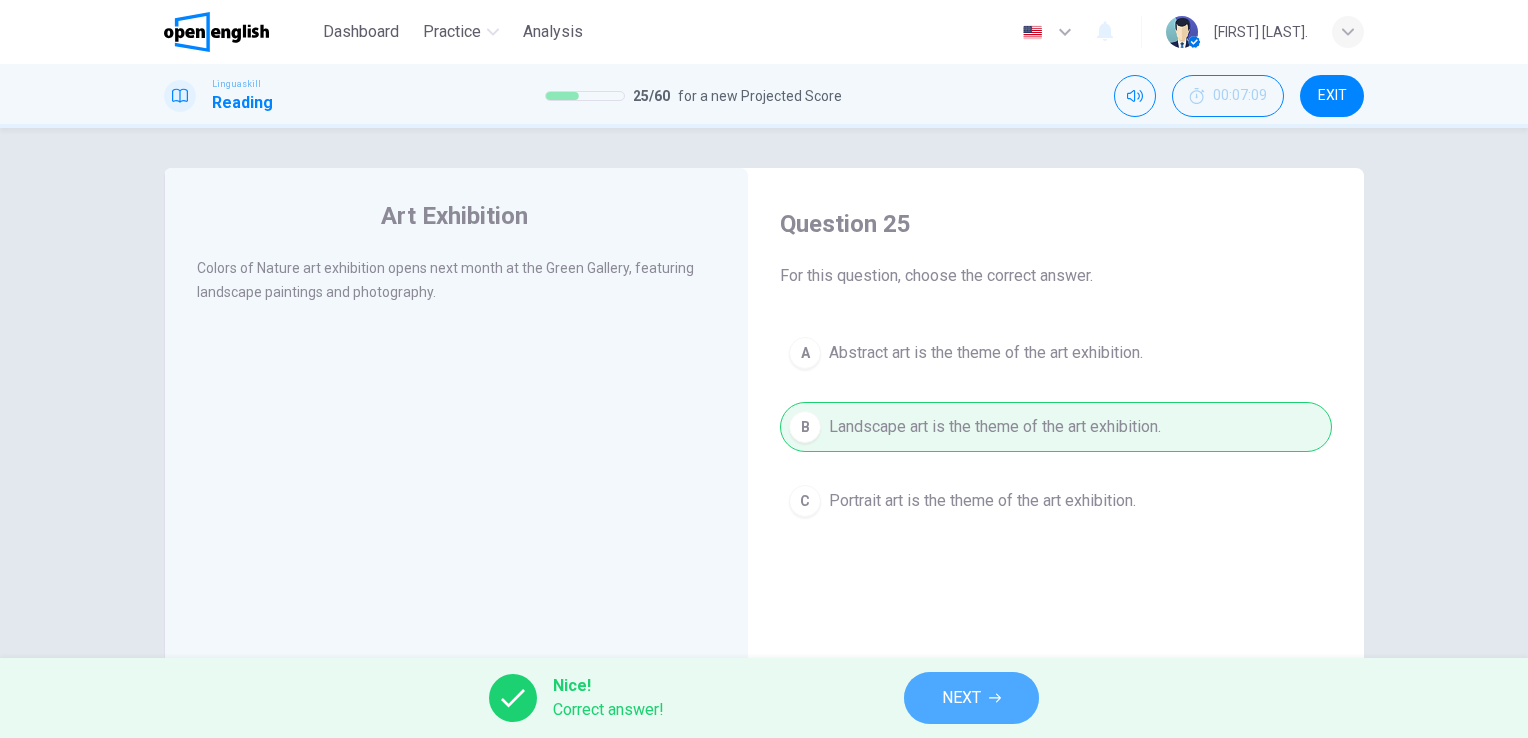 click on "NEXT" at bounding box center [971, 698] 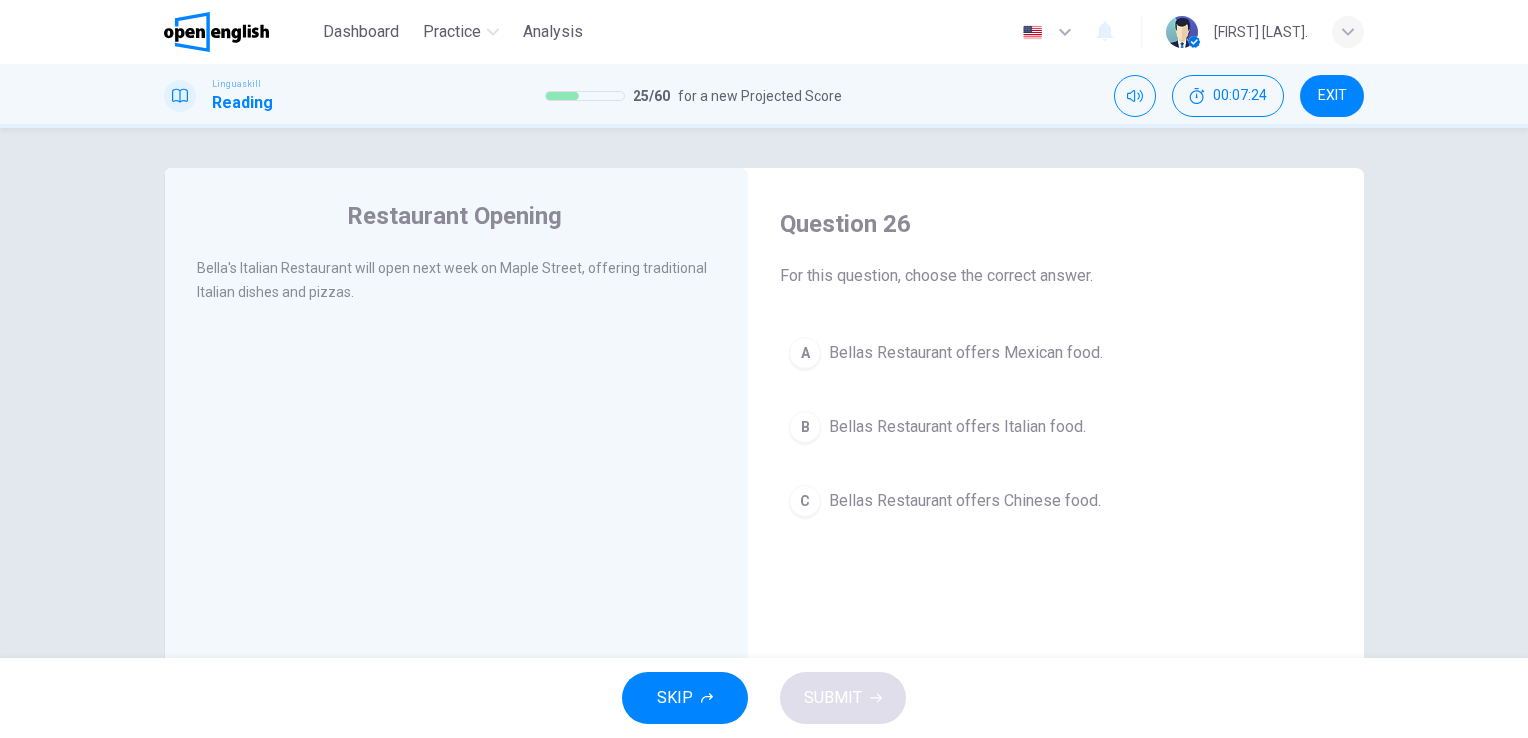 click on "Bellas Restaurant offers Italian food." at bounding box center [957, 427] 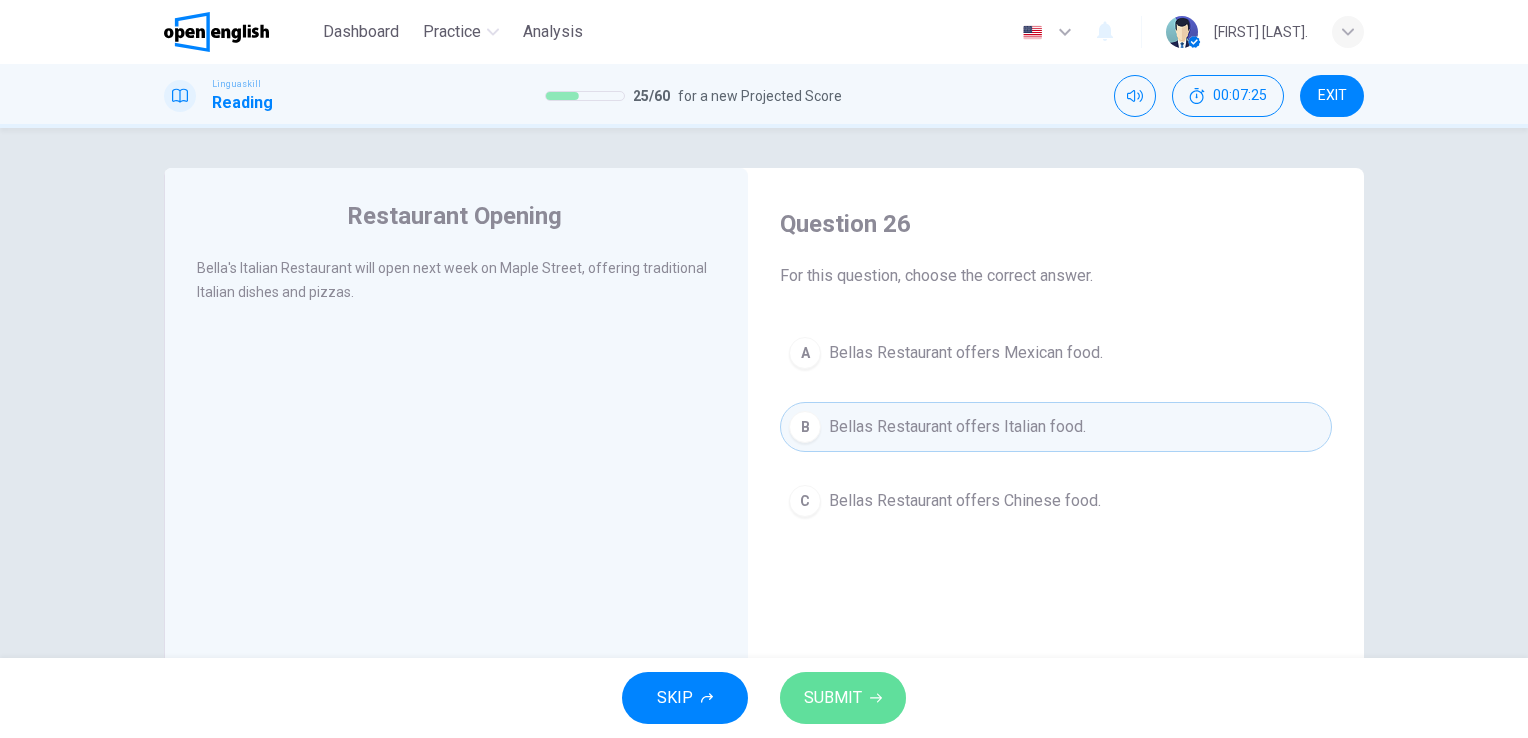 click on "SUBMIT" at bounding box center (833, 698) 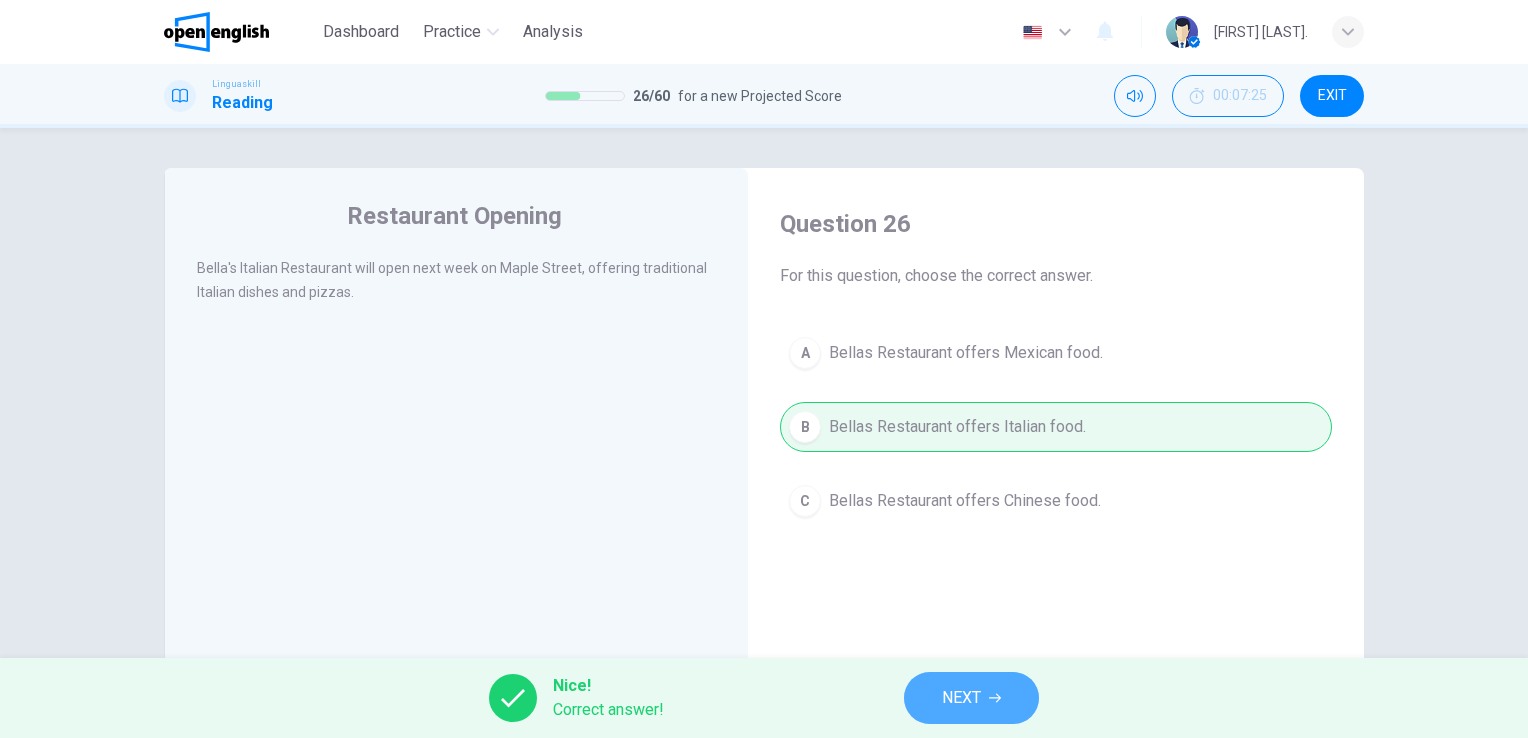 click on "NEXT" at bounding box center [961, 698] 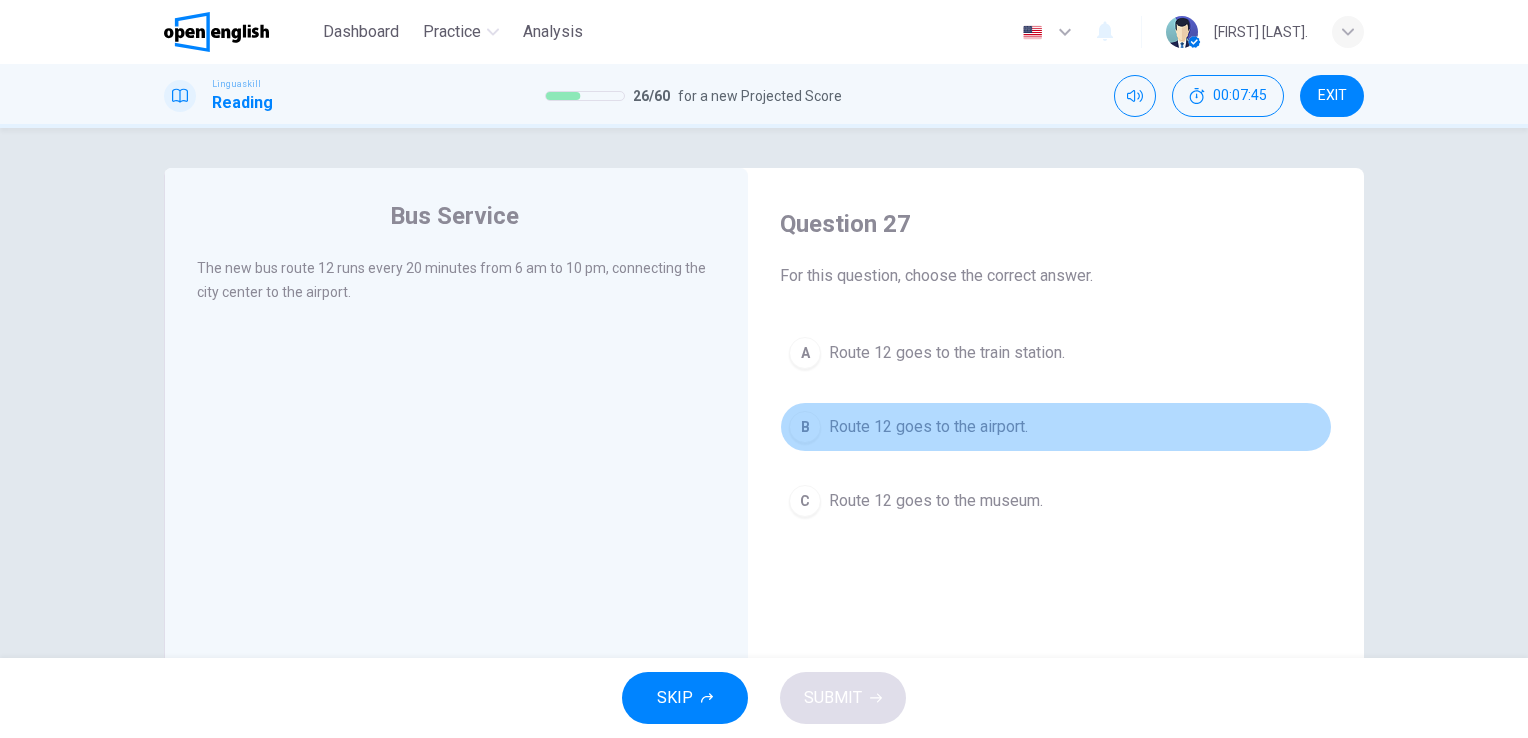 click on "Route 12 goes to the airport." at bounding box center [928, 427] 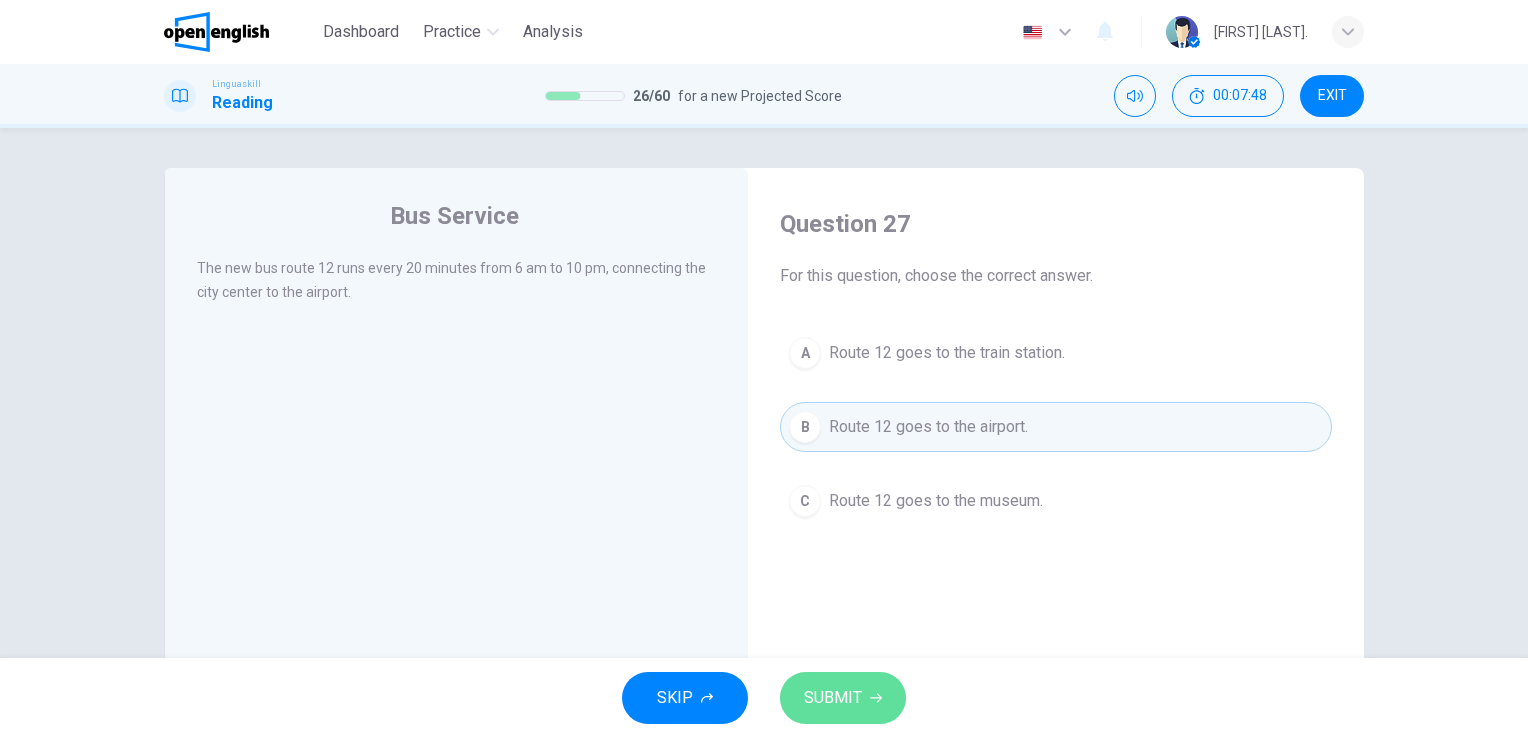 click on "SUBMIT" at bounding box center [833, 698] 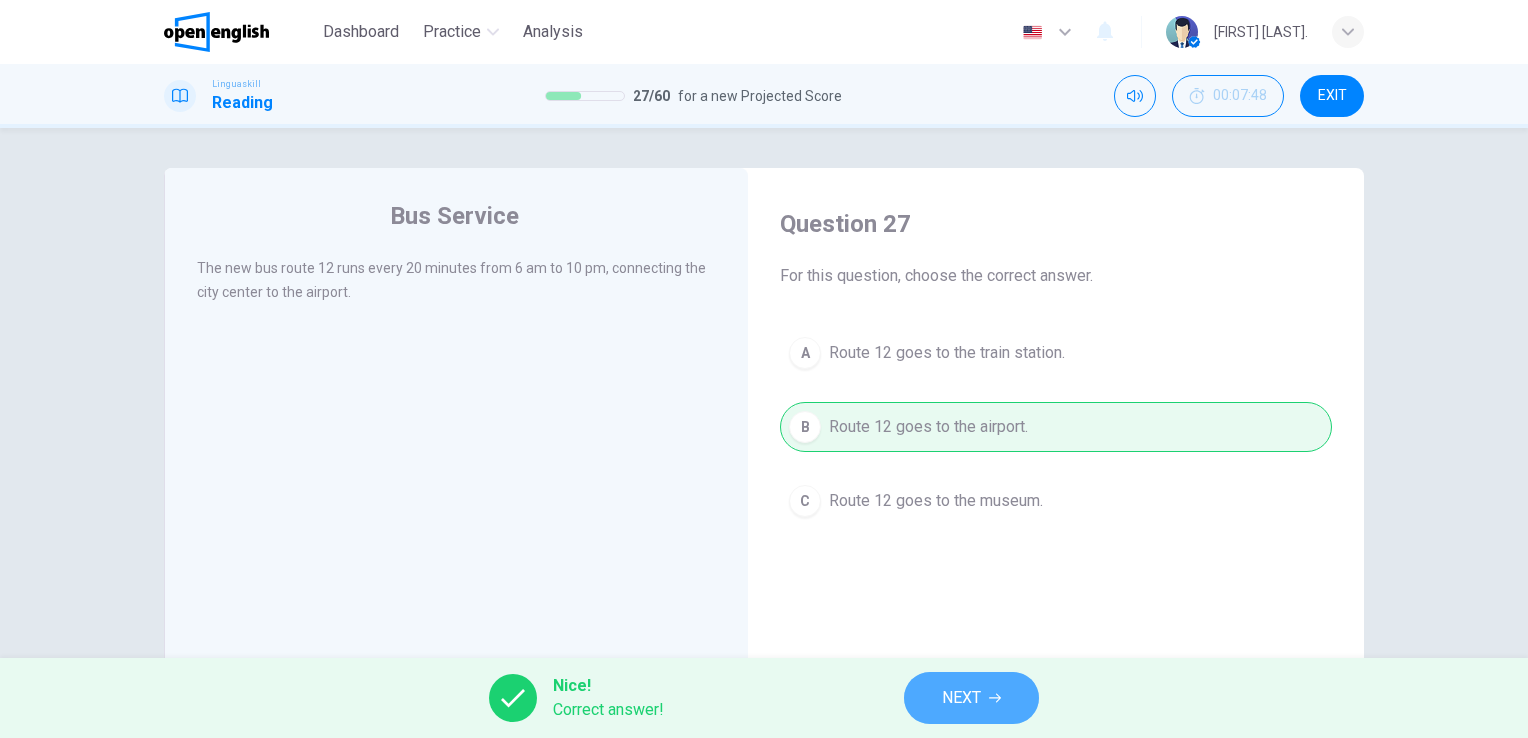 click on "NEXT" at bounding box center [971, 698] 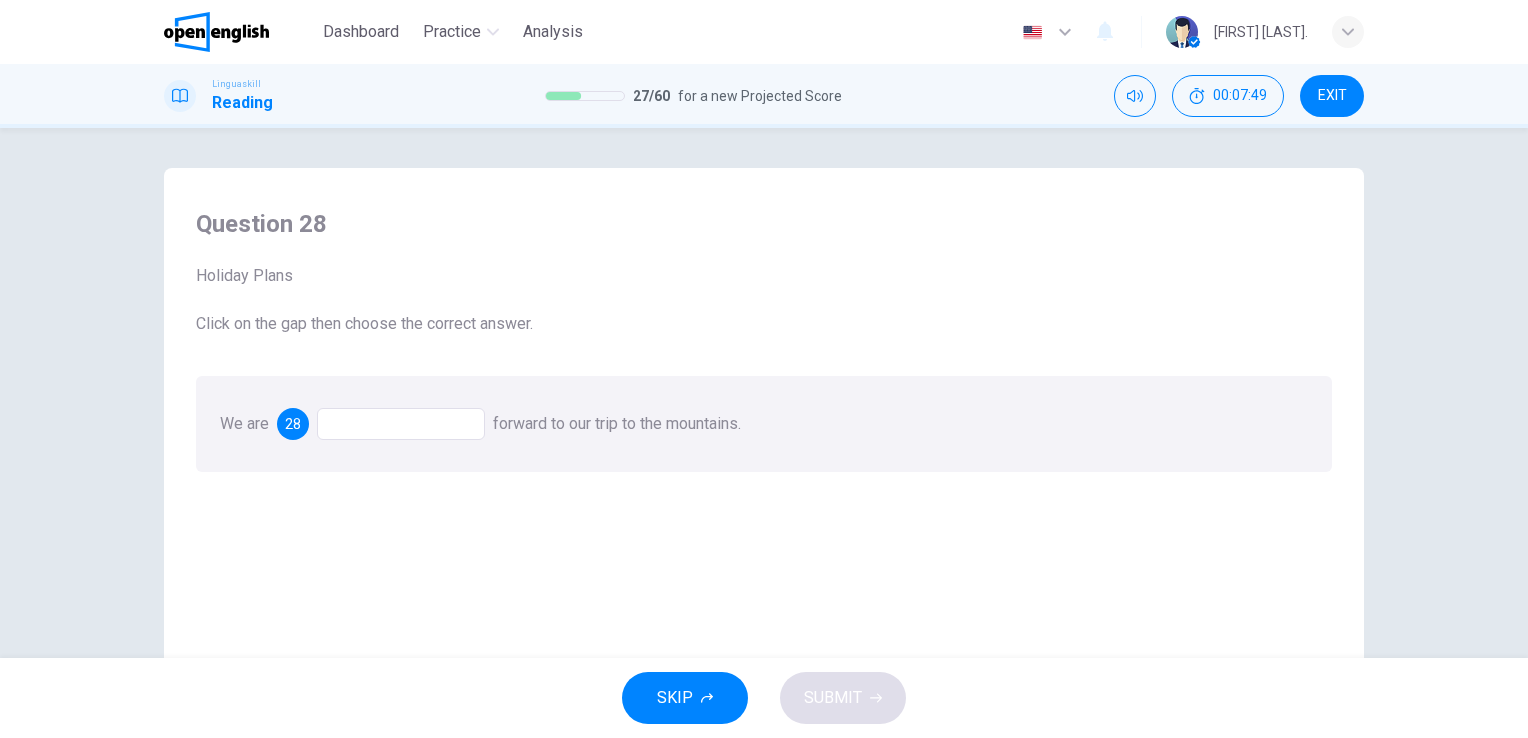 scroll, scrollTop: 100, scrollLeft: 0, axis: vertical 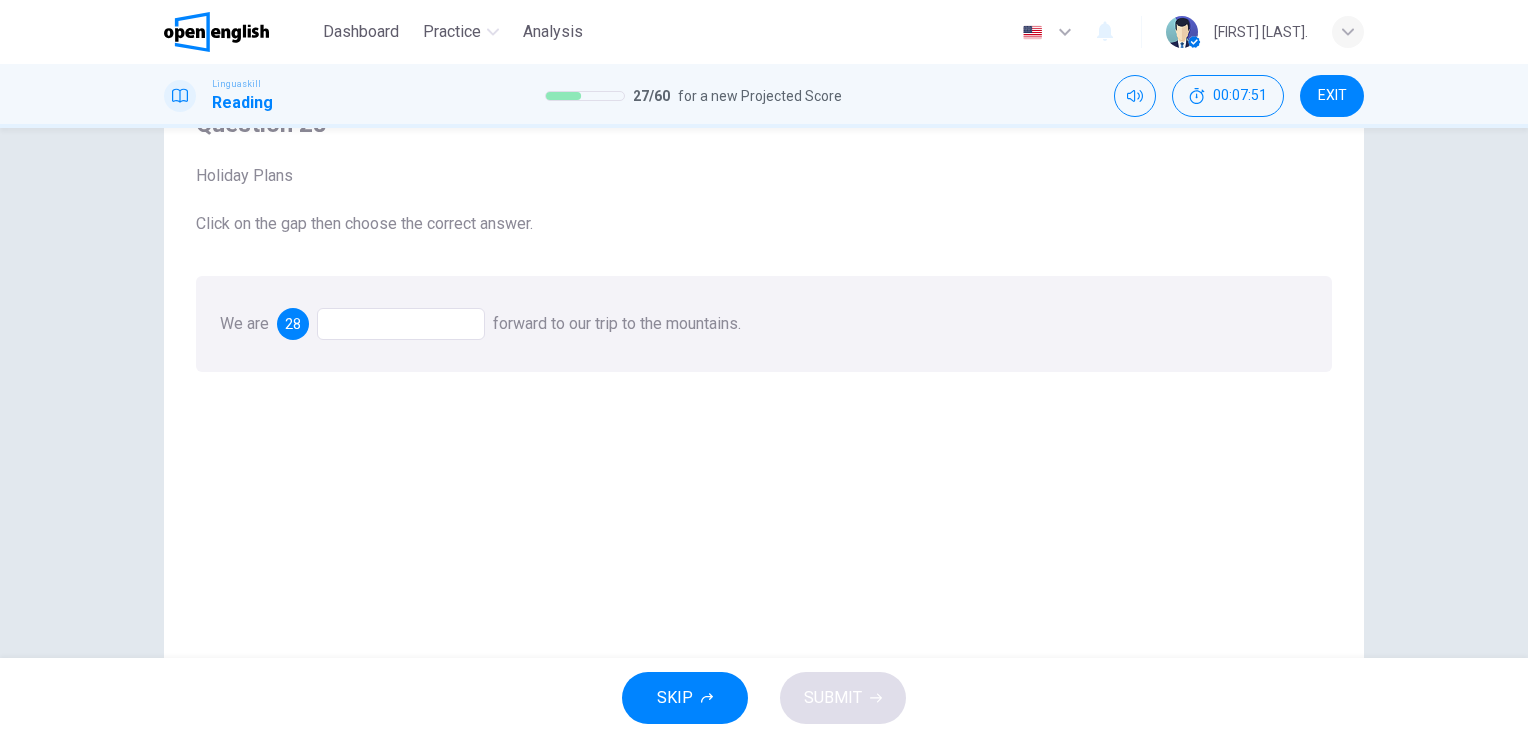 click at bounding box center [401, 324] 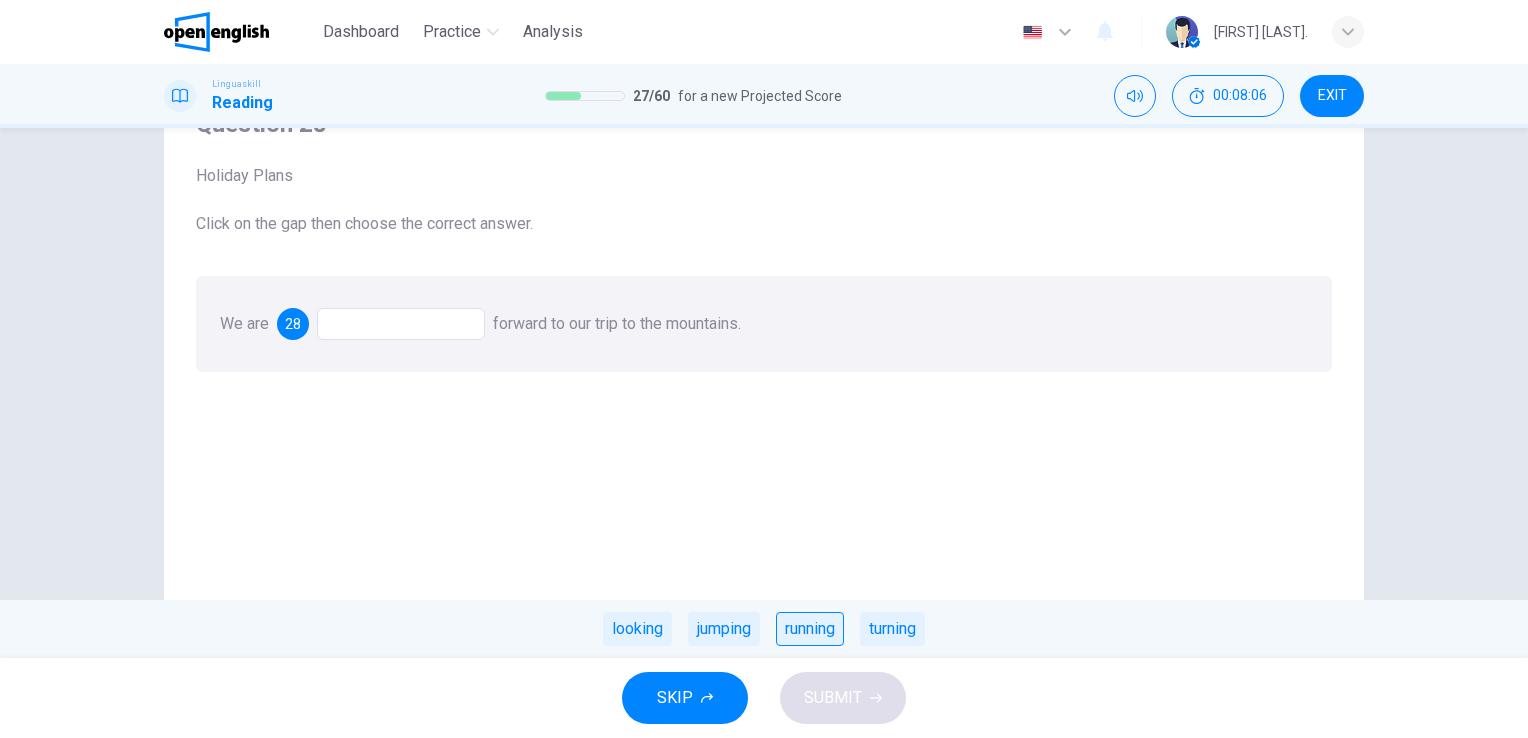 click on "running" at bounding box center [810, 629] 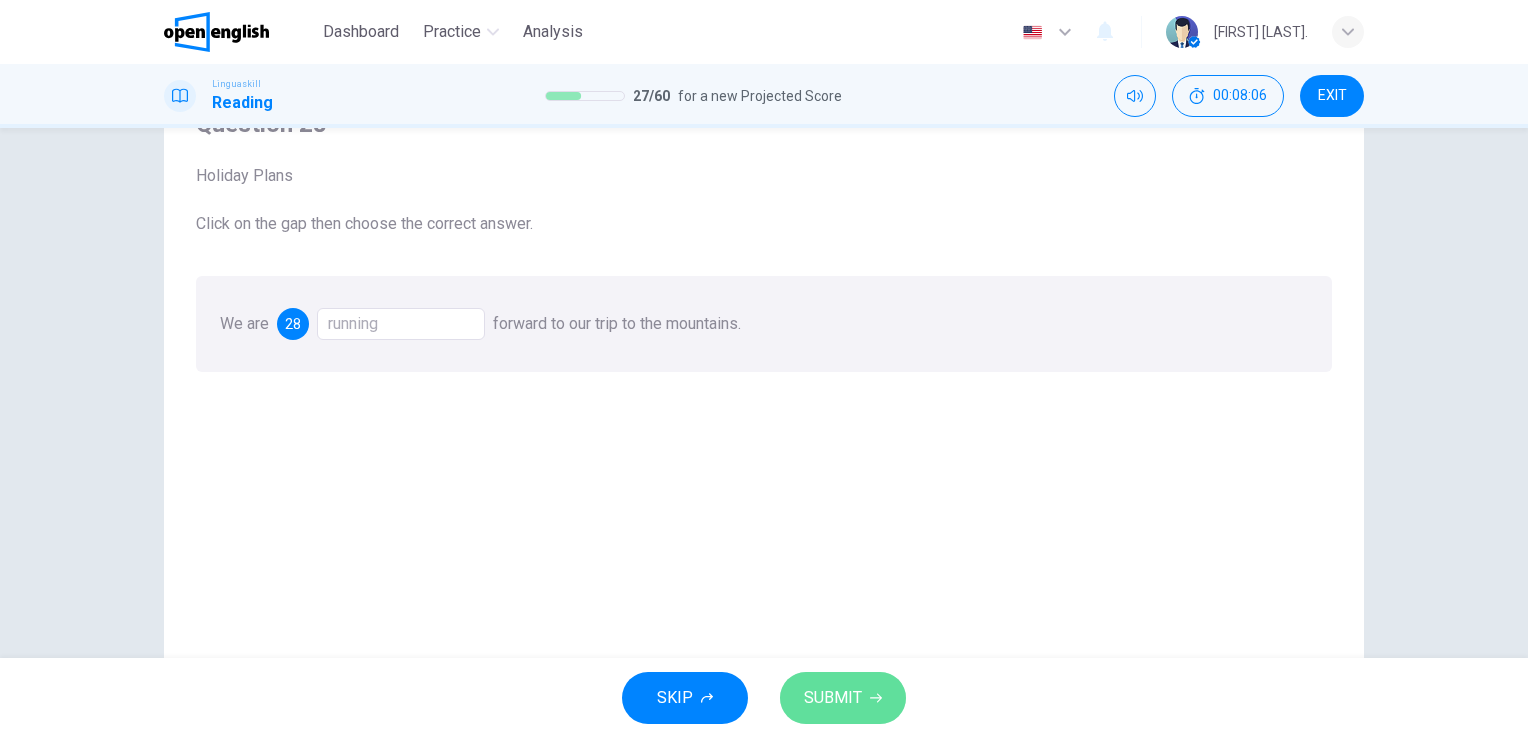 click on "SUBMIT" at bounding box center [833, 698] 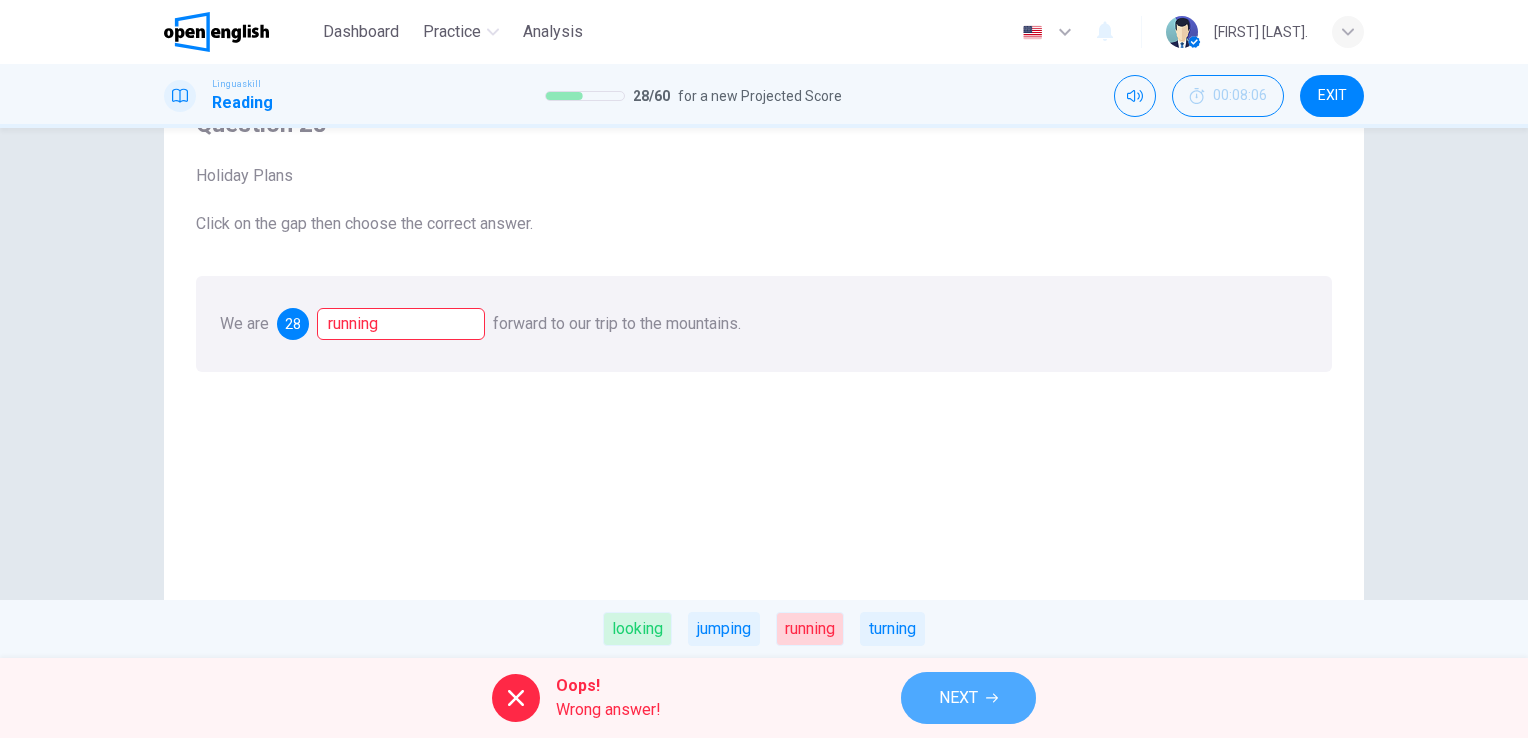 click on "NEXT" at bounding box center [958, 698] 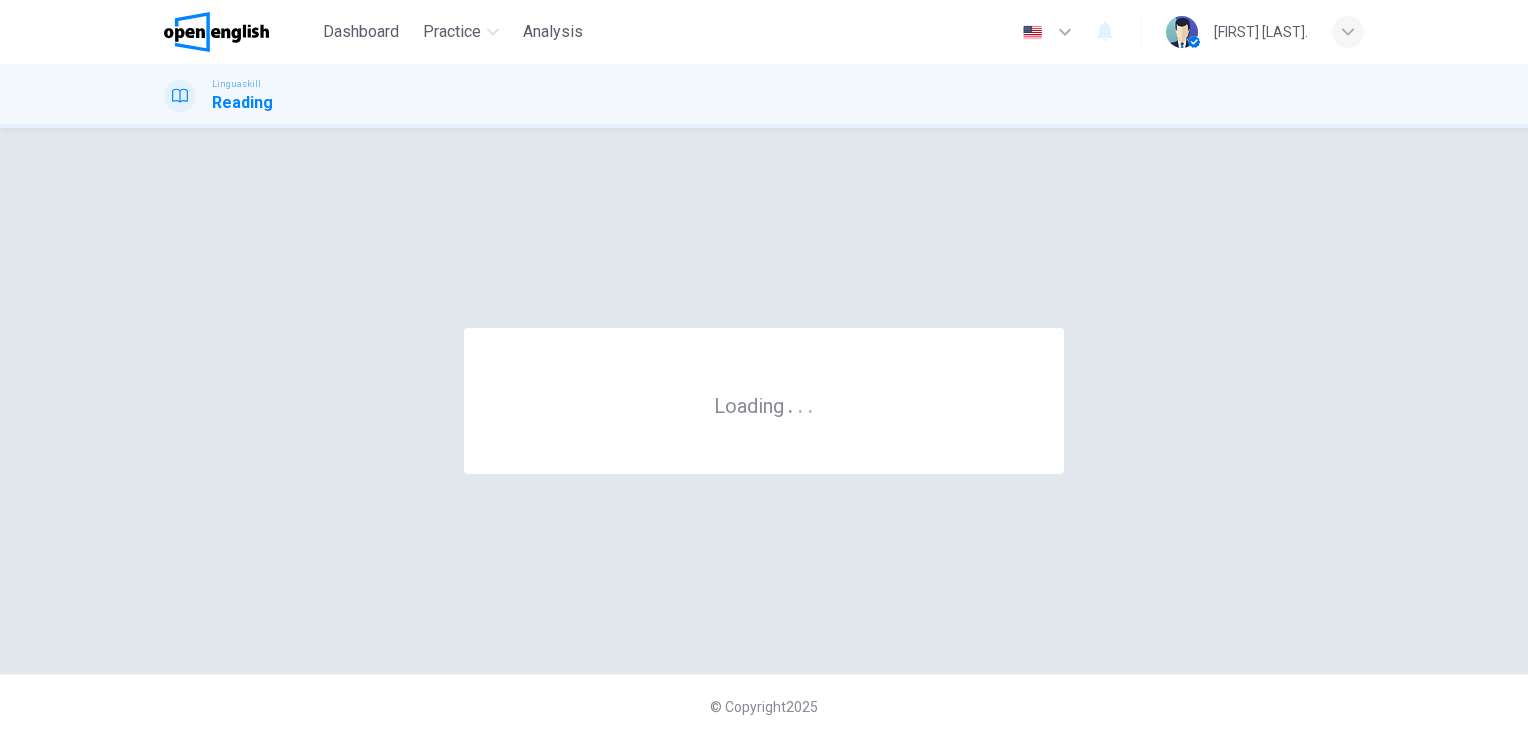 scroll, scrollTop: 0, scrollLeft: 0, axis: both 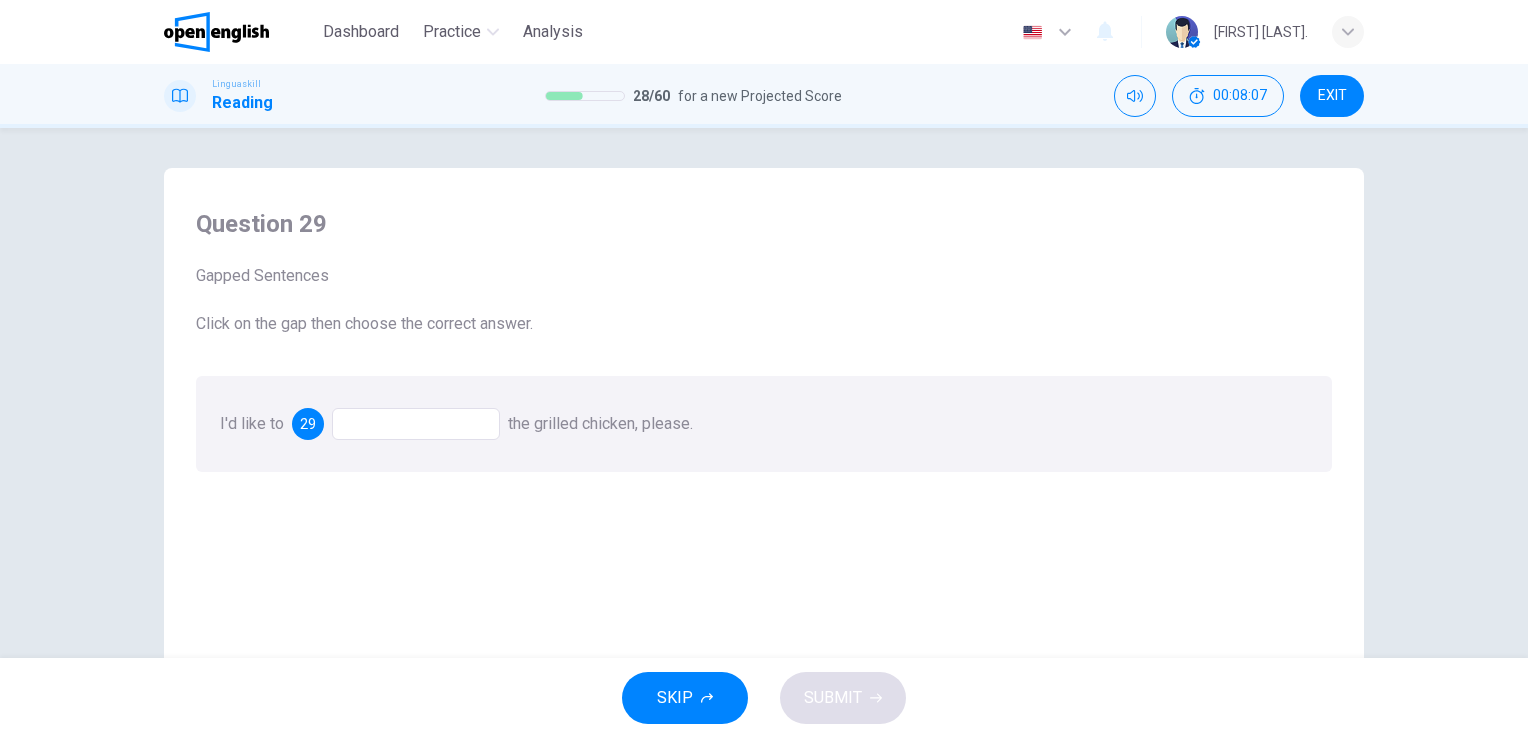 click at bounding box center (416, 424) 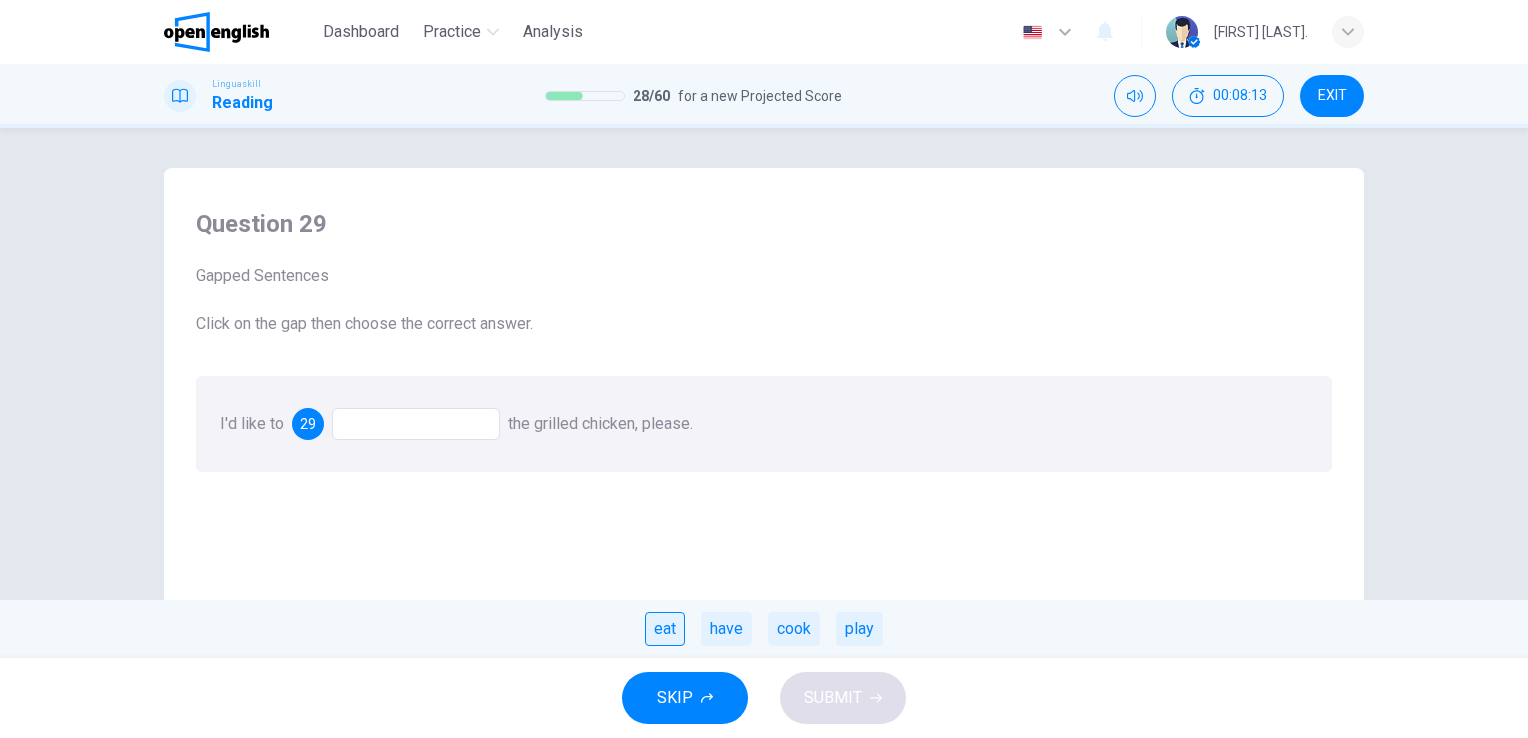 click on "eat" at bounding box center [665, 629] 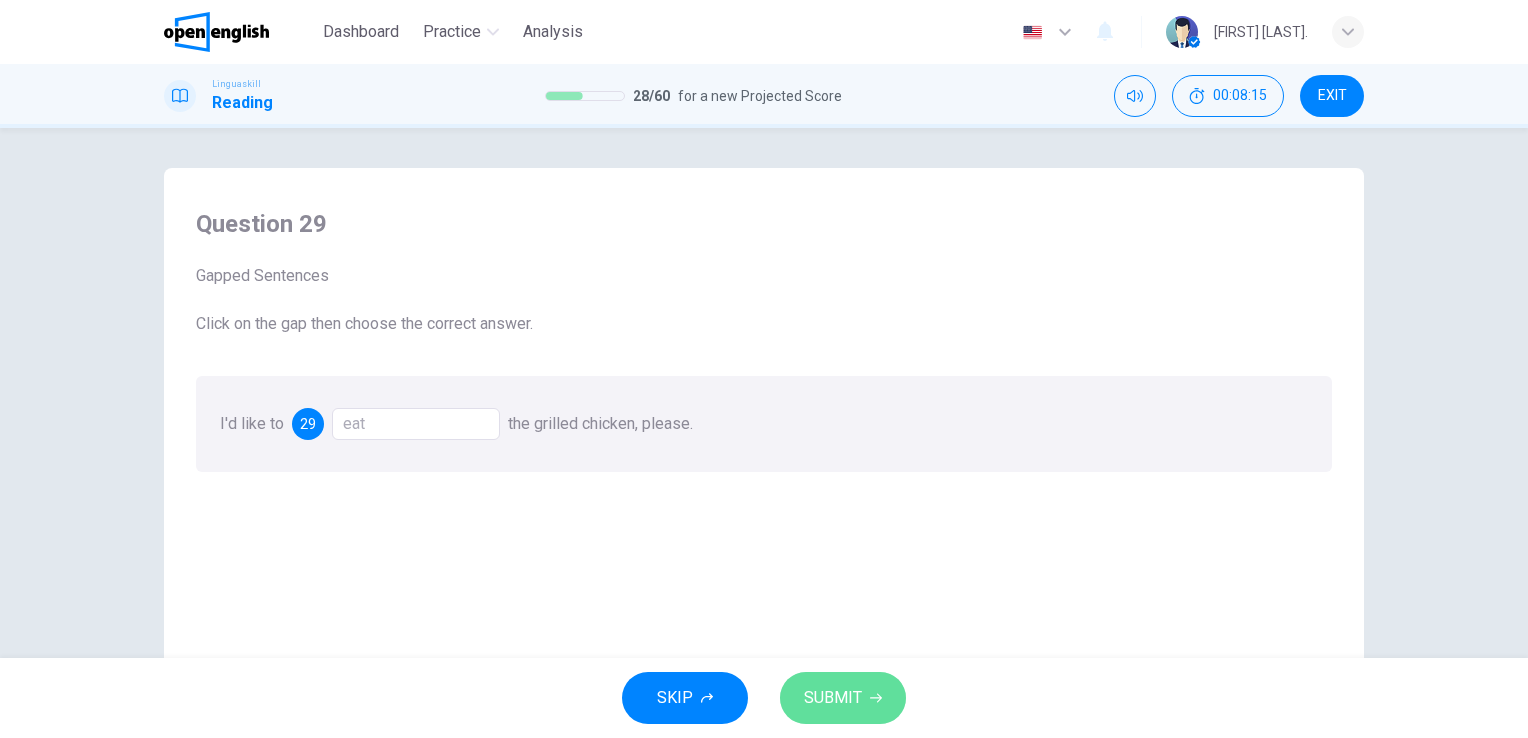 click on "SUBMIT" at bounding box center [833, 698] 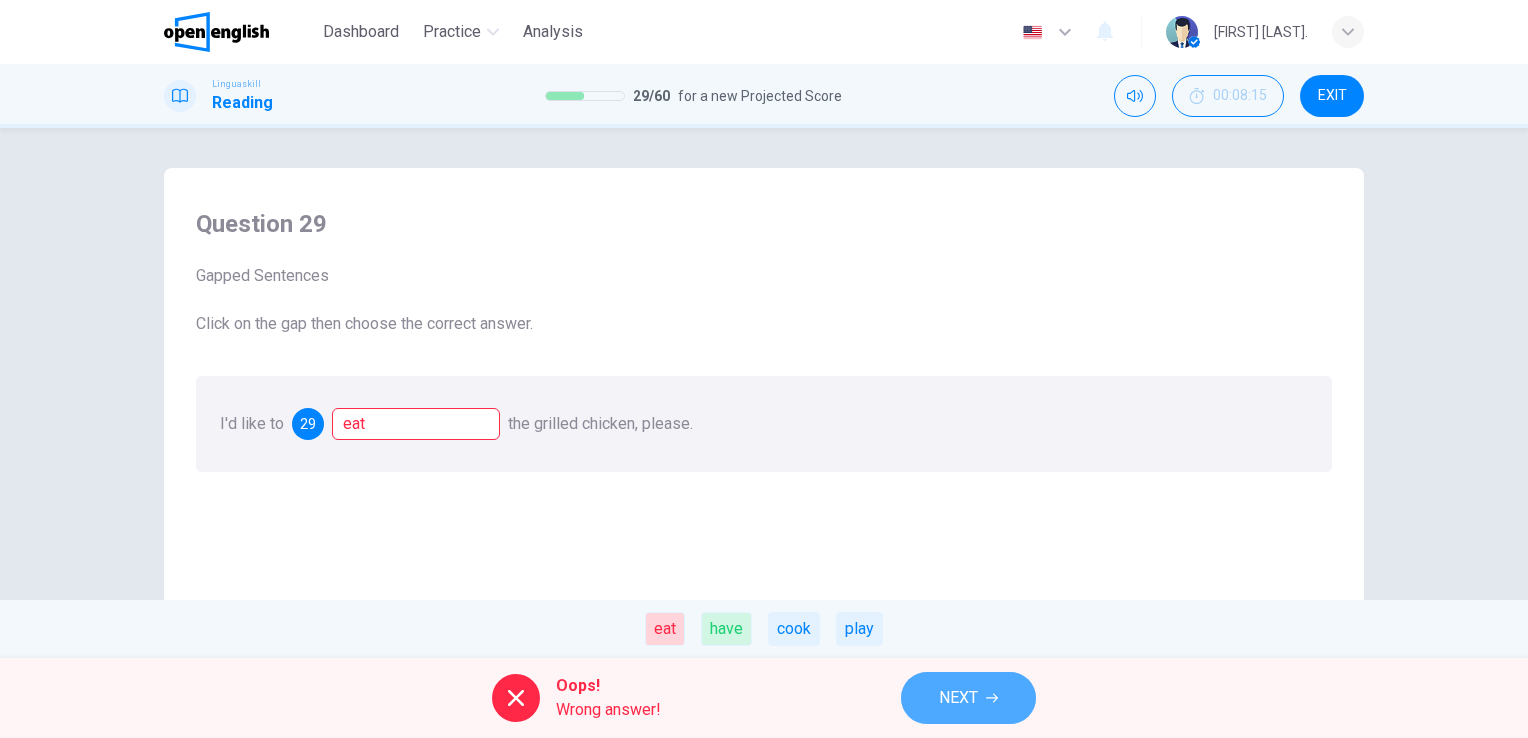 click on "NEXT" at bounding box center [968, 698] 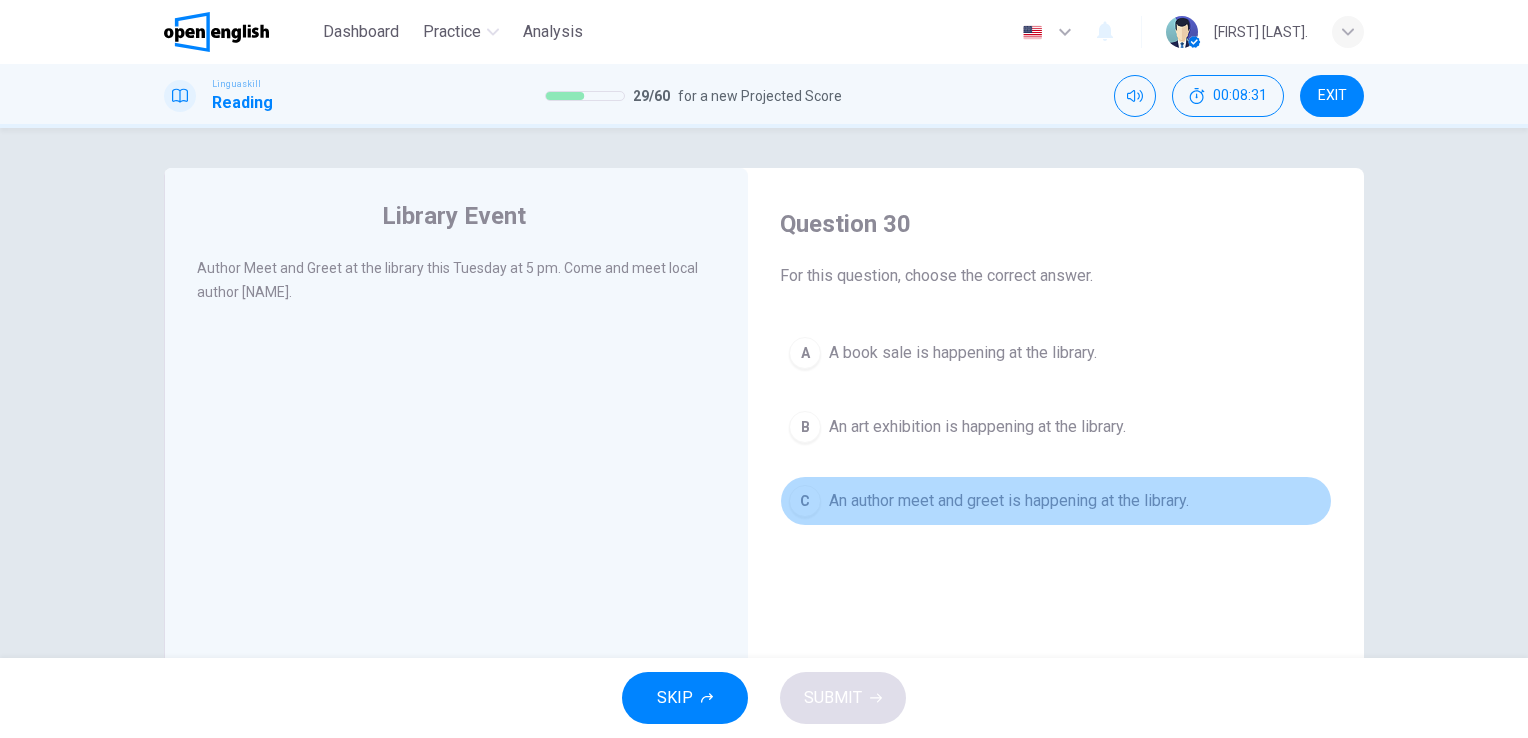click on "An author meet and greet is happening at the library." at bounding box center [1009, 501] 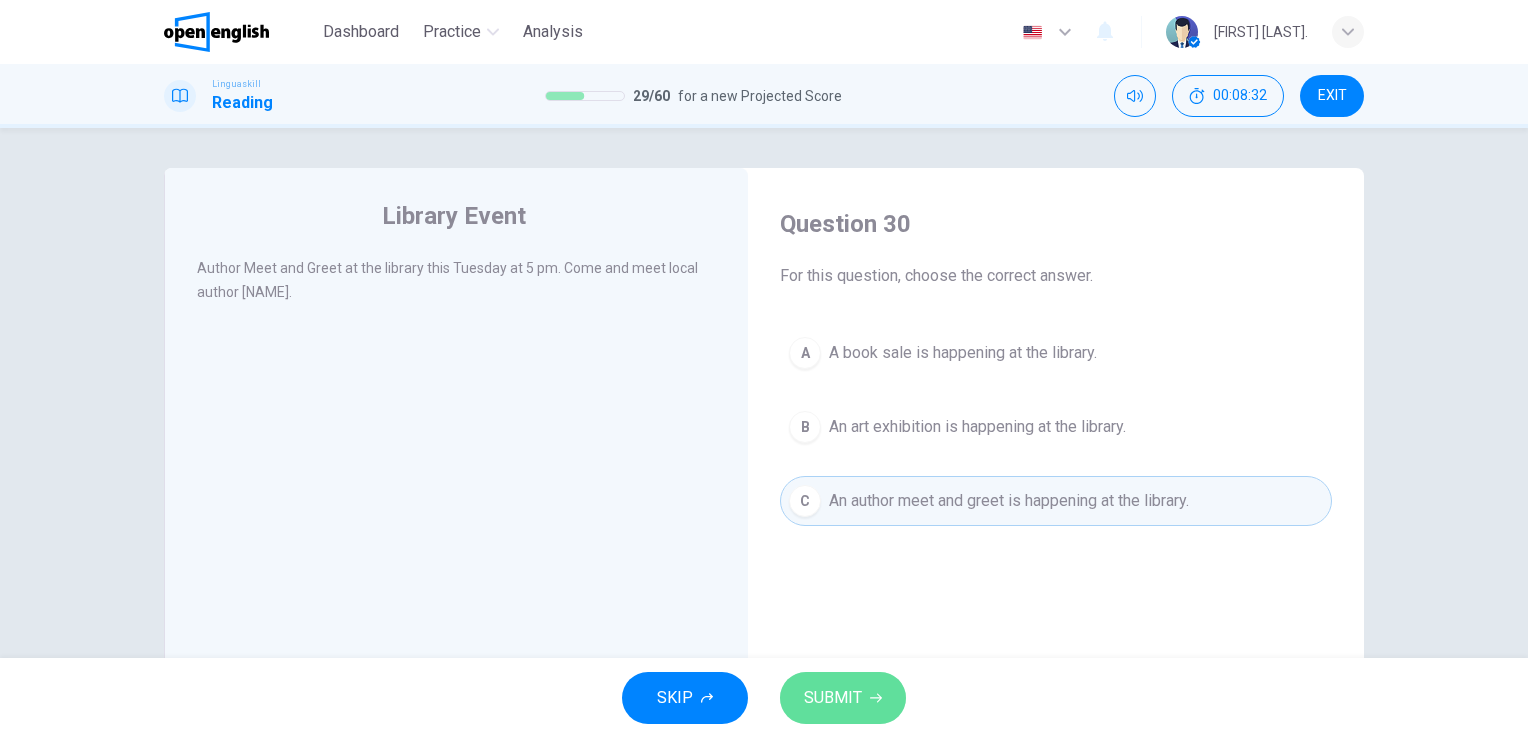 click on "SUBMIT" at bounding box center [833, 698] 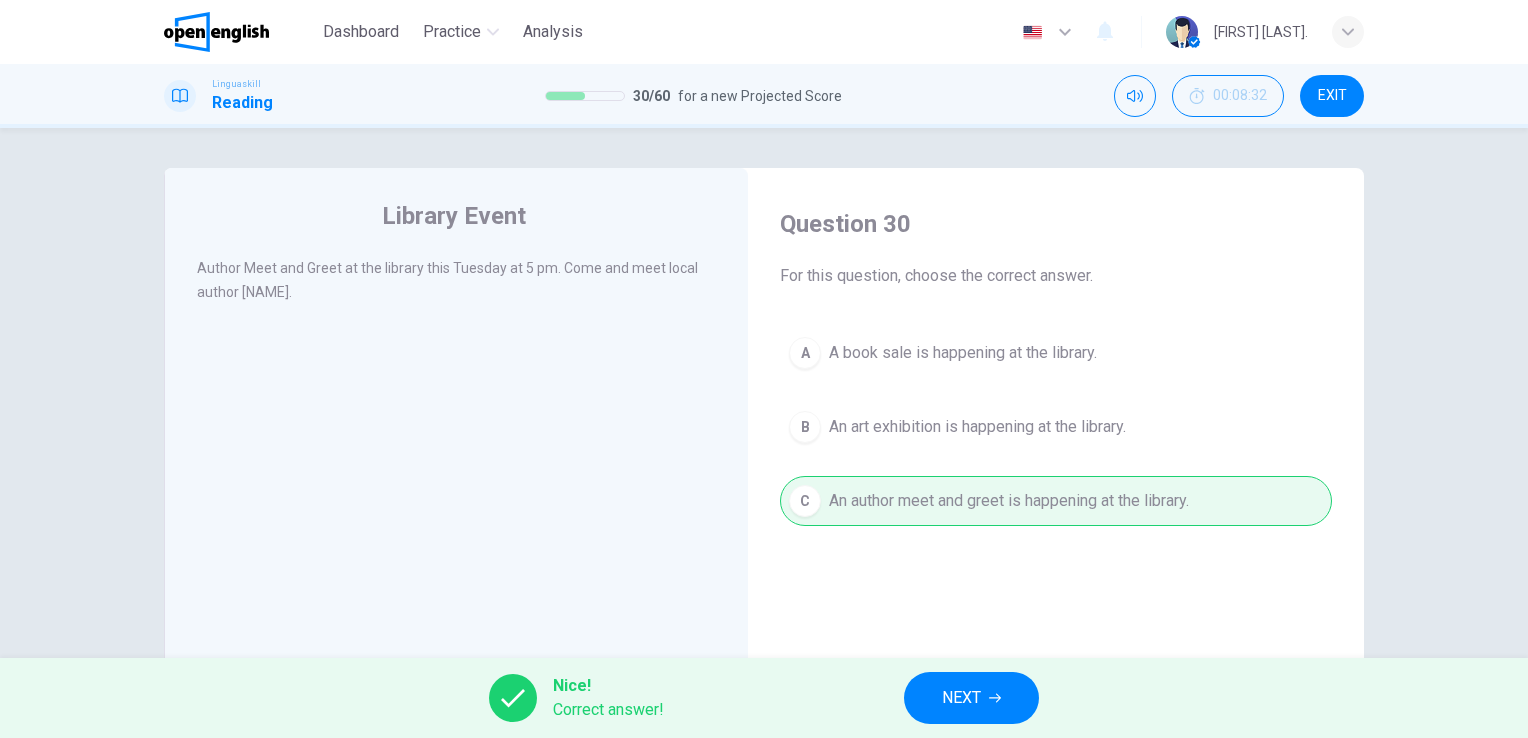 click on "NEXT" at bounding box center [961, 698] 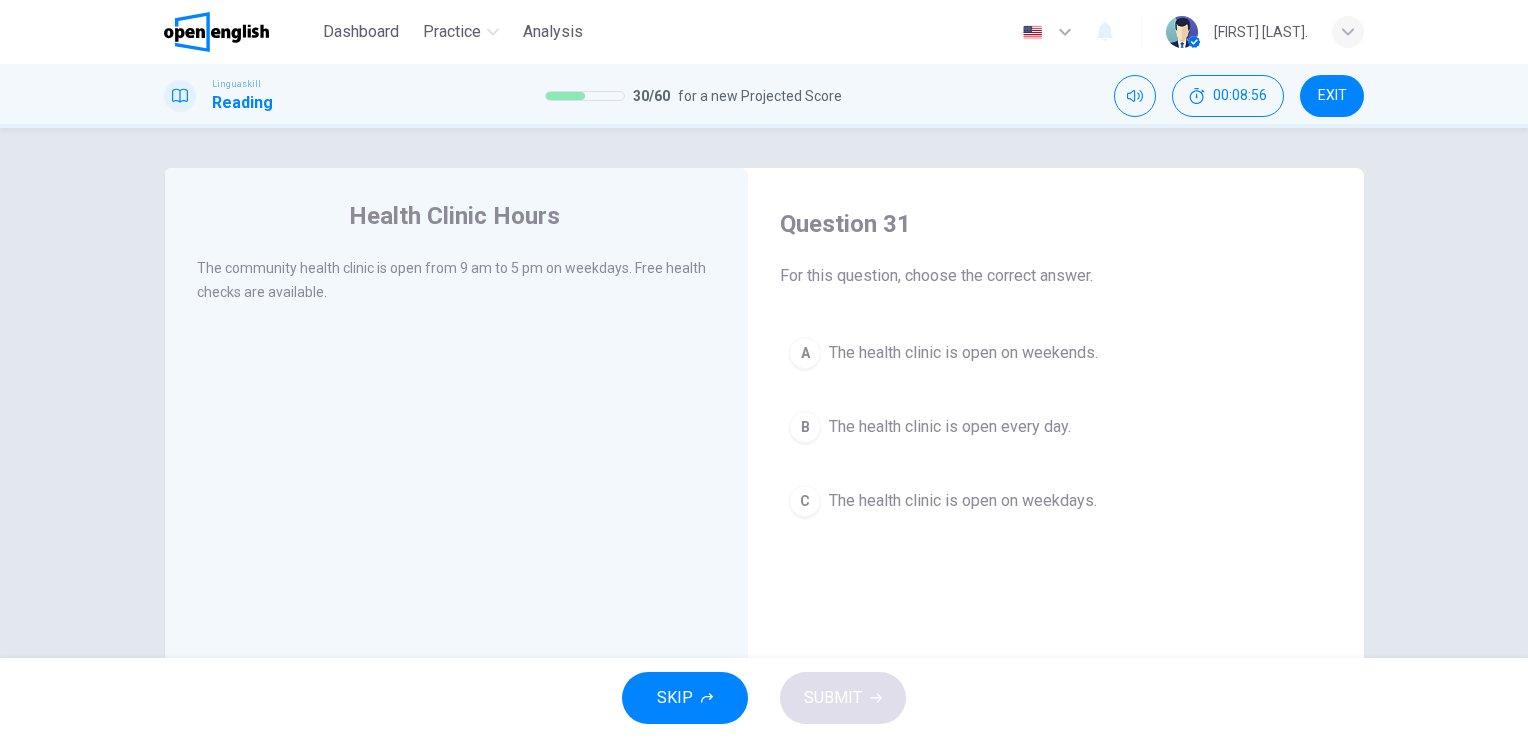 click on "The health clinic is open on weekdays." at bounding box center (963, 501) 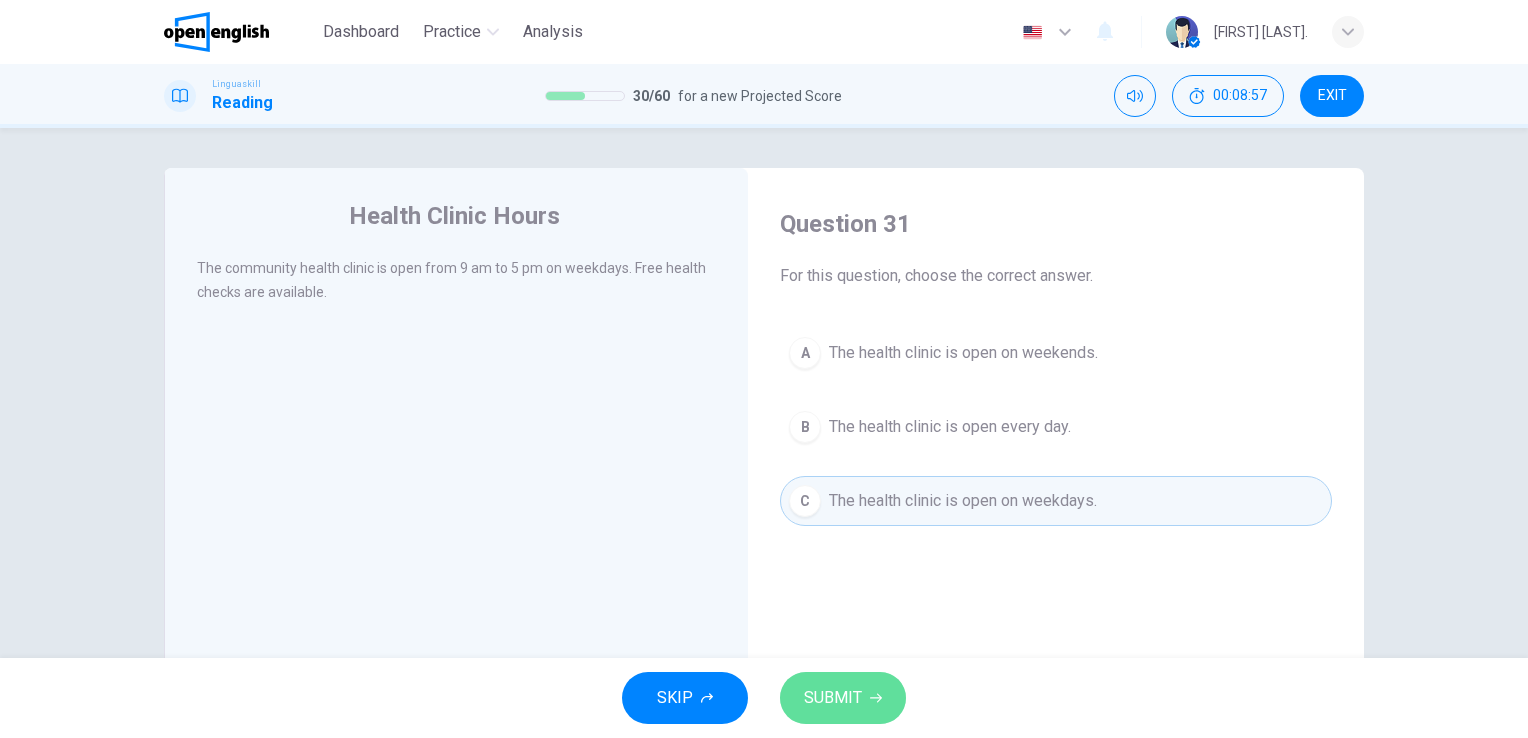 click on "SUBMIT" at bounding box center (843, 698) 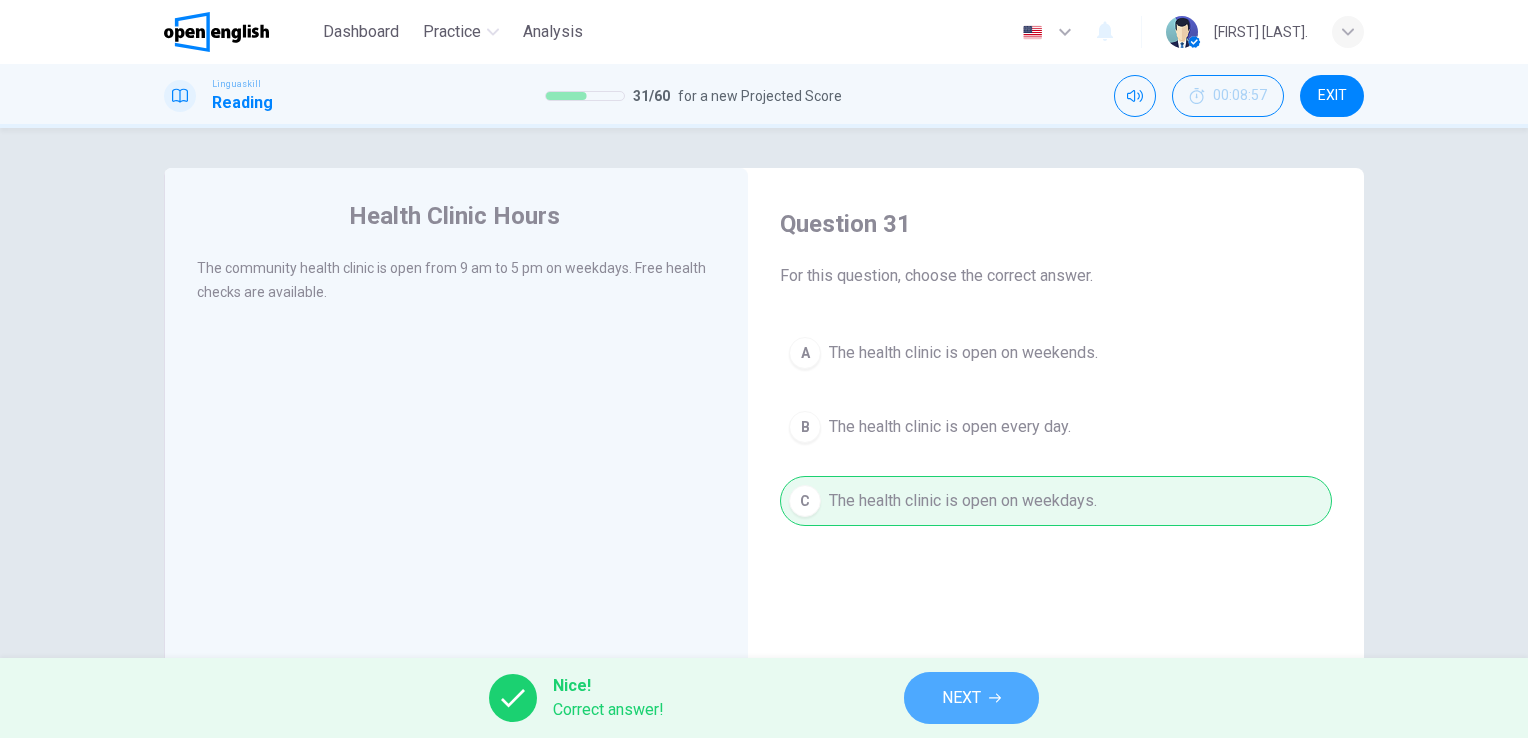 click on "NEXT" at bounding box center [961, 698] 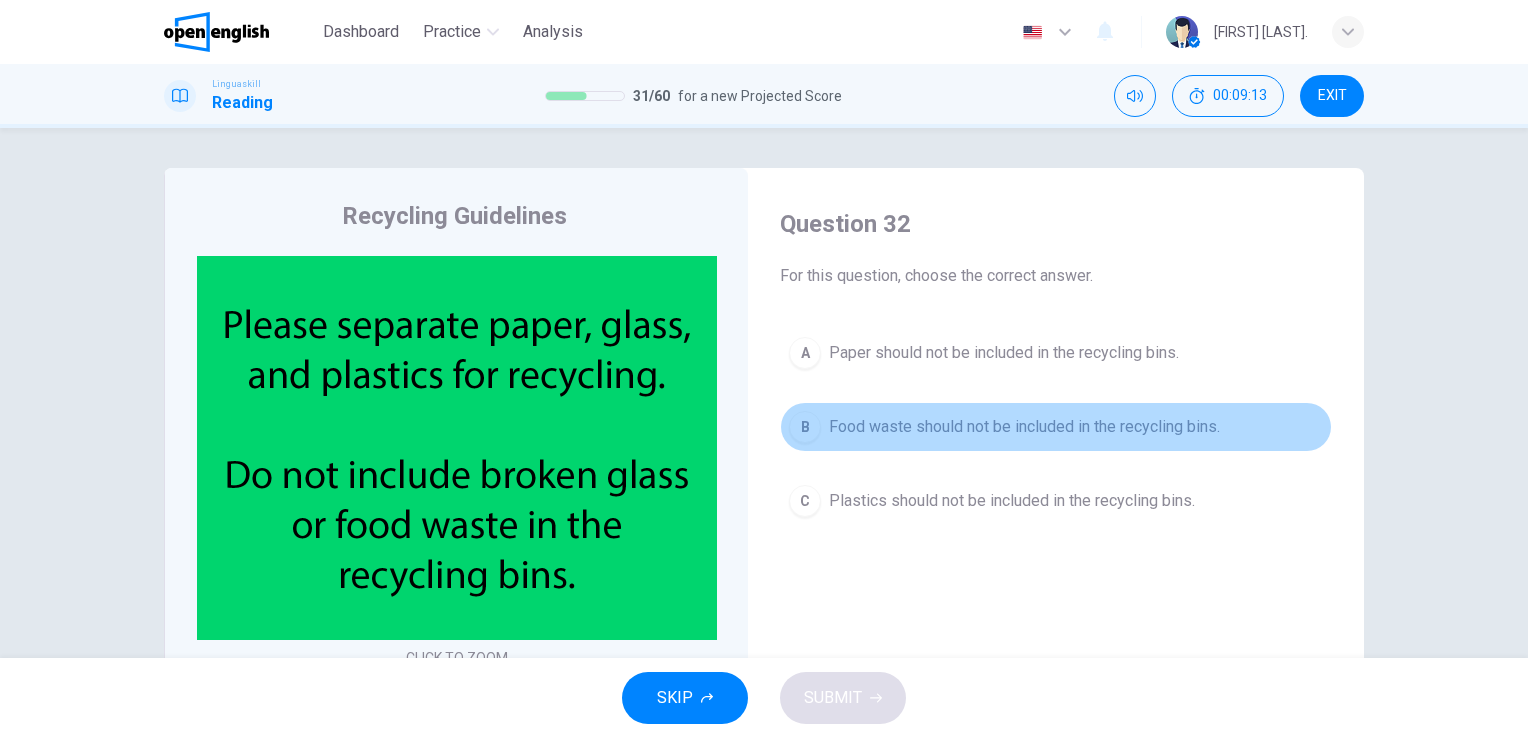 click on "Food waste should not be included in the recycling bins." at bounding box center [1024, 427] 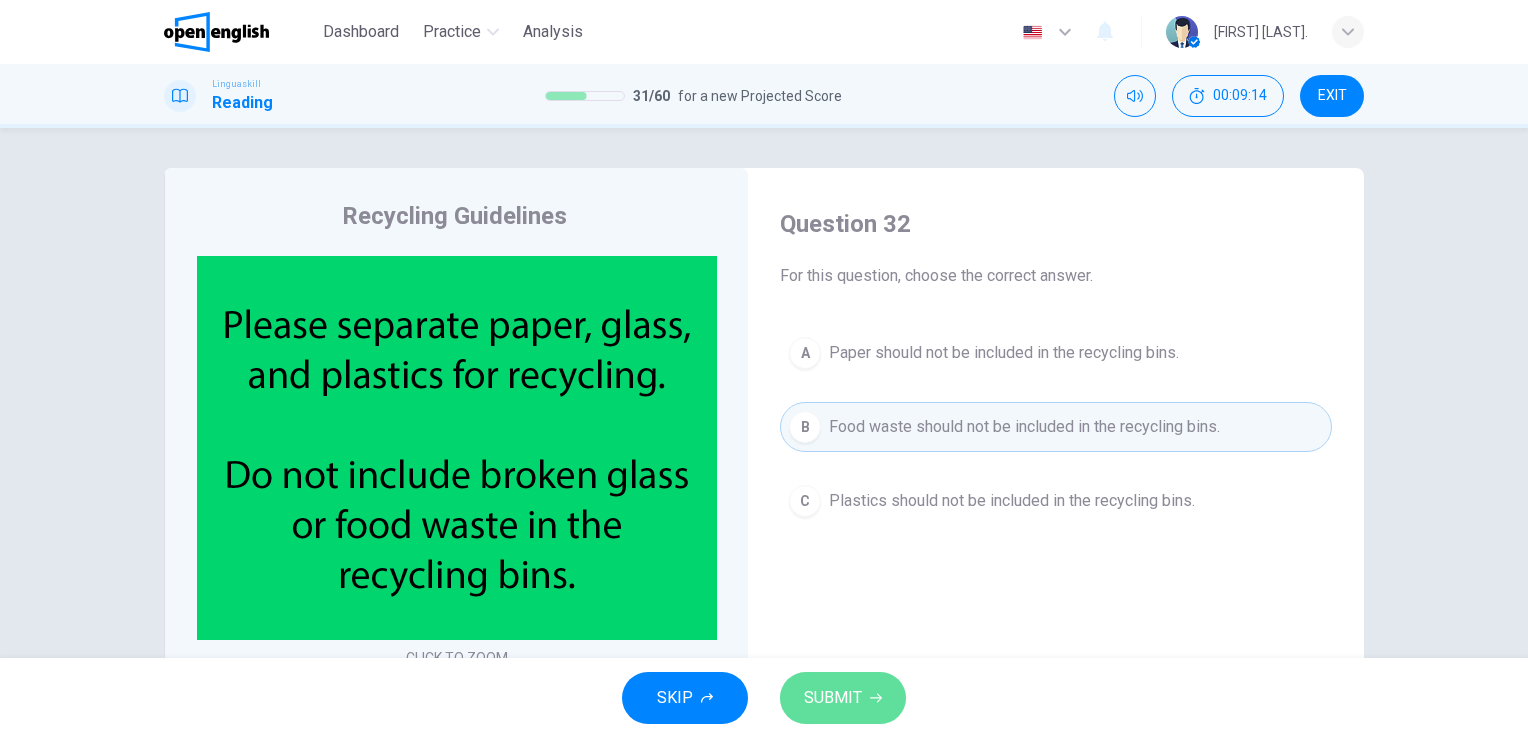 click on "SUBMIT" at bounding box center (833, 698) 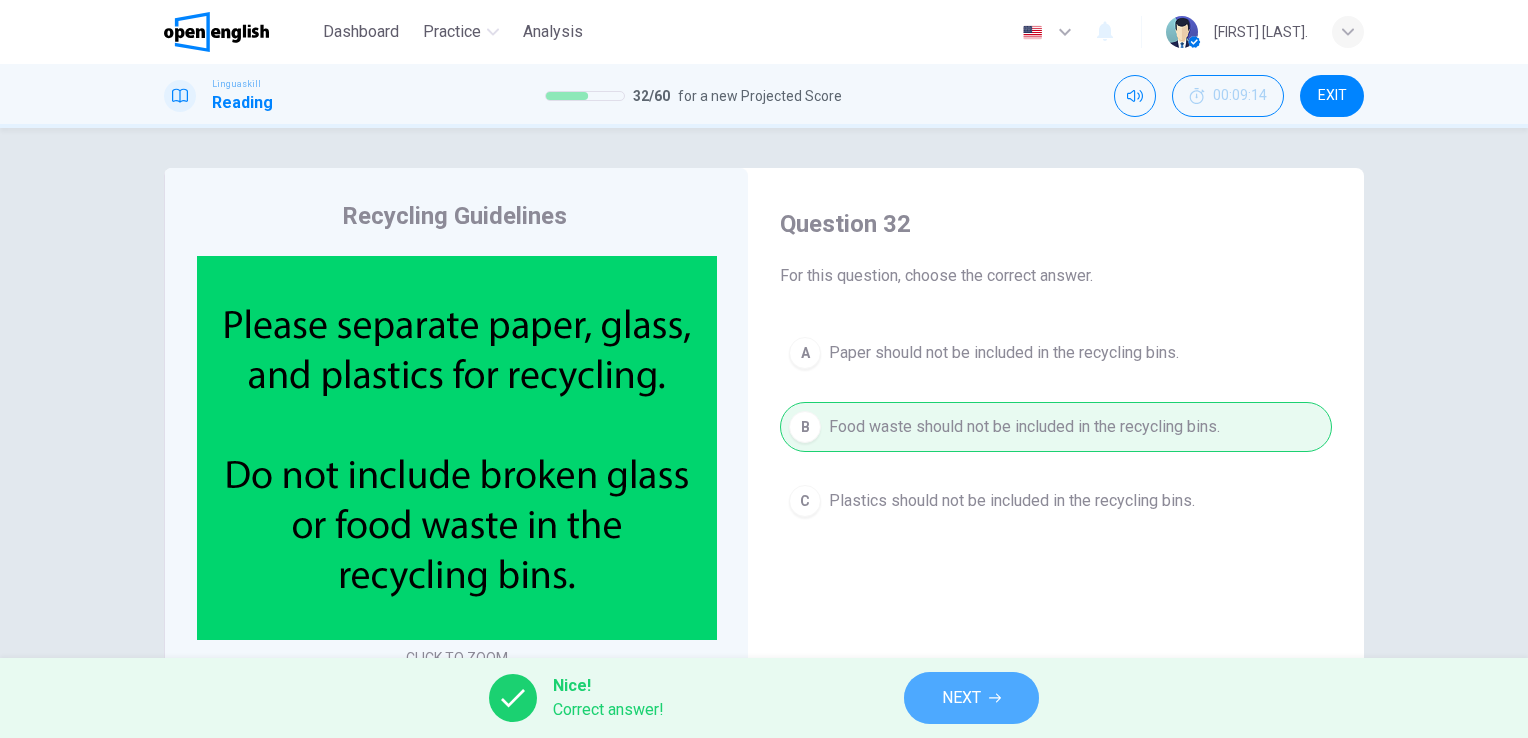 click on "NEXT" at bounding box center [971, 698] 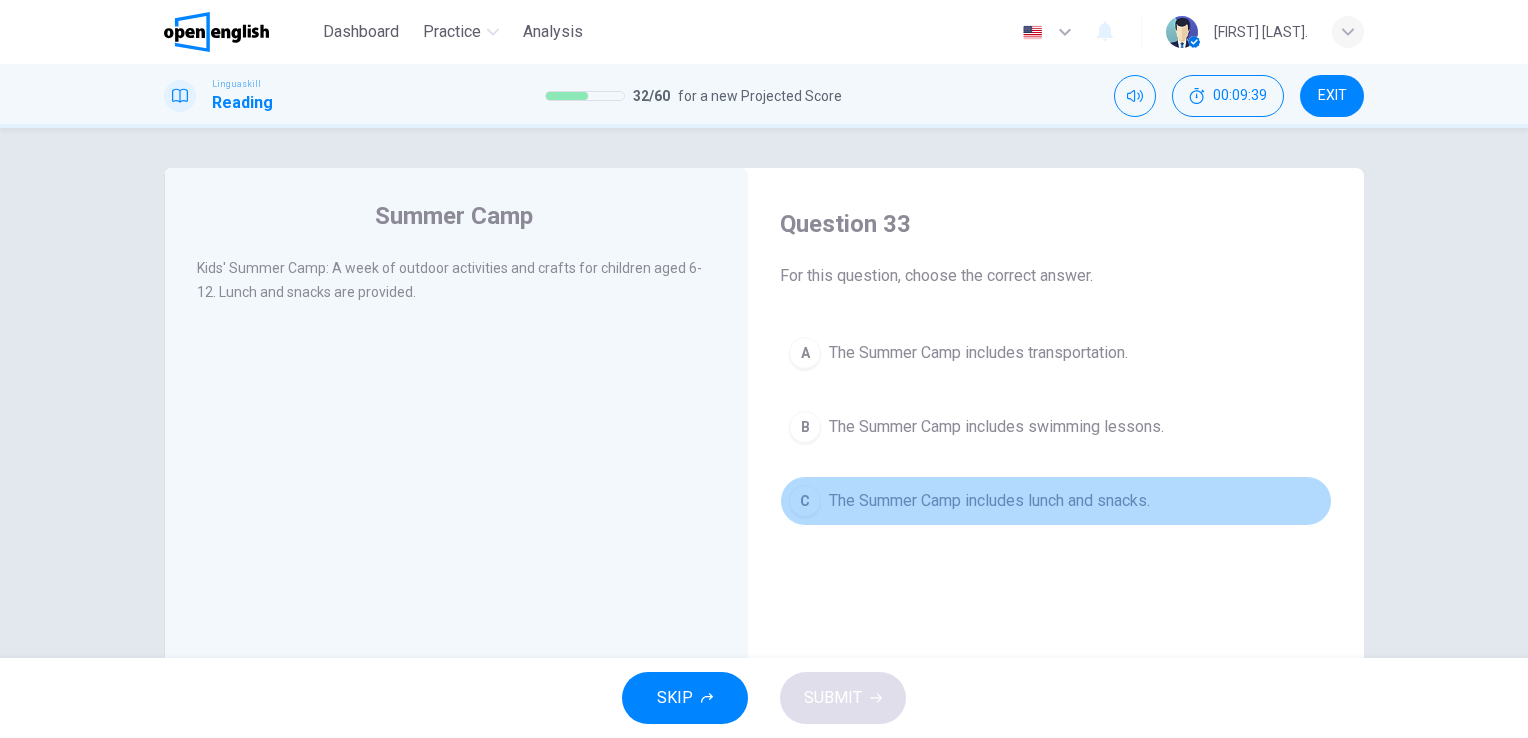 click on "The Summer Camp includes lunch and snacks." at bounding box center (989, 501) 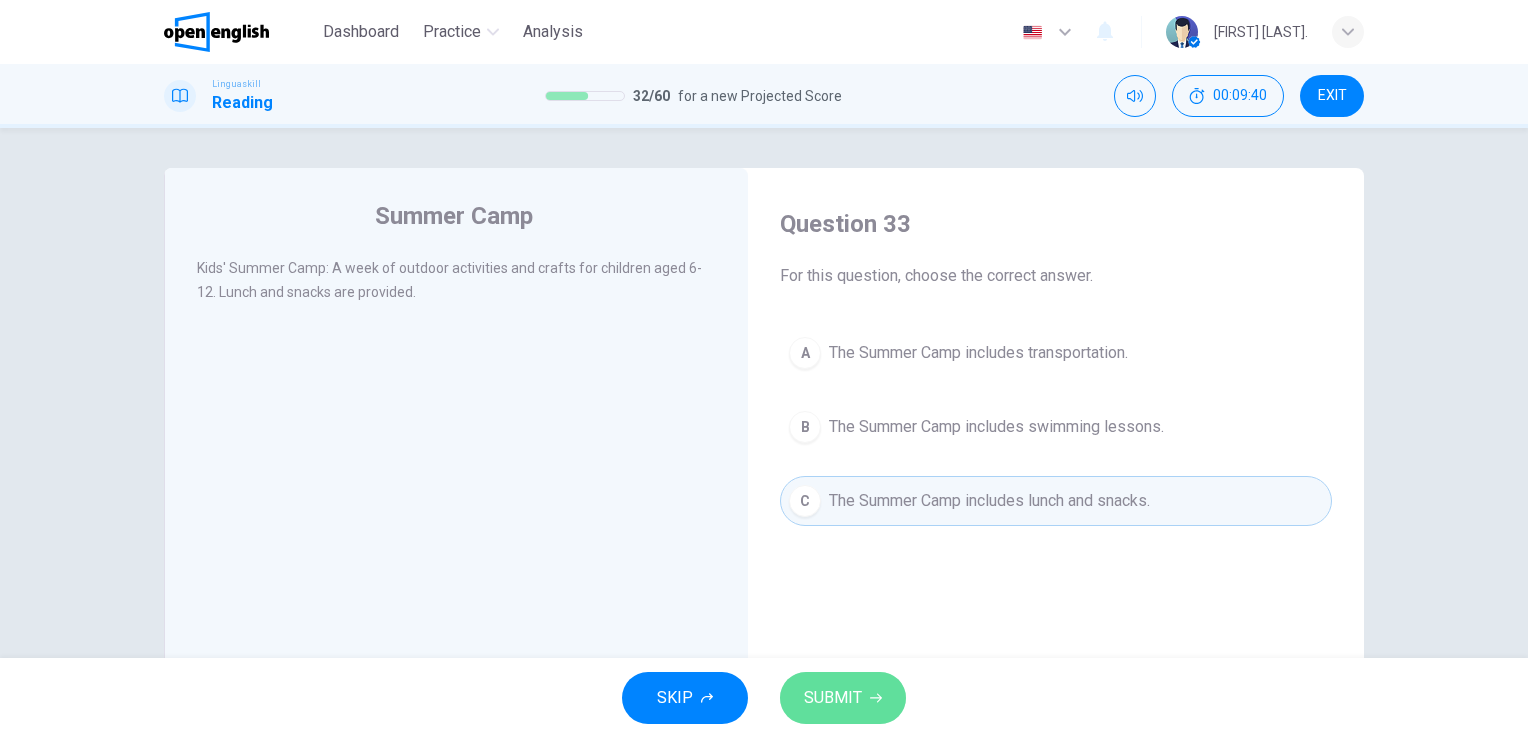 click on "SUBMIT" at bounding box center [843, 698] 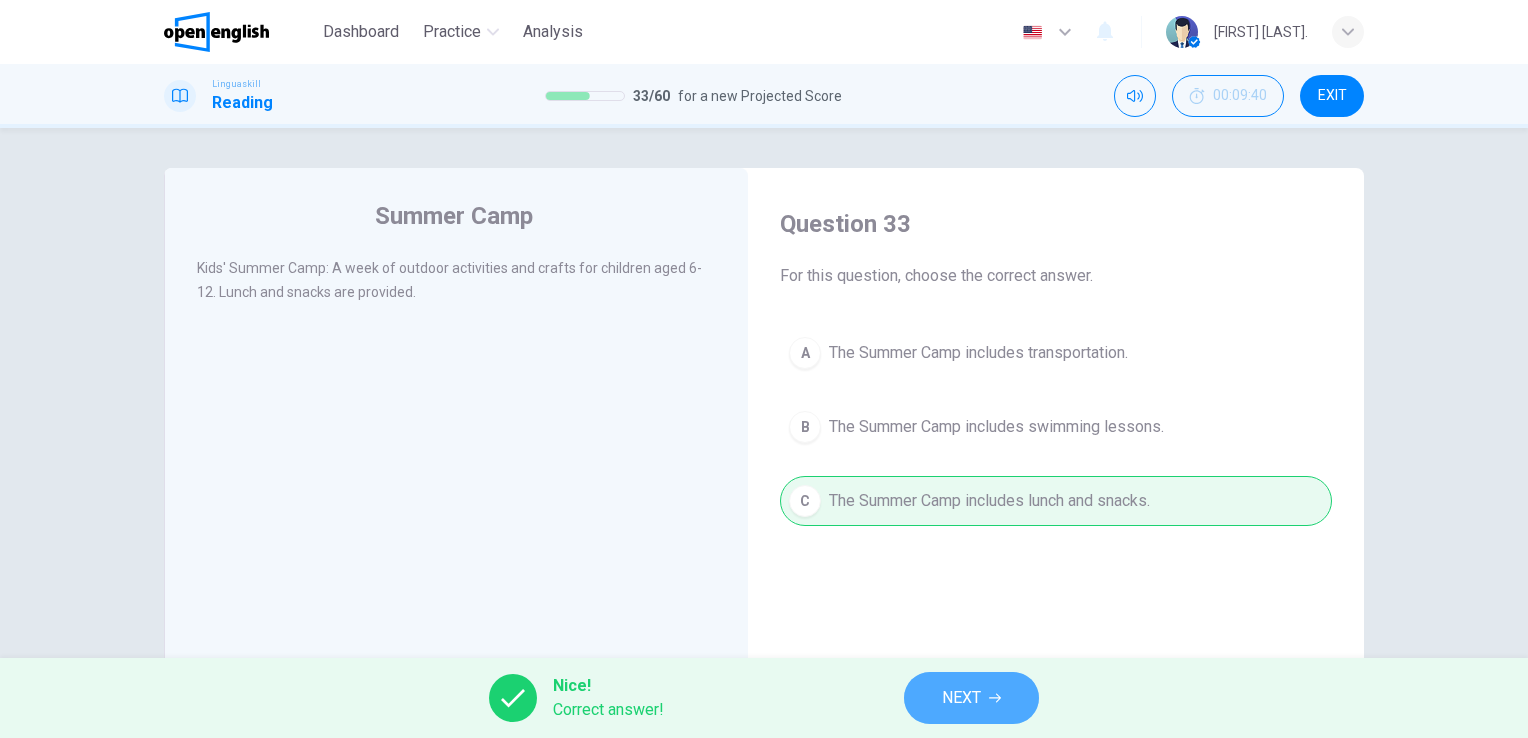click on "NEXT" at bounding box center (971, 698) 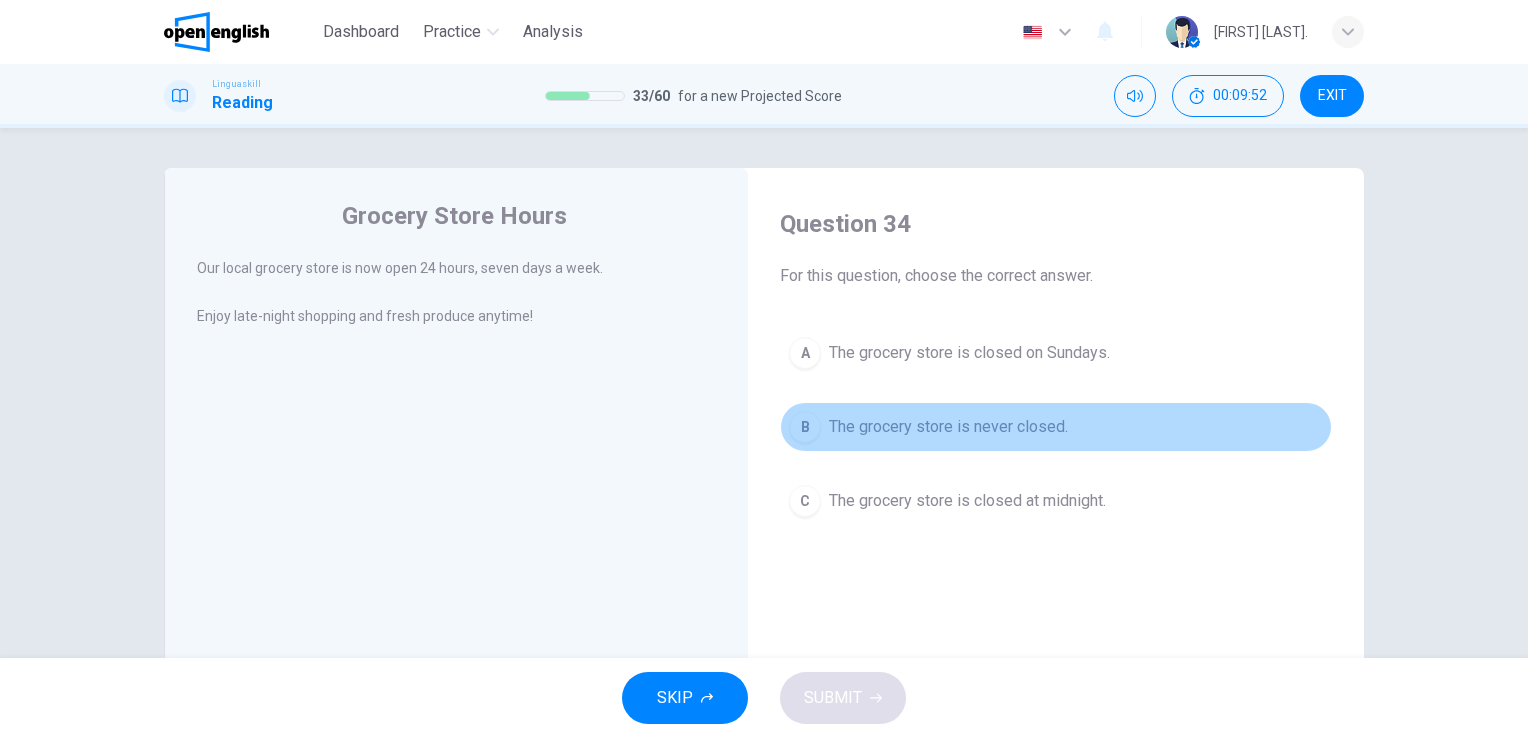 click on "The grocery store is never closed." at bounding box center (948, 427) 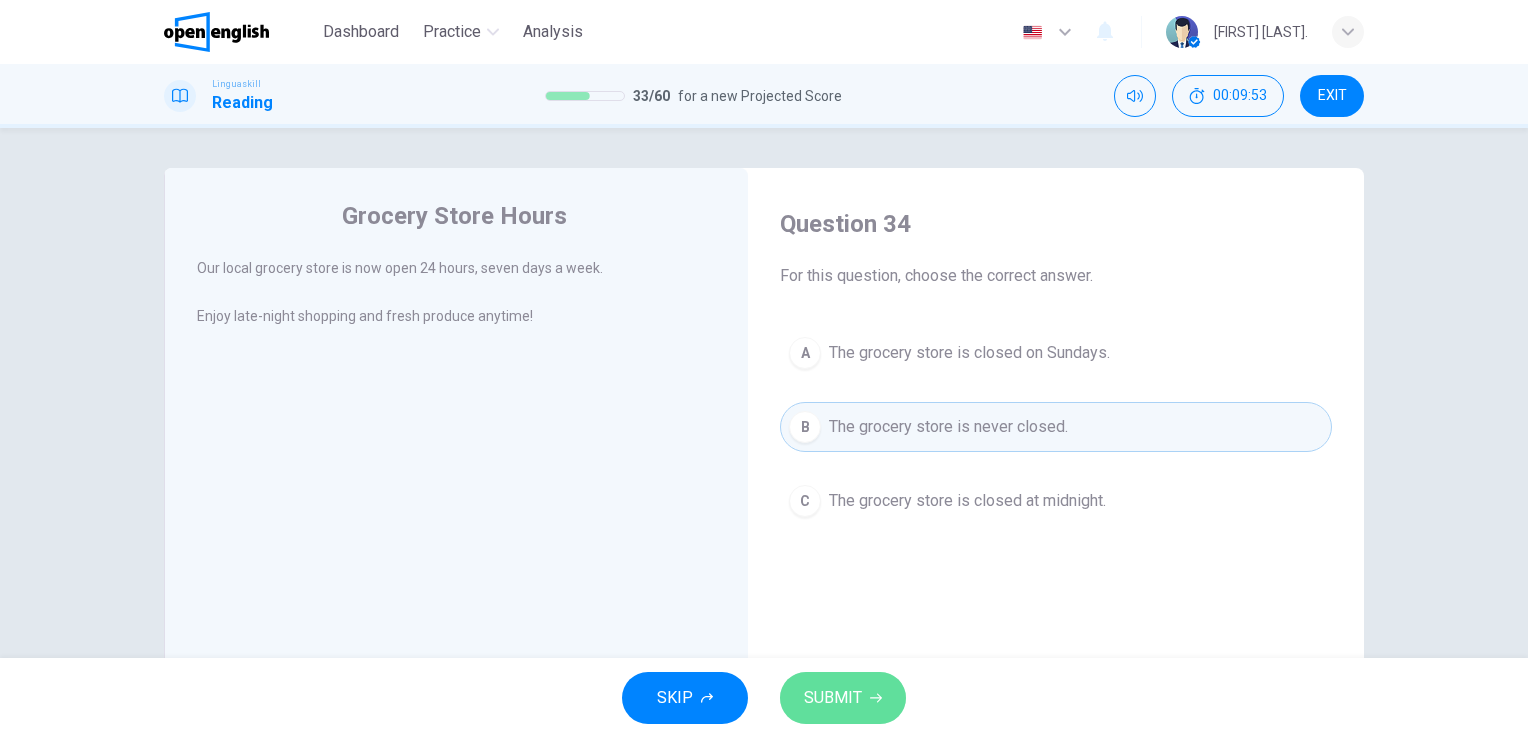 click on "SUBMIT" at bounding box center (833, 698) 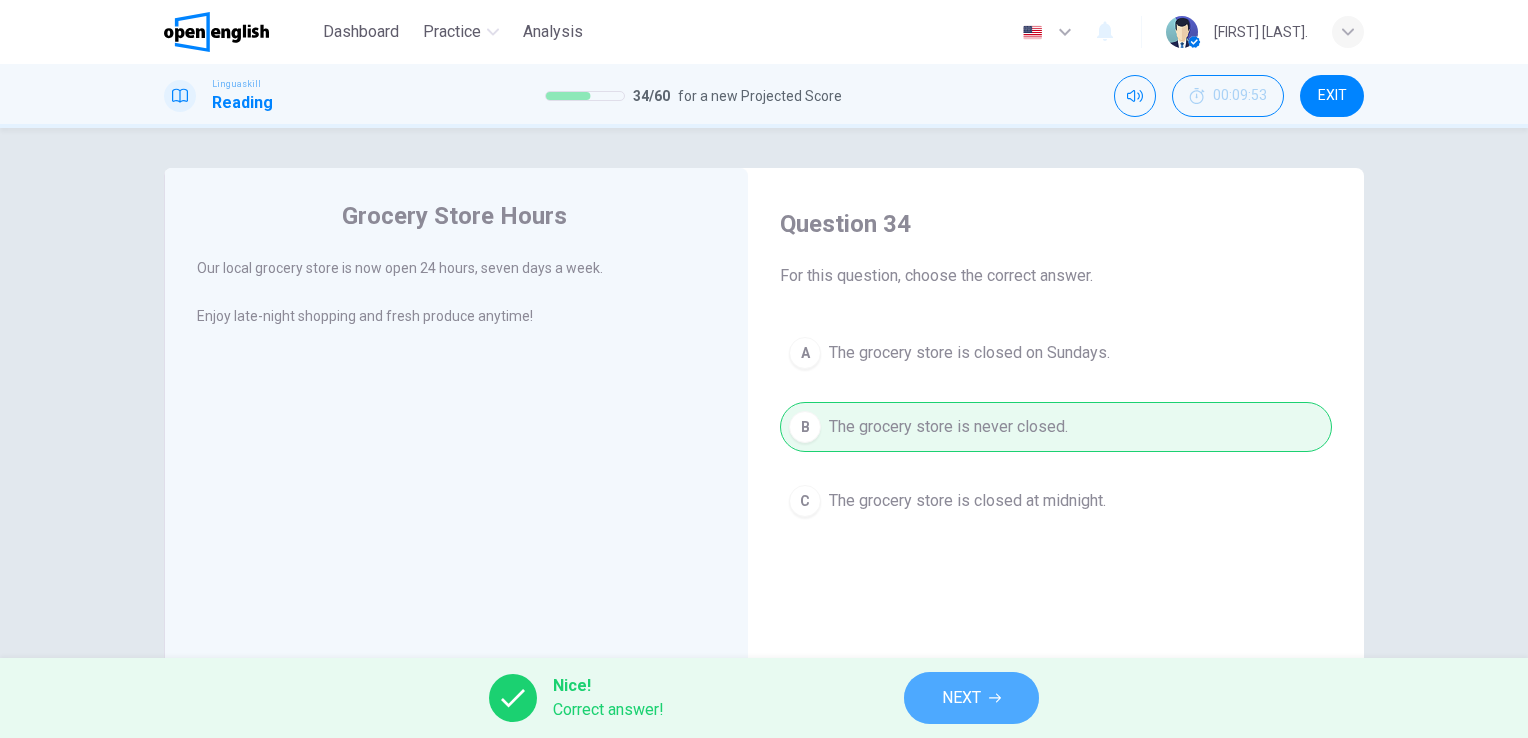 click on "NEXT" at bounding box center [971, 698] 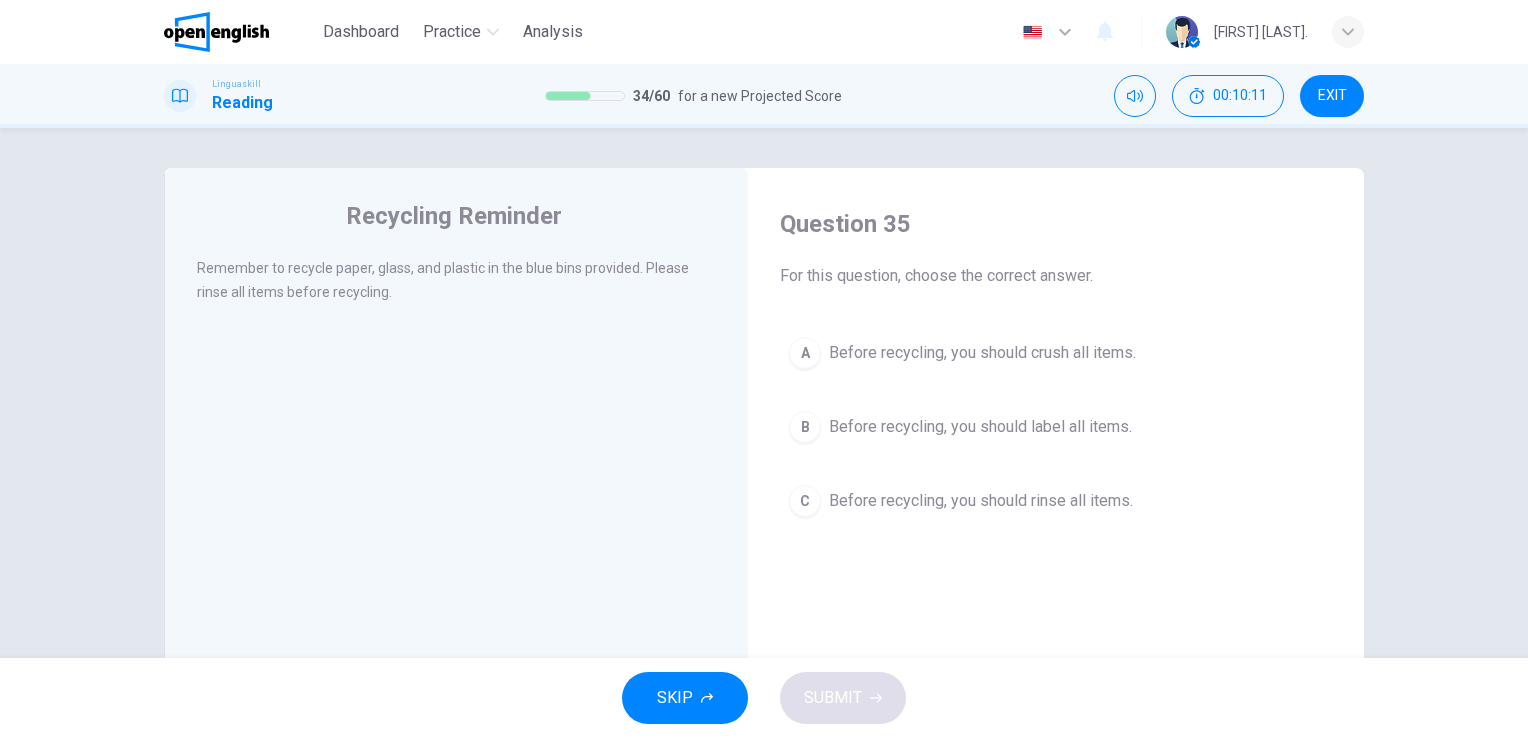 click on "Before recycling, you should rinse all items." at bounding box center [981, 501] 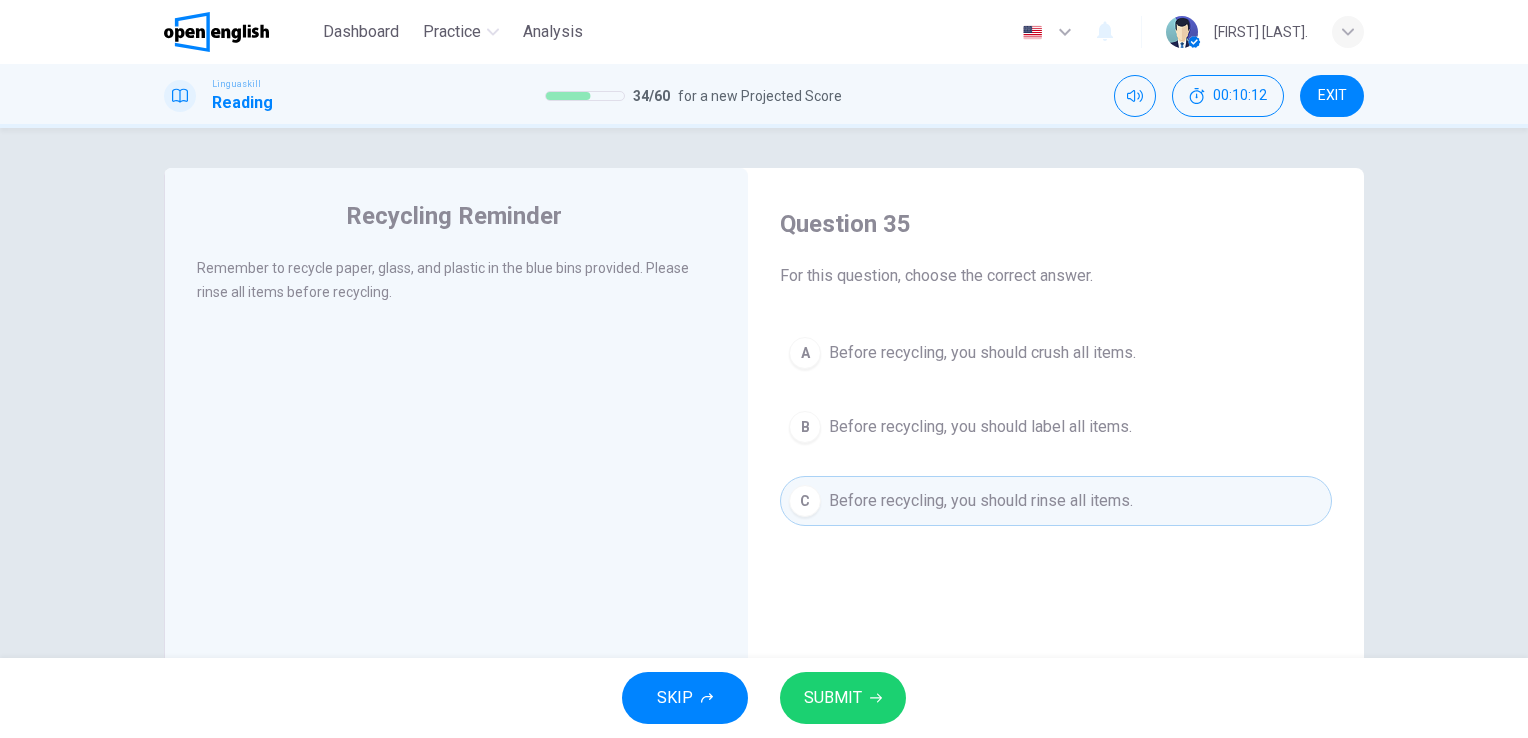 click on "SKIP SUBMIT" at bounding box center (764, 698) 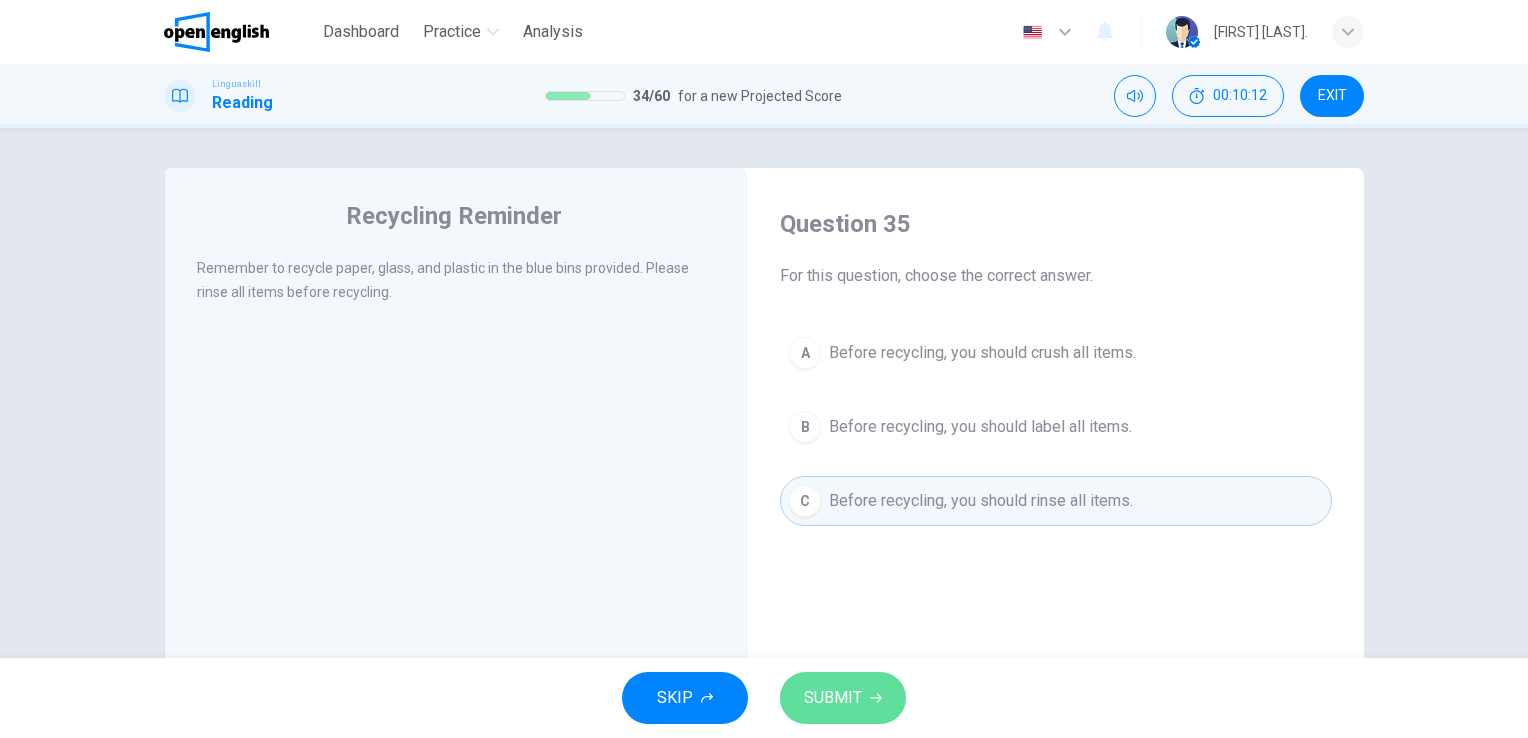 click on "SUBMIT" at bounding box center (843, 698) 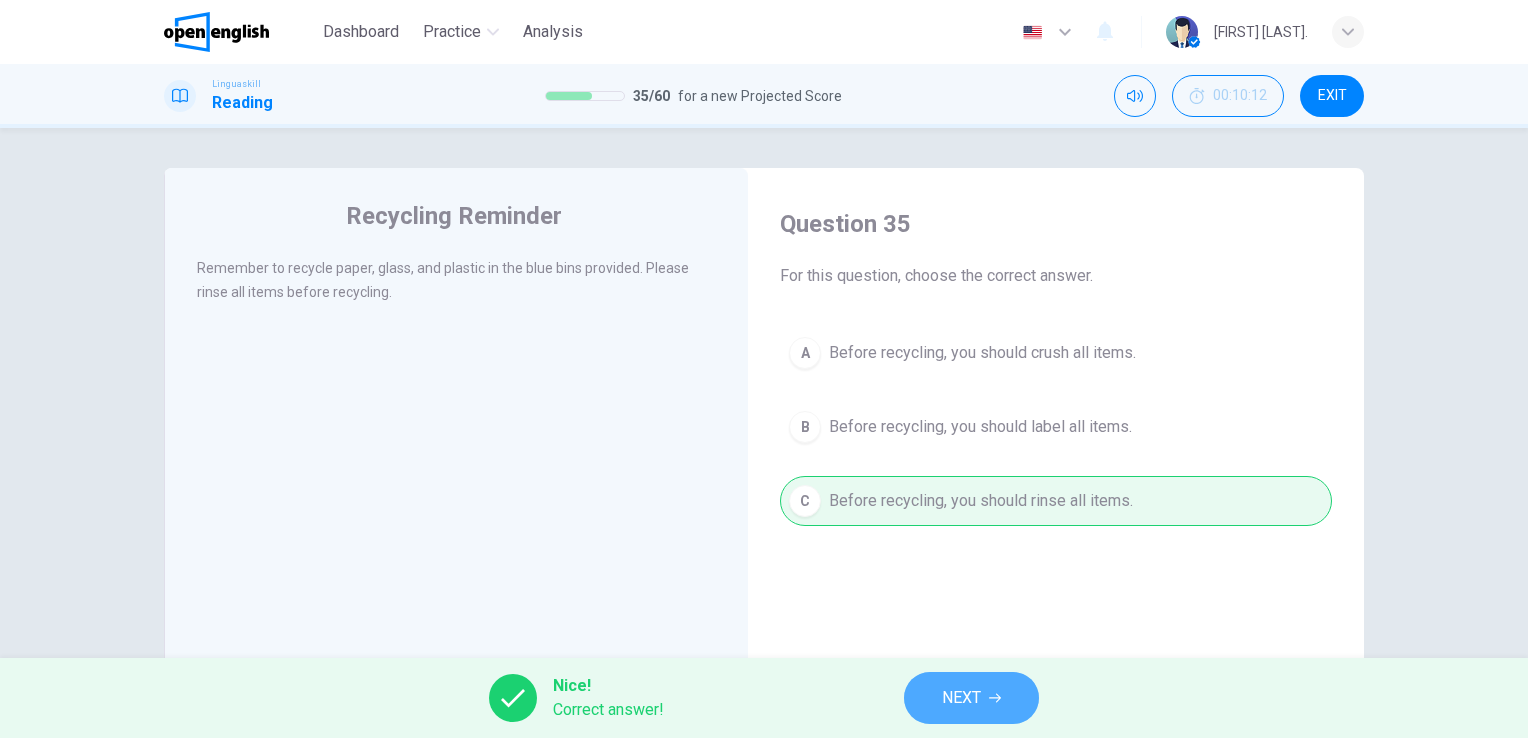 click on "NEXT" at bounding box center (971, 698) 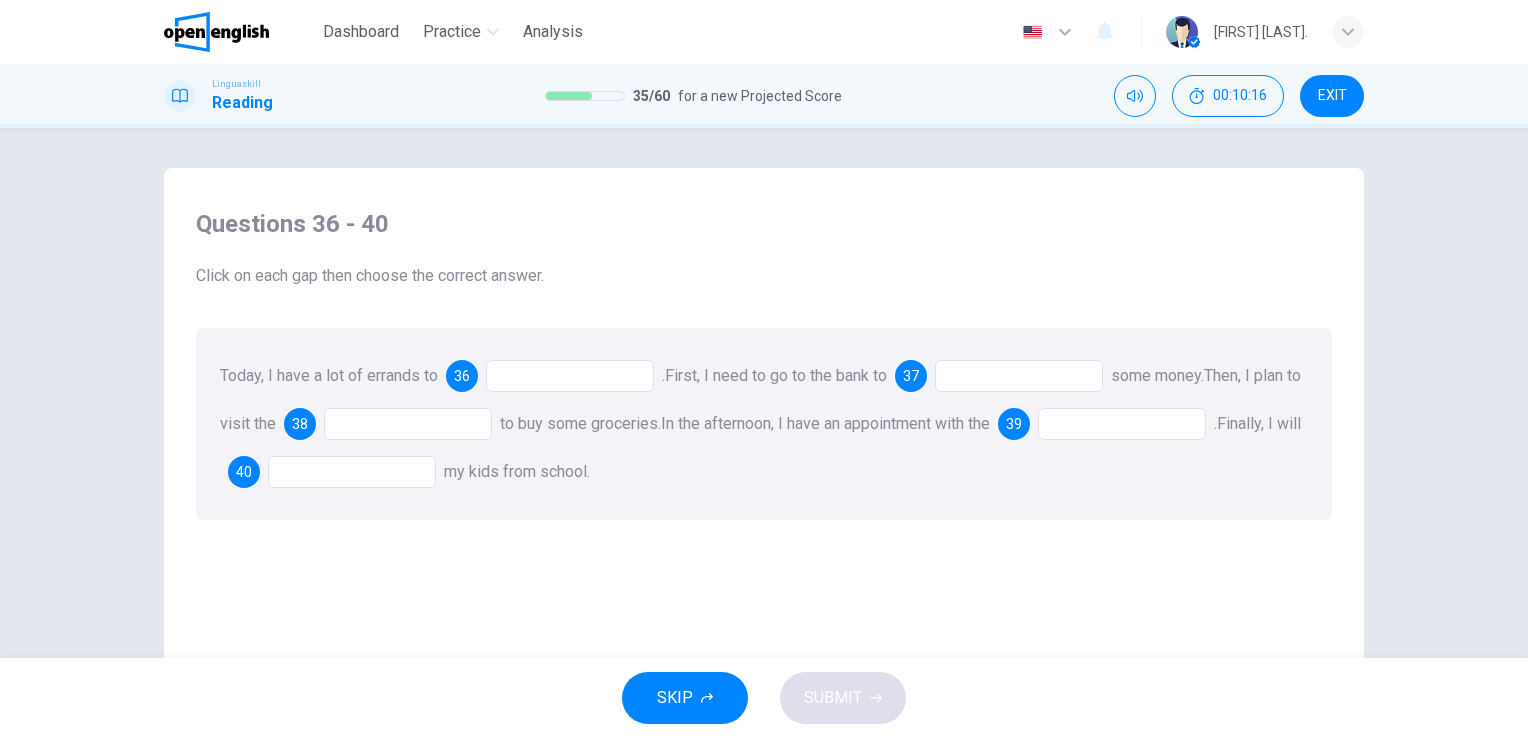 click at bounding box center (570, 376) 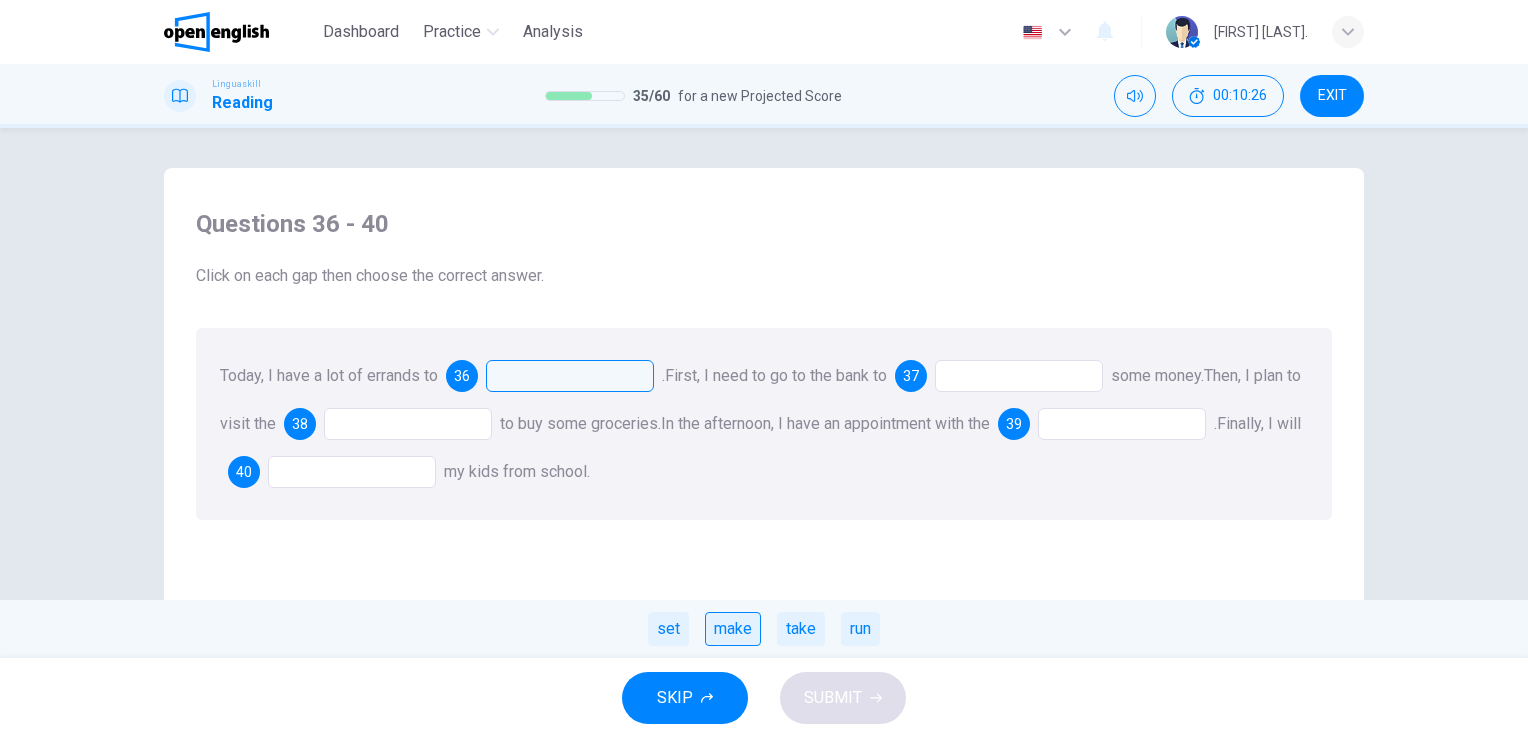 click on "make" at bounding box center [733, 629] 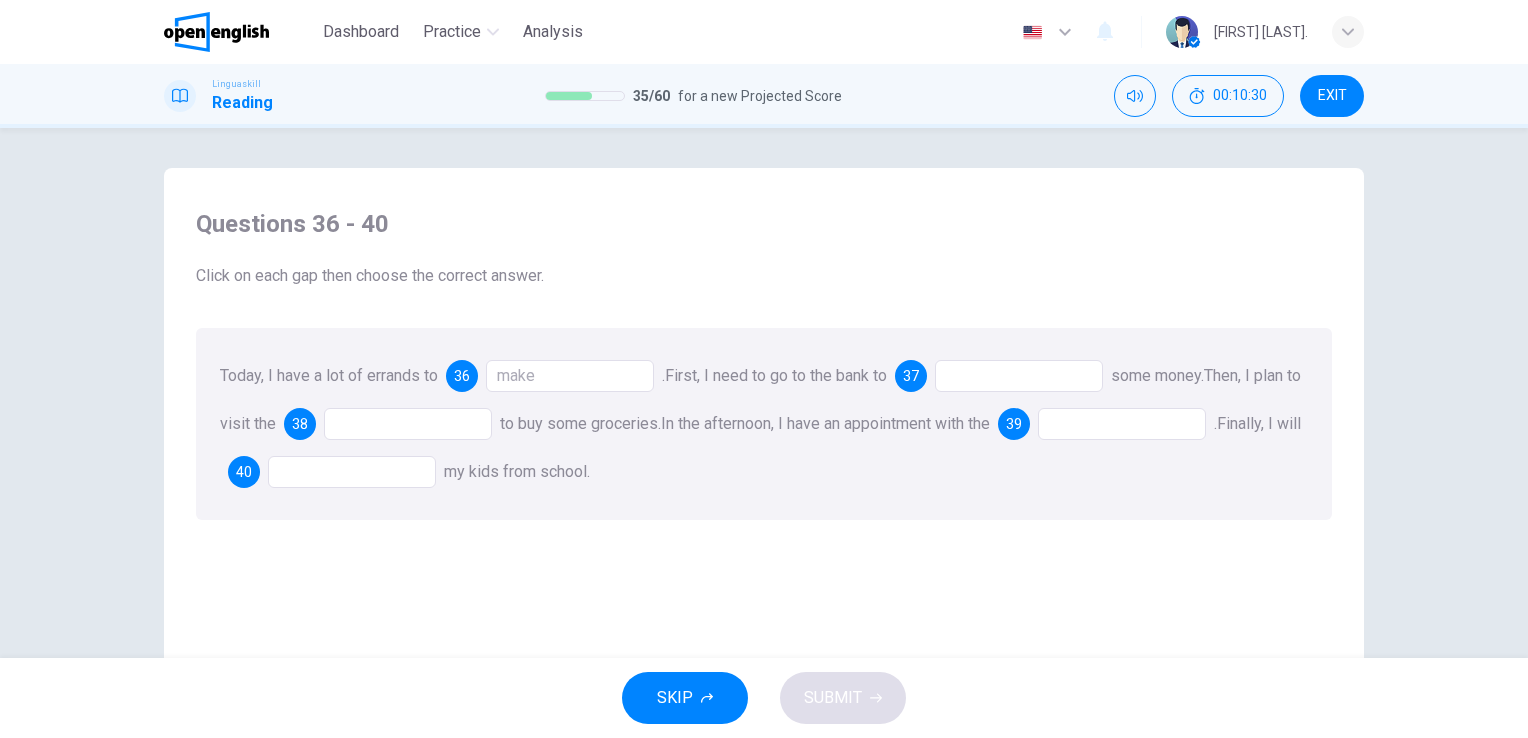 click at bounding box center [1019, 376] 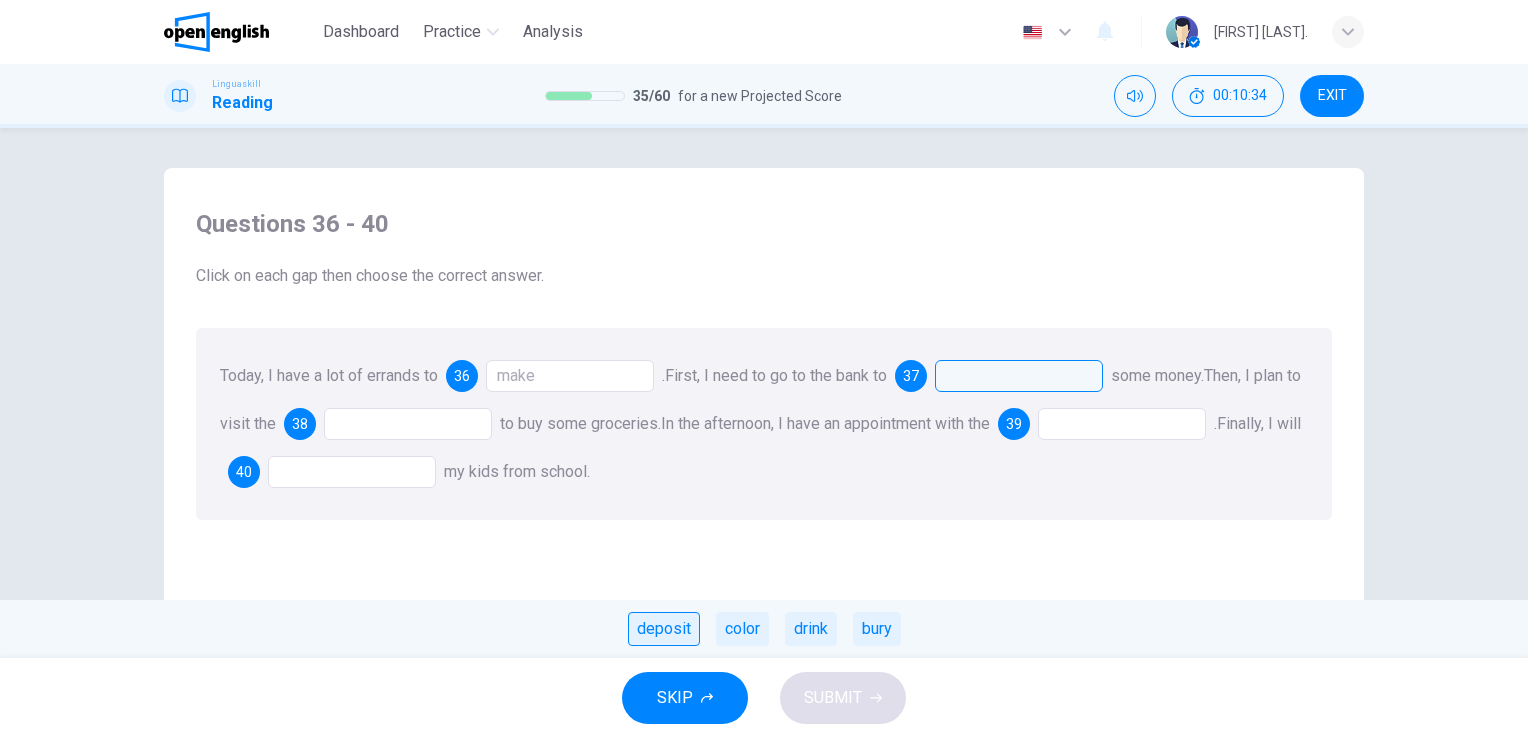 click on "deposit" at bounding box center [664, 629] 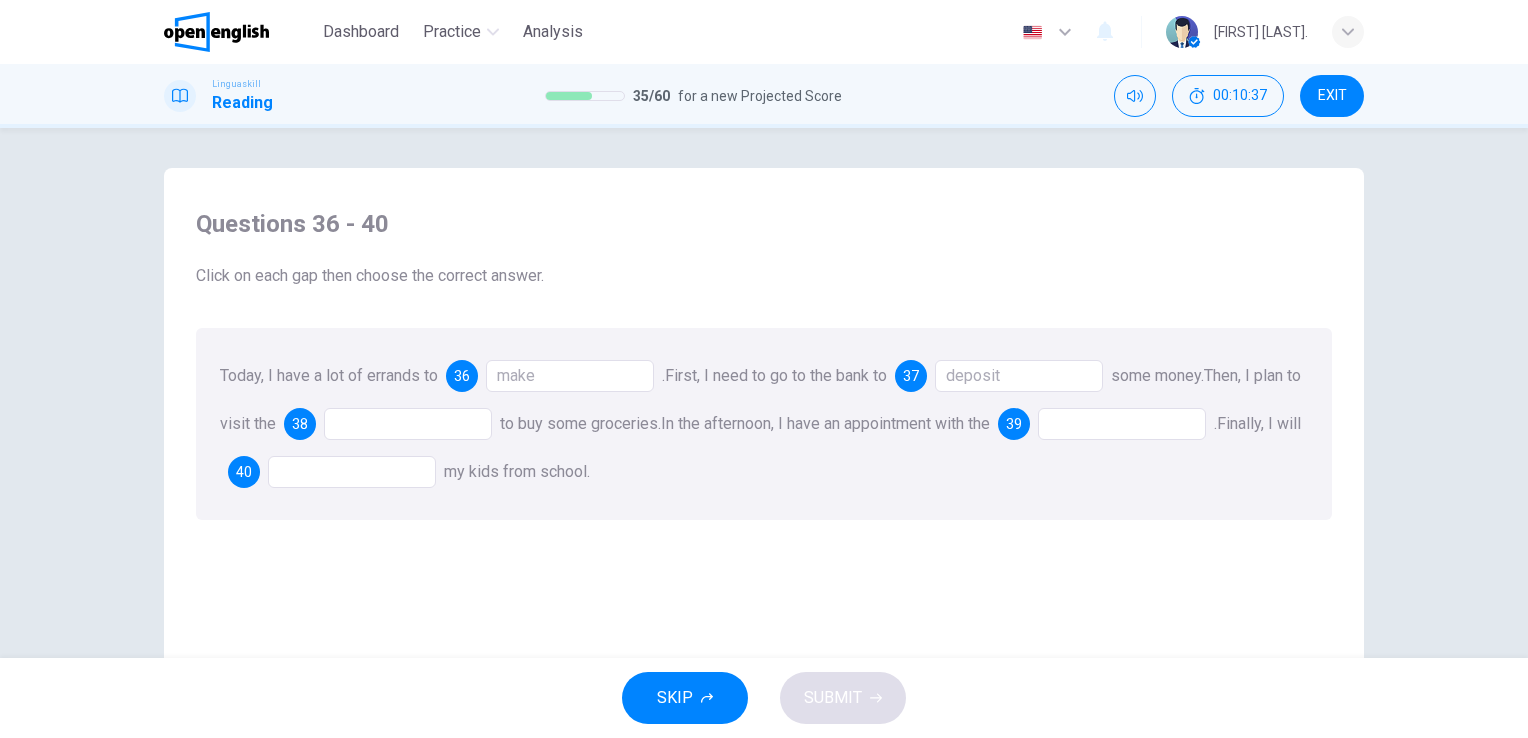 click at bounding box center (408, 424) 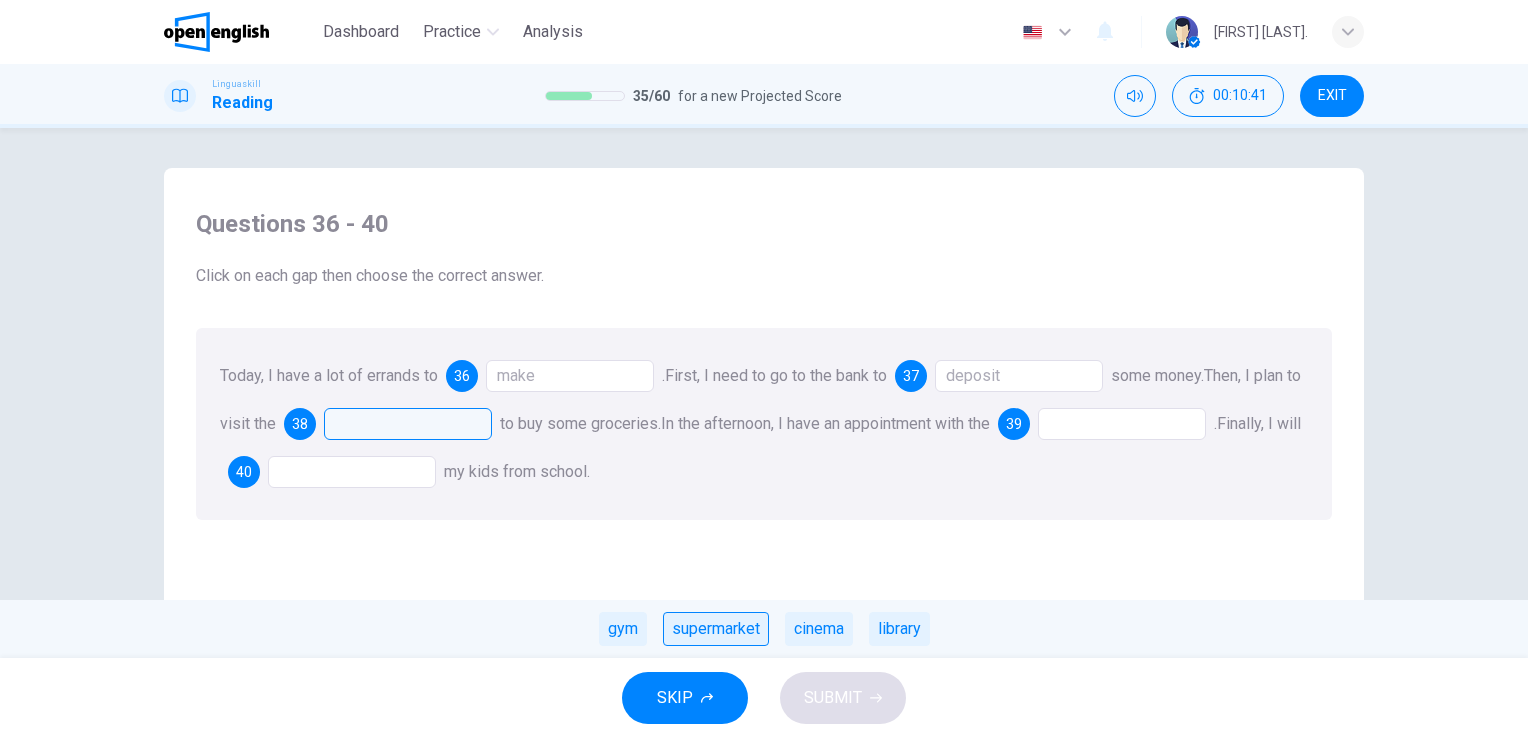 click on "supermarket" at bounding box center (716, 629) 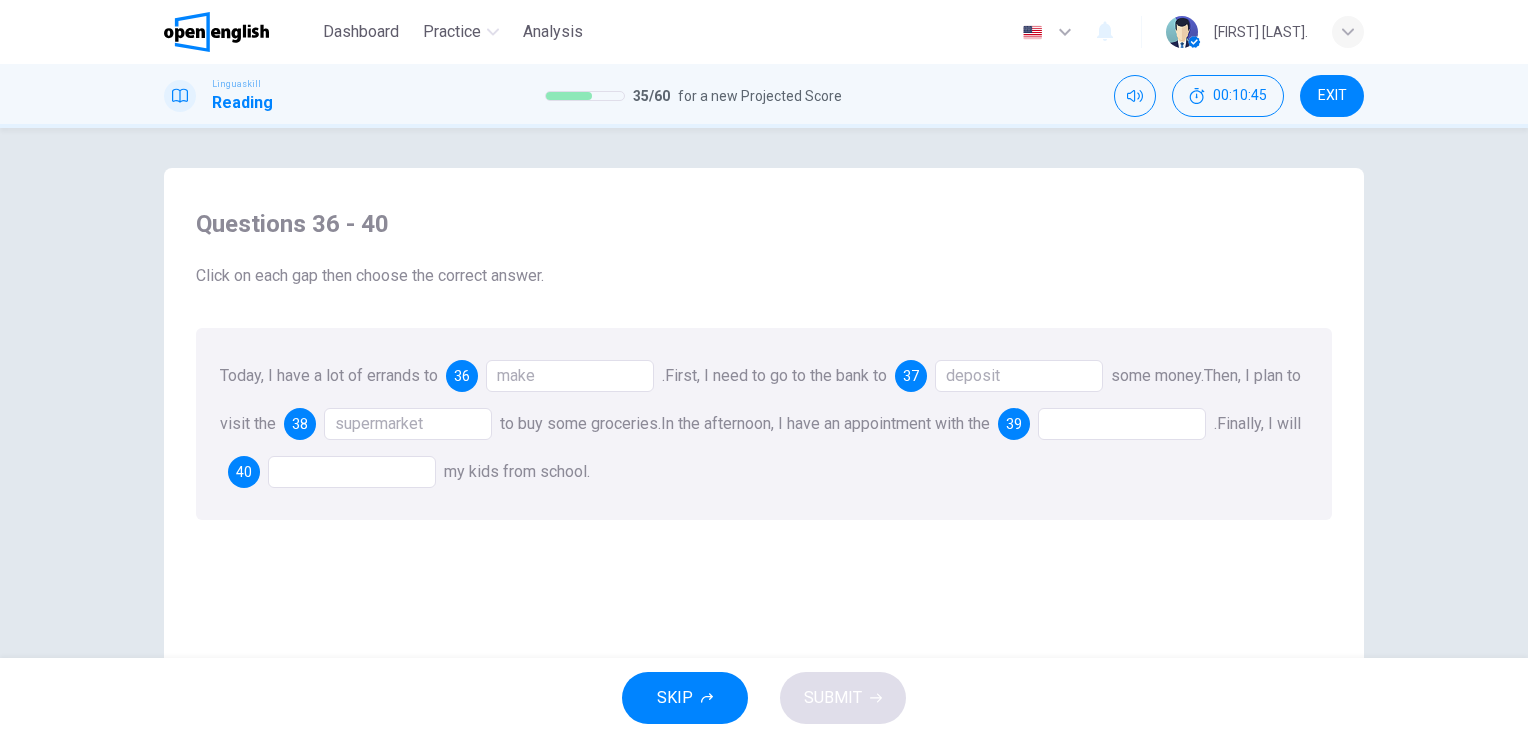click at bounding box center [1122, 424] 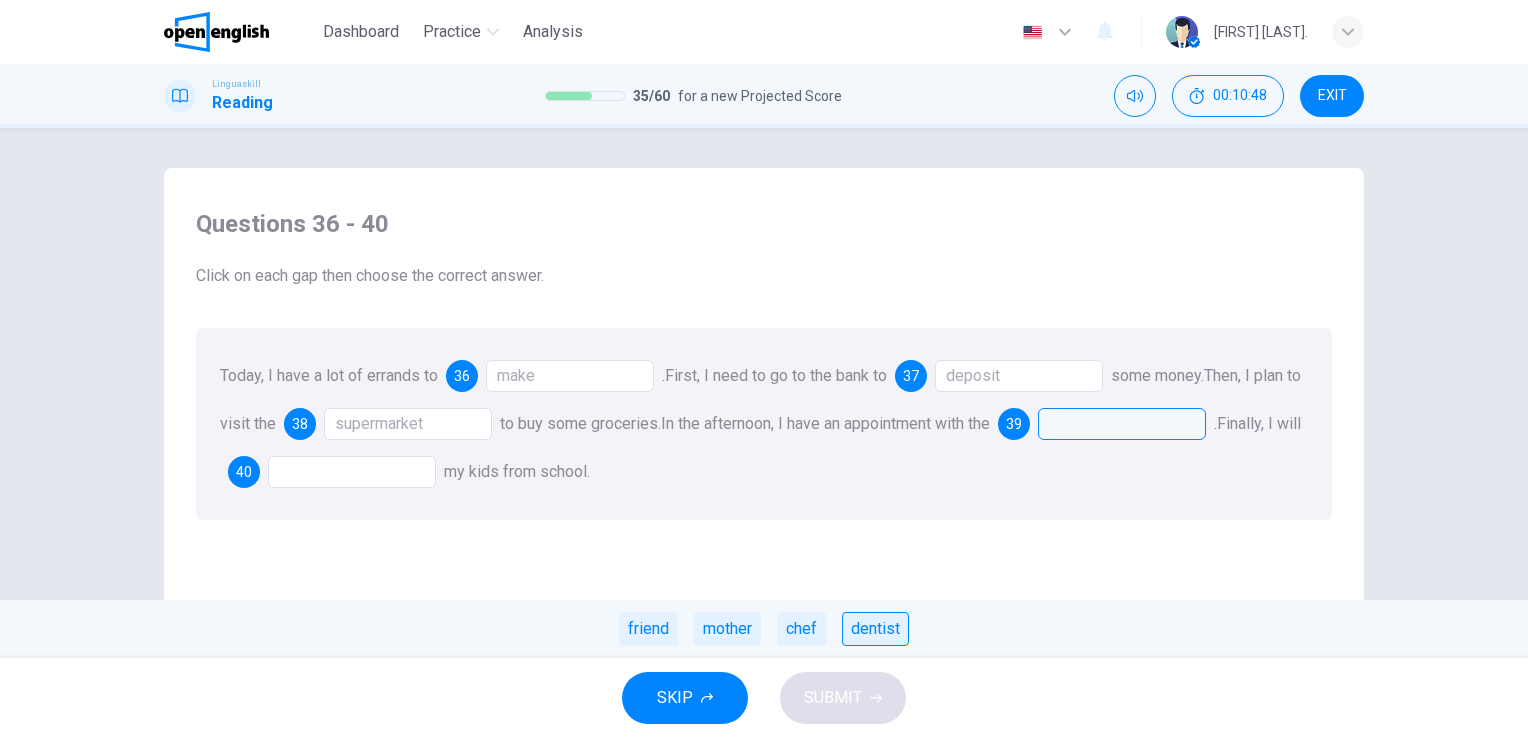 click on "dentist" at bounding box center (875, 629) 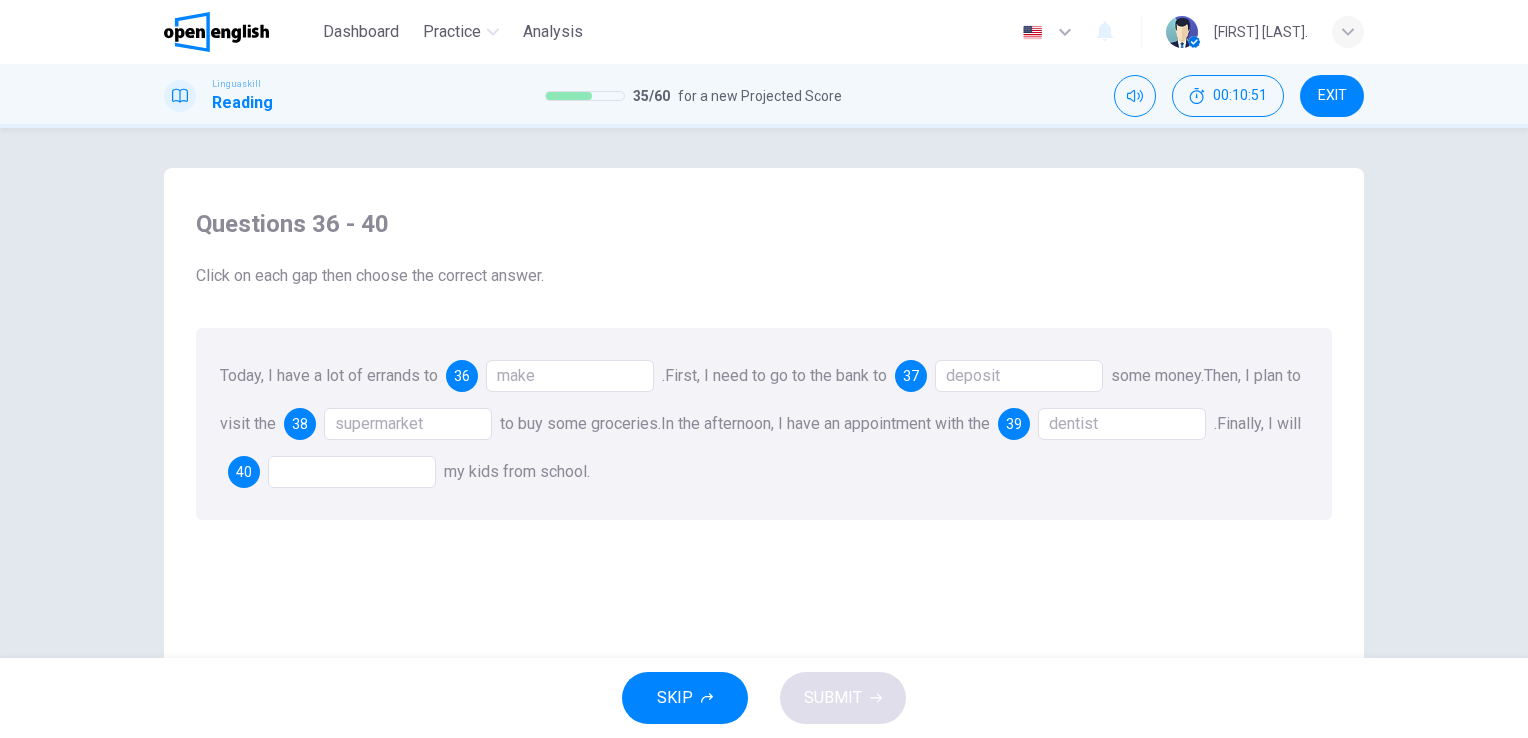 click at bounding box center (352, 472) 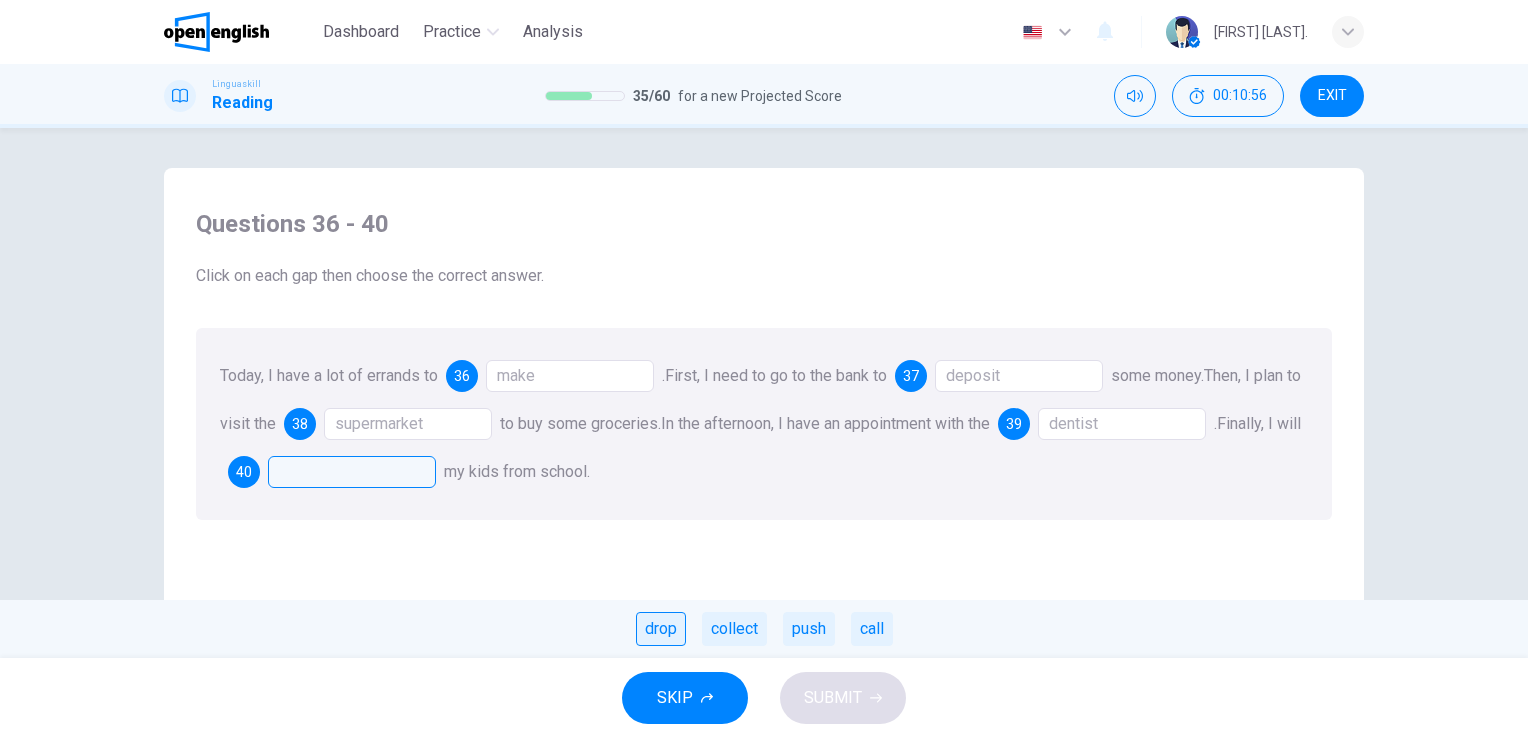 click on "drop" at bounding box center (661, 629) 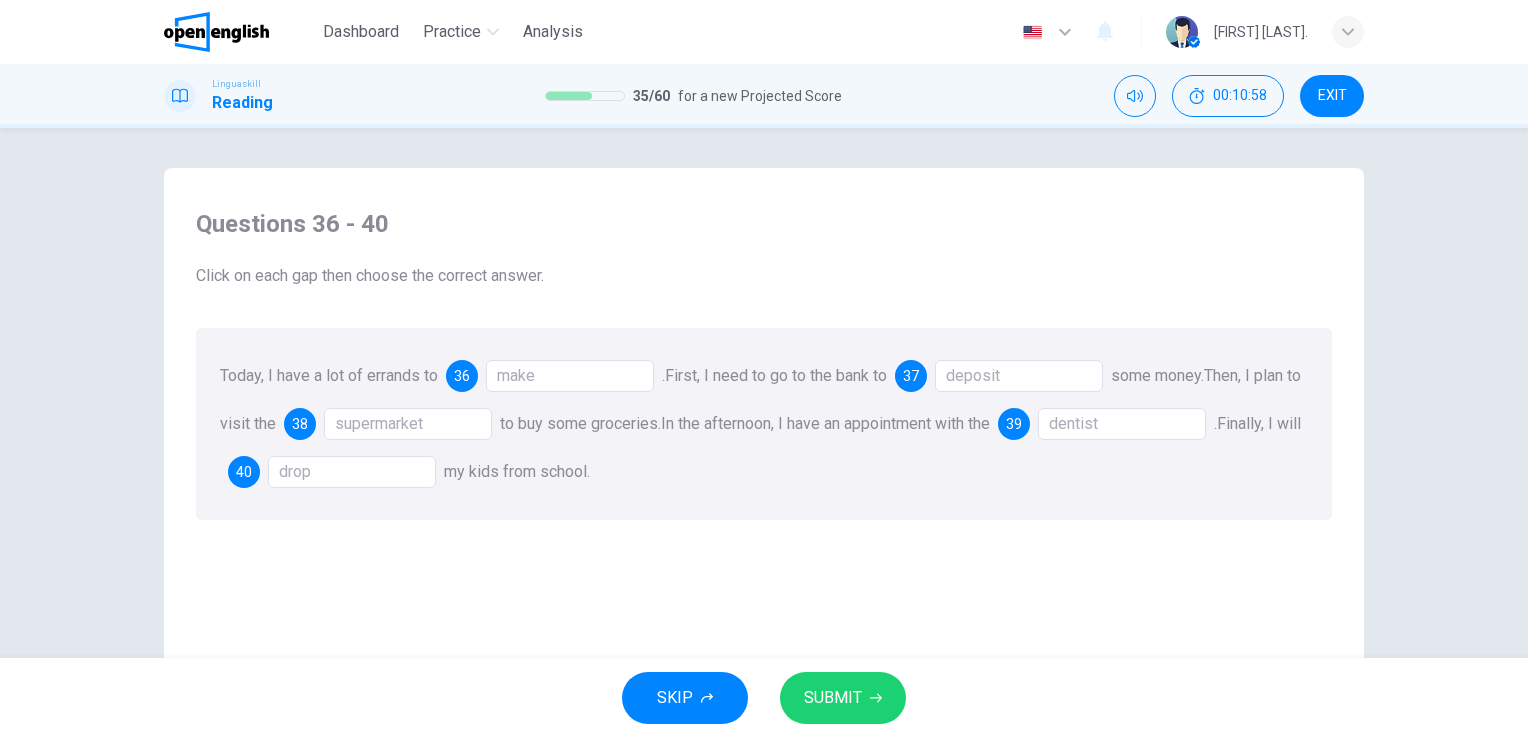 click on "Today, I have a lot of errands to  36 make . First, I need to go to the bank to  37 deposit  some money. Then, I plan to visit the  38 supermarket  to buy some groceries. In the afternoon, I have an appointment with the  39 dentist . Finally, I will  40 drop  my kids from school." at bounding box center (764, 424) 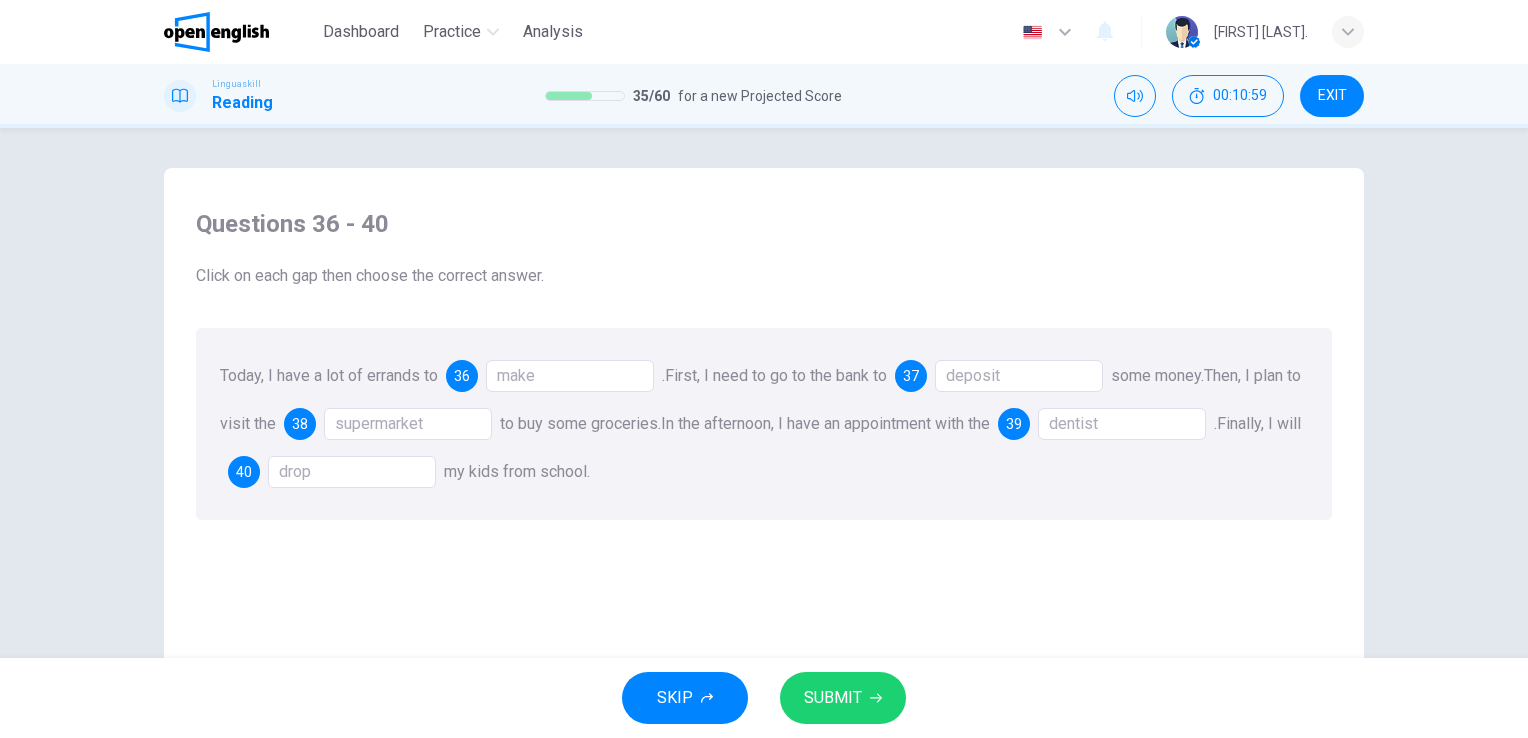 click on "make" at bounding box center (570, 376) 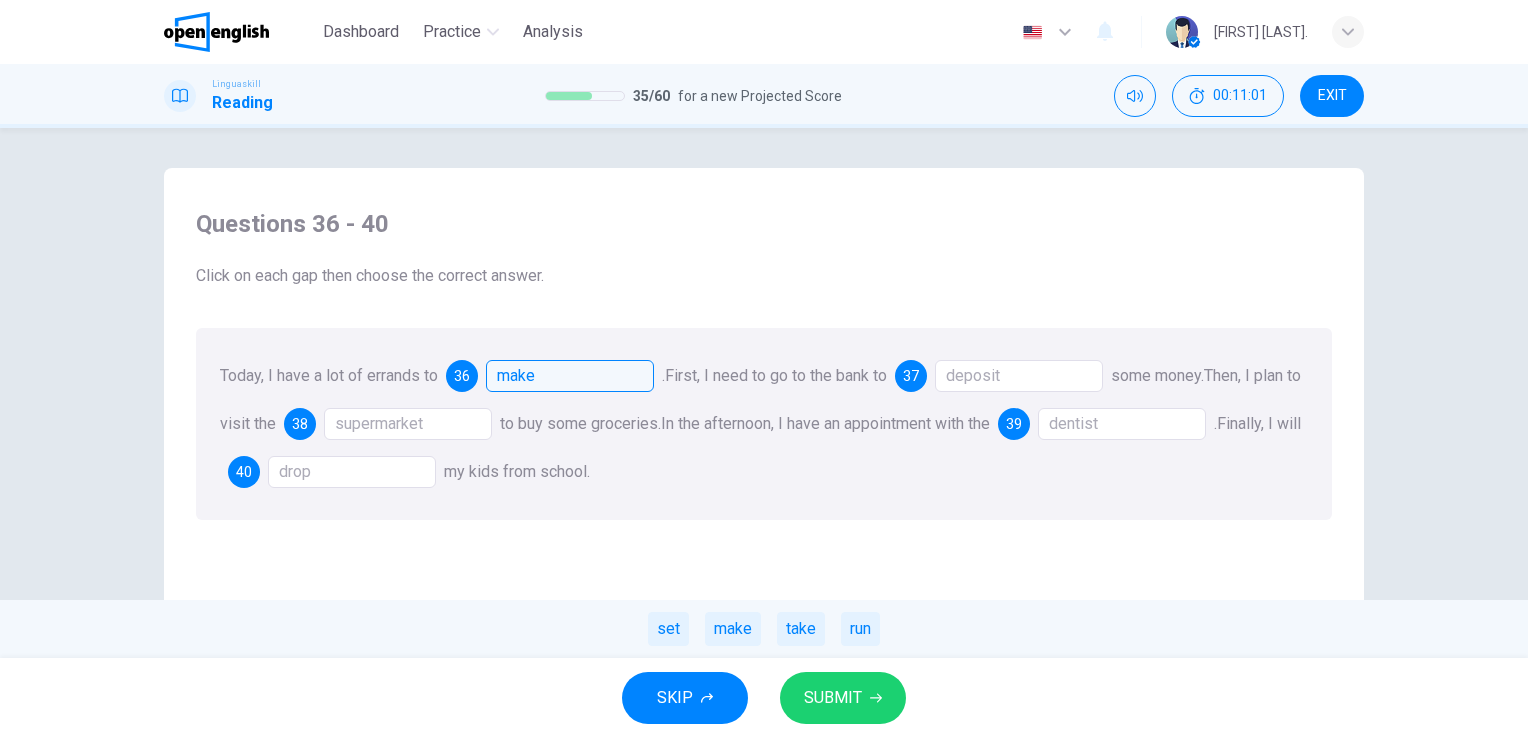 click on "make" at bounding box center [570, 376] 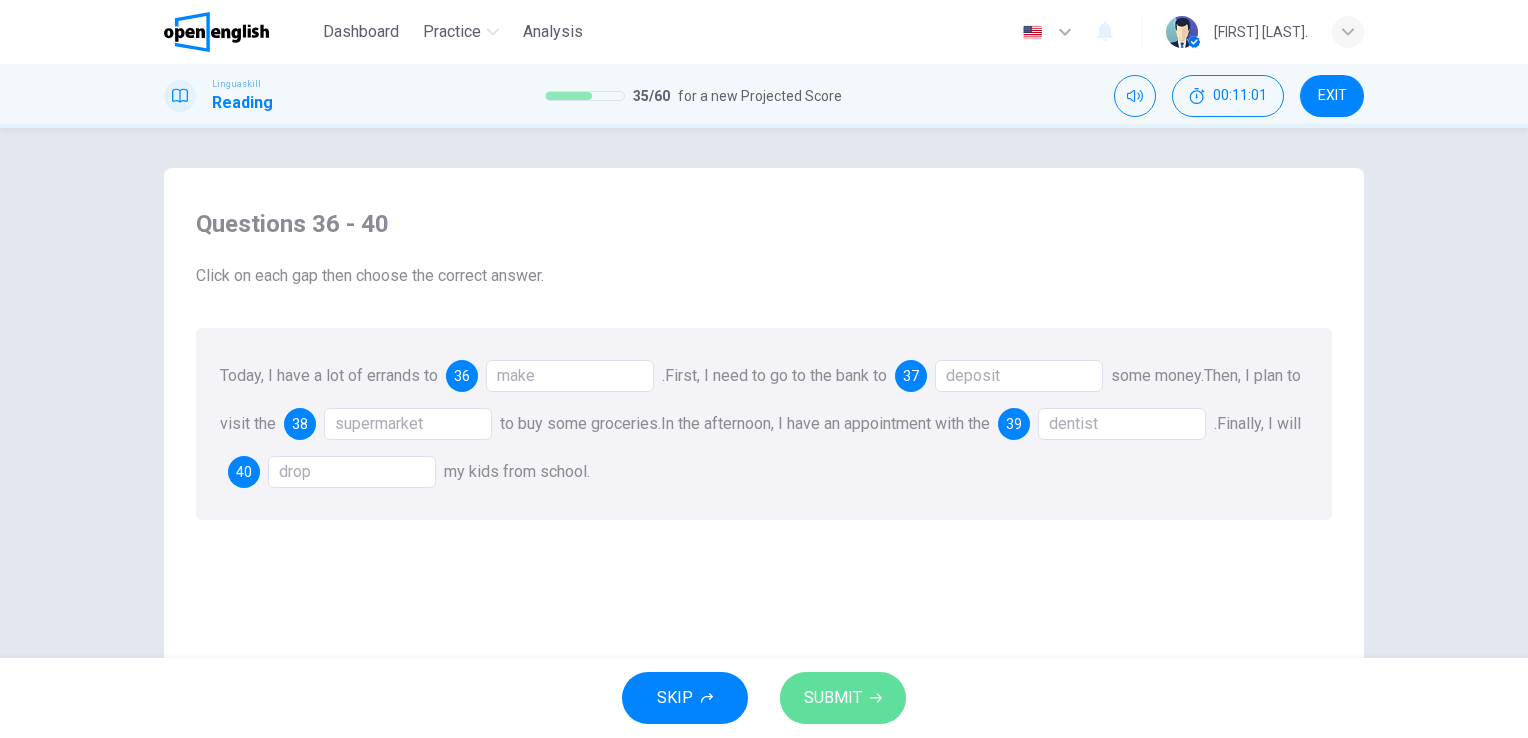 click on "SUBMIT" at bounding box center [843, 698] 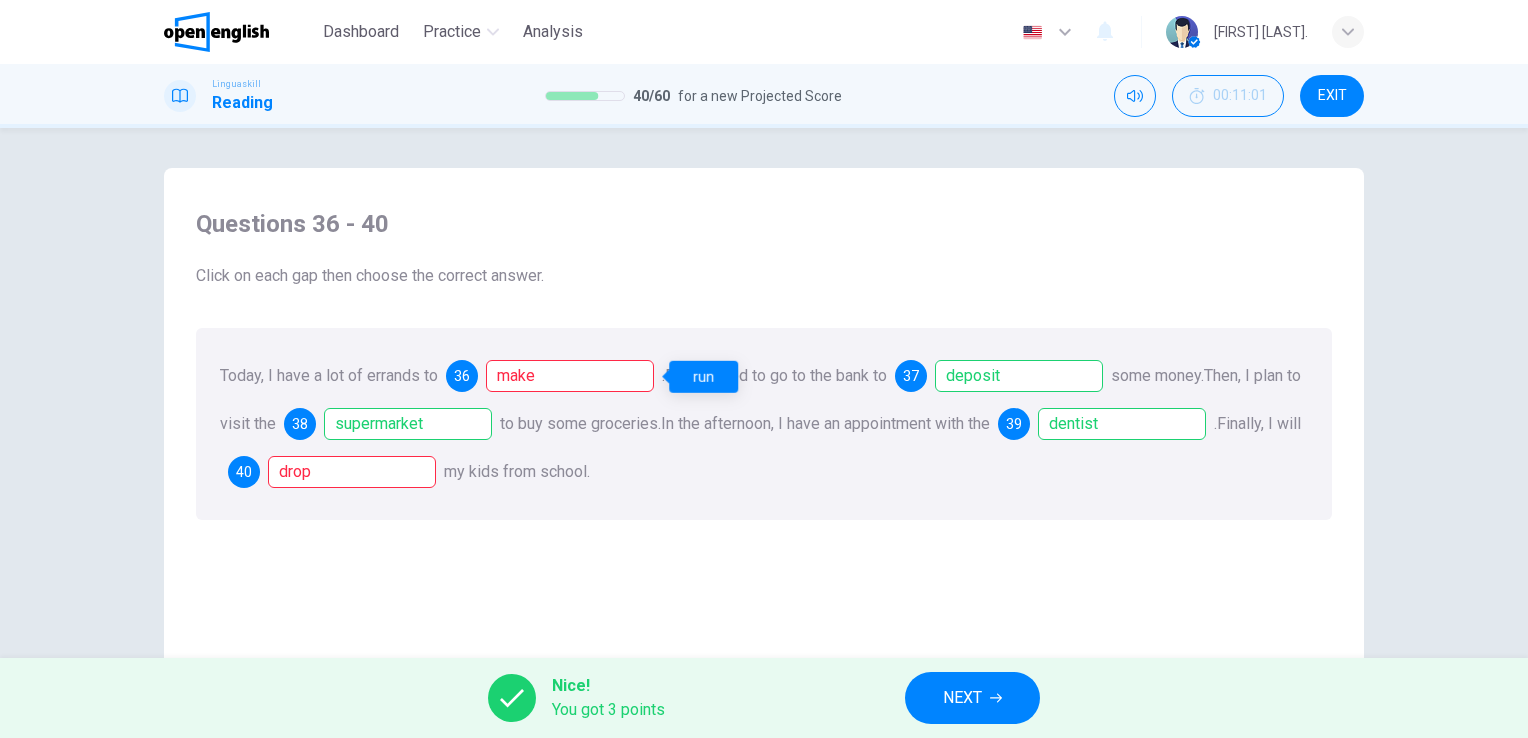 click on "make" at bounding box center [570, 376] 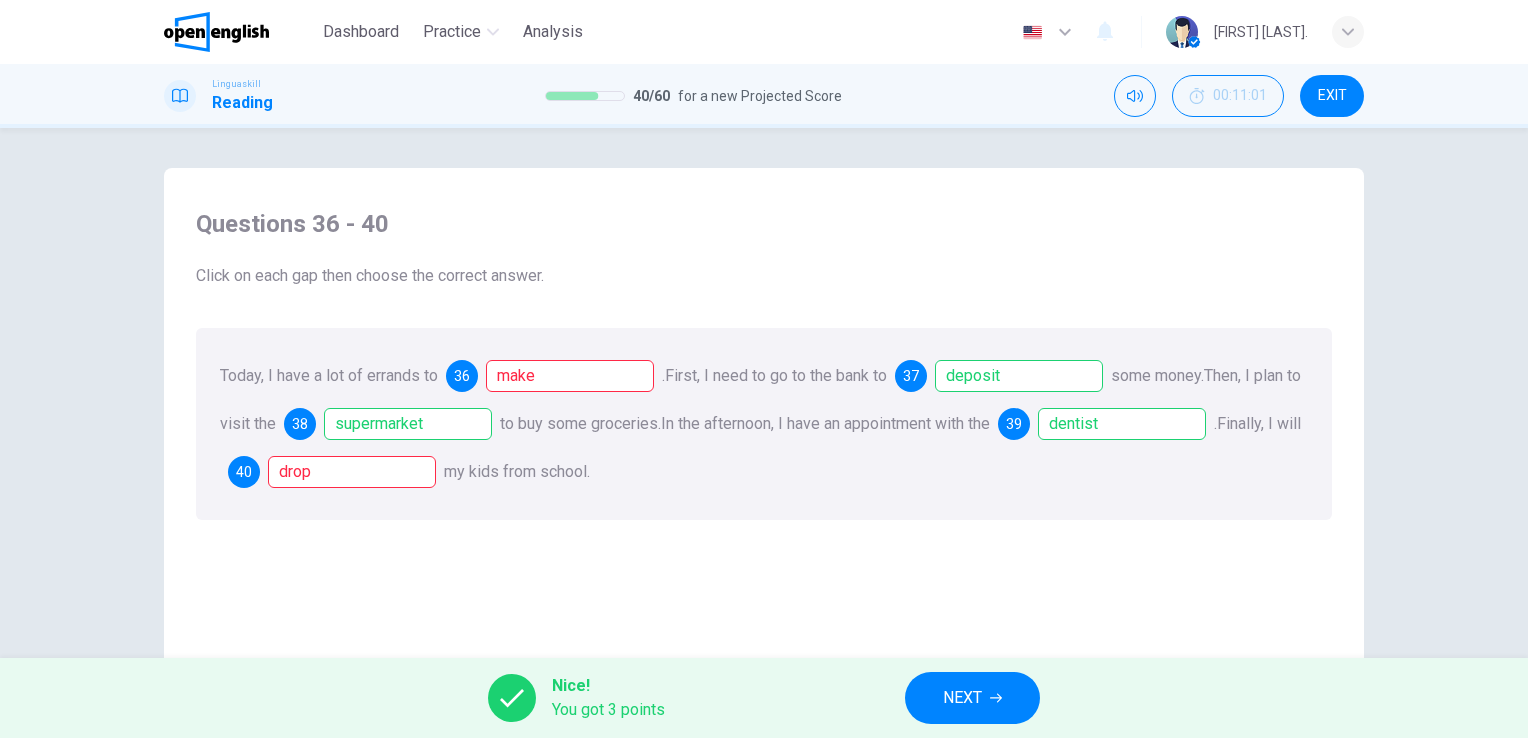 click on "NEXT" at bounding box center [962, 698] 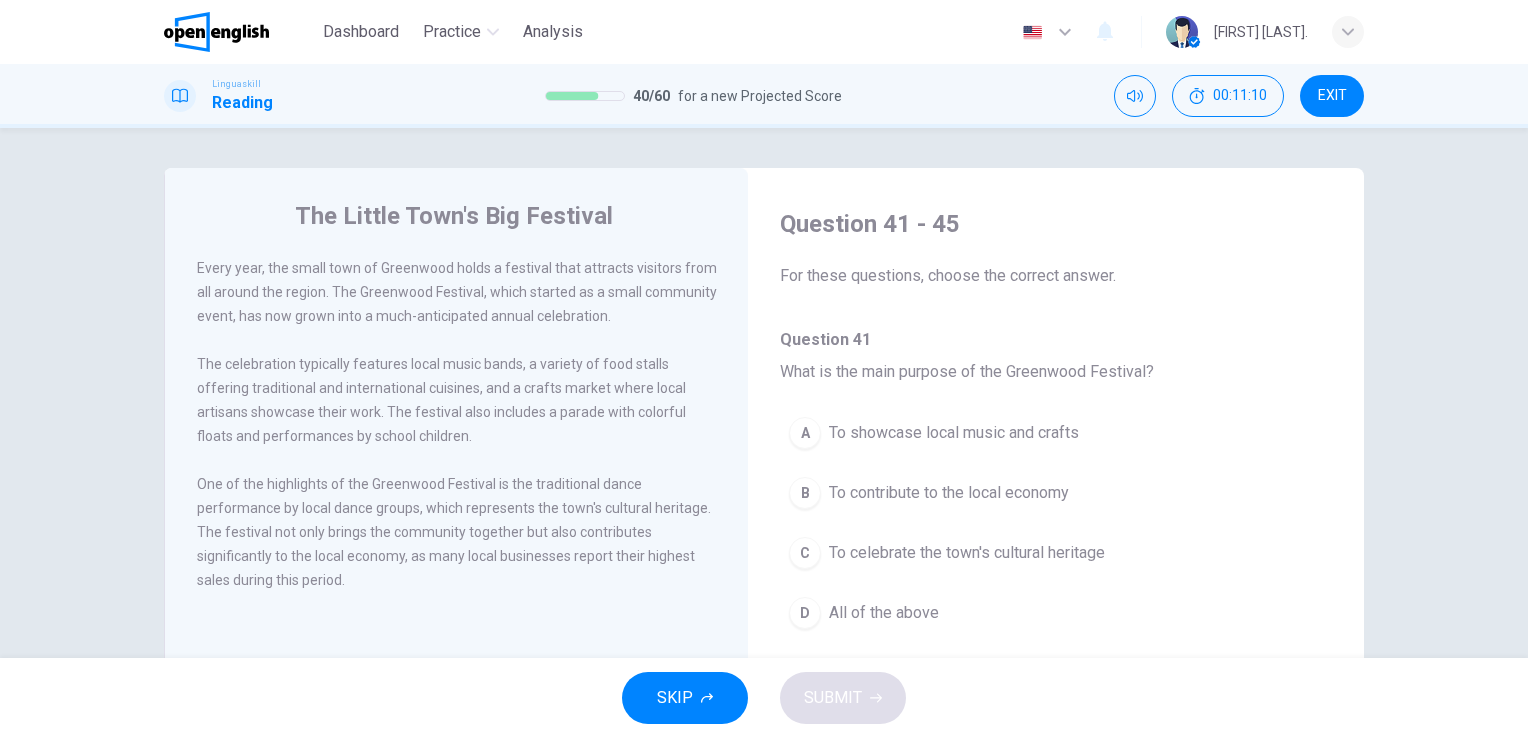 drag, startPoint x: 204, startPoint y: 265, endPoint x: 354, endPoint y: 265, distance: 150 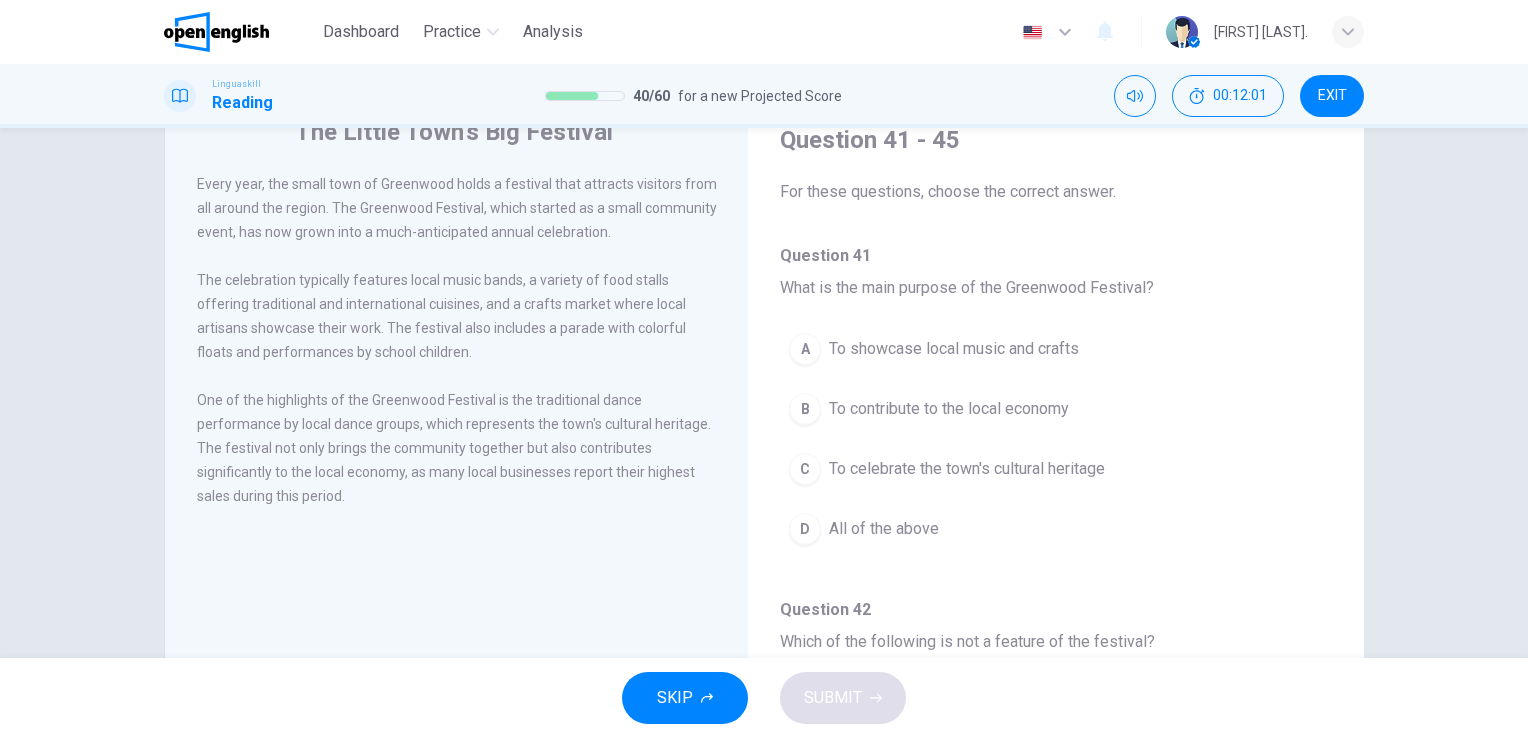 scroll, scrollTop: 0, scrollLeft: 0, axis: both 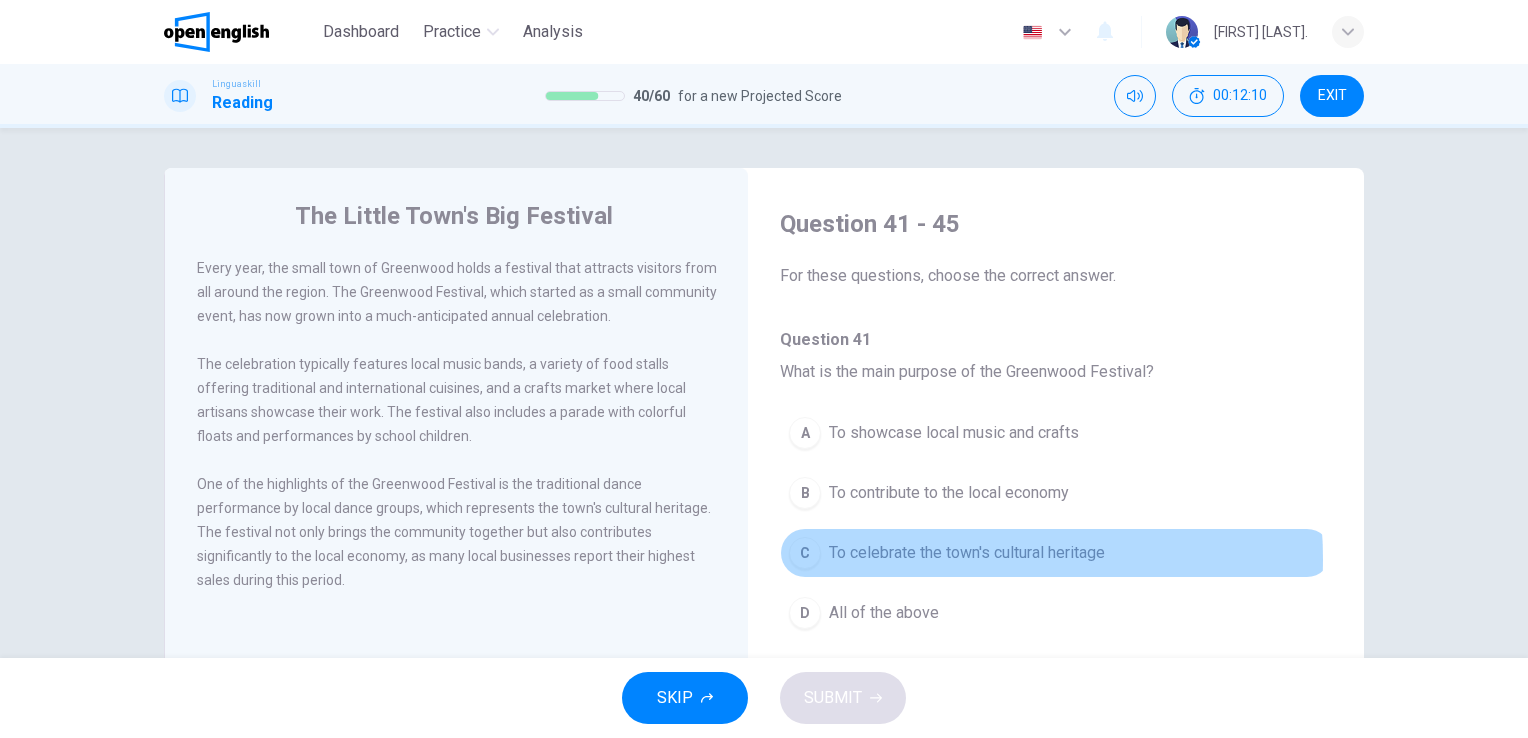 click on "To celebrate the town's cultural heritage" at bounding box center [967, 553] 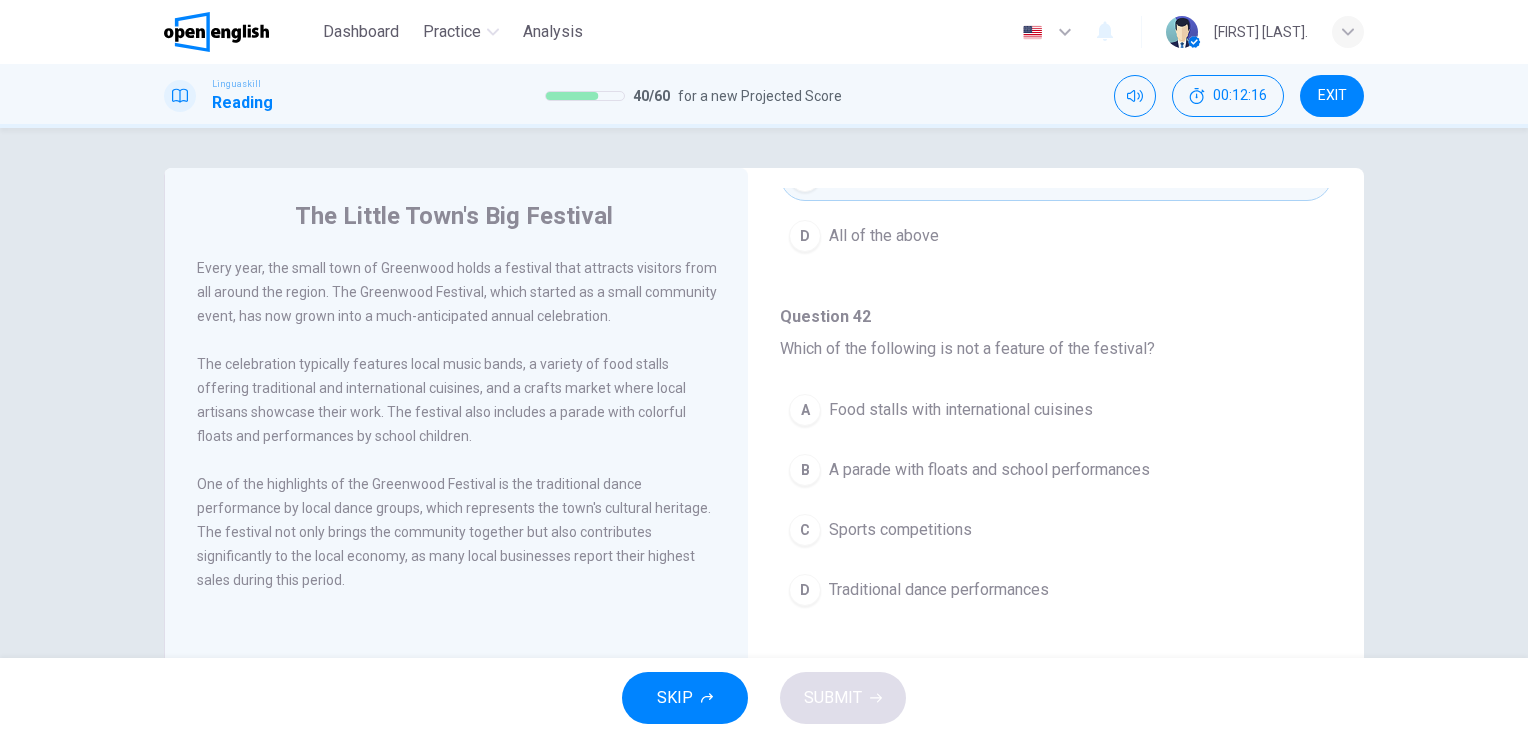 scroll, scrollTop: 400, scrollLeft: 0, axis: vertical 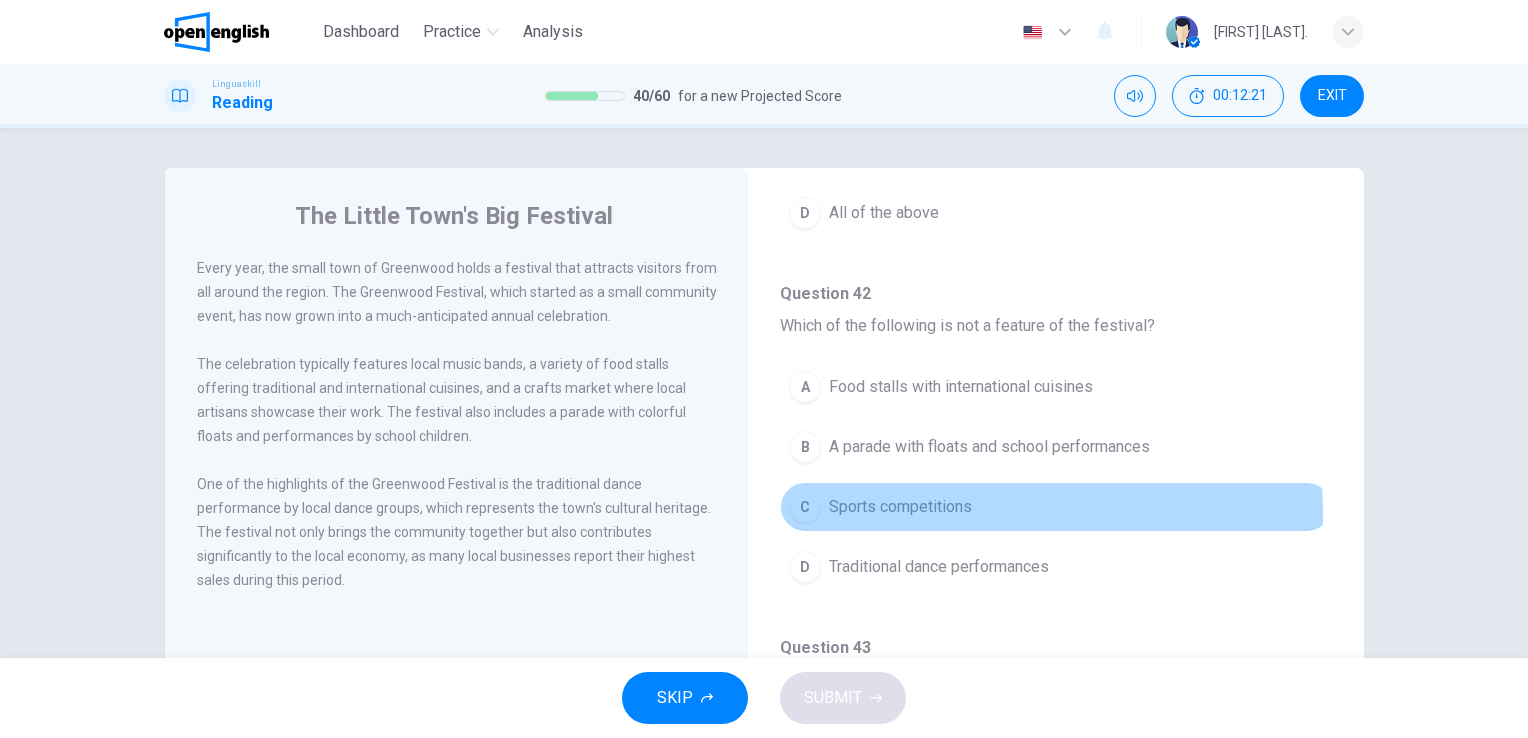 click on "Sports competitions" at bounding box center (900, 507) 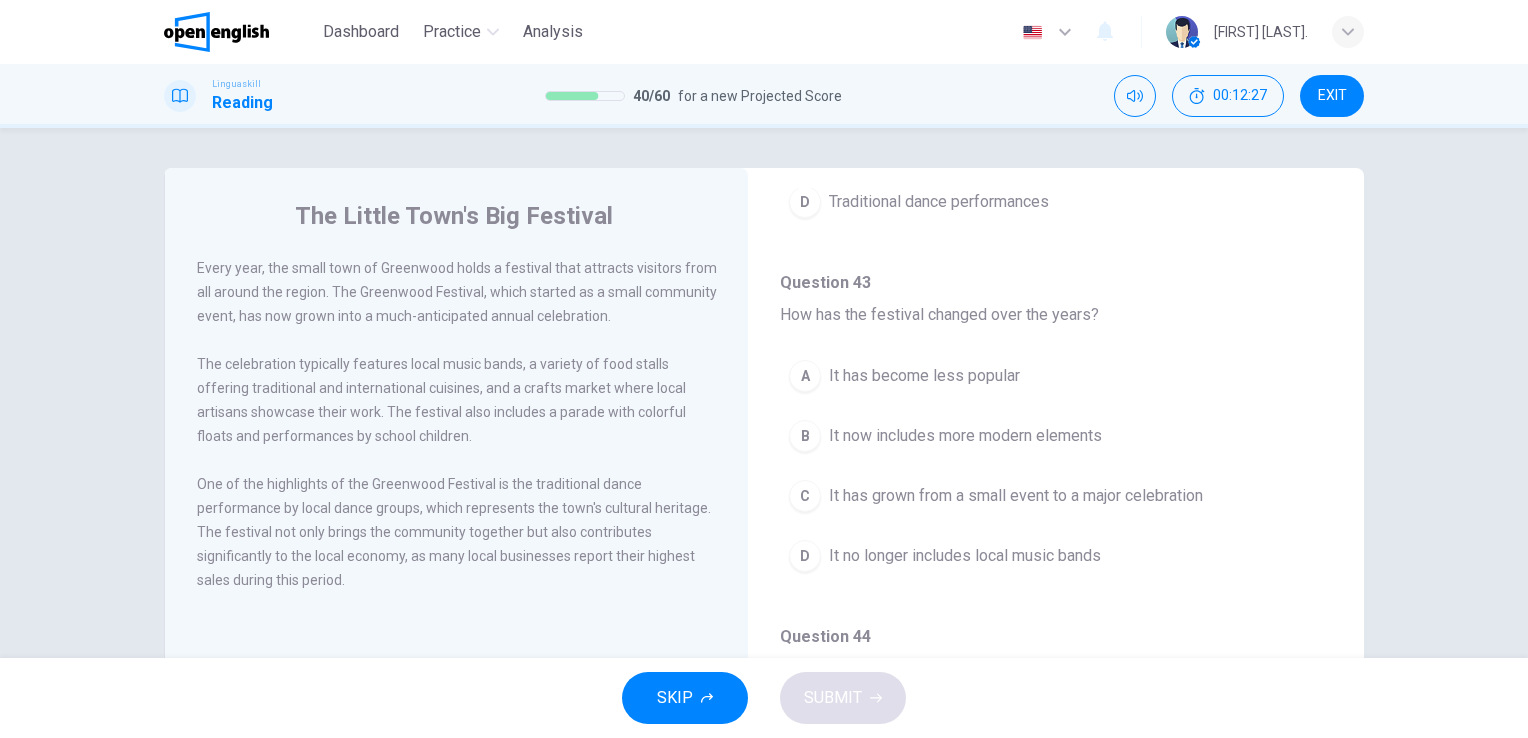 scroll, scrollTop: 800, scrollLeft: 0, axis: vertical 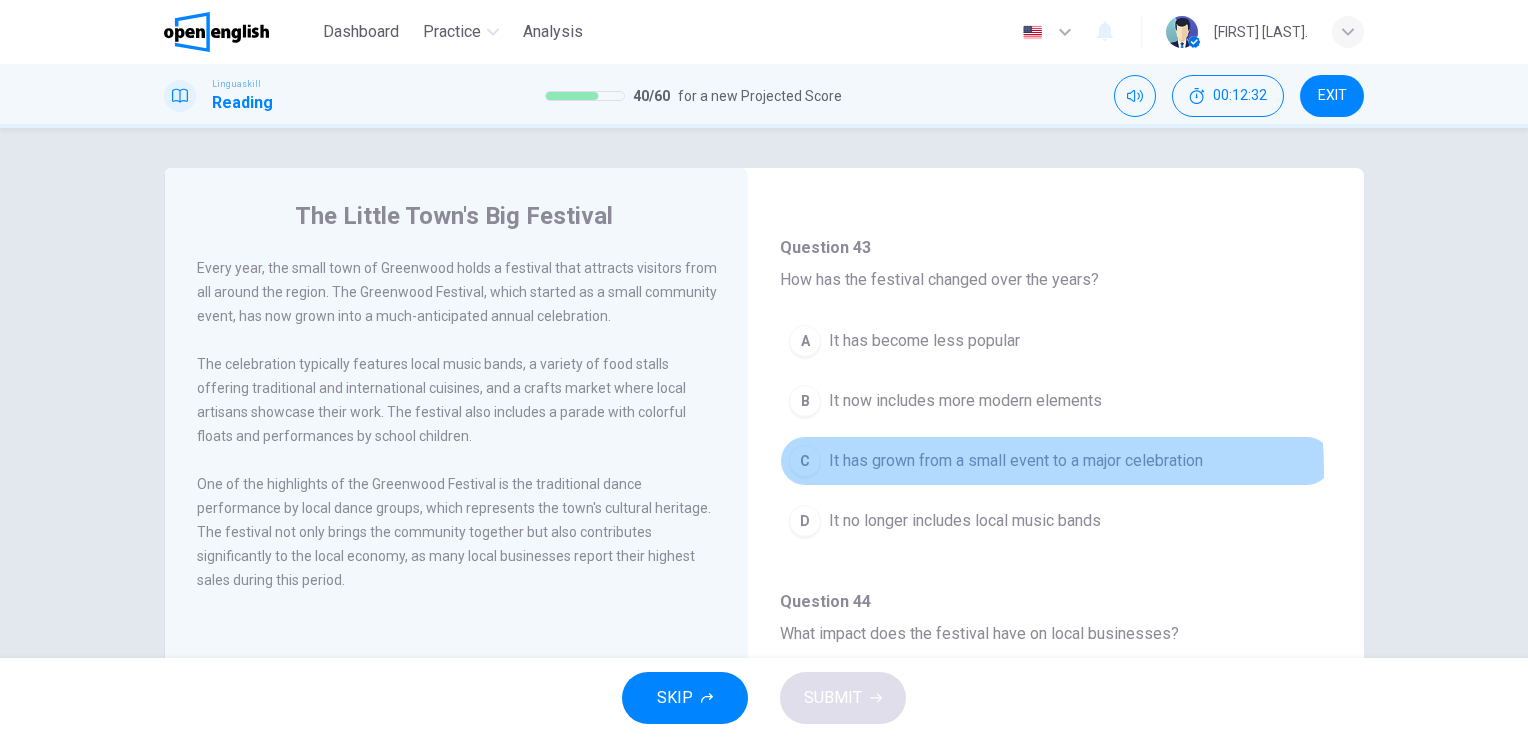 click on "It has grown from a small event to a major celebration" at bounding box center (1016, 461) 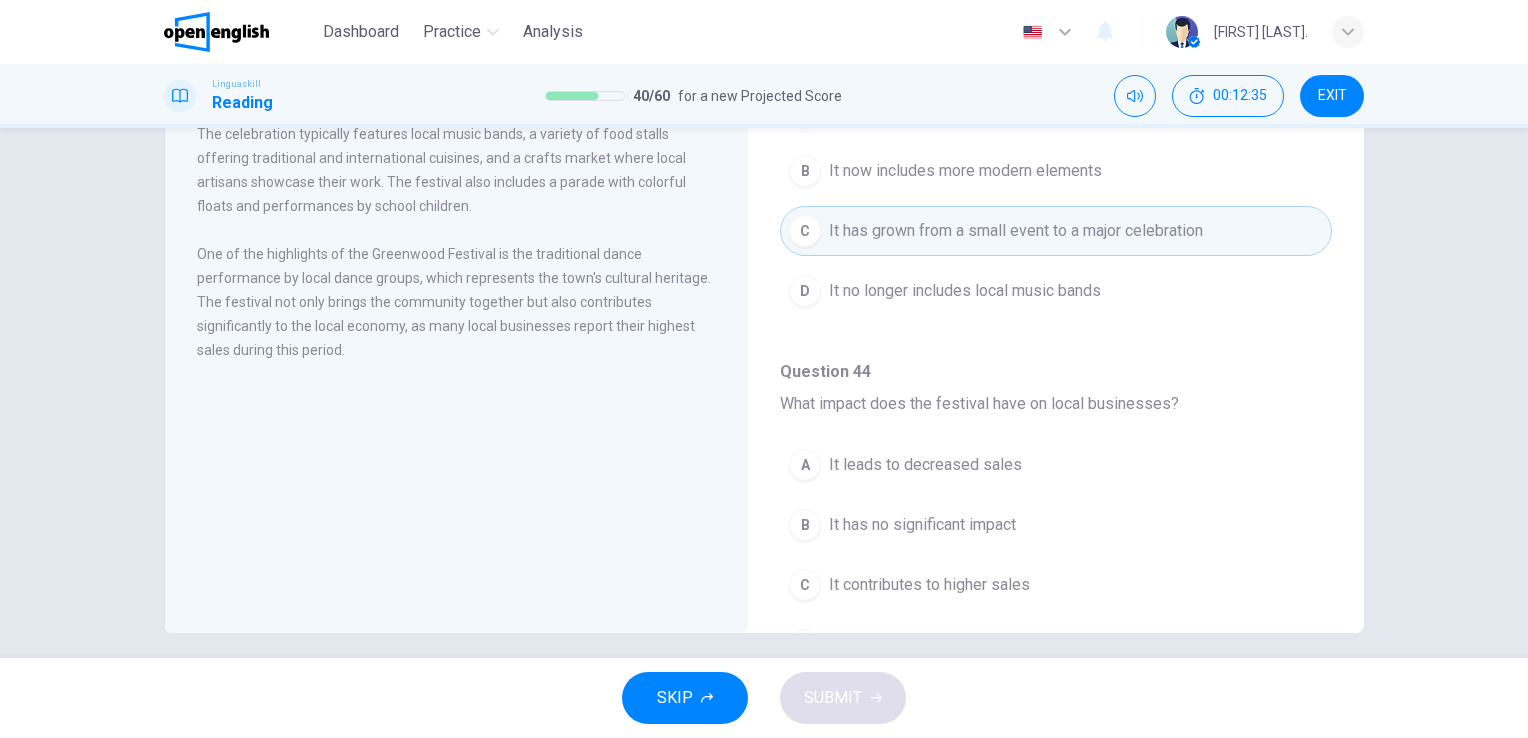 scroll, scrollTop: 244, scrollLeft: 0, axis: vertical 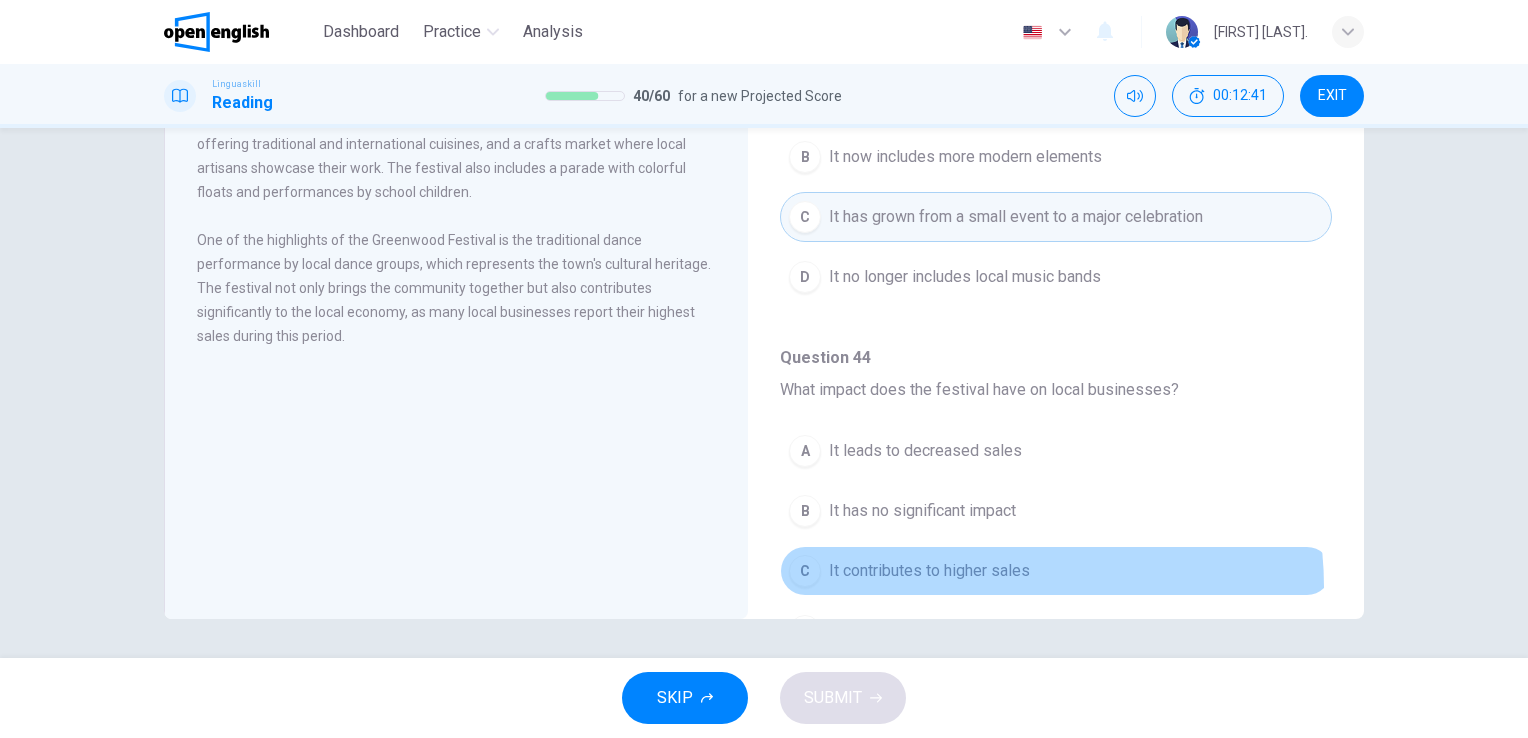 click on "C It contributes to higher sales" at bounding box center [1056, 571] 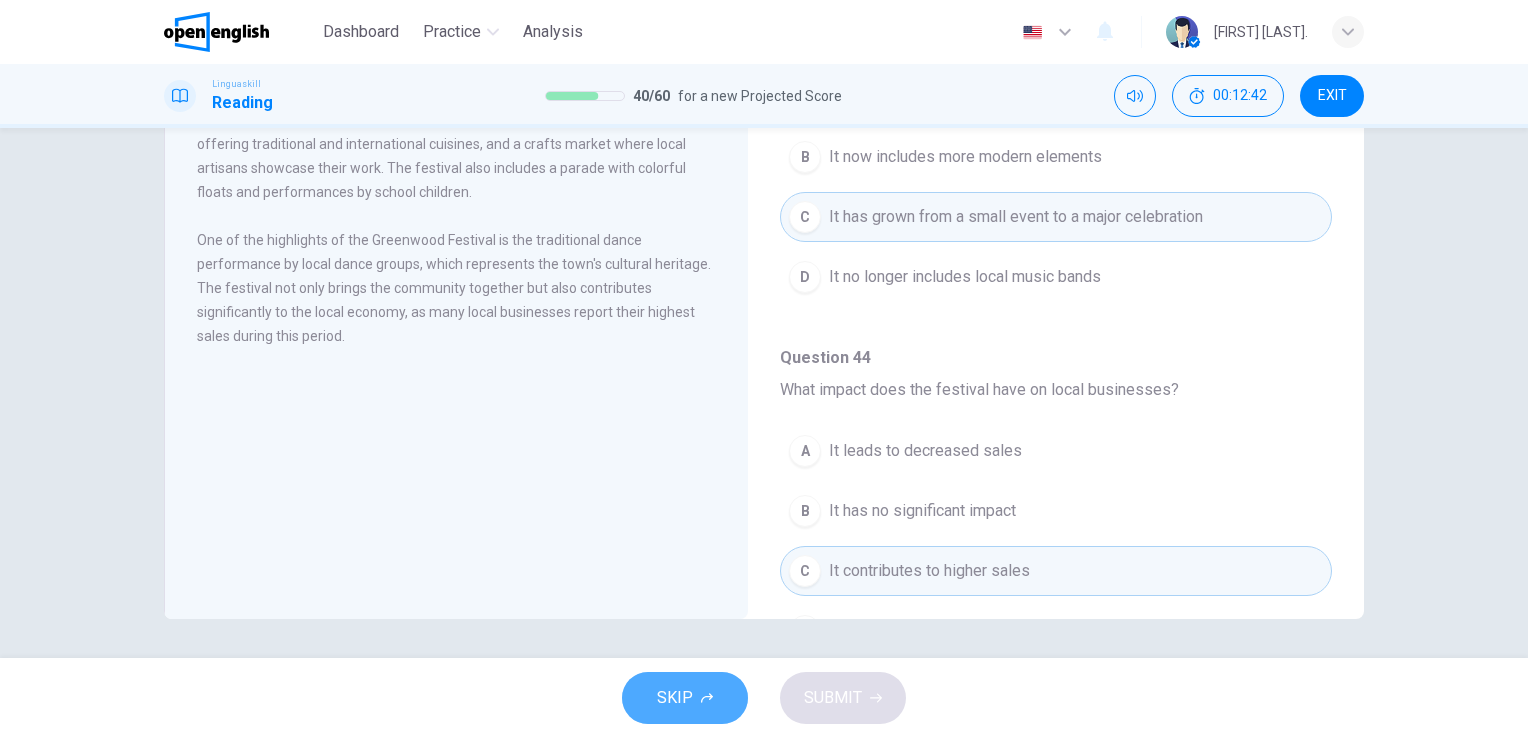click 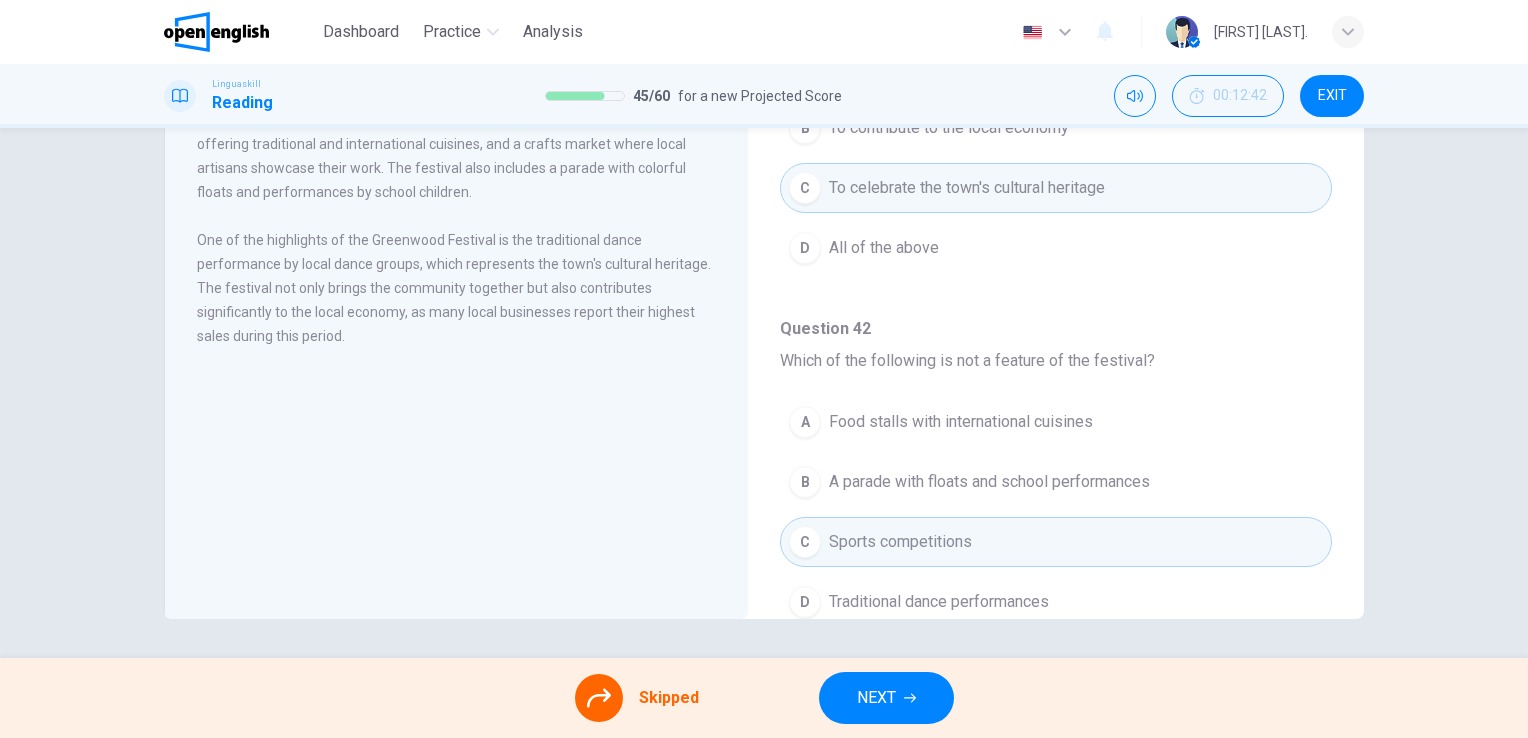 scroll, scrollTop: 0, scrollLeft: 0, axis: both 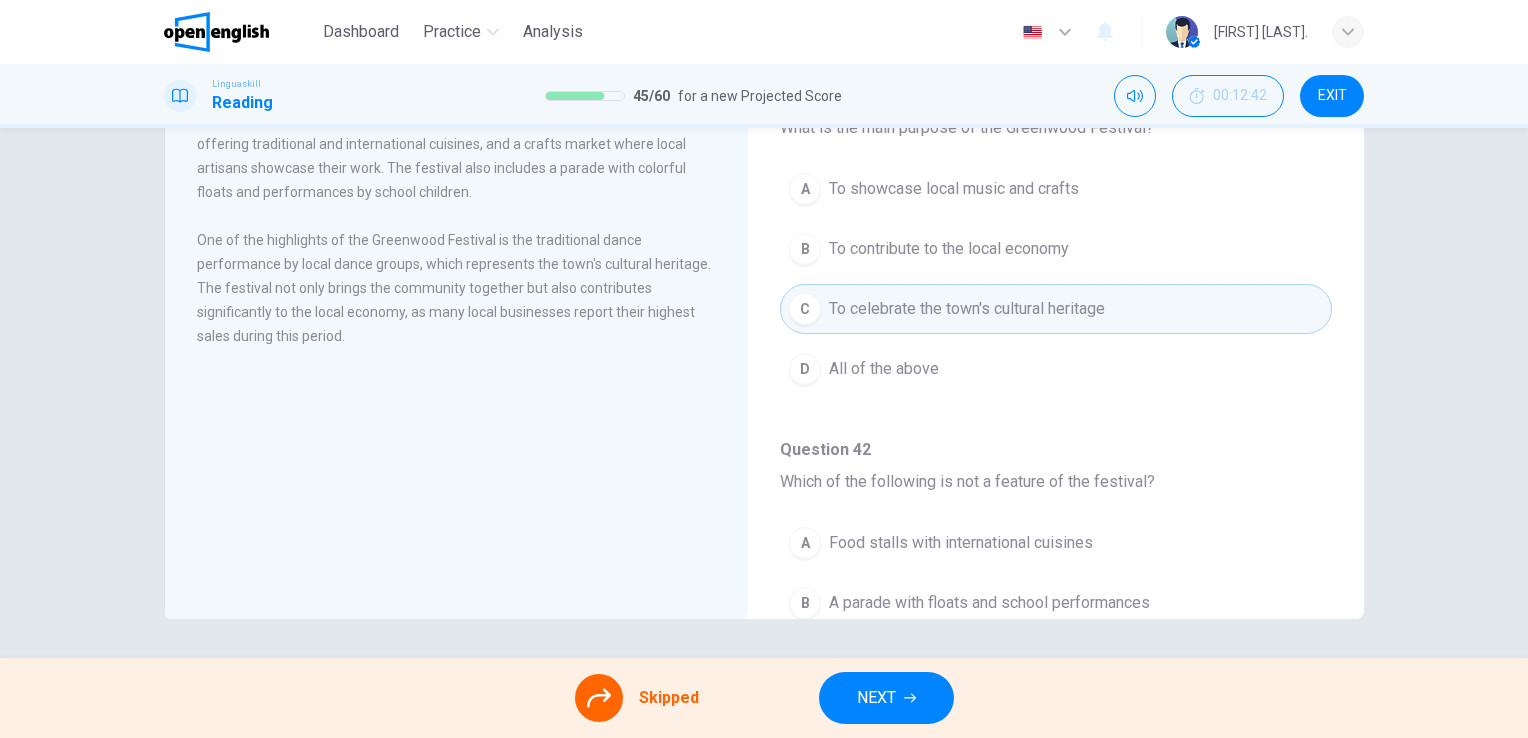 drag, startPoint x: 936, startPoint y: 210, endPoint x: 925, endPoint y: 230, distance: 22.825424 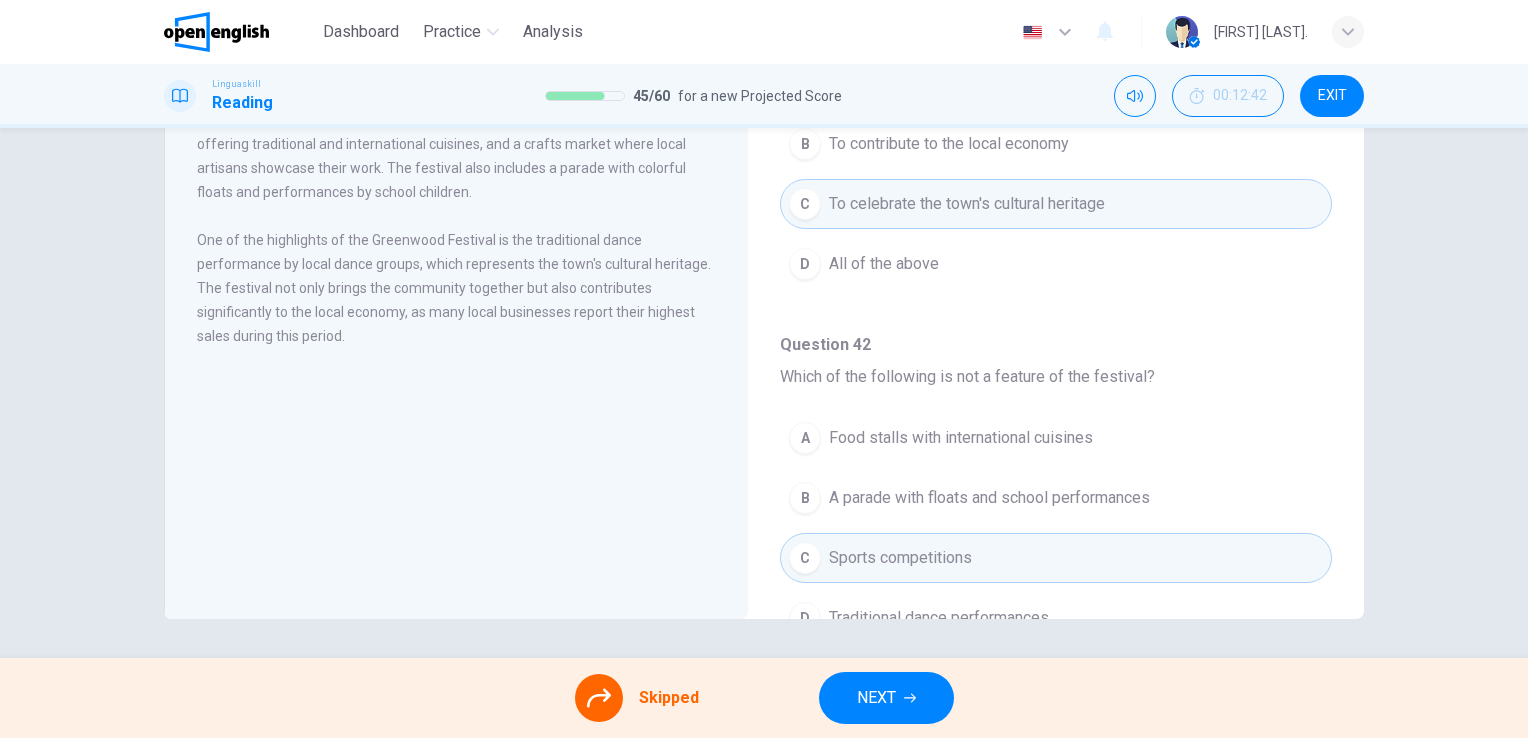 scroll, scrollTop: 300, scrollLeft: 0, axis: vertical 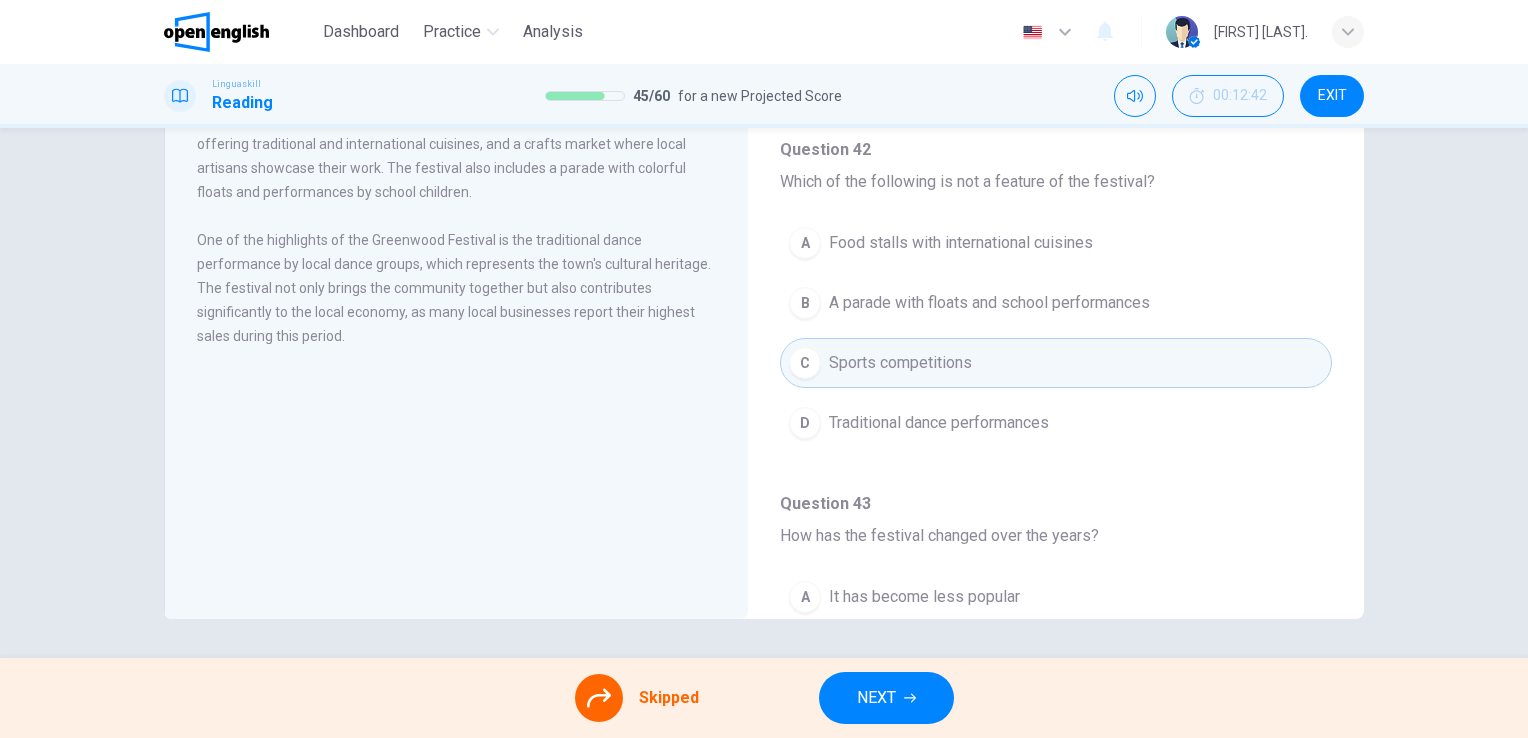 click 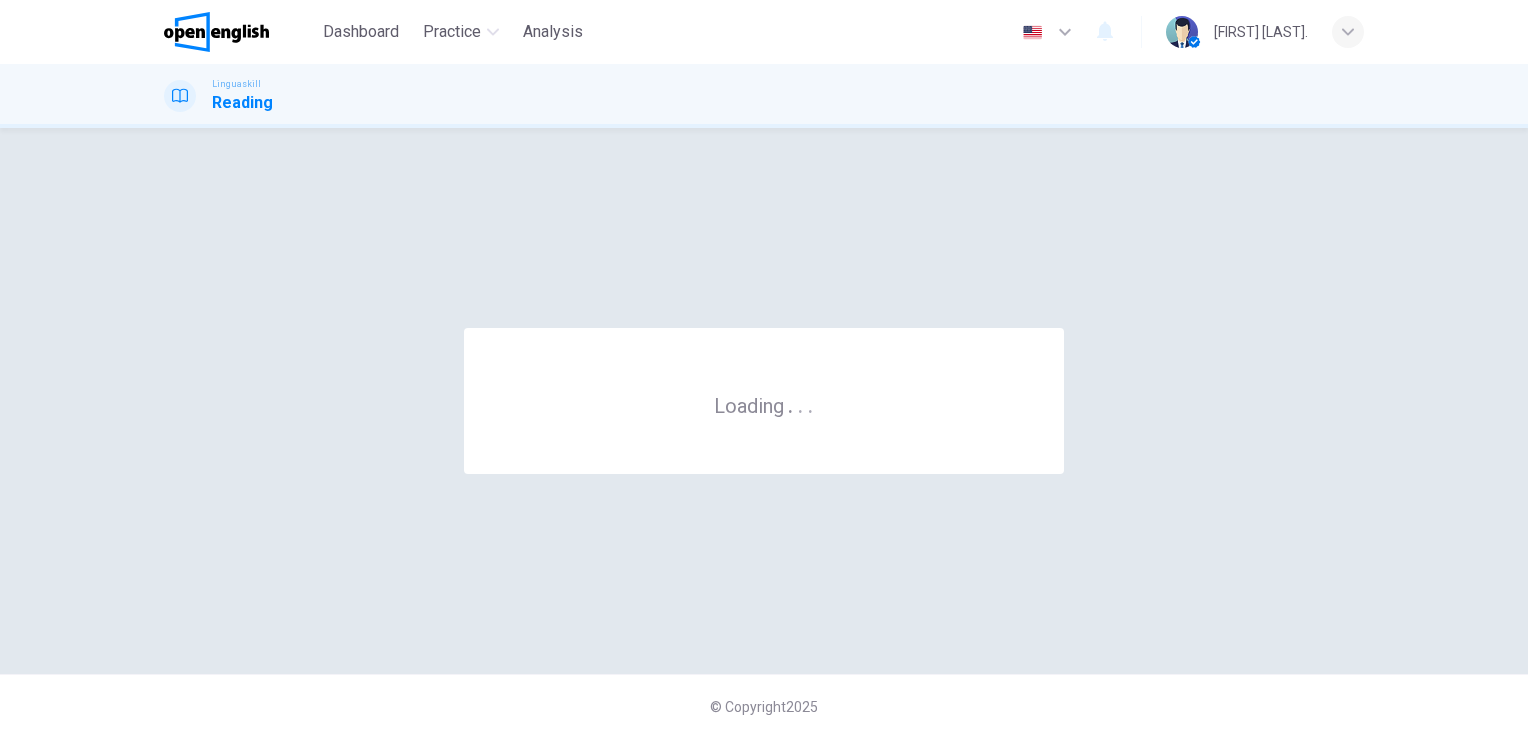 scroll, scrollTop: 0, scrollLeft: 0, axis: both 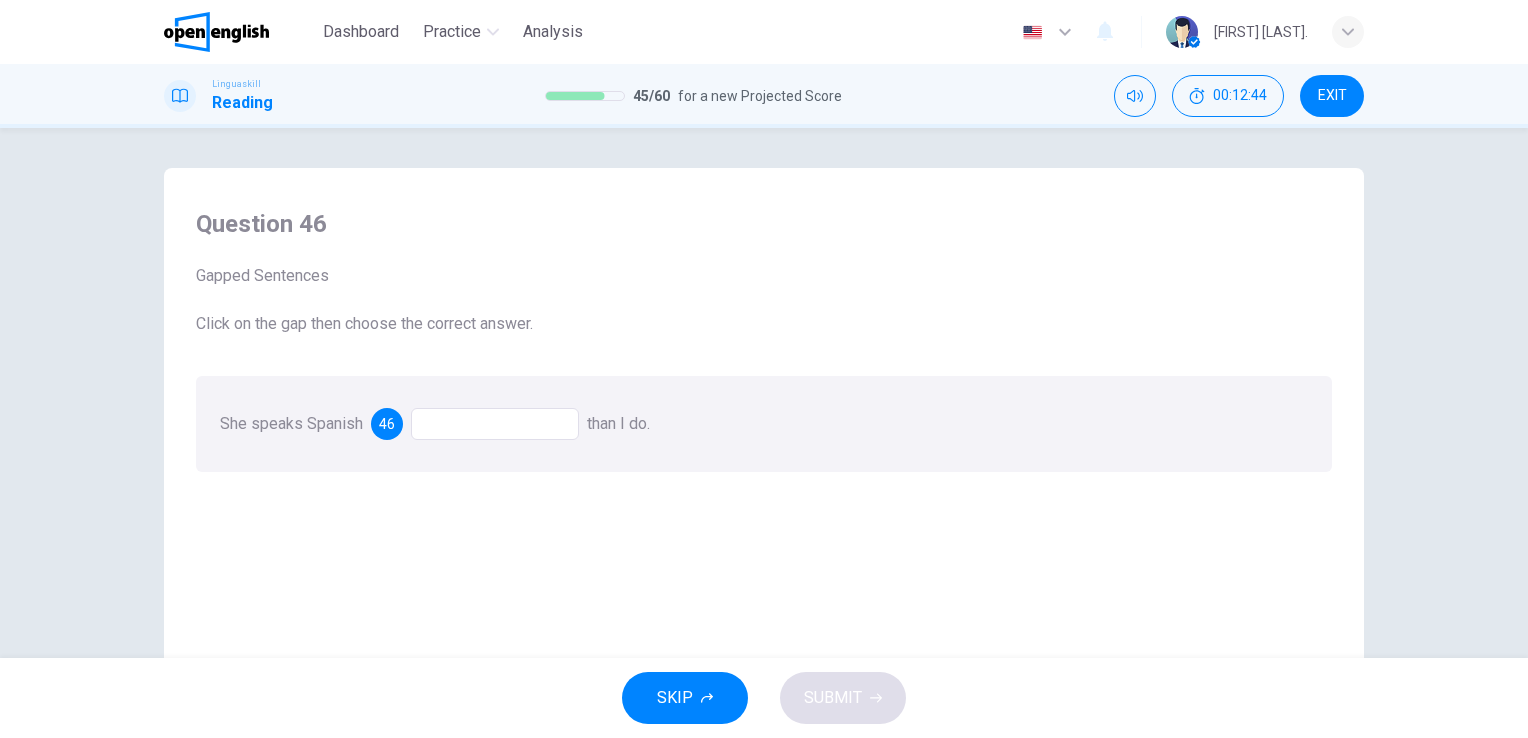 click at bounding box center (495, 424) 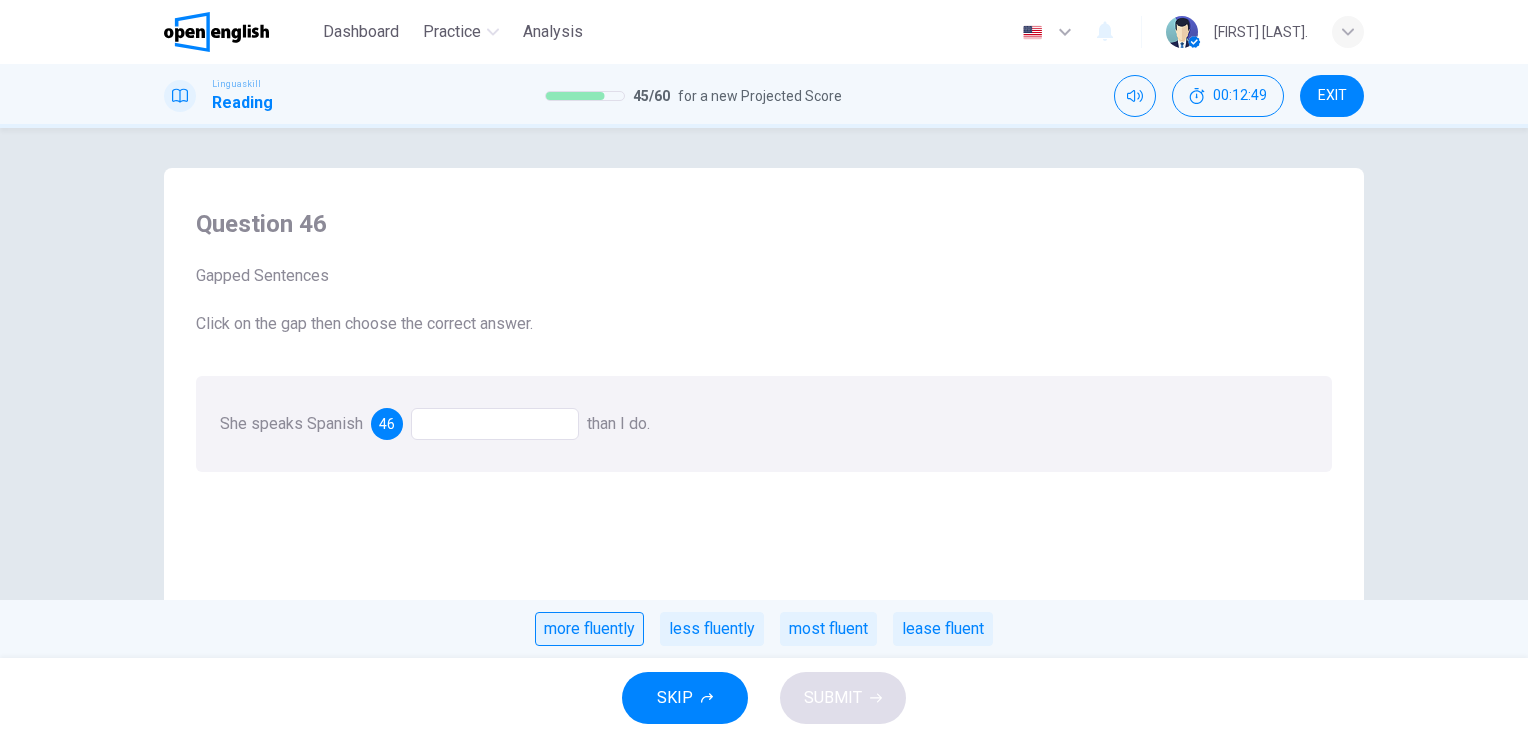 click on "more fluently" at bounding box center [589, 629] 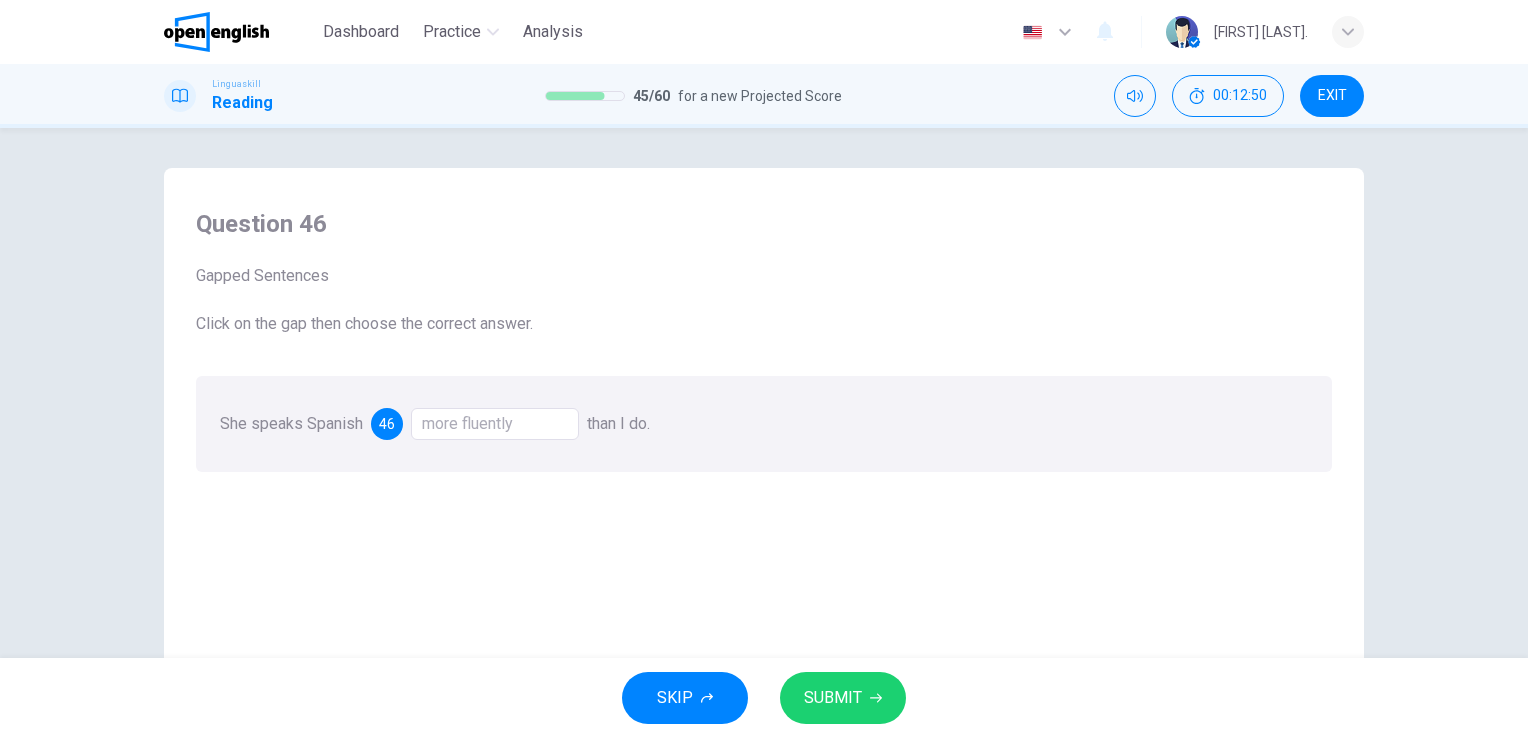 click on "SUBMIT" at bounding box center (833, 698) 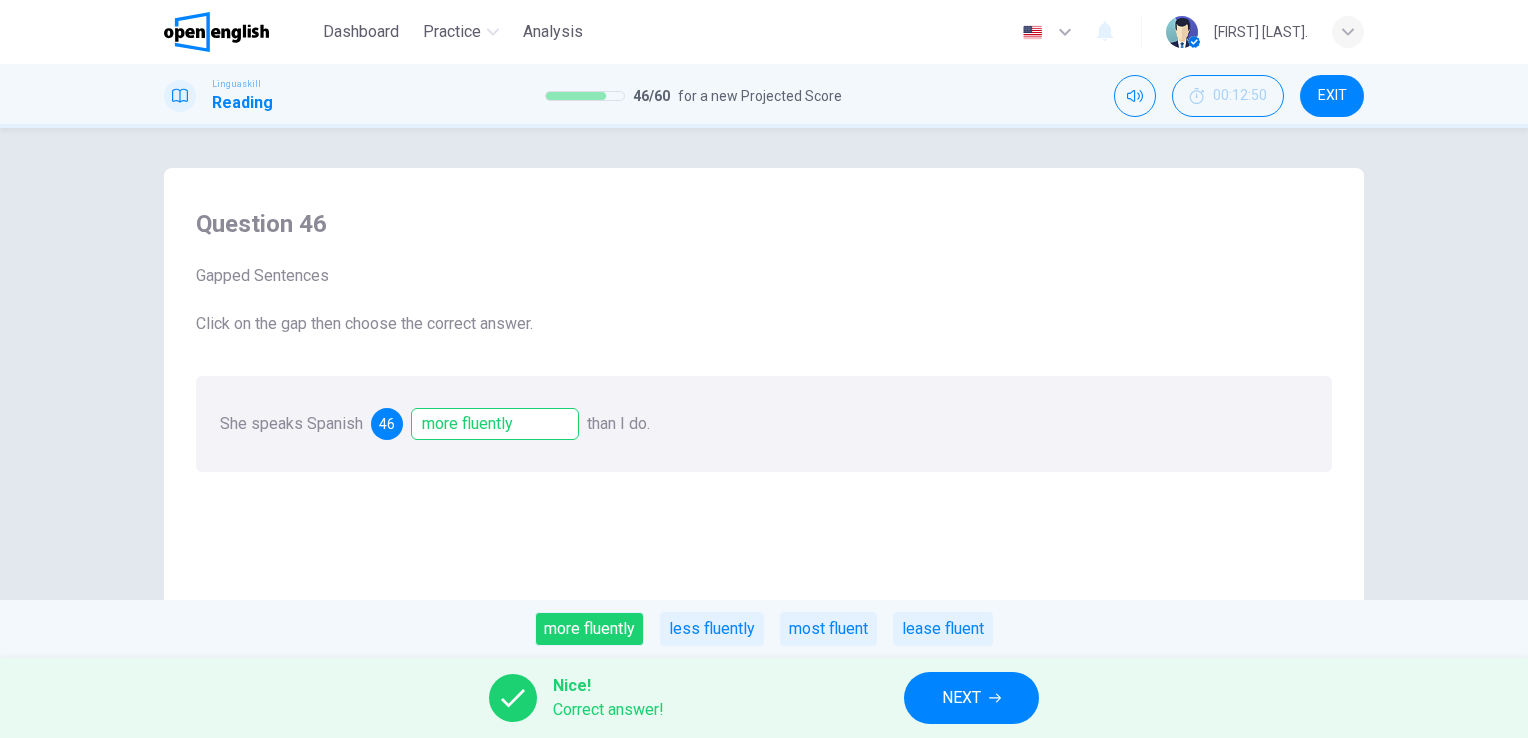 click on "NEXT" at bounding box center [961, 698] 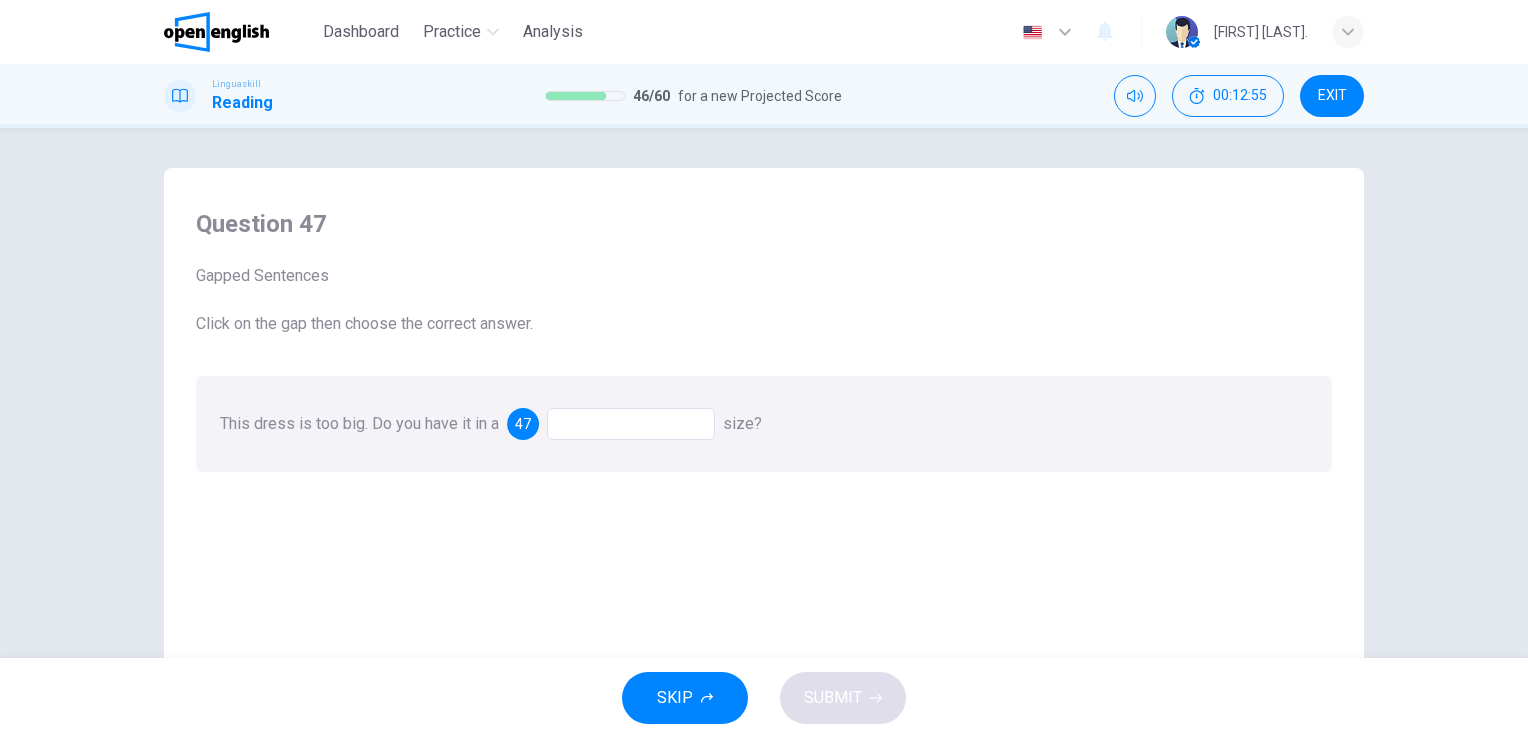 click at bounding box center [631, 424] 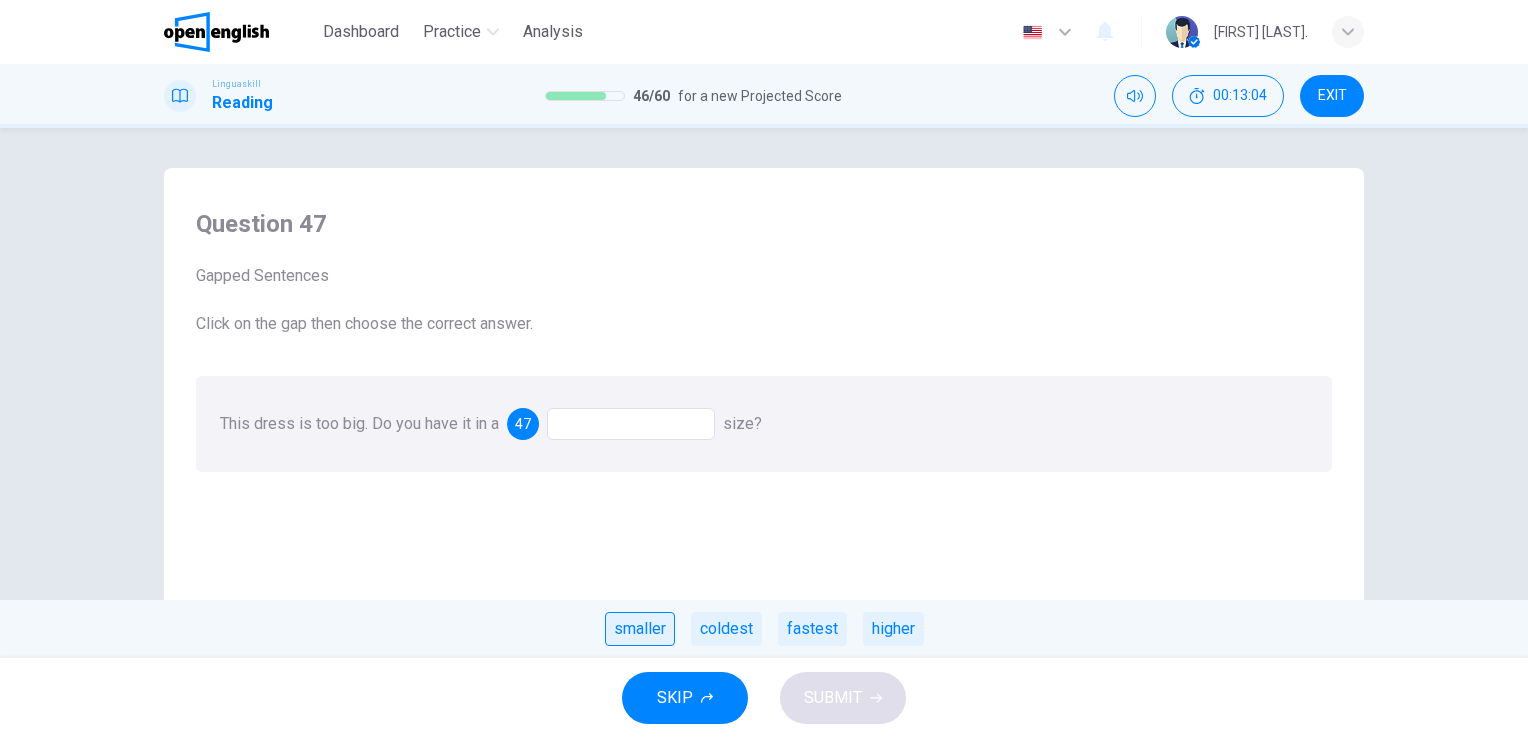 click on "smaller" at bounding box center (640, 629) 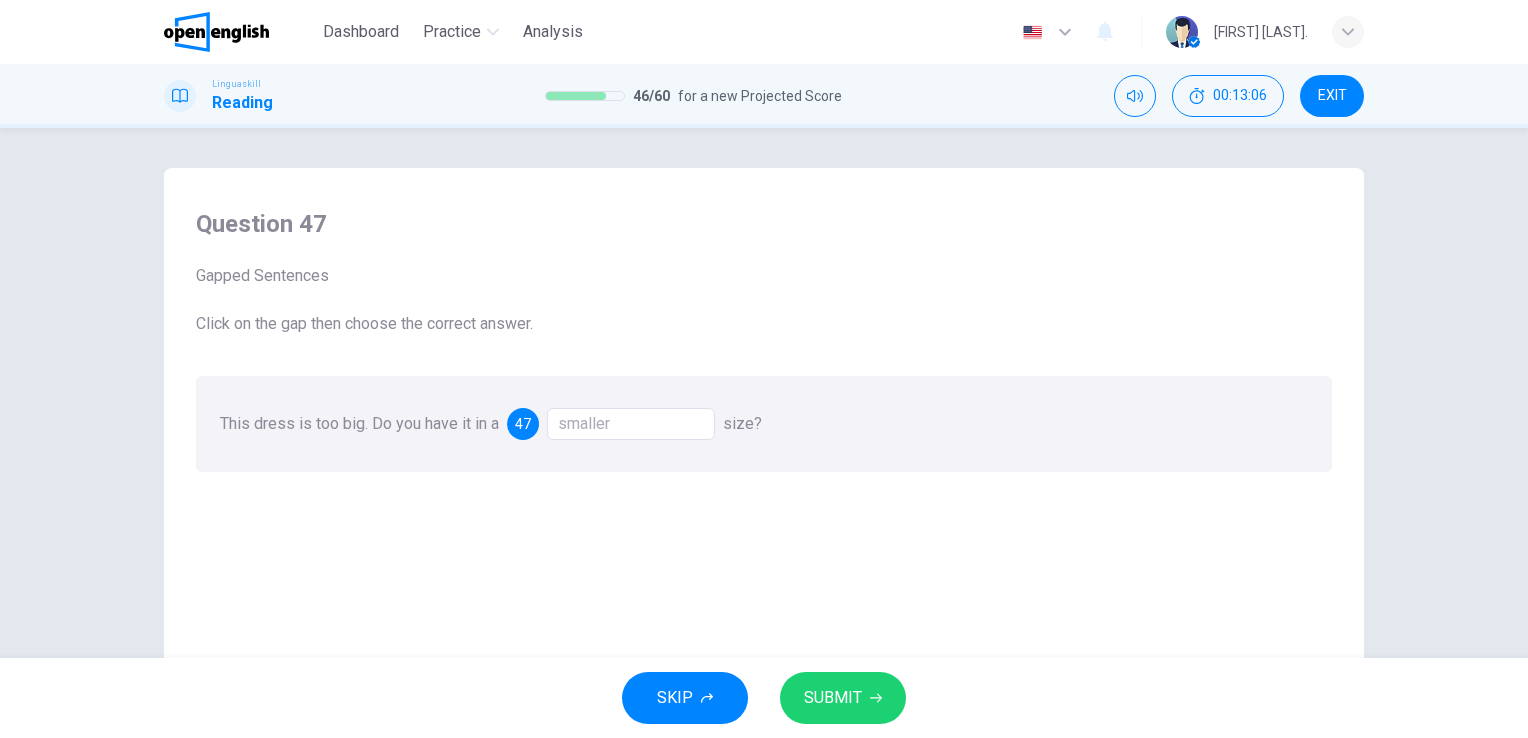click on "SUBMIT" at bounding box center (833, 698) 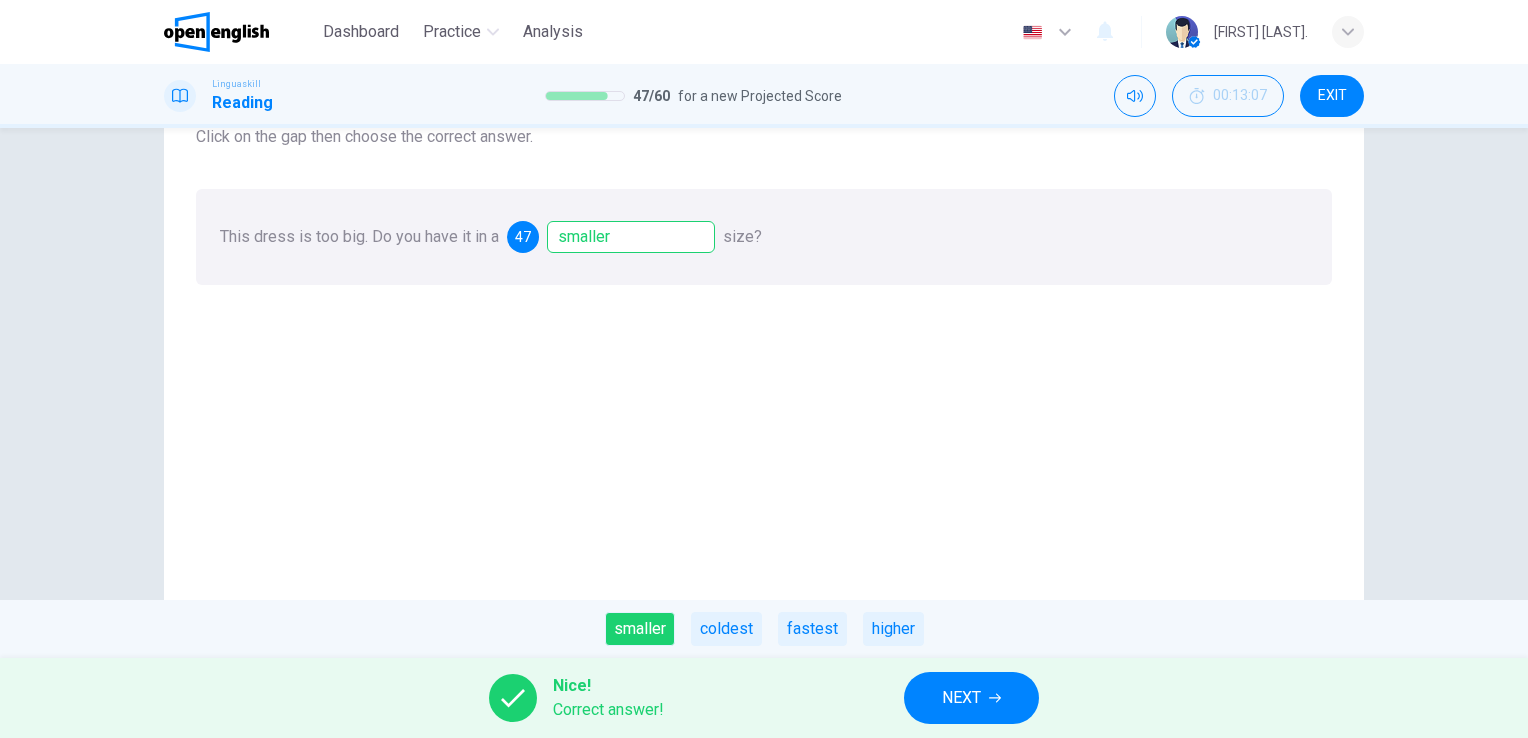 scroll, scrollTop: 200, scrollLeft: 0, axis: vertical 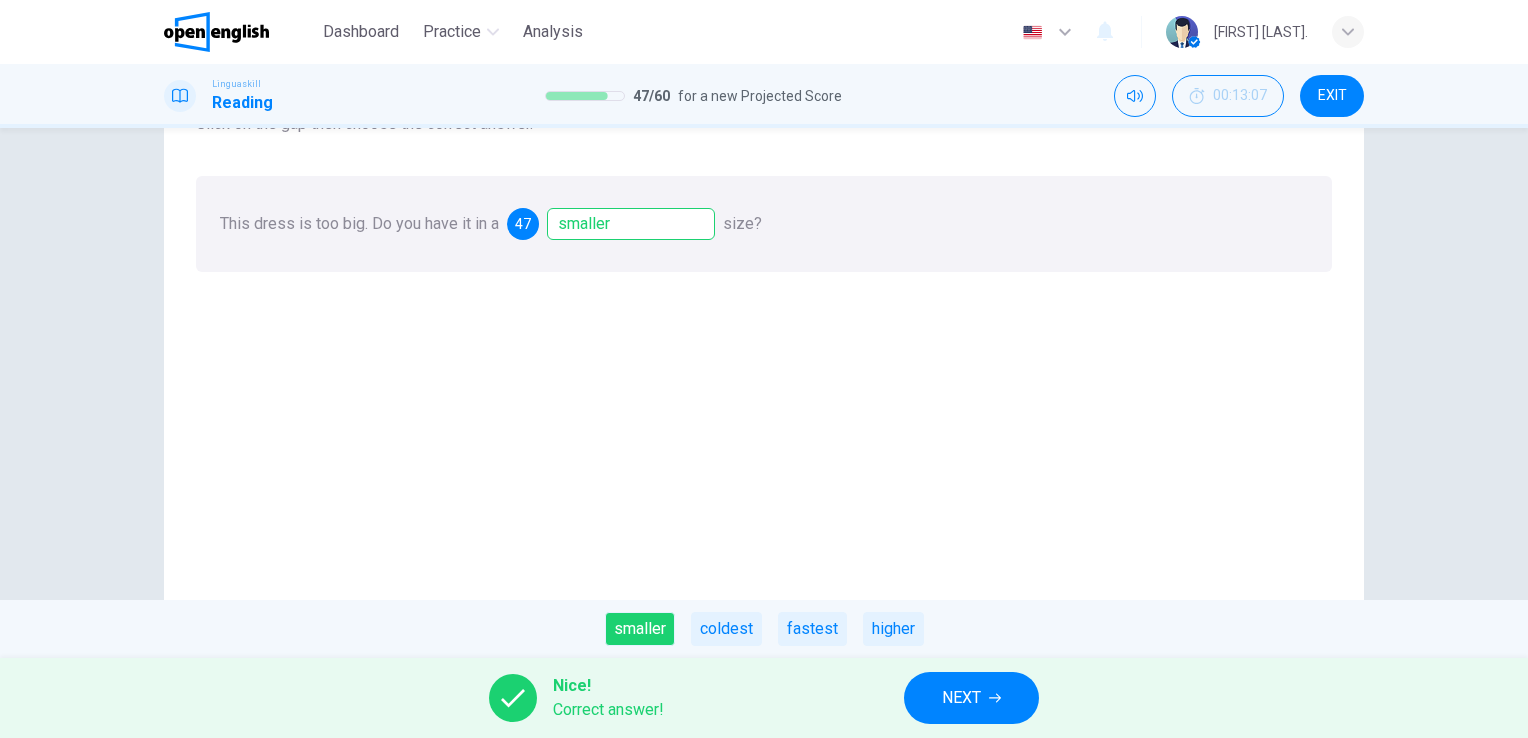 click on "NEXT" at bounding box center (961, 698) 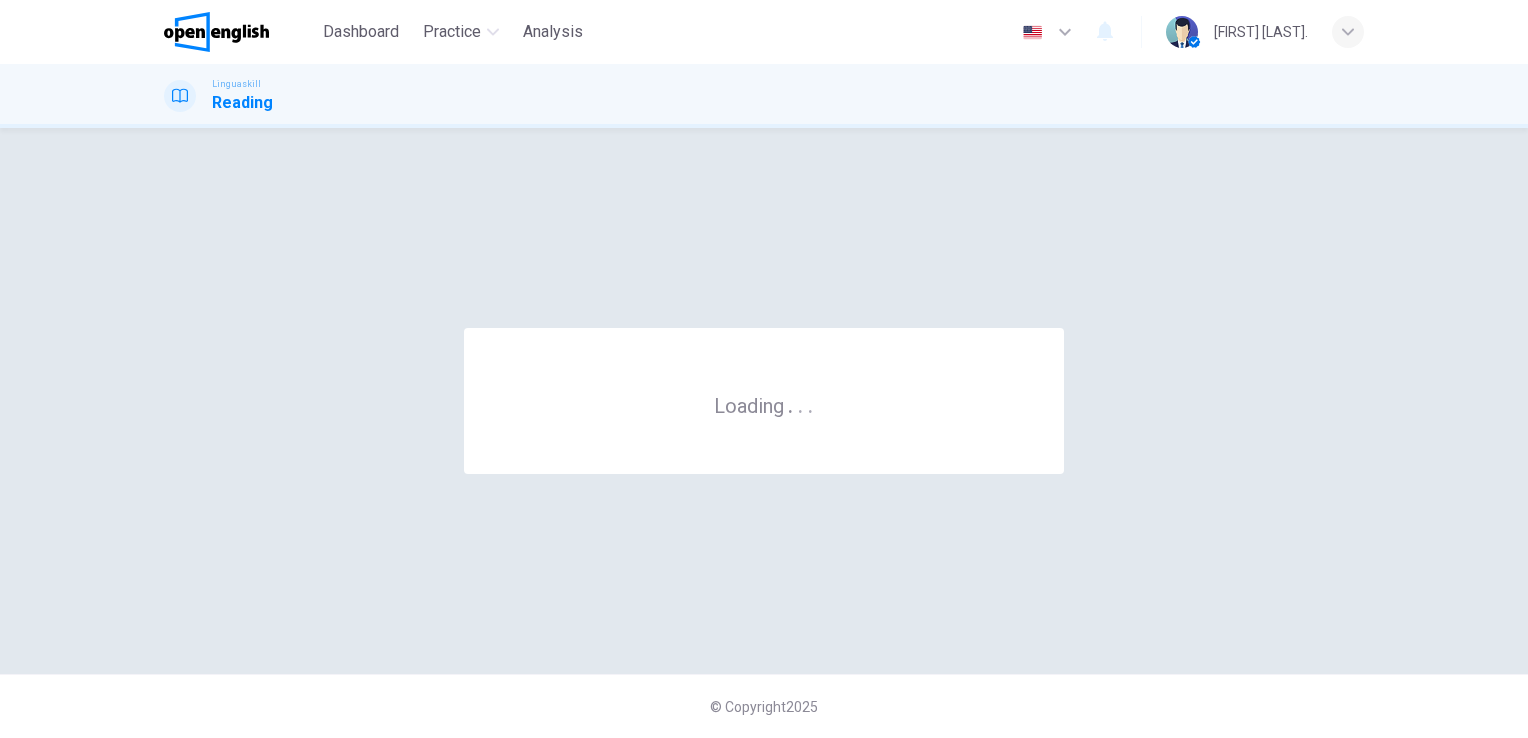scroll, scrollTop: 0, scrollLeft: 0, axis: both 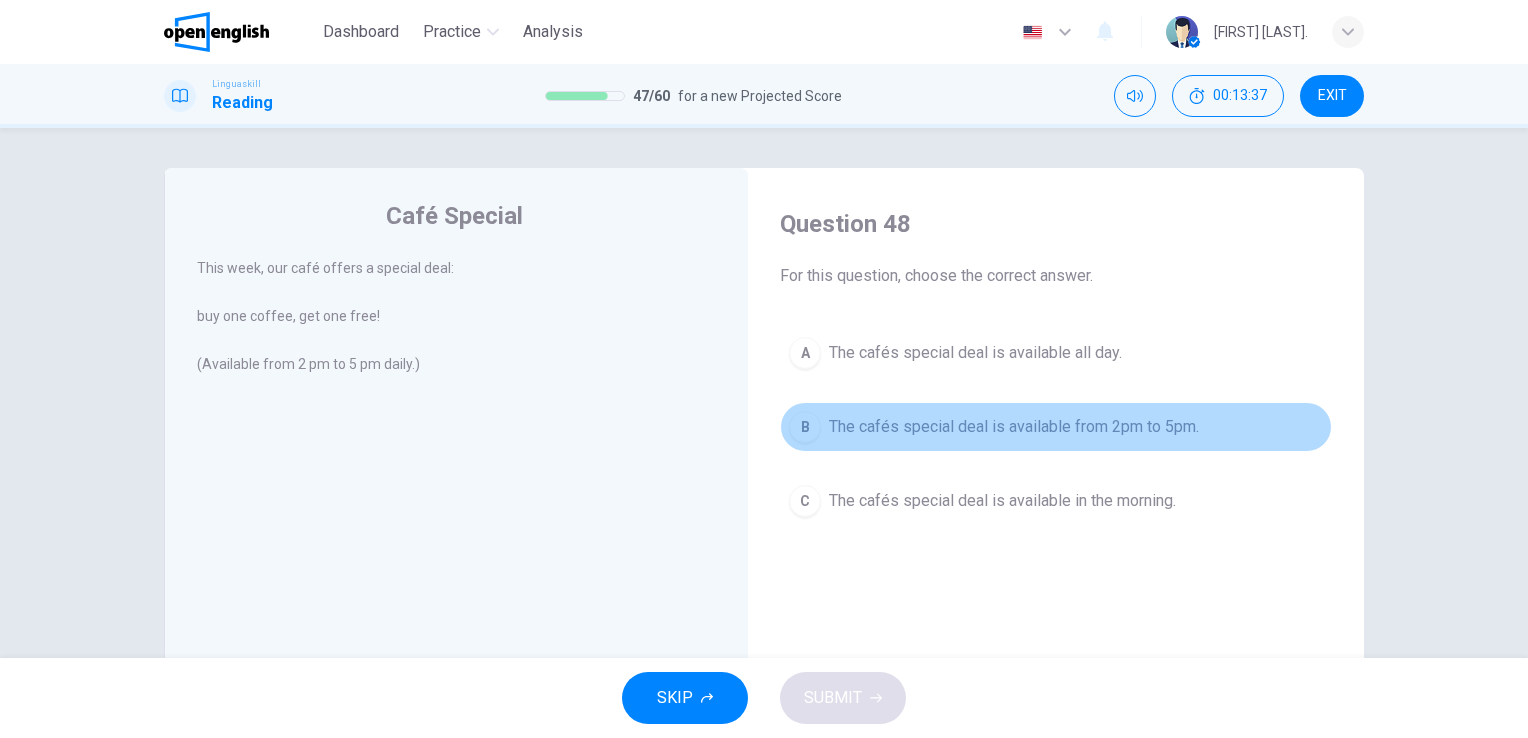 click on "B The cafés special deal is available from 2pm to 5pm." at bounding box center (1056, 427) 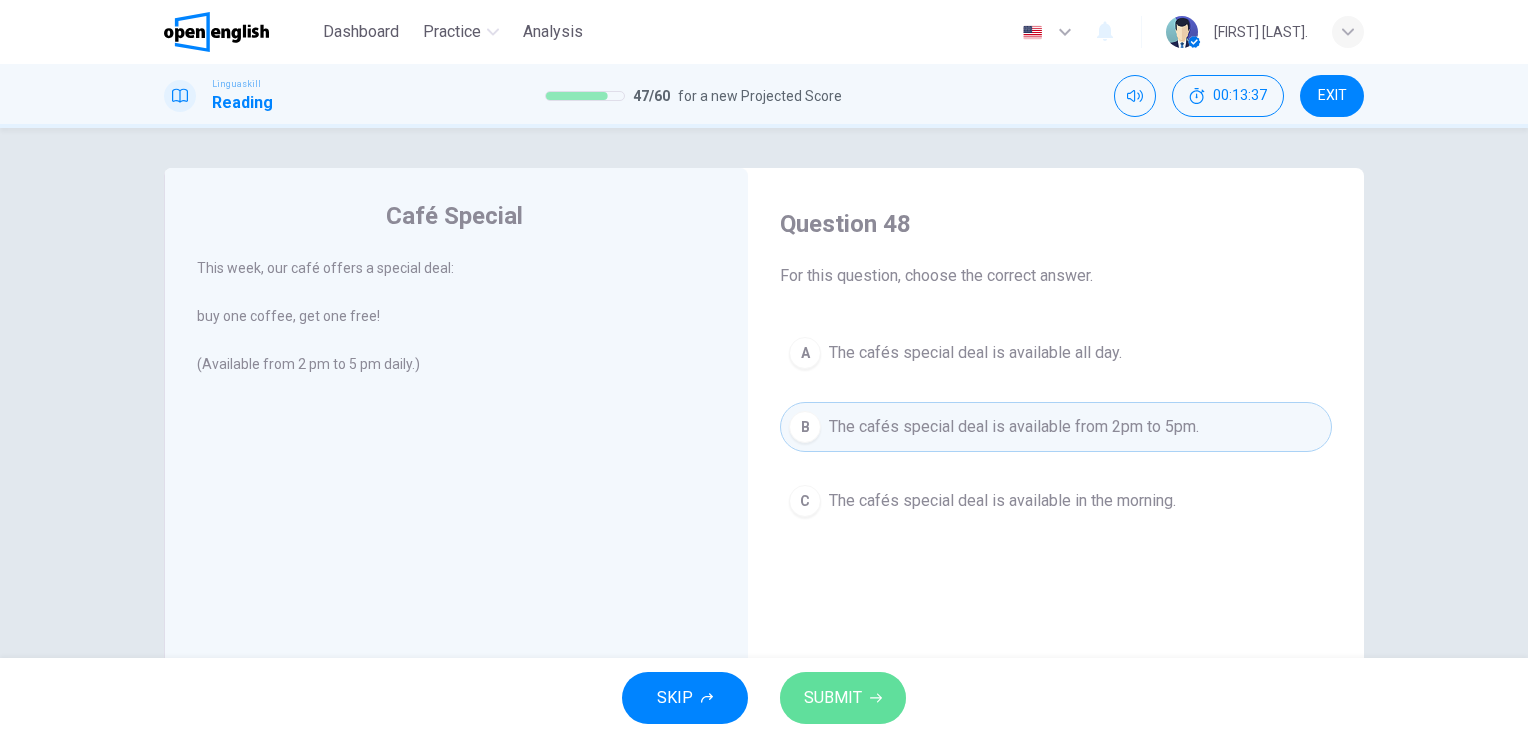 click on "SUBMIT" at bounding box center [843, 698] 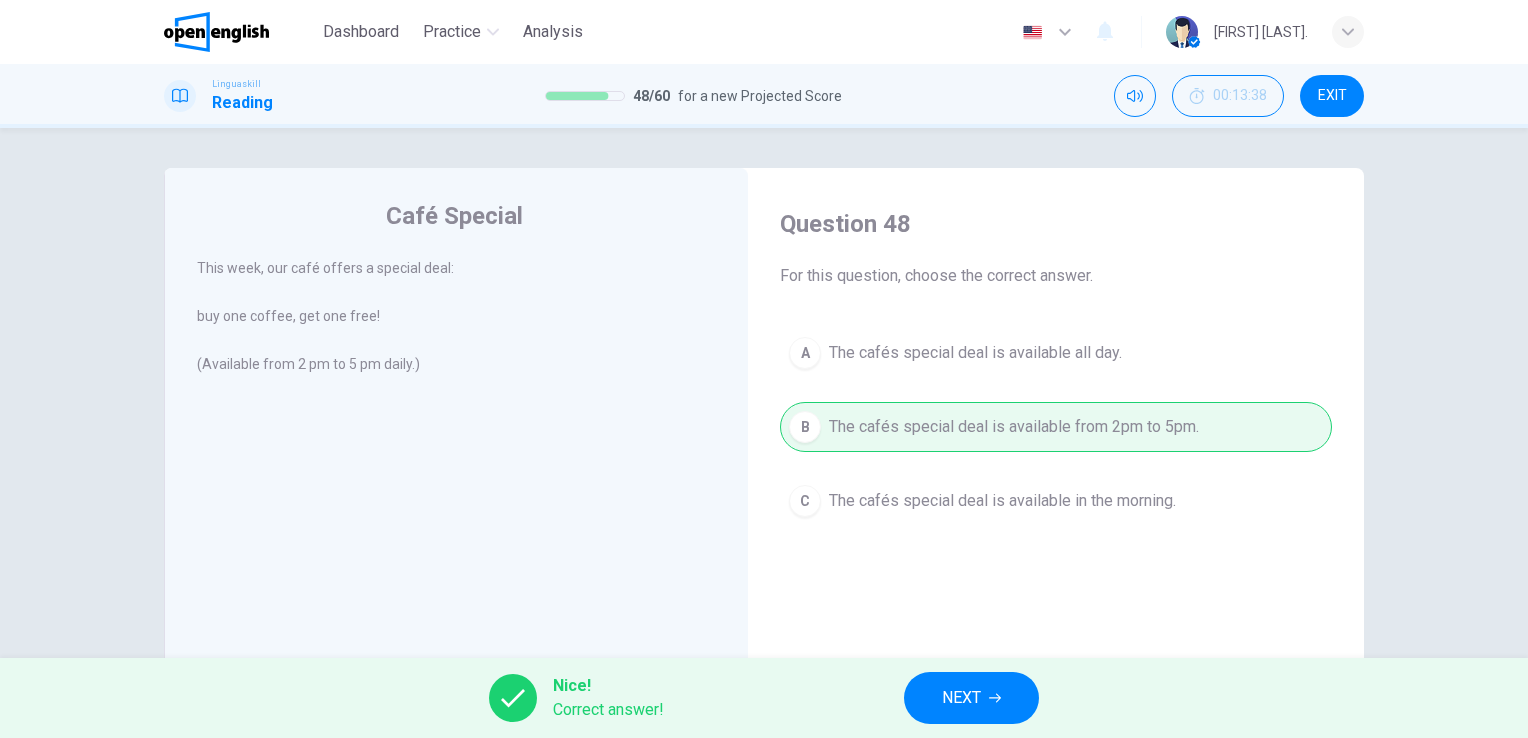 click on "NEXT" at bounding box center [971, 698] 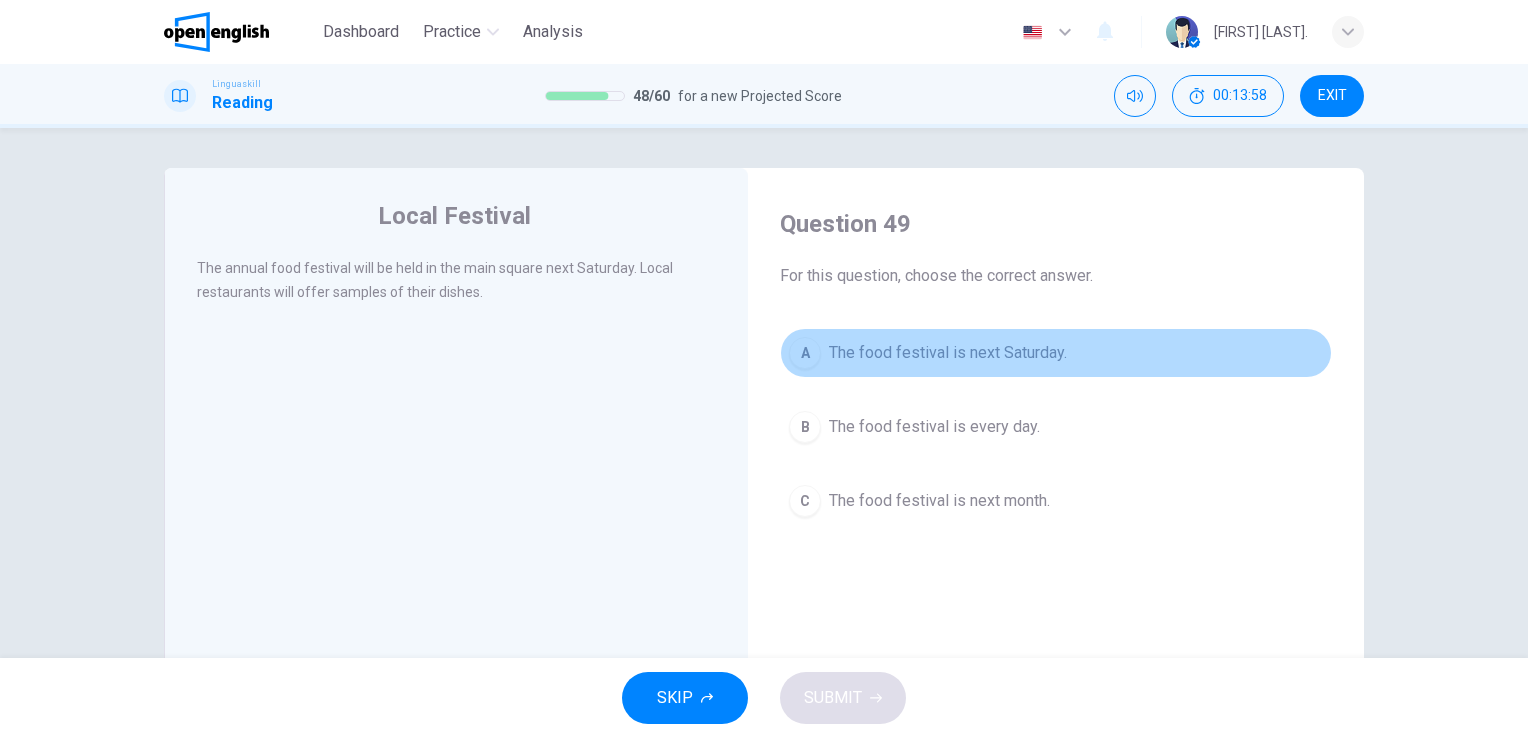 click on "A The food festival is next Saturday." at bounding box center [1056, 353] 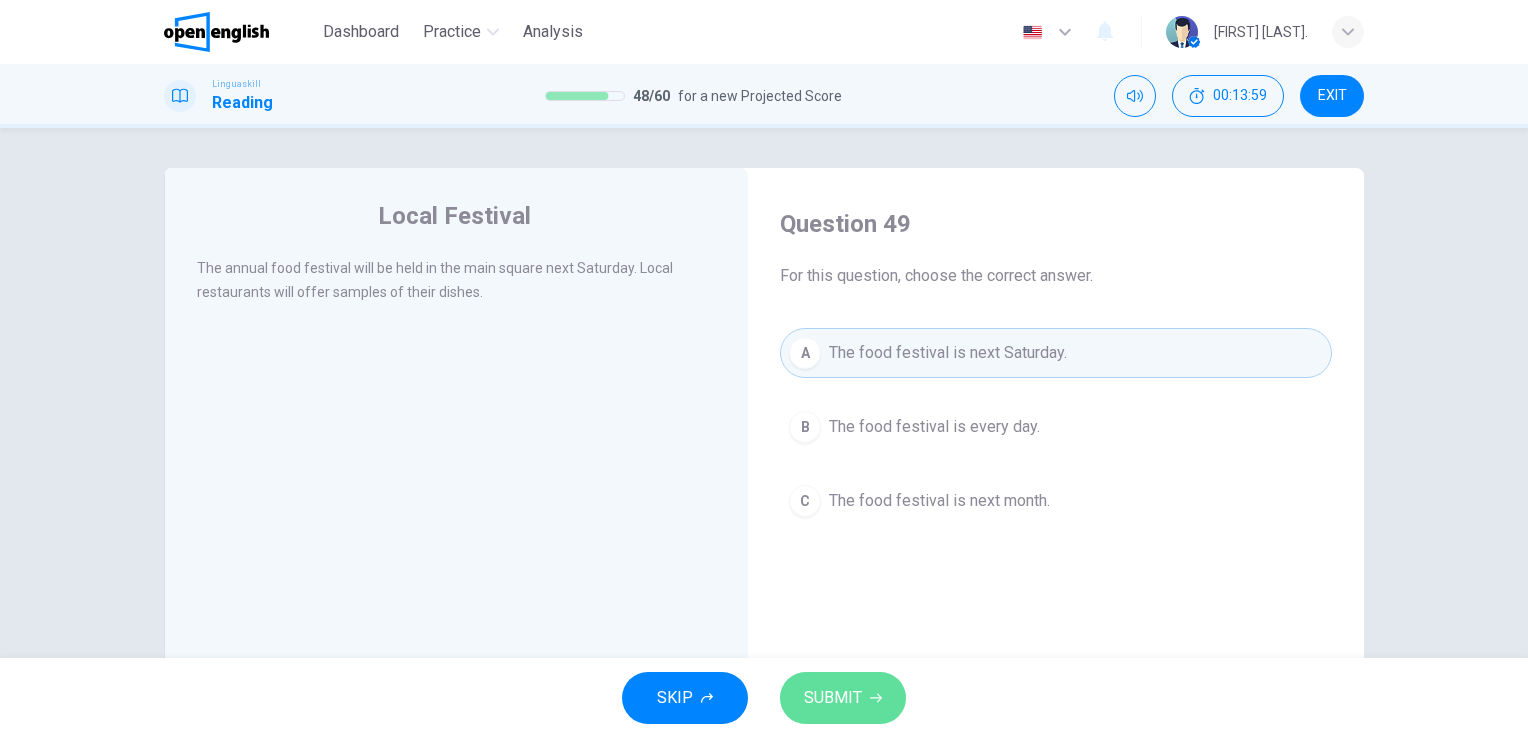 click on "SUBMIT" at bounding box center (833, 698) 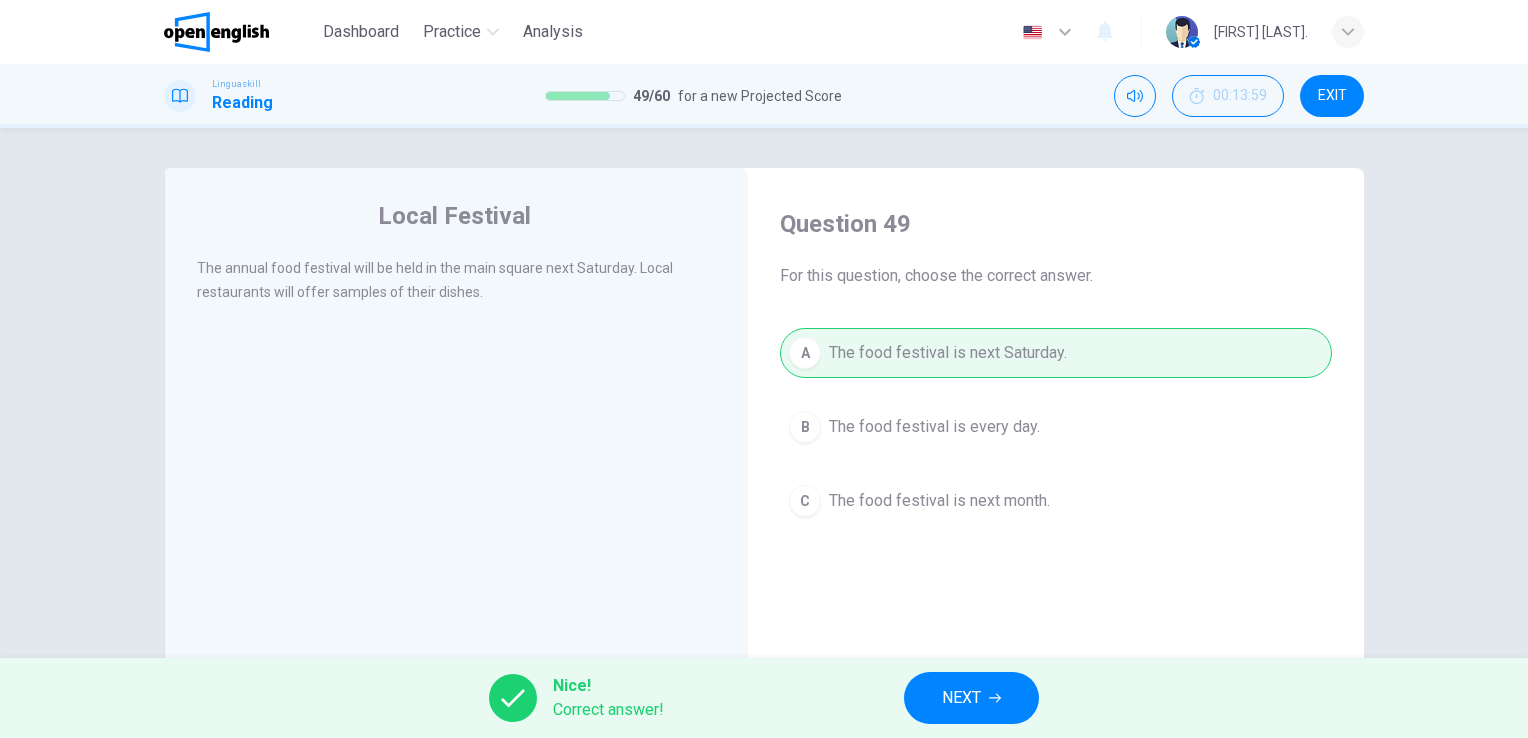 click on "NEXT" at bounding box center (961, 698) 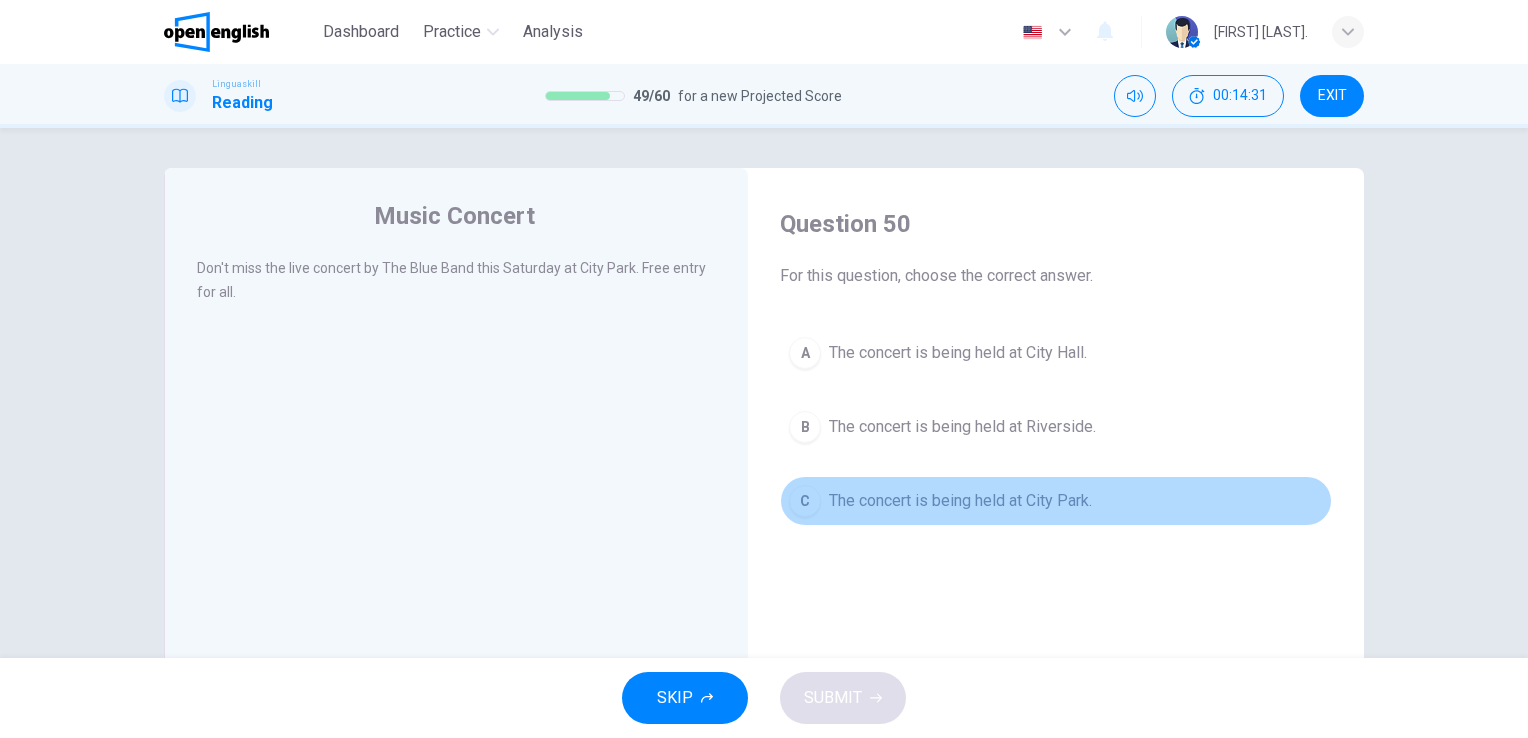 click on "The concert is being held at City Park." at bounding box center (960, 501) 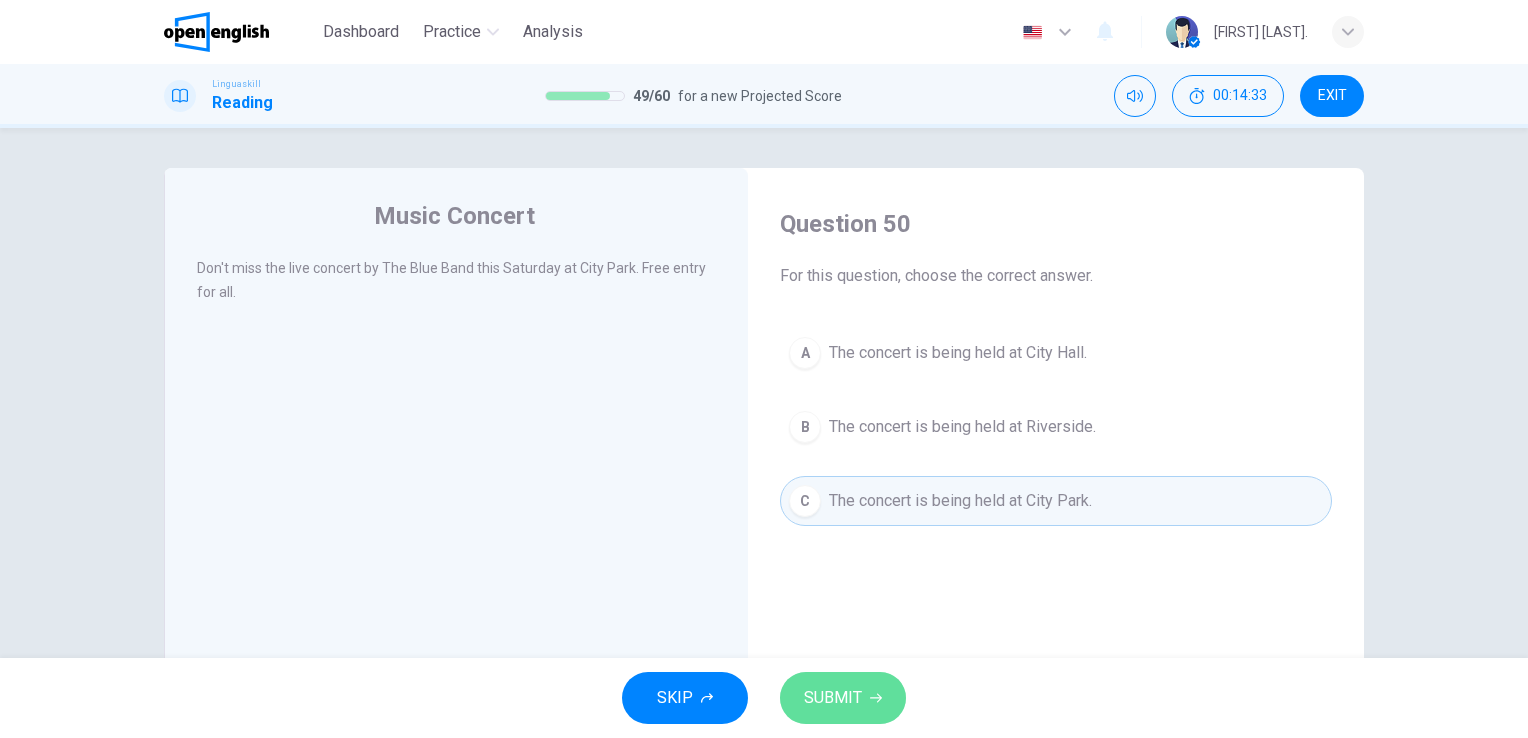 click on "SUBMIT" at bounding box center (833, 698) 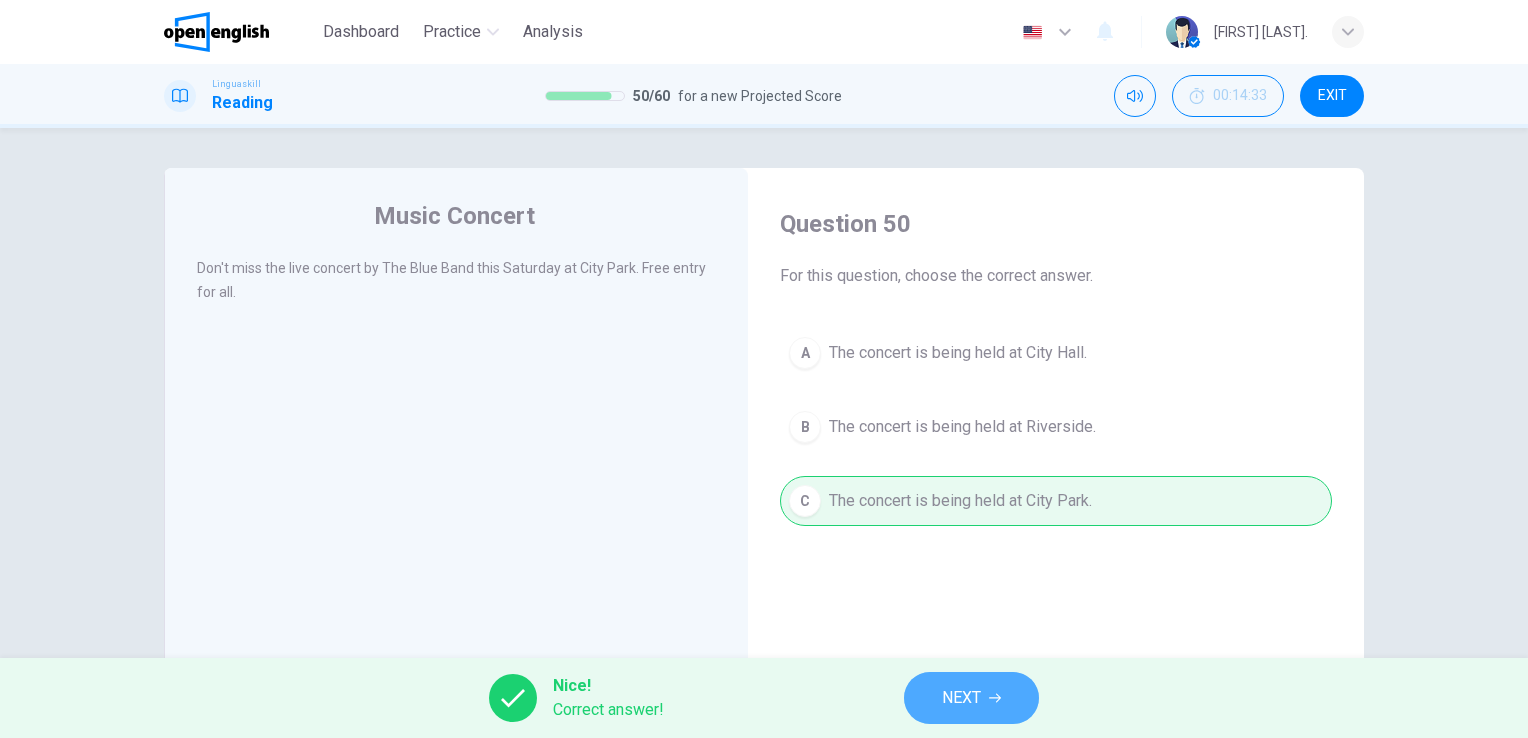 click on "NEXT" at bounding box center [961, 698] 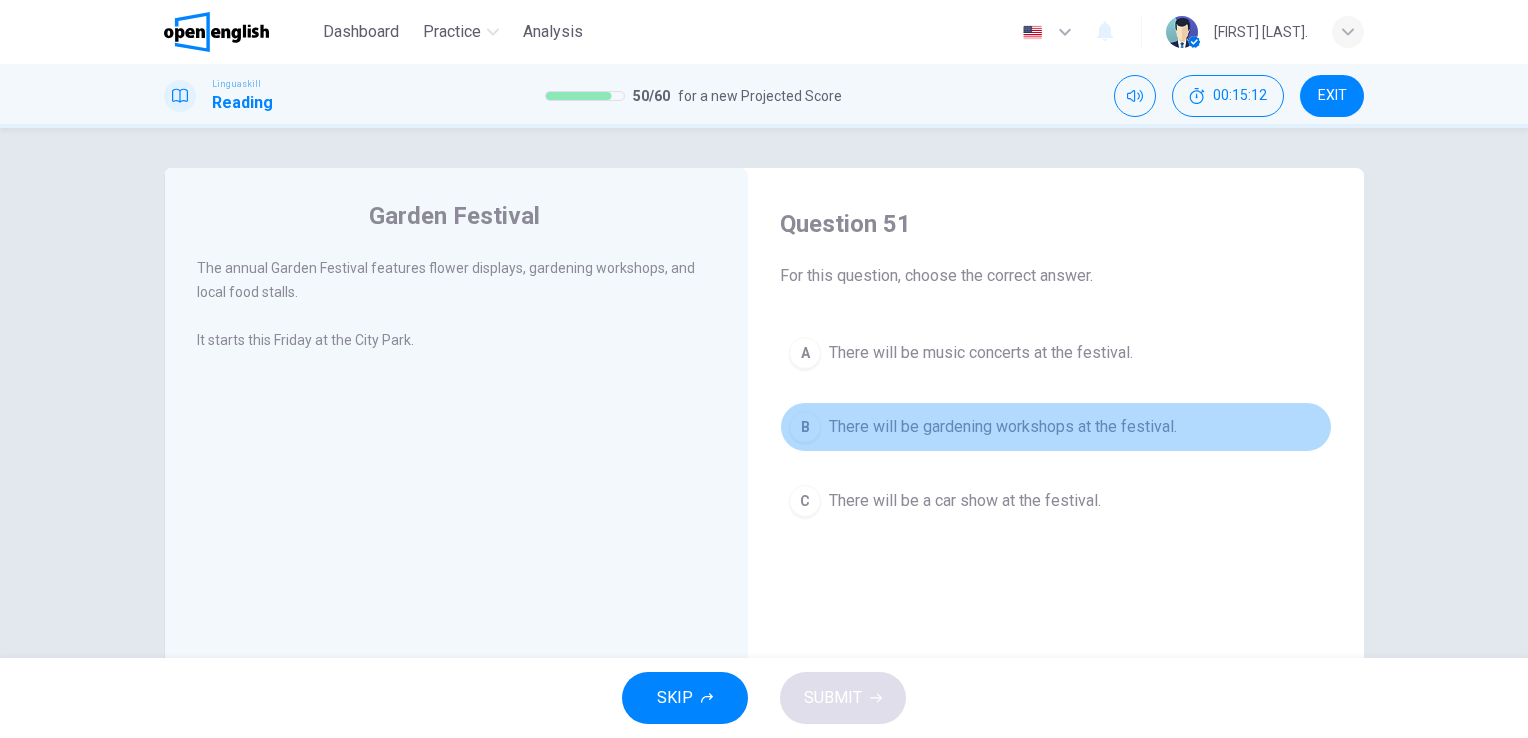 click on "There will be gardening workshops at the festival." at bounding box center [1003, 427] 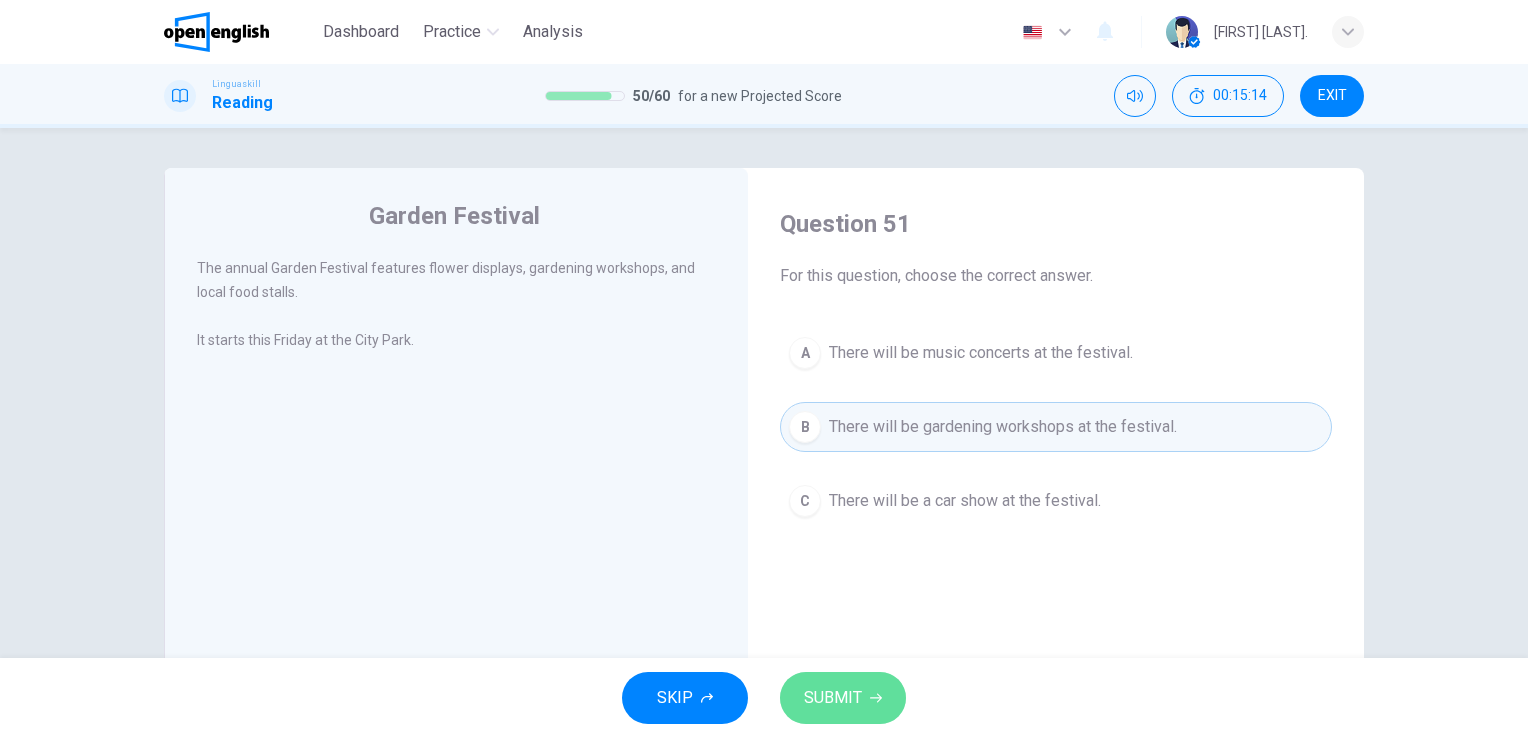 click on "SUBMIT" at bounding box center (833, 698) 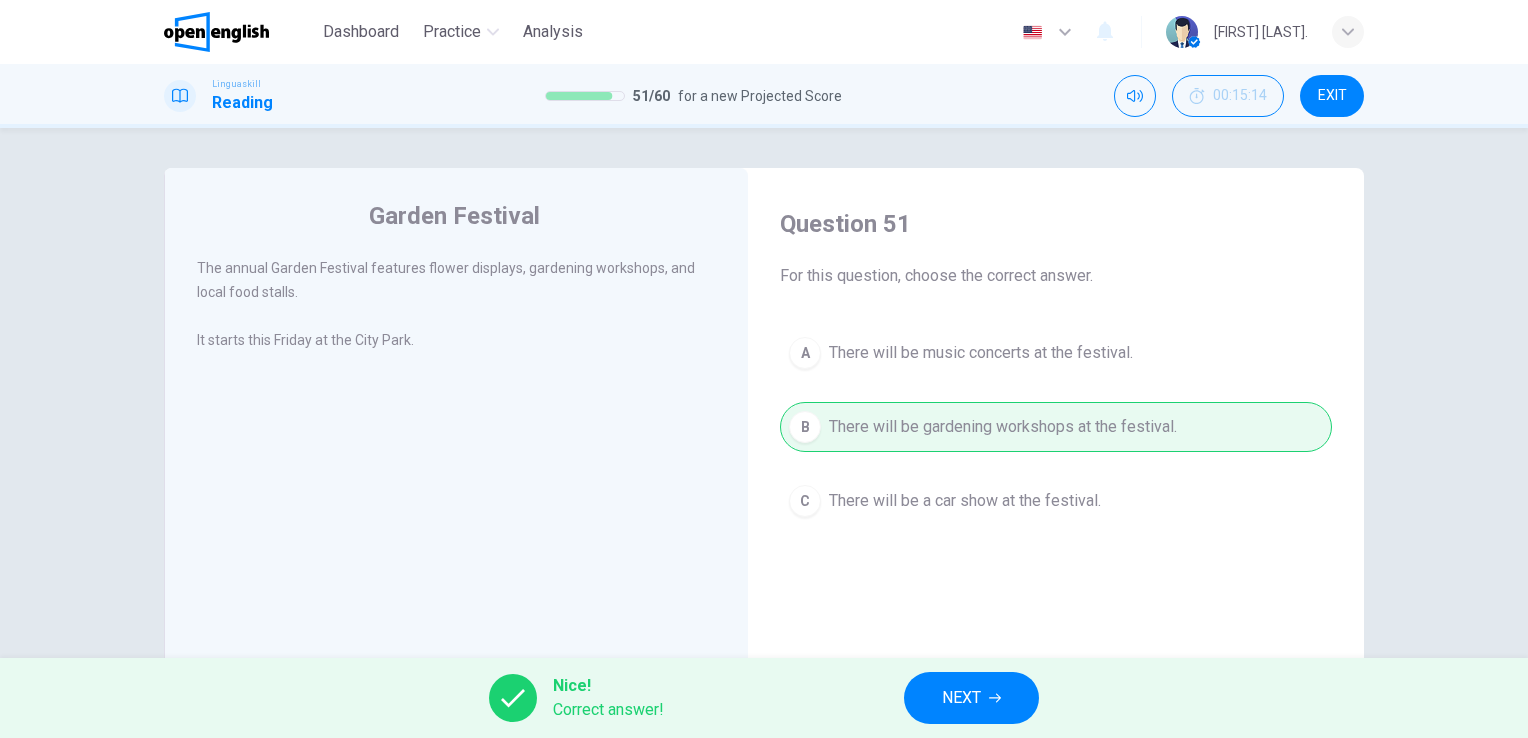 click on "NEXT" at bounding box center (971, 698) 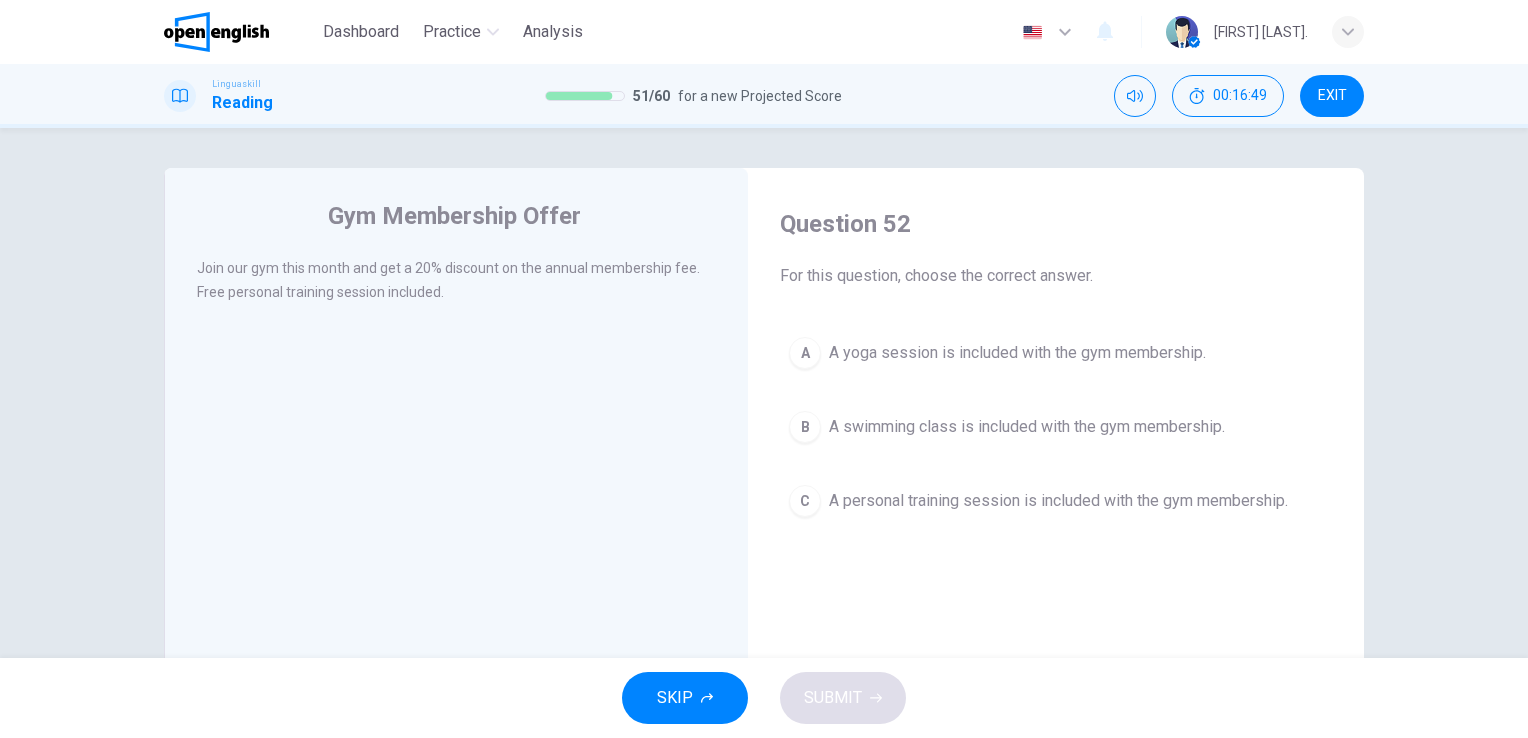 click on "A swimming class is included with the gym membership." at bounding box center (1027, 427) 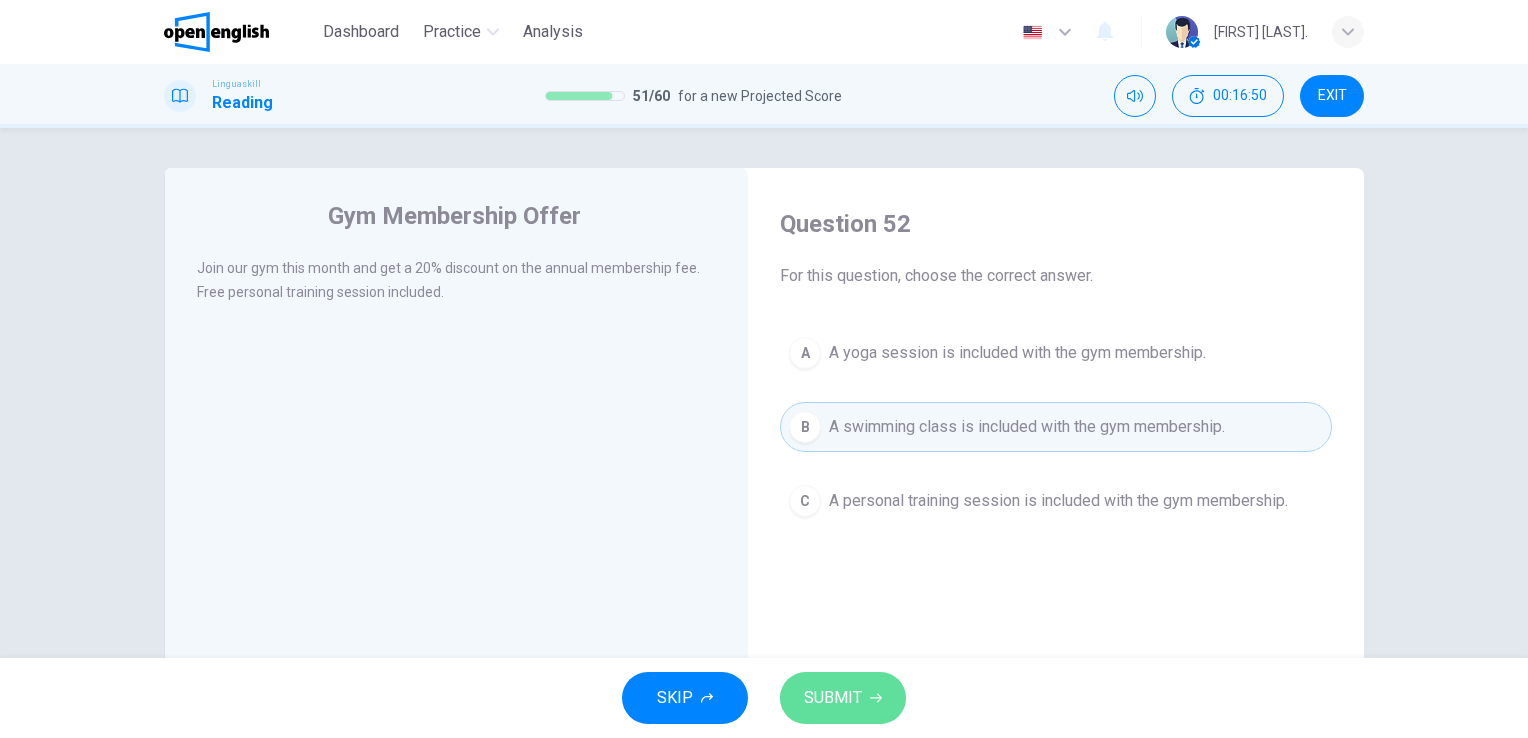 click on "SUBMIT" at bounding box center (843, 698) 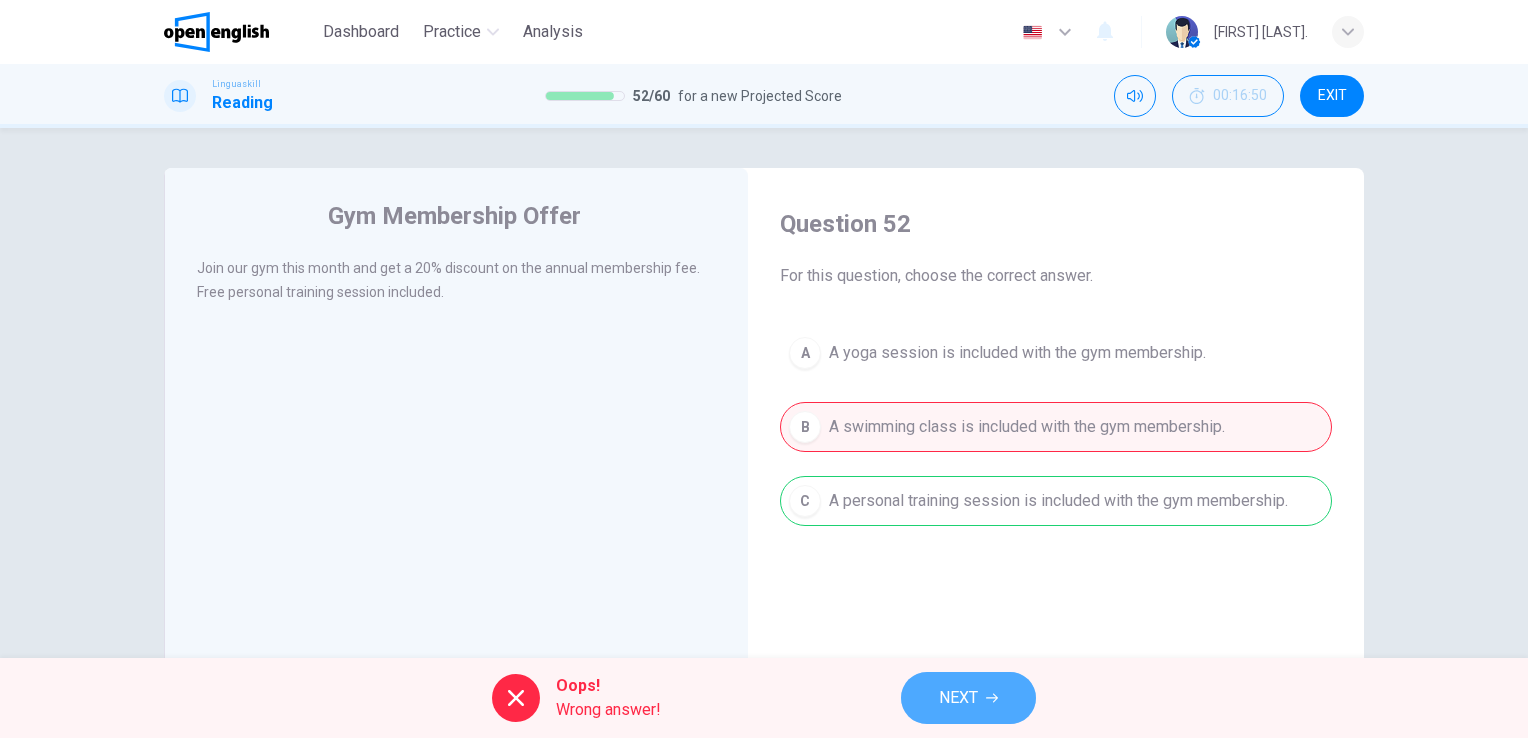 click on "NEXT" at bounding box center [958, 698] 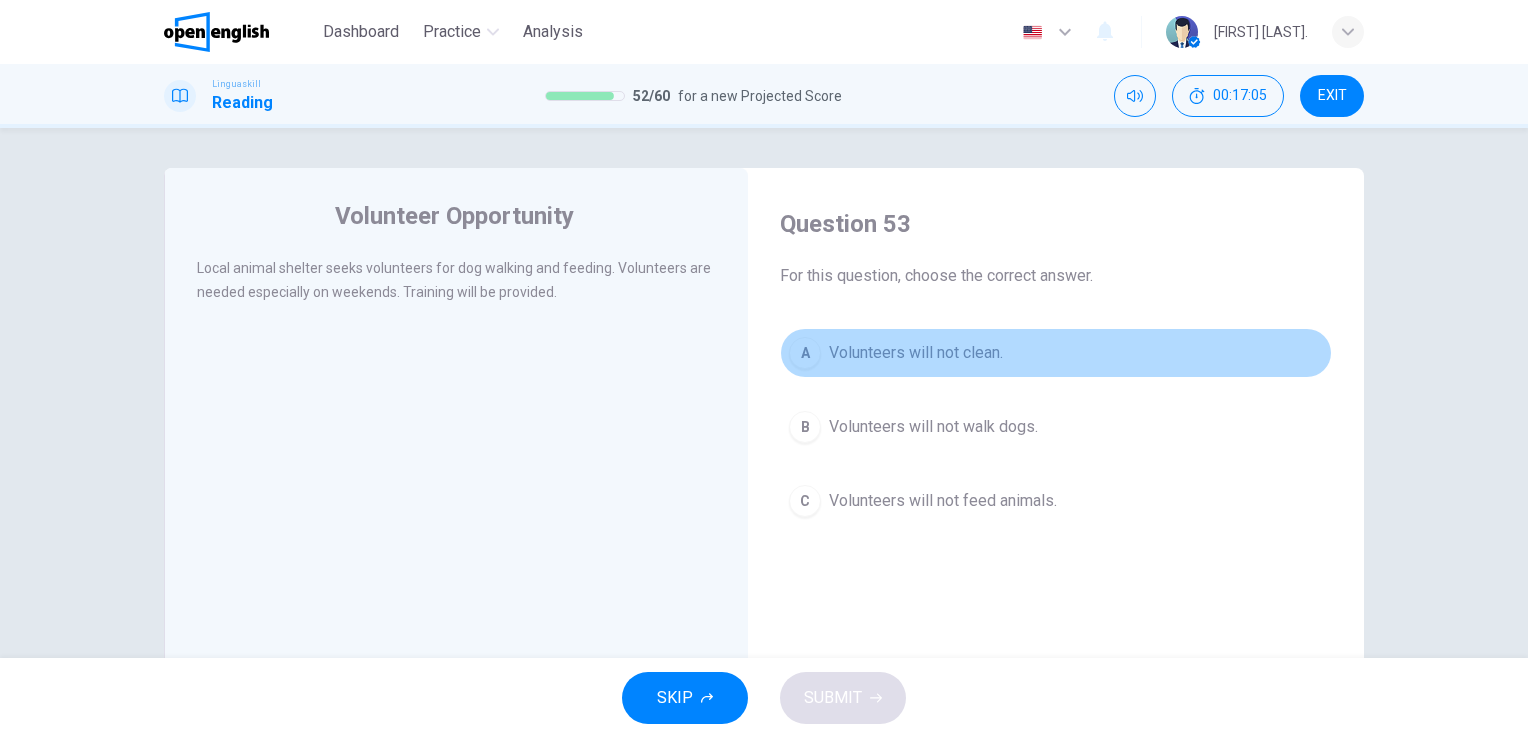 click on "Volunteers will not clean." at bounding box center [916, 353] 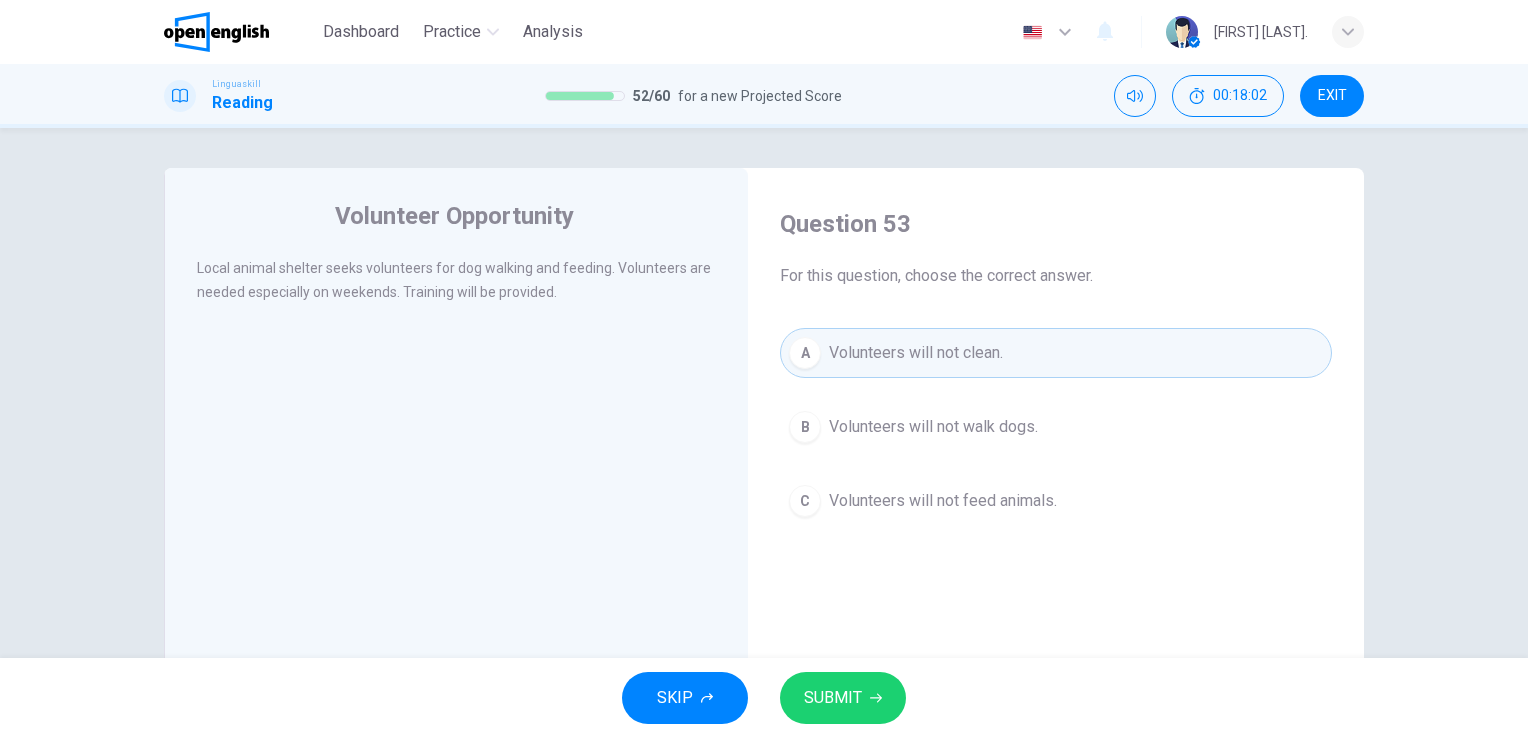click on "SUBMIT" at bounding box center [833, 698] 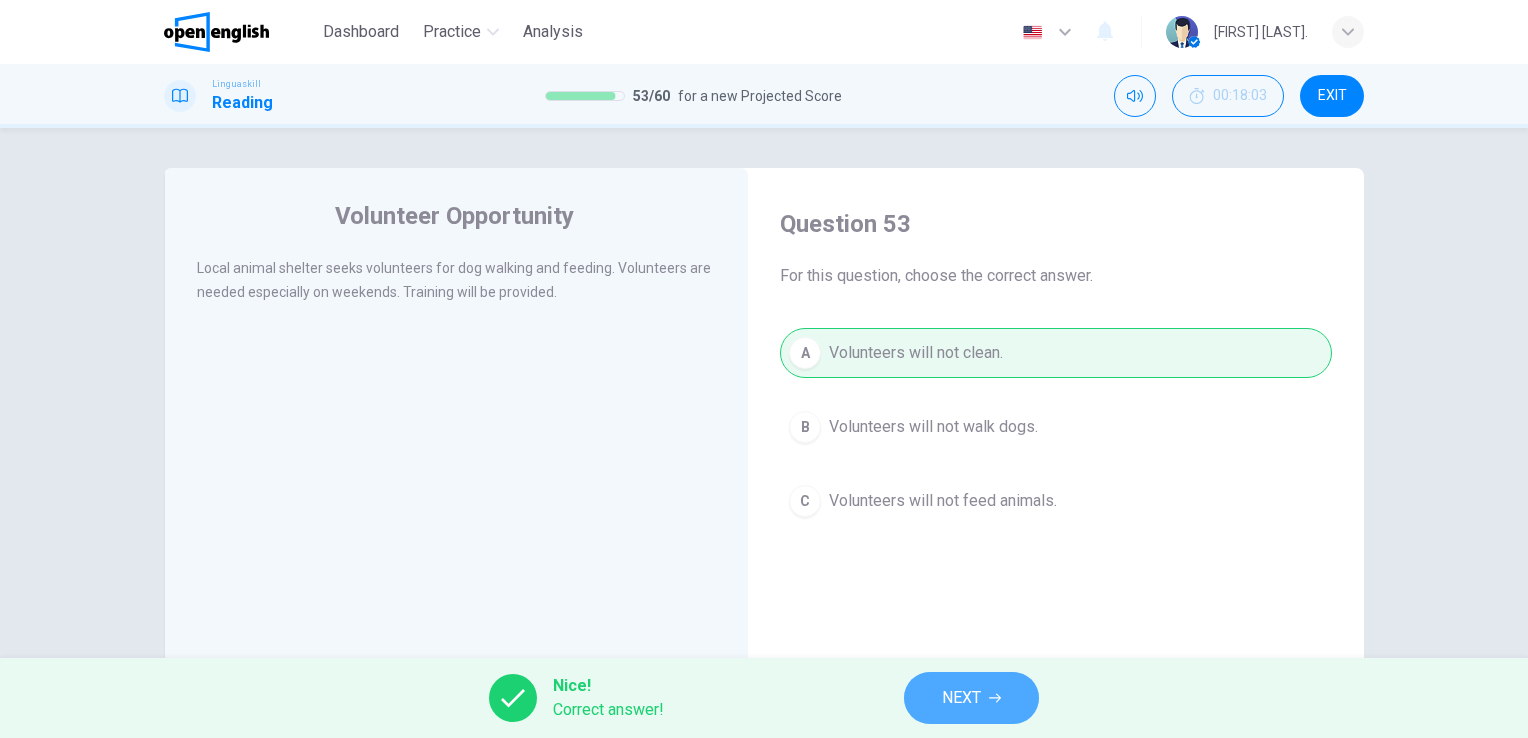 click on "NEXT" at bounding box center [961, 698] 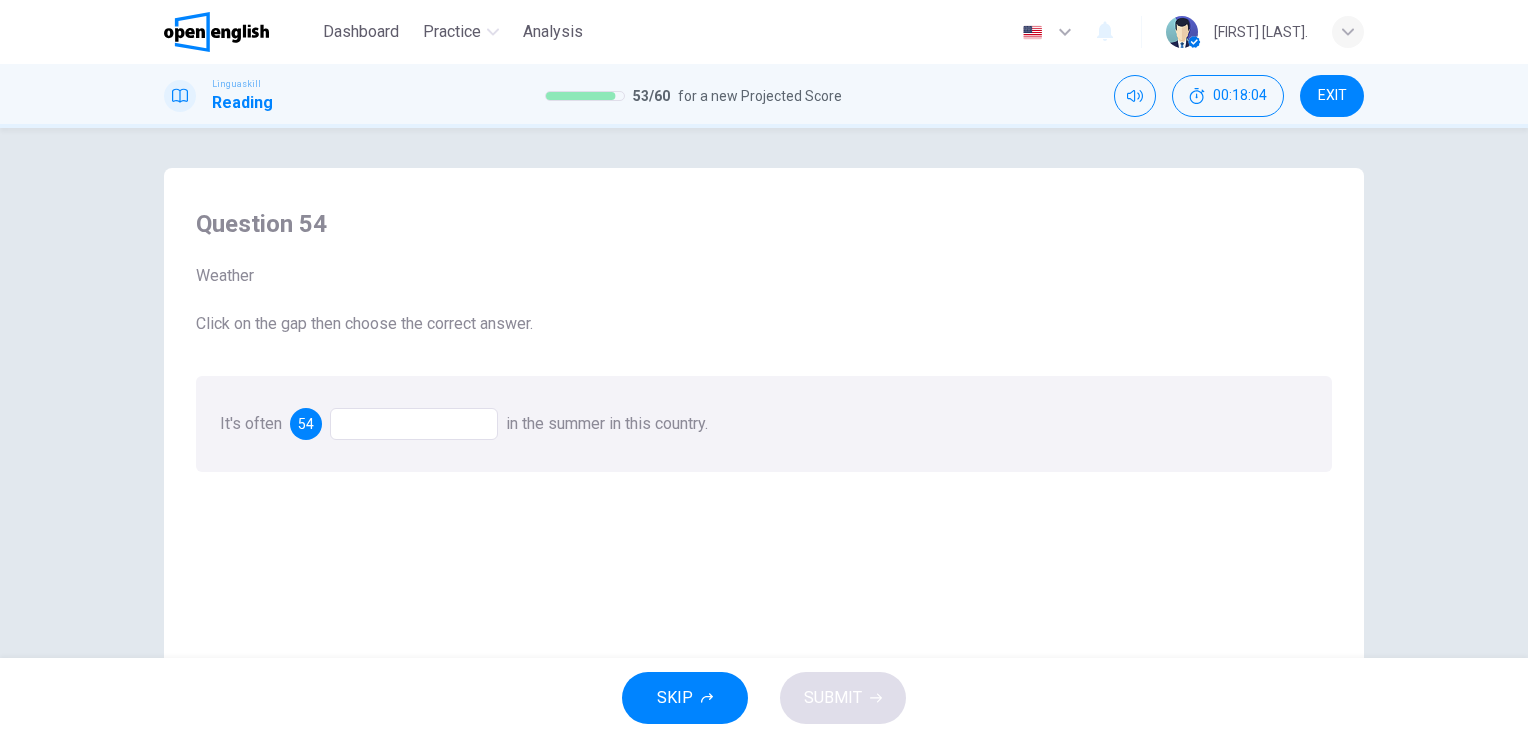 click at bounding box center [414, 424] 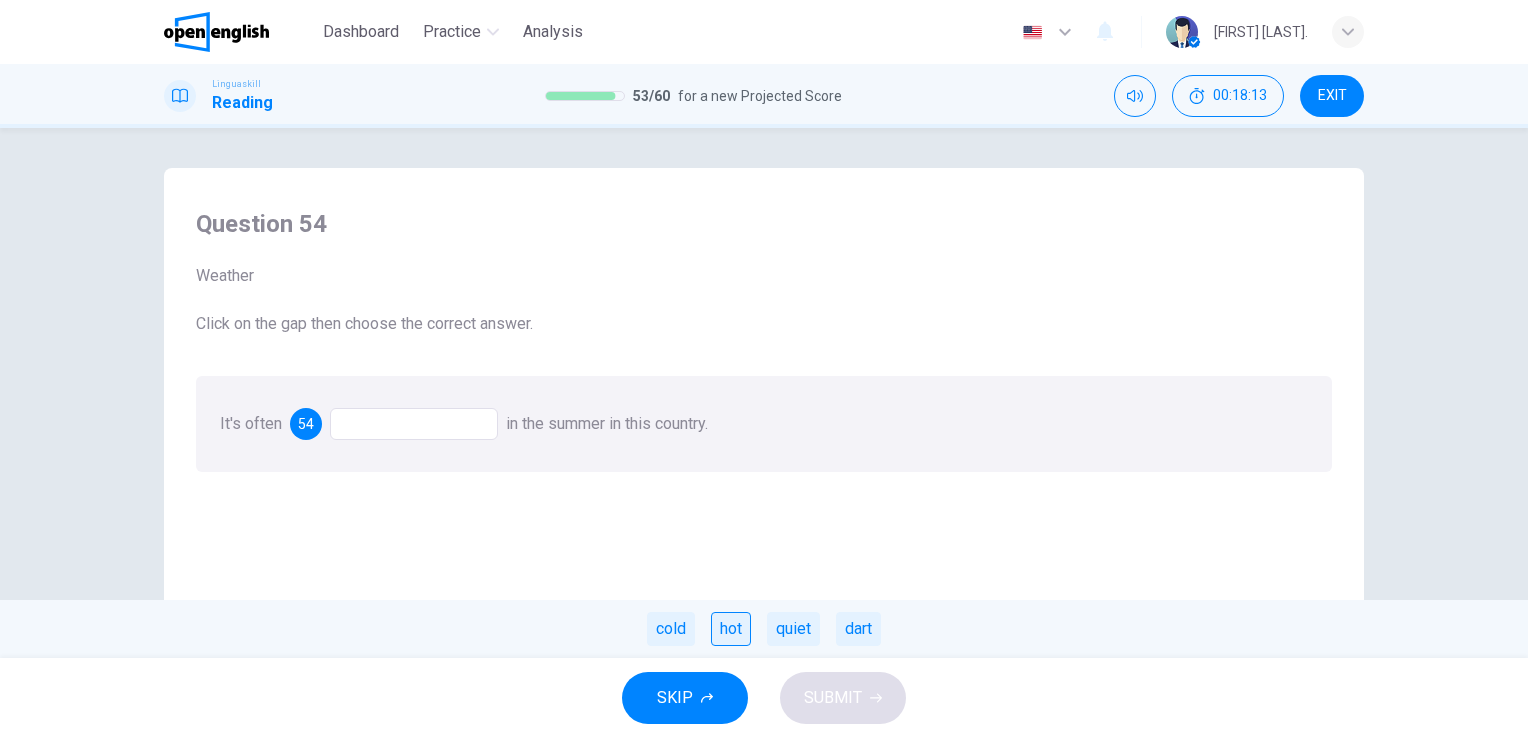 click on "hot" at bounding box center (731, 629) 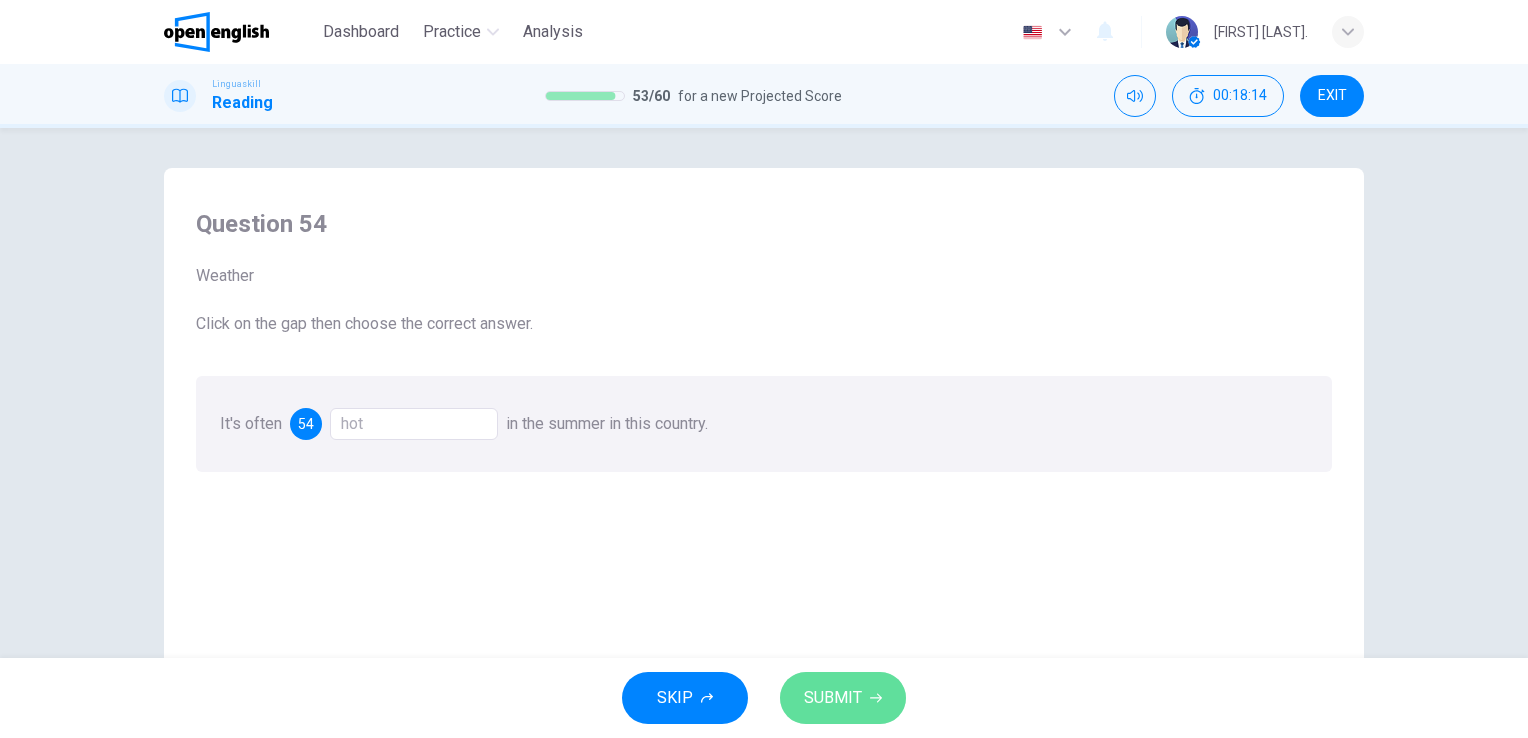 click on "SUBMIT" at bounding box center (843, 698) 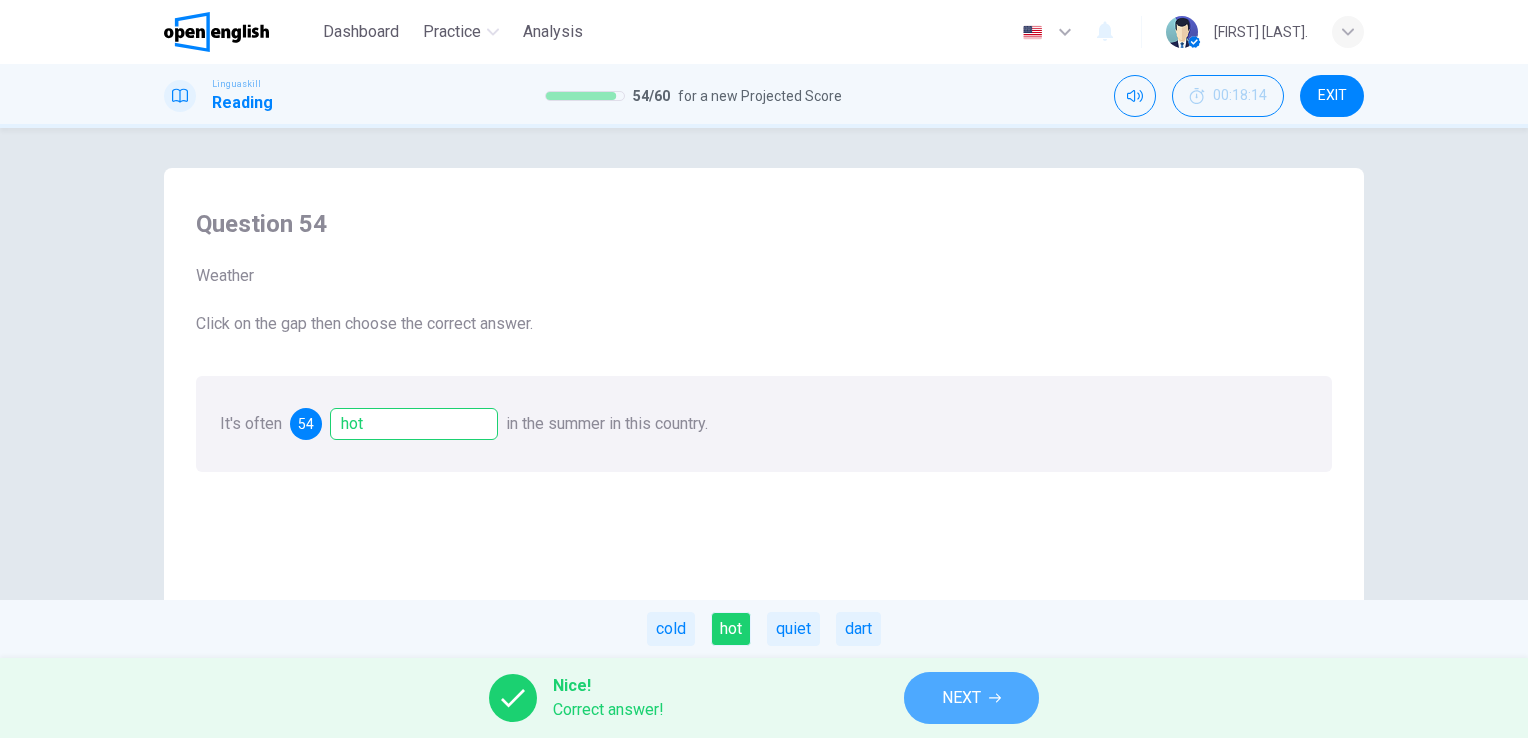 click on "NEXT" at bounding box center (961, 698) 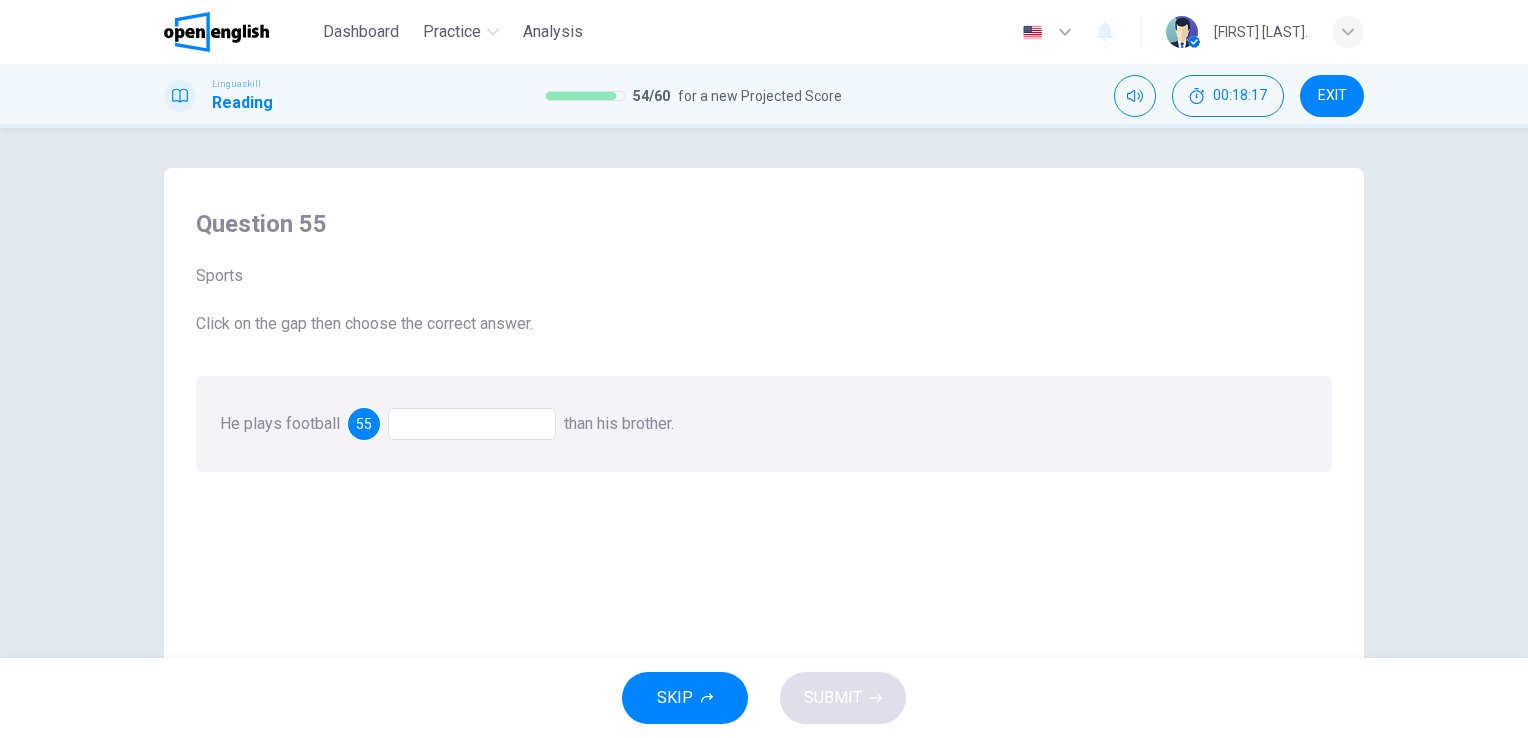 click at bounding box center (472, 424) 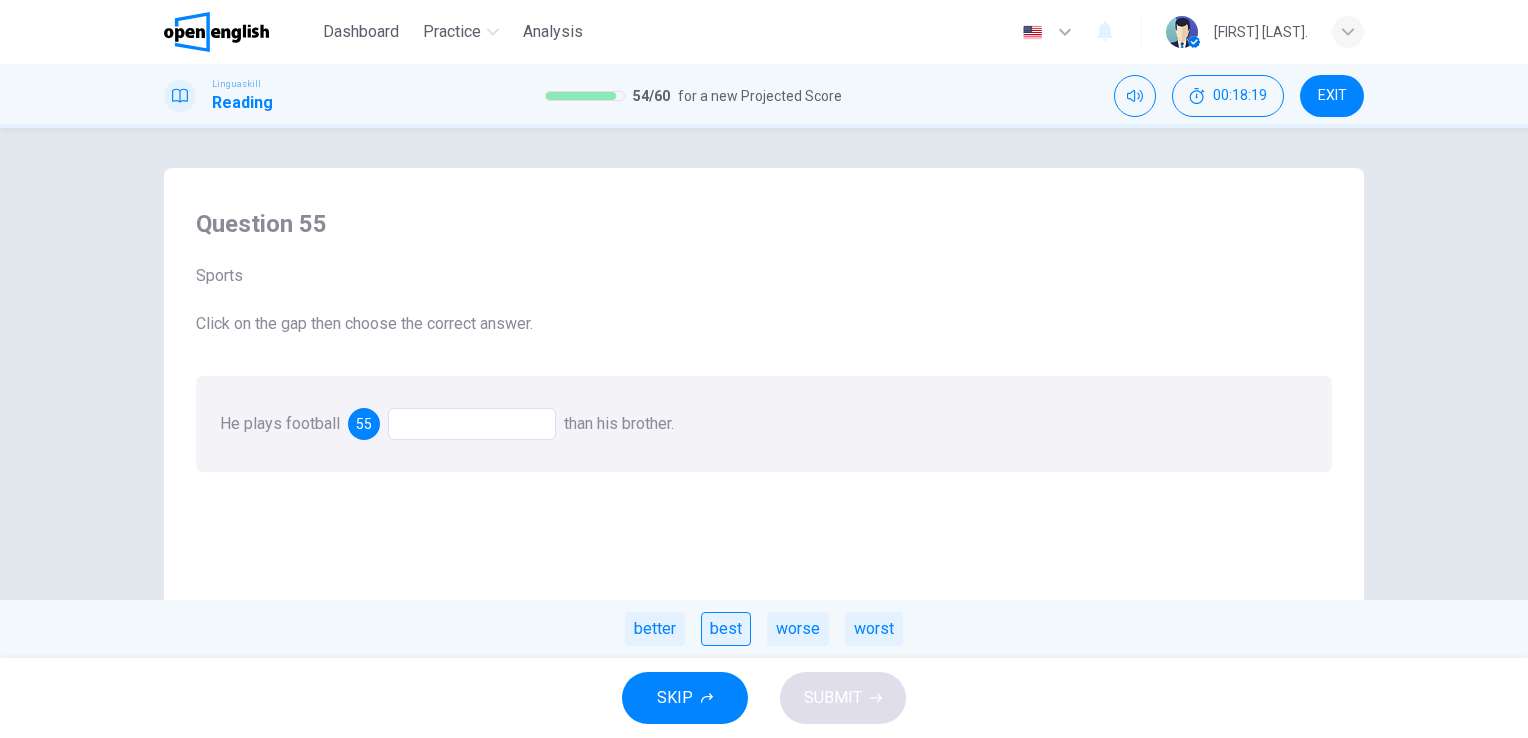 click on "best" at bounding box center (726, 629) 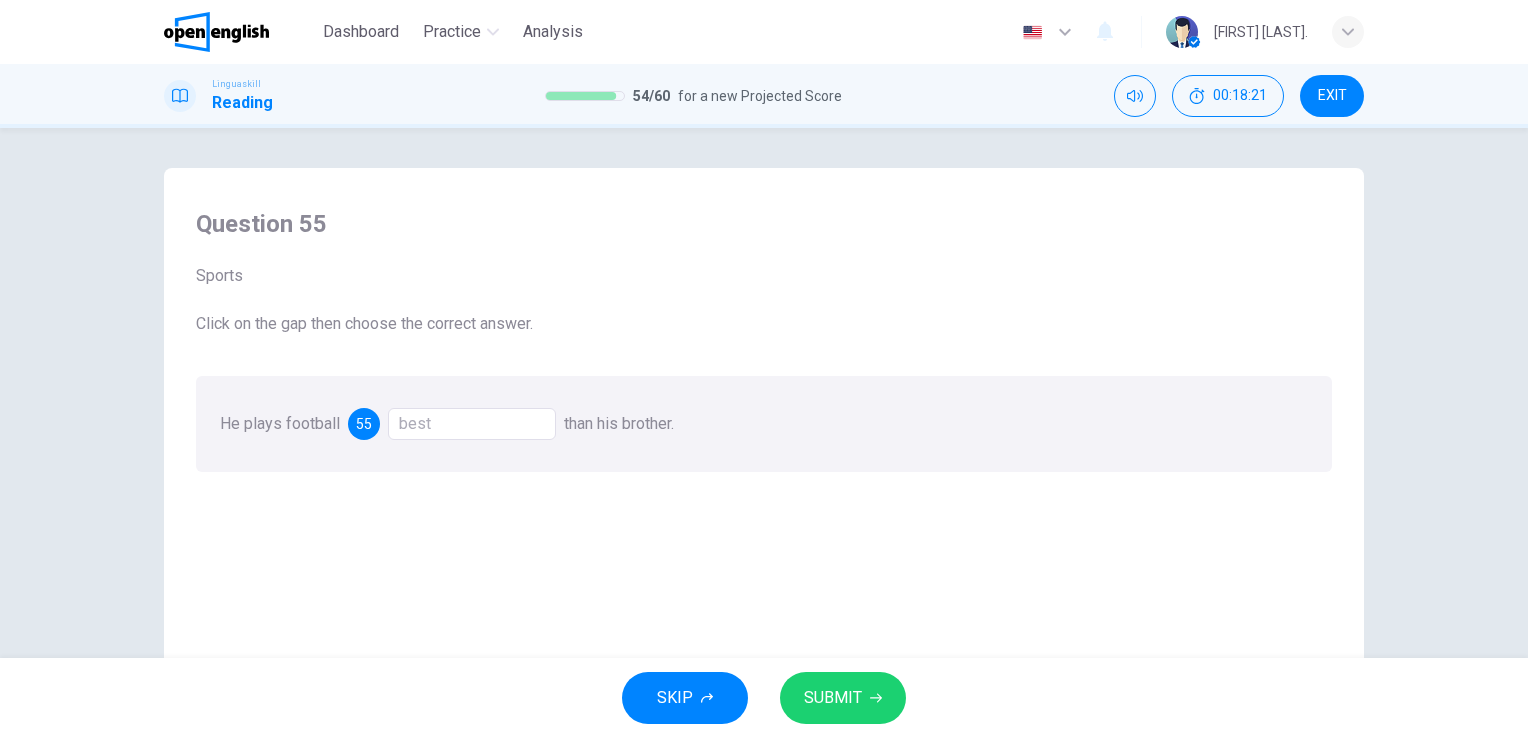 click on "best" at bounding box center (472, 424) 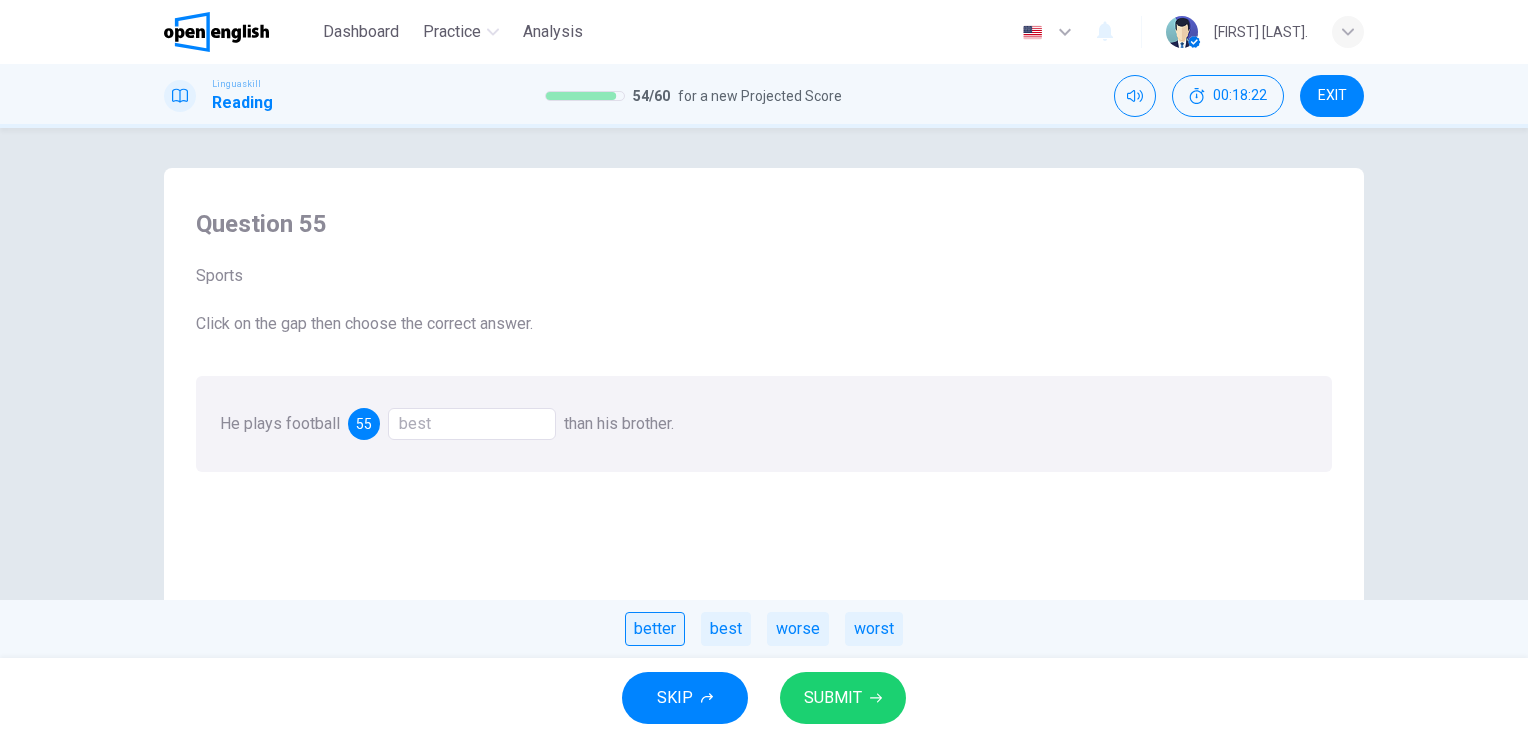 click on "better" at bounding box center (655, 629) 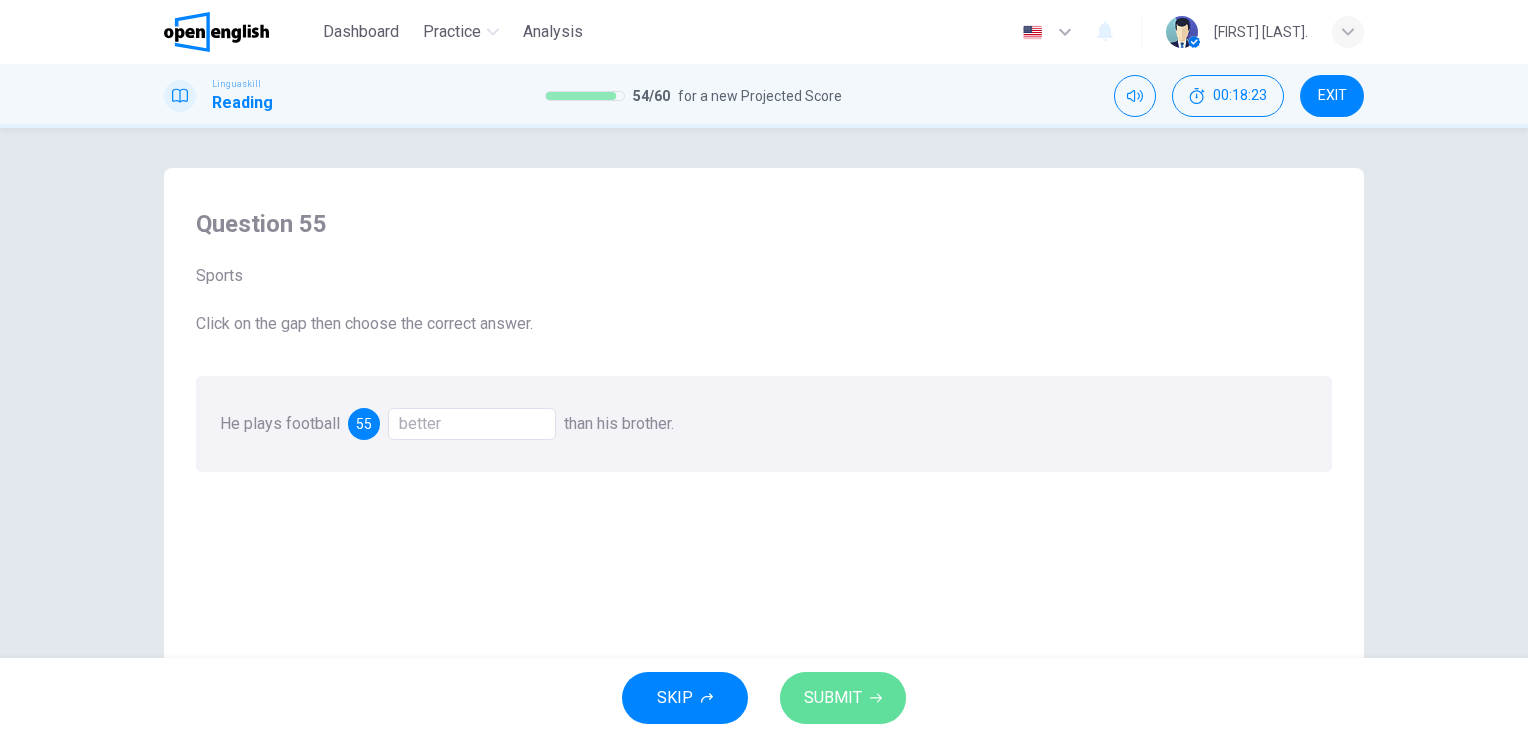 click on "SUBMIT" at bounding box center [833, 698] 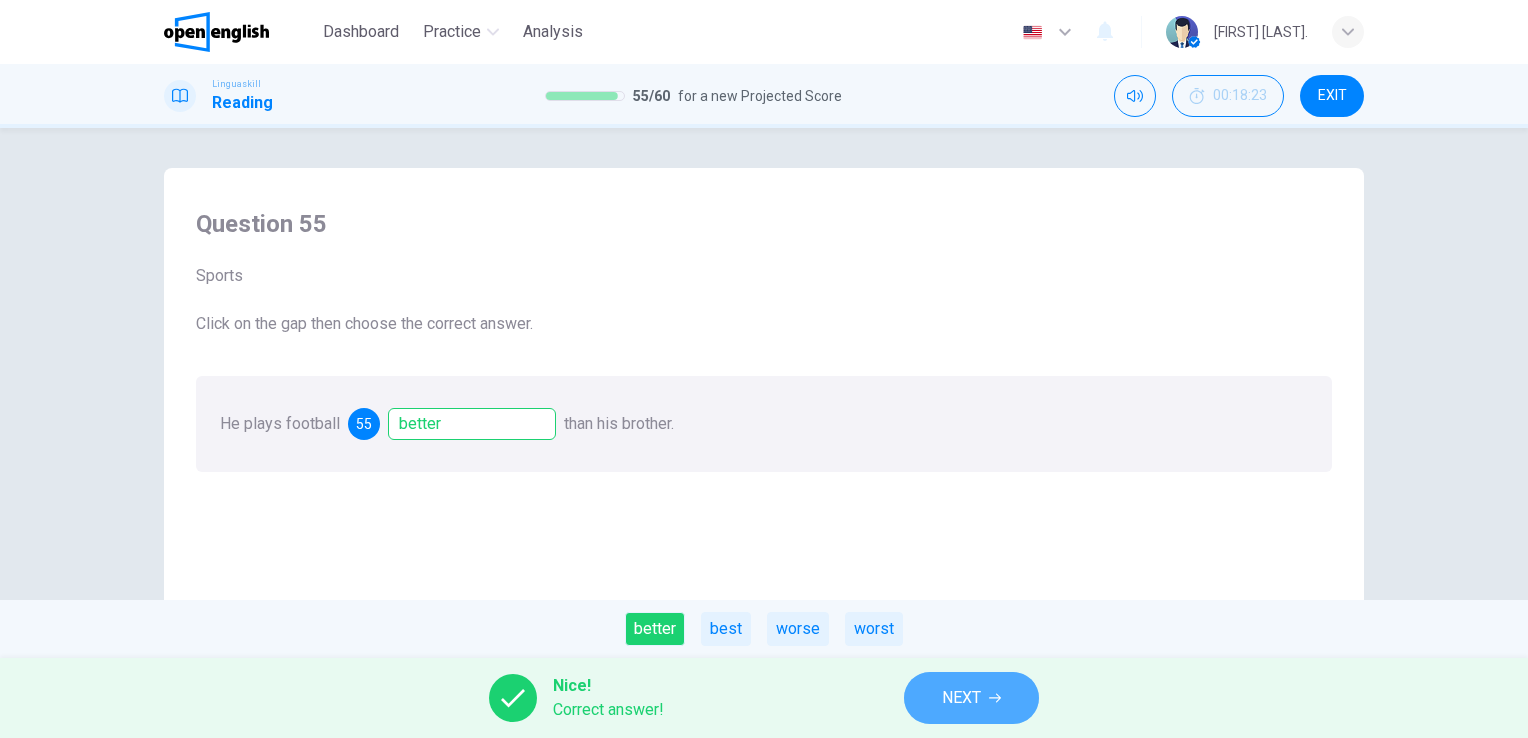 click on "NEXT" at bounding box center [971, 698] 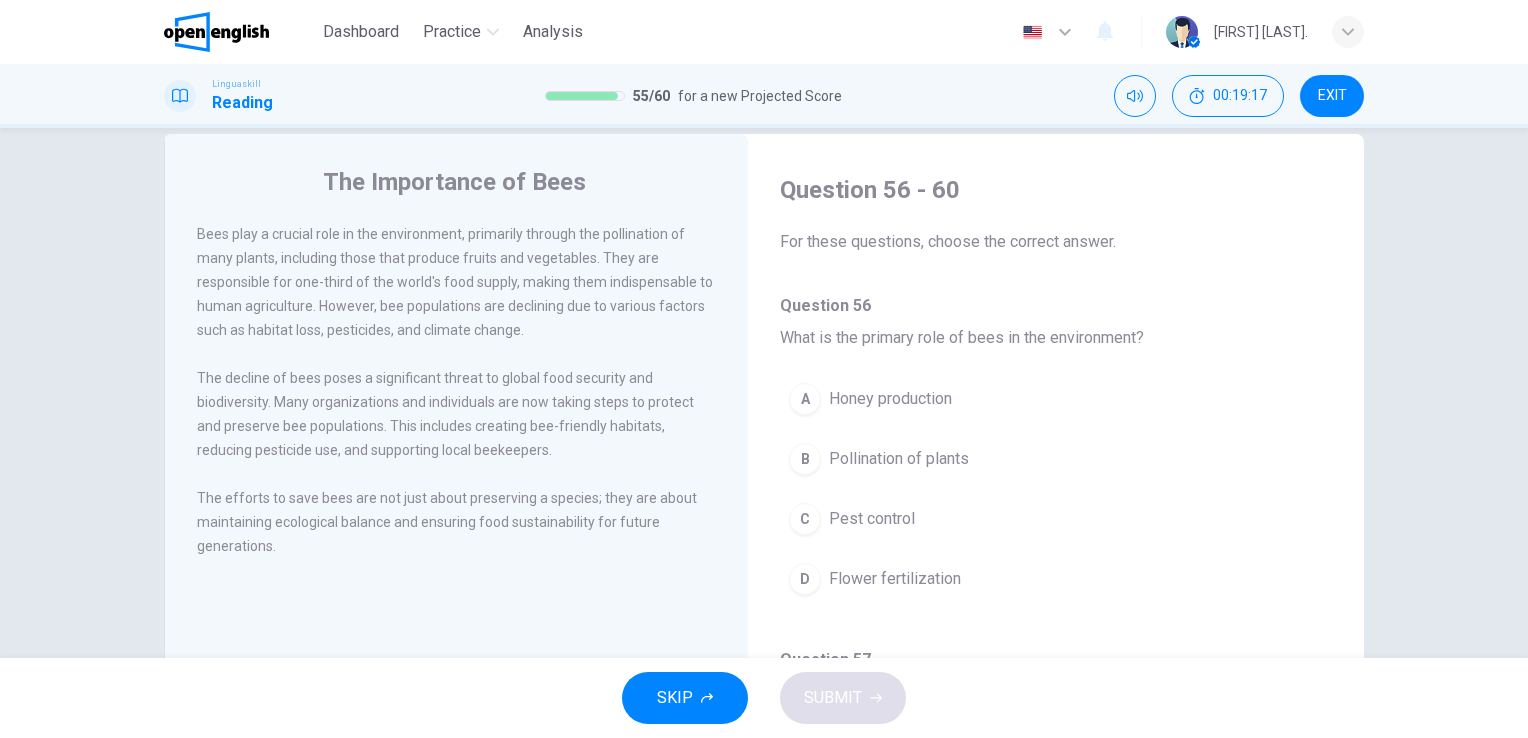 scroll, scrollTop: 0, scrollLeft: 0, axis: both 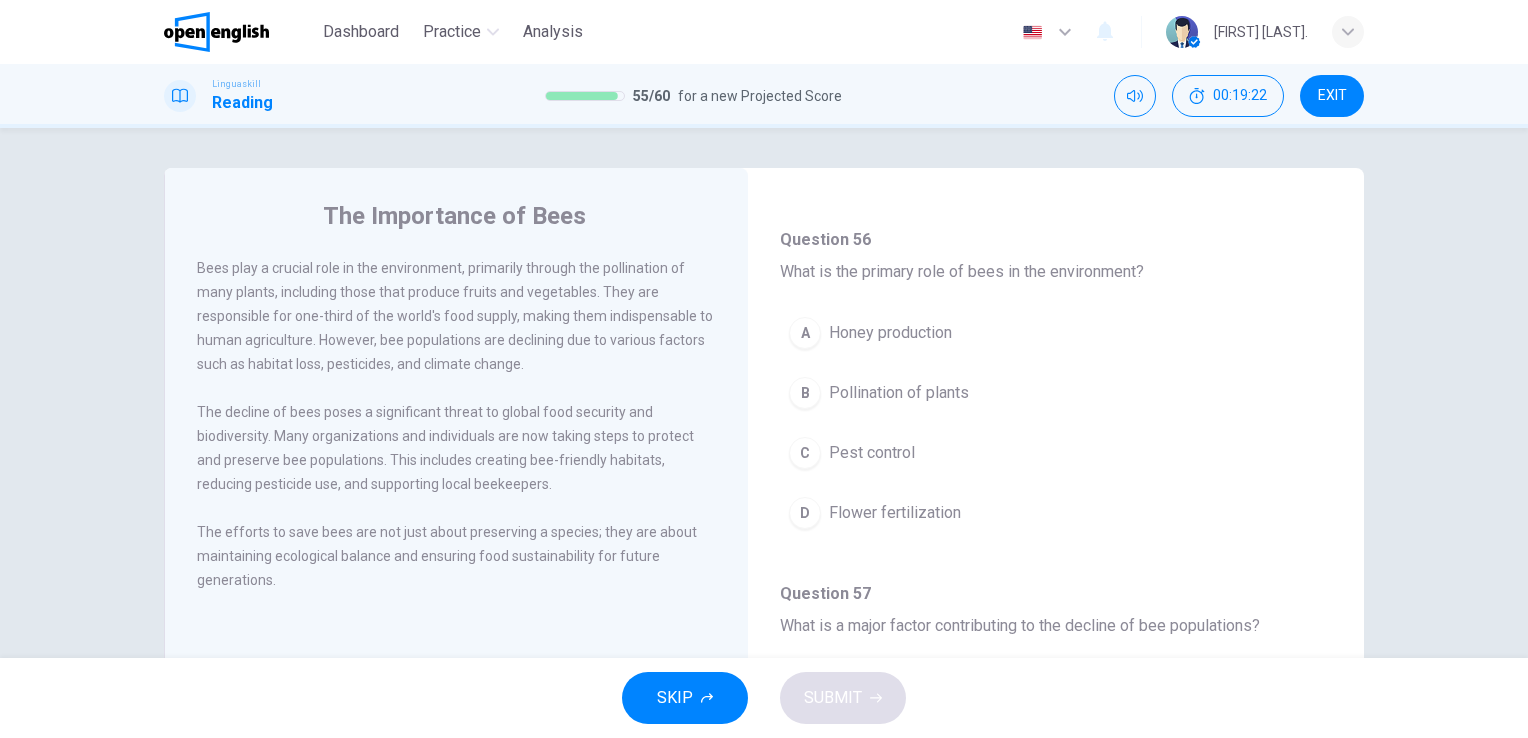 click on "Pollination of plants" at bounding box center [899, 393] 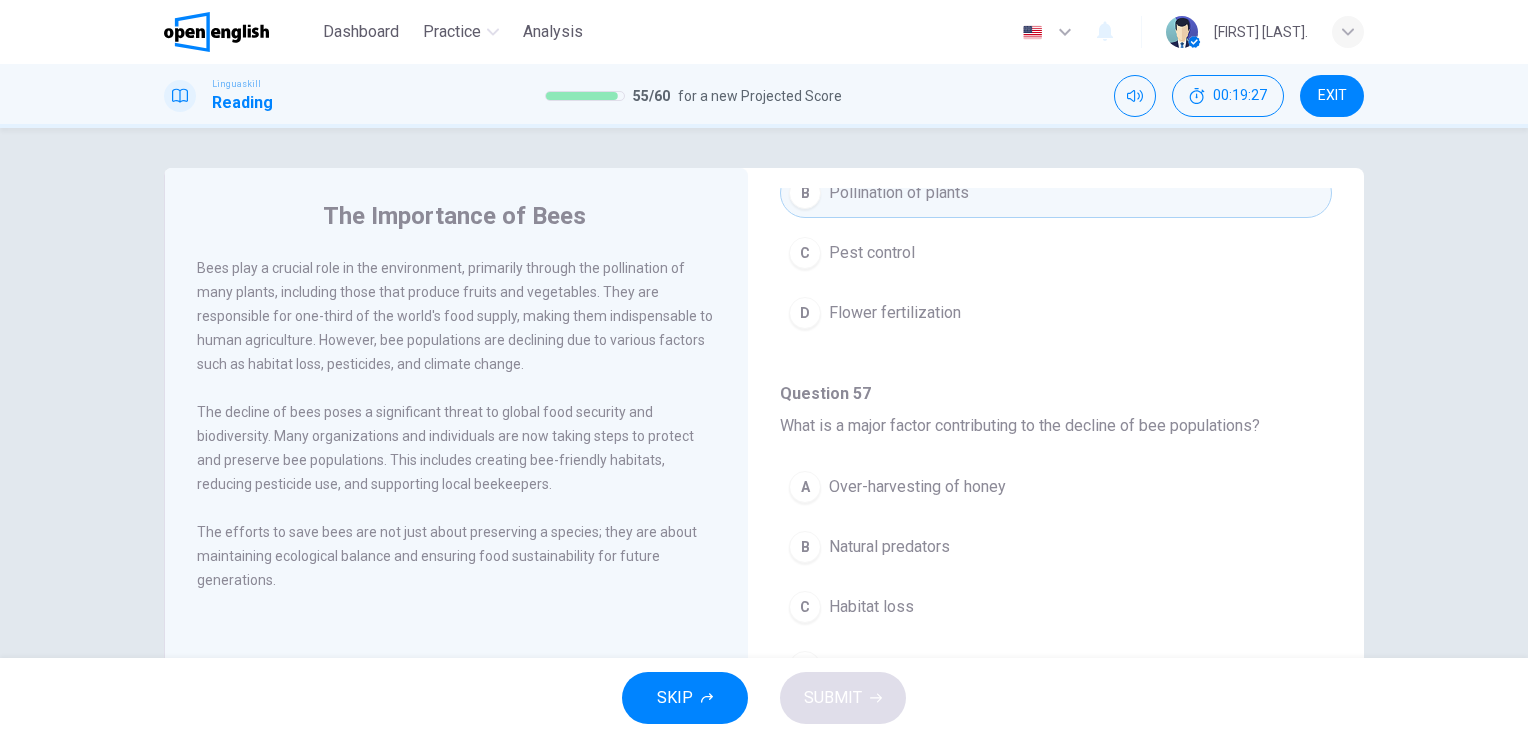 scroll, scrollTop: 400, scrollLeft: 0, axis: vertical 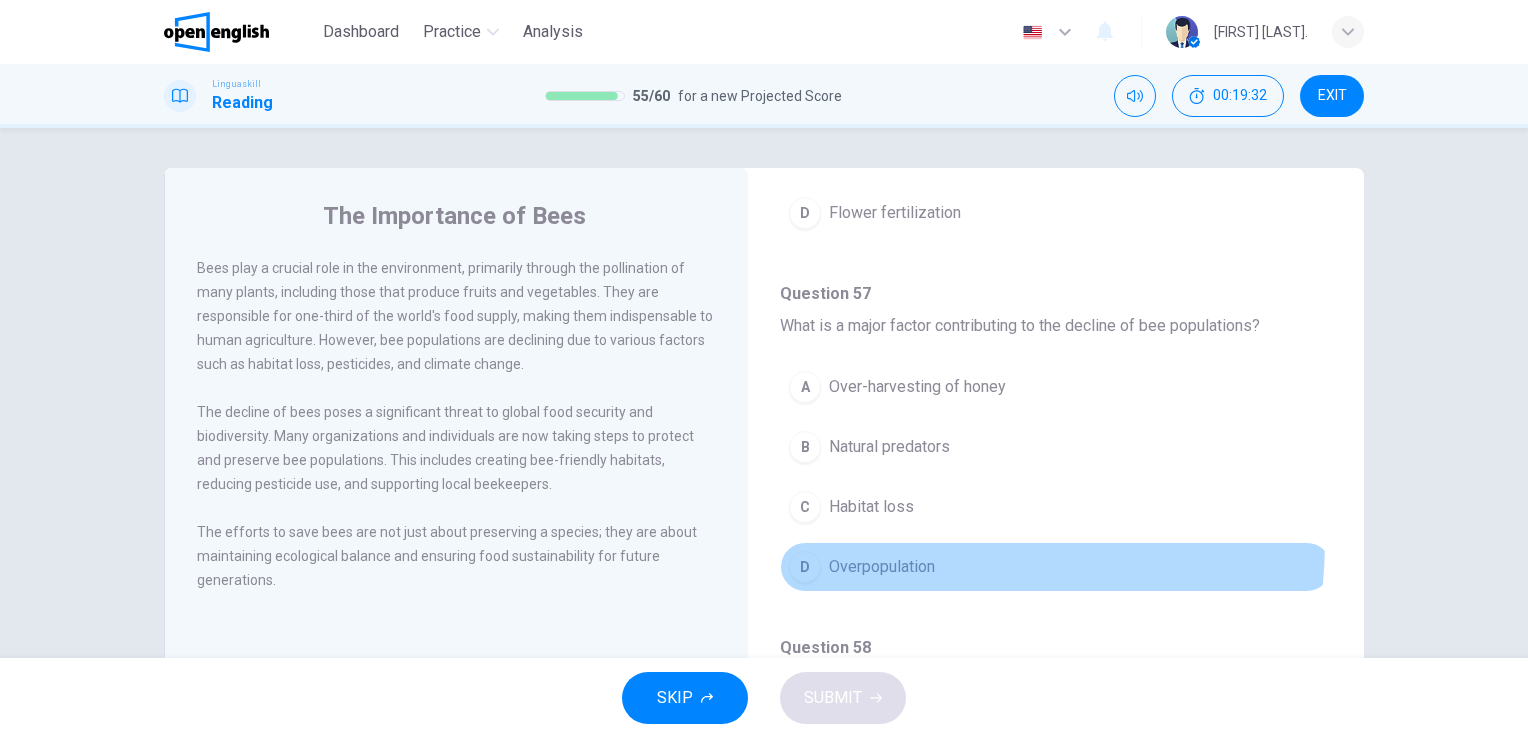 click on "D Overpopulation" at bounding box center [1056, 567] 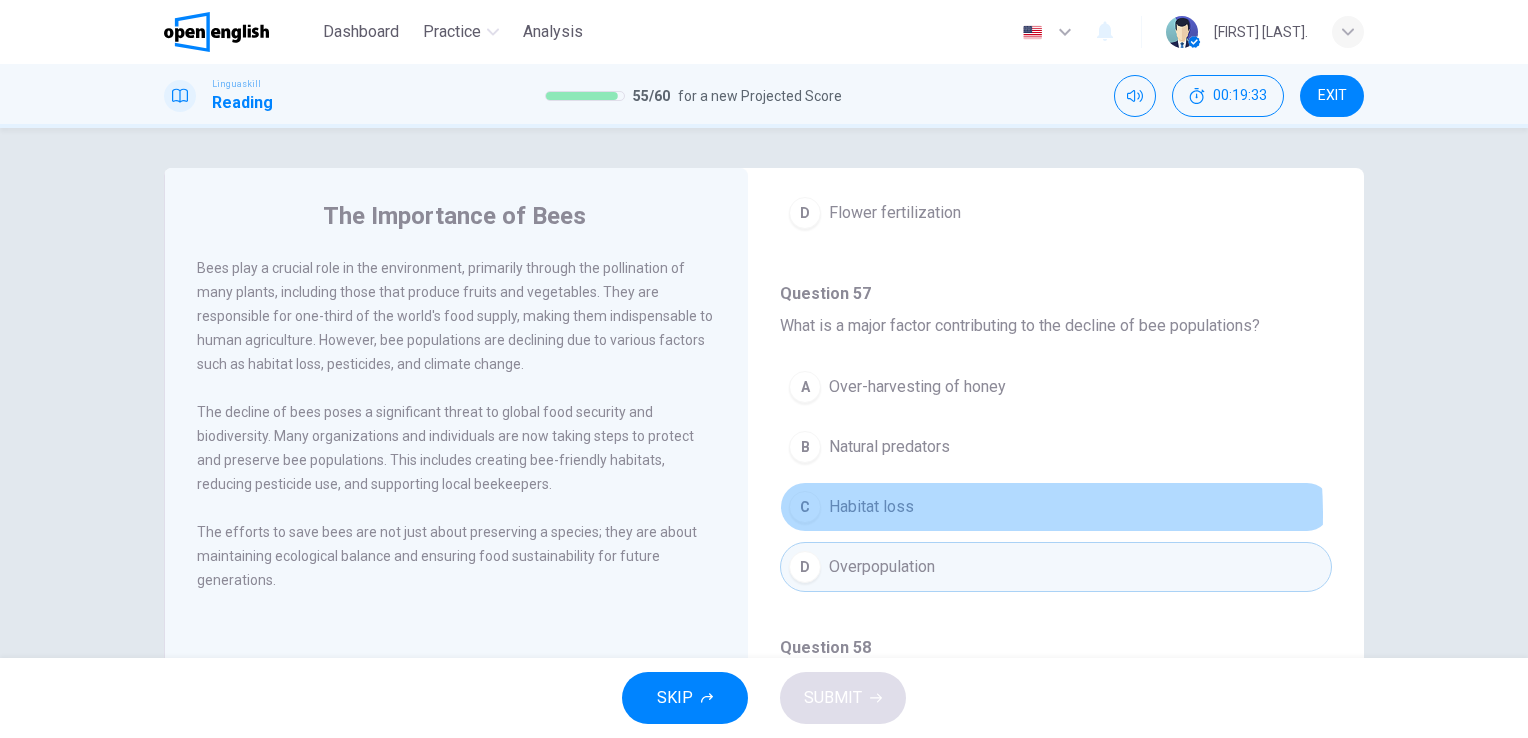 click on "Habitat loss" at bounding box center [871, 507] 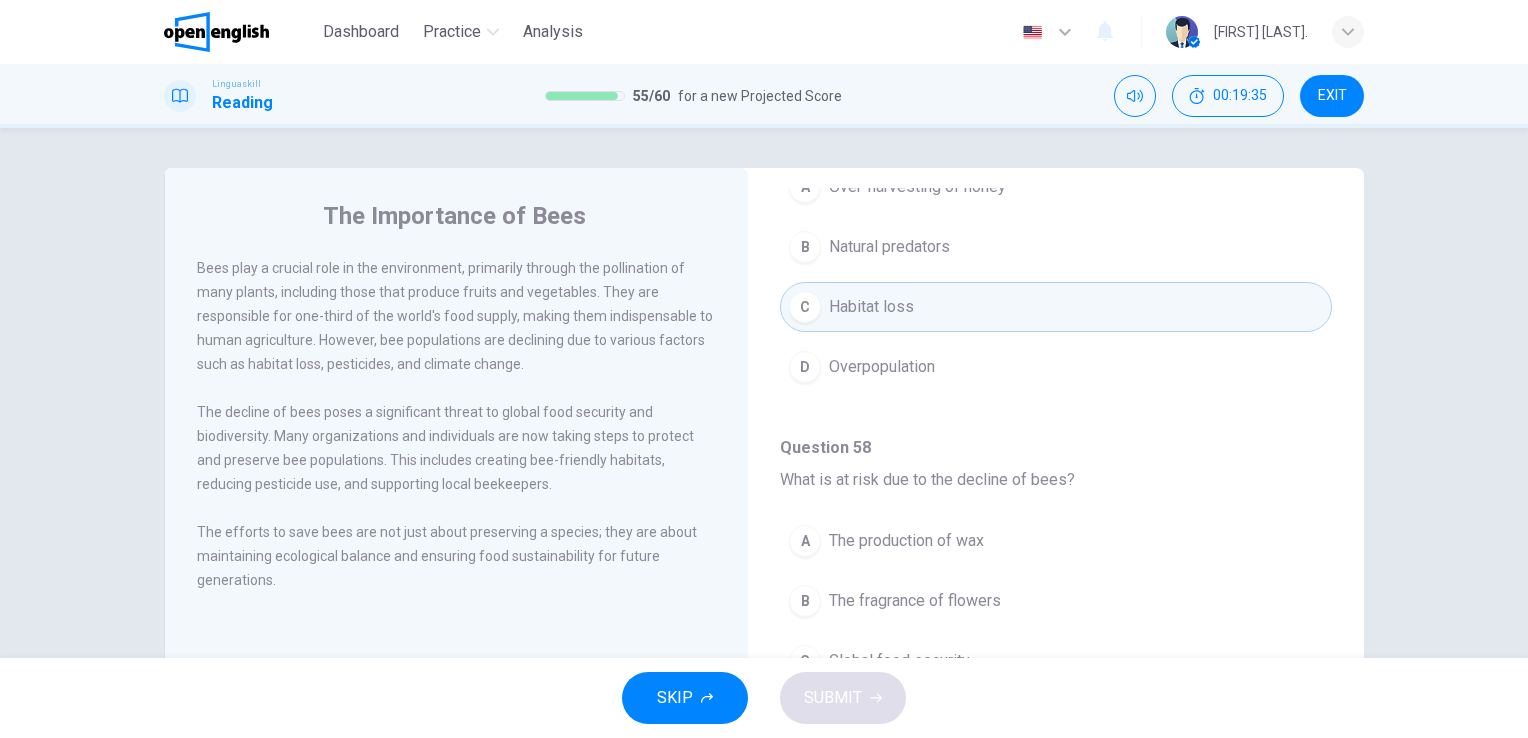 scroll, scrollTop: 700, scrollLeft: 0, axis: vertical 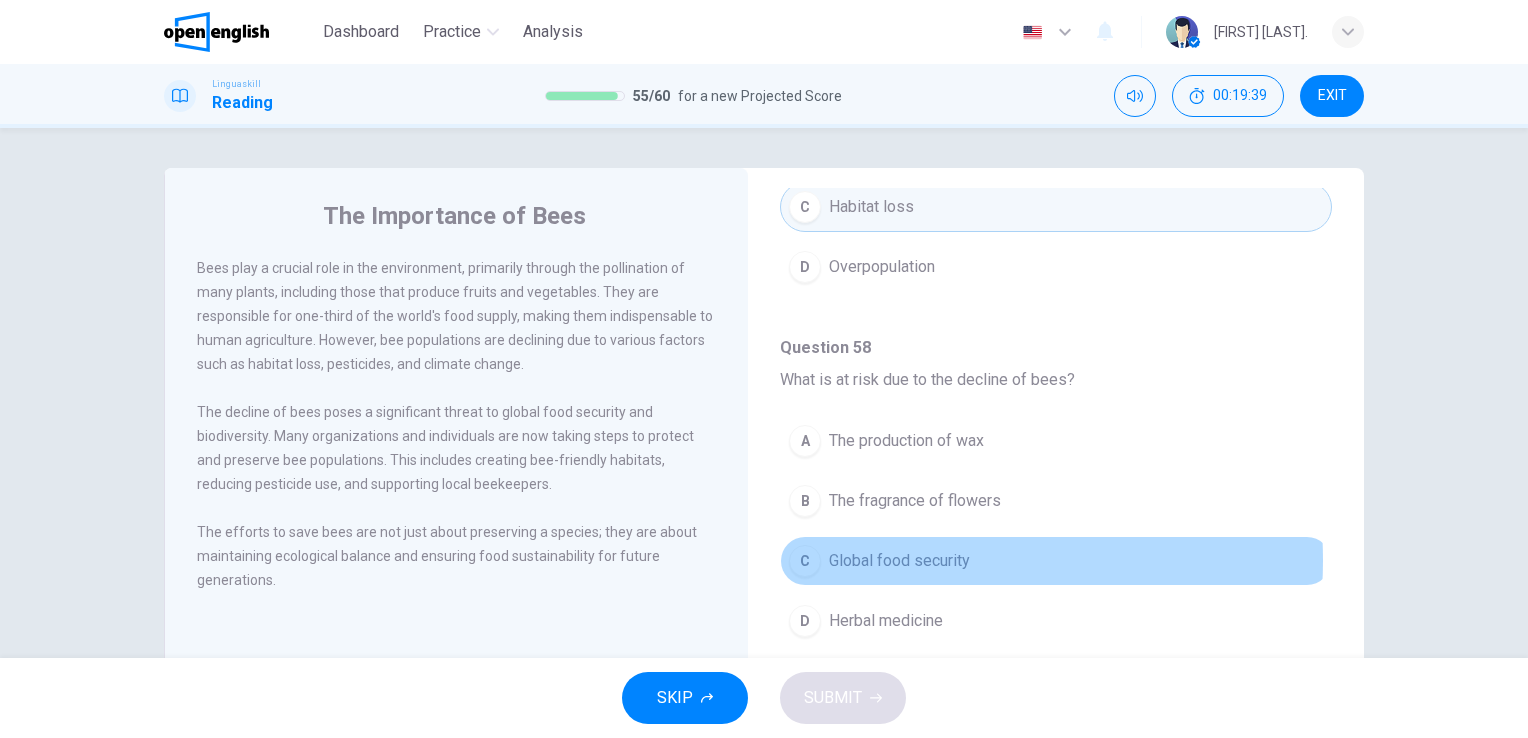 click on "Global food security" at bounding box center [899, 561] 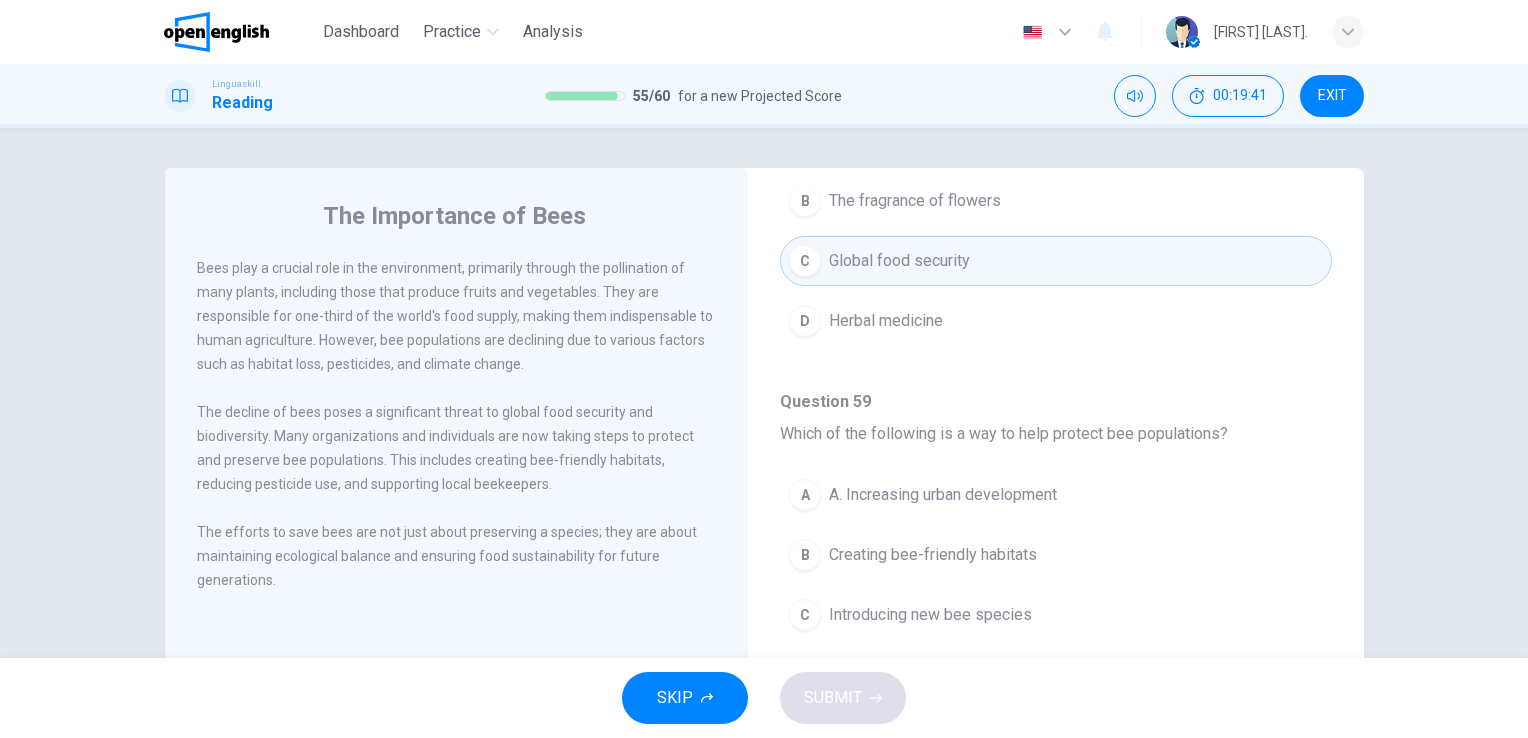 scroll, scrollTop: 1100, scrollLeft: 0, axis: vertical 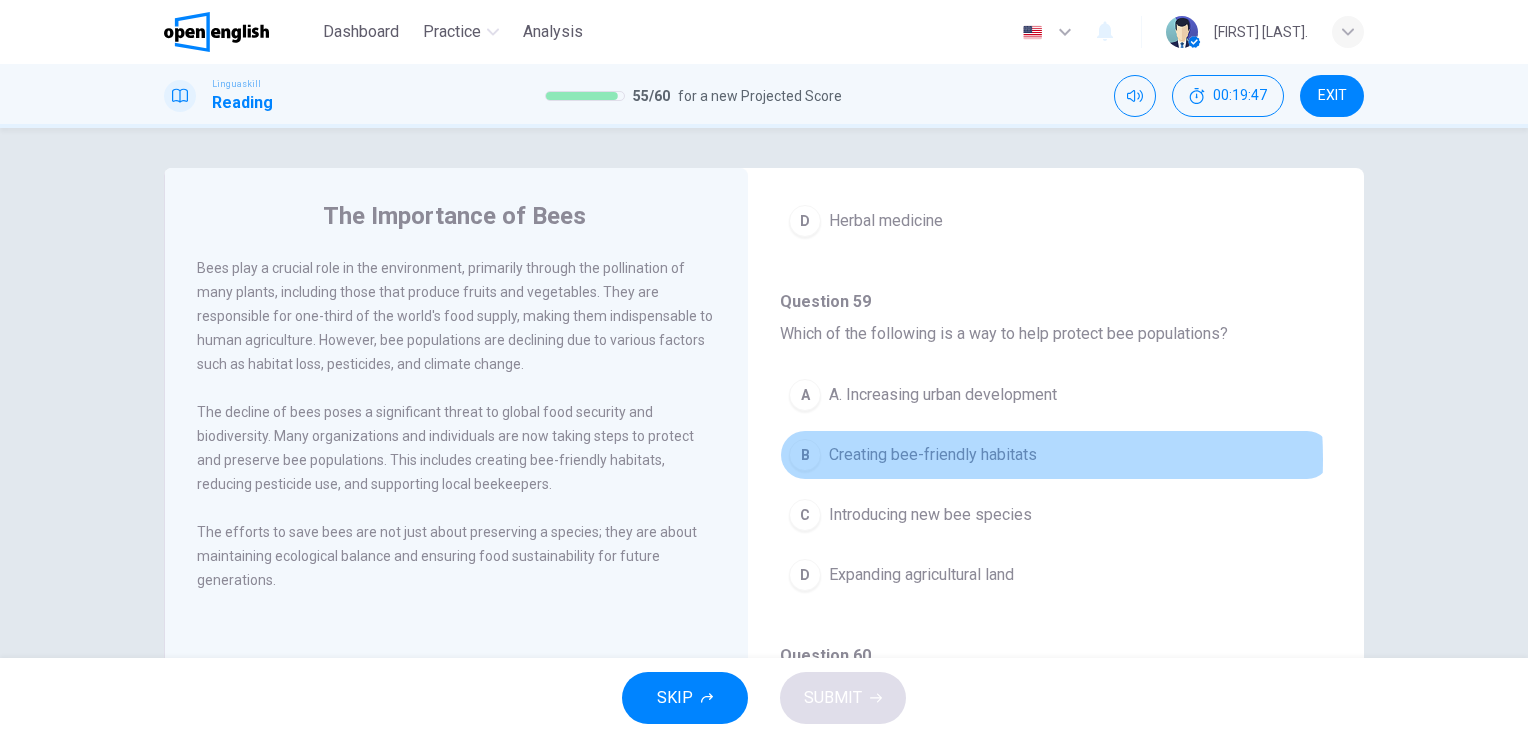 click on "Creating bee-friendly habitats" at bounding box center (933, 455) 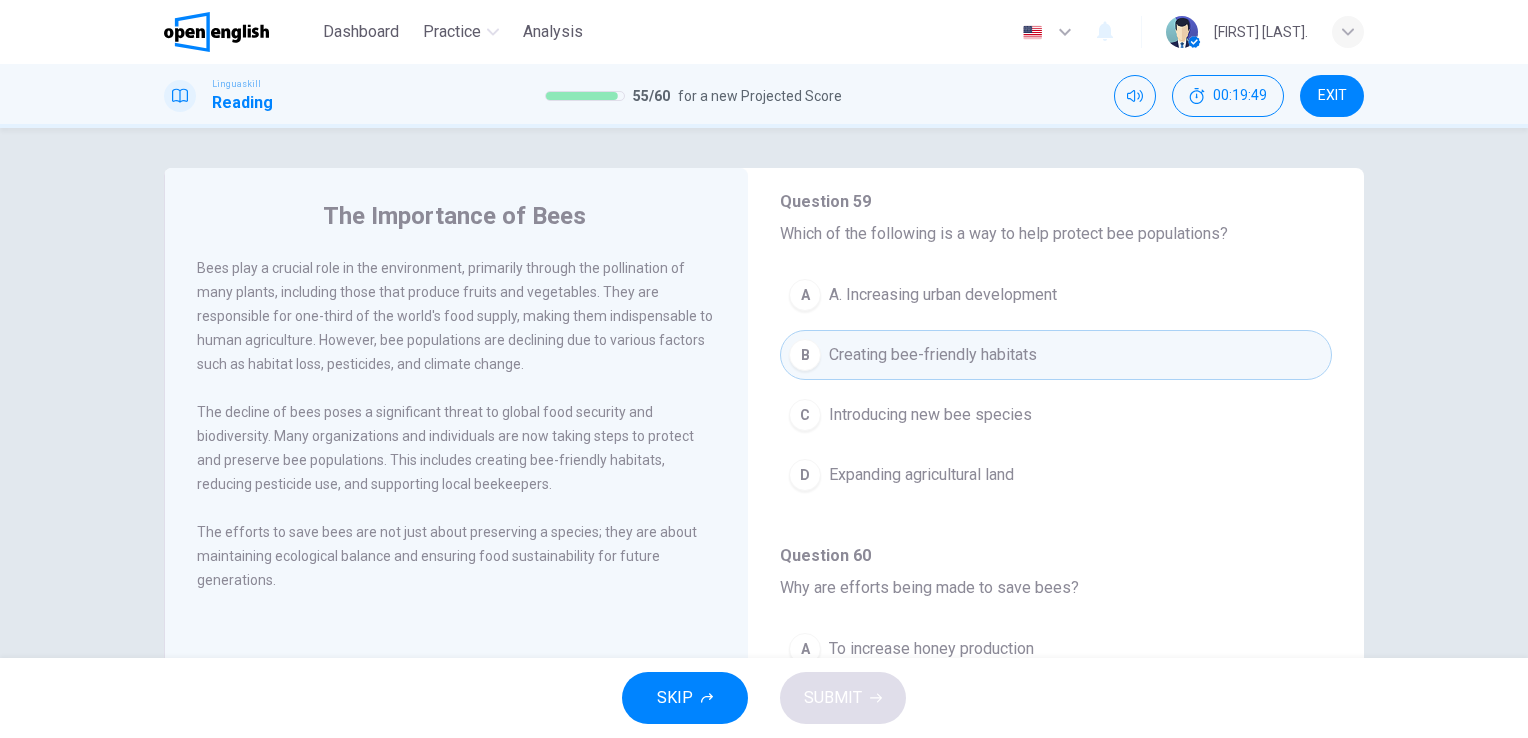scroll, scrollTop: 1243, scrollLeft: 0, axis: vertical 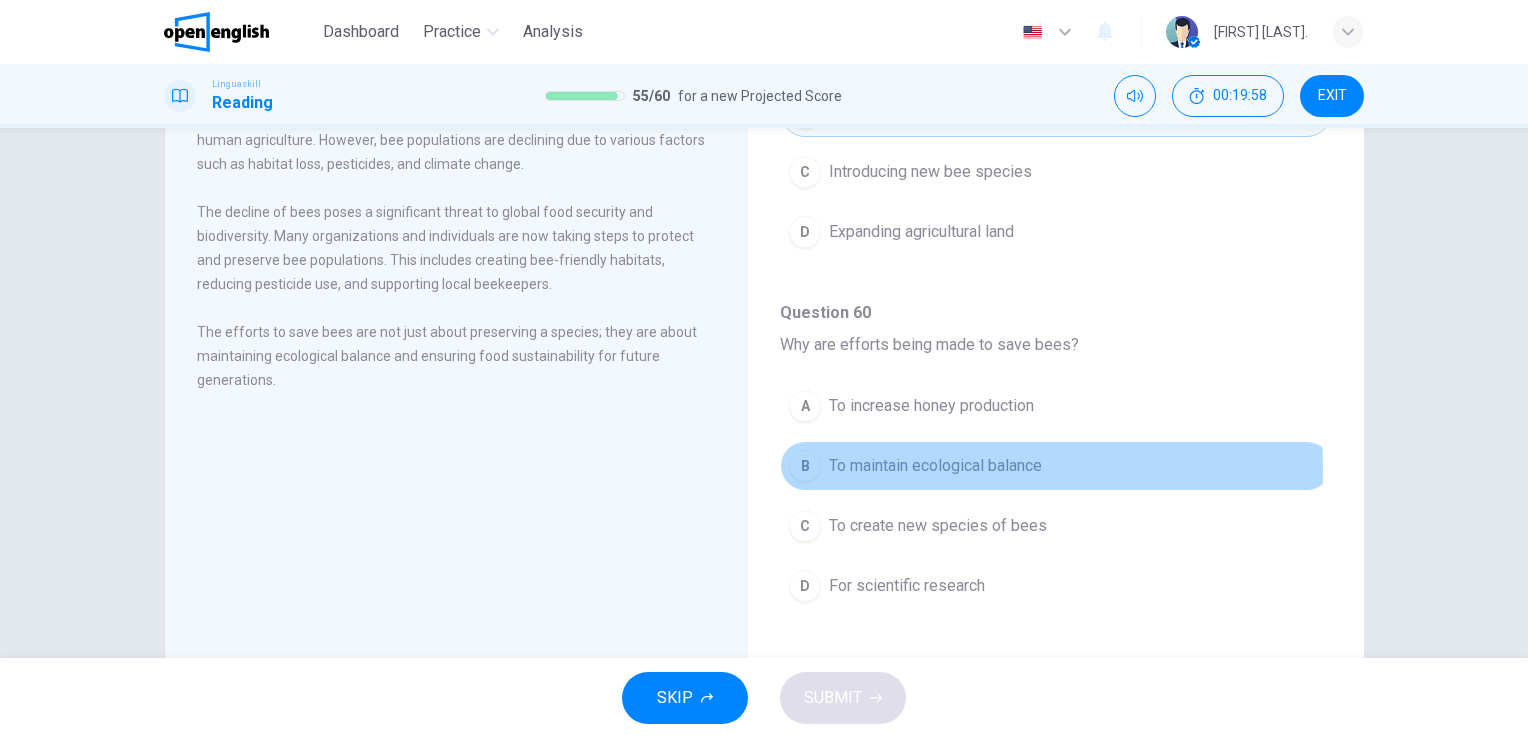 click on "To maintain ecological balance" at bounding box center [935, 466] 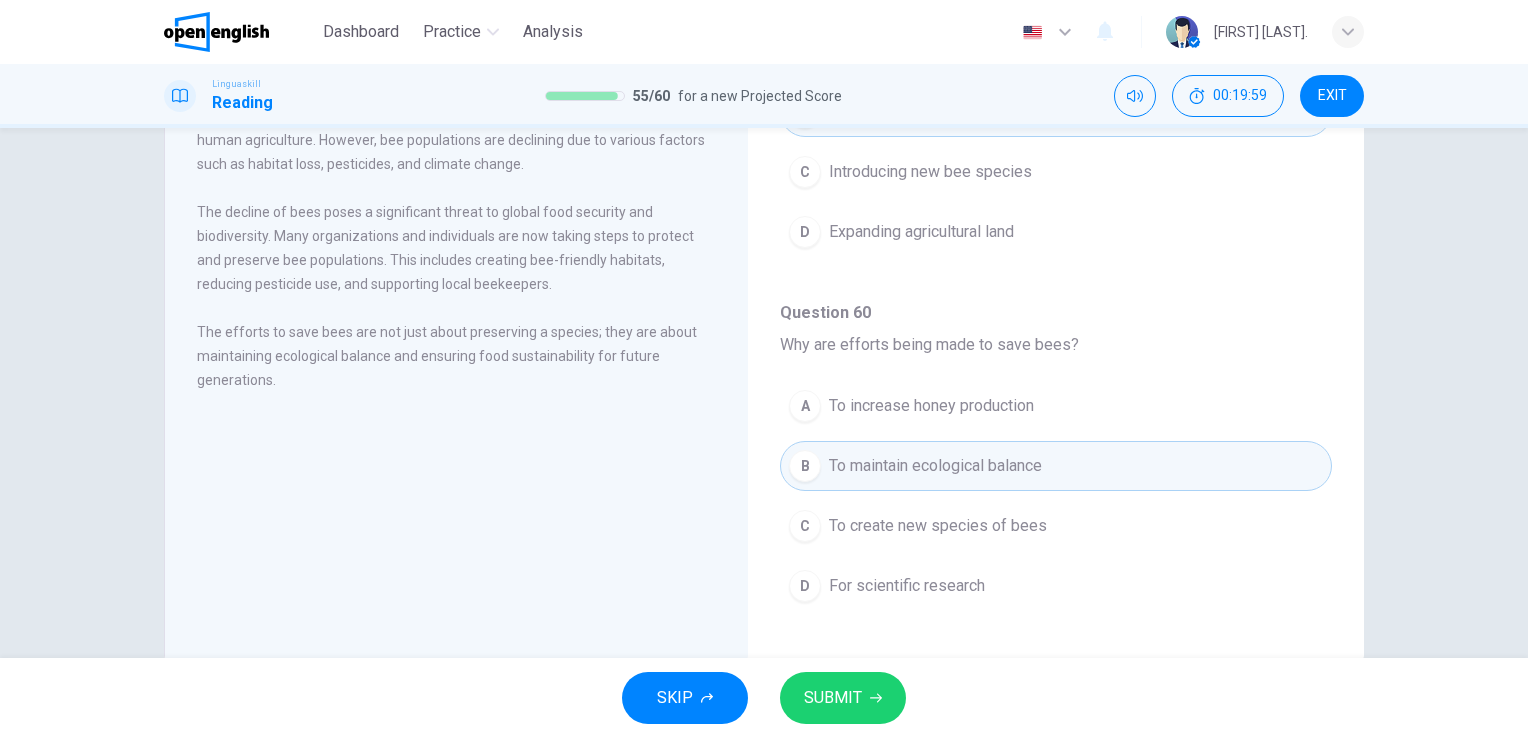 click on "SUBMIT" at bounding box center (843, 698) 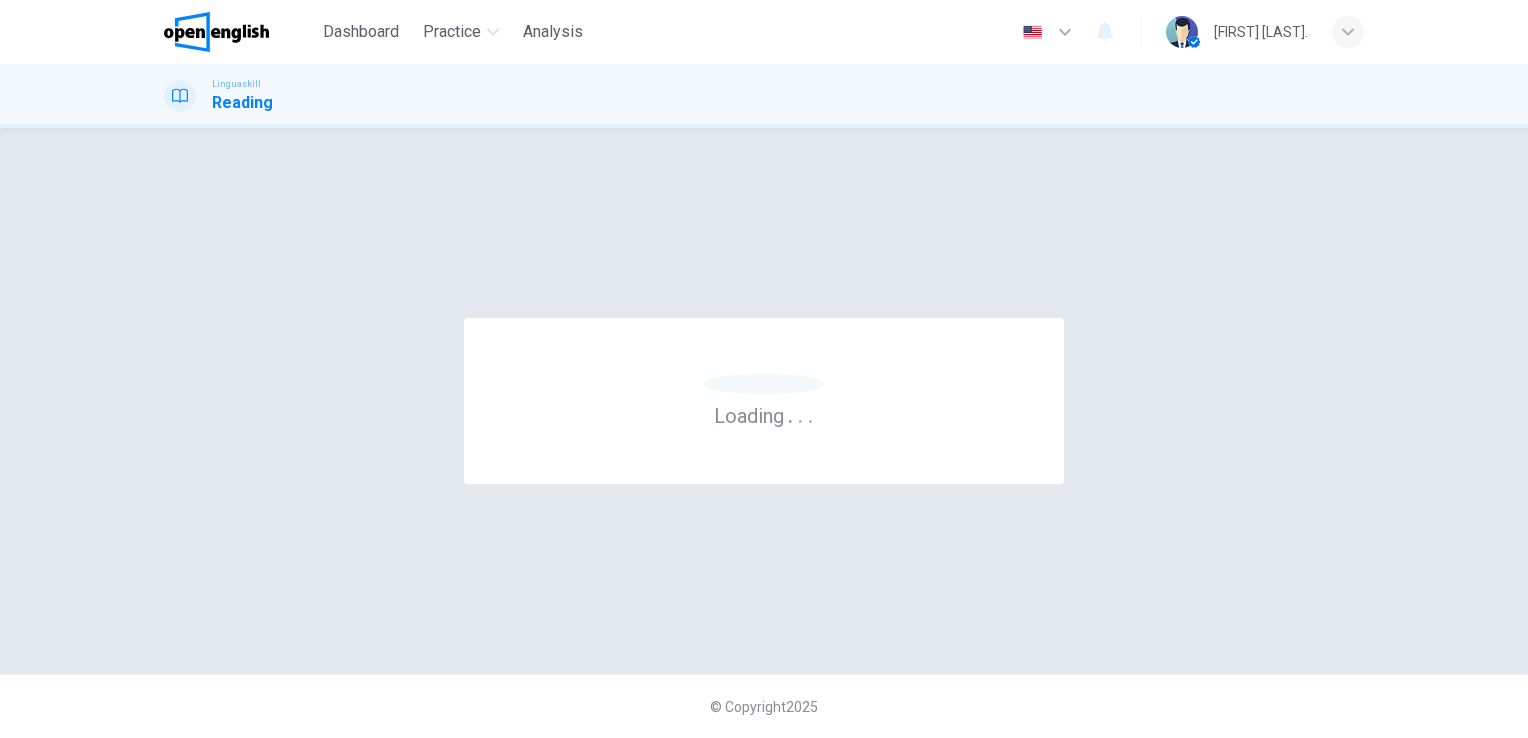 scroll, scrollTop: 0, scrollLeft: 0, axis: both 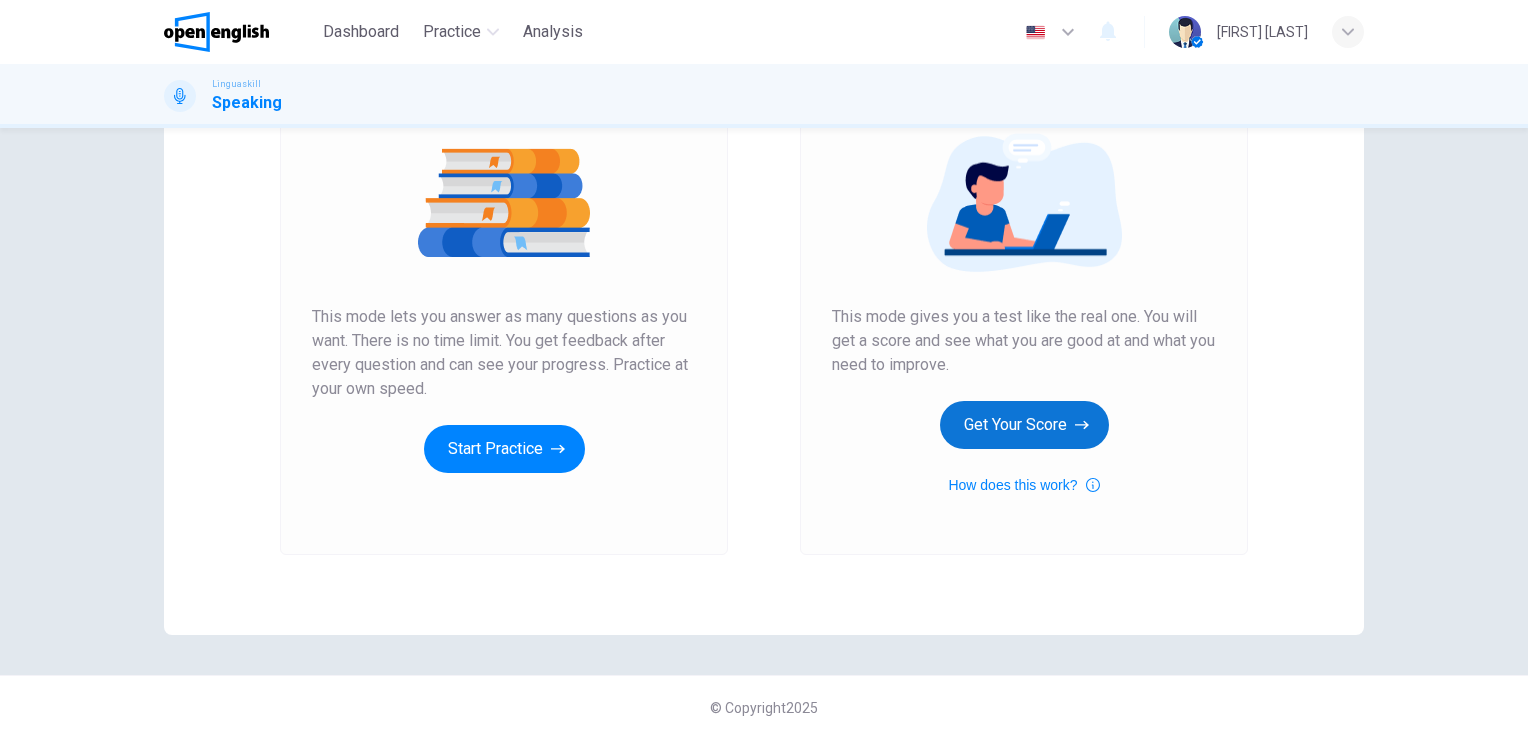click on "Get Your Score" at bounding box center (1024, 425) 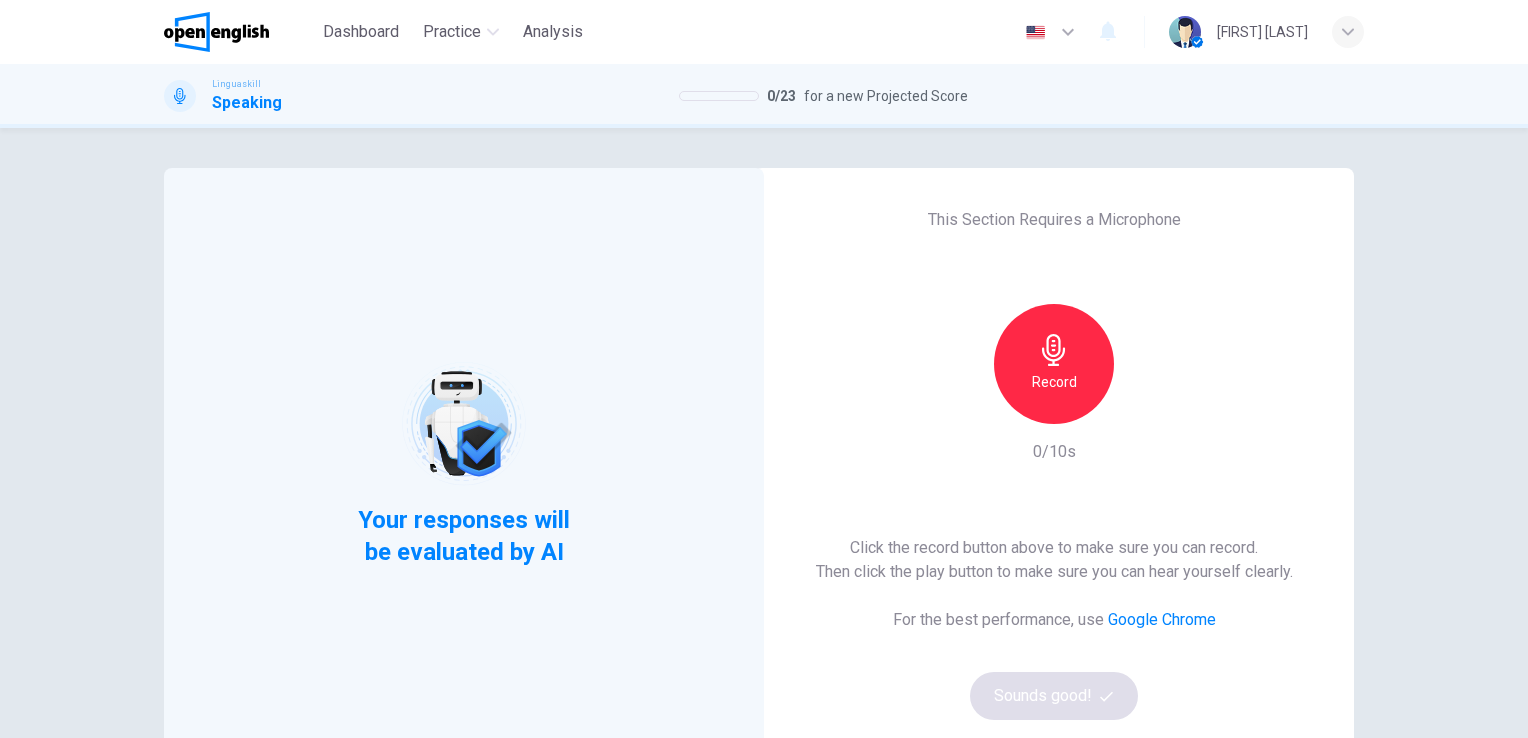 scroll, scrollTop: 100, scrollLeft: 0, axis: vertical 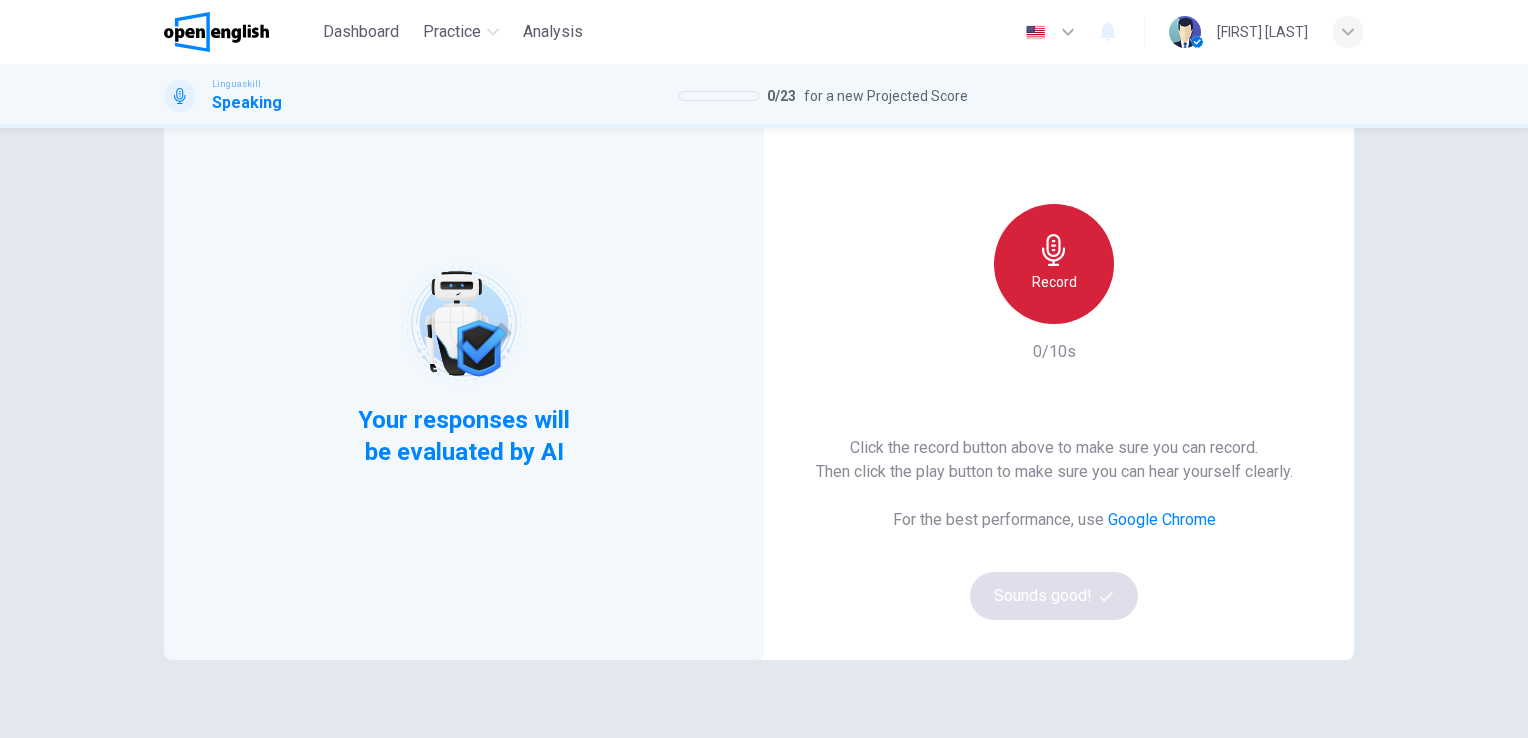 click on "Record" at bounding box center [1054, 264] 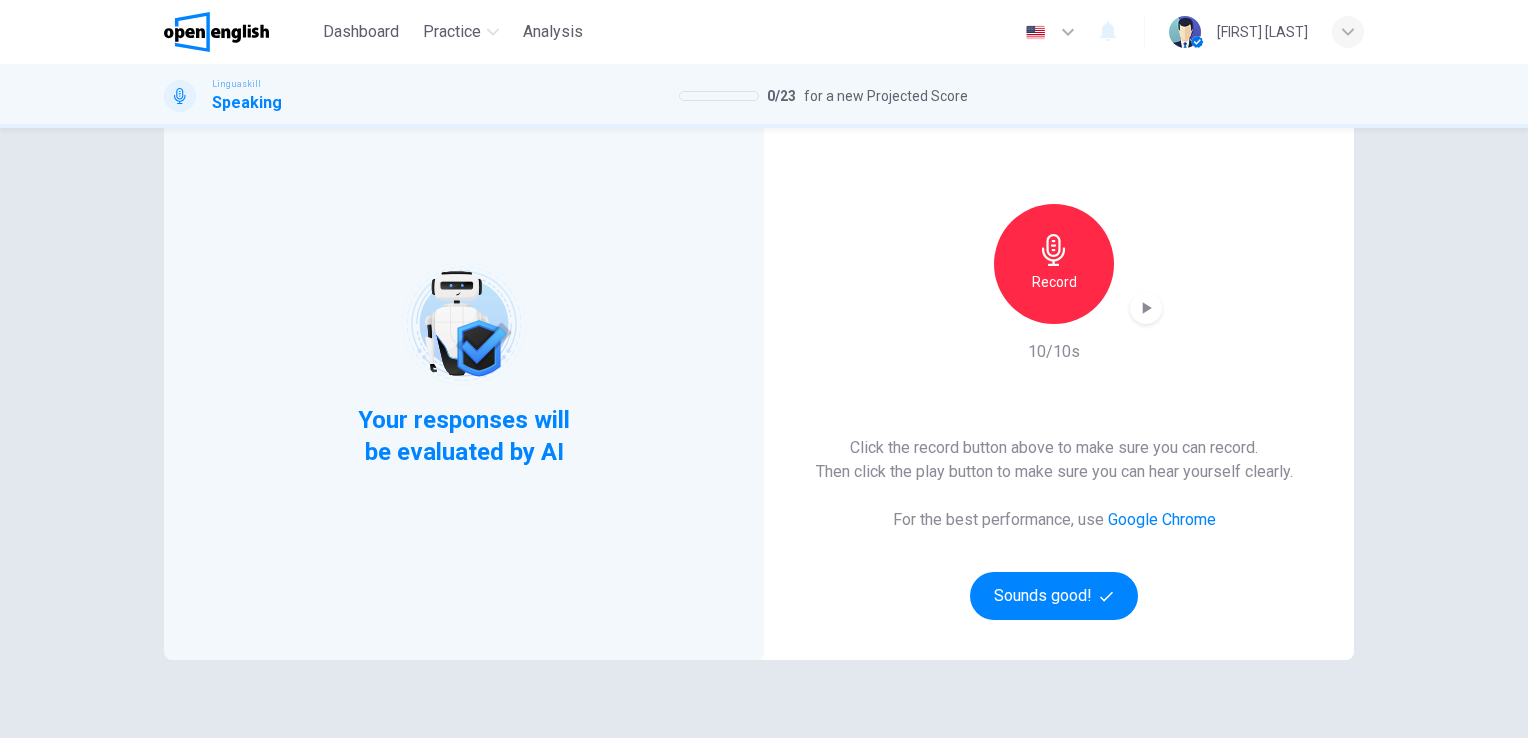 click 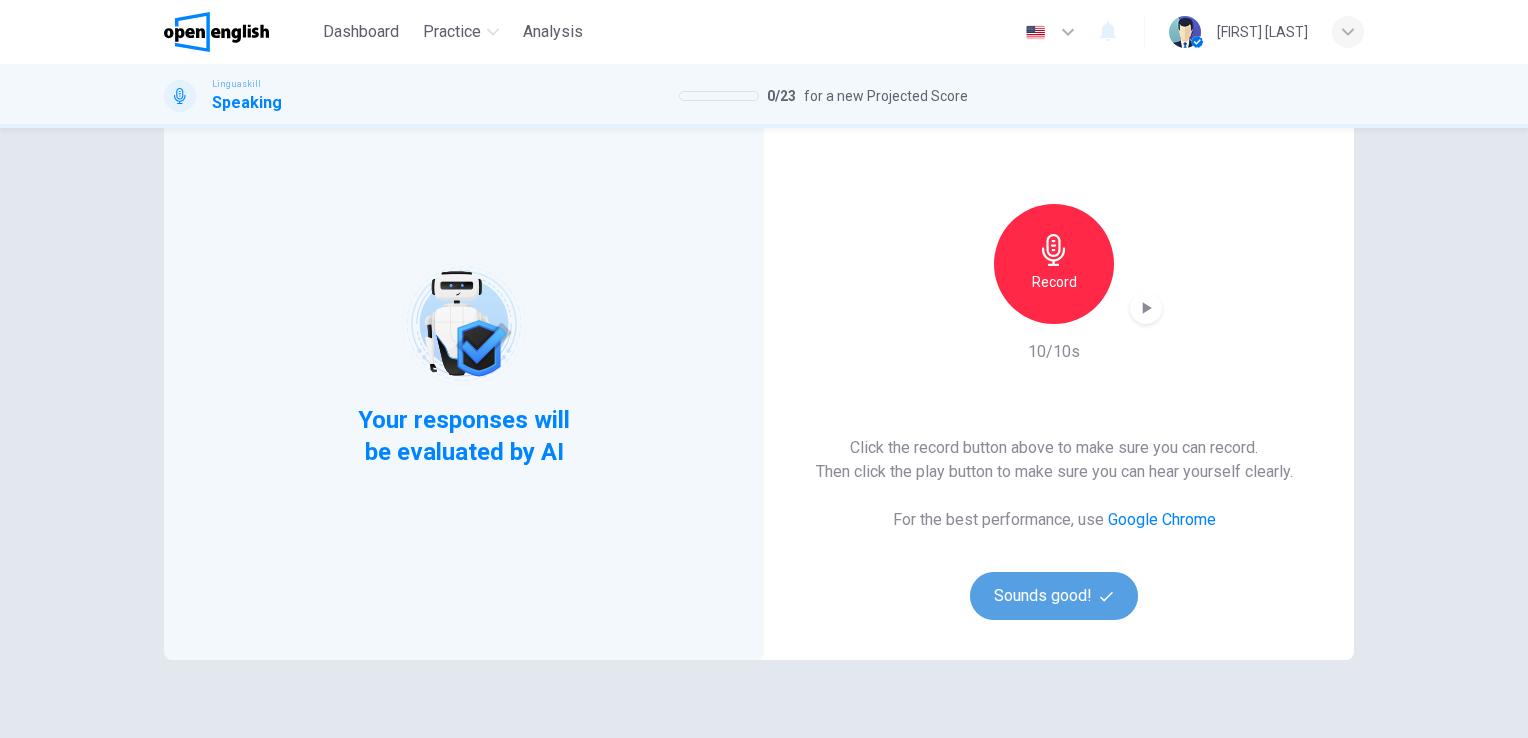 click on "Sounds good!" at bounding box center [1054, 596] 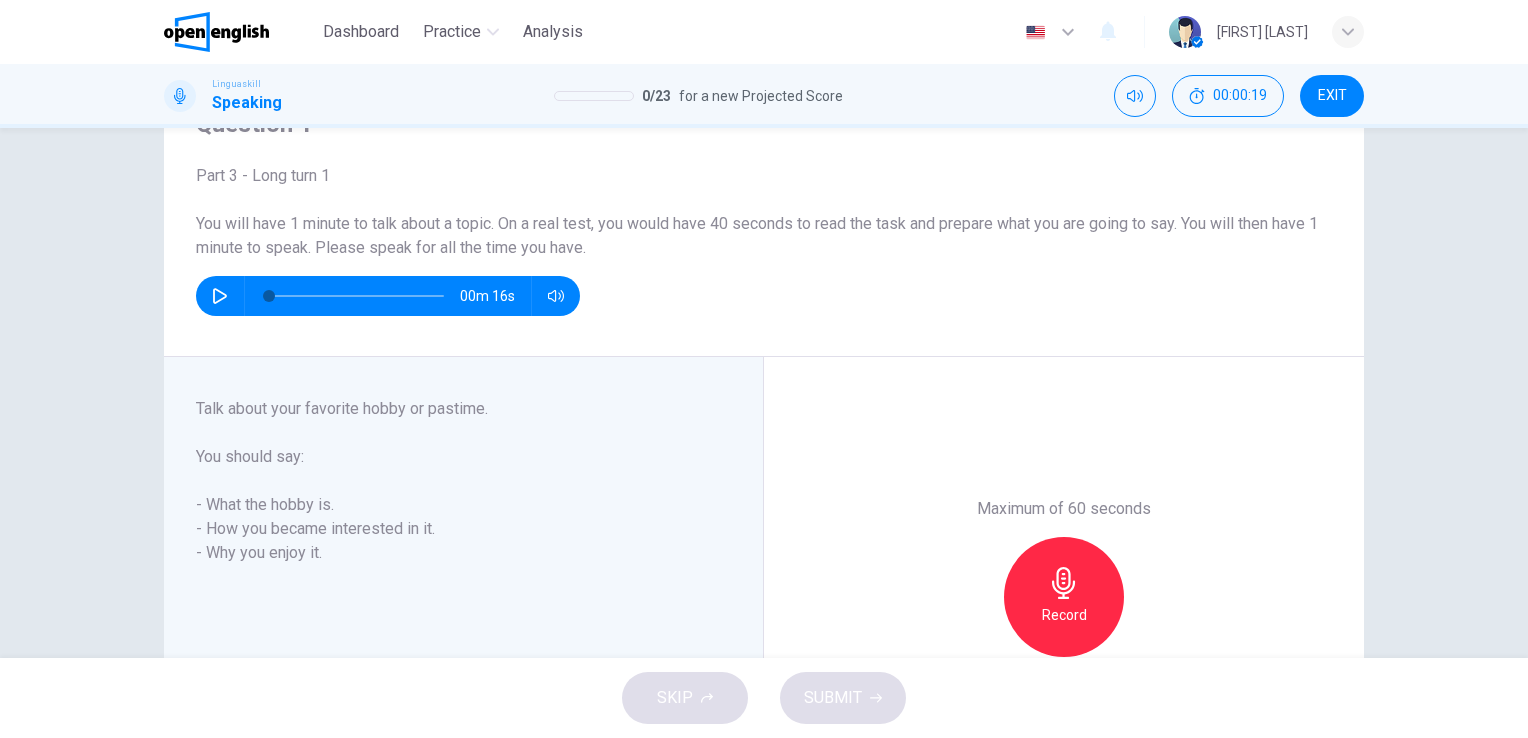 scroll, scrollTop: 200, scrollLeft: 0, axis: vertical 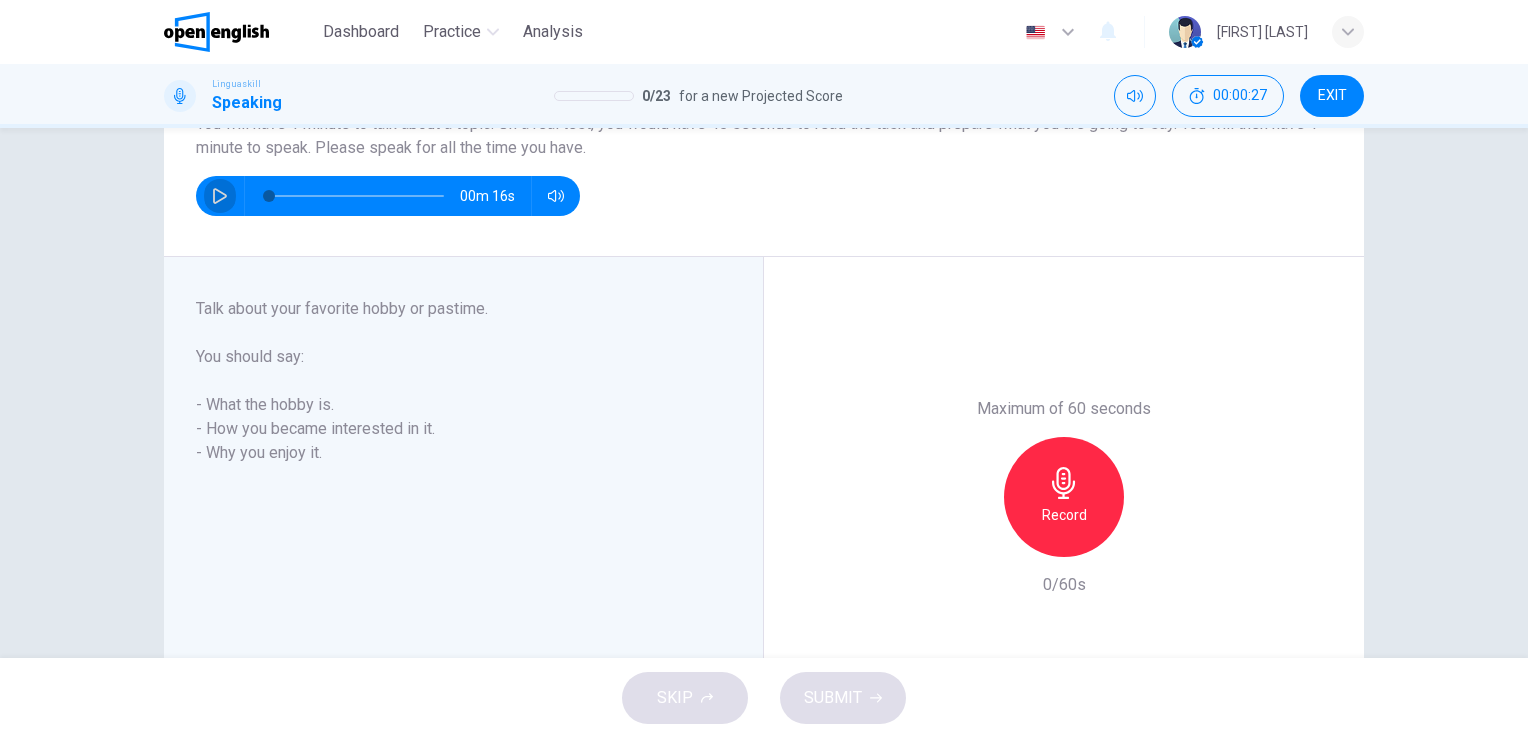 click 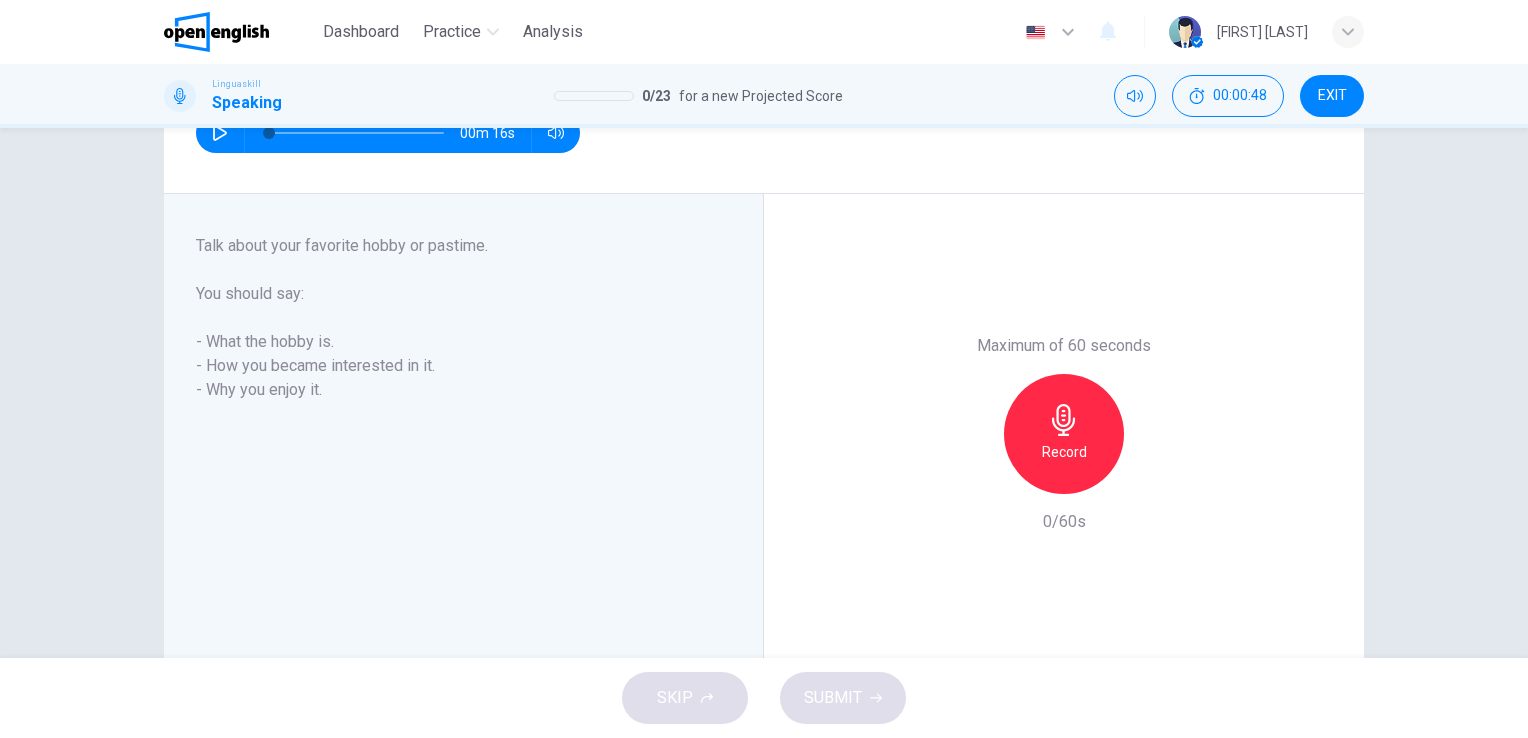 scroll, scrollTop: 200, scrollLeft: 0, axis: vertical 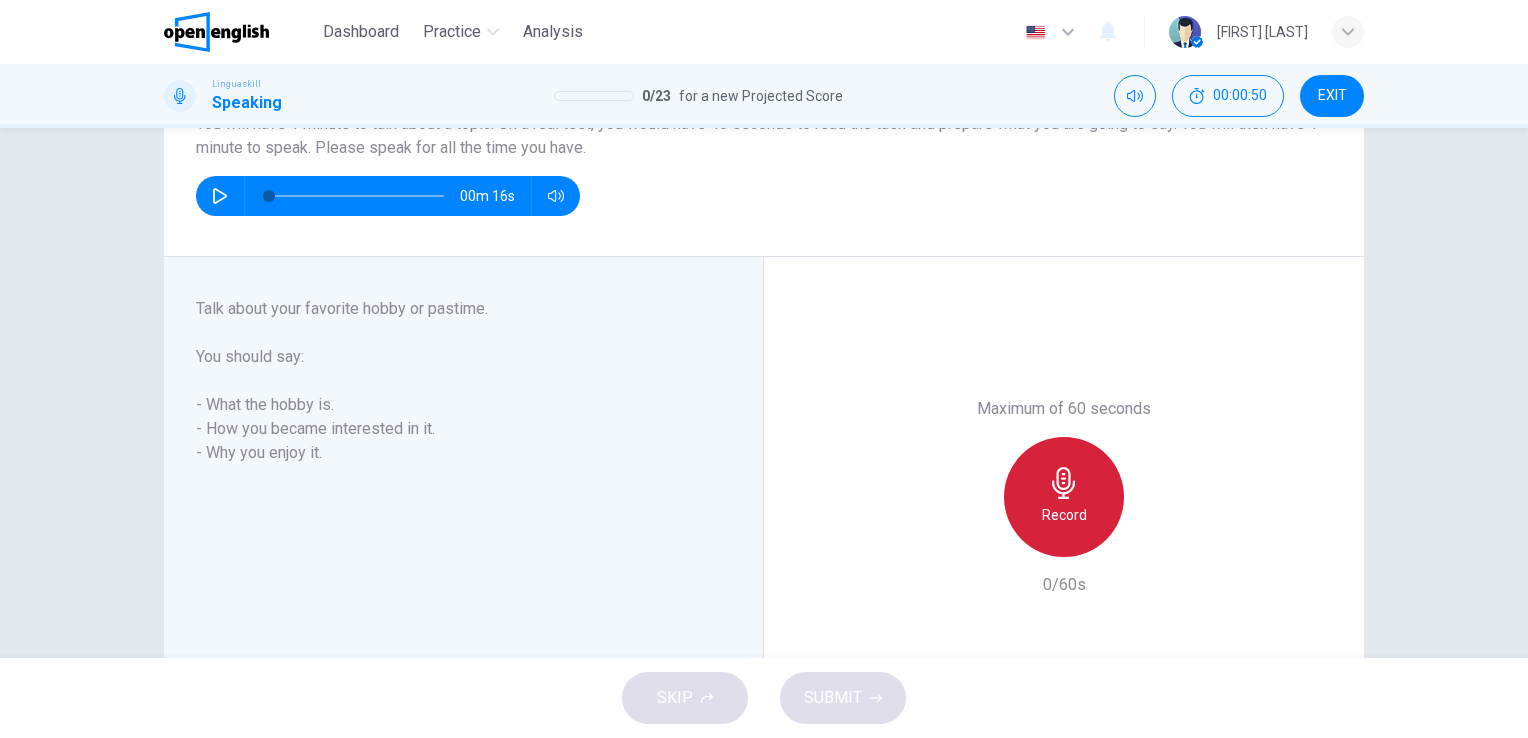 click 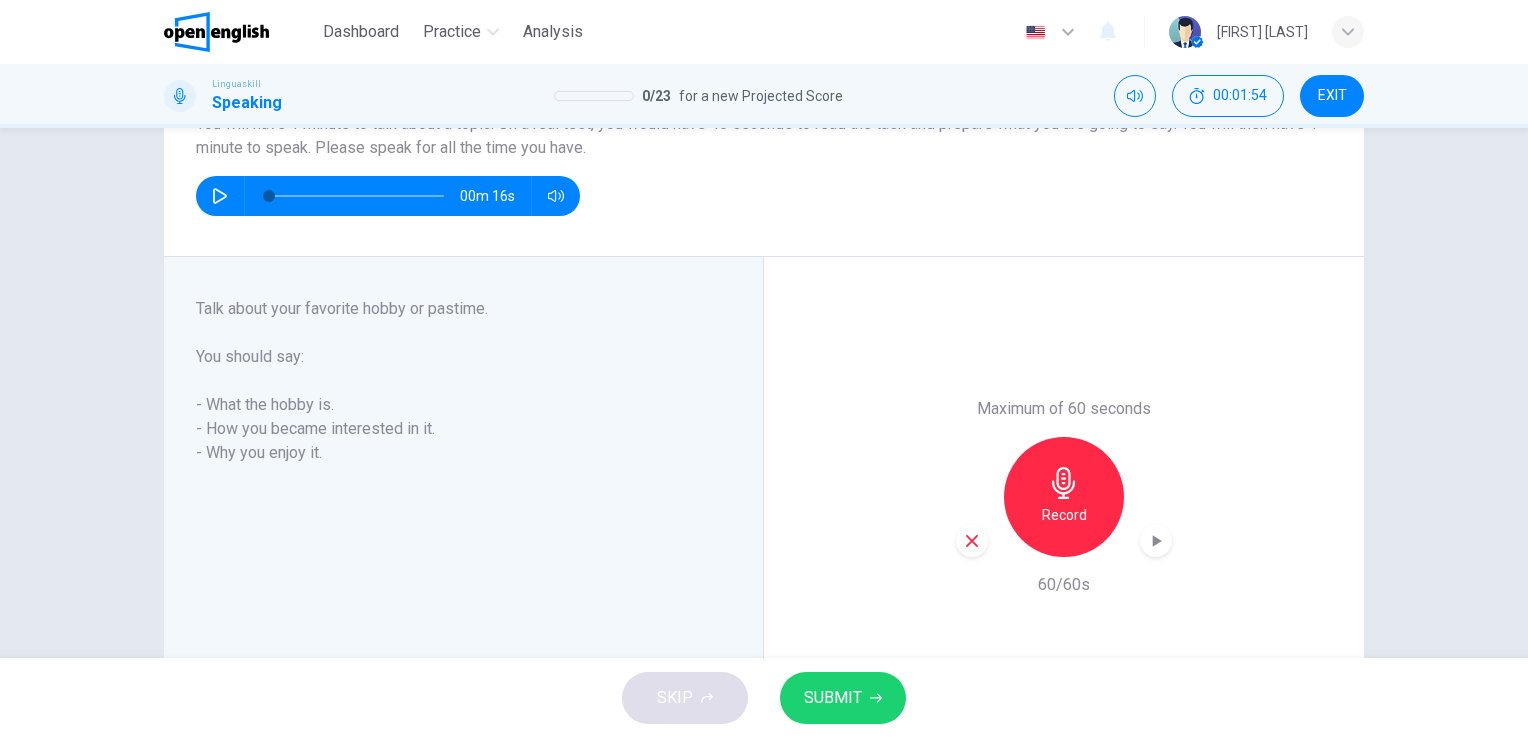 click on "SUBMIT" at bounding box center [843, 698] 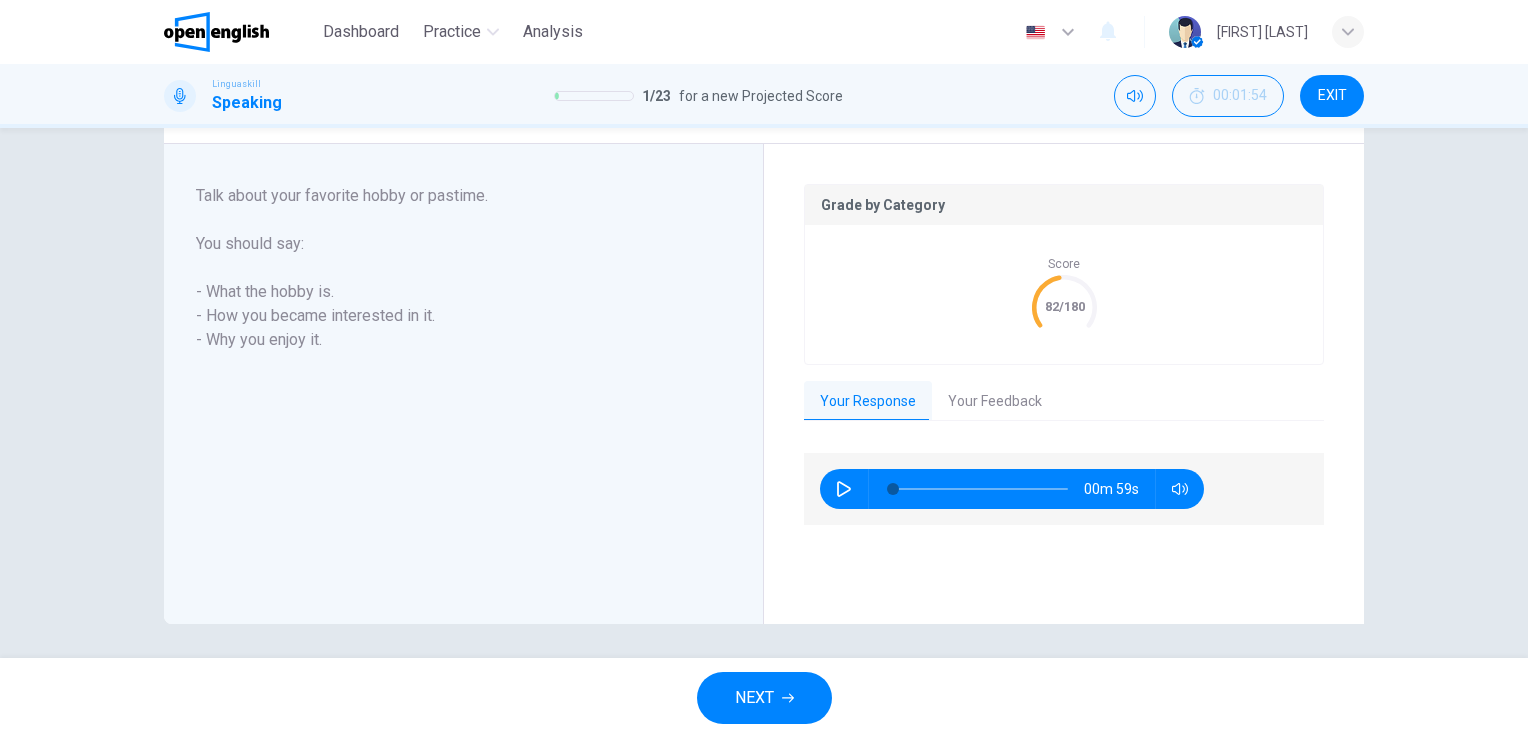 scroll, scrollTop: 358, scrollLeft: 0, axis: vertical 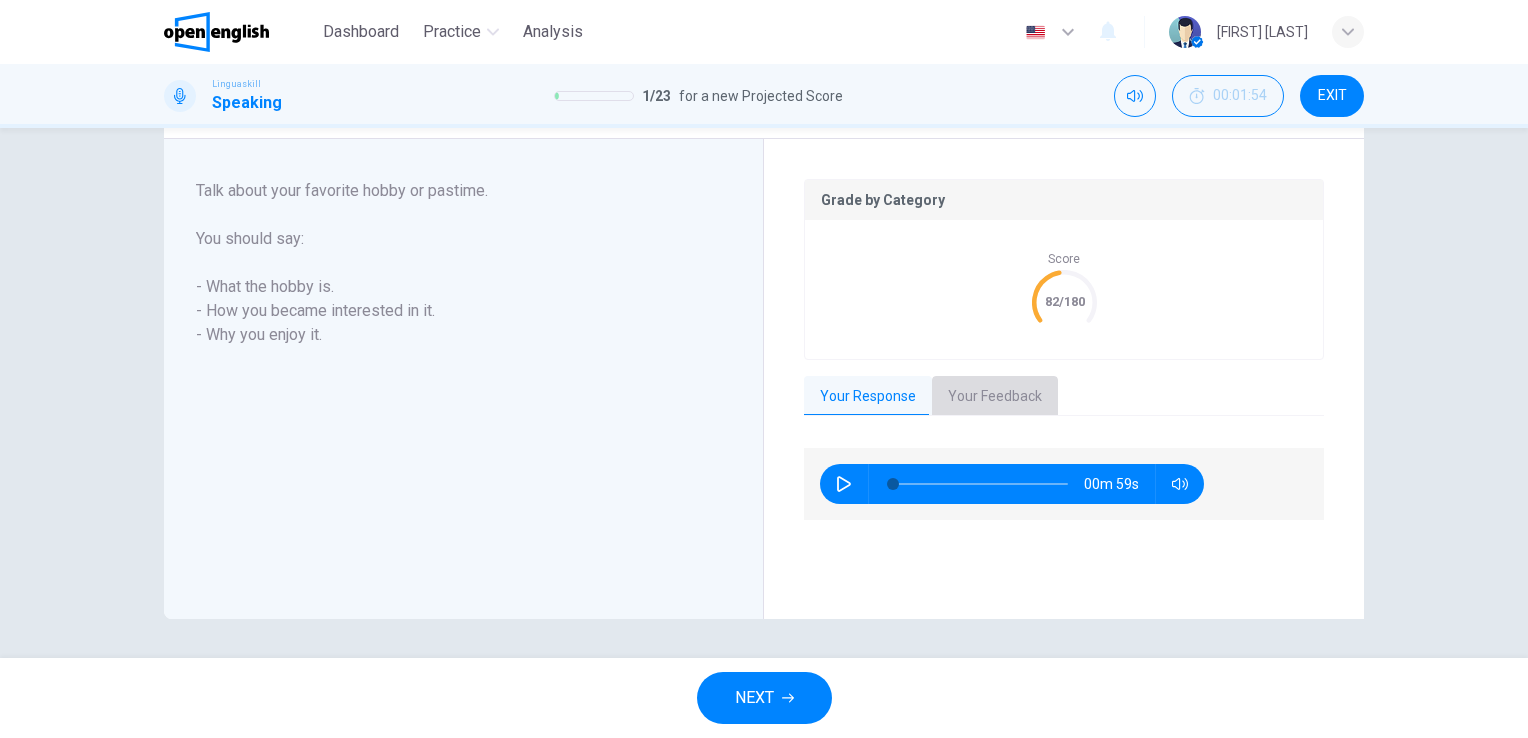 click on "Your Feedback" at bounding box center (995, 397) 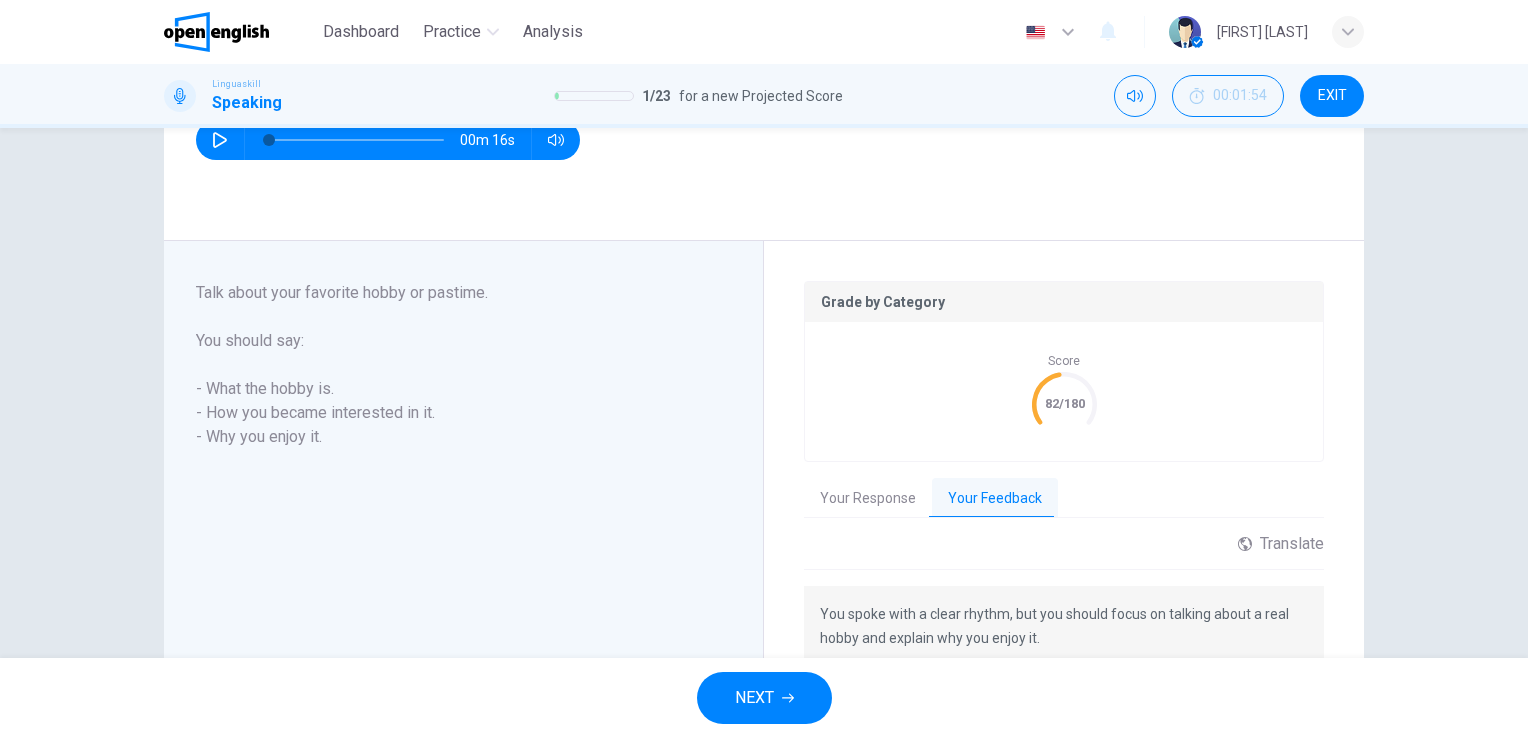 scroll, scrollTop: 300, scrollLeft: 0, axis: vertical 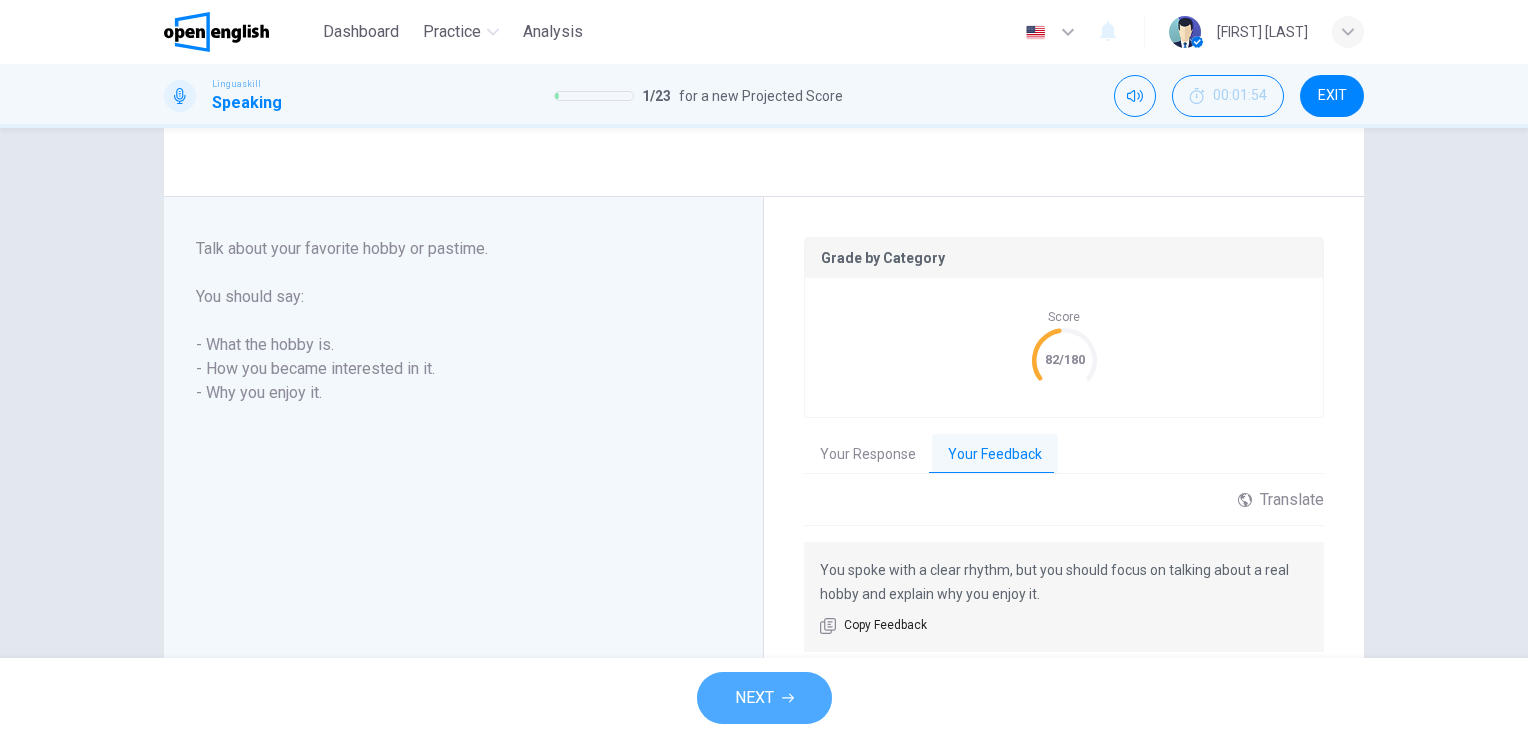 click on "NEXT" at bounding box center (764, 698) 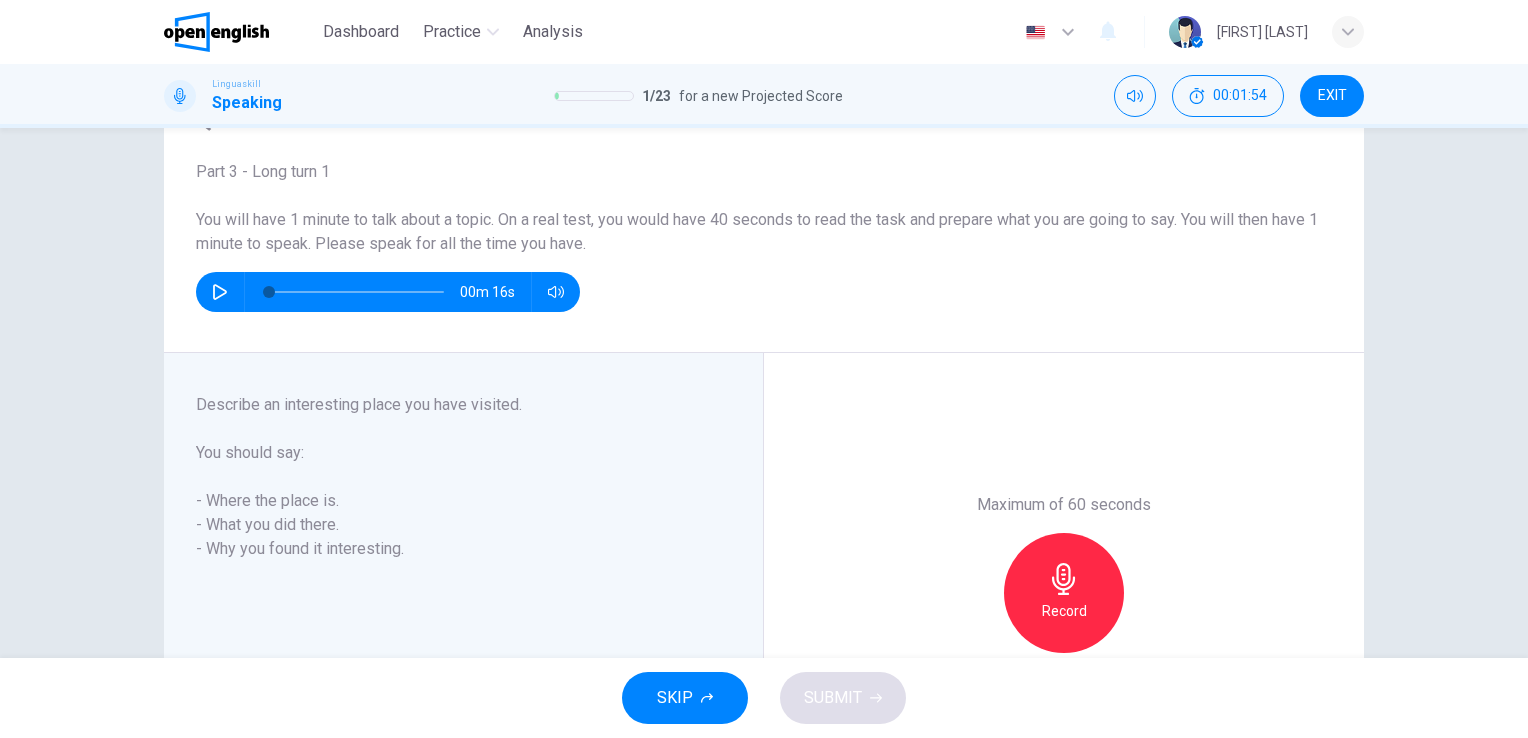 scroll, scrollTop: 100, scrollLeft: 0, axis: vertical 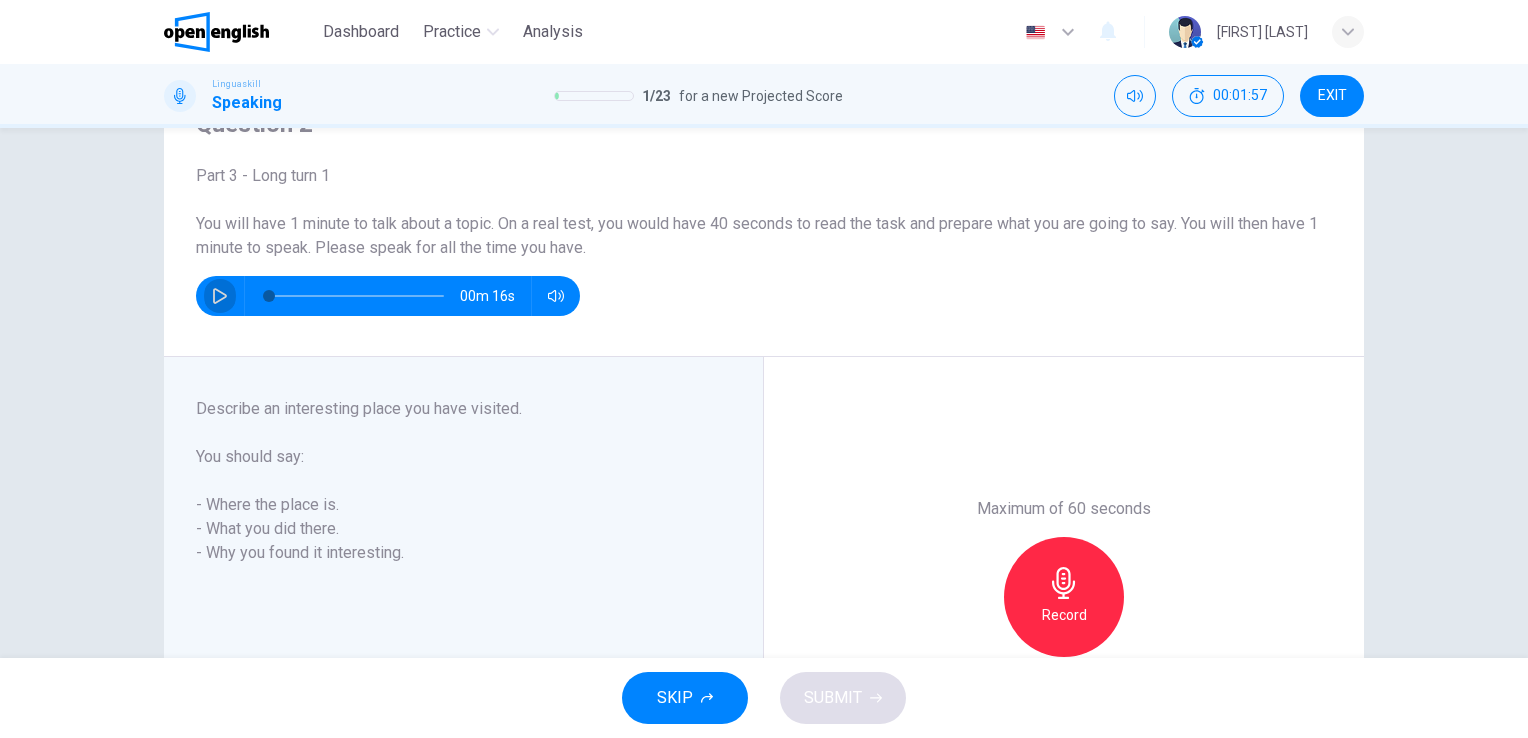 drag, startPoint x: 212, startPoint y: 293, endPoint x: 231, endPoint y: 293, distance: 19 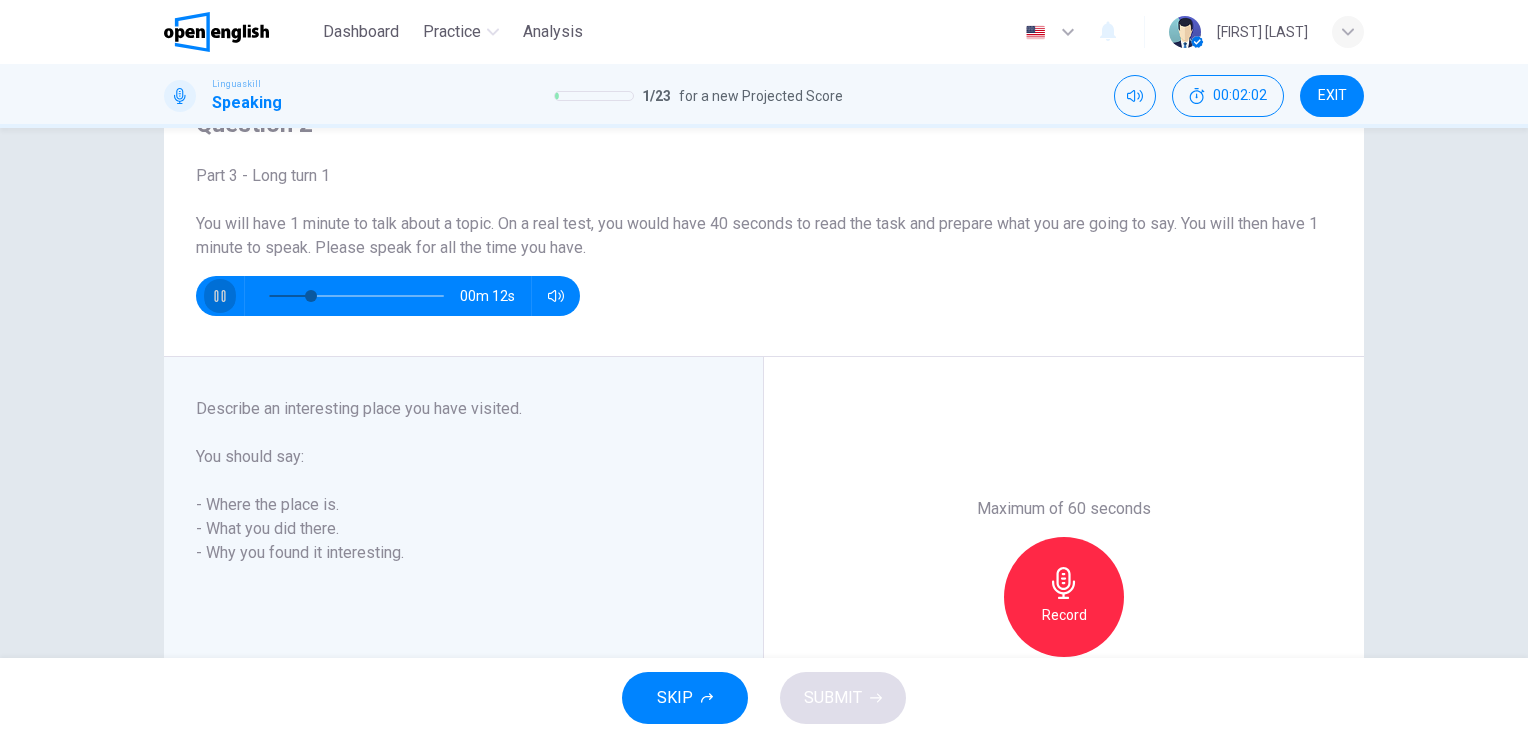 click 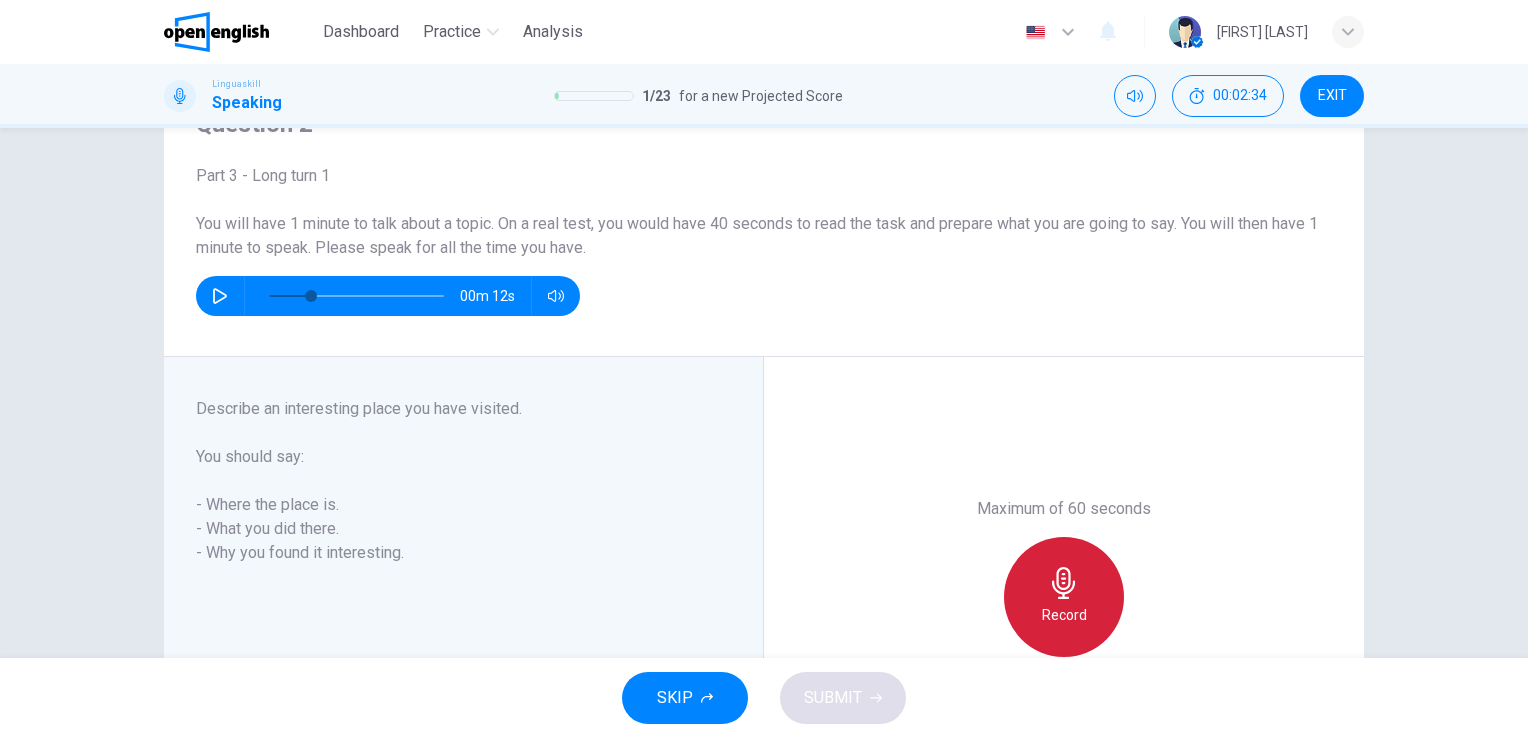 click 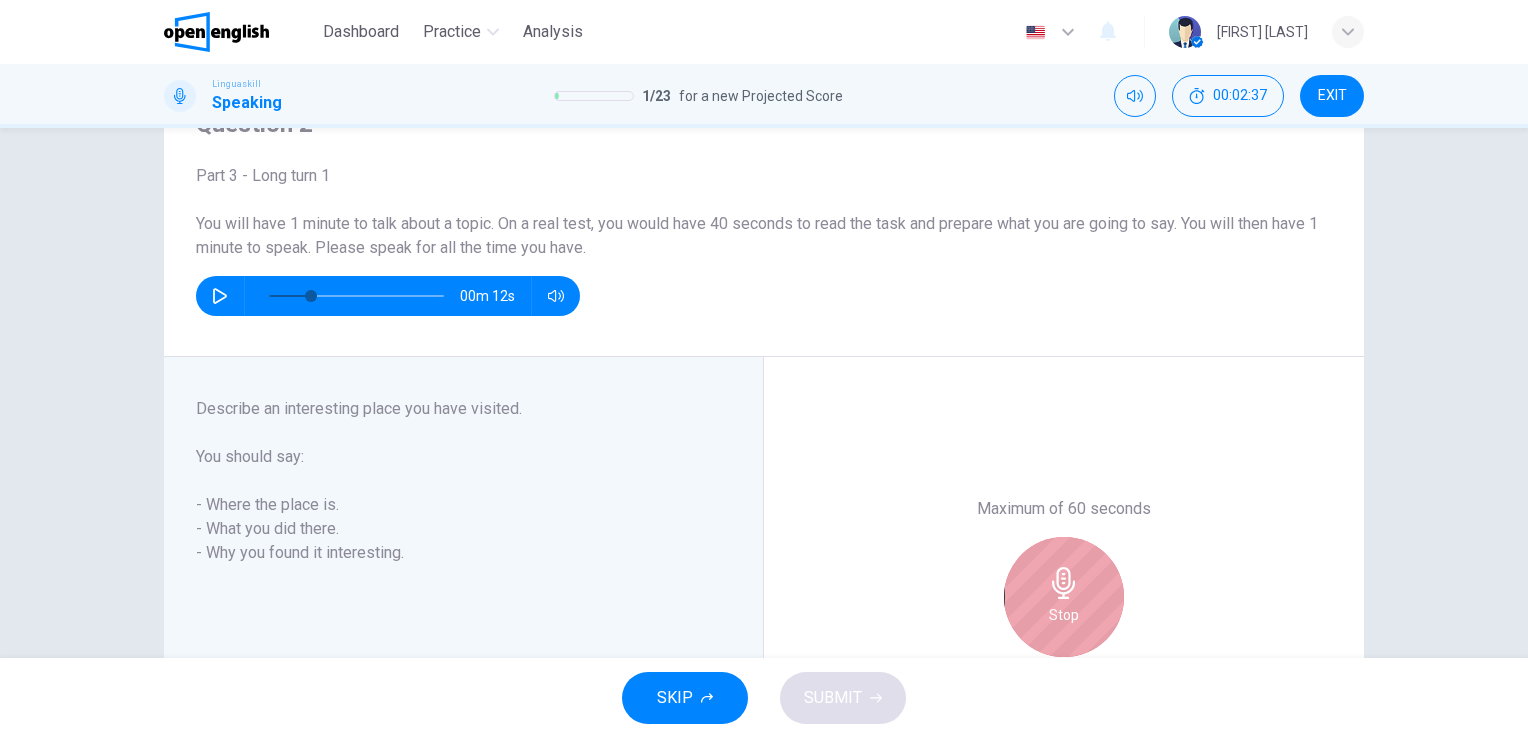 click 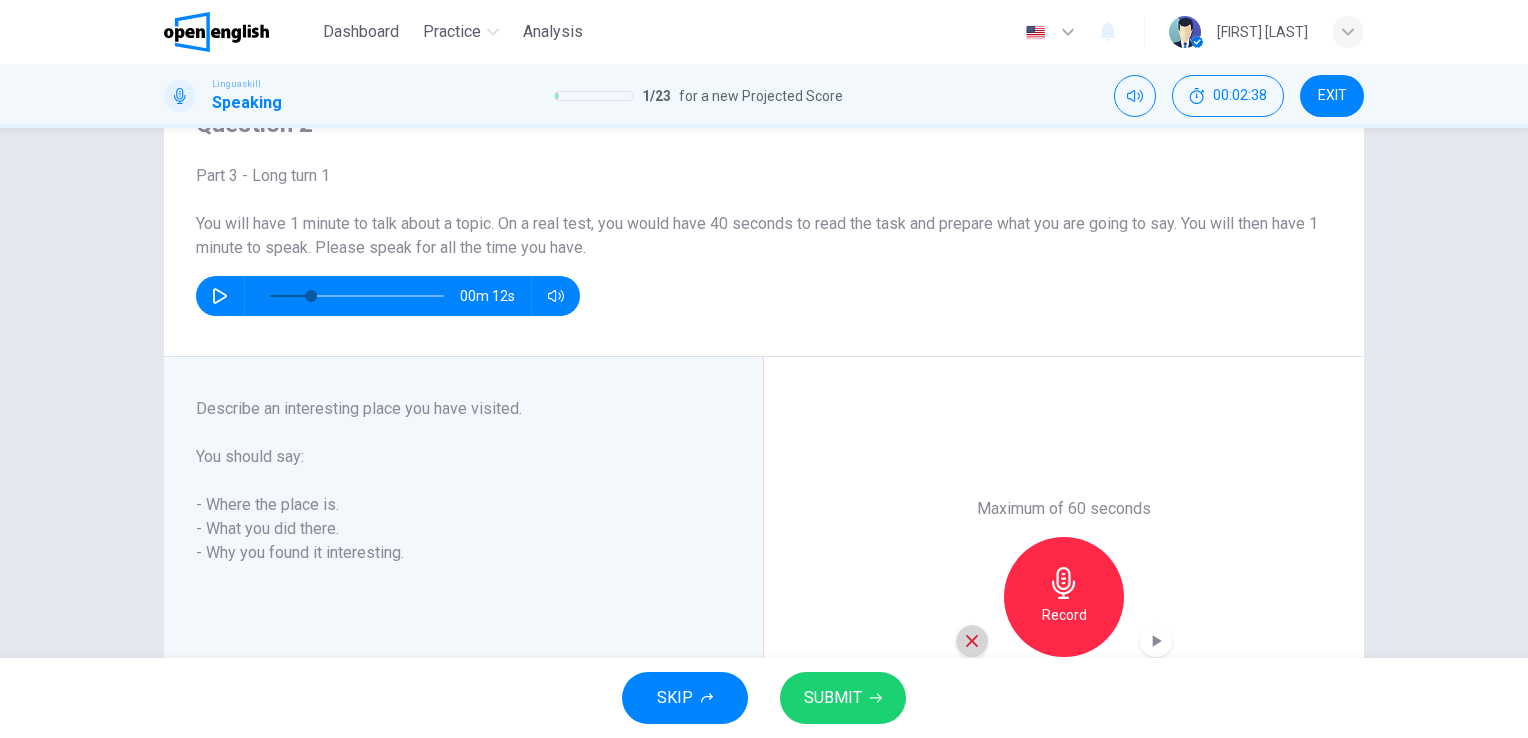 click 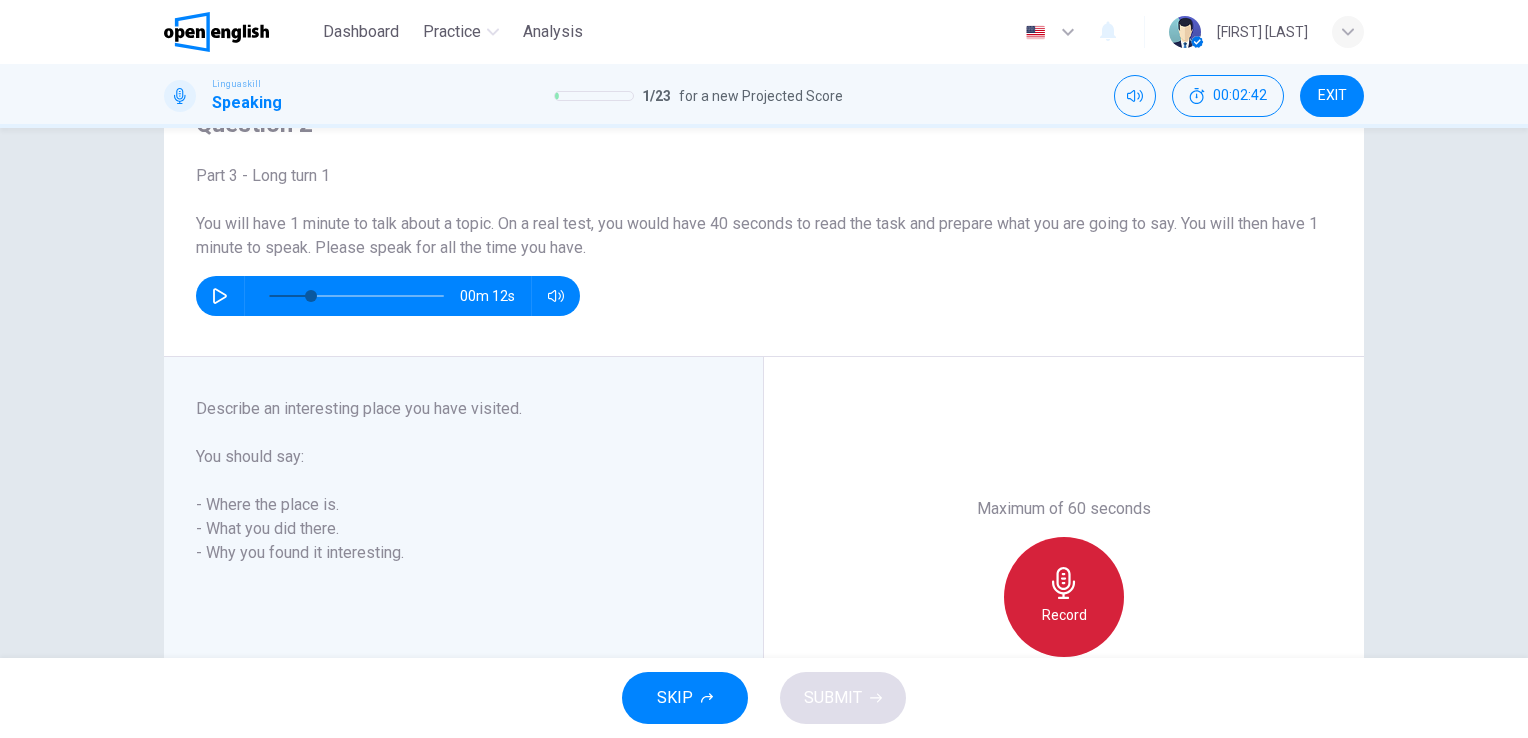 click 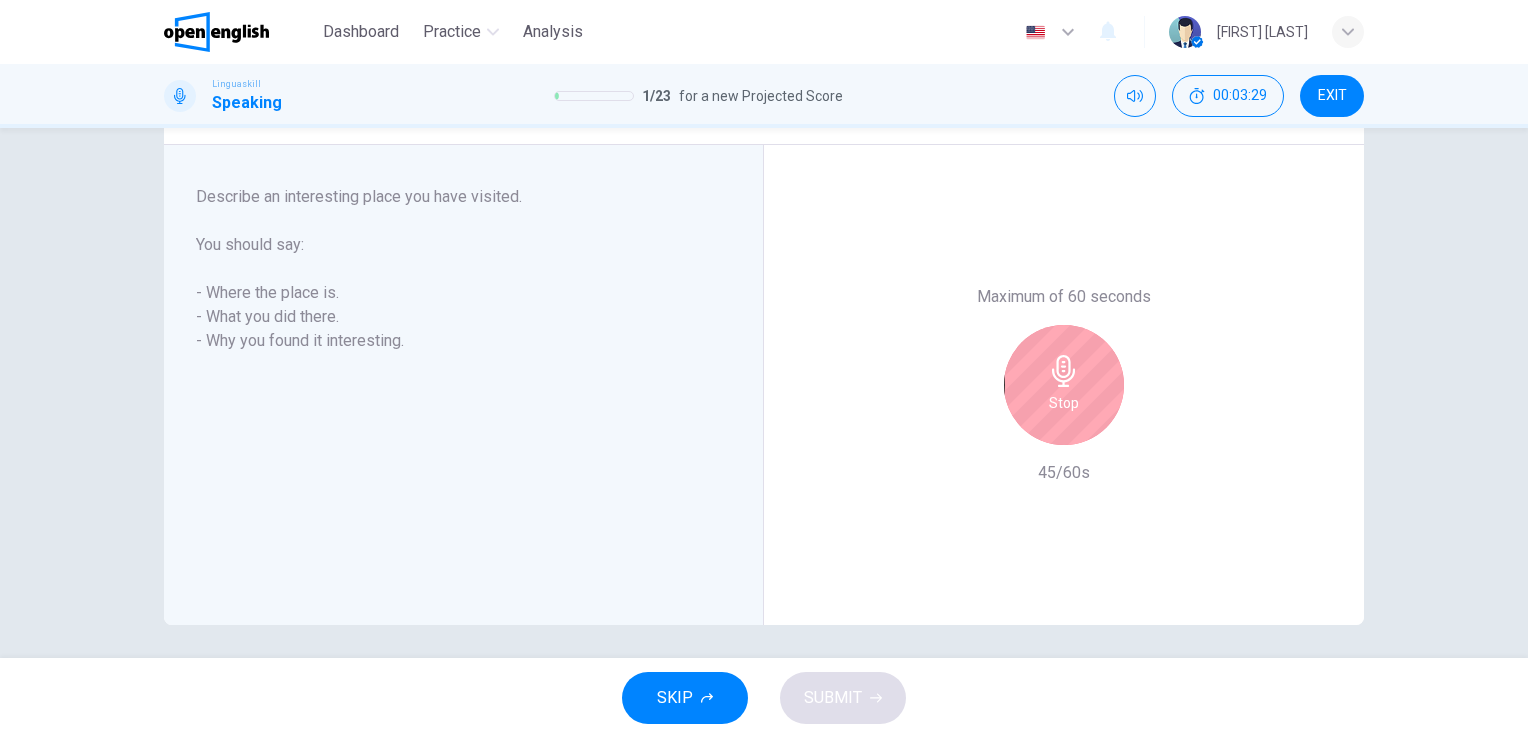 scroll, scrollTop: 318, scrollLeft: 0, axis: vertical 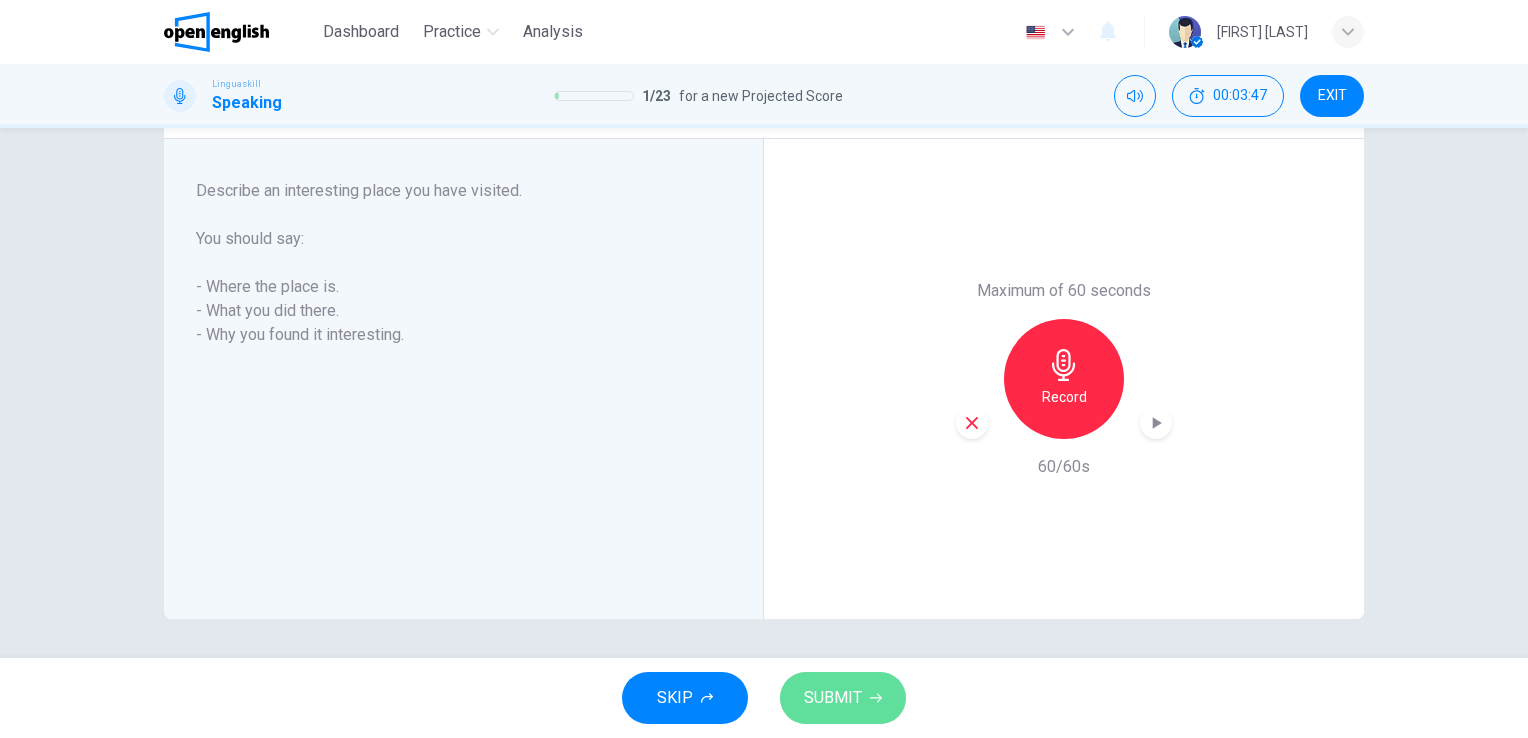 click on "SUBMIT" at bounding box center [833, 698] 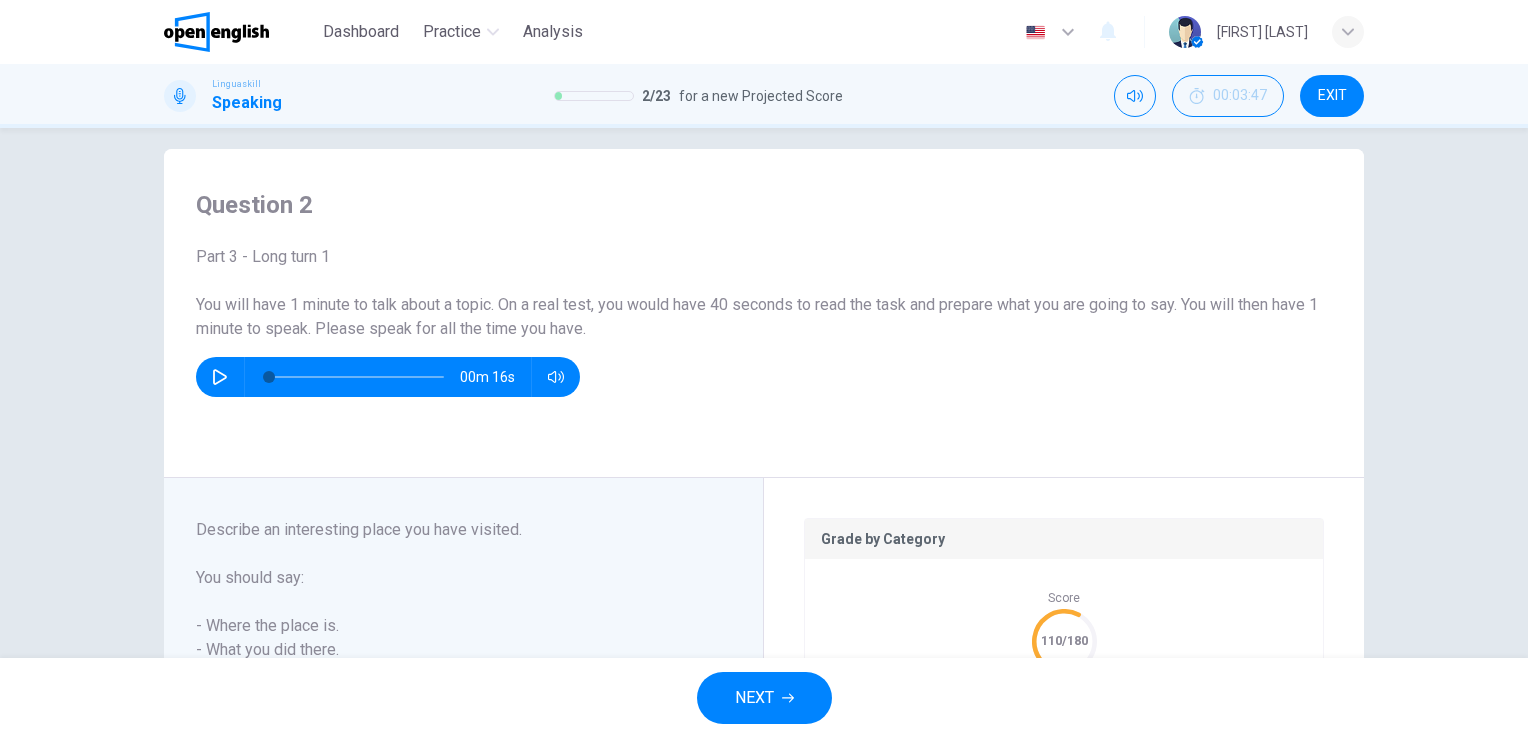scroll, scrollTop: 0, scrollLeft: 0, axis: both 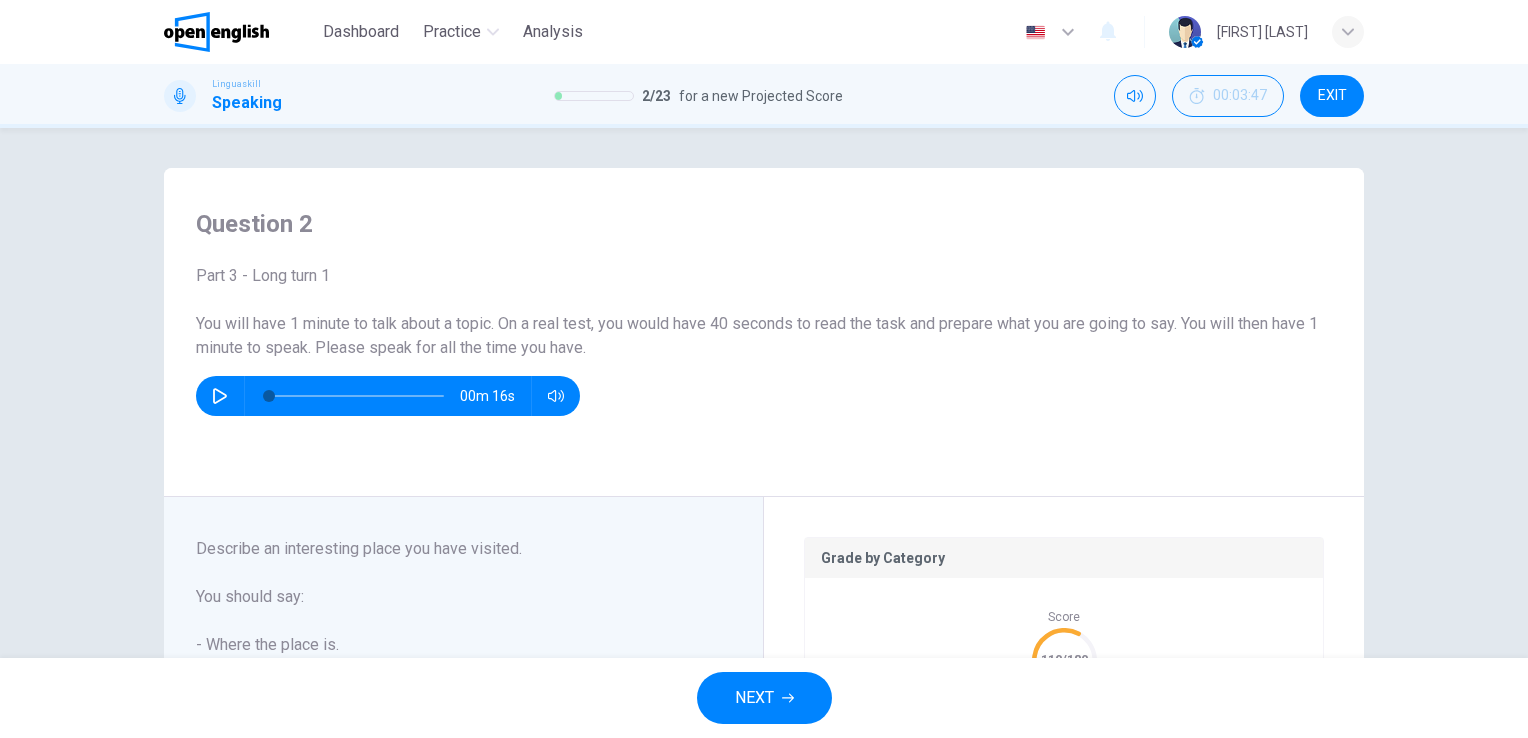 click on "NEXT" at bounding box center [754, 698] 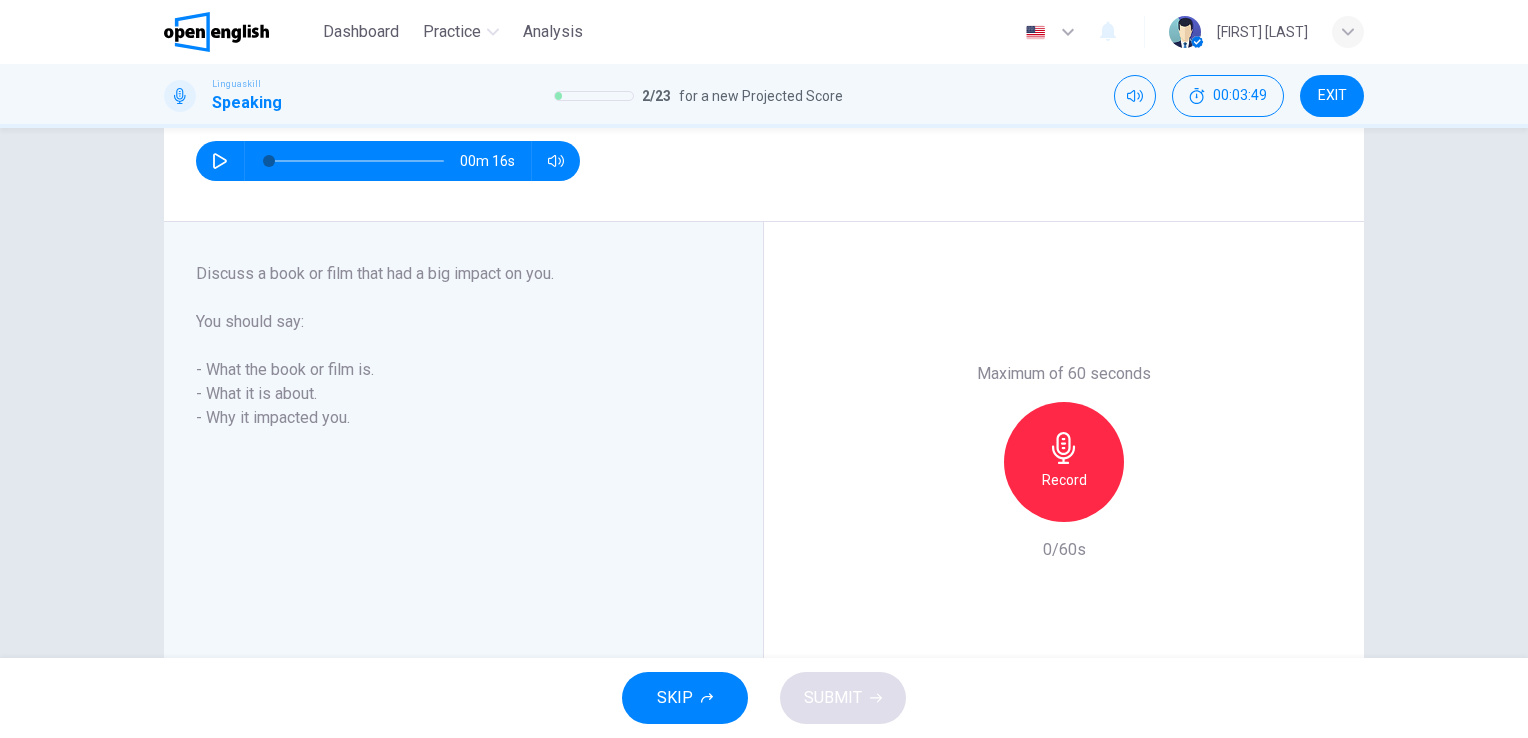 scroll, scrollTop: 200, scrollLeft: 0, axis: vertical 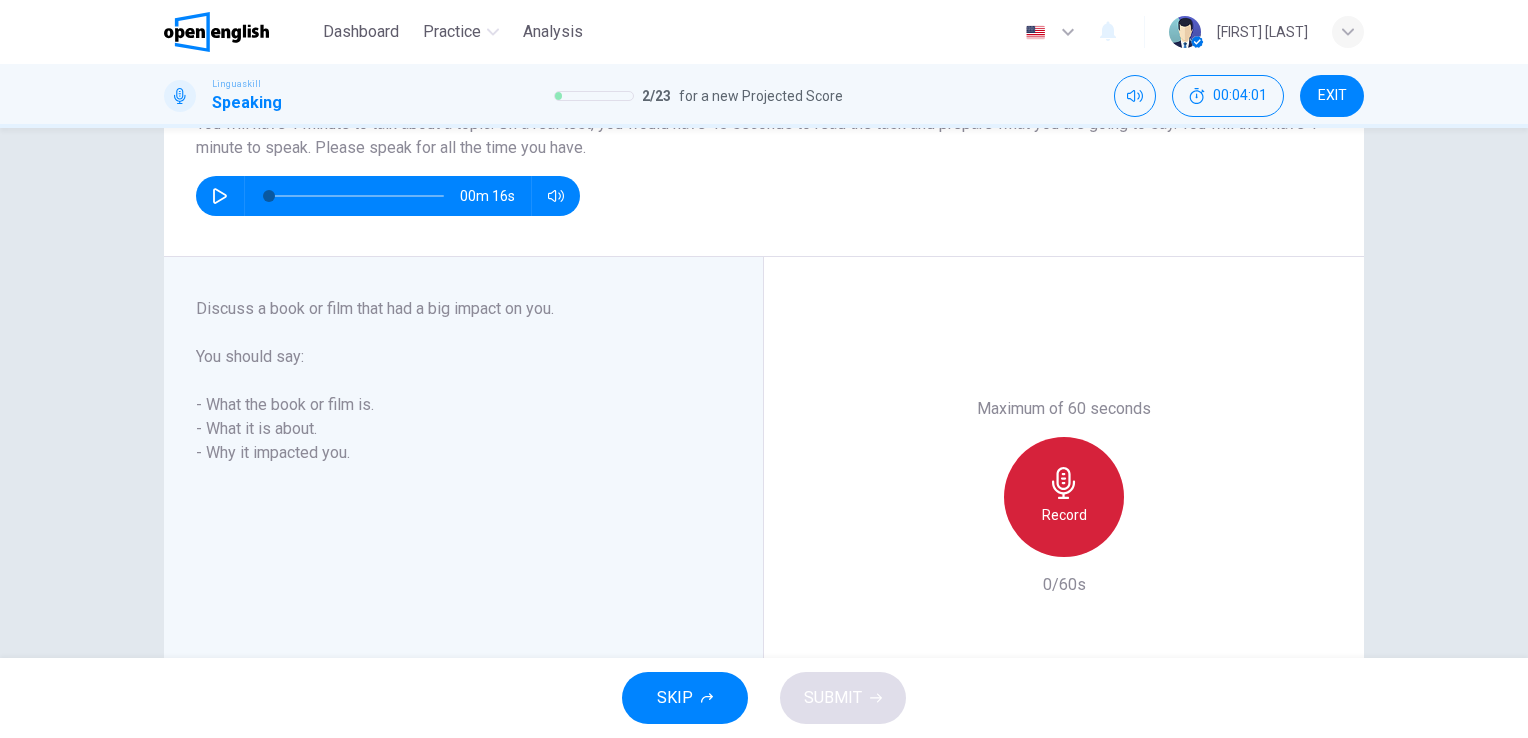 click on "Record" at bounding box center (1064, 515) 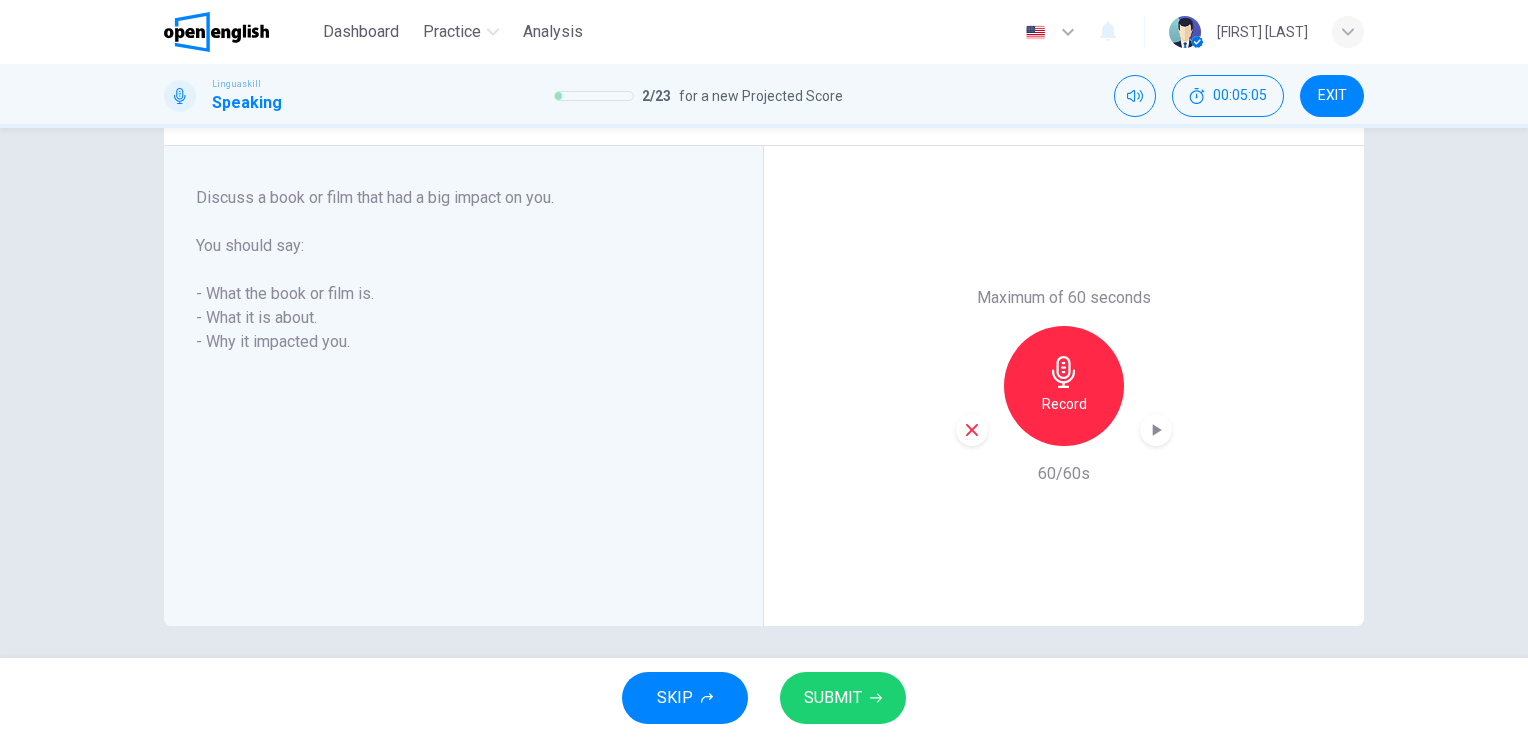 scroll, scrollTop: 318, scrollLeft: 0, axis: vertical 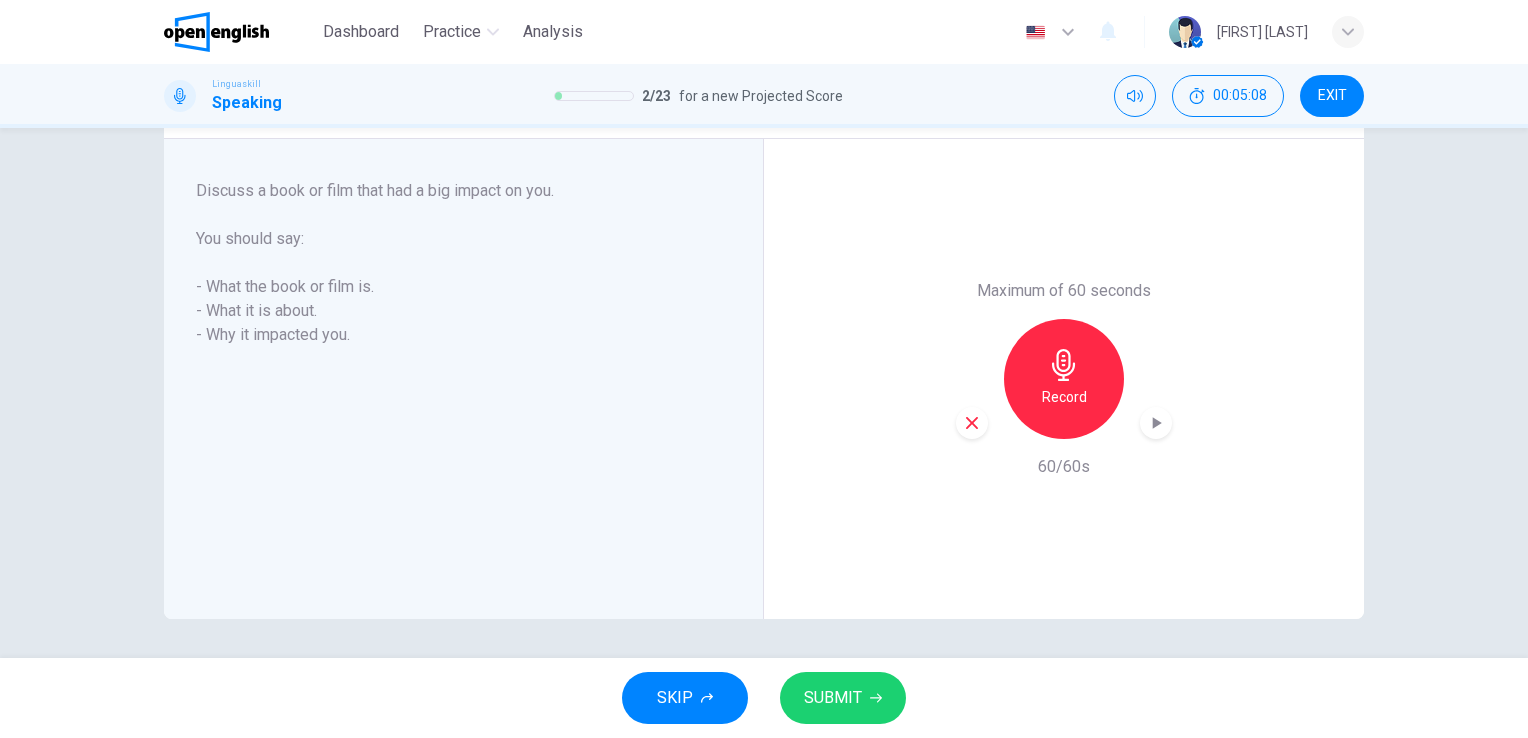 click on "SUBMIT" at bounding box center [843, 698] 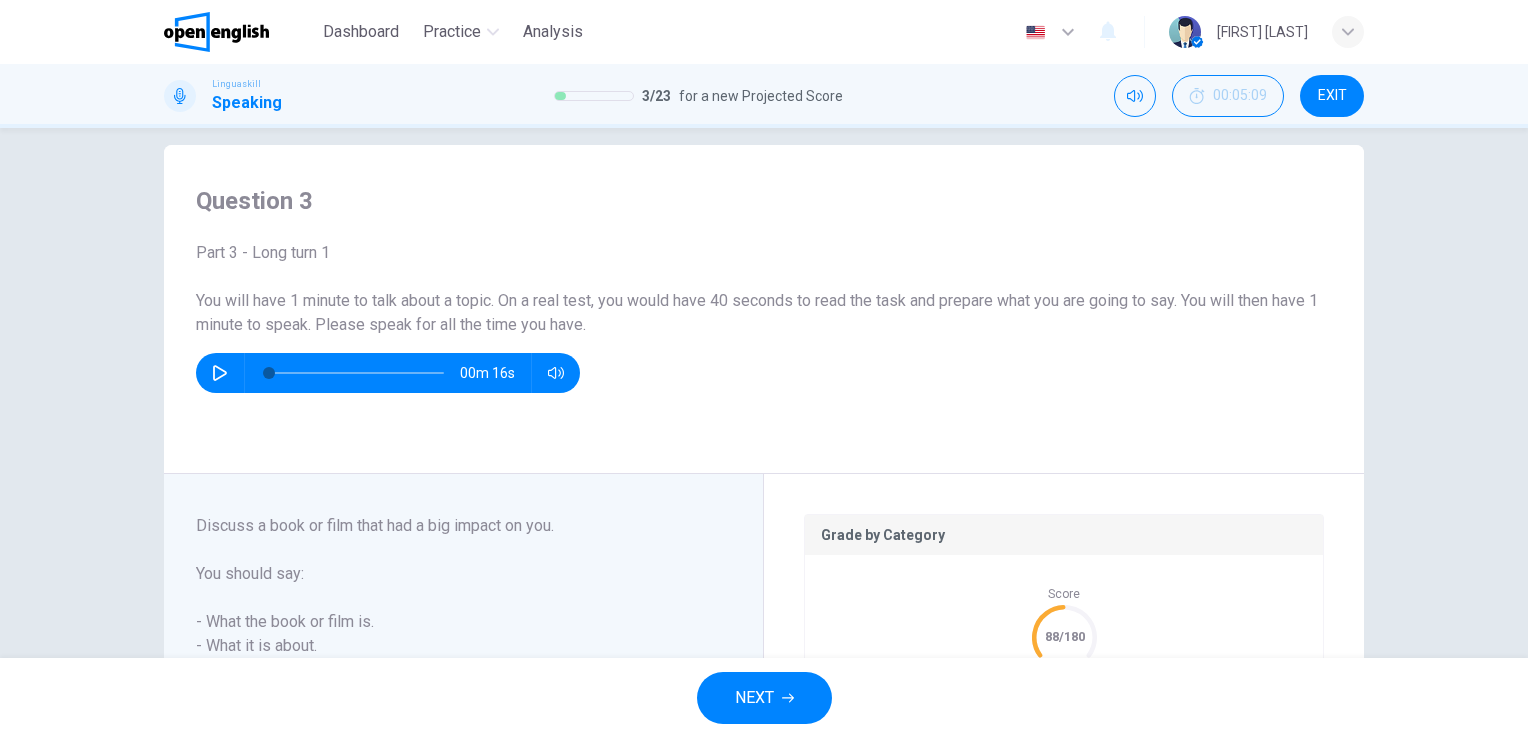 scroll, scrollTop: 358, scrollLeft: 0, axis: vertical 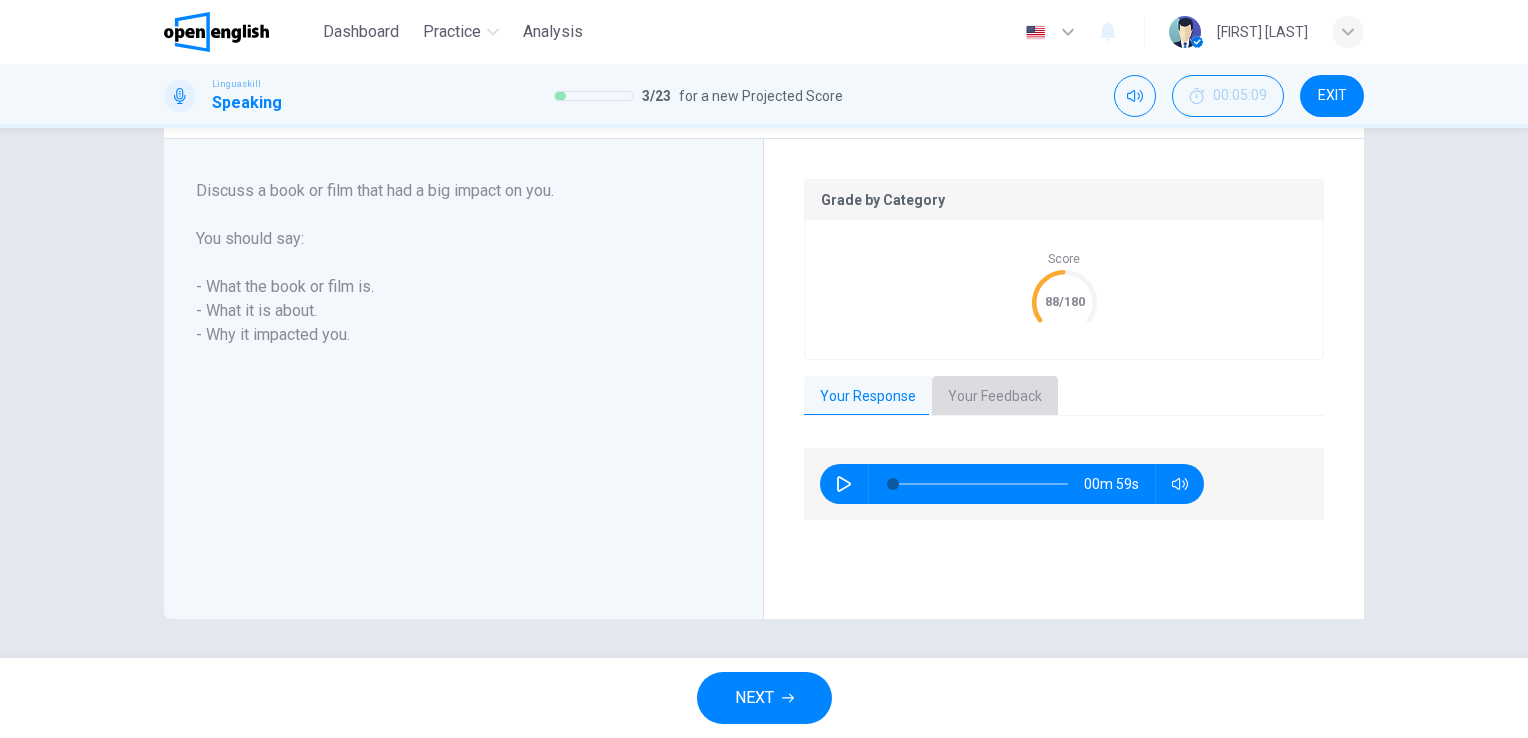 click on "Your Feedback" at bounding box center (995, 397) 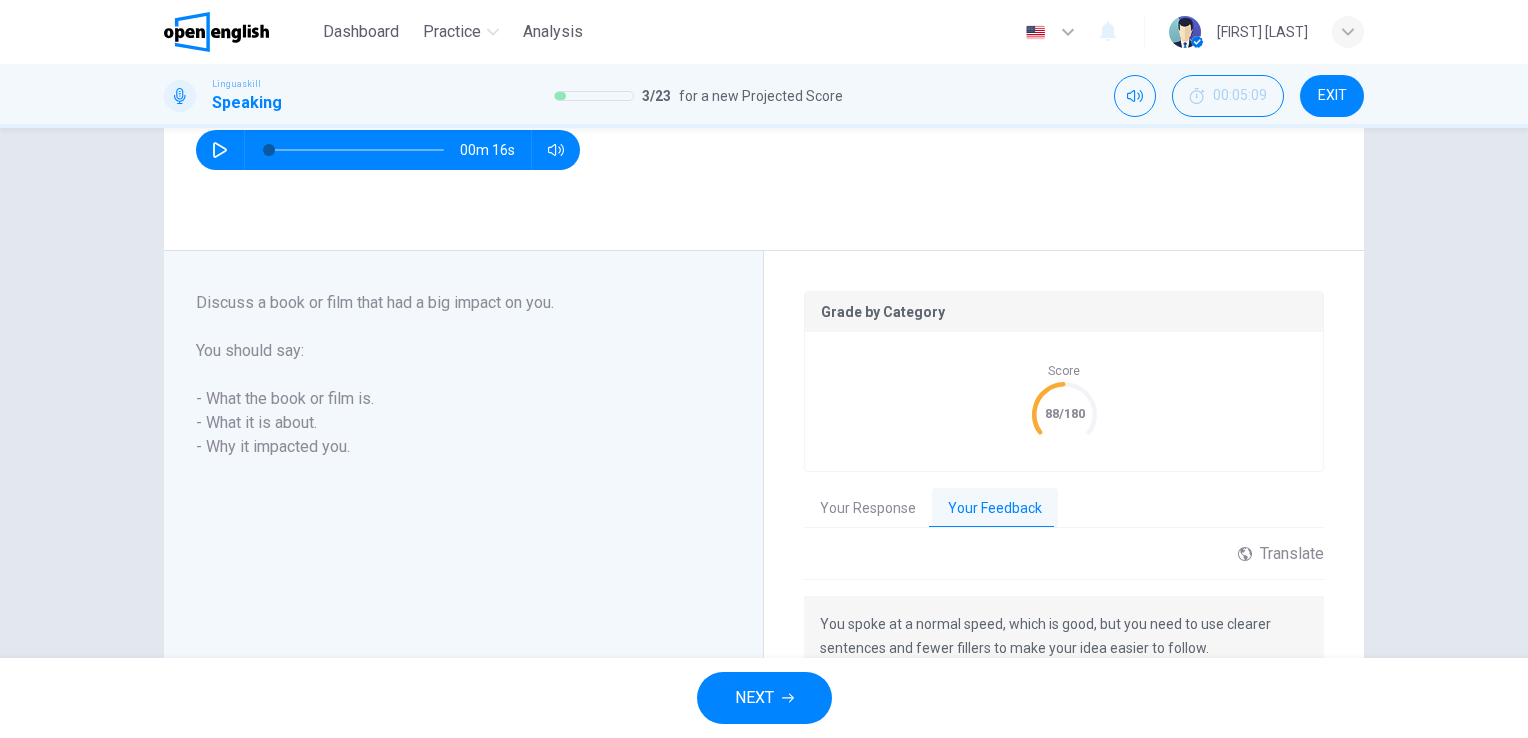scroll, scrollTop: 258, scrollLeft: 0, axis: vertical 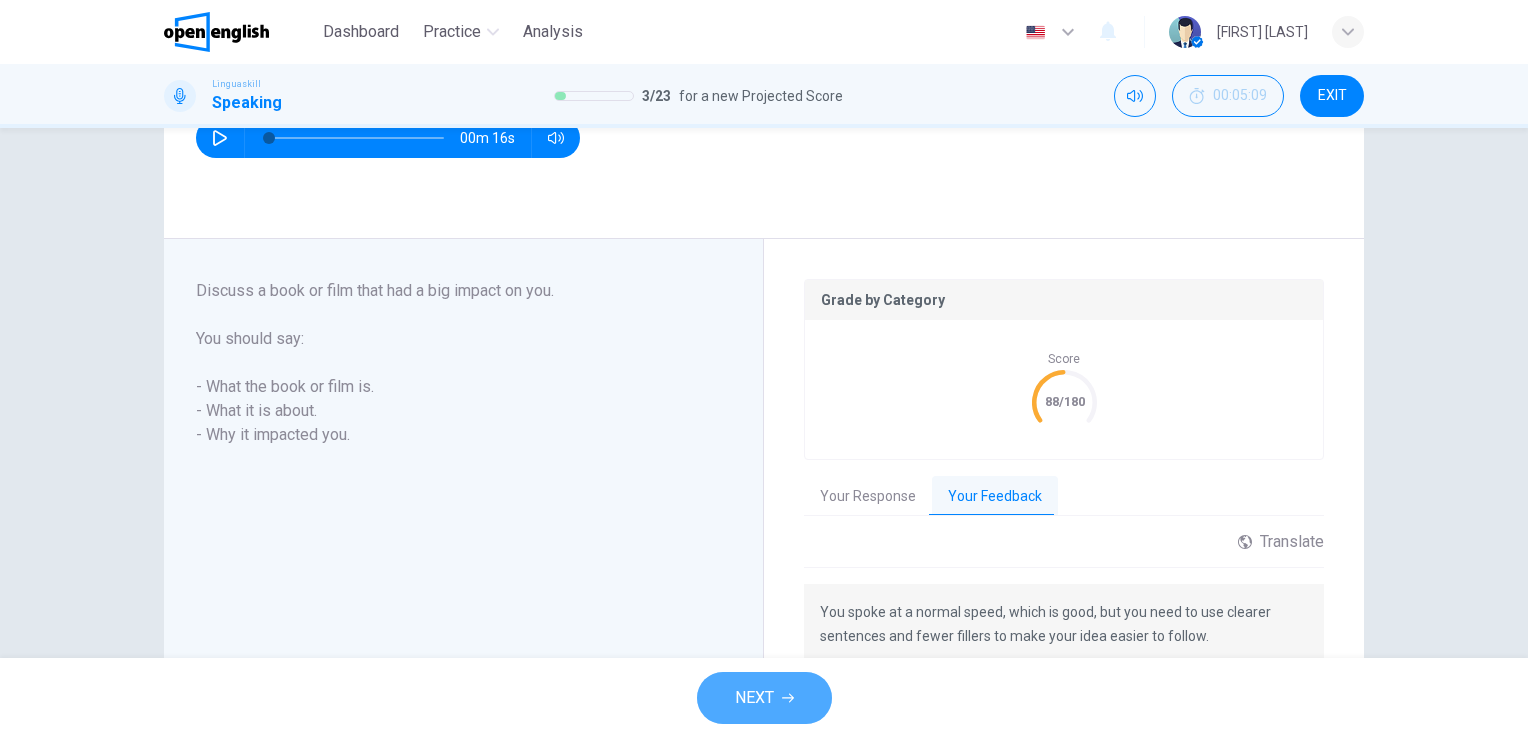 click on "NEXT" at bounding box center (764, 698) 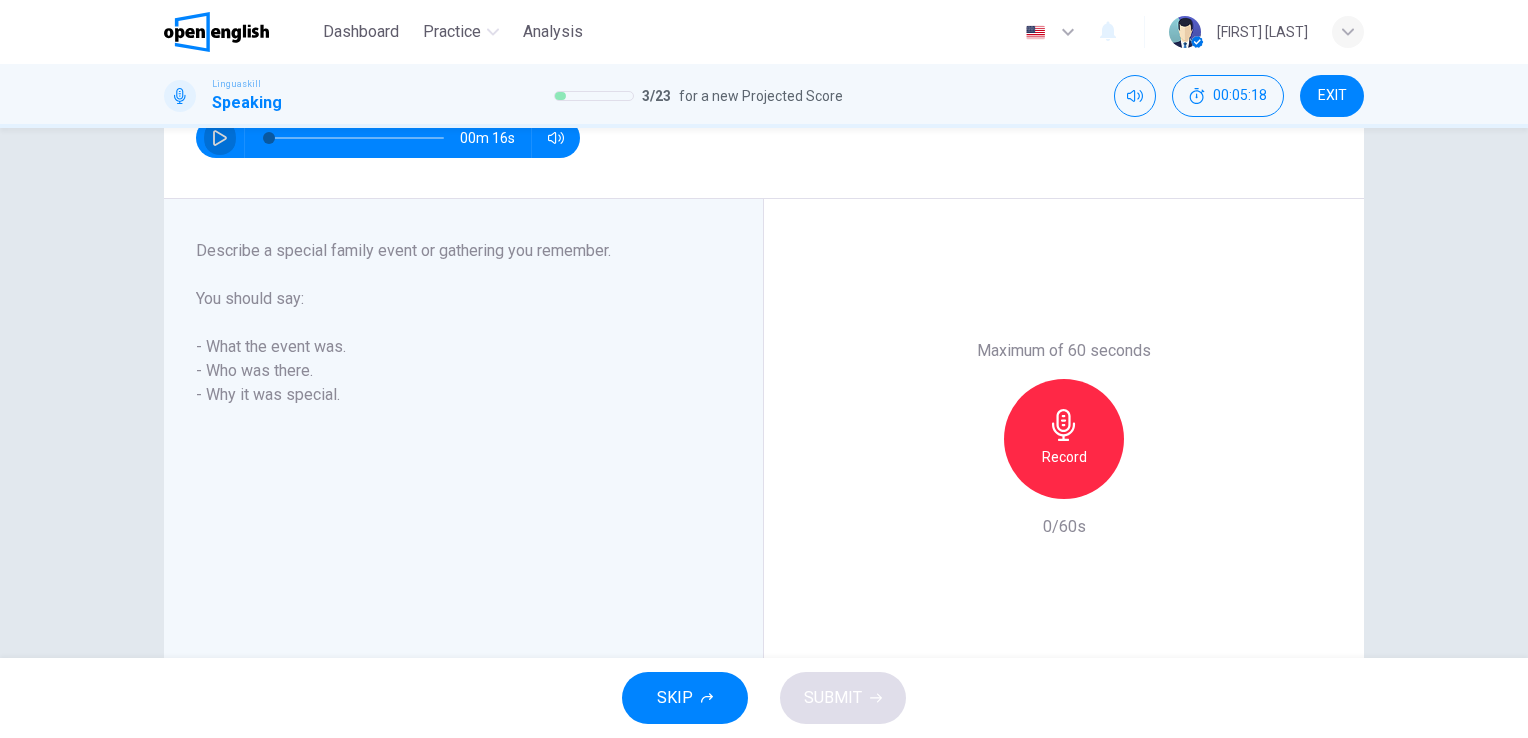 click at bounding box center (220, 138) 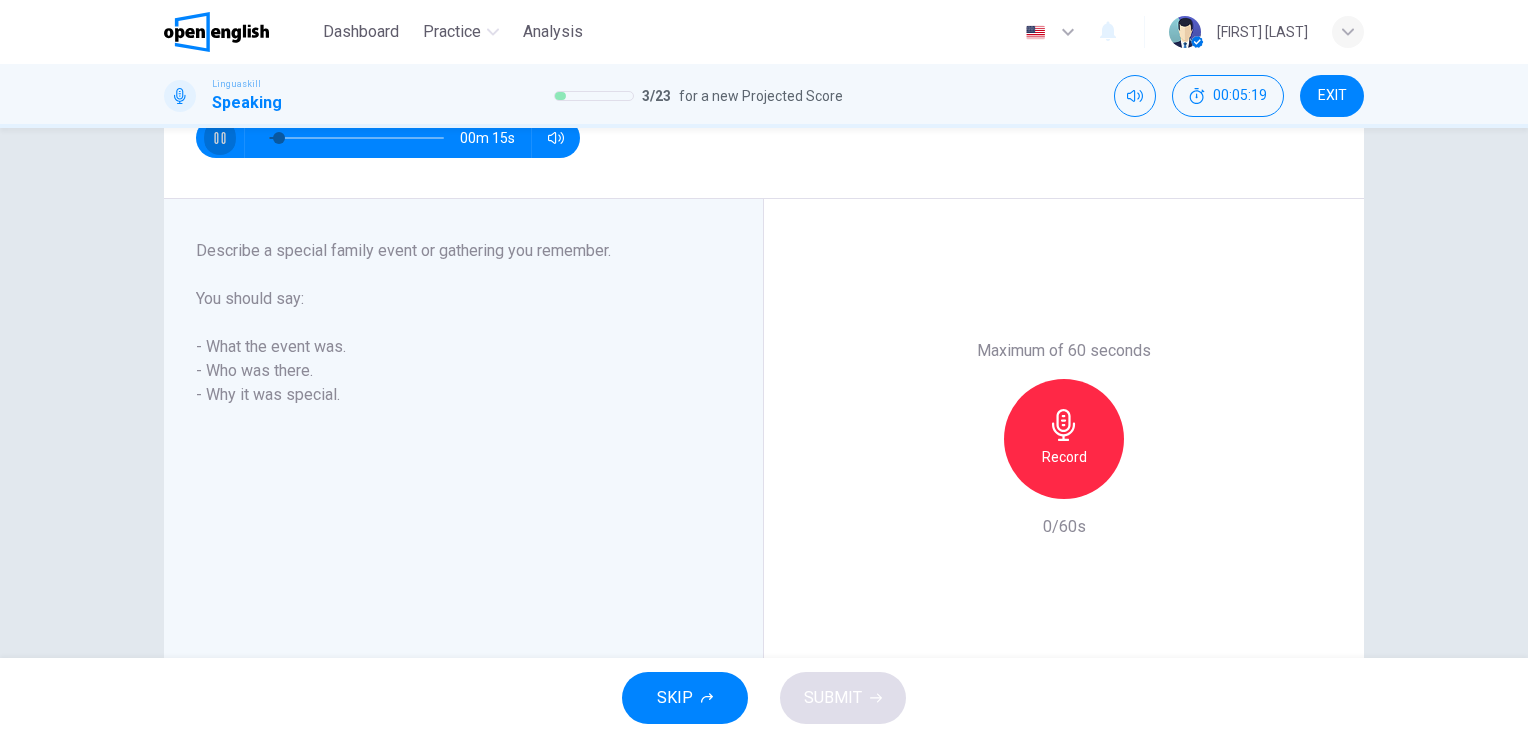 click at bounding box center (220, 138) 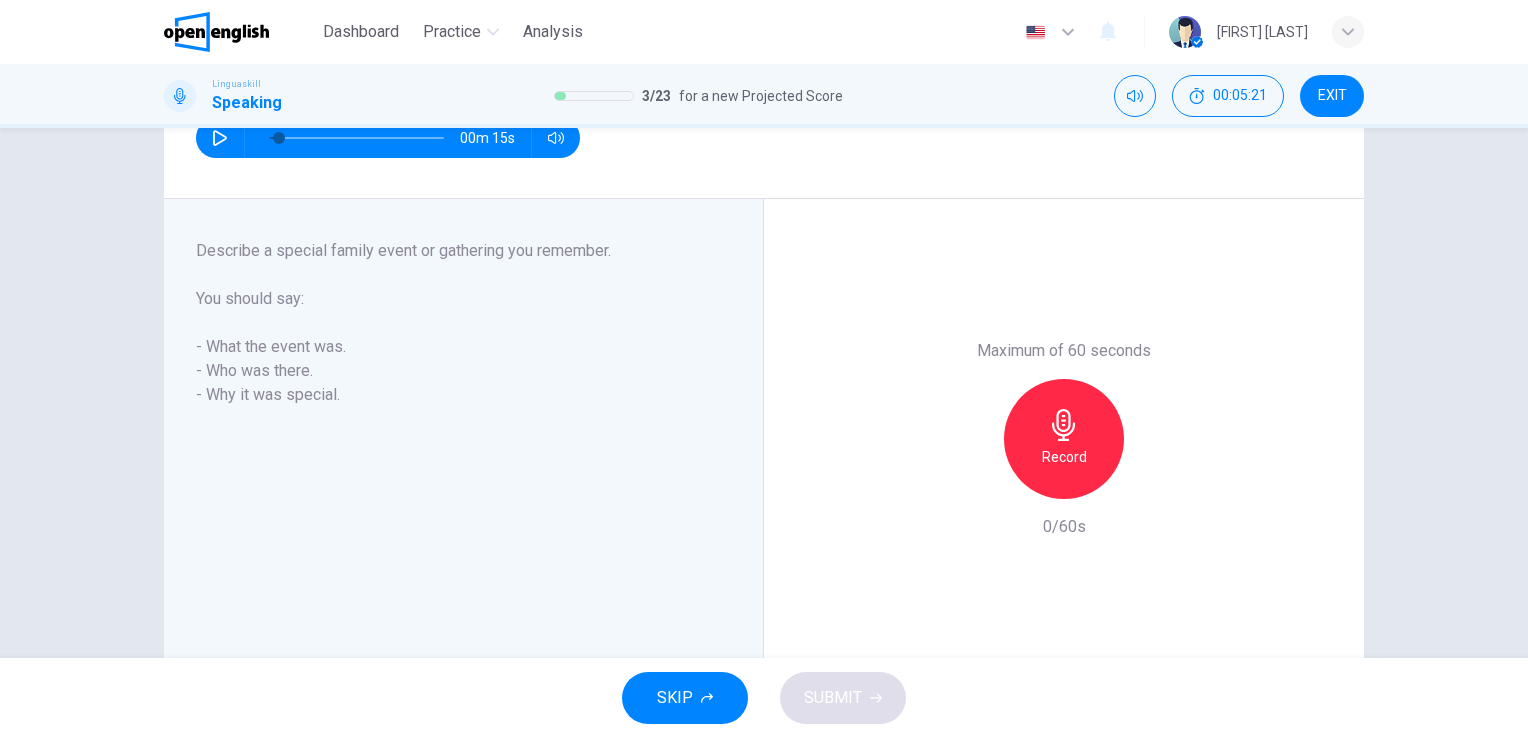 click on "Record" at bounding box center [1064, 457] 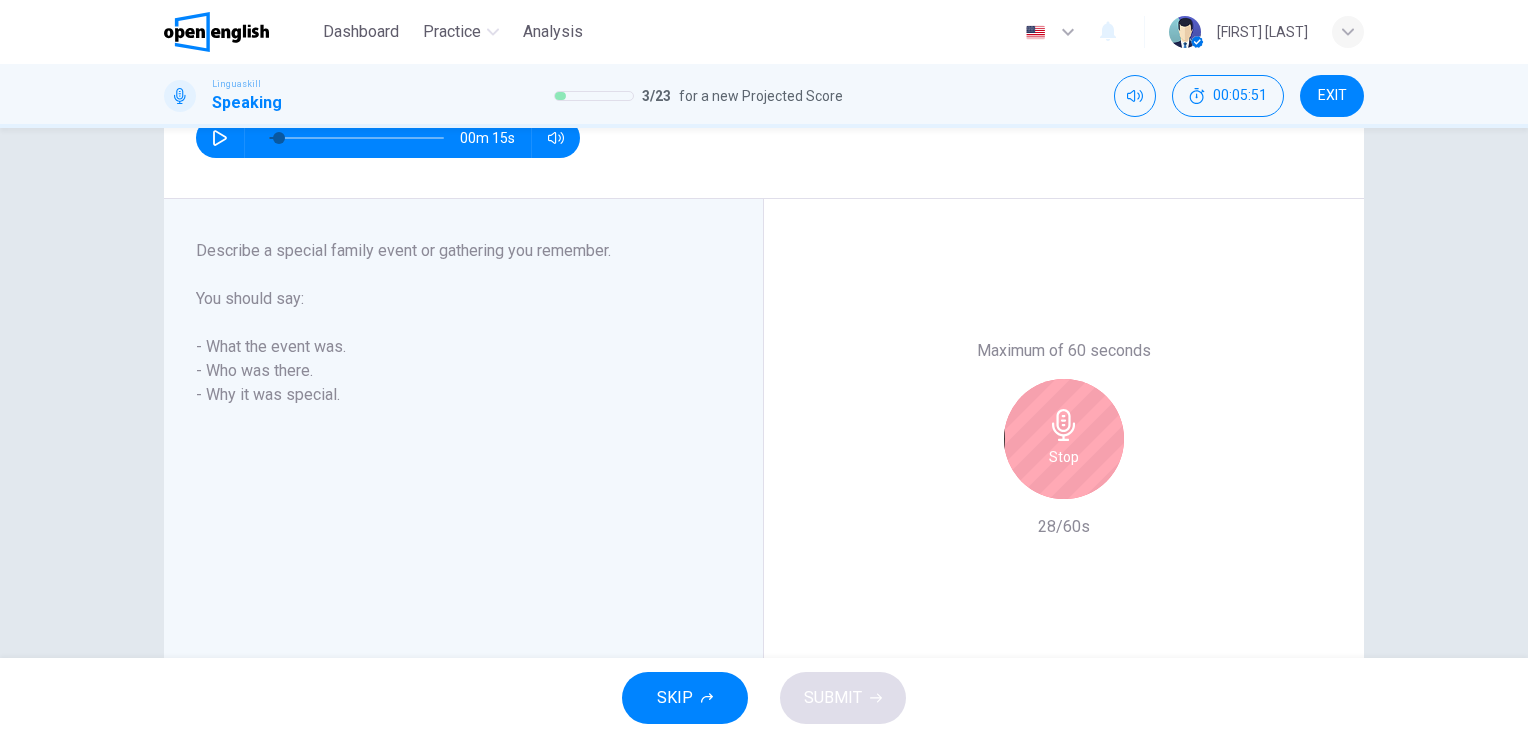 type on "*" 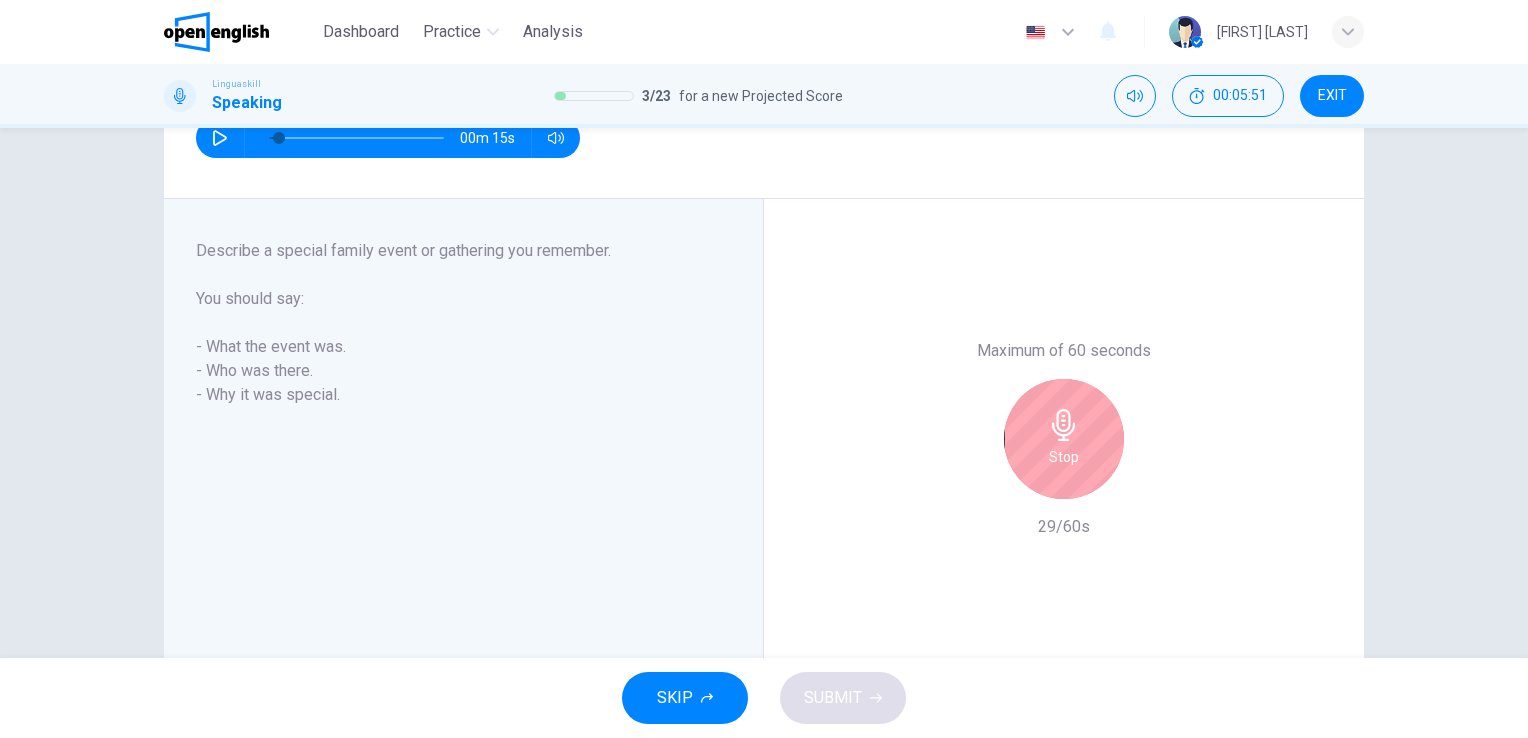 type 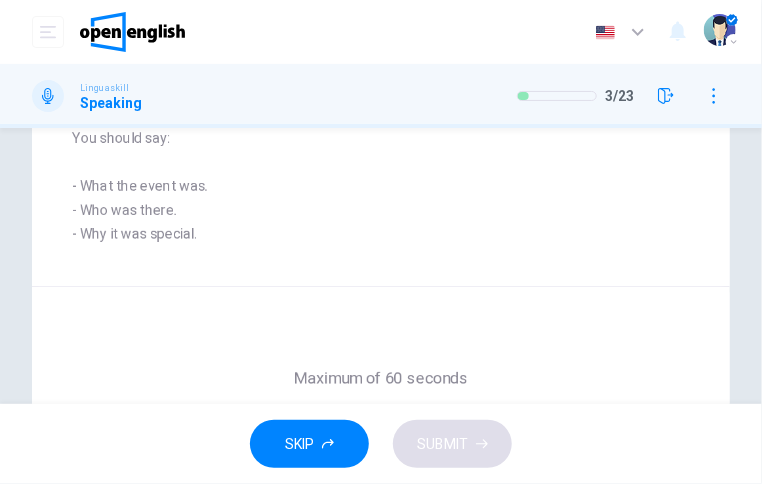 drag, startPoint x: 1059, startPoint y: 454, endPoint x: 686, endPoint y: 284, distance: 409.9134 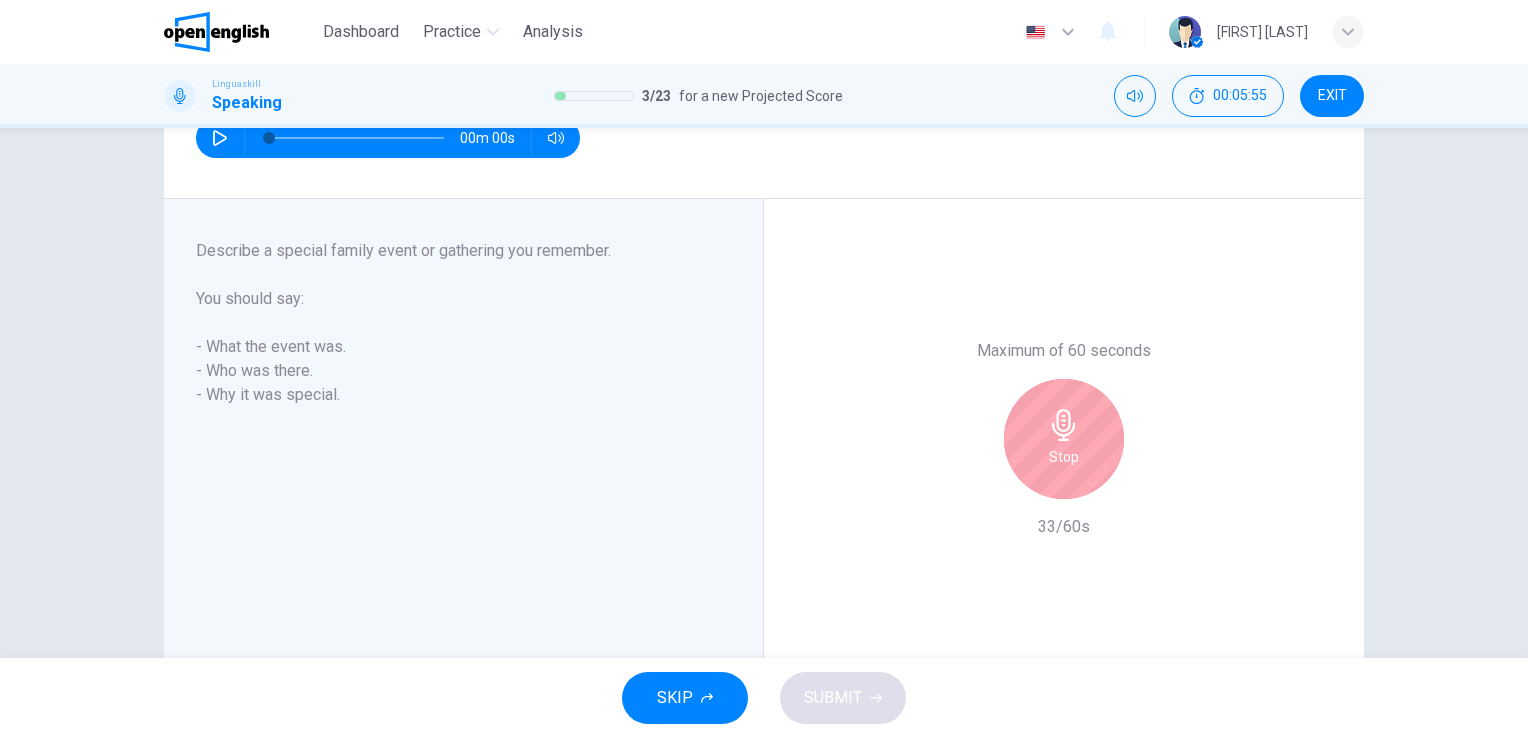 scroll, scrollTop: 244, scrollLeft: 0, axis: vertical 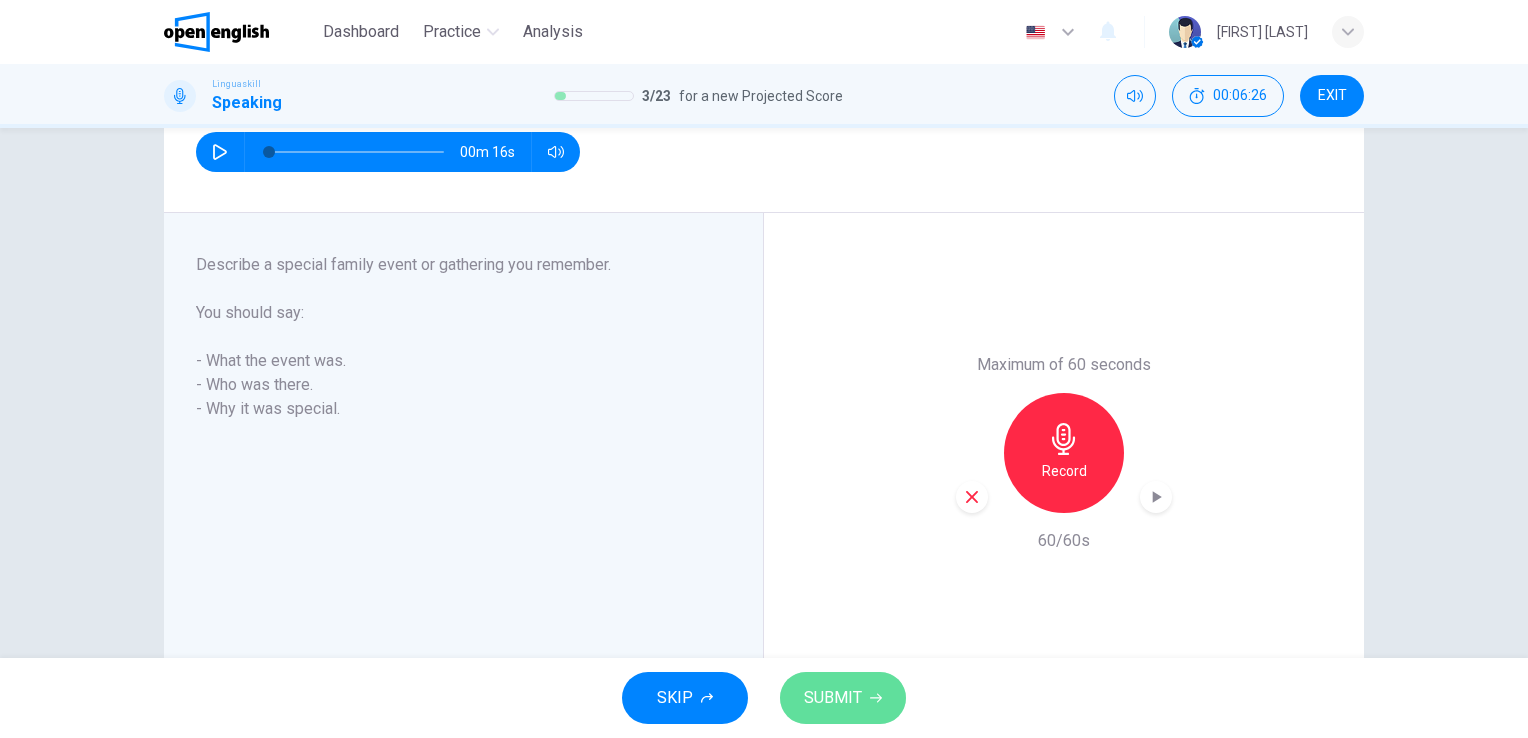 type 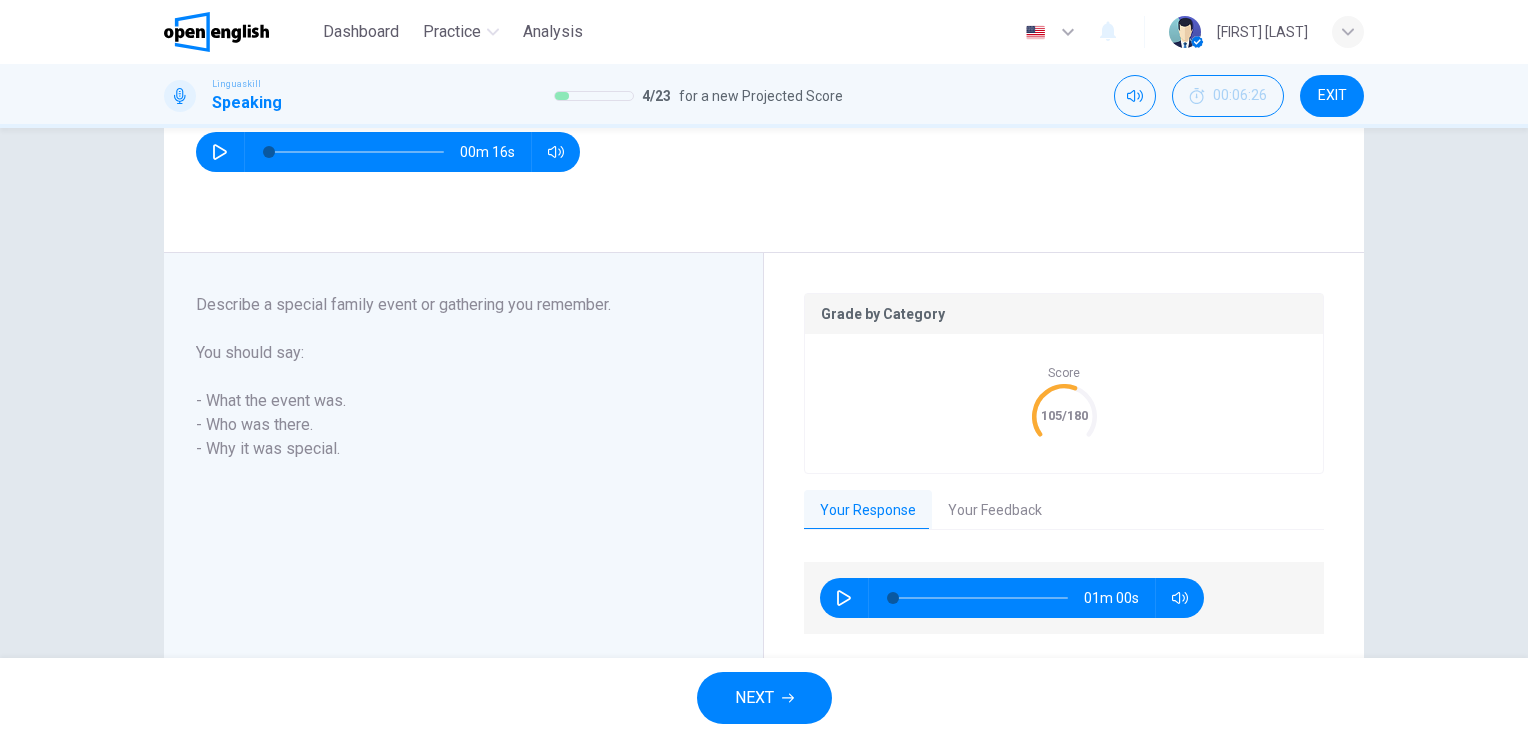 type 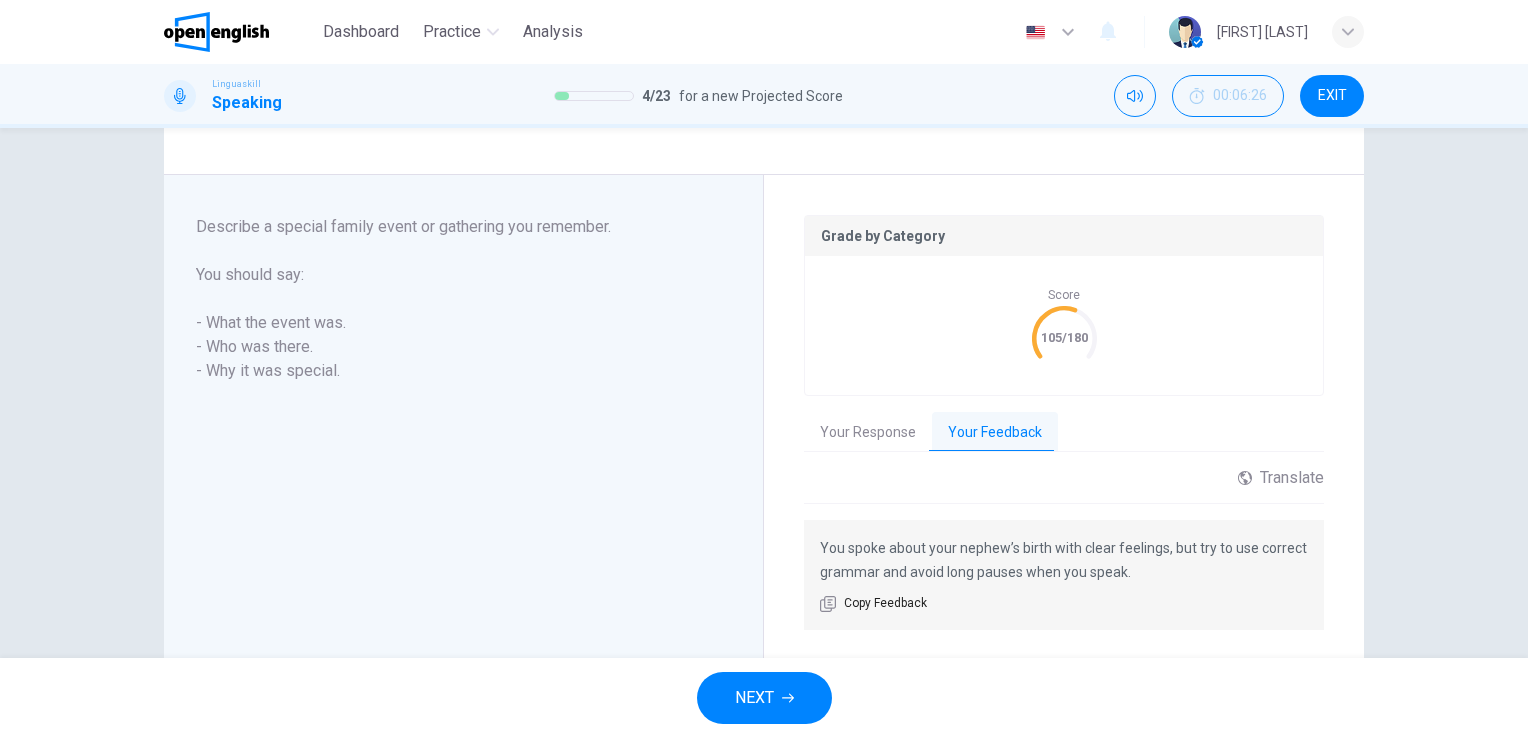 scroll, scrollTop: 344, scrollLeft: 0, axis: vertical 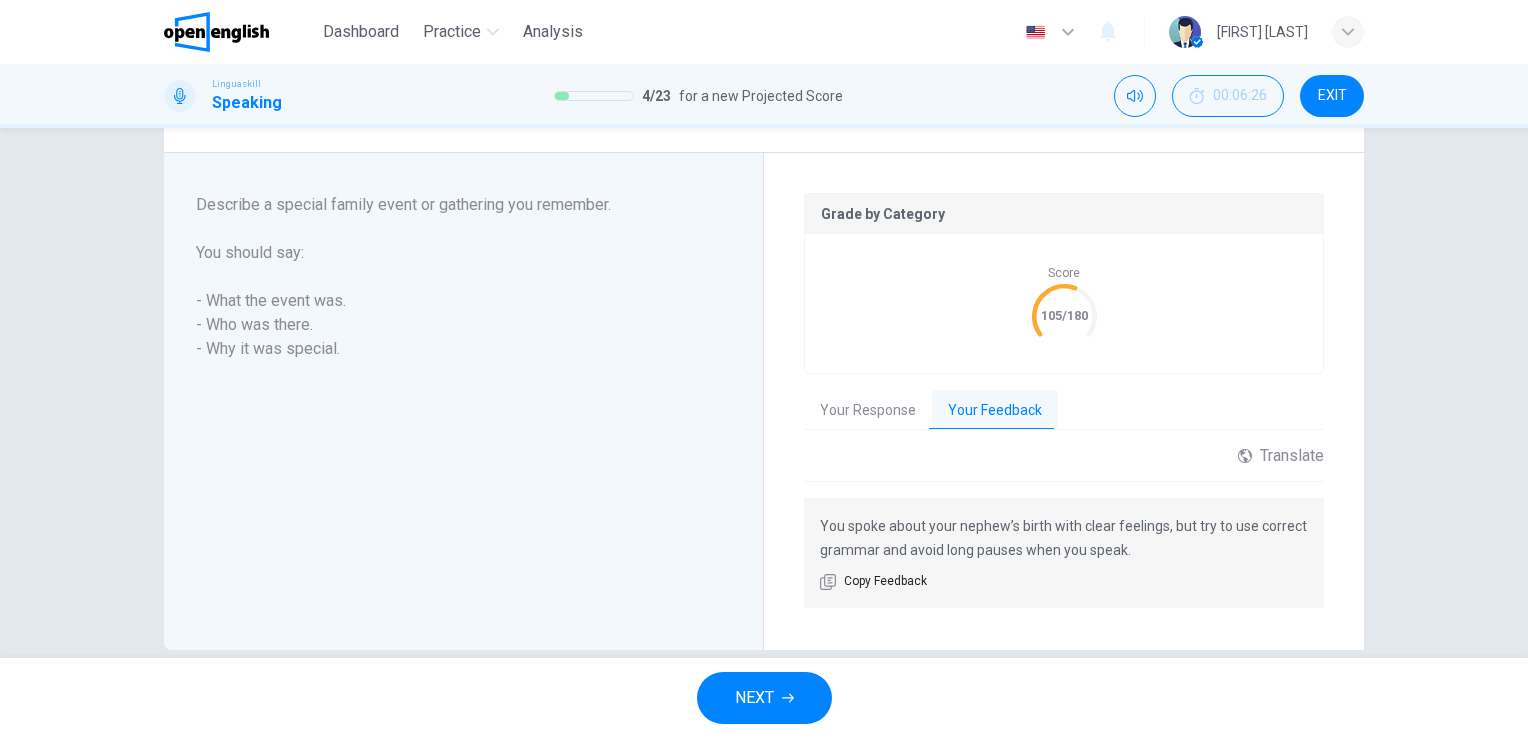 type 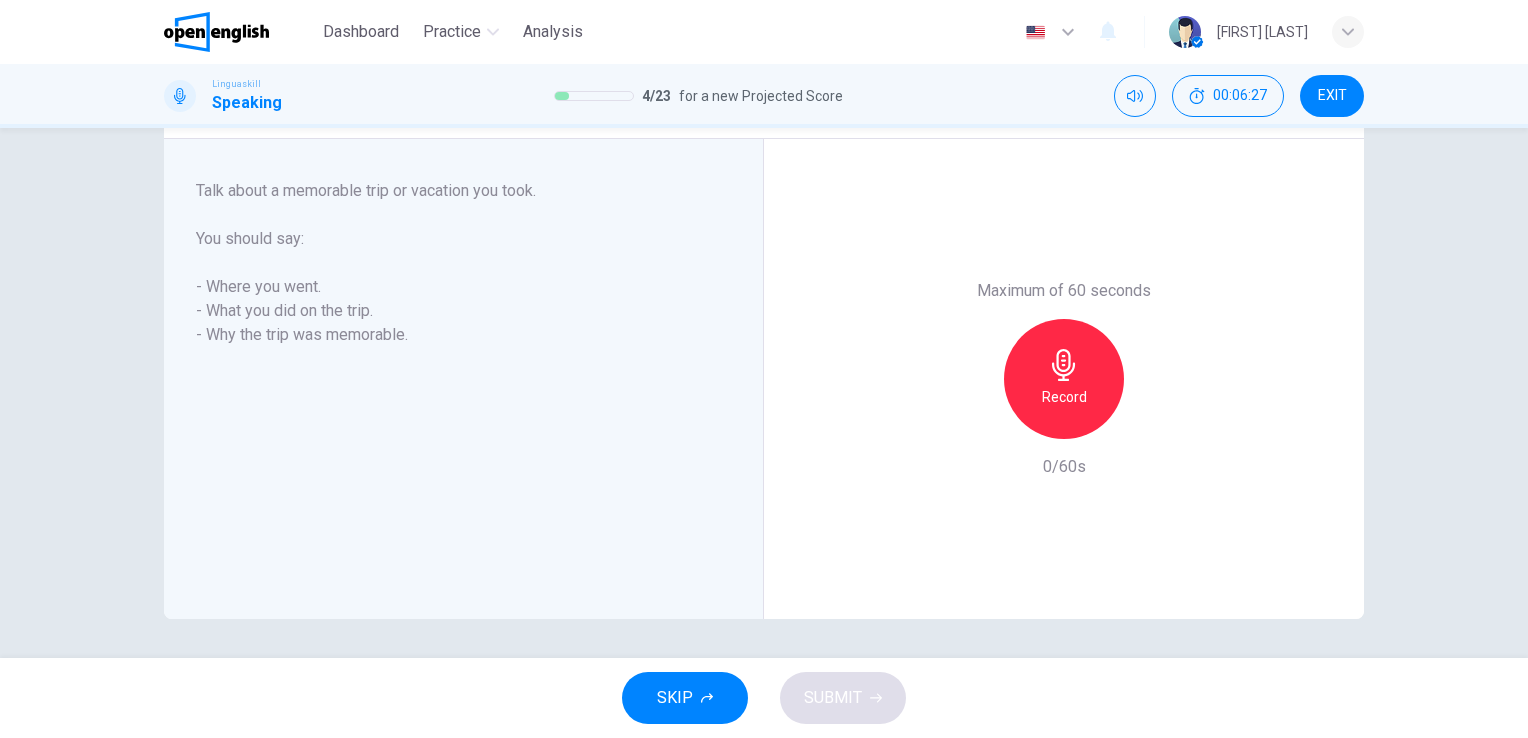 scroll, scrollTop: 218, scrollLeft: 0, axis: vertical 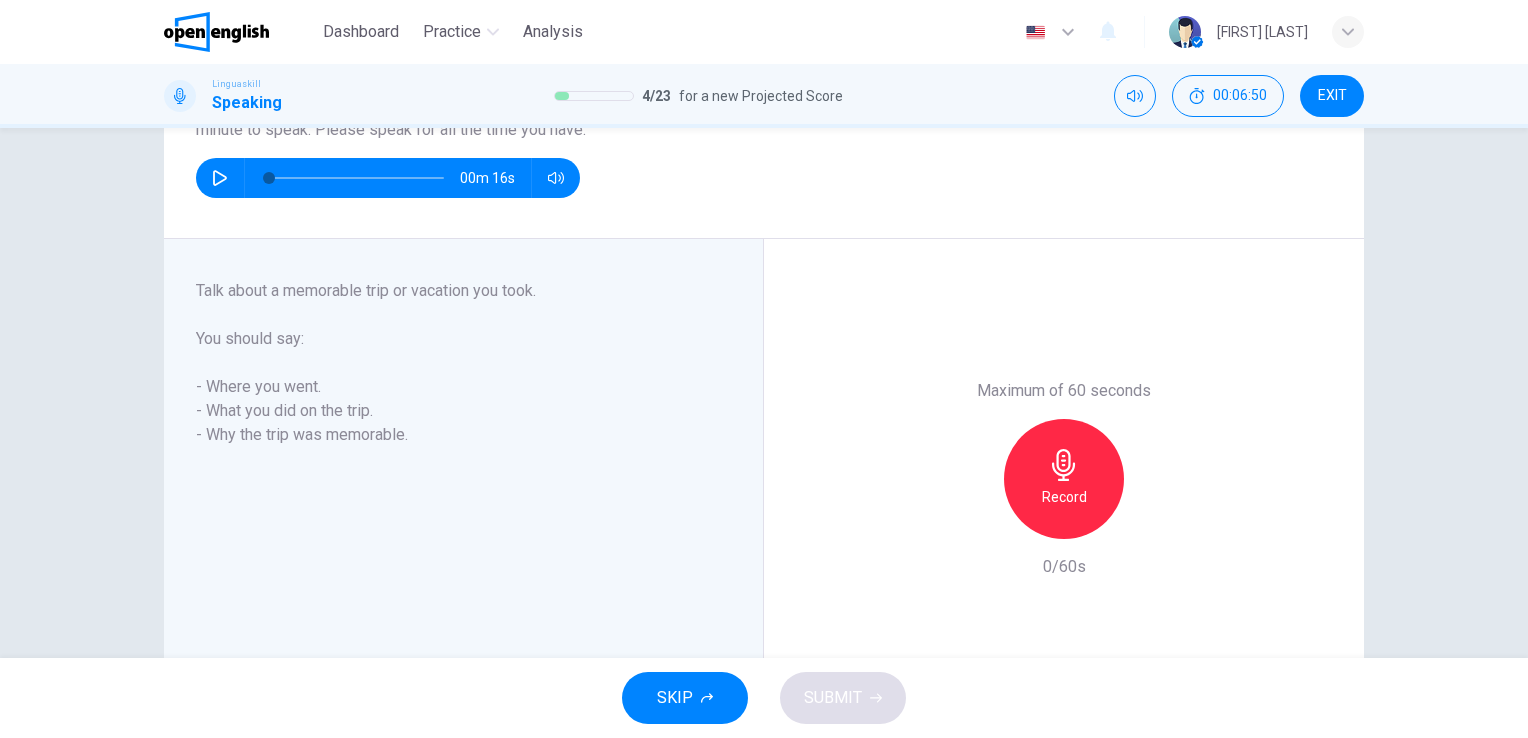 type 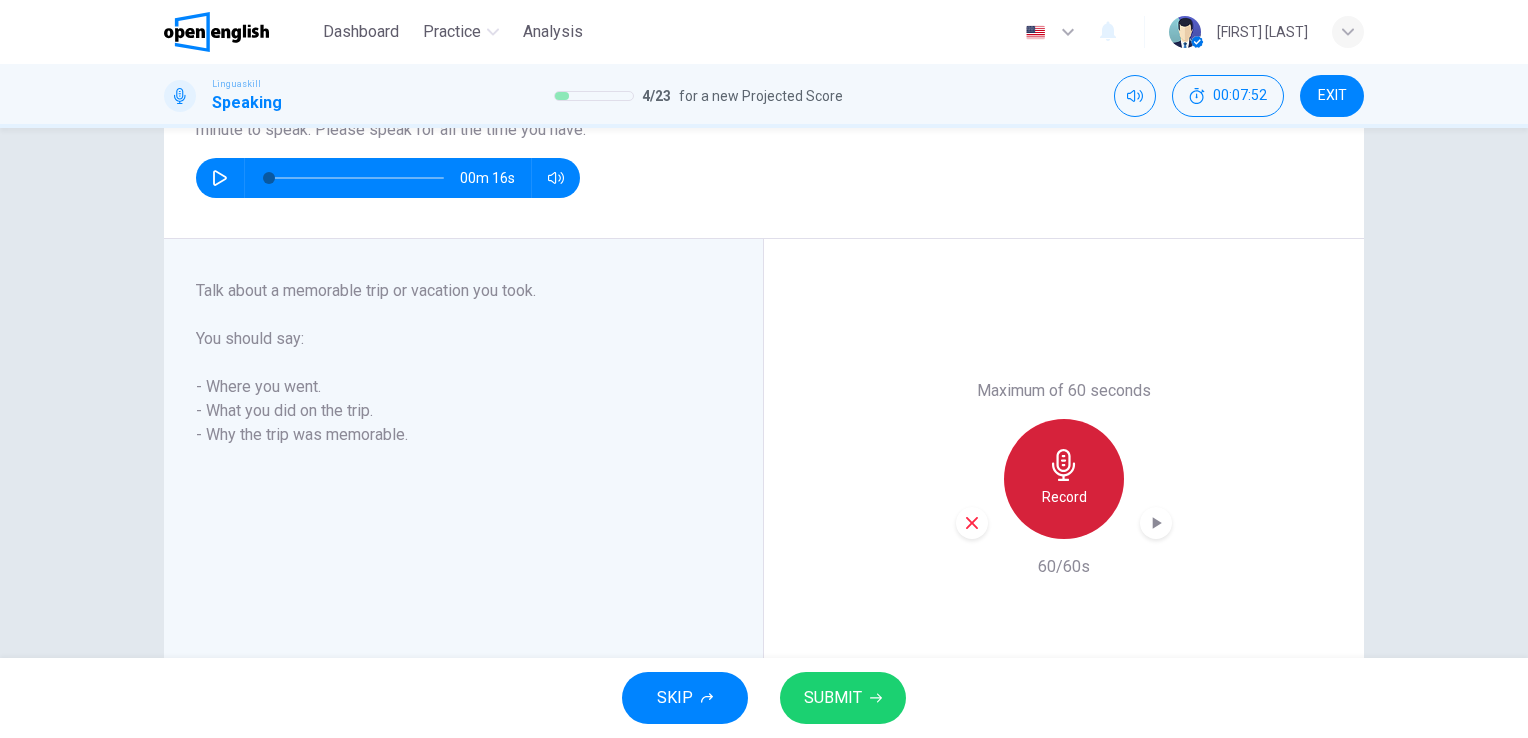click on "Record" at bounding box center [1064, 479] 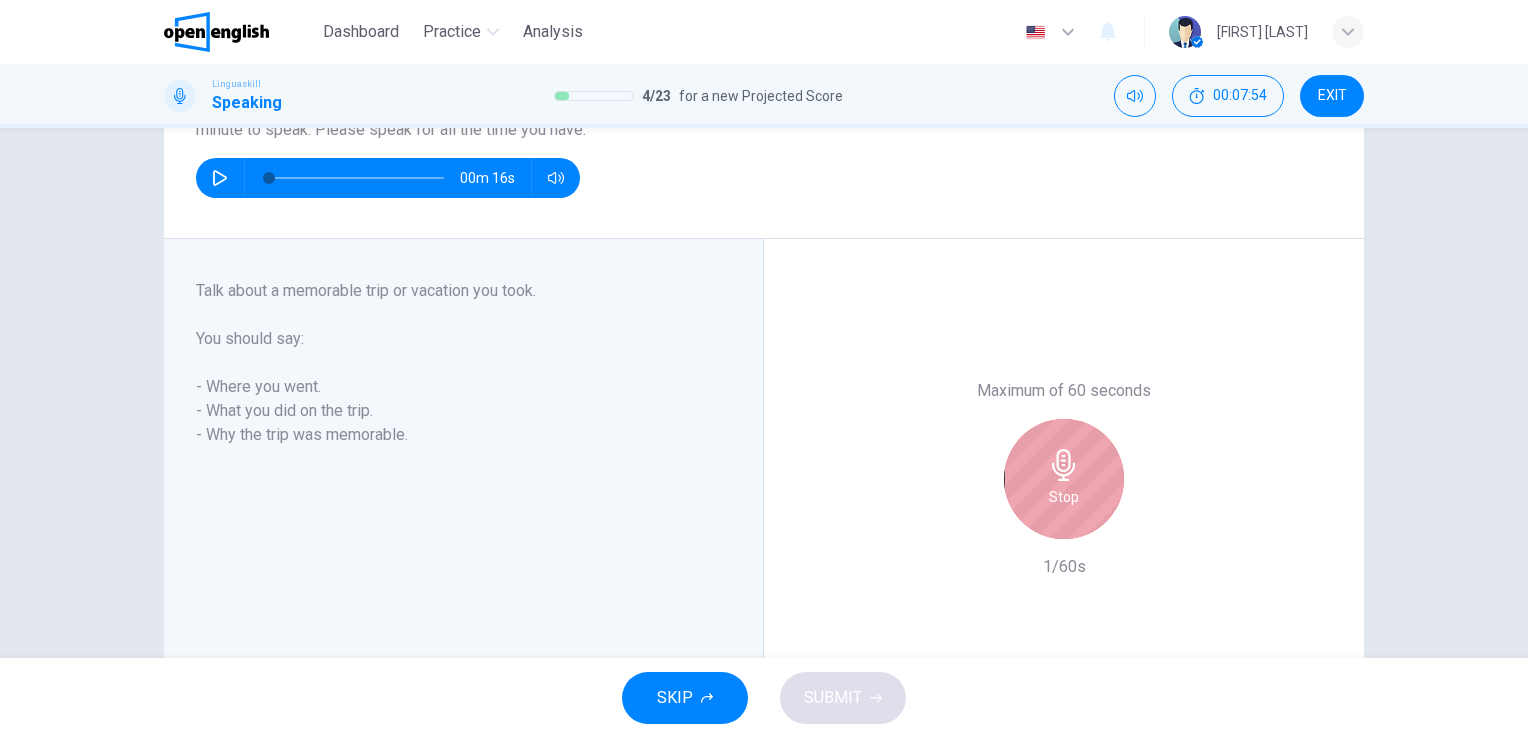 click on "Stop" at bounding box center (1064, 479) 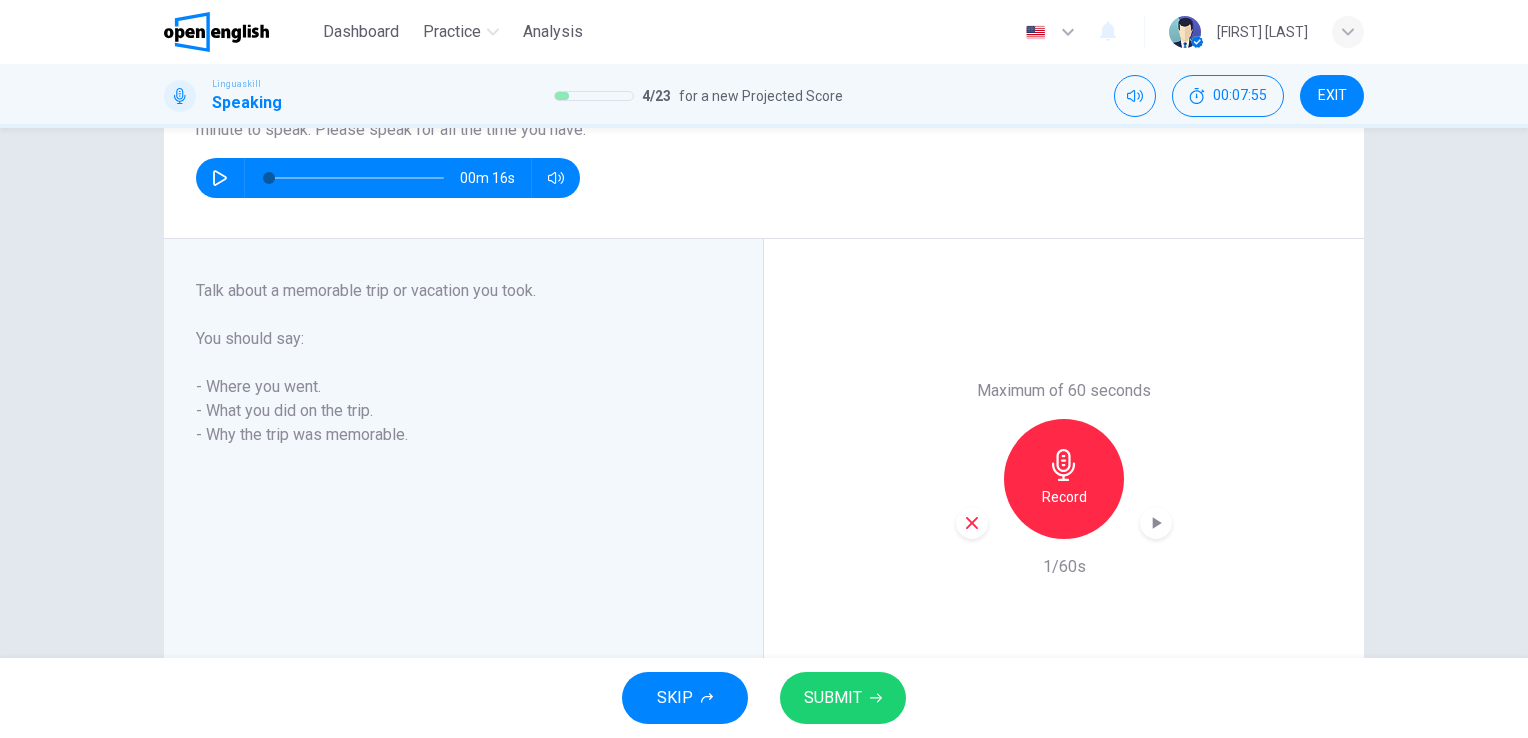 type 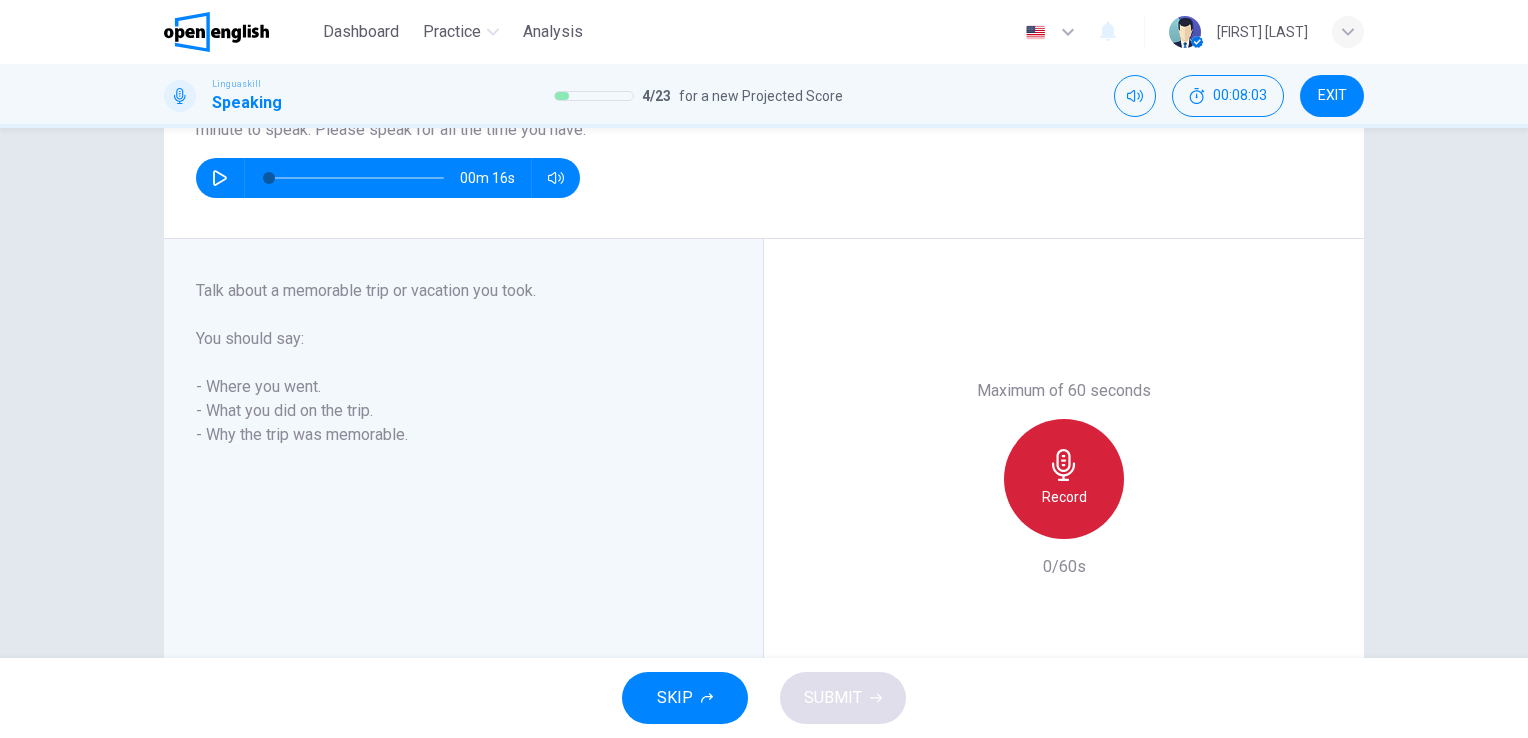 click 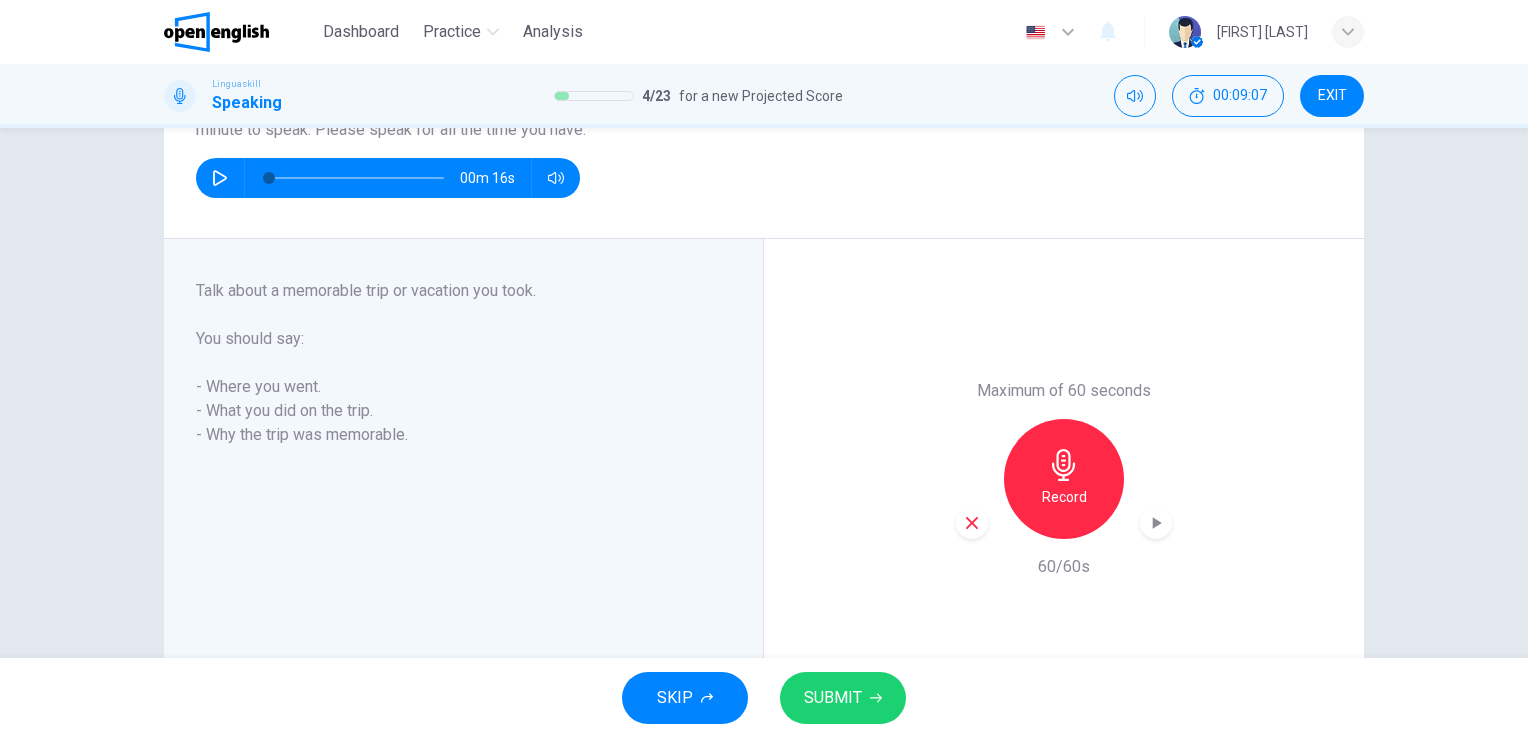 type 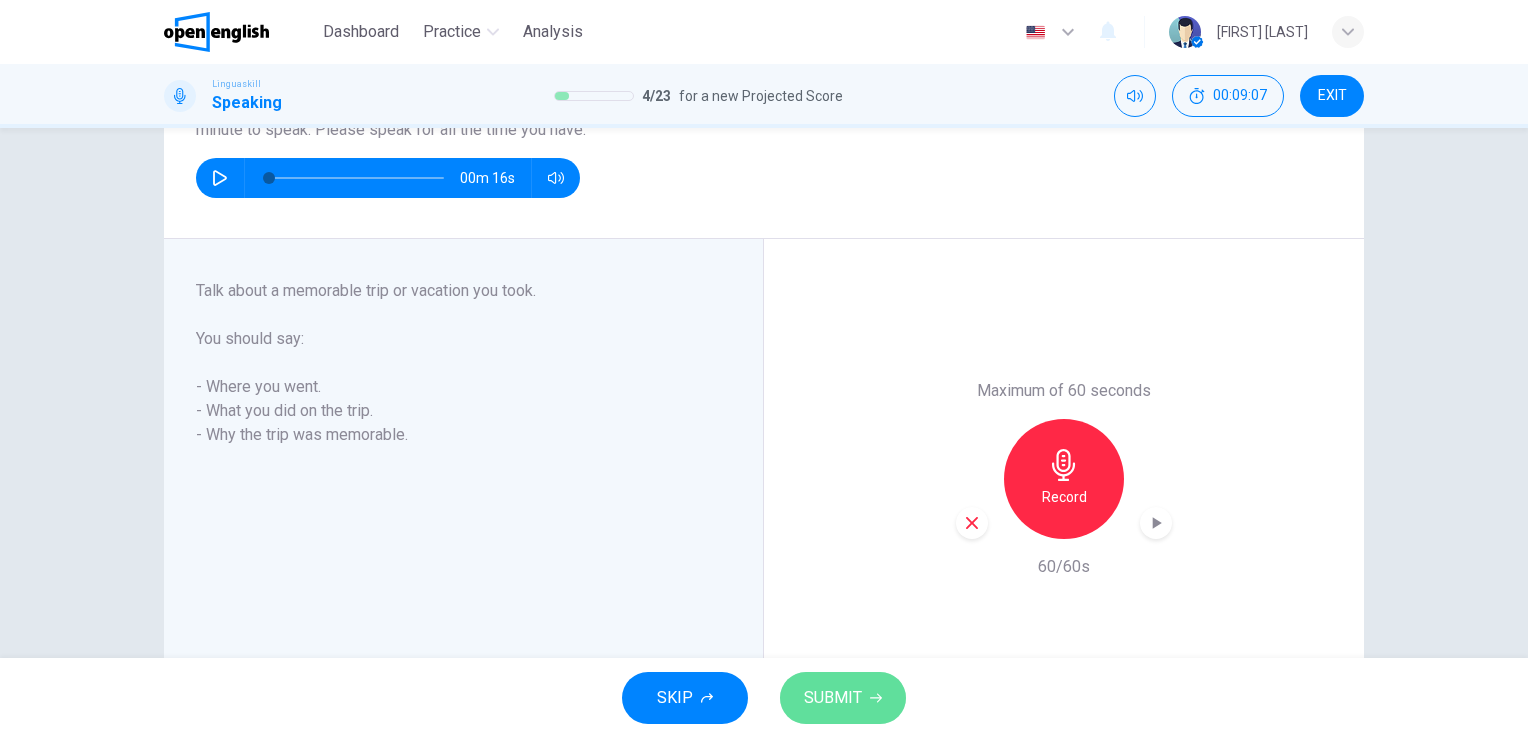 click on "SUBMIT" at bounding box center [833, 698] 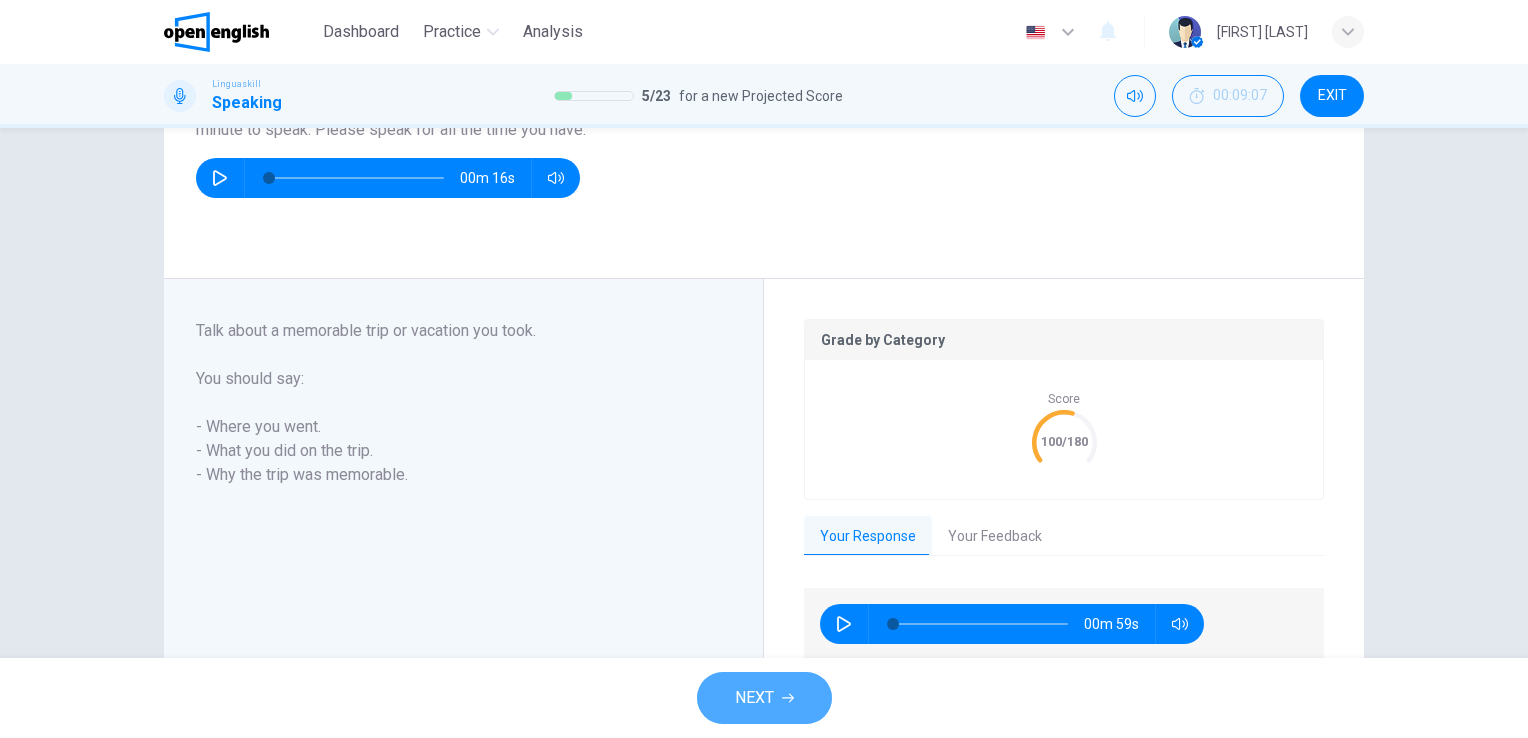 click on "NEXT" at bounding box center [754, 698] 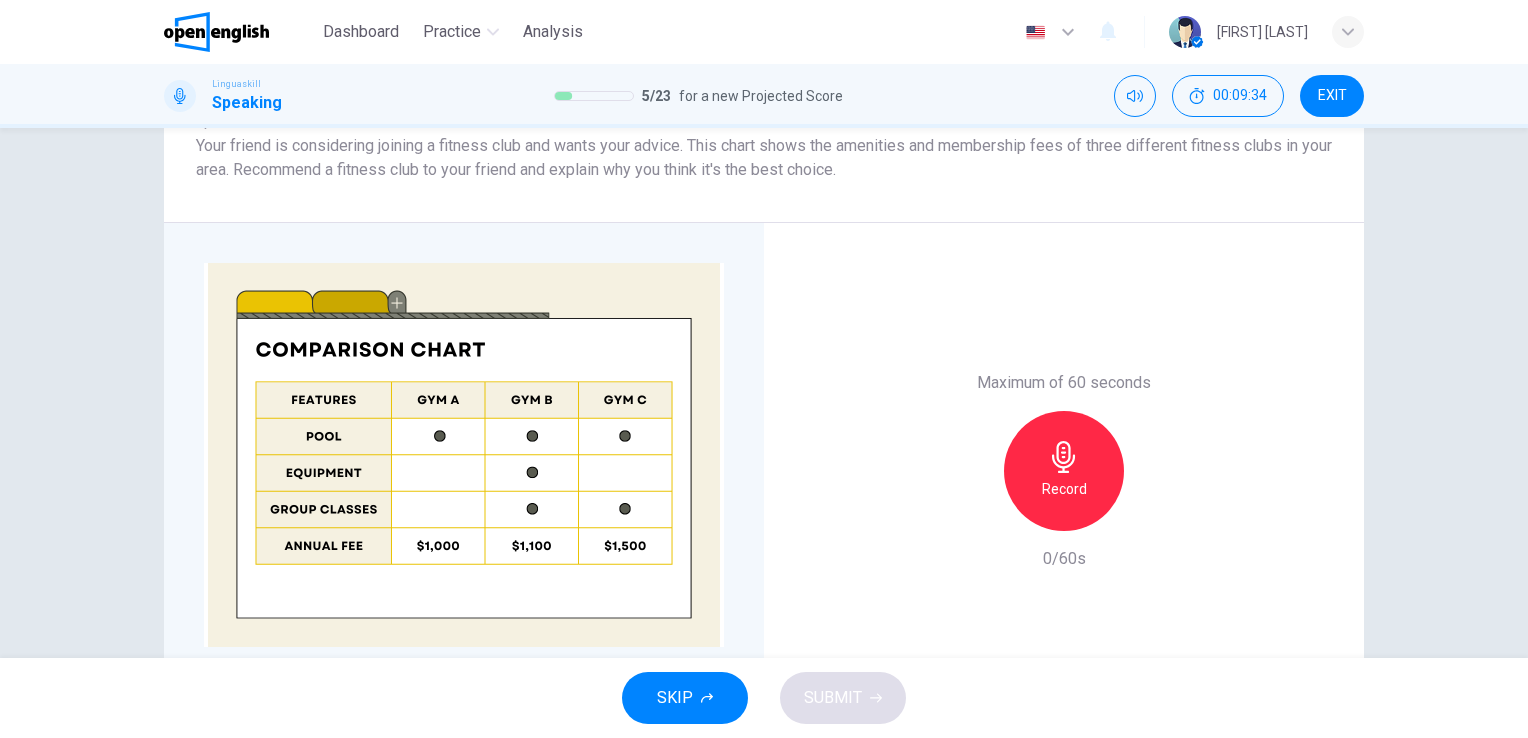 scroll, scrollTop: 454, scrollLeft: 0, axis: vertical 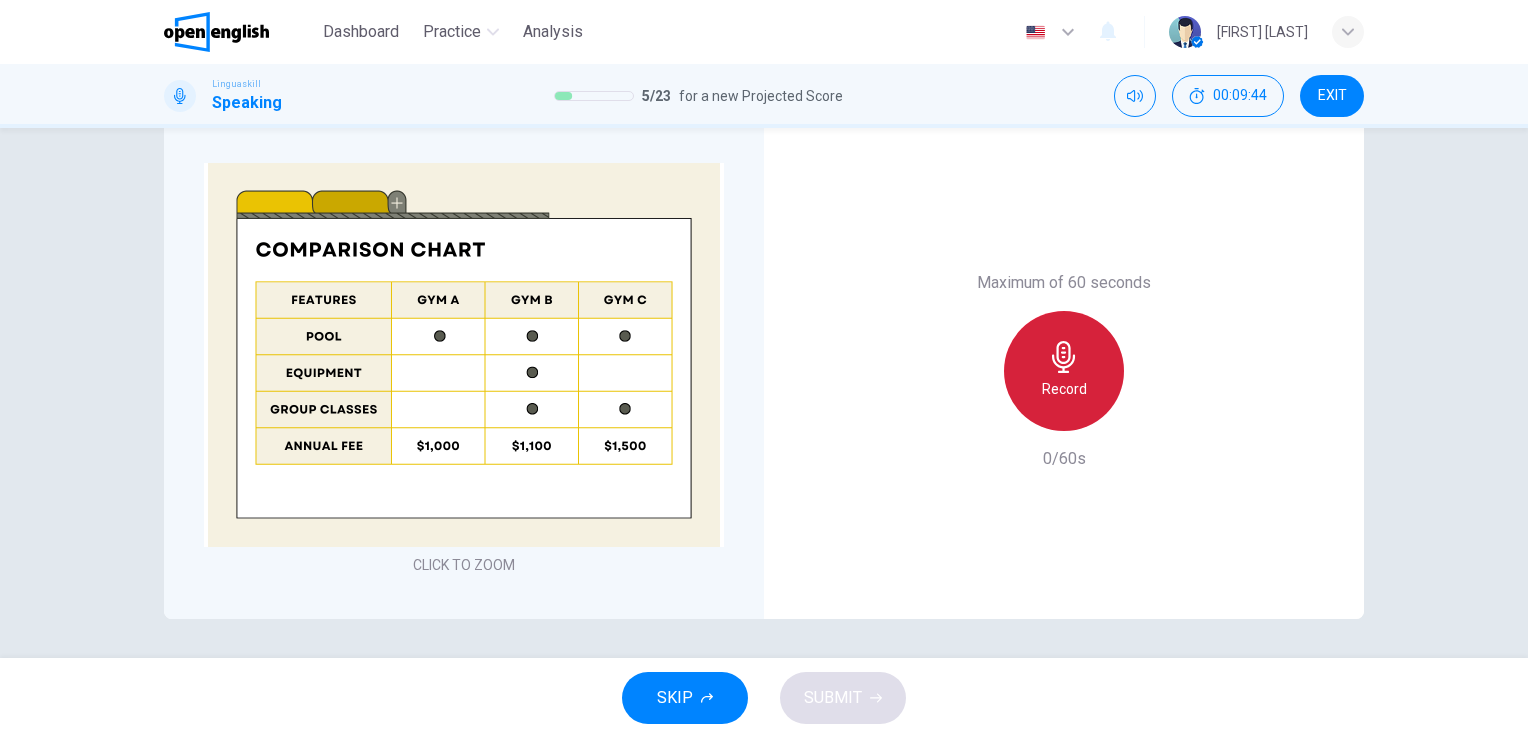 click 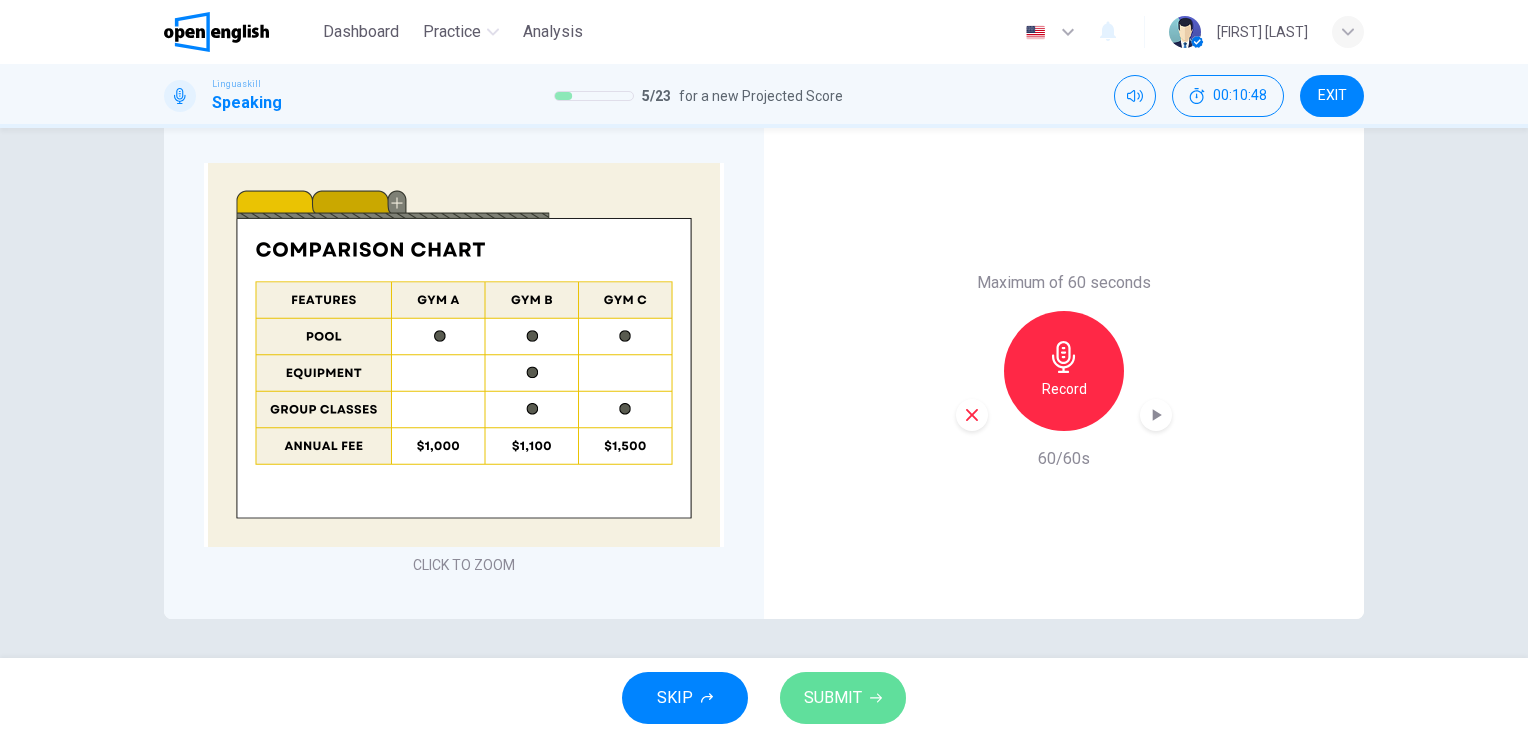 click on "SUBMIT" at bounding box center (833, 698) 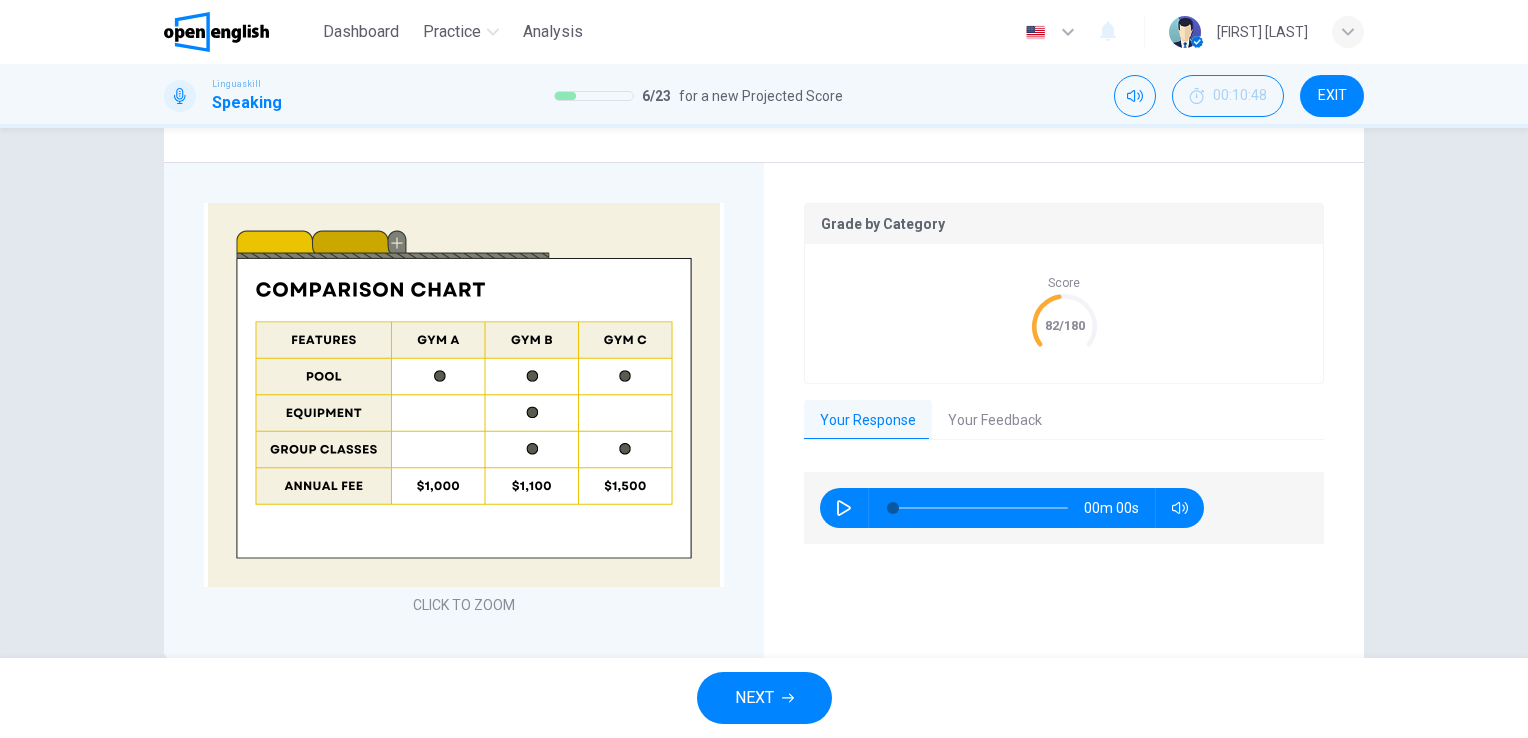 scroll, scrollTop: 494, scrollLeft: 0, axis: vertical 